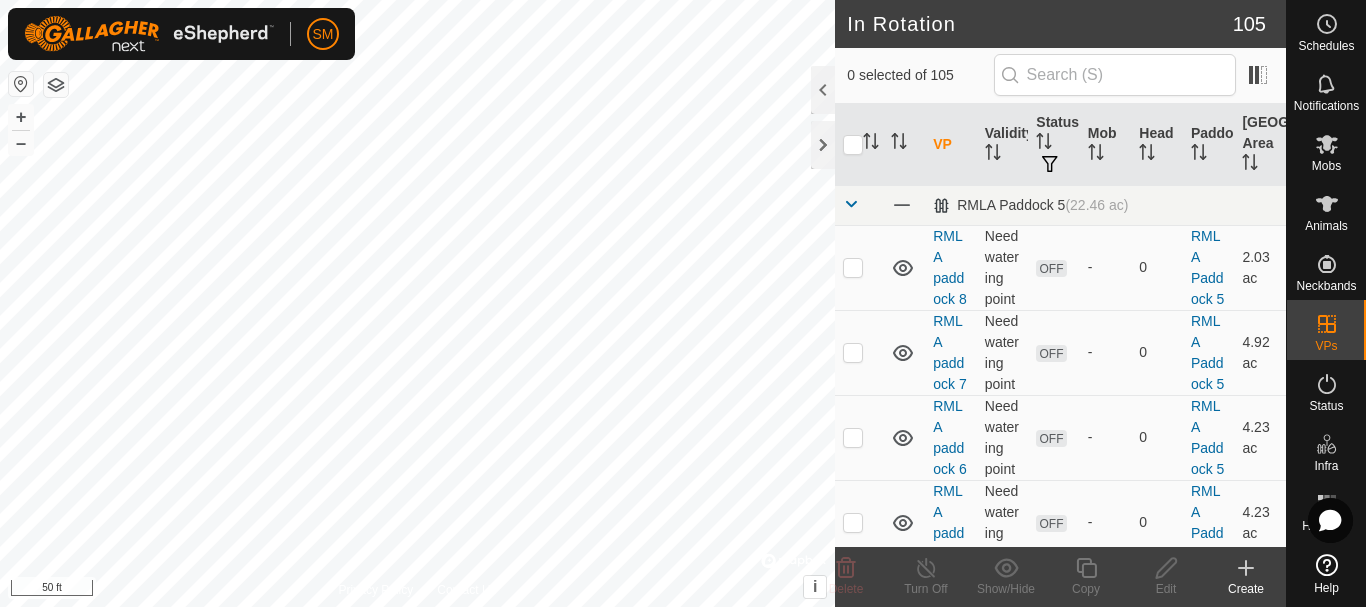 scroll, scrollTop: 0, scrollLeft: 0, axis: both 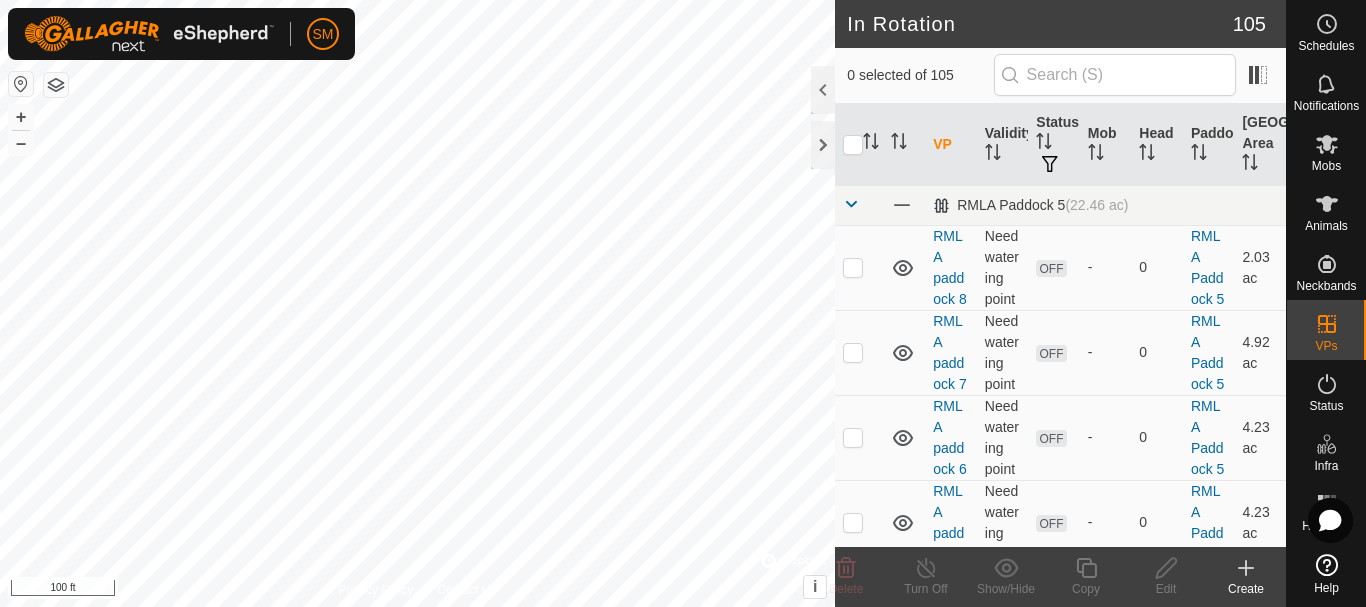 checkbox on "true" 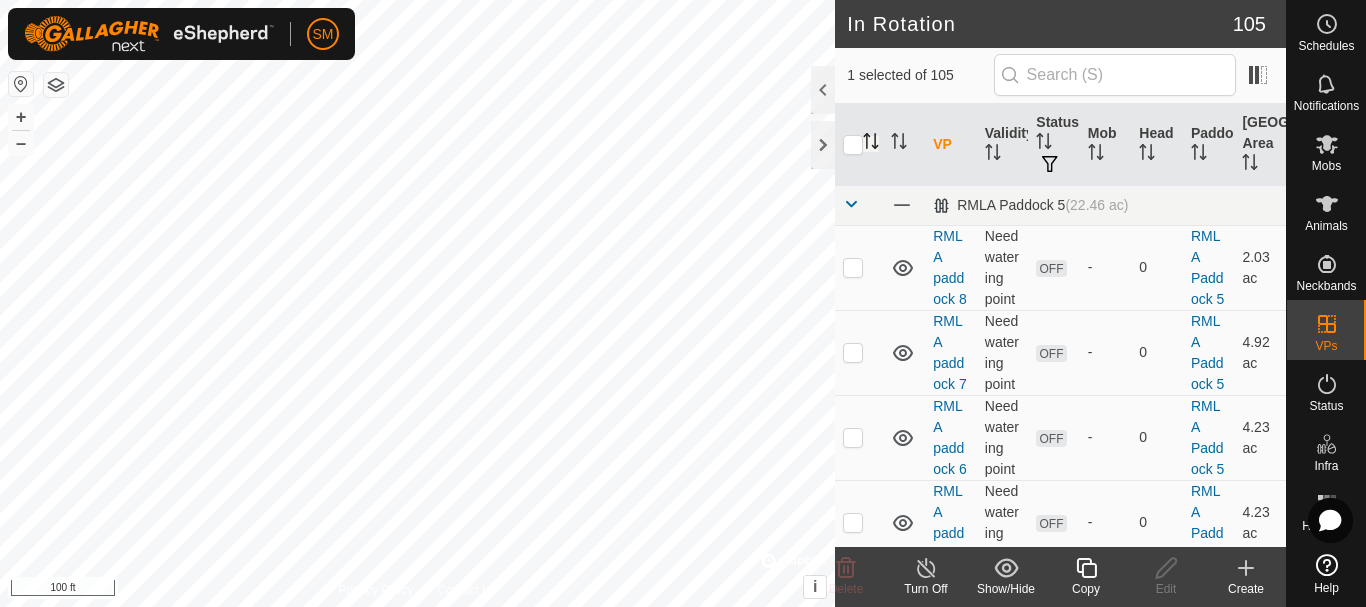 click 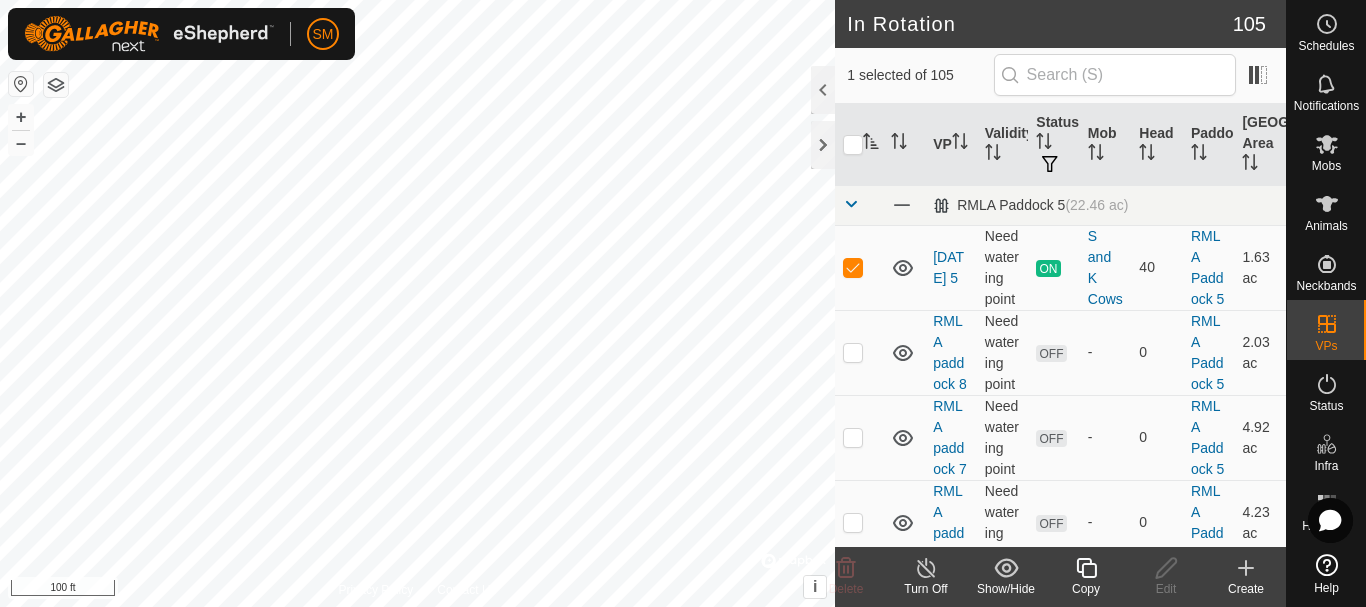 click on "Copy" 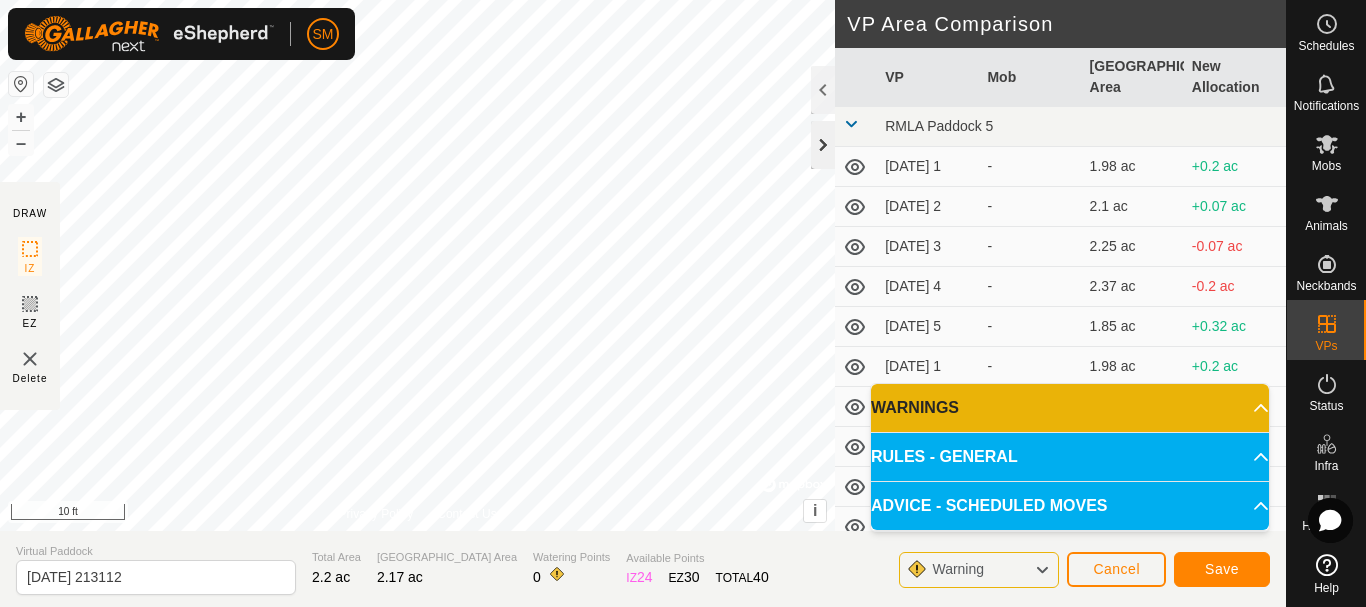 click 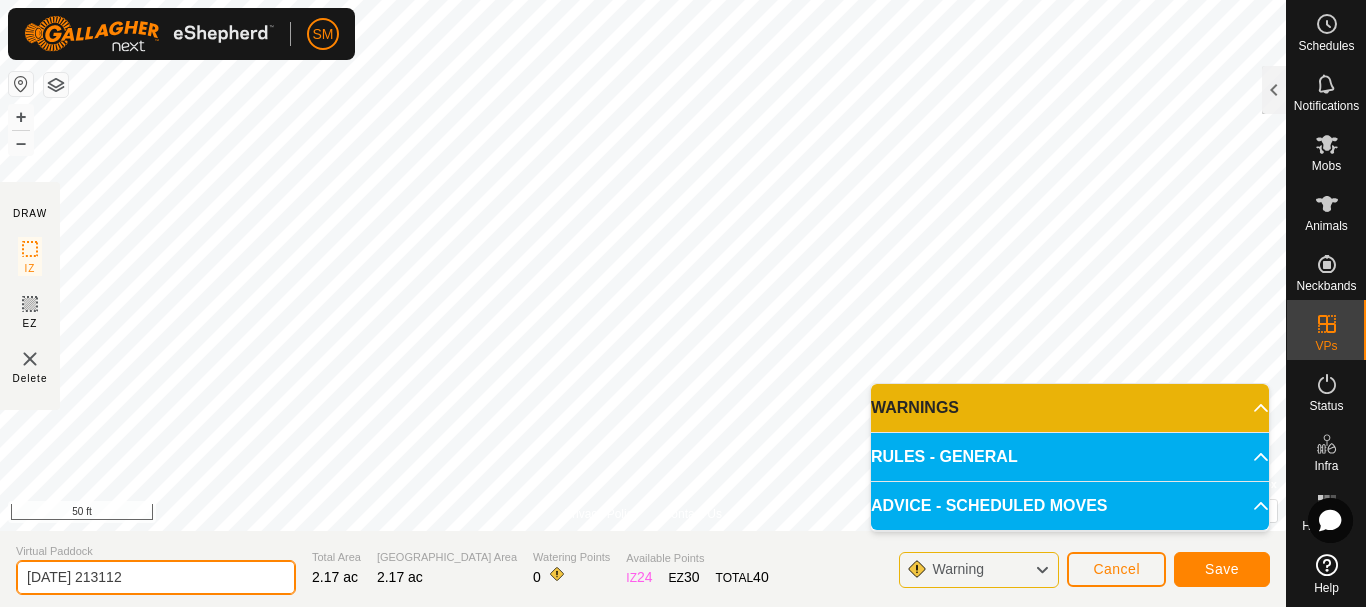 drag, startPoint x: 92, startPoint y: 572, endPoint x: 169, endPoint y: 562, distance: 77.64664 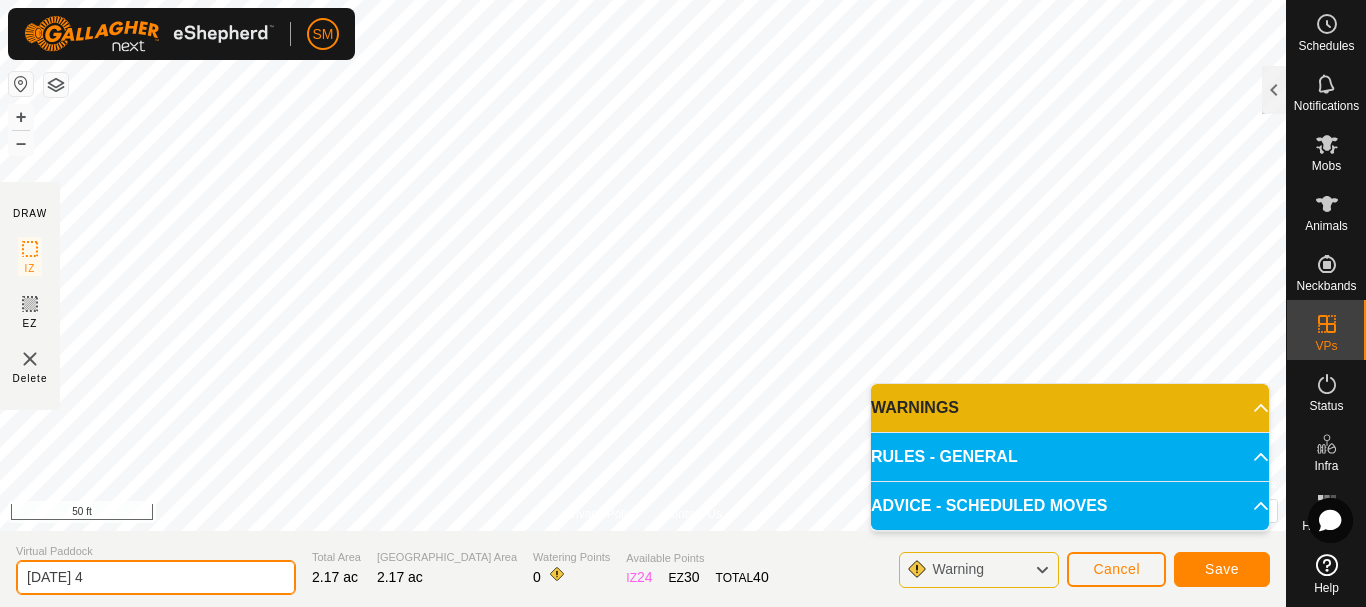 drag, startPoint x: 100, startPoint y: 576, endPoint x: 0, endPoint y: 578, distance: 100.02 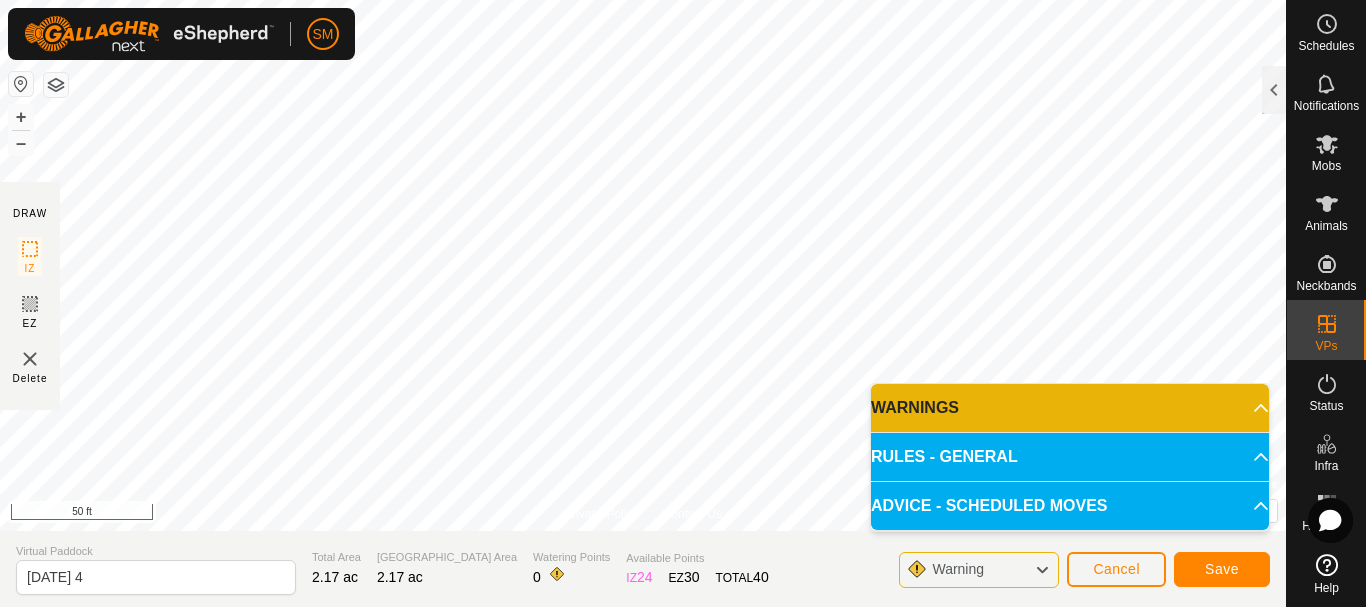 click on "Virtual Paddock [DATE] 4 Total Area 2.17 ac Grazing Area 2.17 ac Watering Points 0 Available Points  IZ   24  EZ  30  TOTAL   40 Warning Cancel Save" 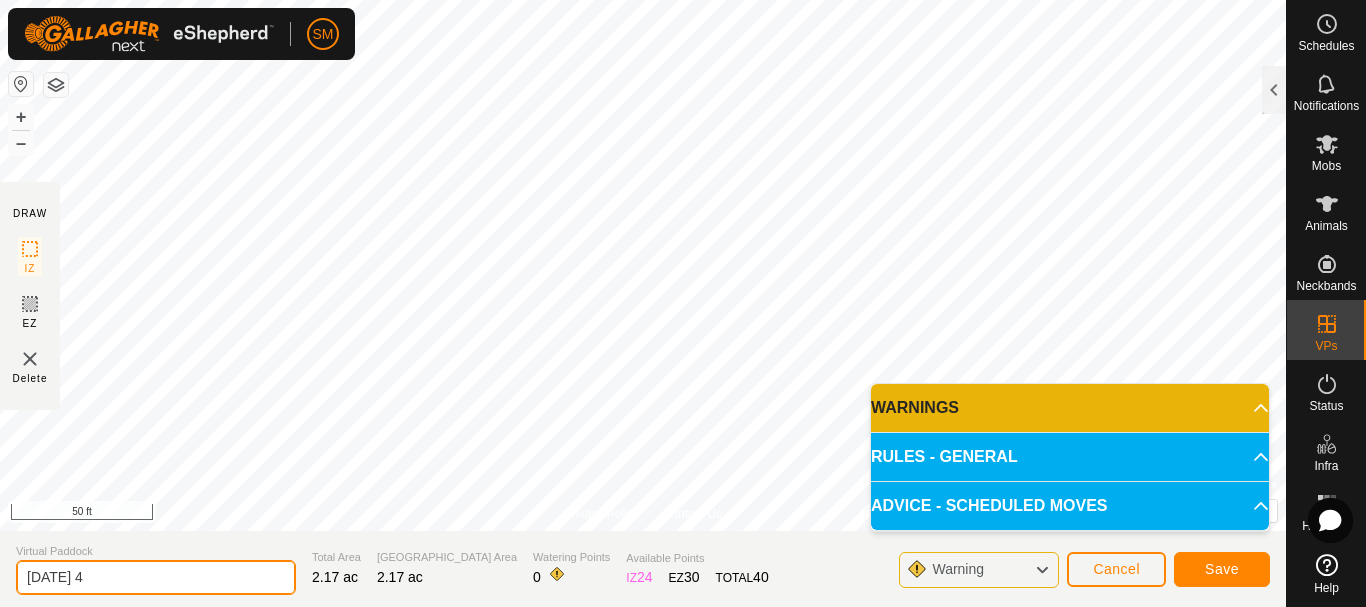 click on "[DATE] 4" 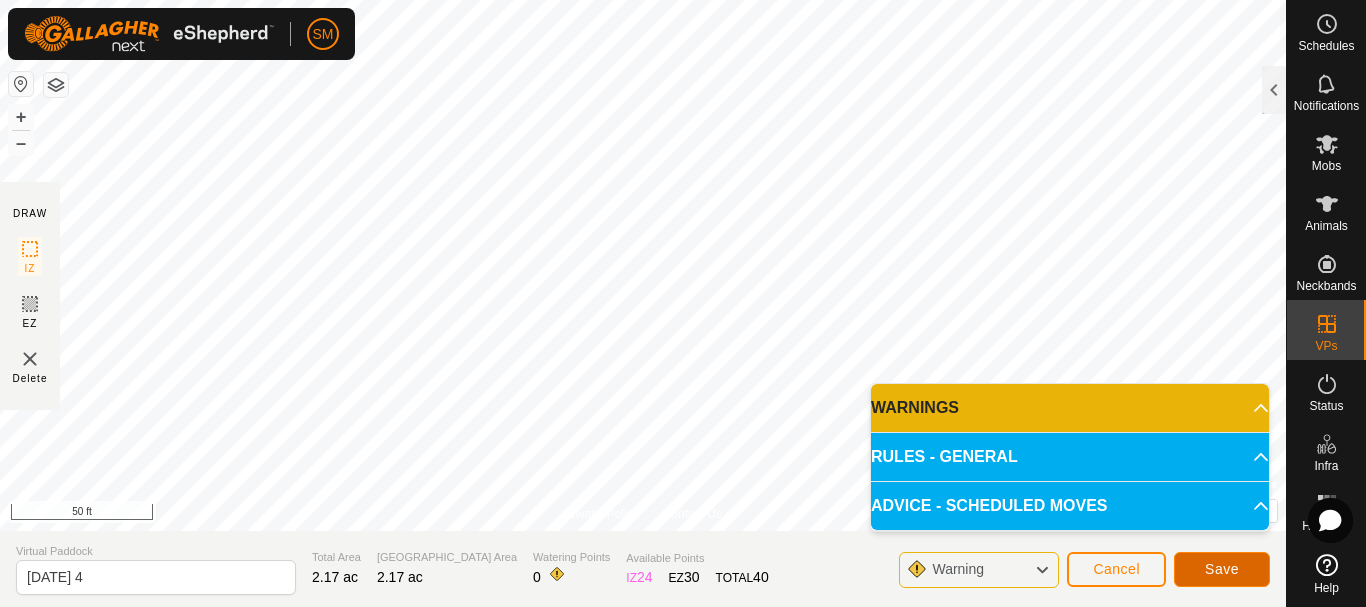 click on "Save" 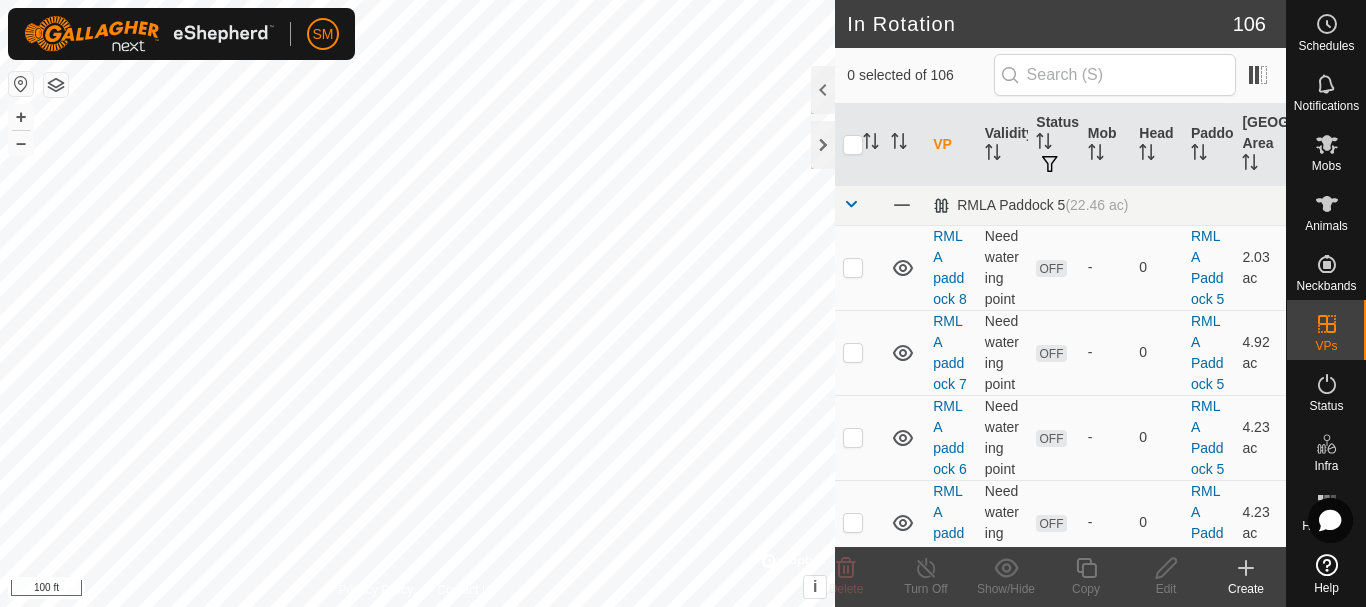 checkbox on "true" 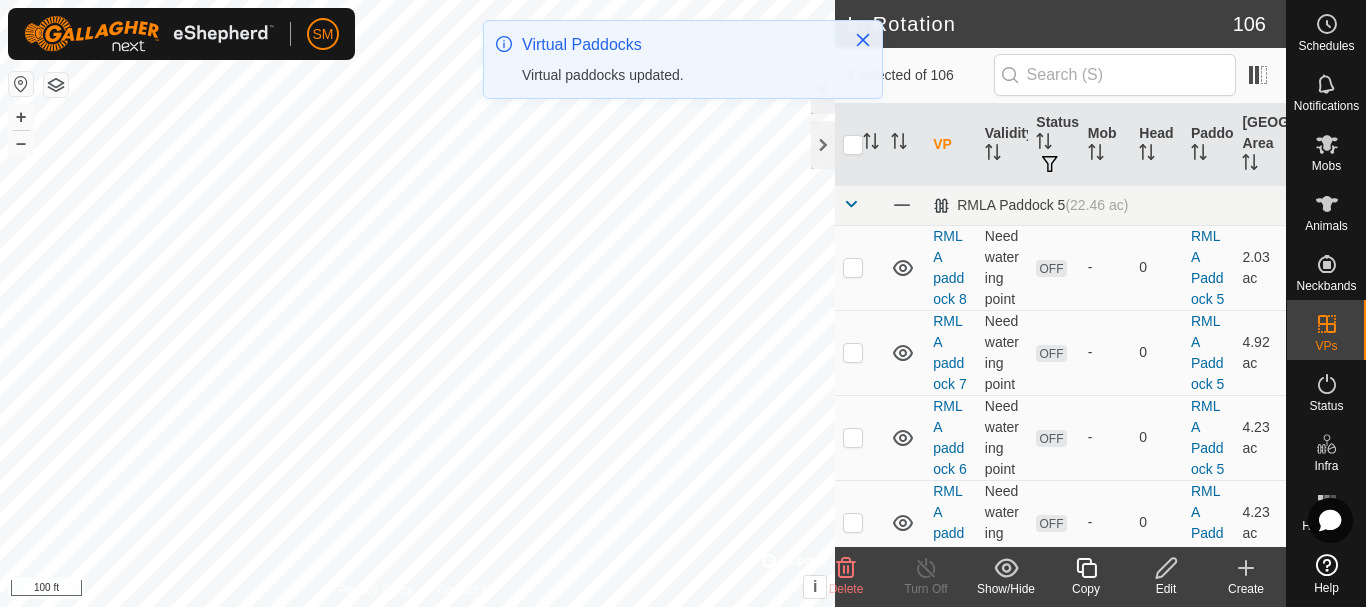 click 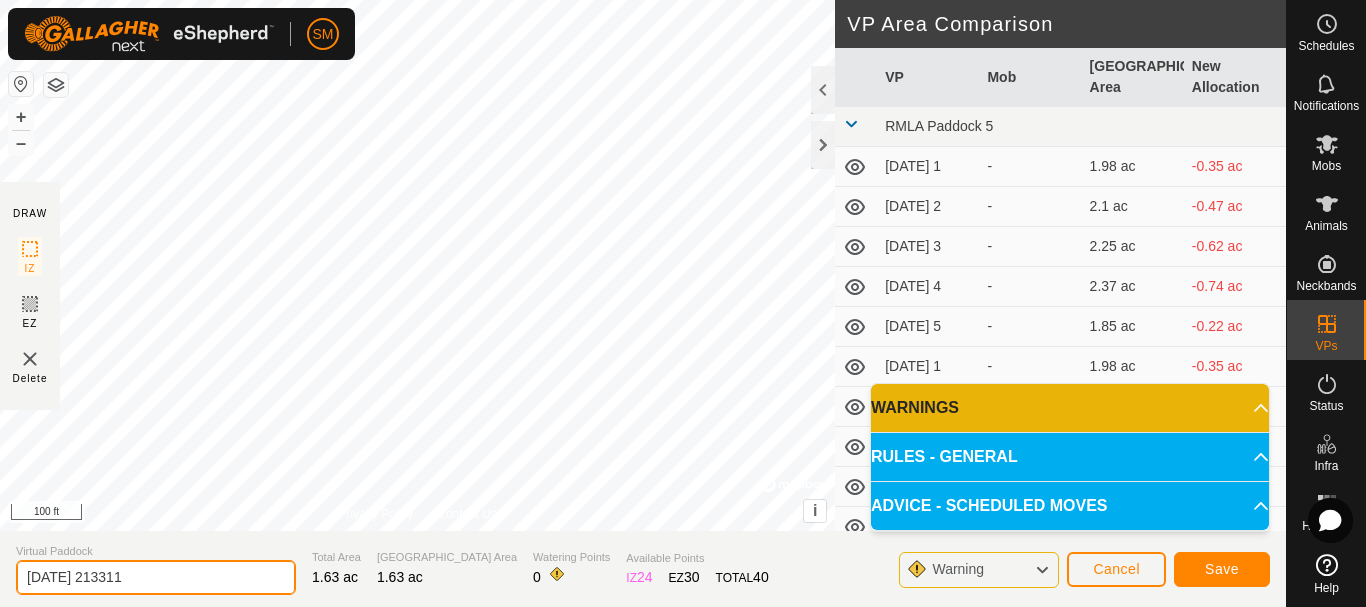 drag, startPoint x: 161, startPoint y: 574, endPoint x: 0, endPoint y: 592, distance: 162.00308 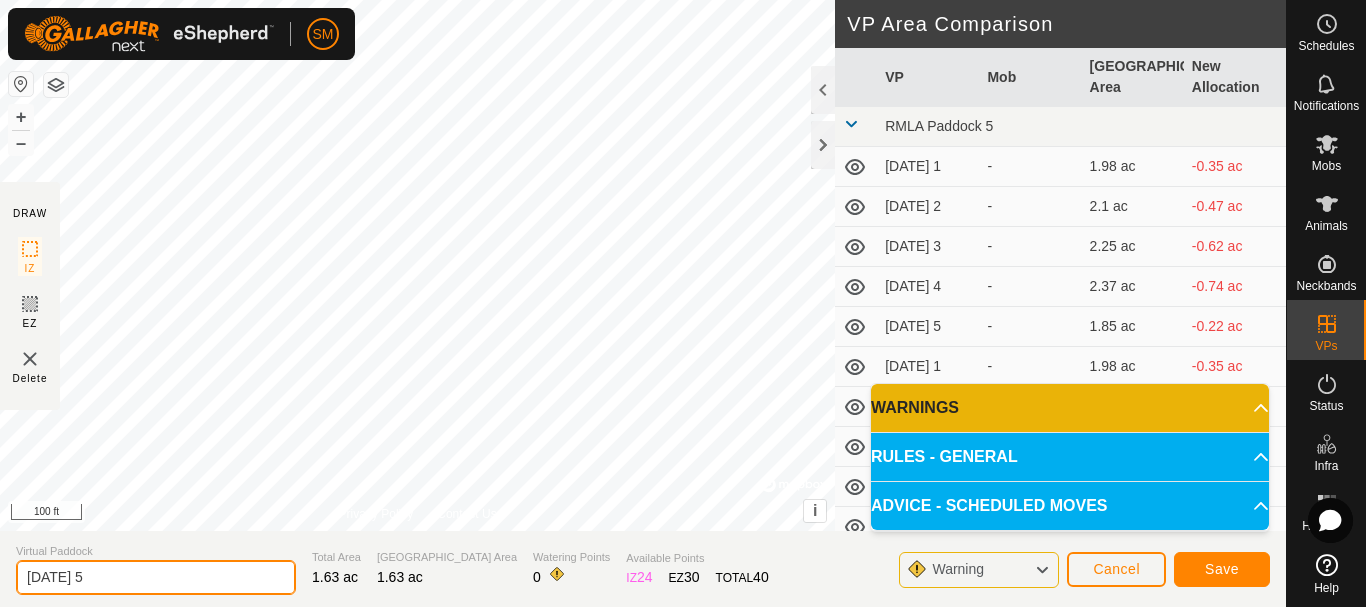 type on "[DATE] 5" 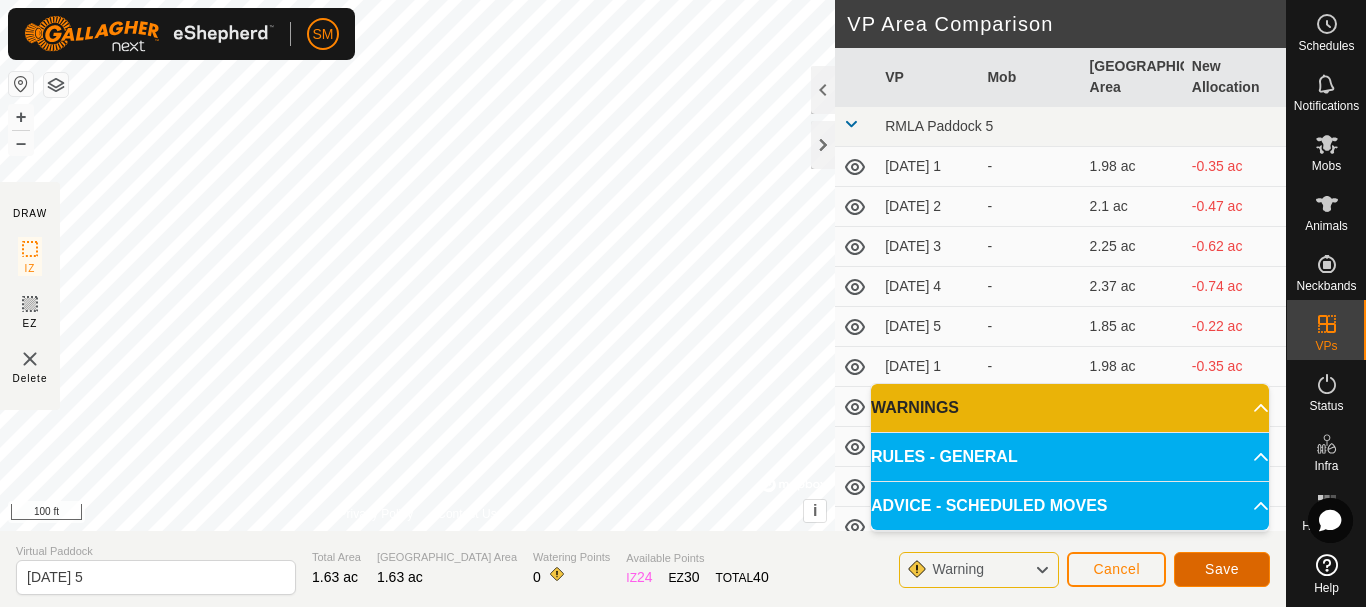 click on "Save" 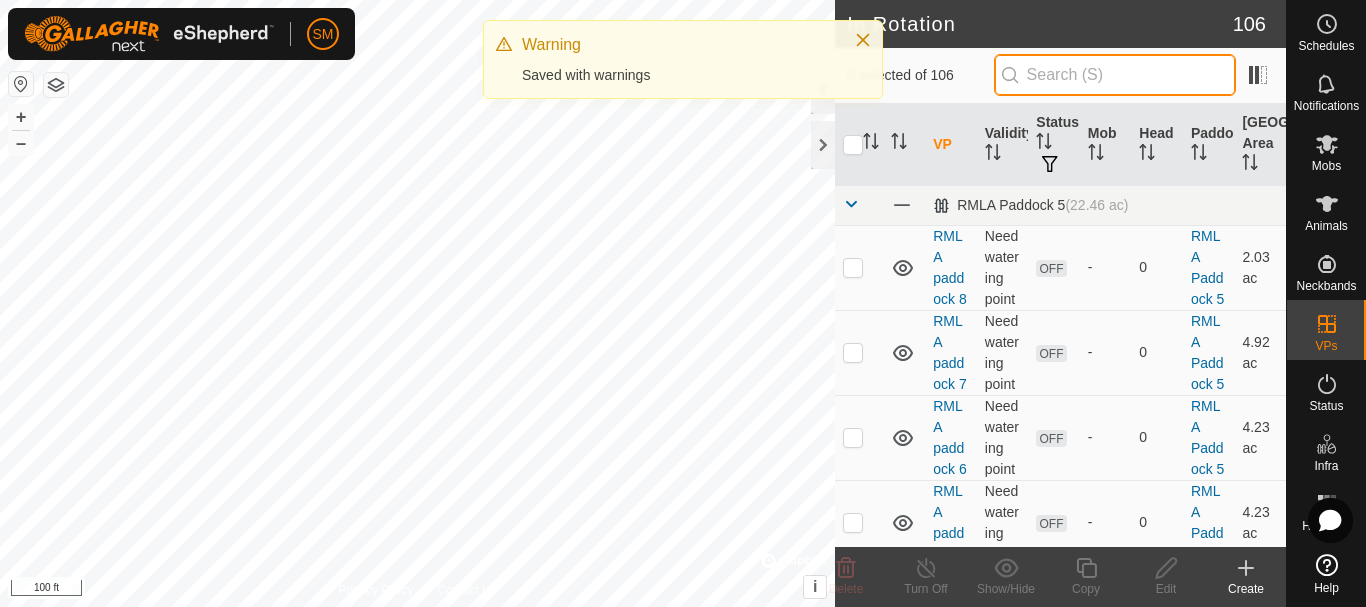 click at bounding box center [1115, 75] 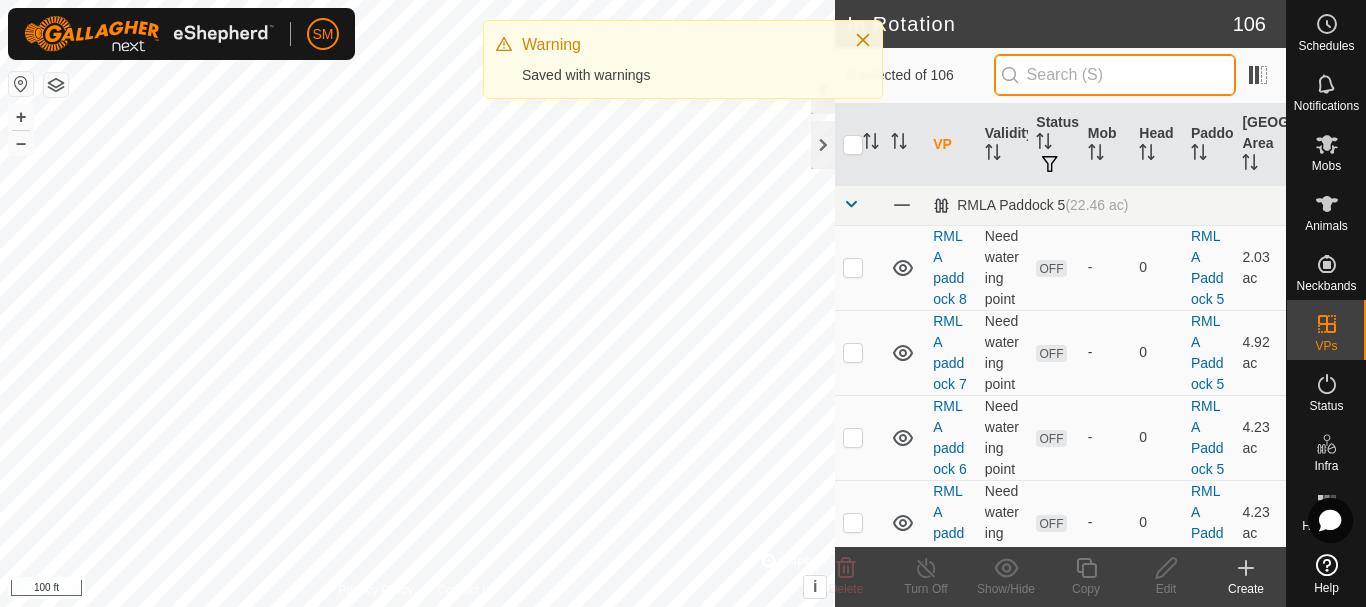 paste on "[DATE]" 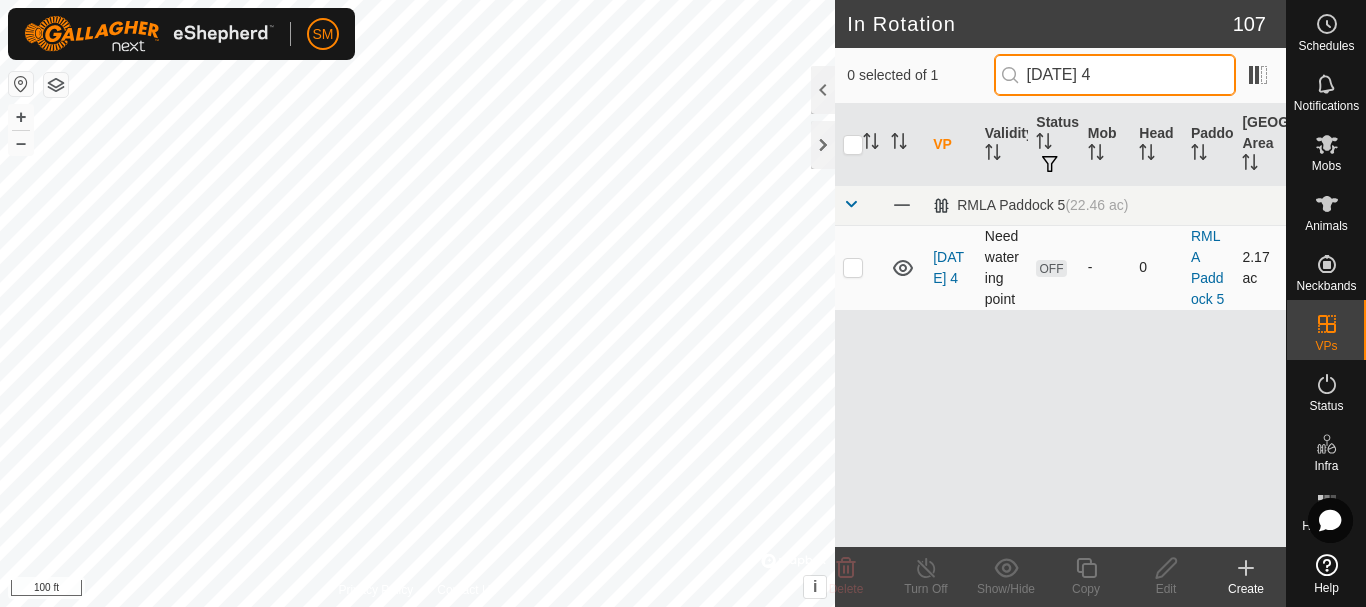 type on "[DATE] 4" 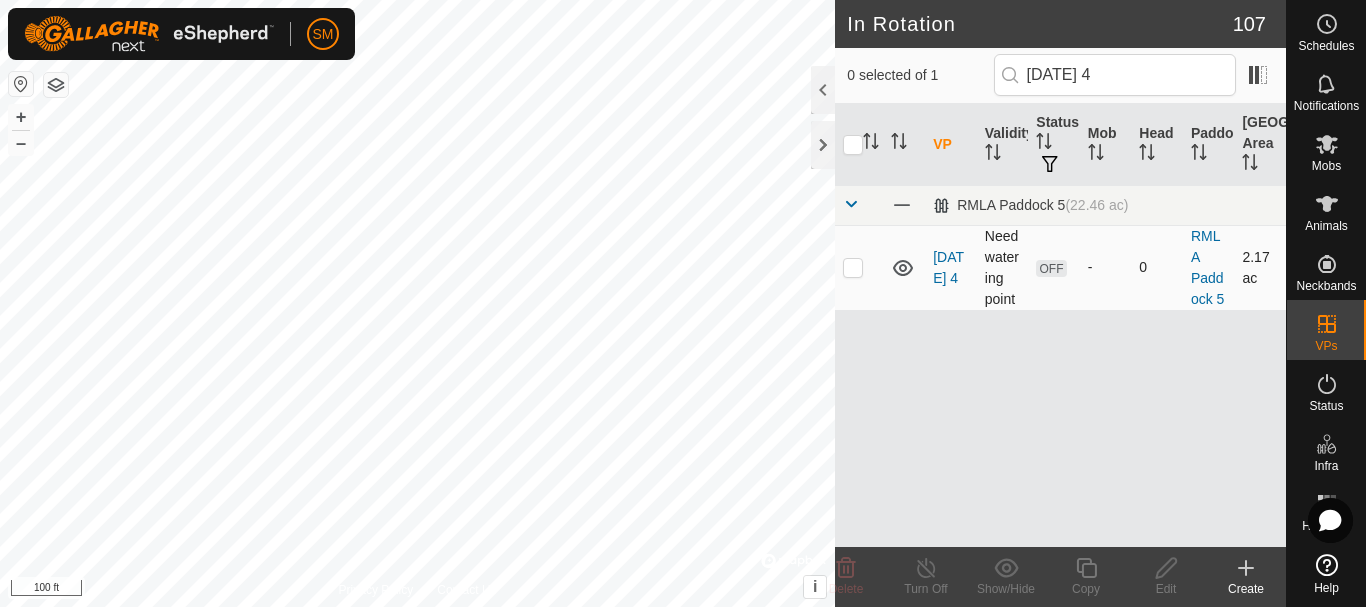 click at bounding box center (853, 267) 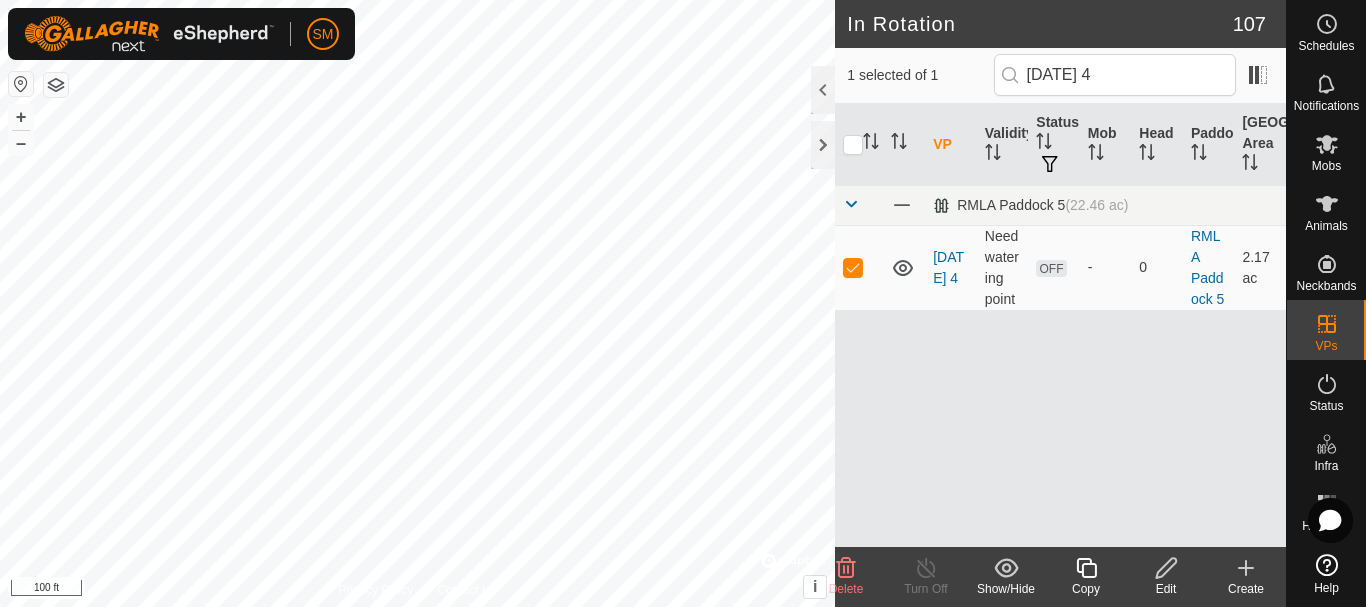 click 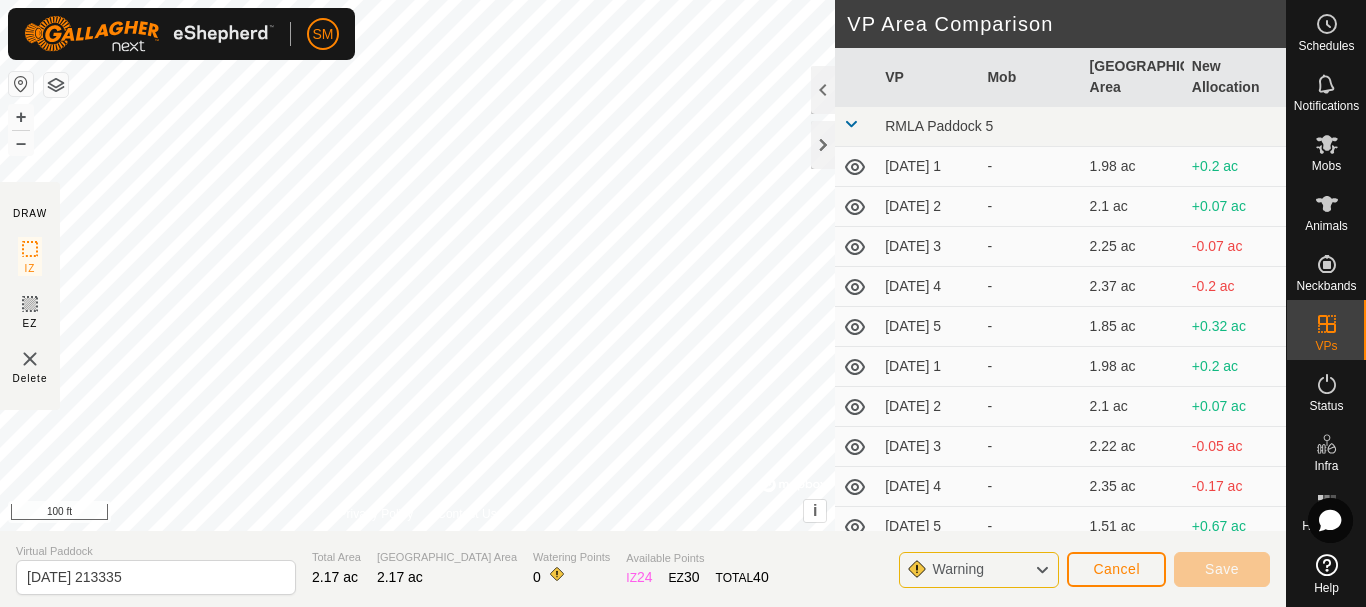 type on "[DATE] 213340" 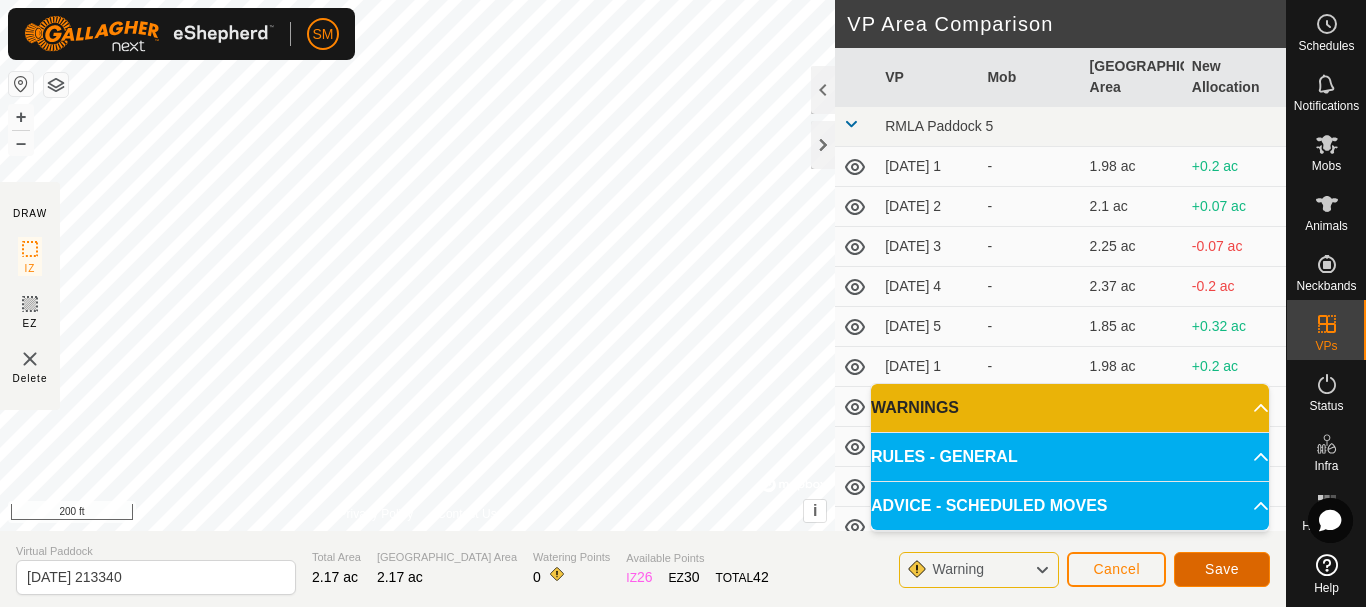 click on "Save" 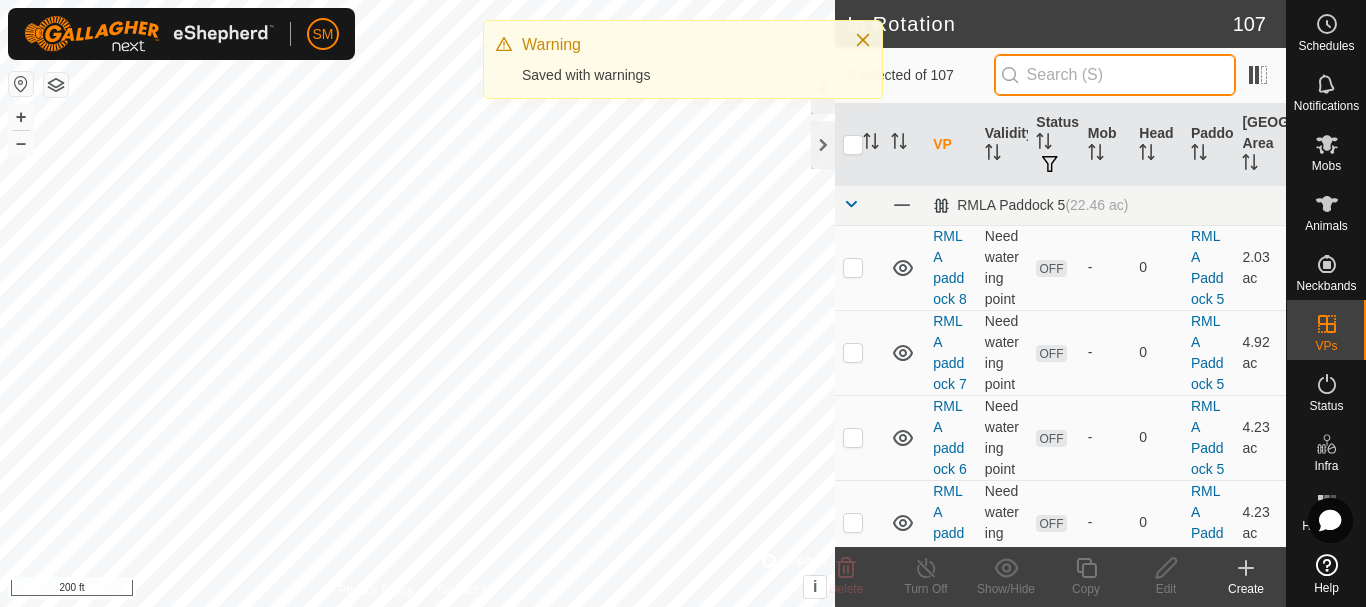 click at bounding box center (1115, 75) 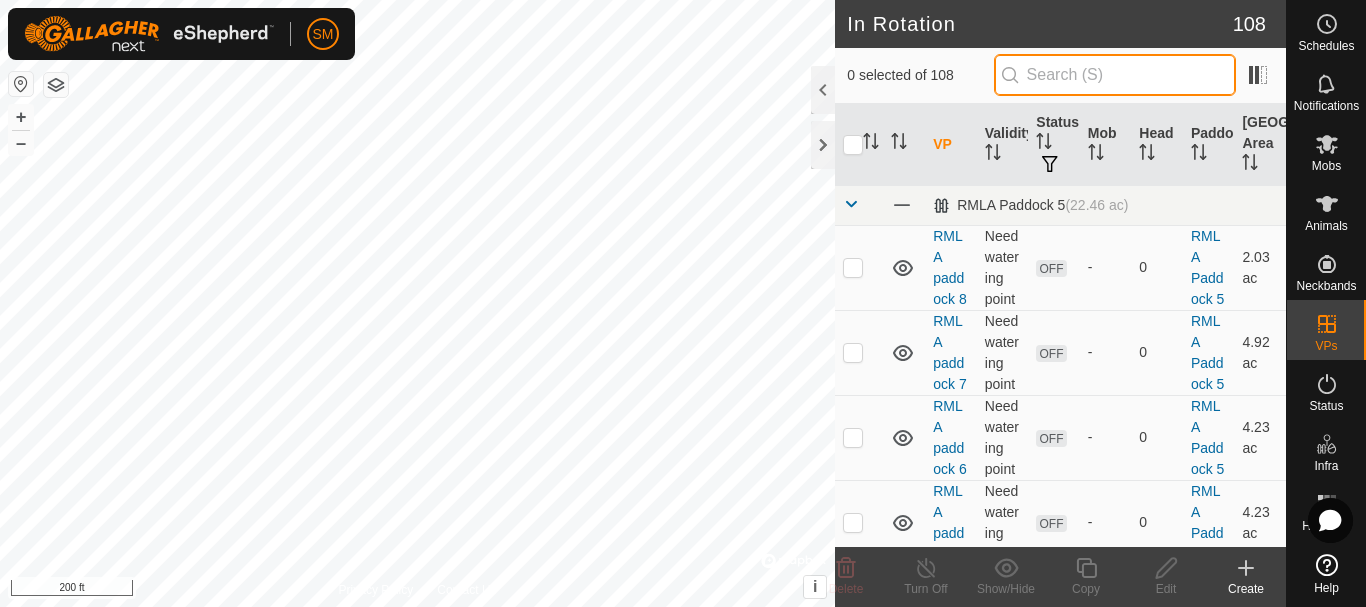 paste on "[DATE]" 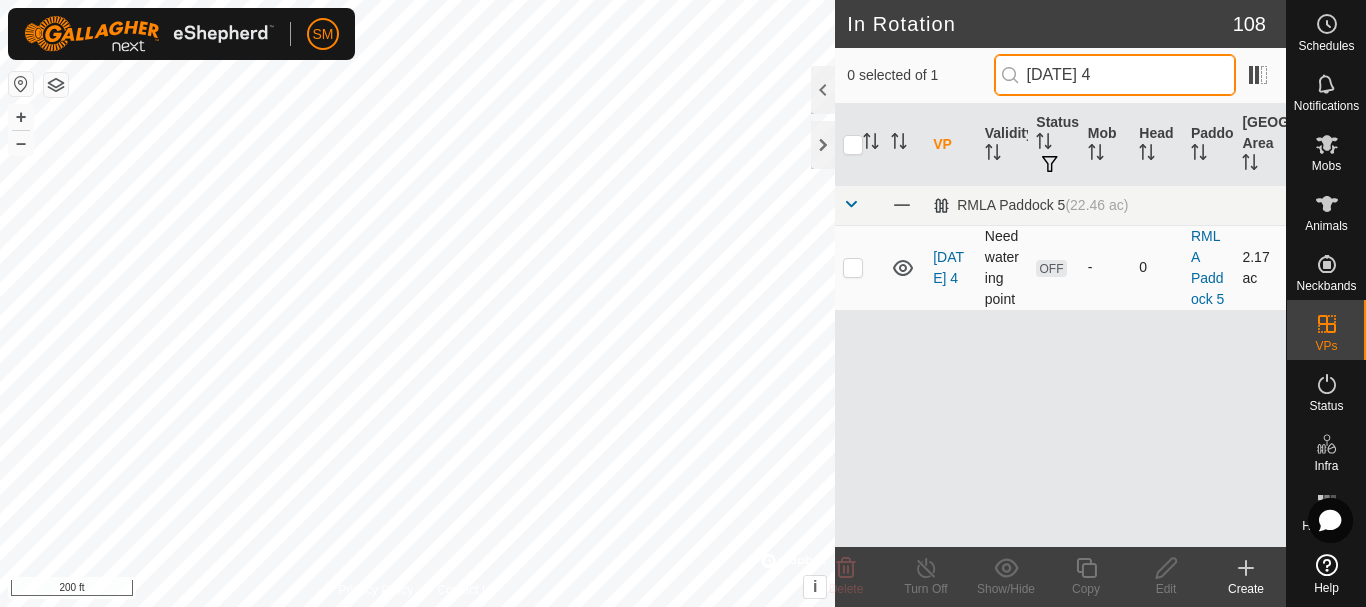 type on "[DATE] 4" 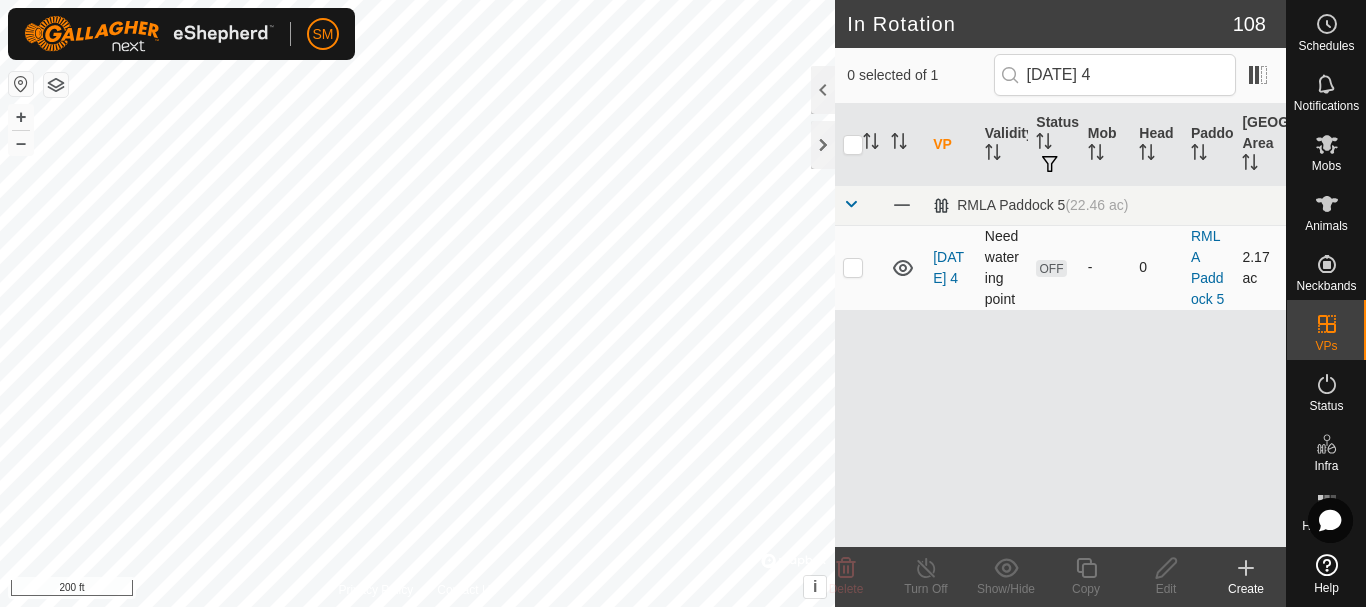 click at bounding box center [853, 267] 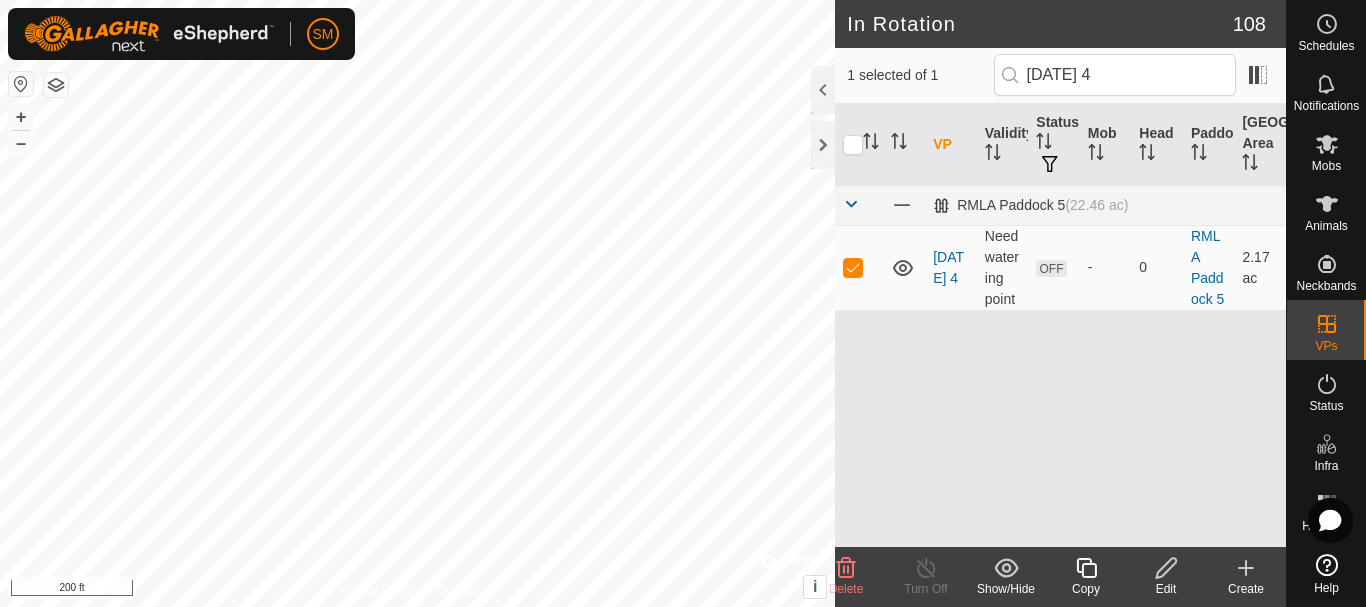 click 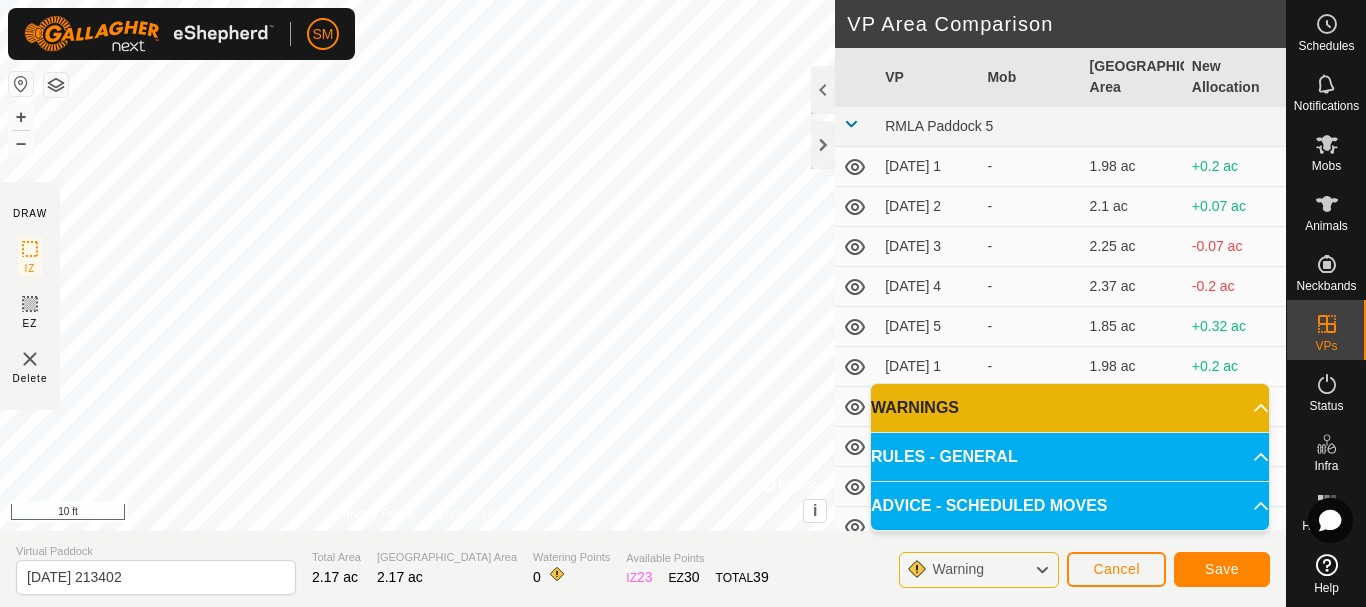 click on "DRAW IZ EZ Delete Privacy Policy Contact Us + – ⇧ i ©  Mapbox , ©  OpenStreetMap ,  Improve this map 10 ft VP Area Comparison     VP   Mob   [GEOGRAPHIC_DATA] Area   New Allocation  RMLA Paddock 5  [DATE] 1  -  1.98 ac  +0.2 ac  [DATE] 2  -  2.1 ac  +0.07 ac  [DATE] 3  -  2.25 ac  -0.07 ac  [DATE] 4  -  2.37 ac  -0.2 ac  [DATE] 5  -  1.85 ac  +0.32 ac  [DATE] 1  -  1.98 ac  +0.2 ac  [DATE] 2  -  2.1 ac  +0.07 ac  [DATE] 3  -  2.22 ac  -0.05 ac  [DATE] 4  -  2.35 ac  -0.17 ac  [DATE] 5  -  1.51 ac  +0.67 ac  [DATE]  -  1.98 ac  +0.2 ac  [DATE] 1  -  1.63 ac  +0.54 ac  [DATE] 2  -  1.73 ac  +0.44 ac  [DATE] 3  -  1.85 ac  +0.32 ac  [DATE] 4  -  1.98 ac  +0.2 ac  [DATE] 5  -  1.48 ac  +0.69 ac  [DATE]  -  1.95 ac  +0.22 ac  [DATE] 1  -  1.58 ac  +0.59 ac  [DATE] 2  -  1.71 ac  +0.47 ac  [DATE] 3  -  1.83 ac  +0.35 ac  [DATE] 4  -  1.95 ac  +0.22 ac  [DATE] 5  -  1.43 ac  +0.74 ac  [DATE]  -  1.95 ac  +0.22 ac  [DATE] 1  -" 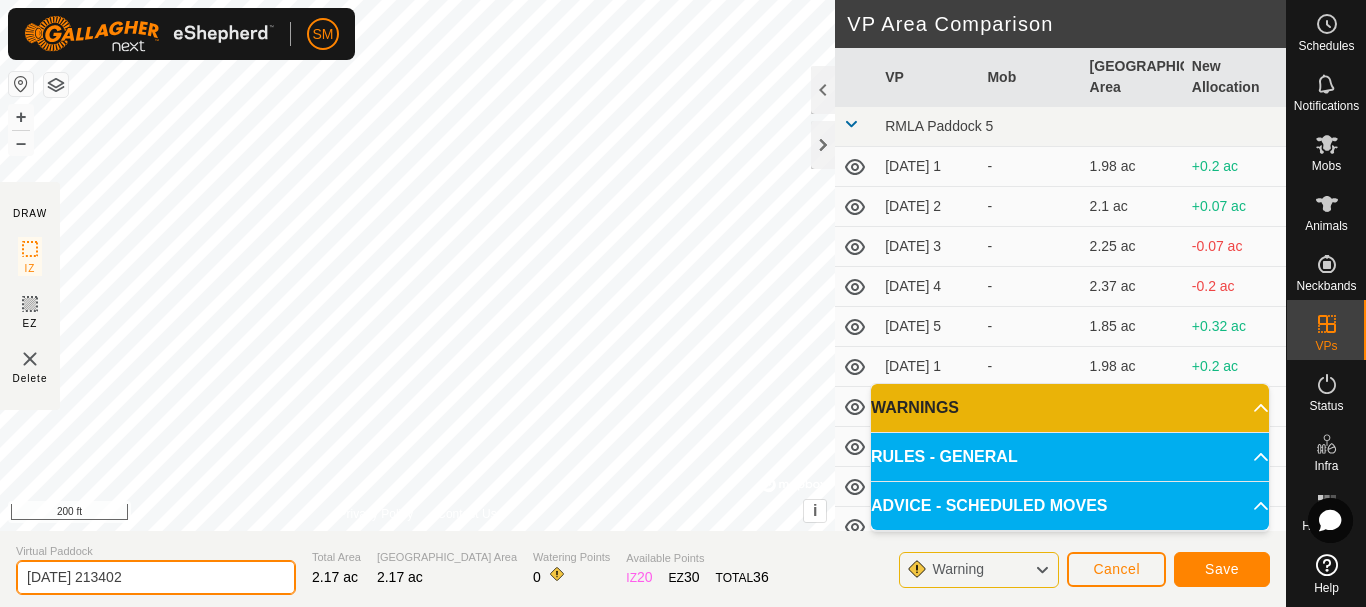 drag, startPoint x: 163, startPoint y: 580, endPoint x: 0, endPoint y: 585, distance: 163.07668 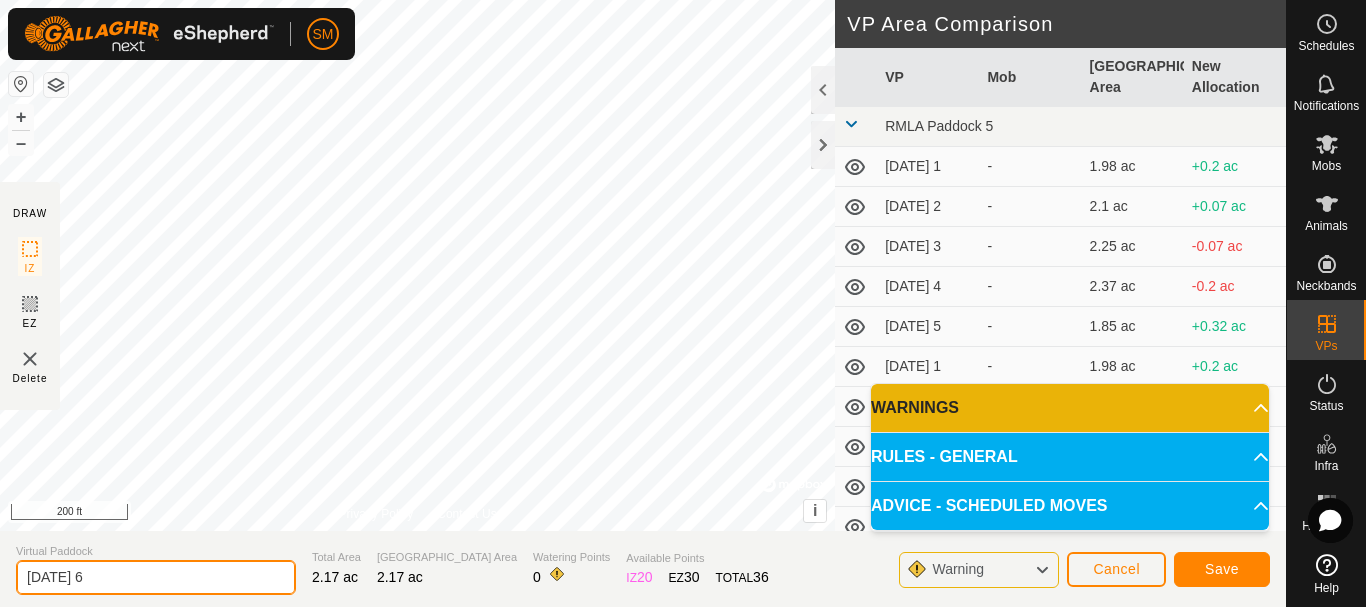 type on "[DATE] 6" 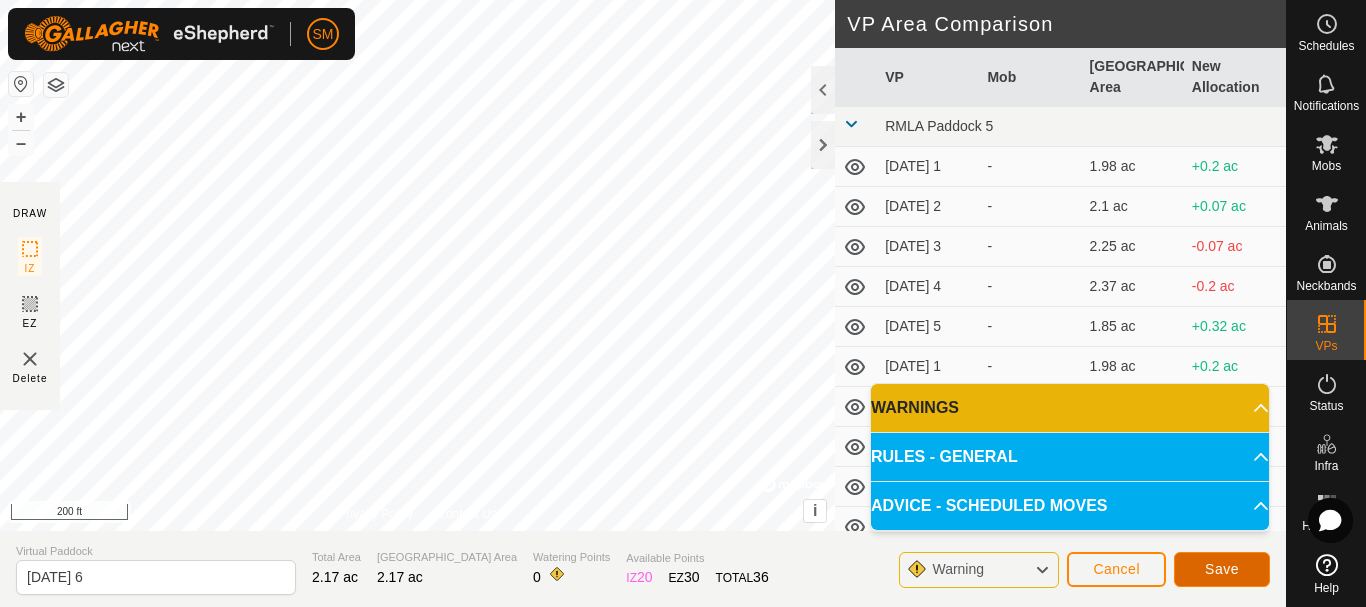click on "Save" 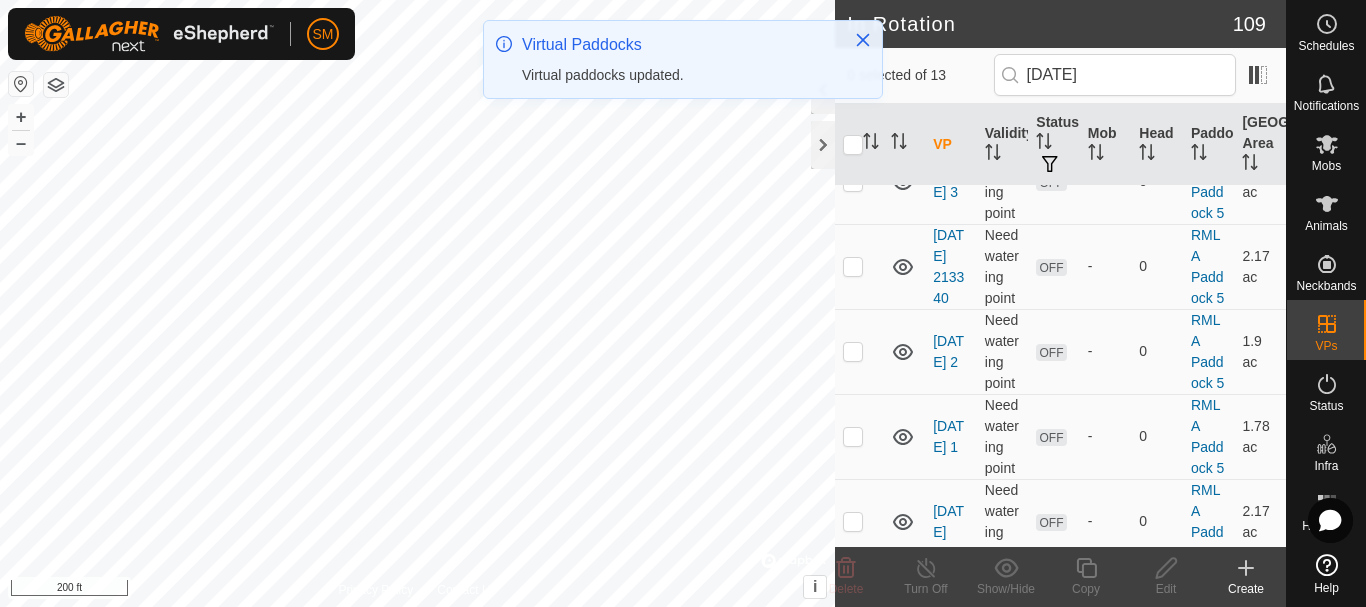 scroll, scrollTop: 300, scrollLeft: 0, axis: vertical 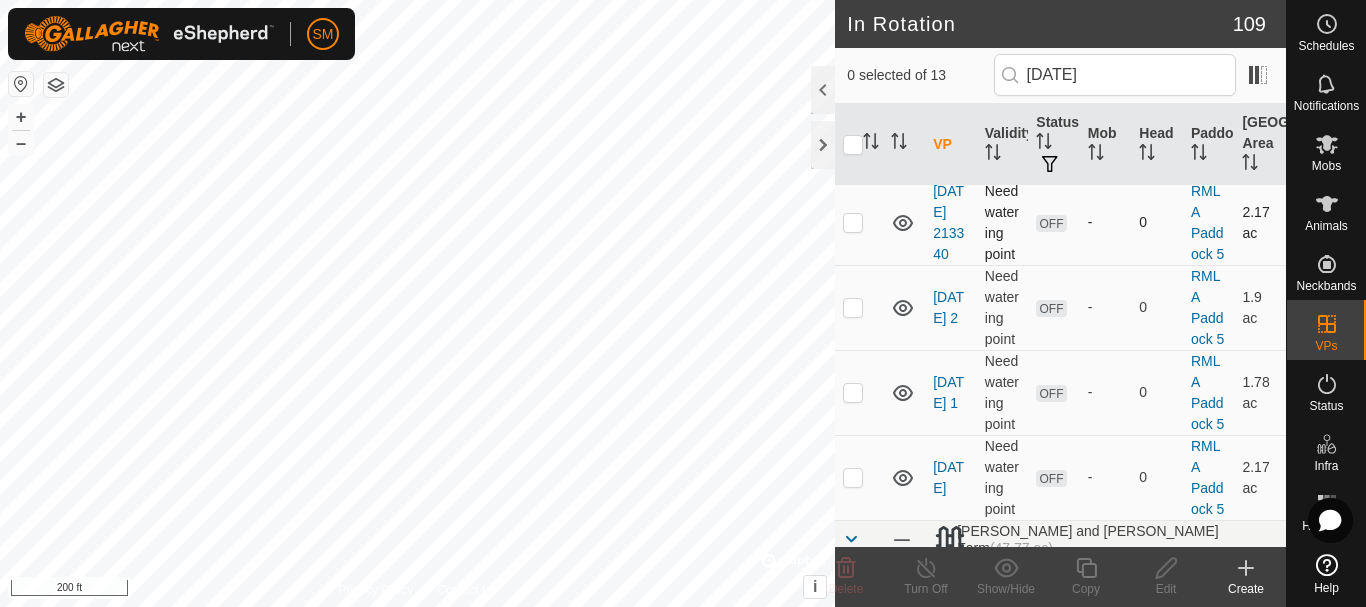 type on "[DATE]" 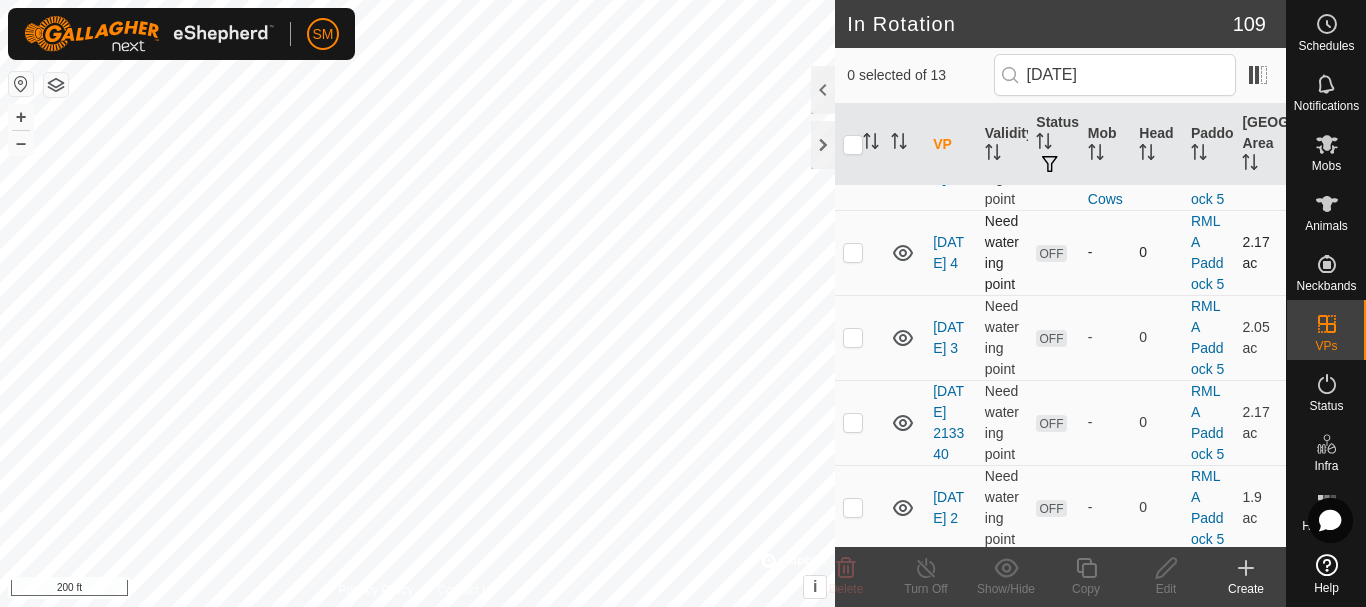 scroll, scrollTop: 200, scrollLeft: 0, axis: vertical 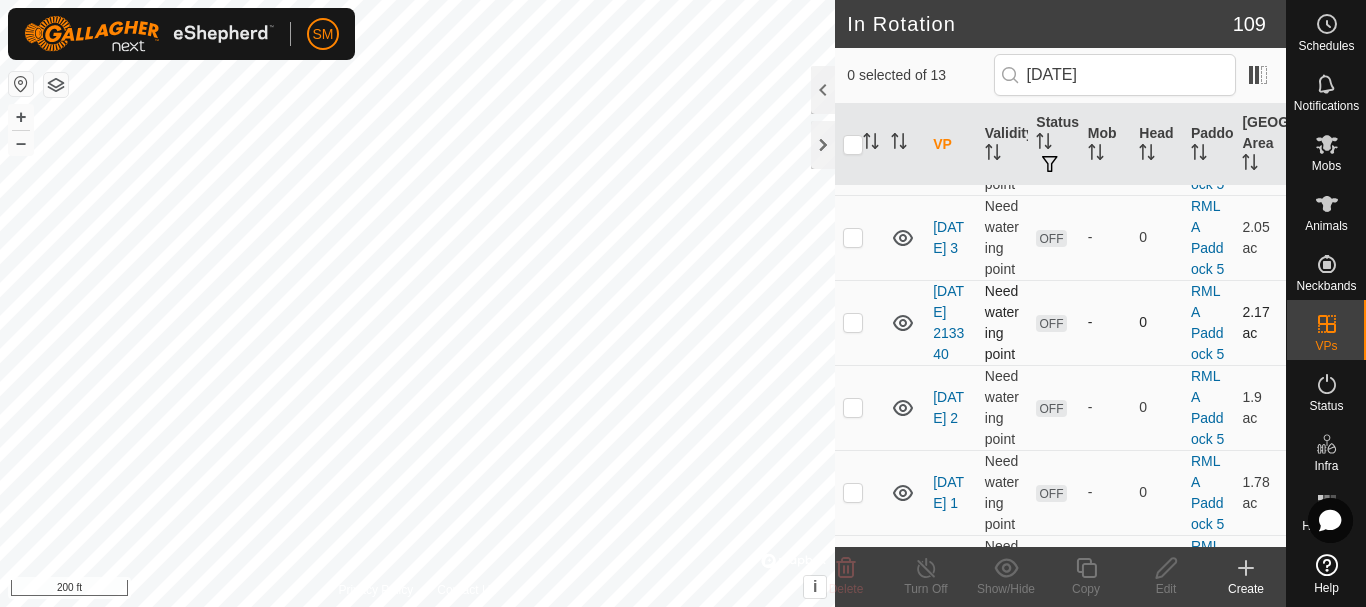click at bounding box center [853, 322] 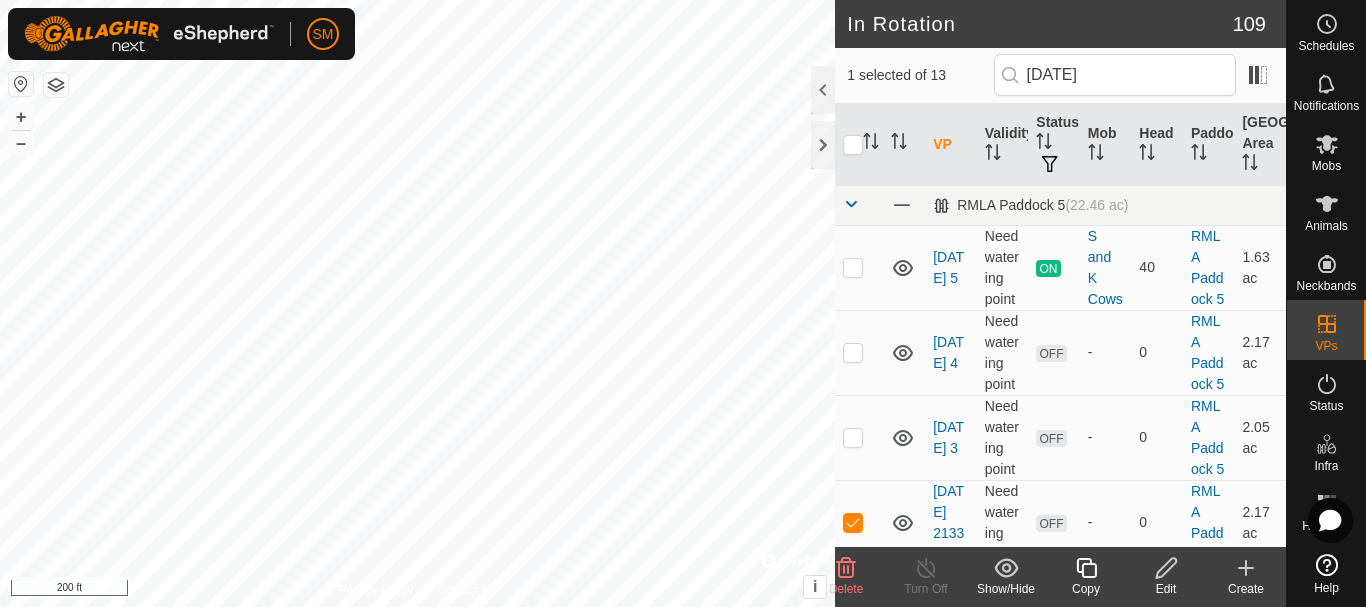 click 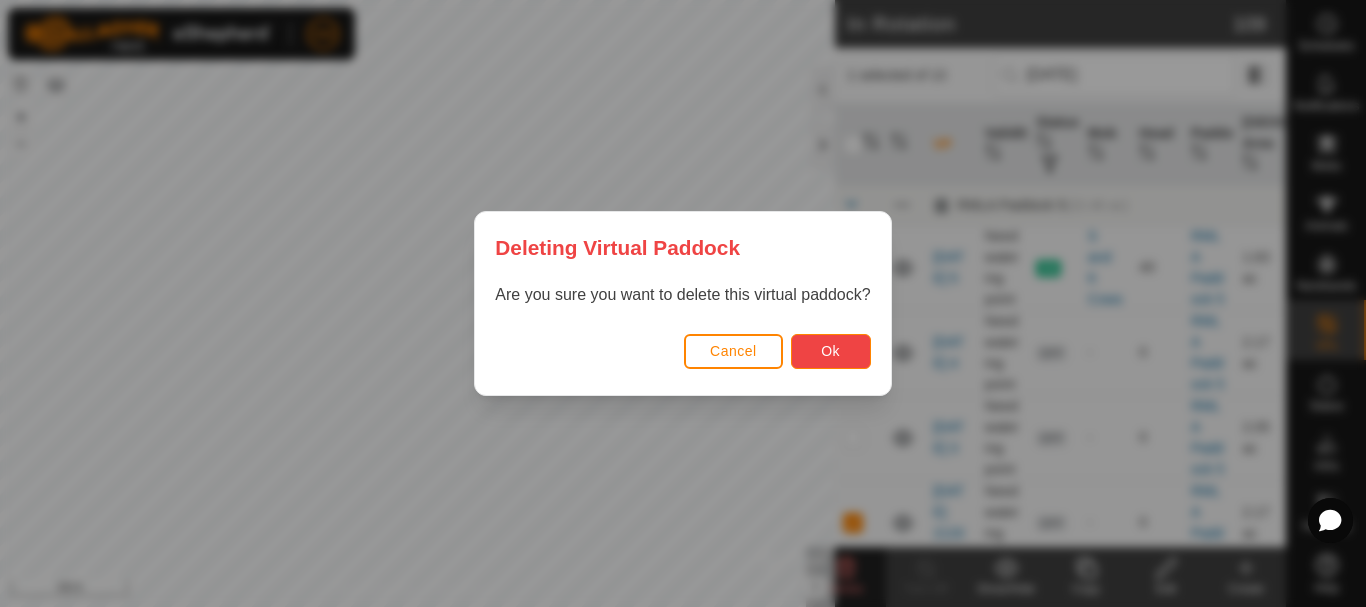 click on "Ok" at bounding box center (831, 351) 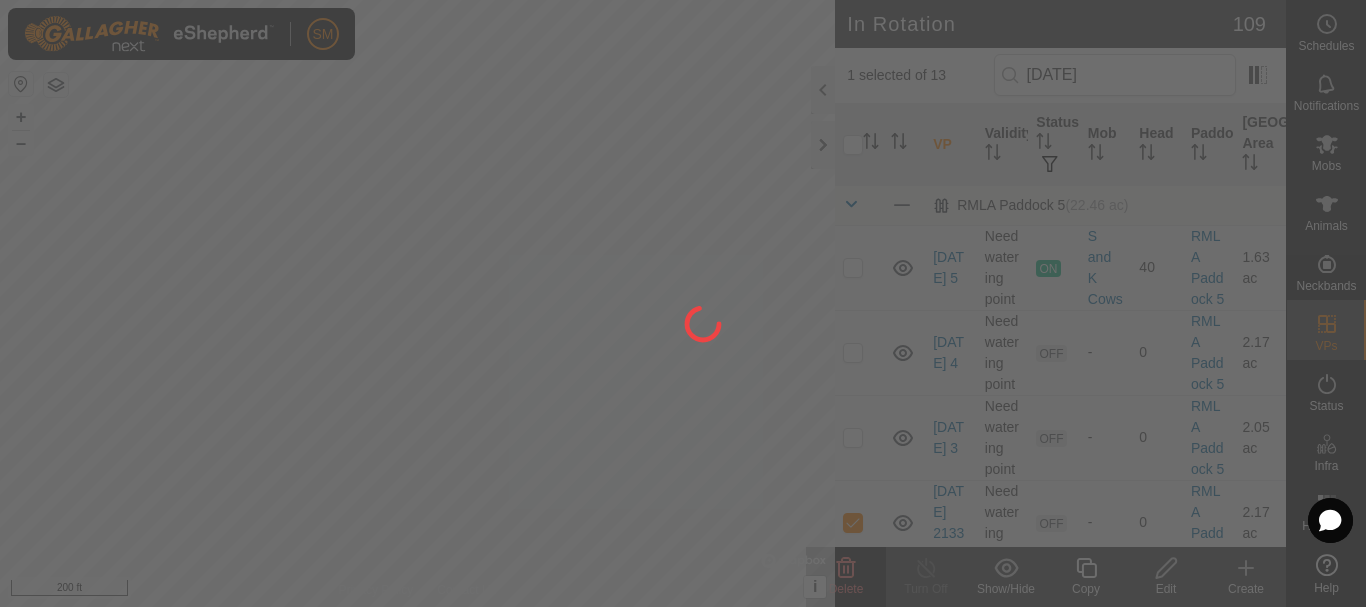 checkbox on "false" 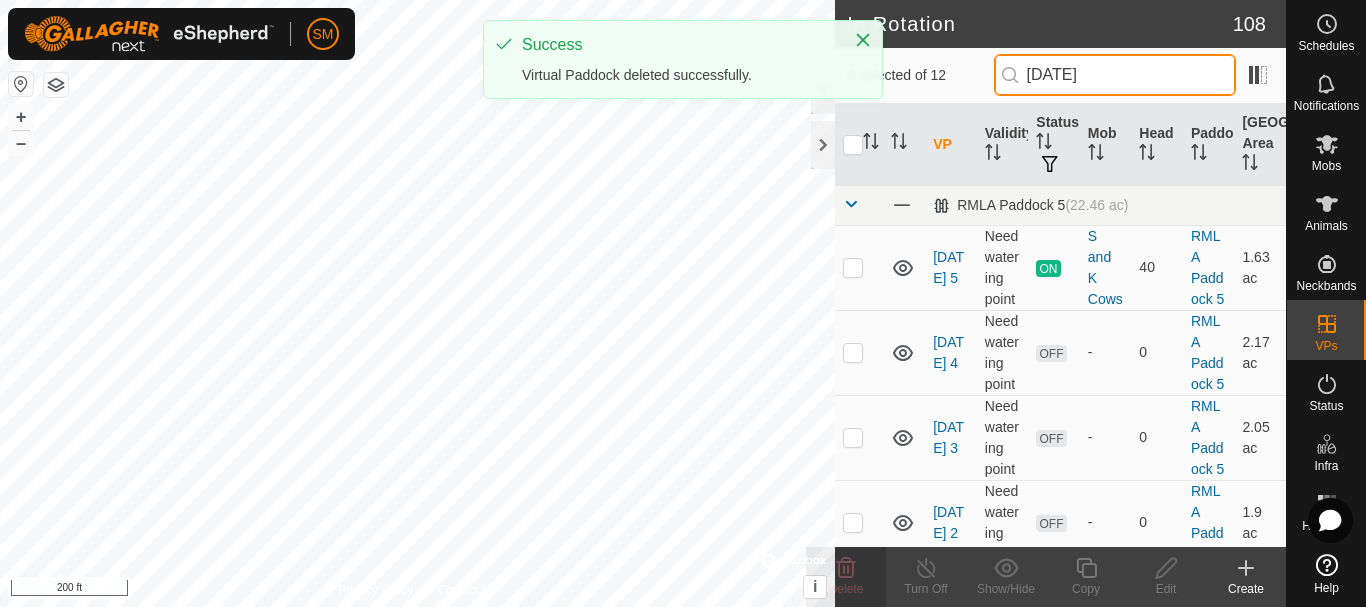 click on "[DATE]" at bounding box center [1115, 75] 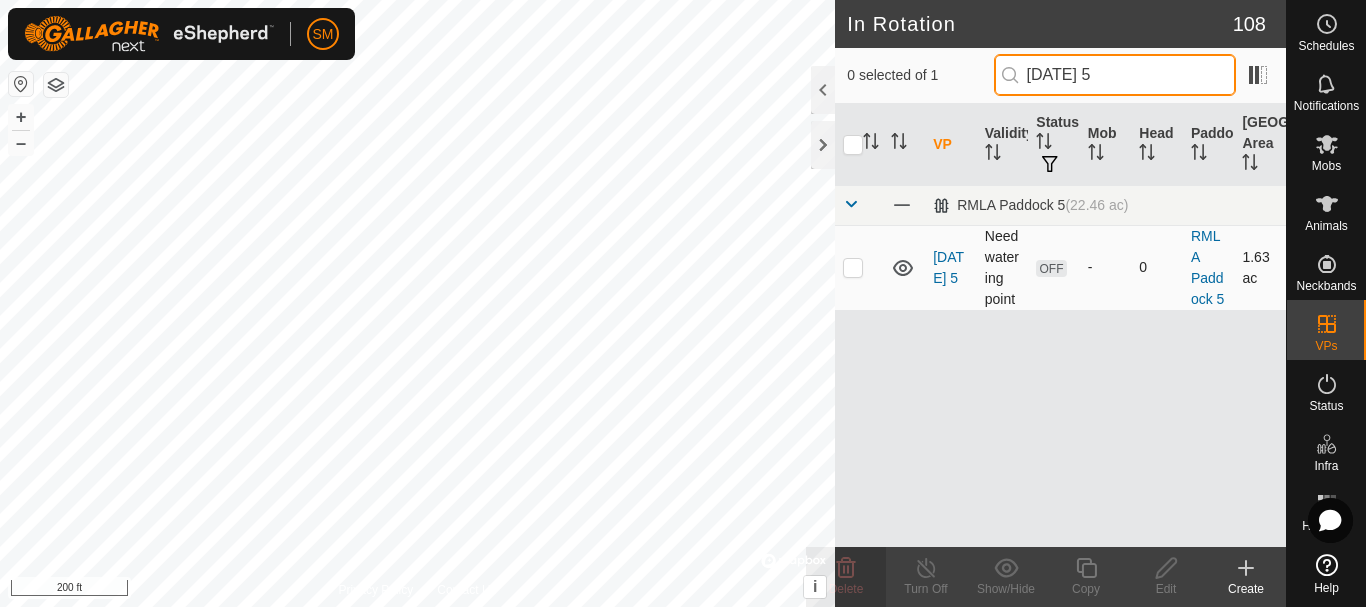 type on "[DATE] 5" 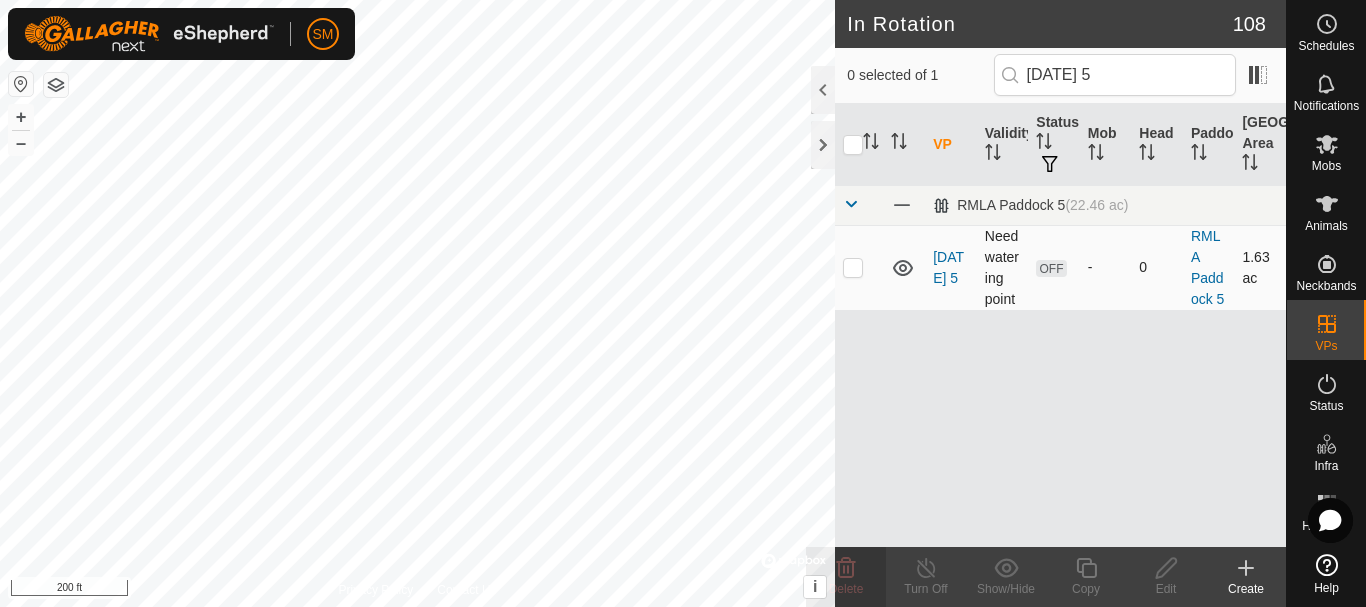 click at bounding box center [853, 267] 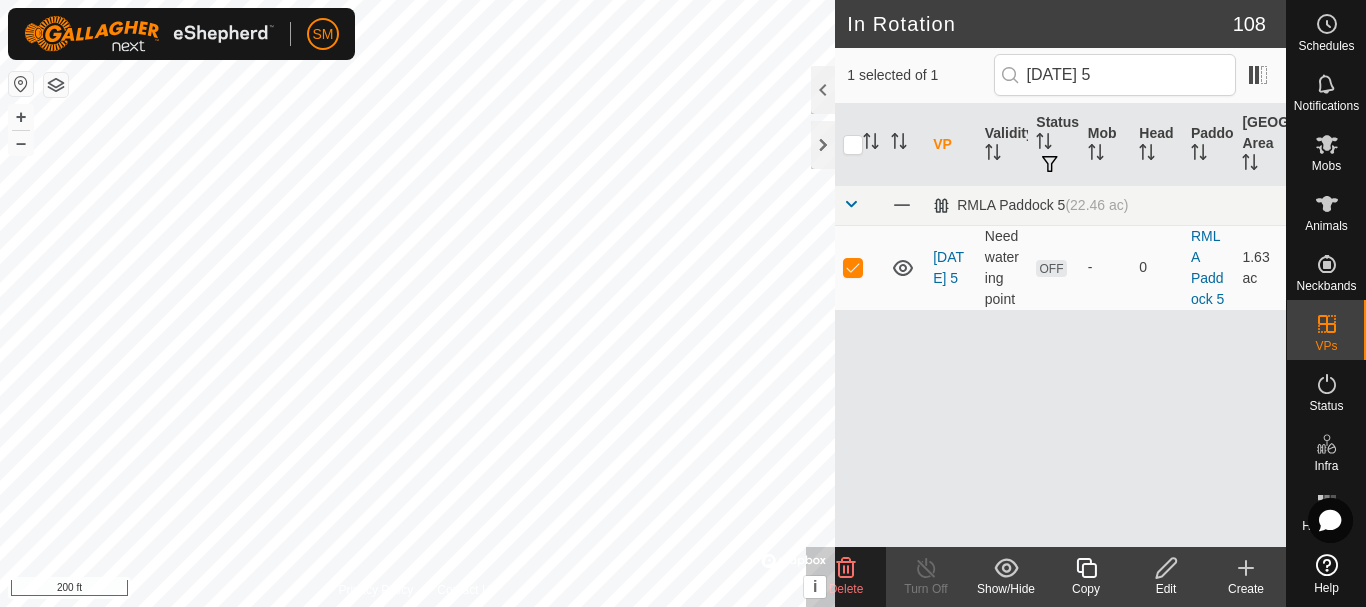 click 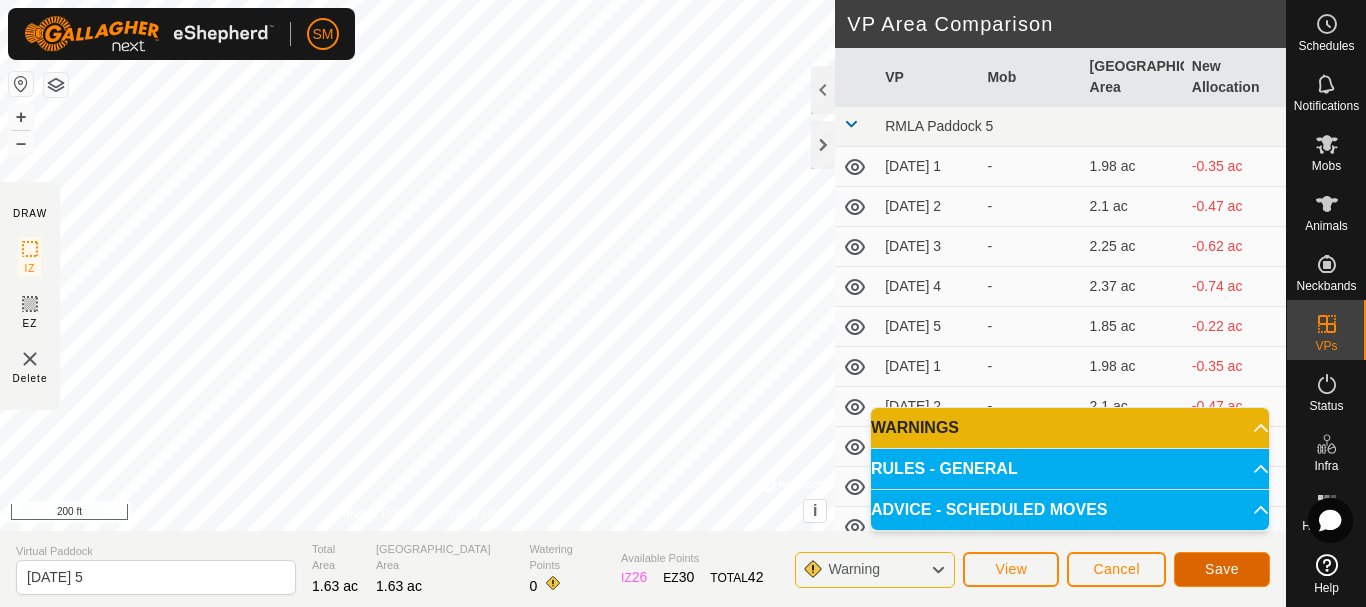 click on "Save" 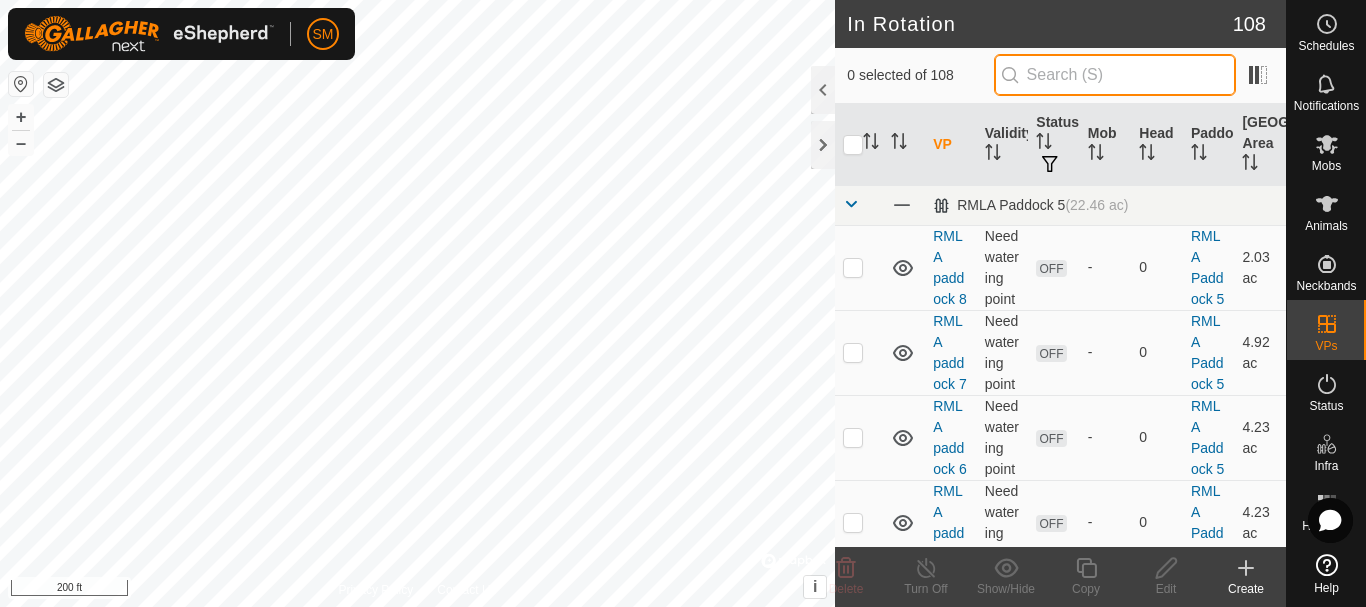 click at bounding box center [1115, 75] 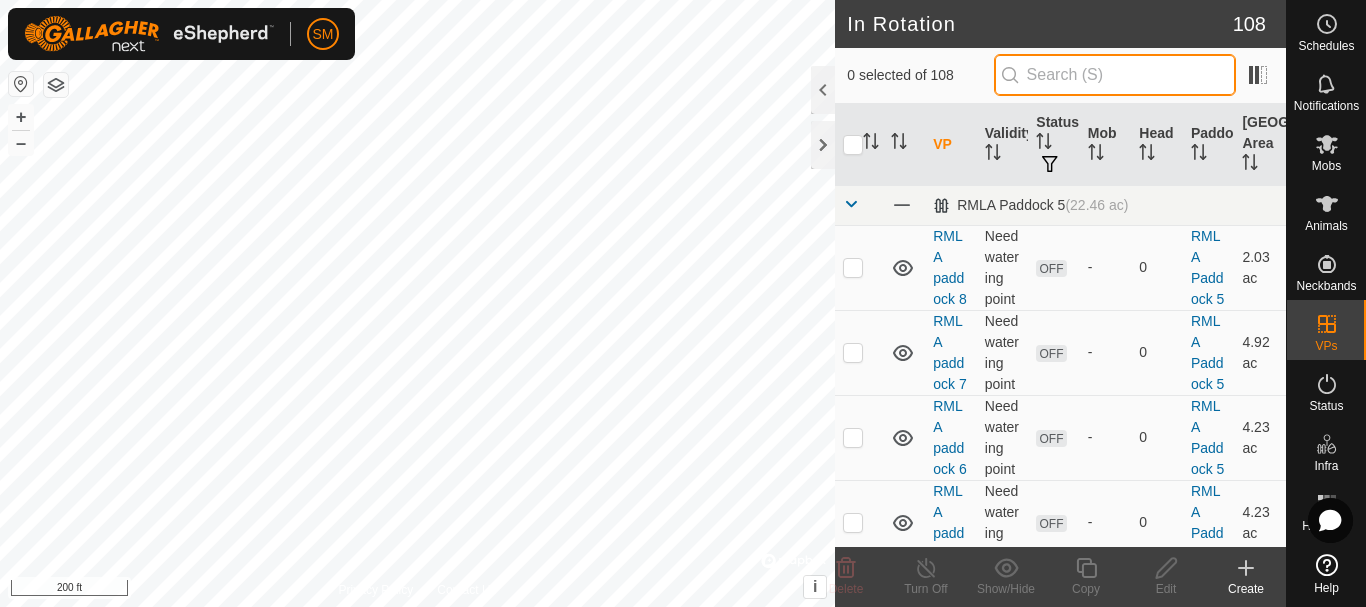 paste on "[DATE]" 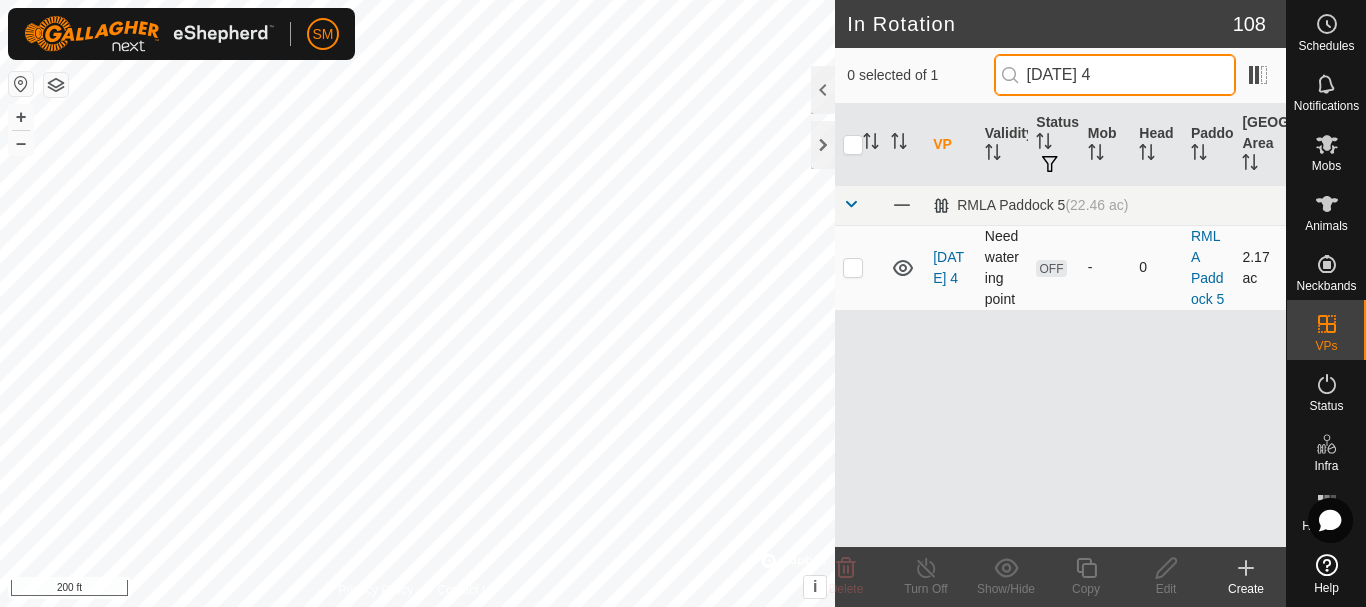 type on "[DATE] 4" 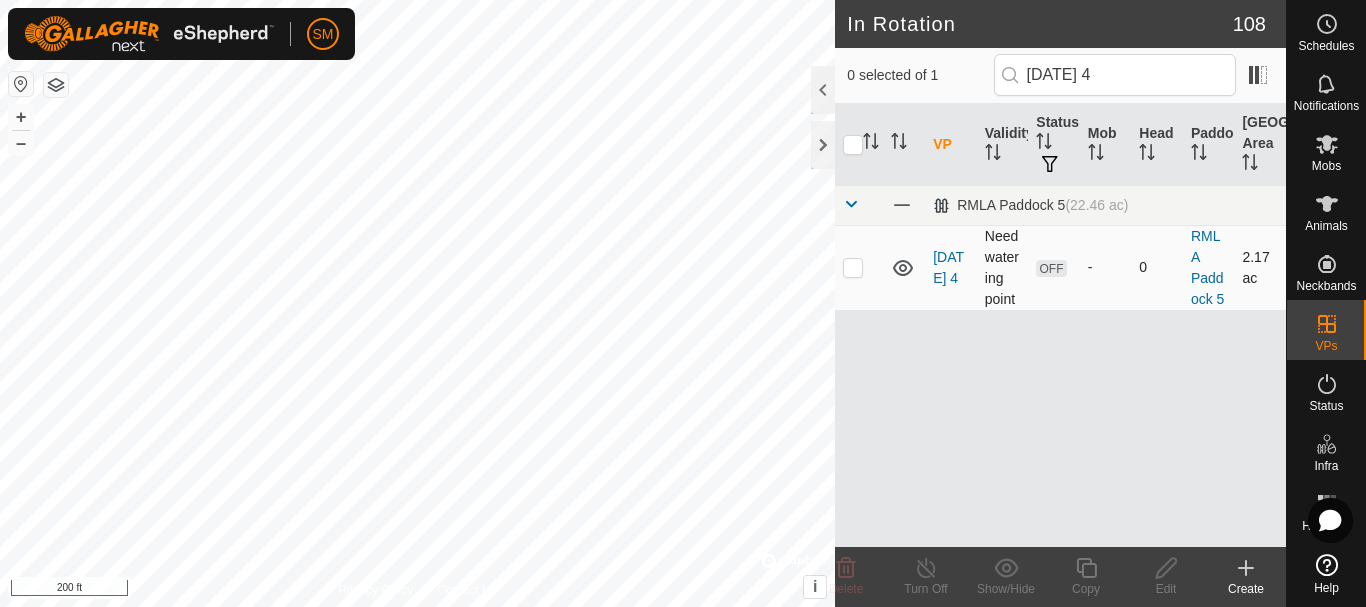 click at bounding box center [853, 267] 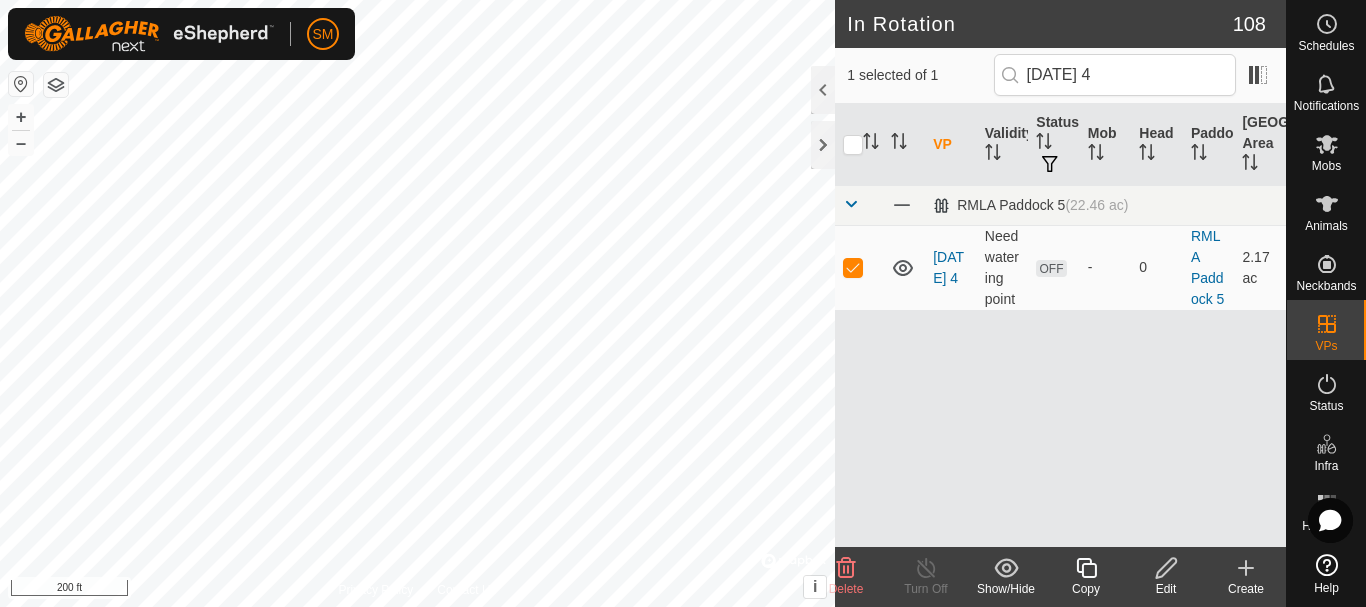 click on "Edit" 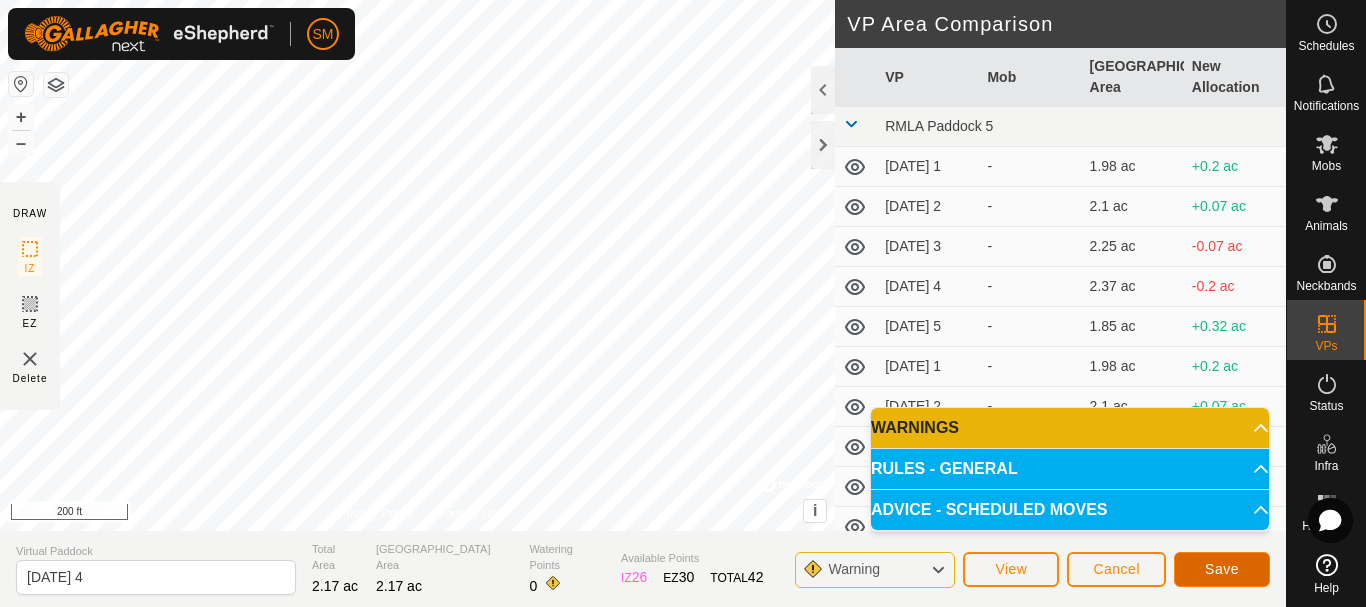click on "Save" 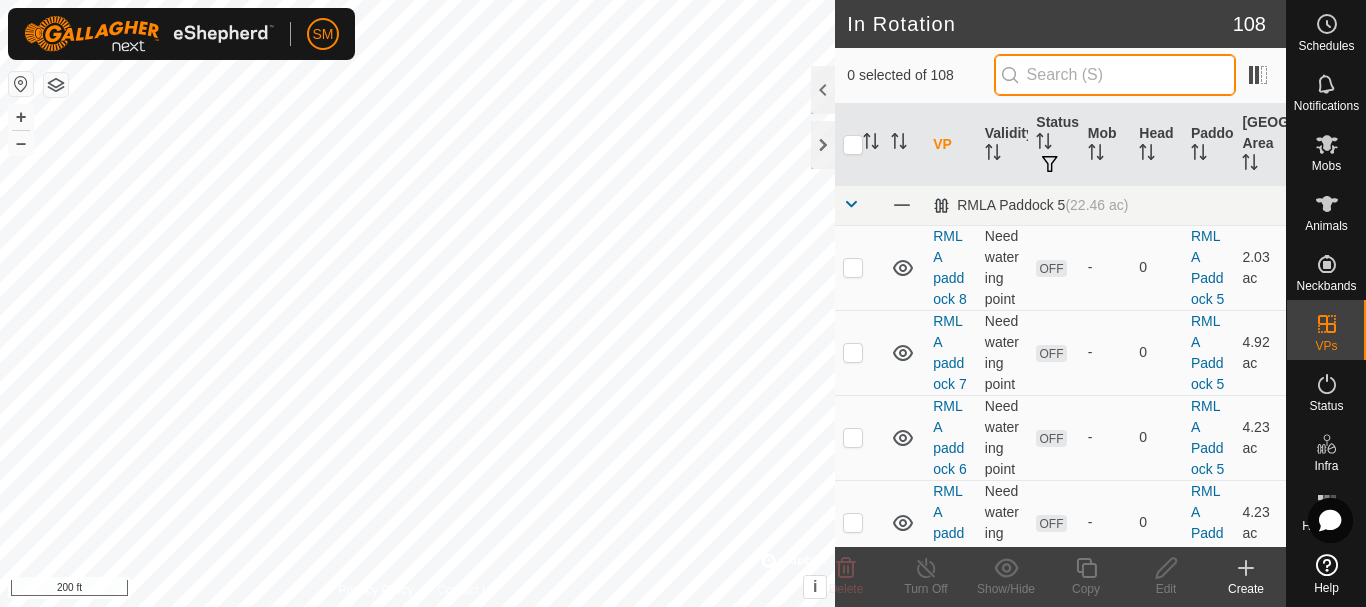 click at bounding box center (1115, 75) 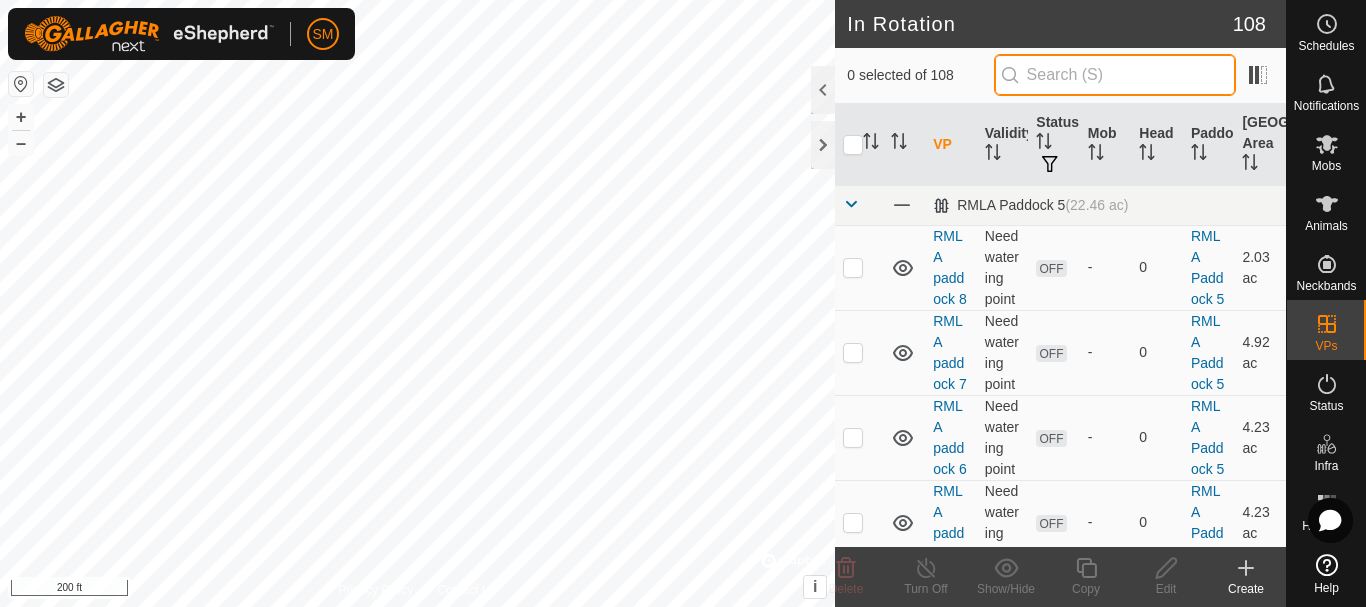 paste on "[DATE]" 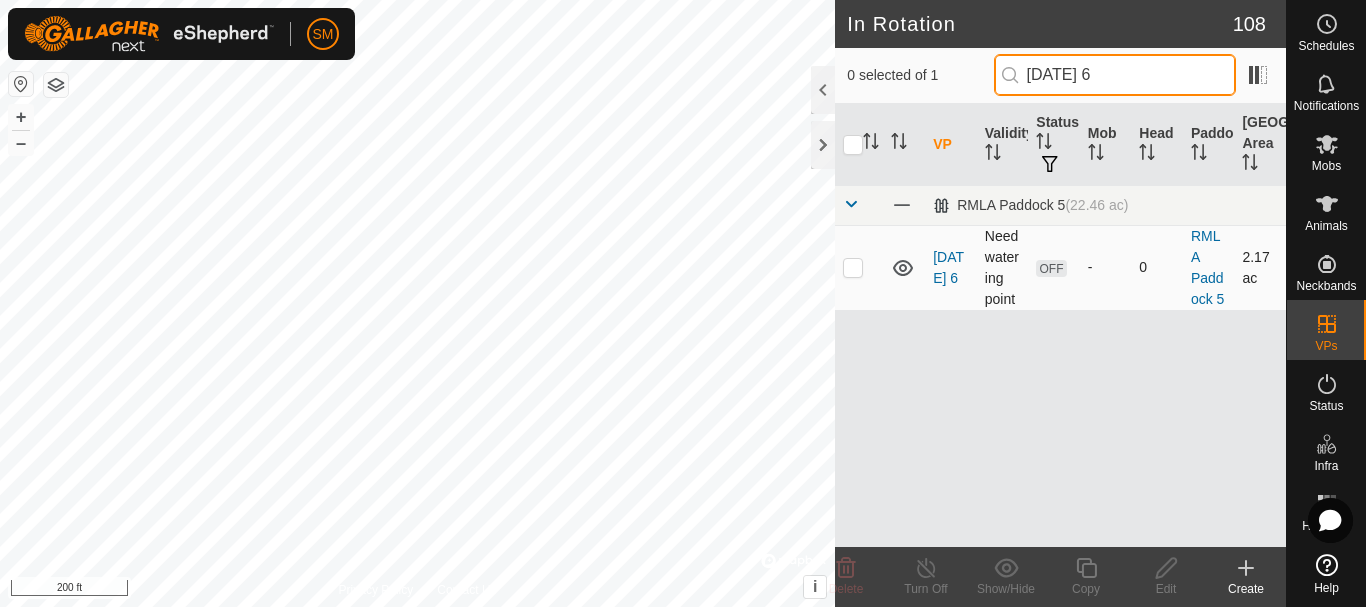 type on "[DATE] 6" 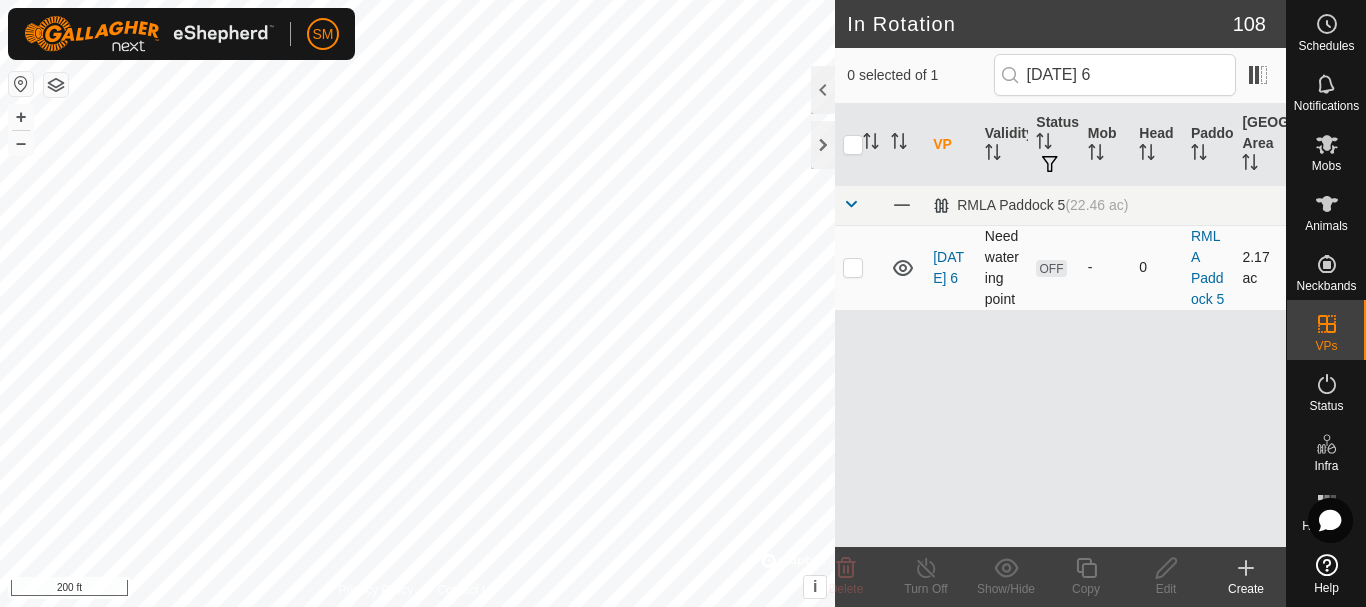 click at bounding box center [853, 267] 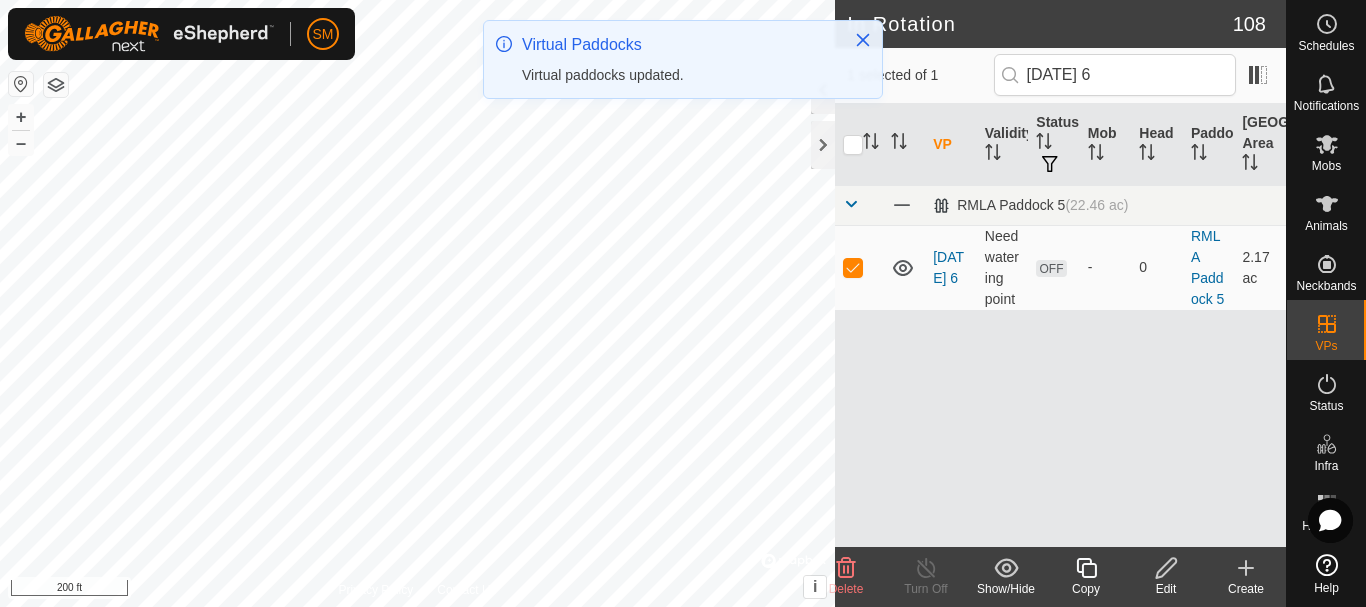 click 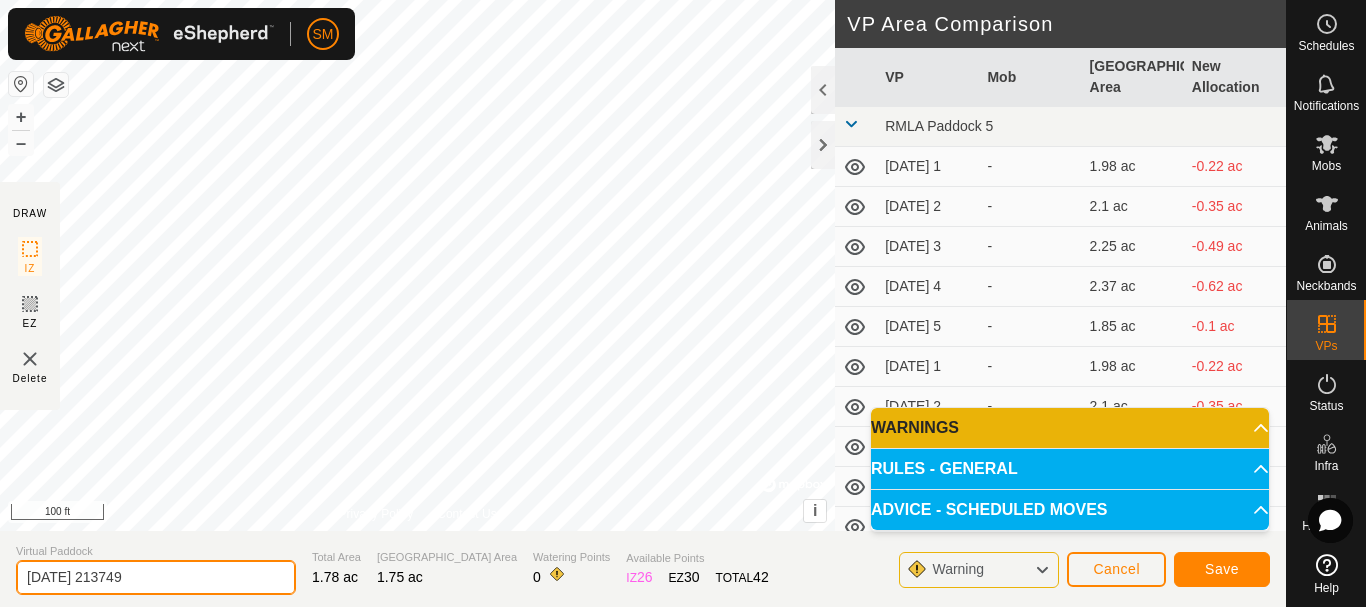 drag, startPoint x: 201, startPoint y: 573, endPoint x: 0, endPoint y: 581, distance: 201.15913 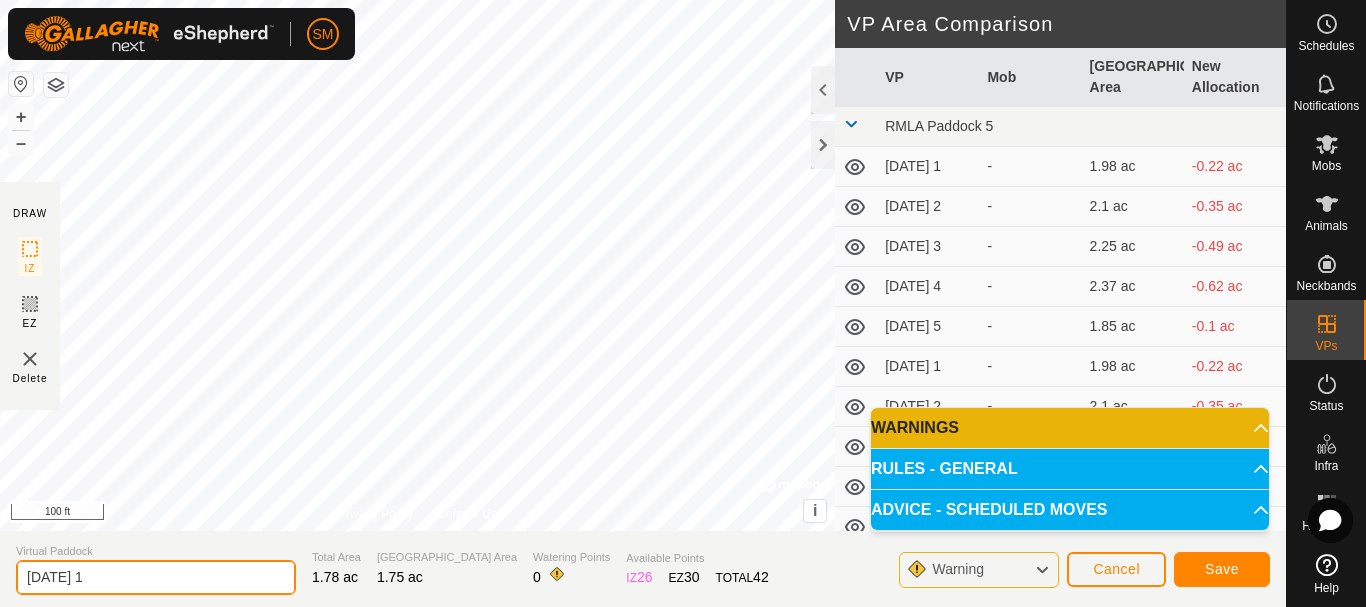 type on "[DATE] 1" 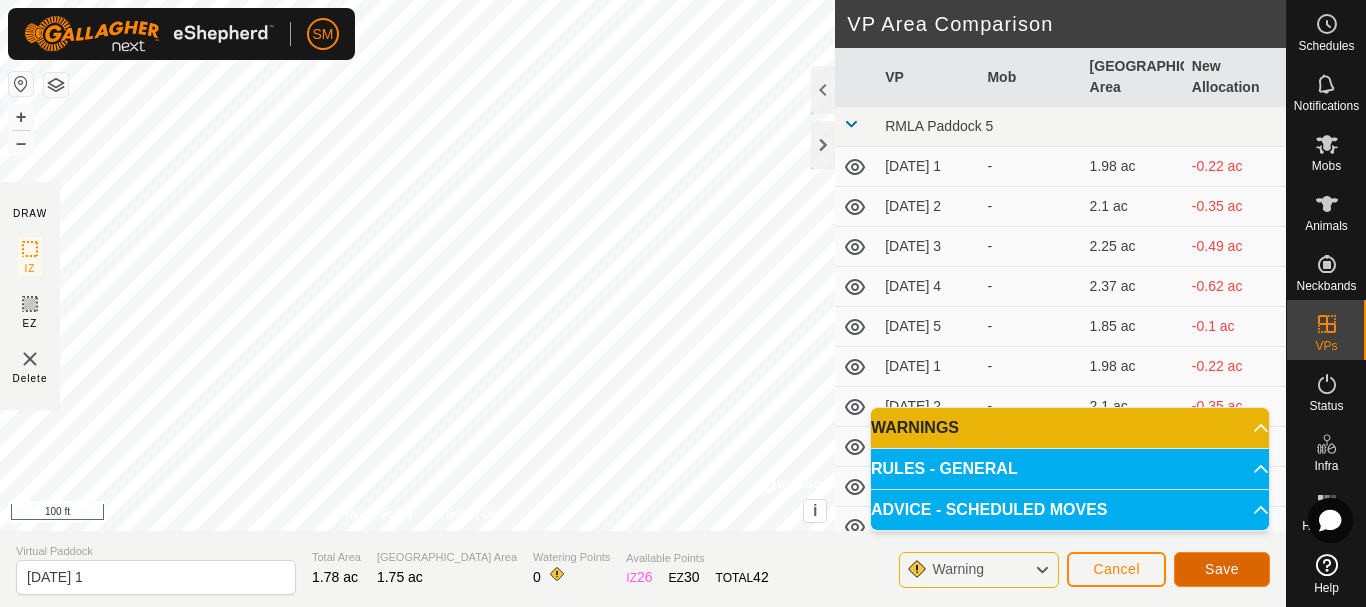 click on "Save" 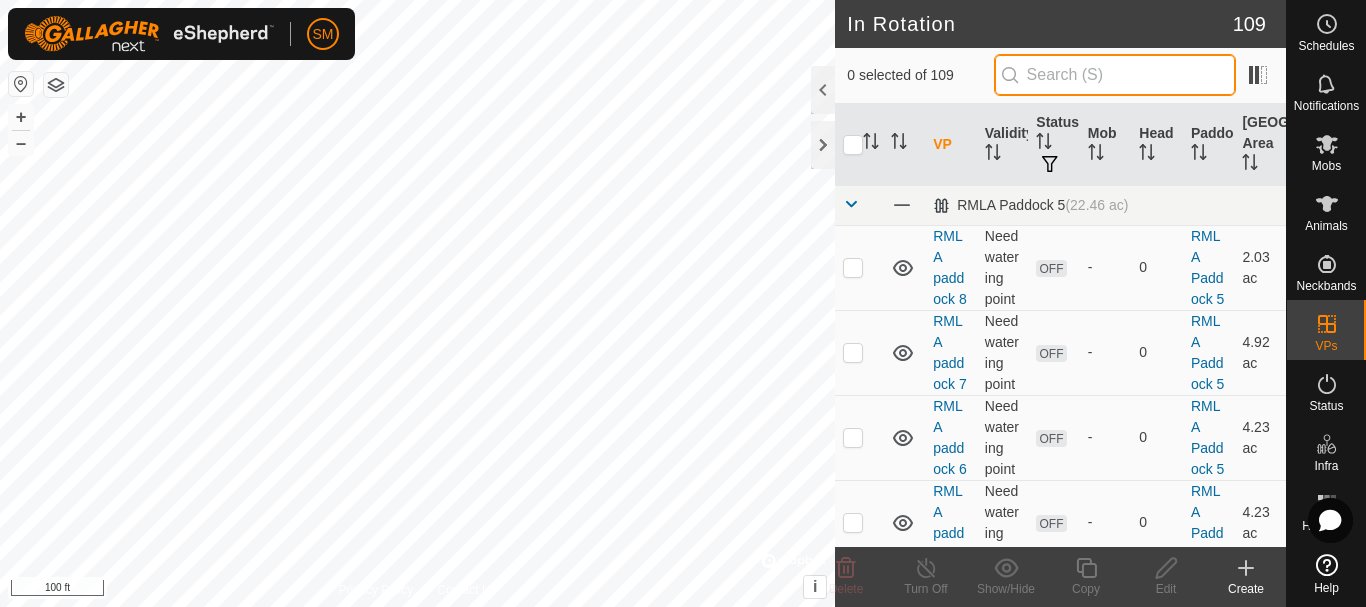 click at bounding box center [1115, 75] 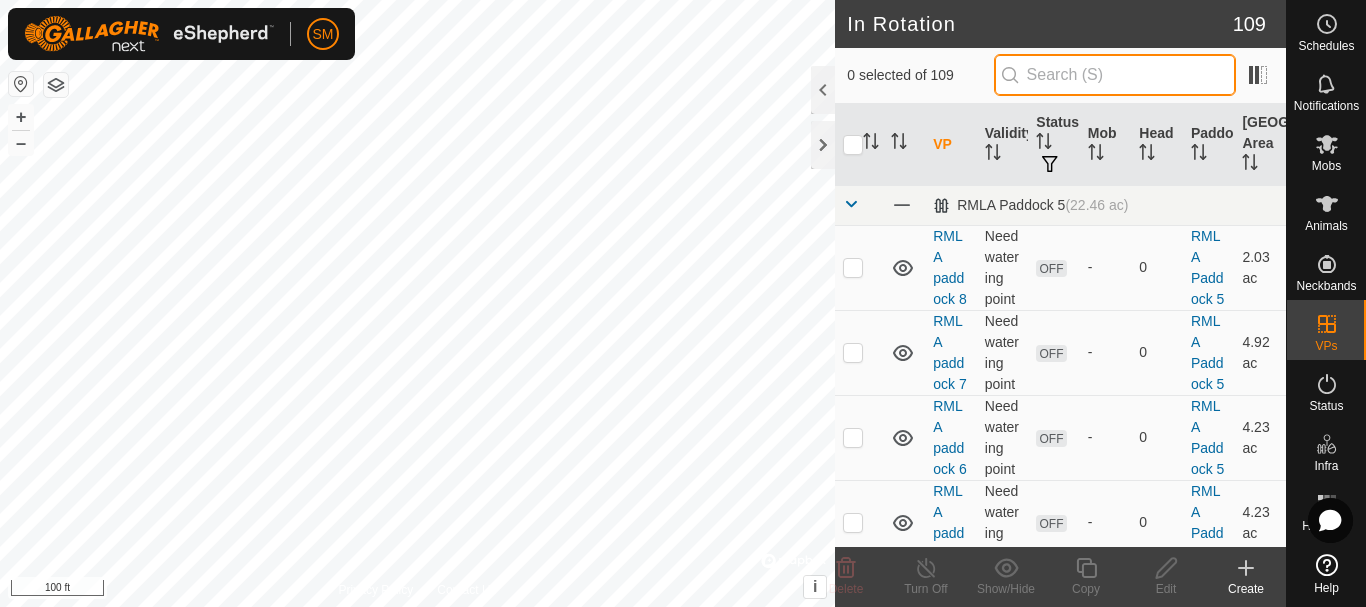 paste on "[DATE]" 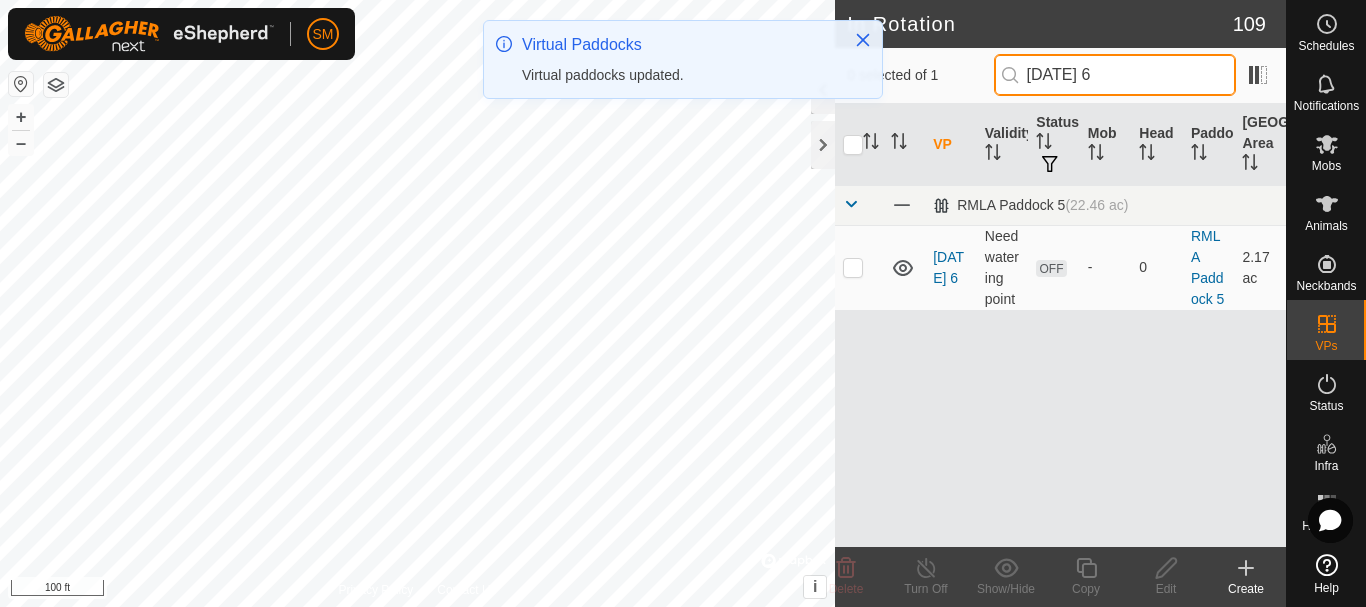 type on "[DATE] 6" 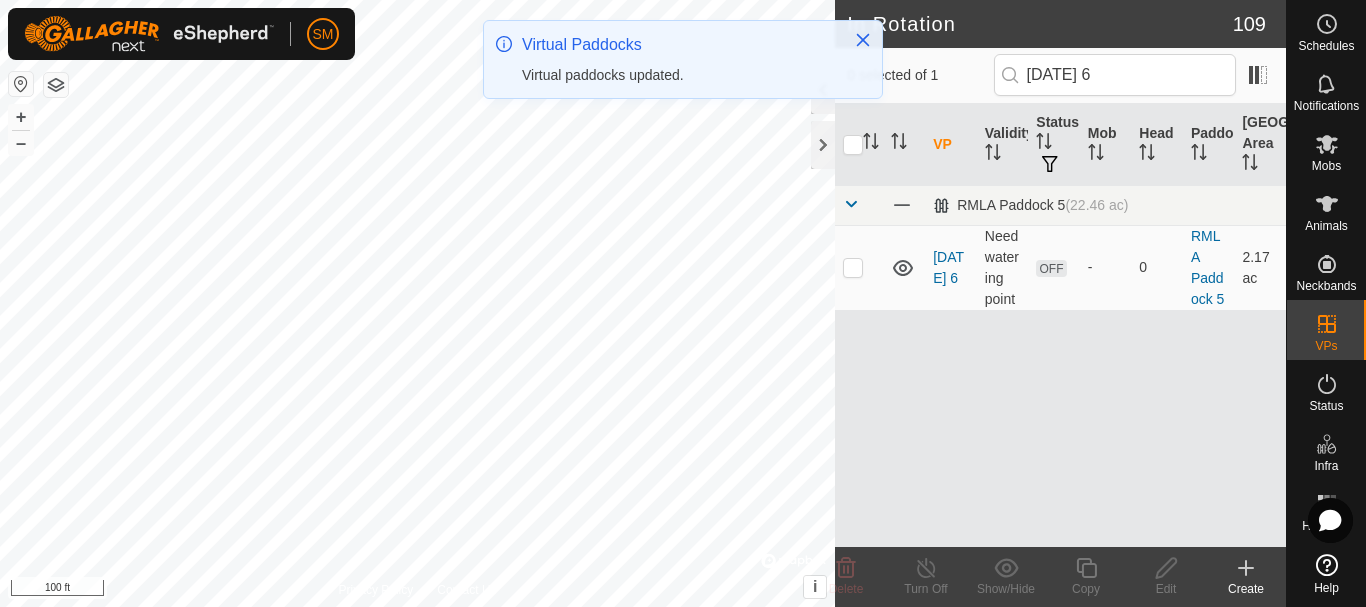 click at bounding box center [853, 267] 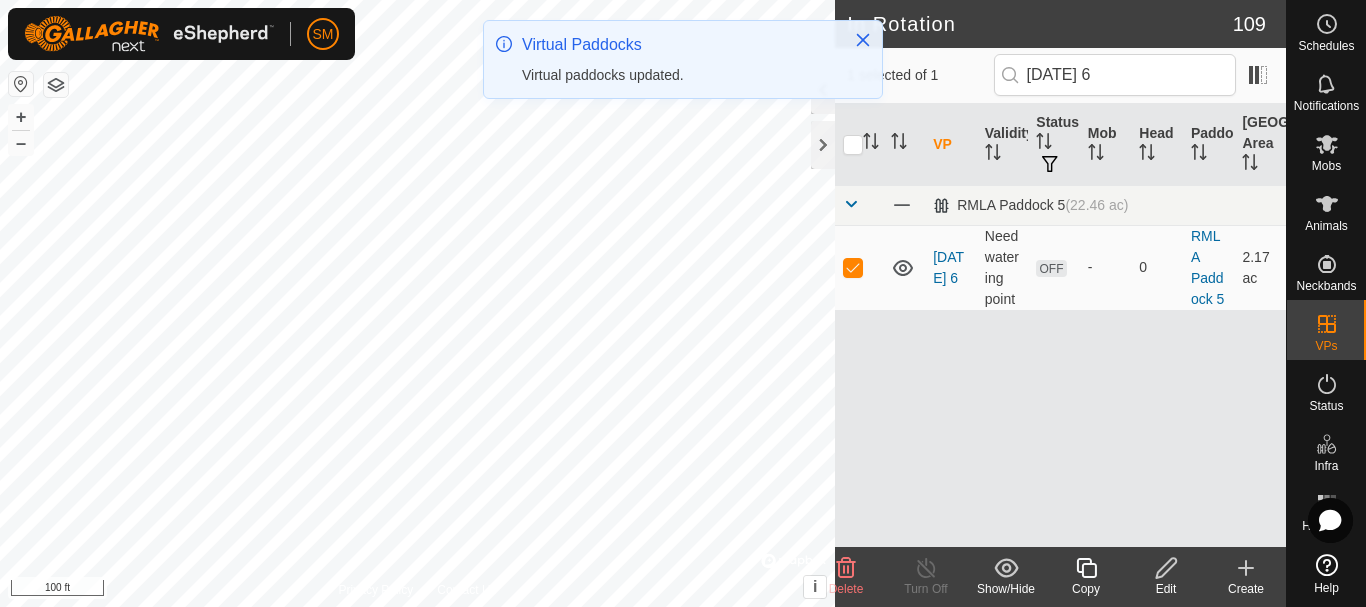 click 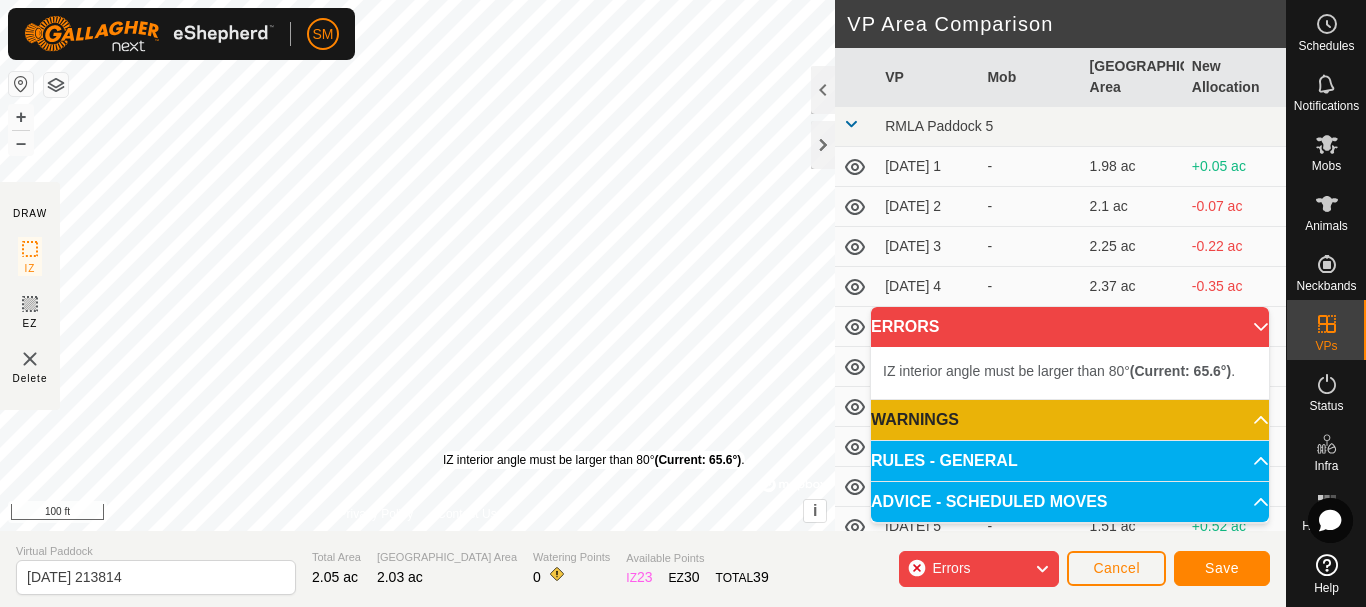 click on "IZ interior angle must be larger than 80°  (Current: 65.6°) ." at bounding box center [594, 460] 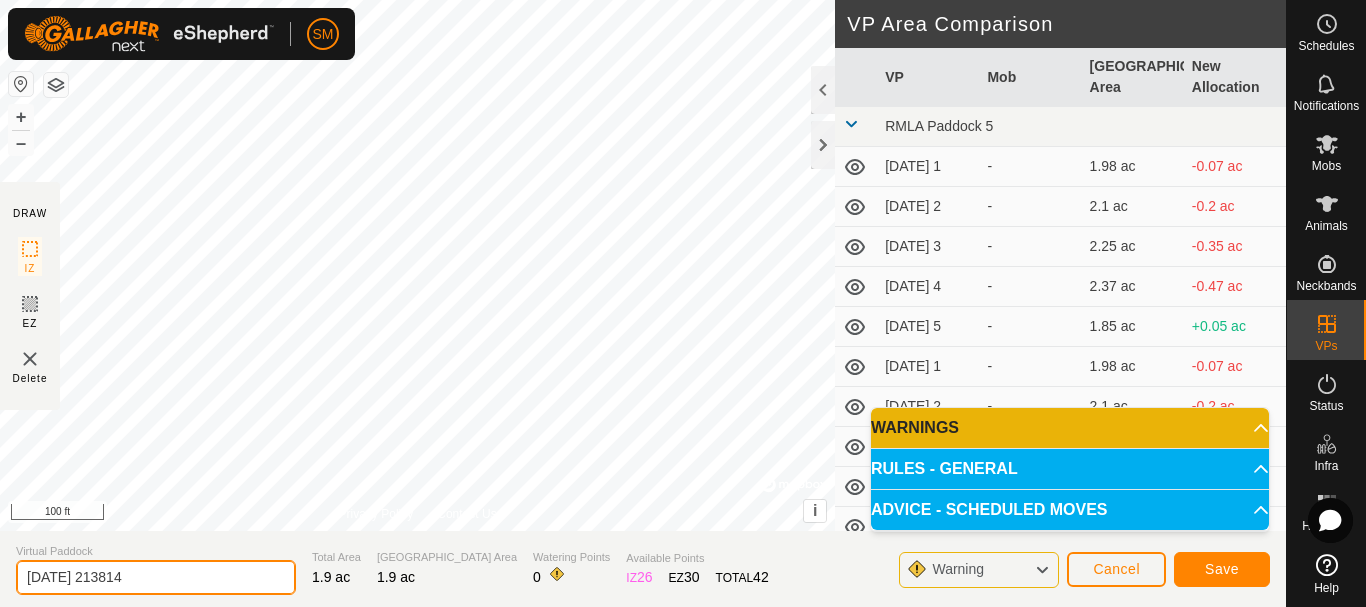 drag, startPoint x: 196, startPoint y: 576, endPoint x: 0, endPoint y: 586, distance: 196.25494 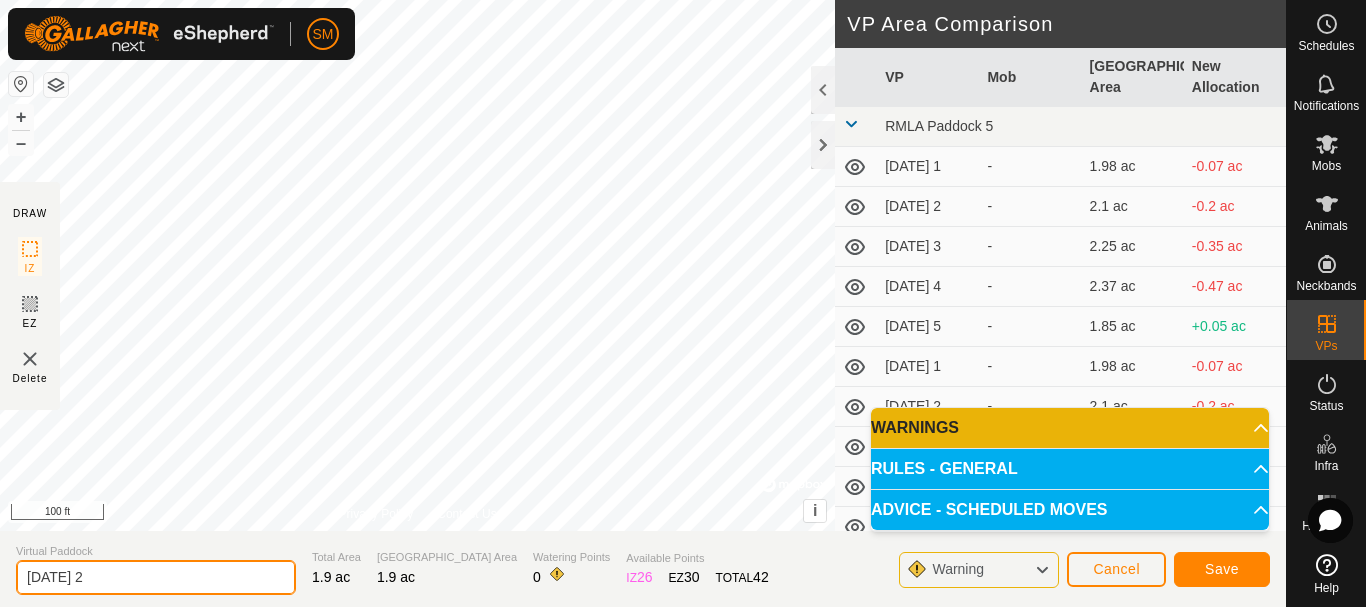 type on "[DATE] 2" 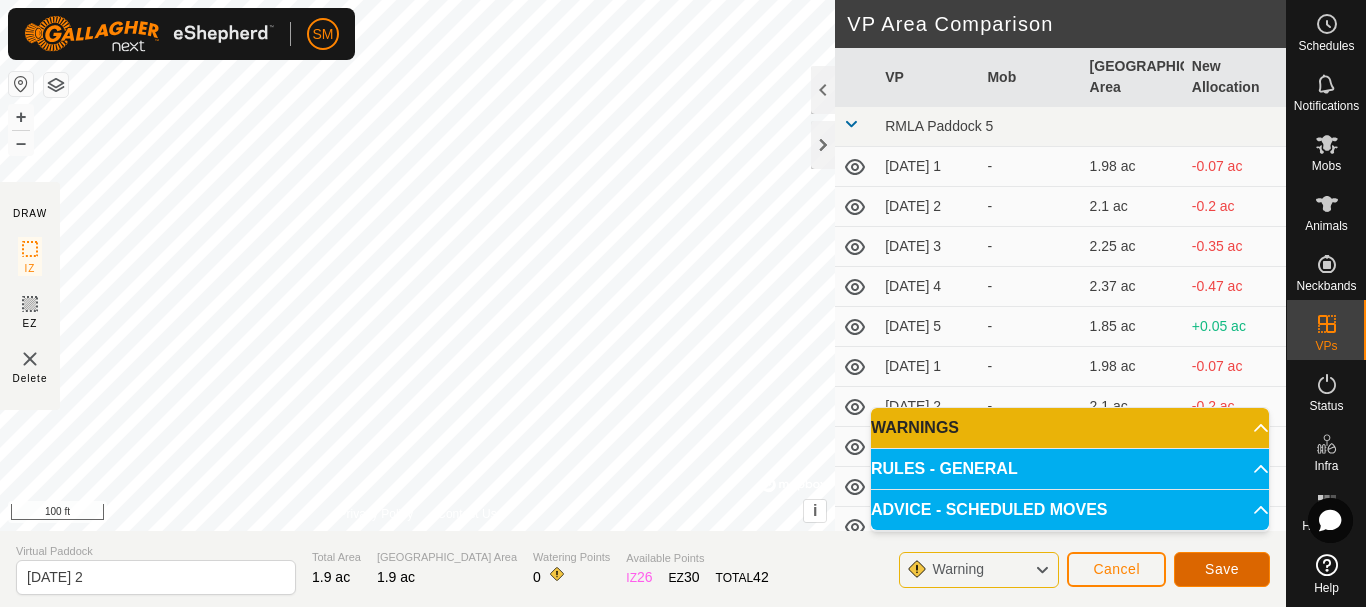 click on "Save" 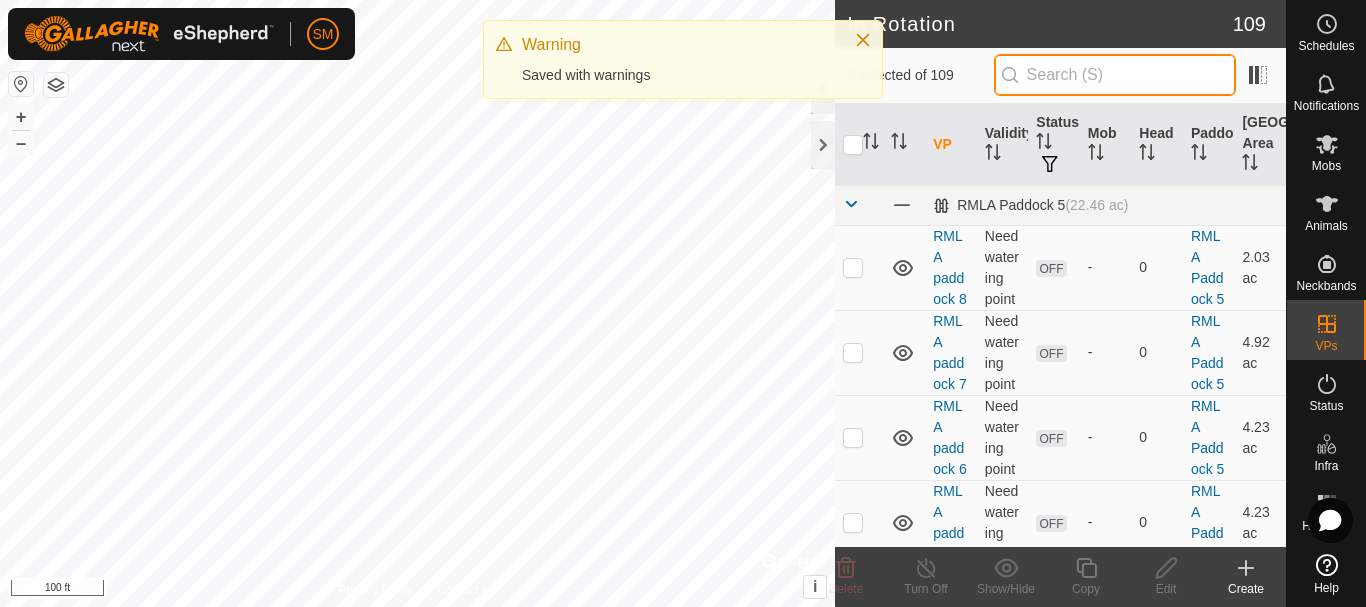 click at bounding box center [1115, 75] 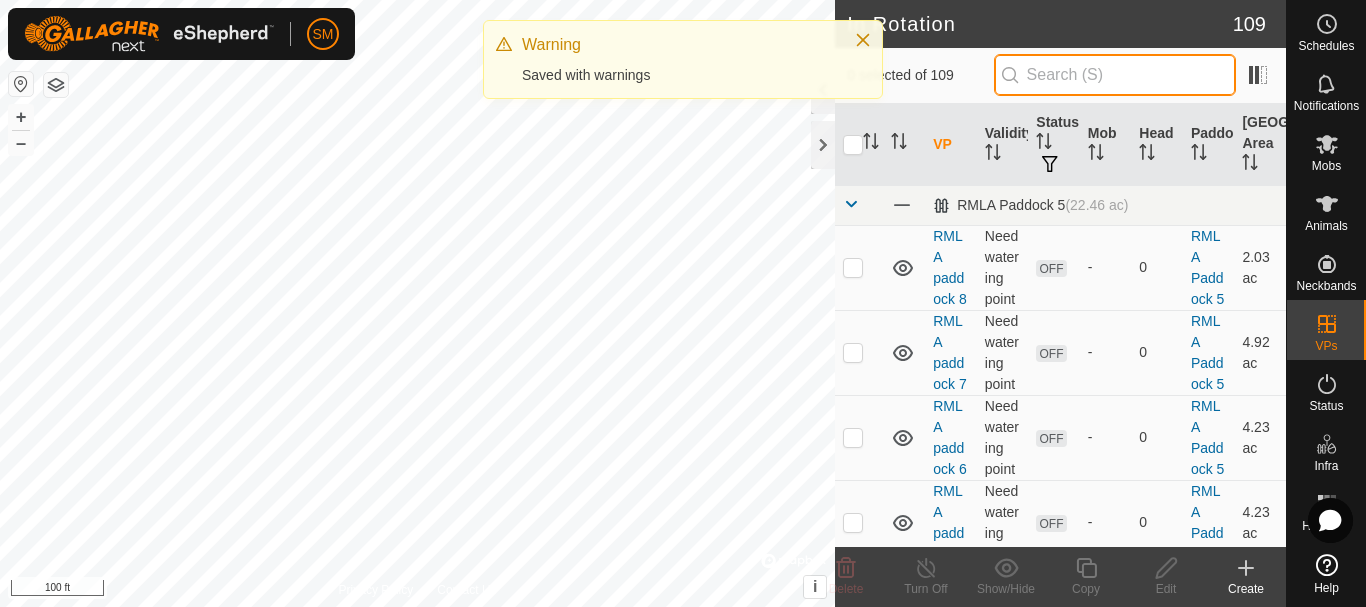 click at bounding box center [1115, 75] 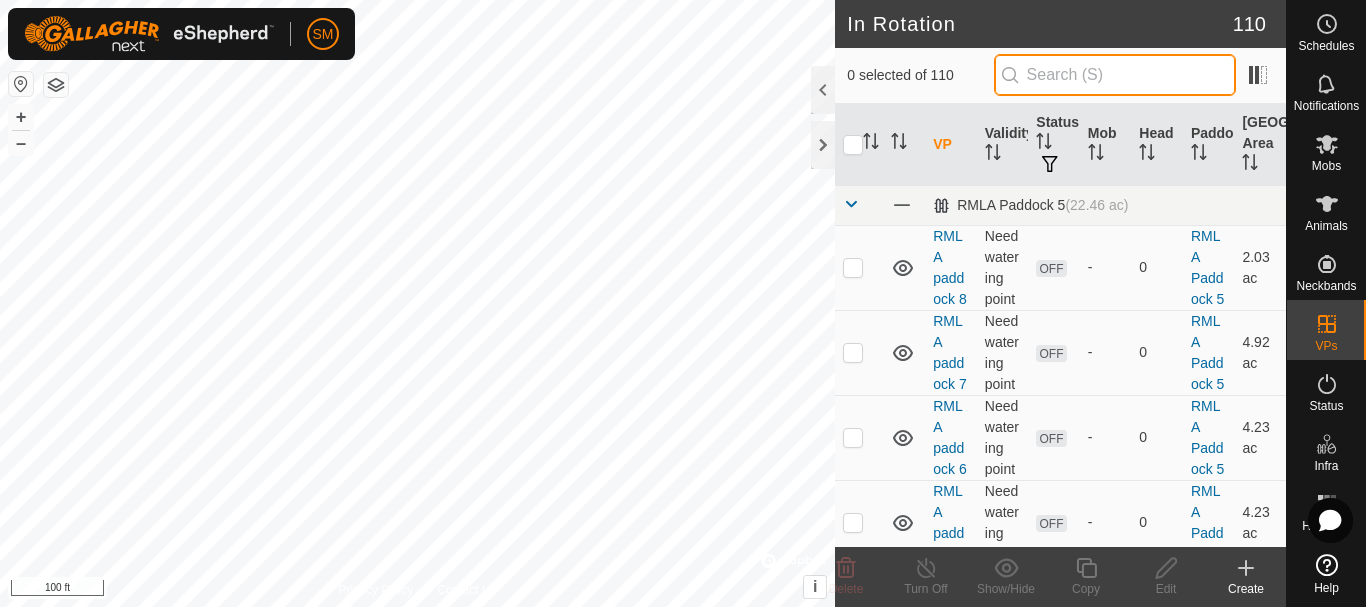 paste on "[DATE]" 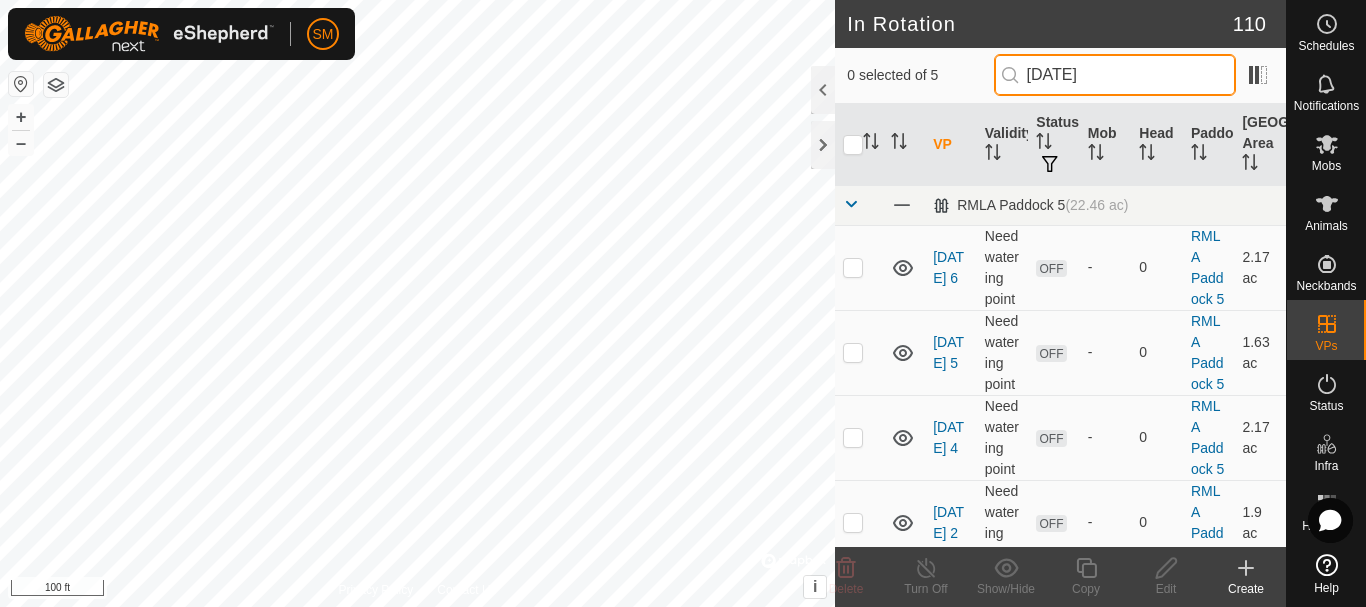 type on "[DATE] 6" 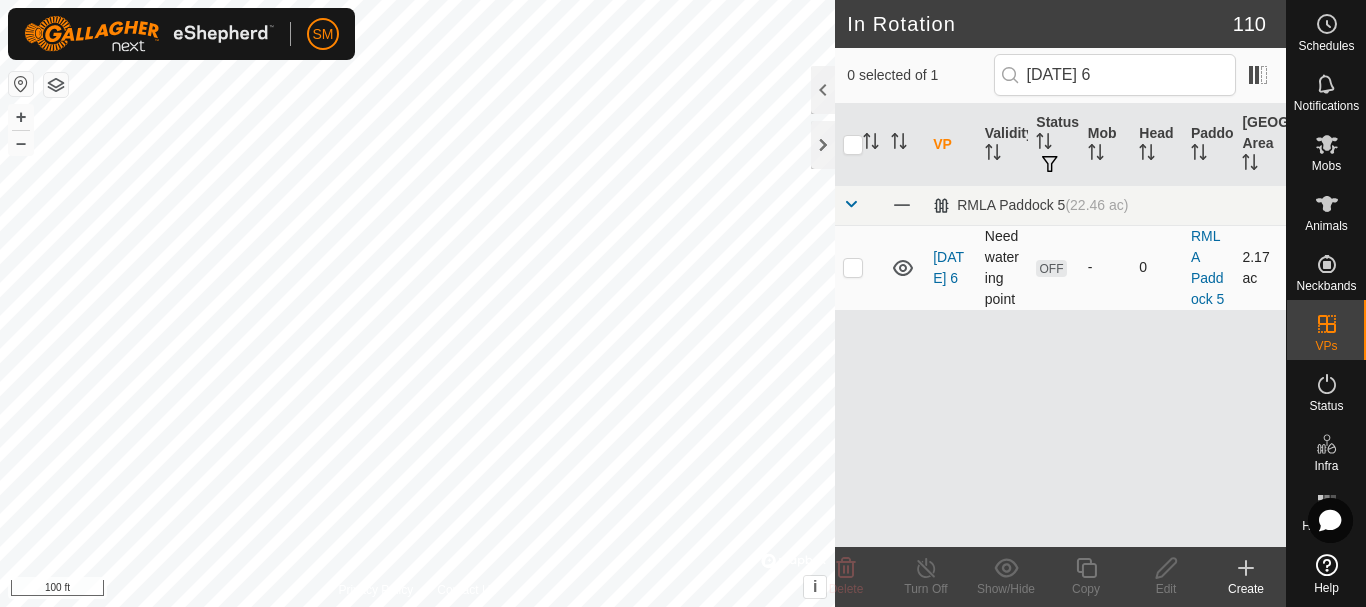click at bounding box center (859, 267) 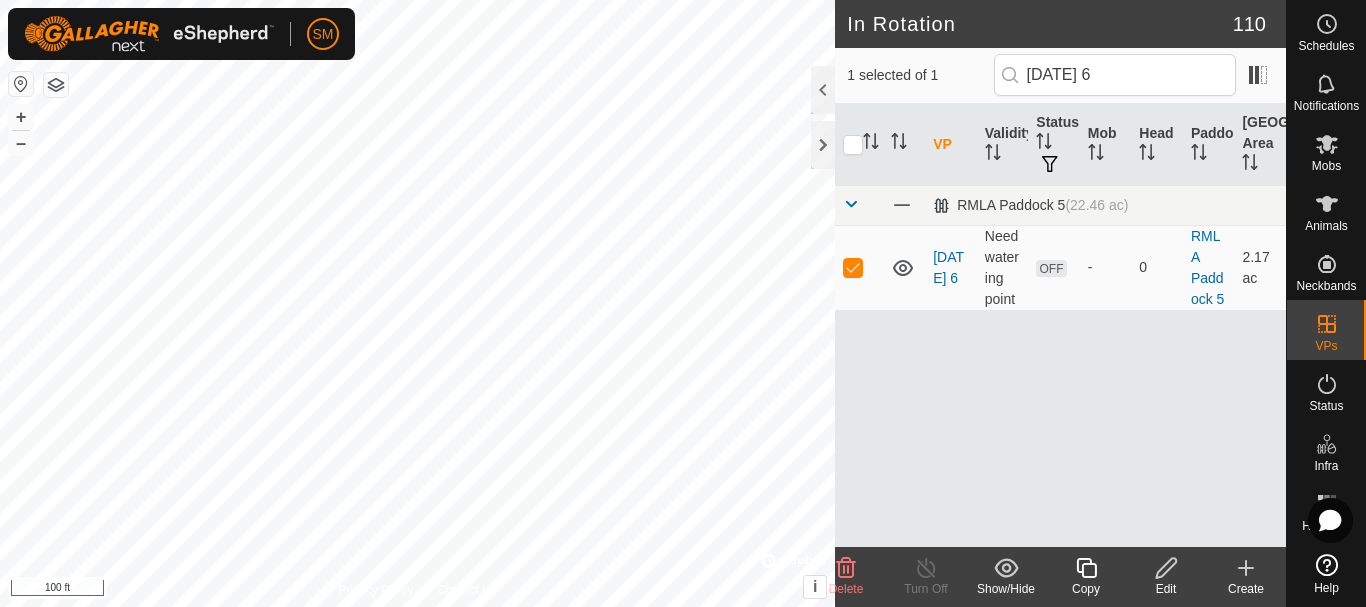 click on "Copy" 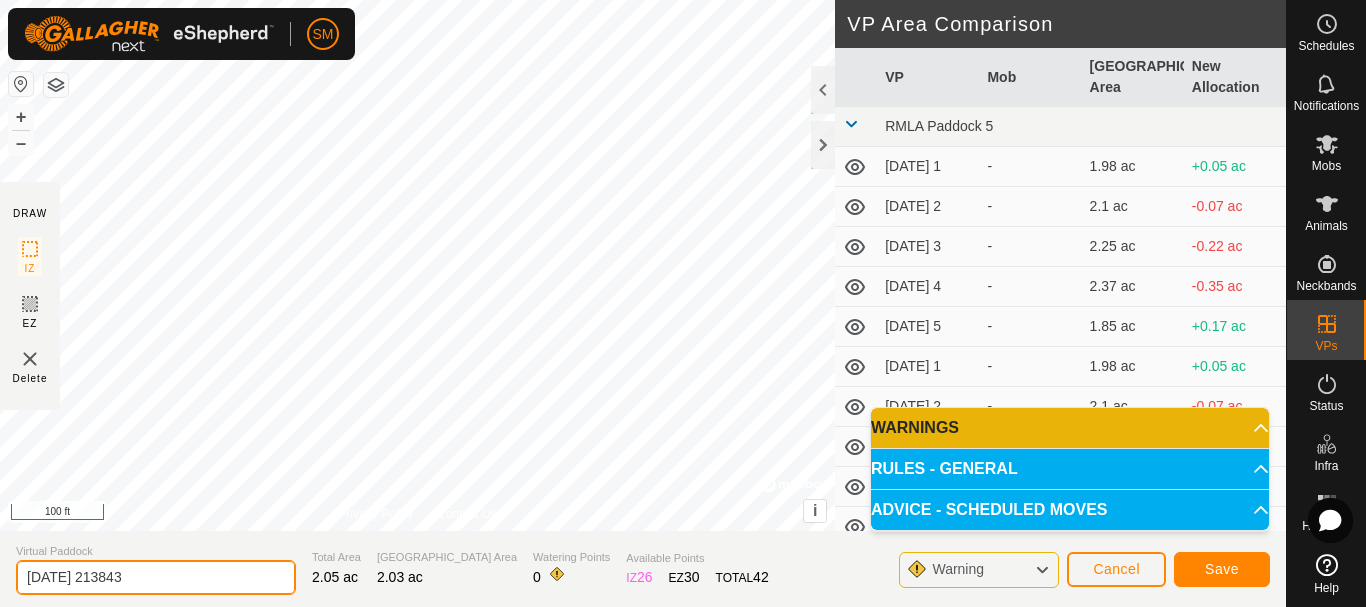 drag, startPoint x: 199, startPoint y: 581, endPoint x: 0, endPoint y: 577, distance: 199.04019 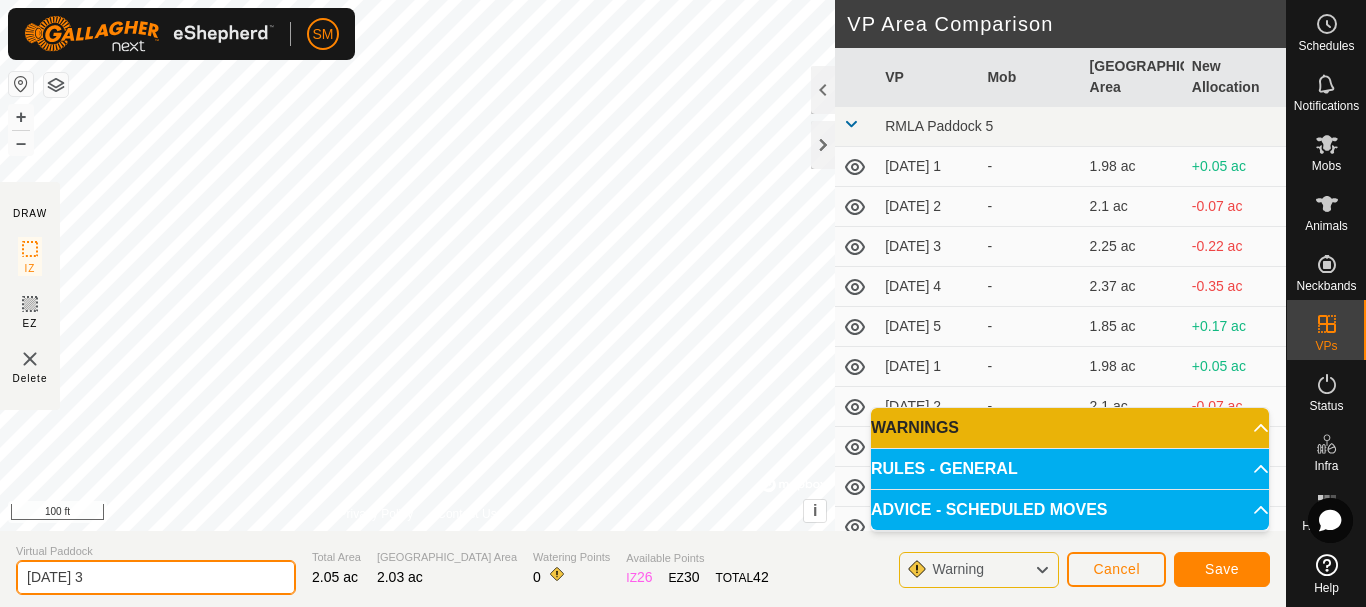 type on "[DATE] 3" 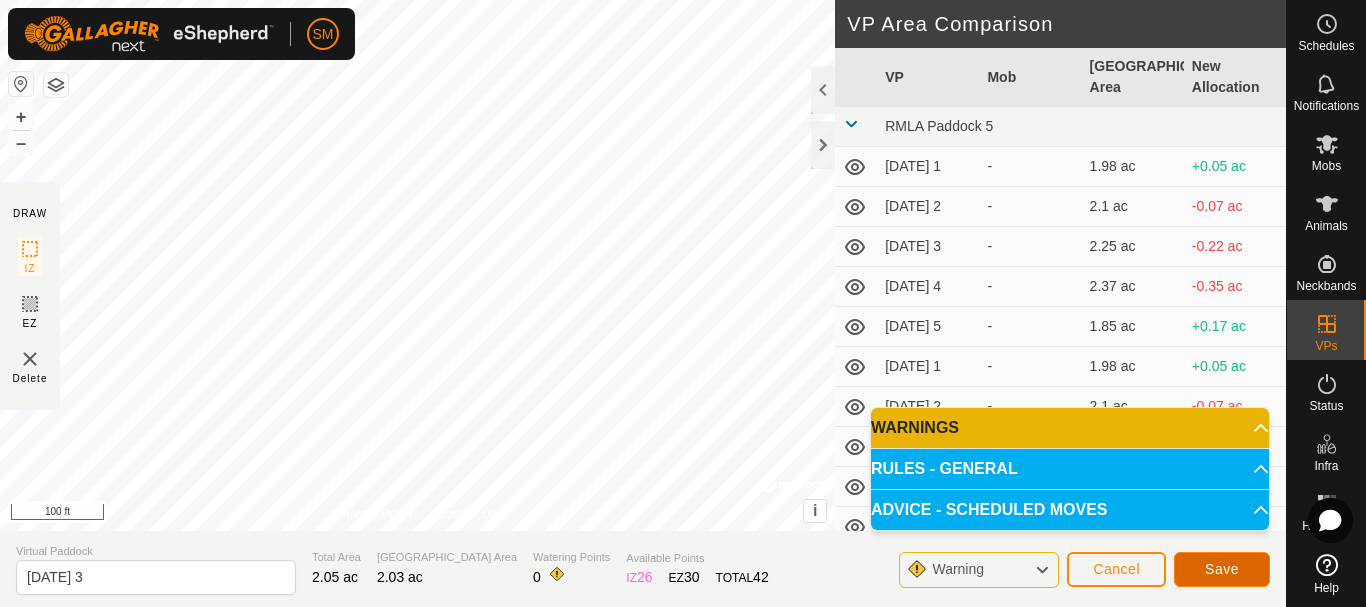 click on "Save" 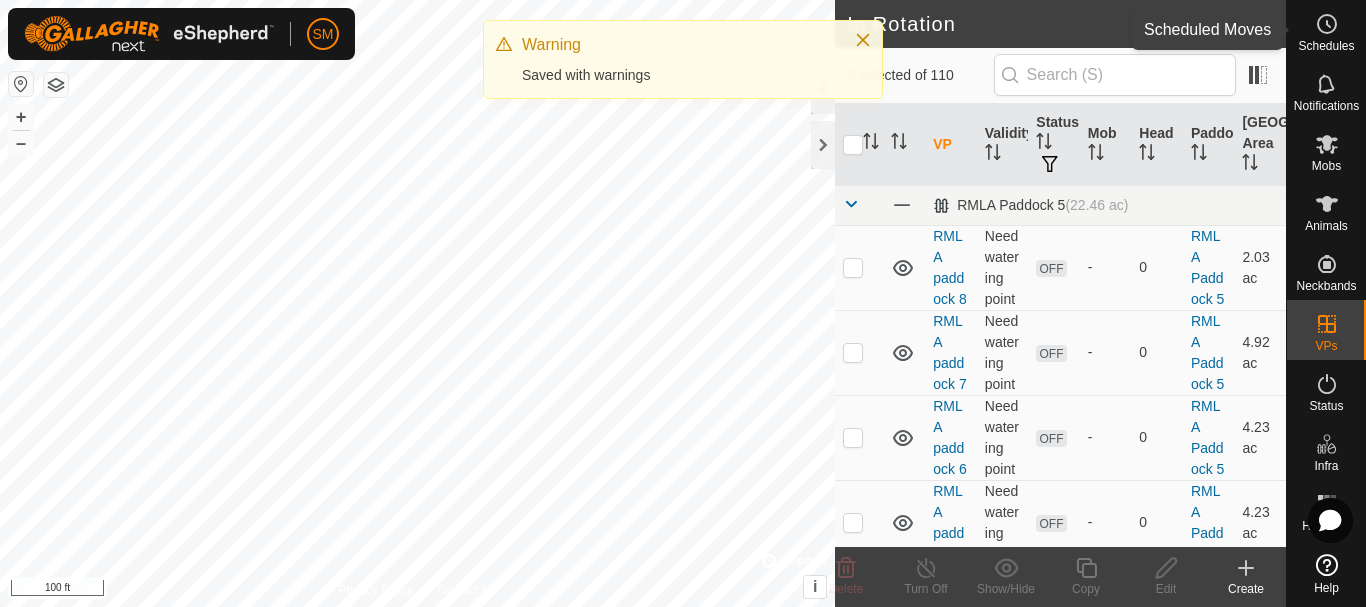 click 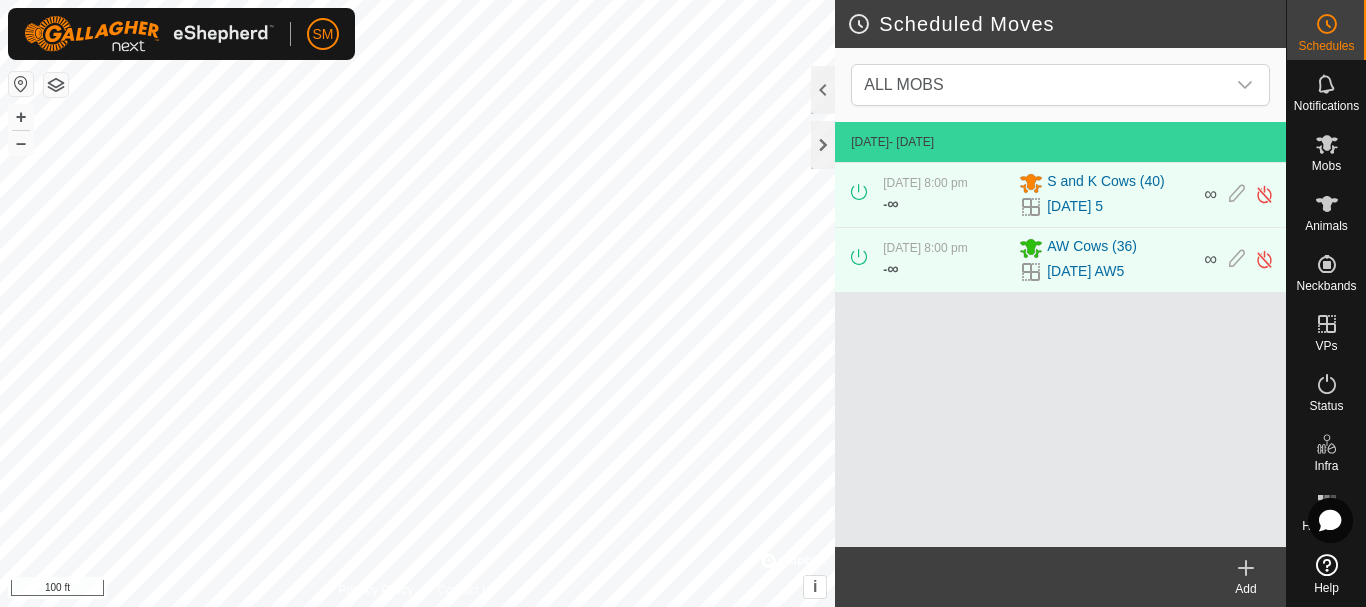 click on "Add" 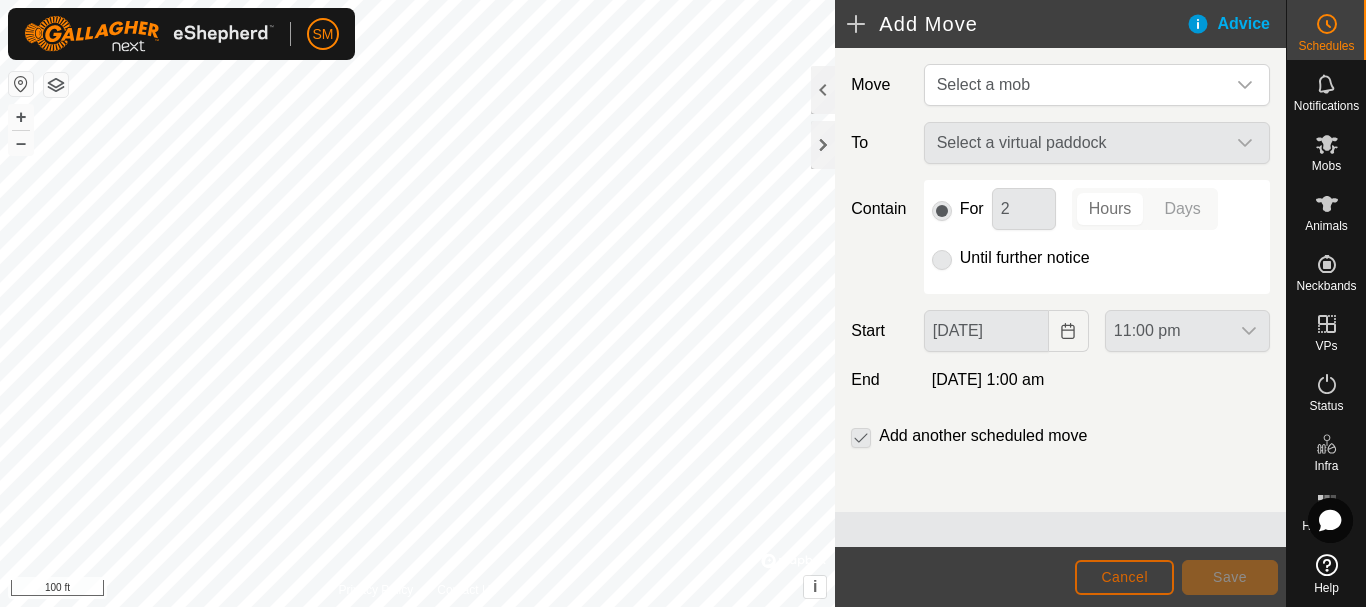 click on "Cancel" 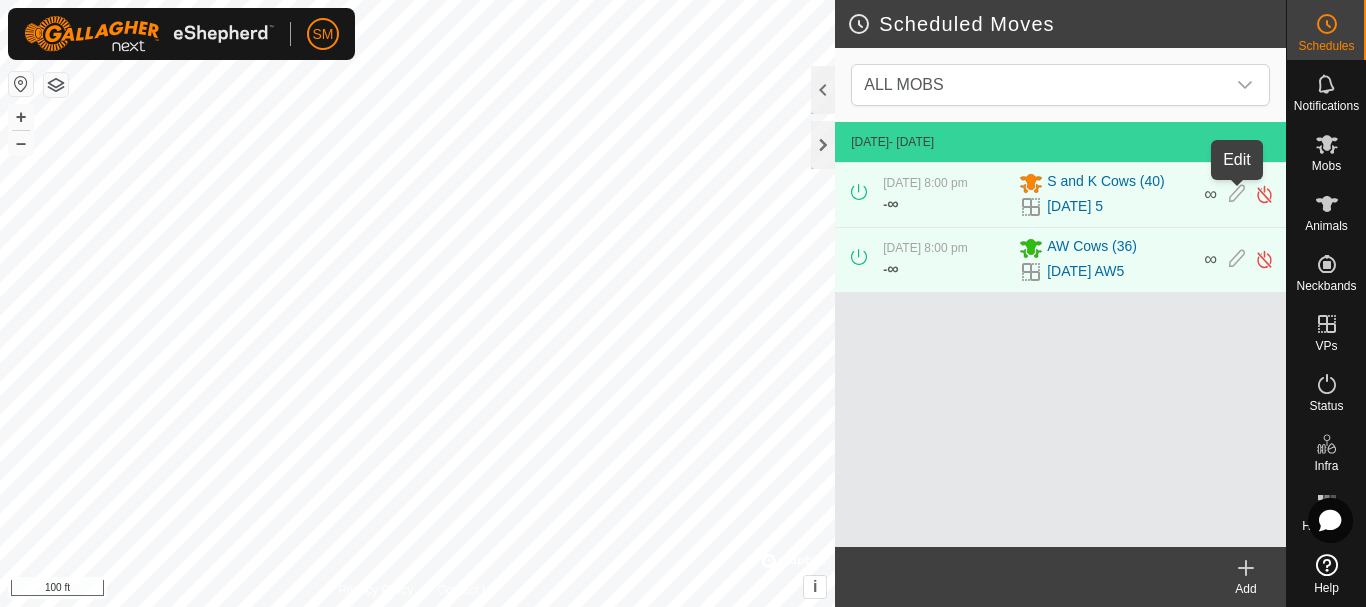 click at bounding box center [1237, 194] 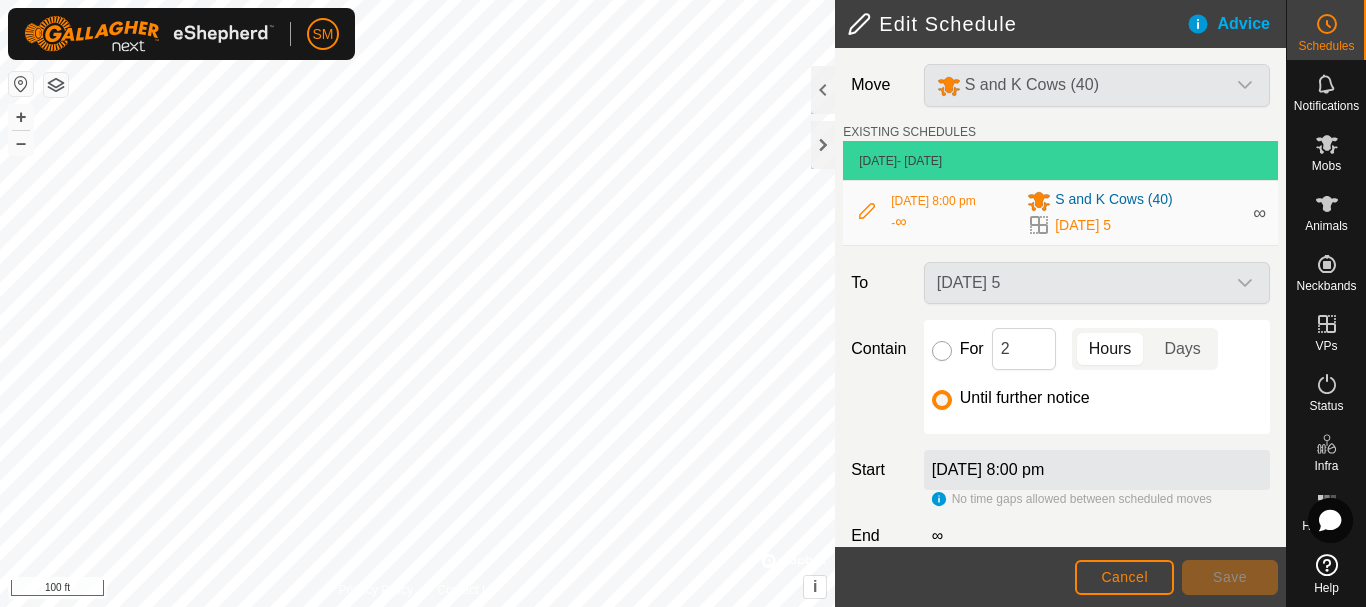 click on "For" at bounding box center (942, 351) 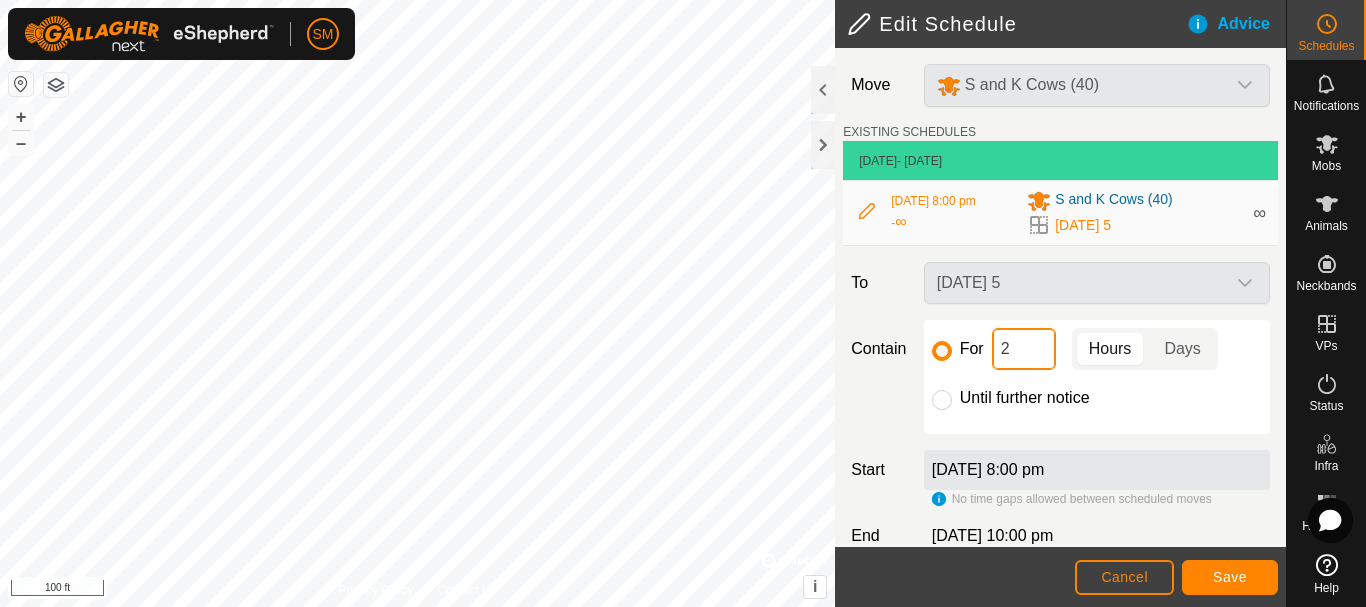 click on "2" 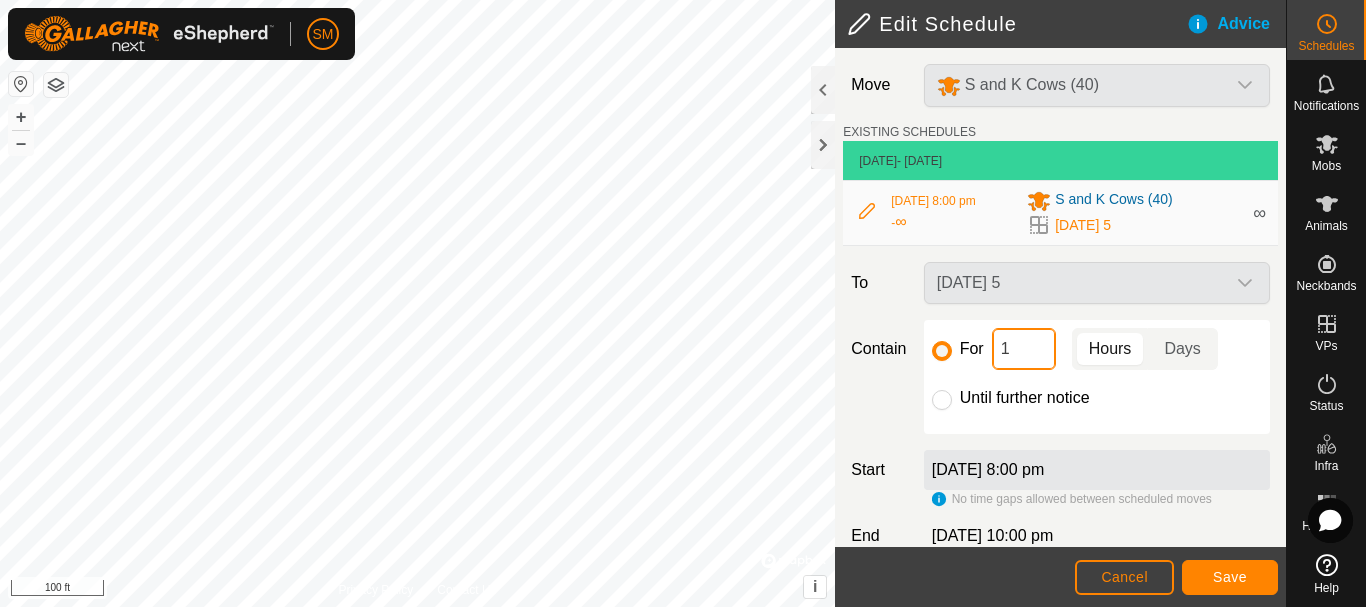 type on "16" 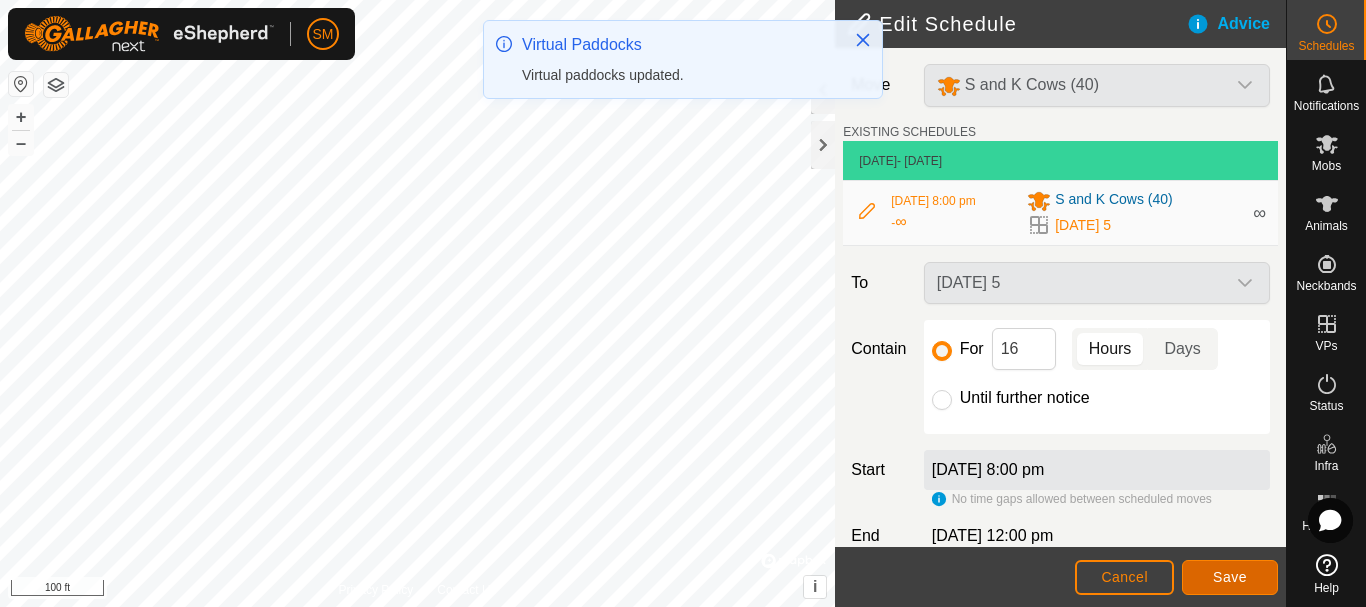 click on "Save" 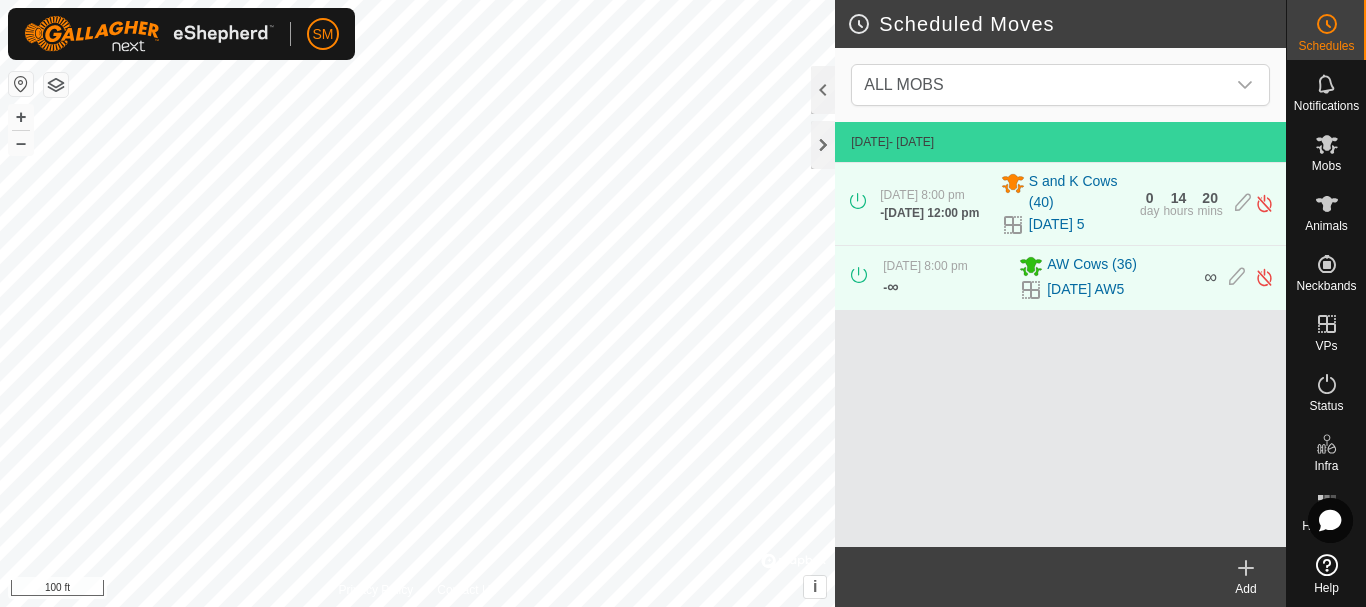 click 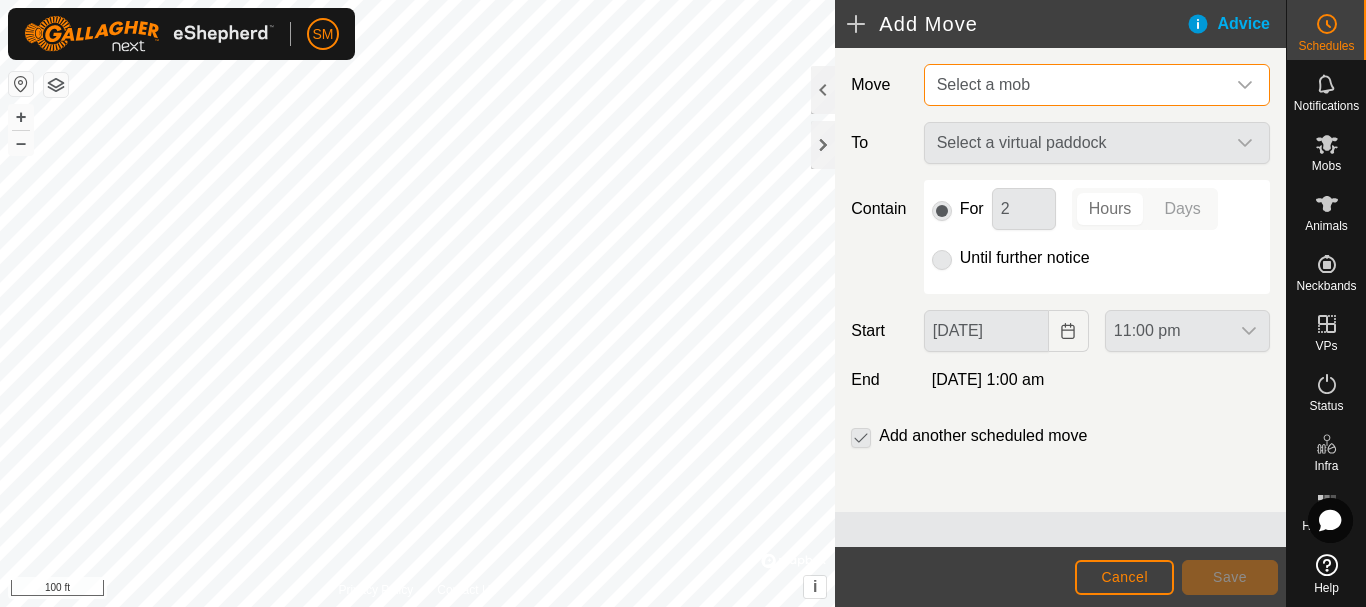 click on "Select a mob" at bounding box center (1077, 85) 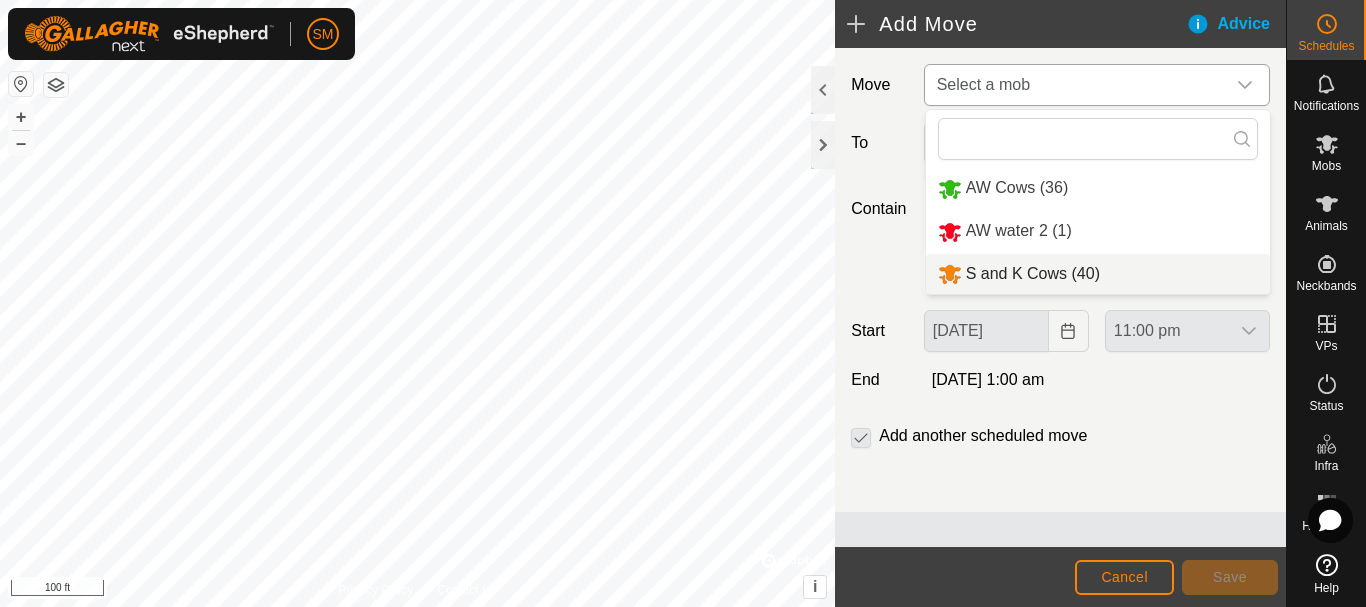 click on "S and K Cows (40)" at bounding box center (1098, 274) 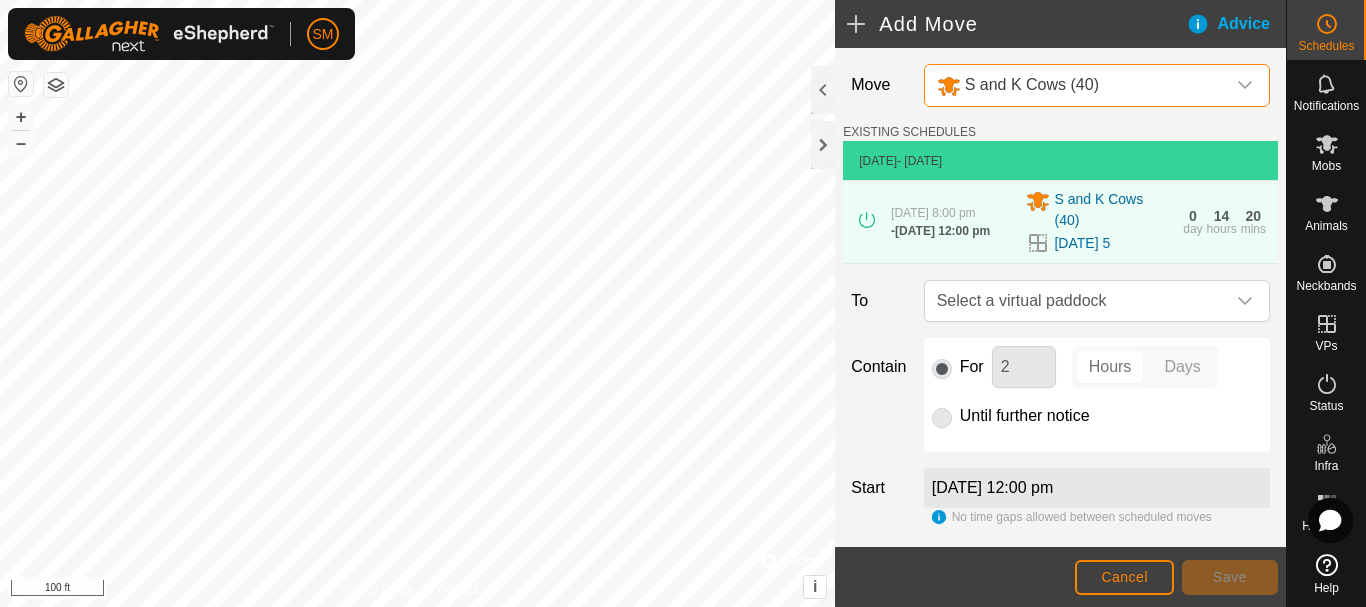 click on "Select a virtual paddock" at bounding box center [1077, 301] 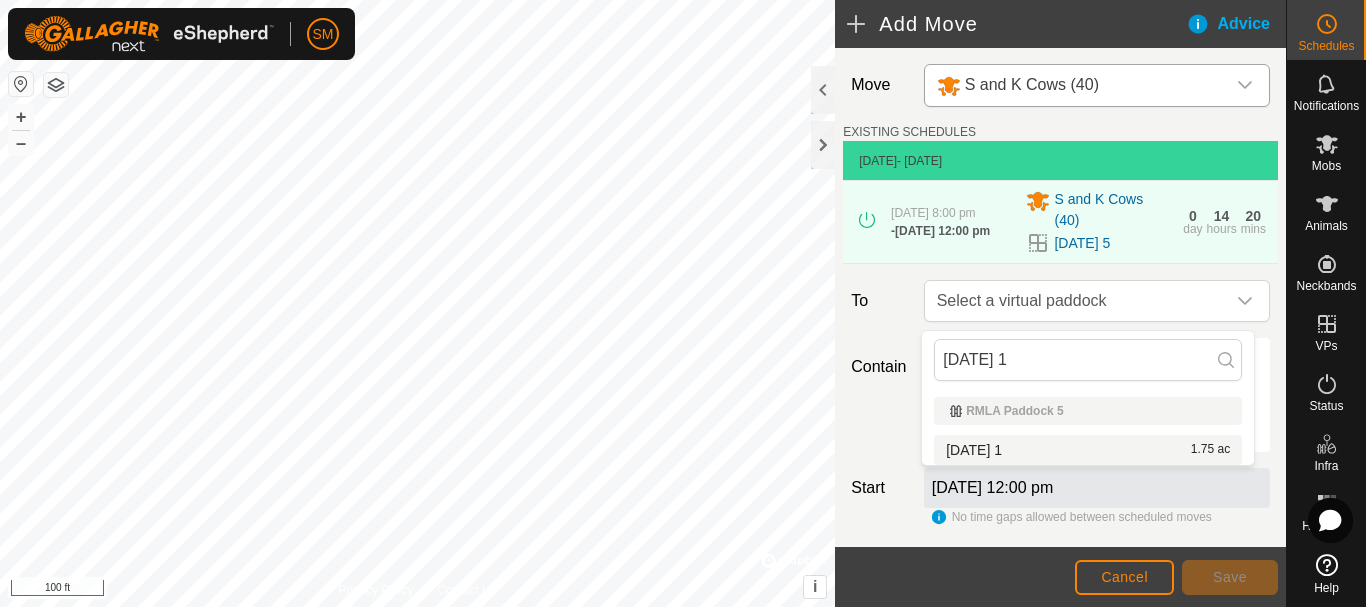 type on "[DATE] 1" 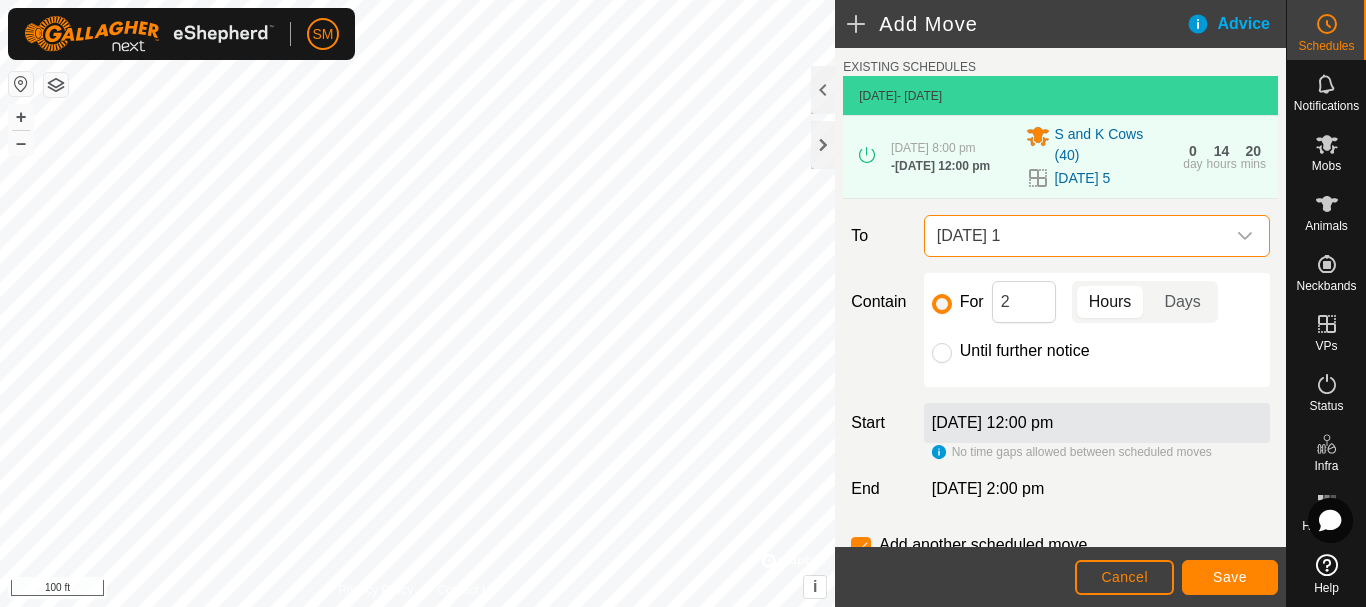 scroll, scrollTop: 100, scrollLeft: 0, axis: vertical 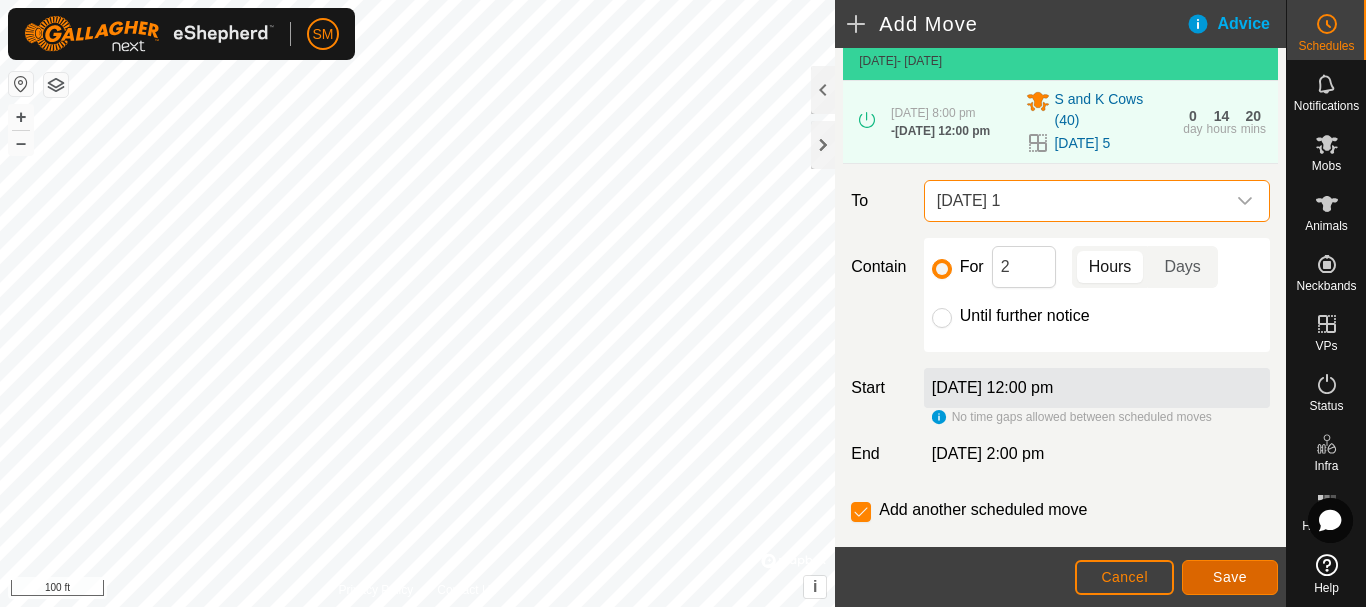 click on "Save" 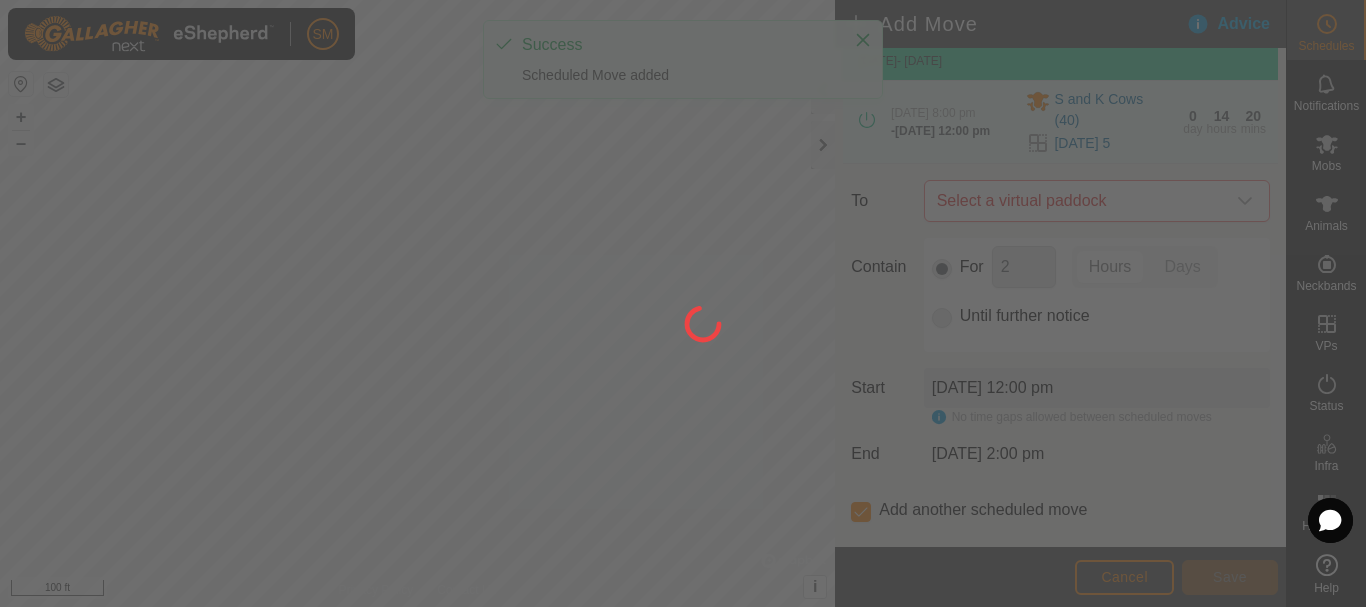scroll, scrollTop: 0, scrollLeft: 0, axis: both 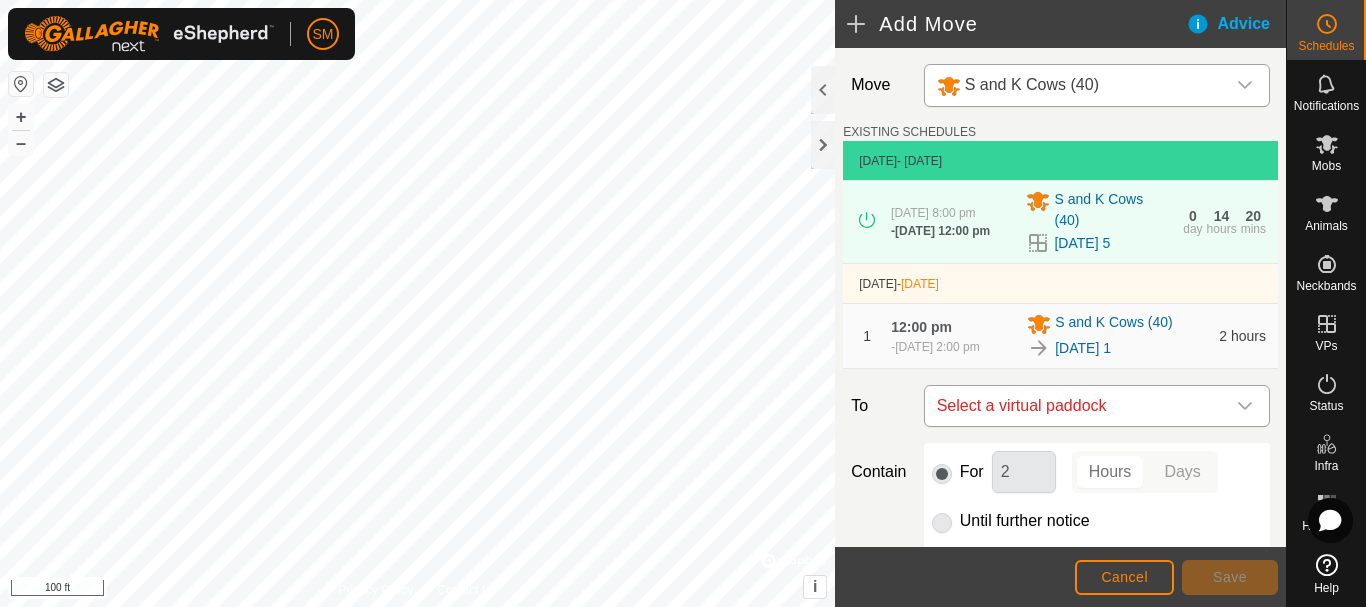click 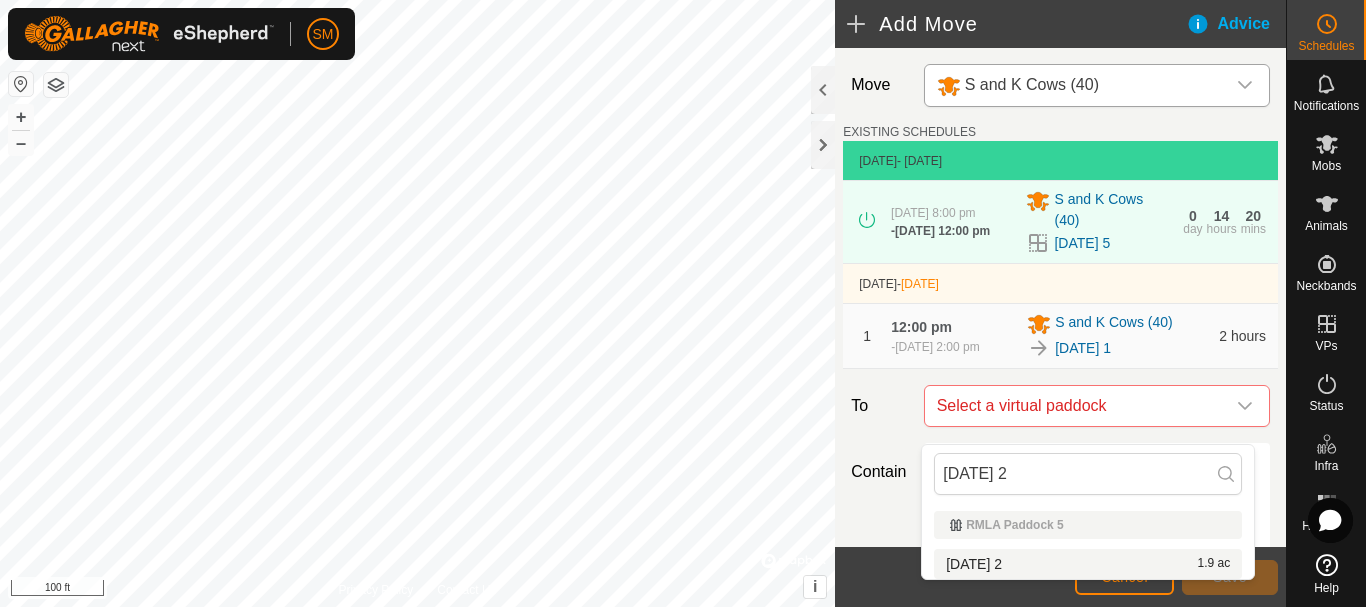 type on "[DATE] 2" 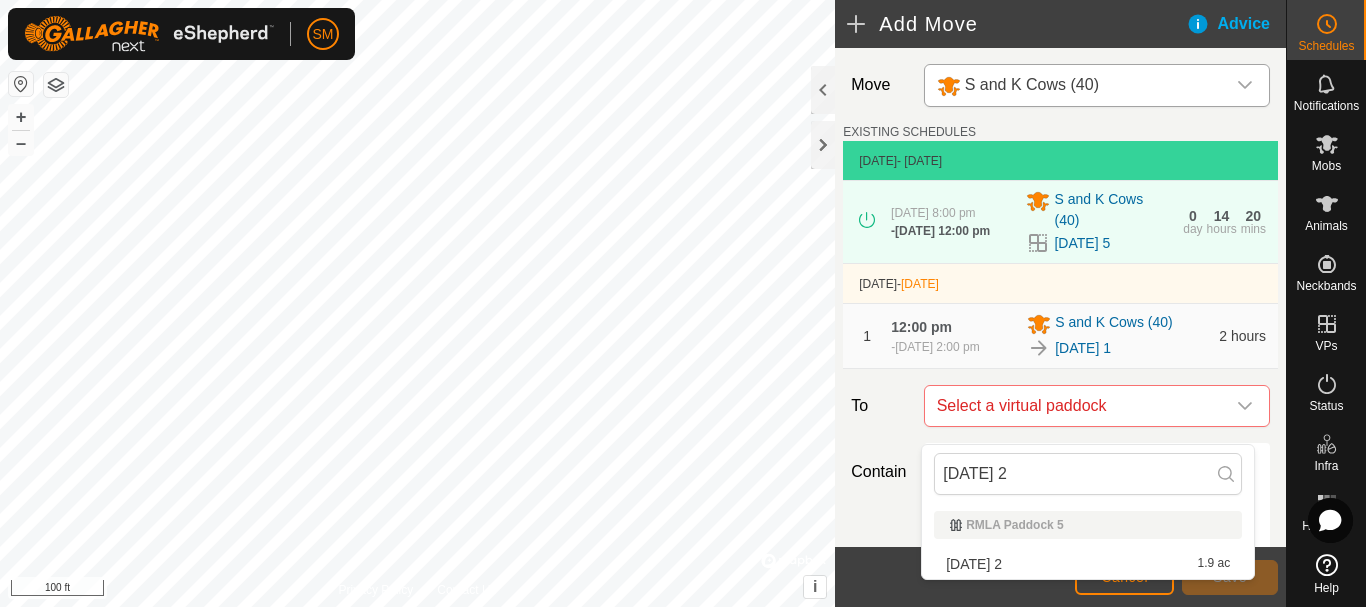 click on "[DATE] 2  1.9 ac" at bounding box center (1088, 564) 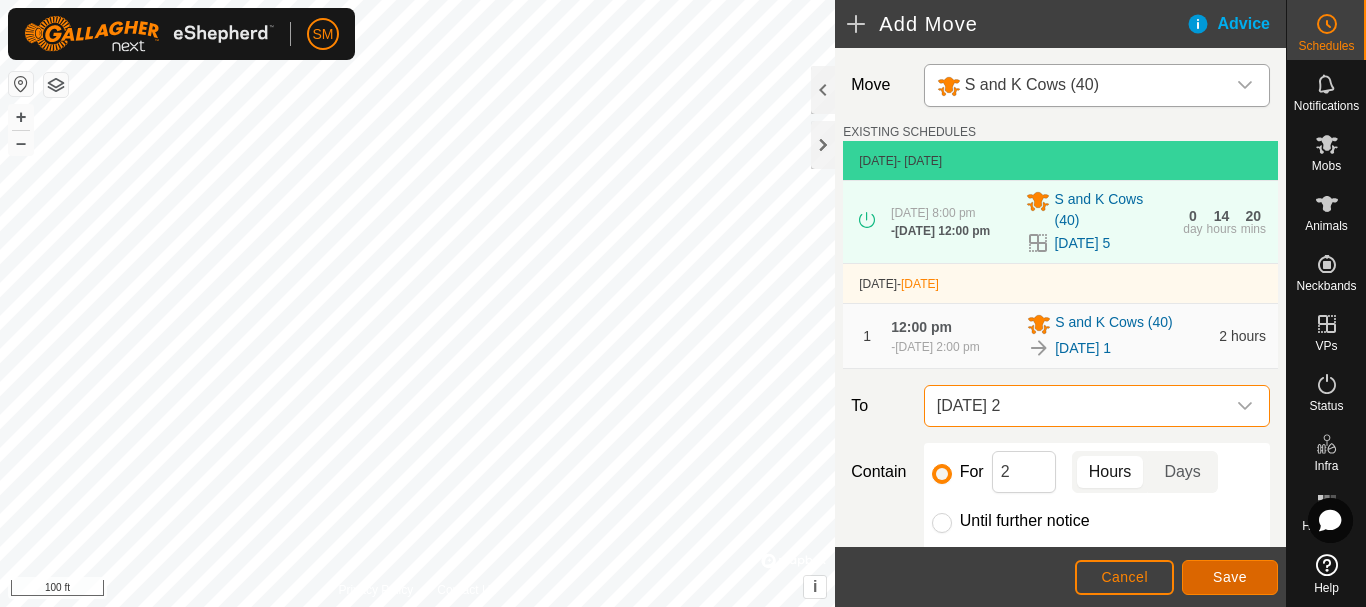click on "Save" 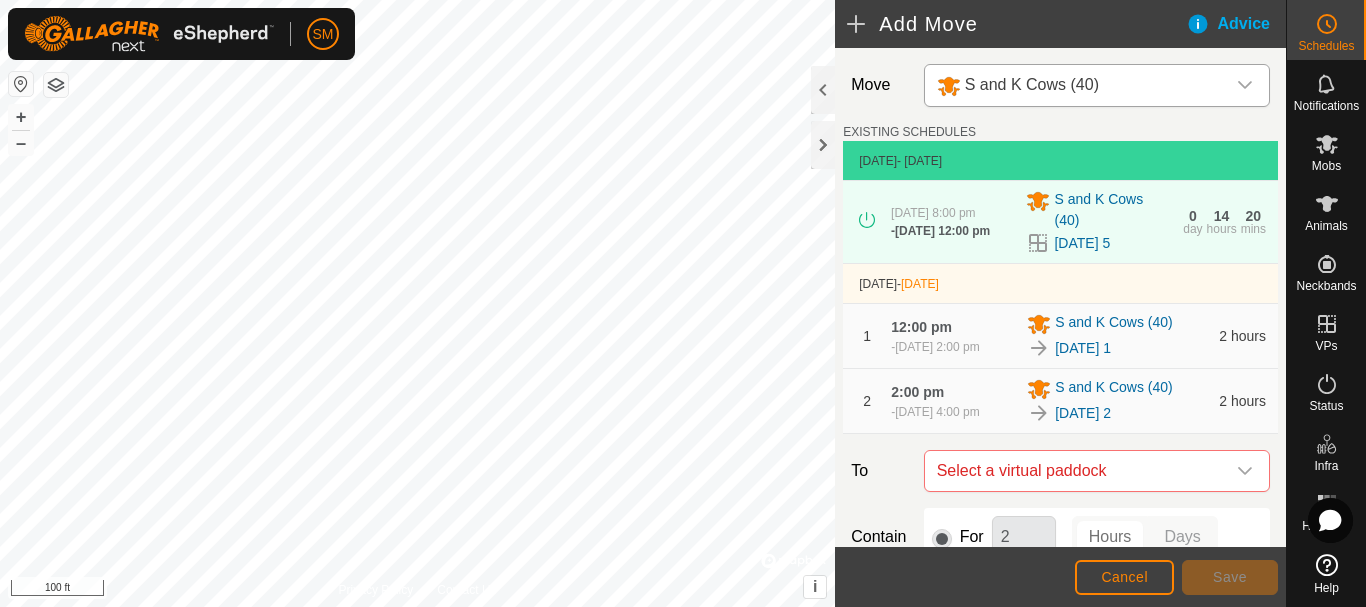 click 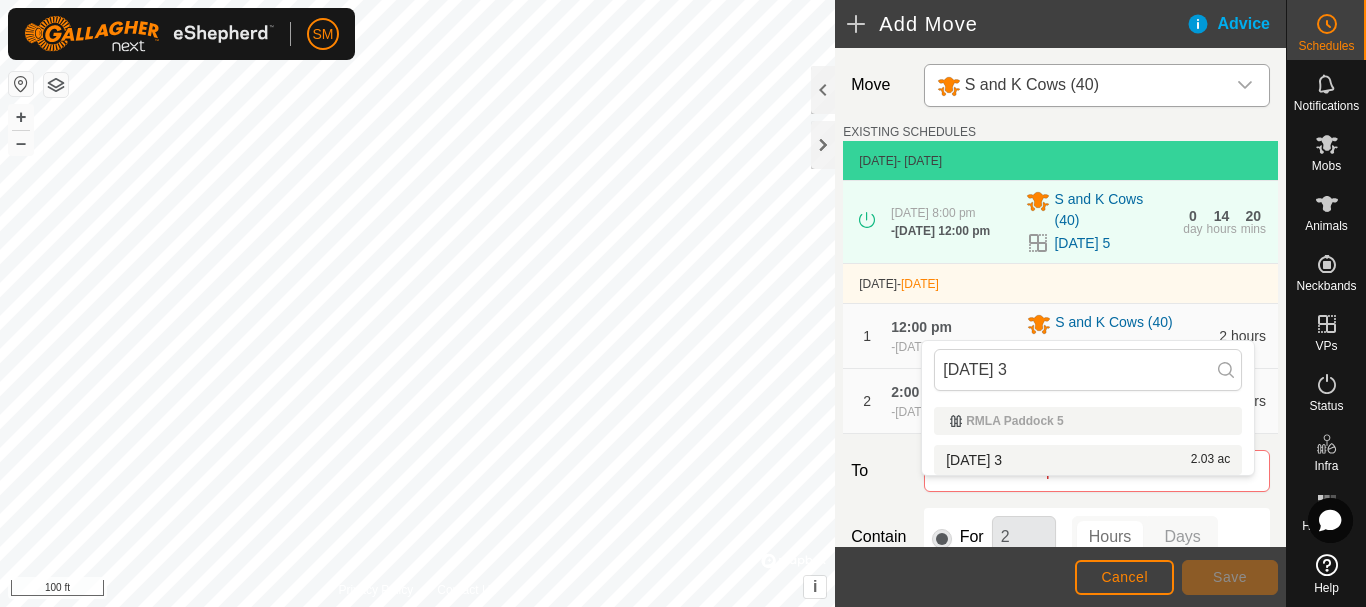 type on "[DATE] 3" 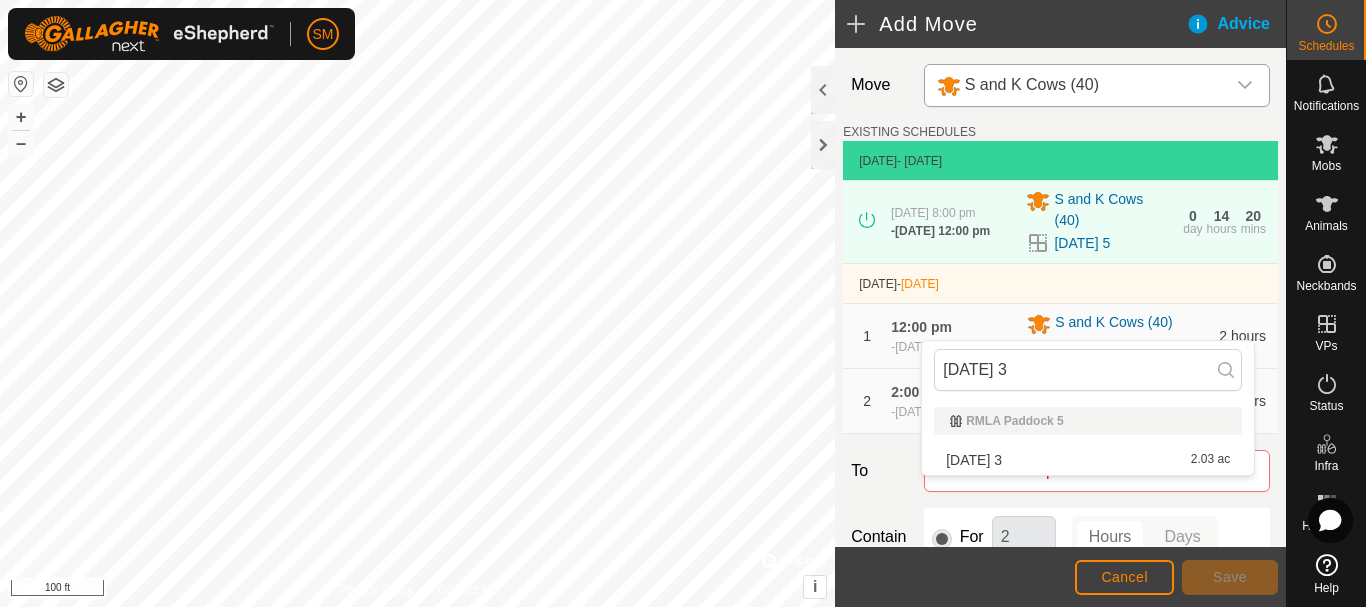 click on "[DATE] 3  2.03 ac" at bounding box center [1088, 460] 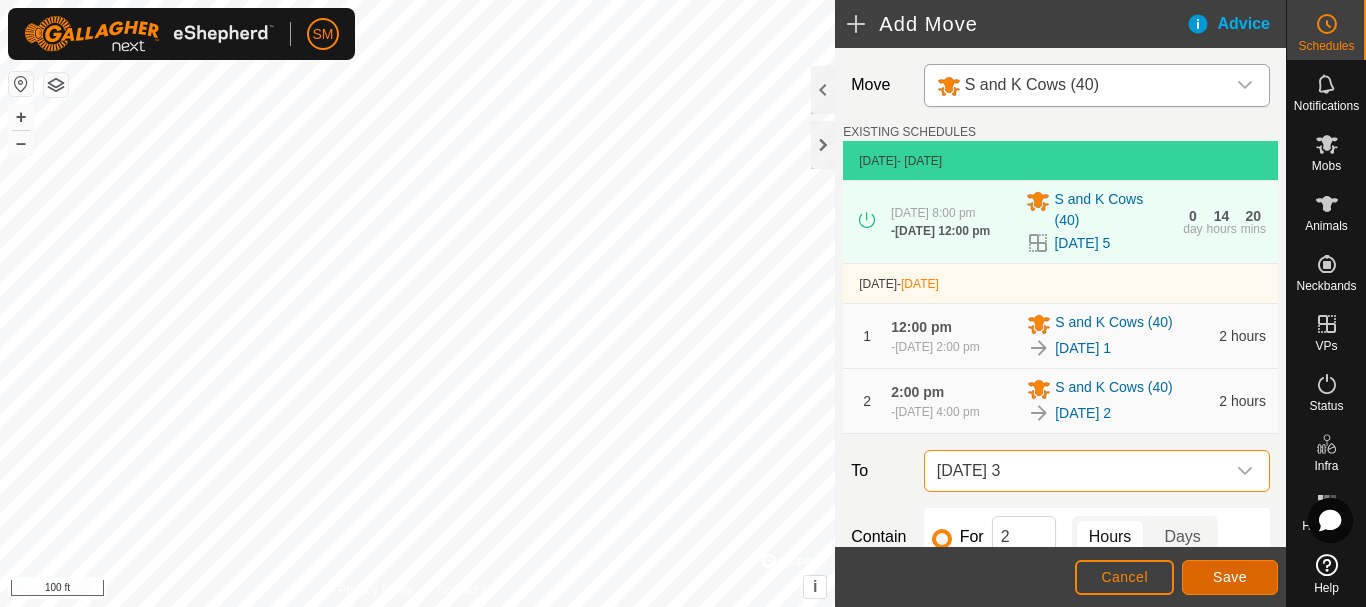 click on "Save" 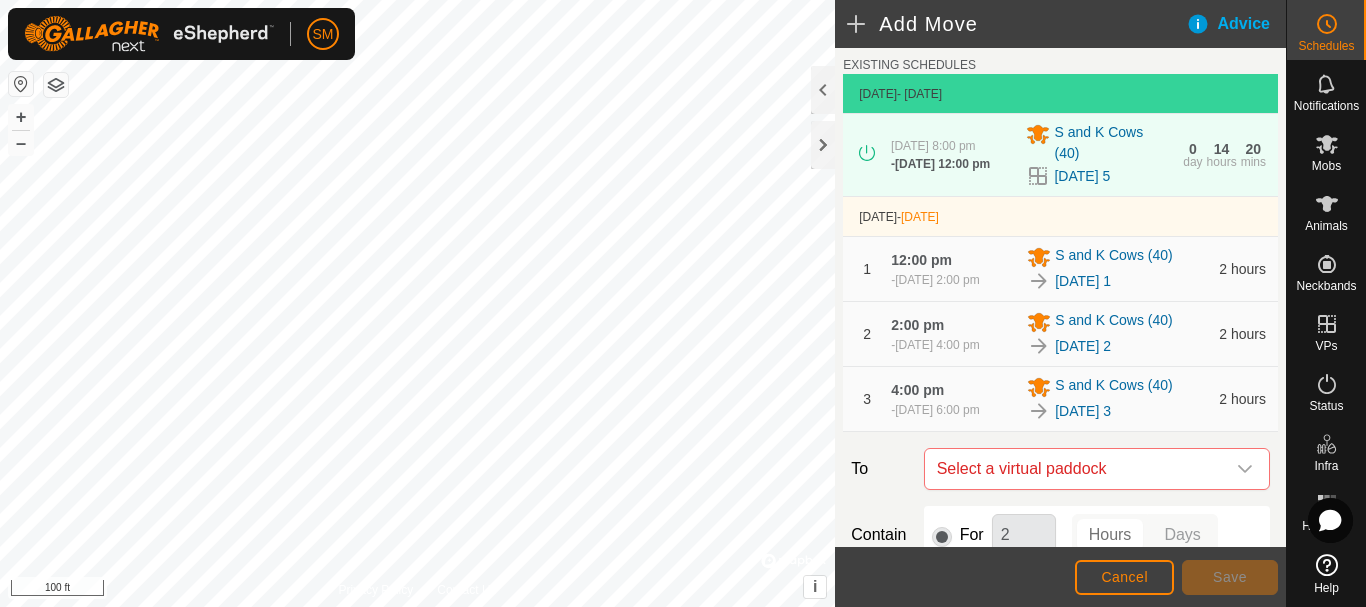 scroll, scrollTop: 100, scrollLeft: 0, axis: vertical 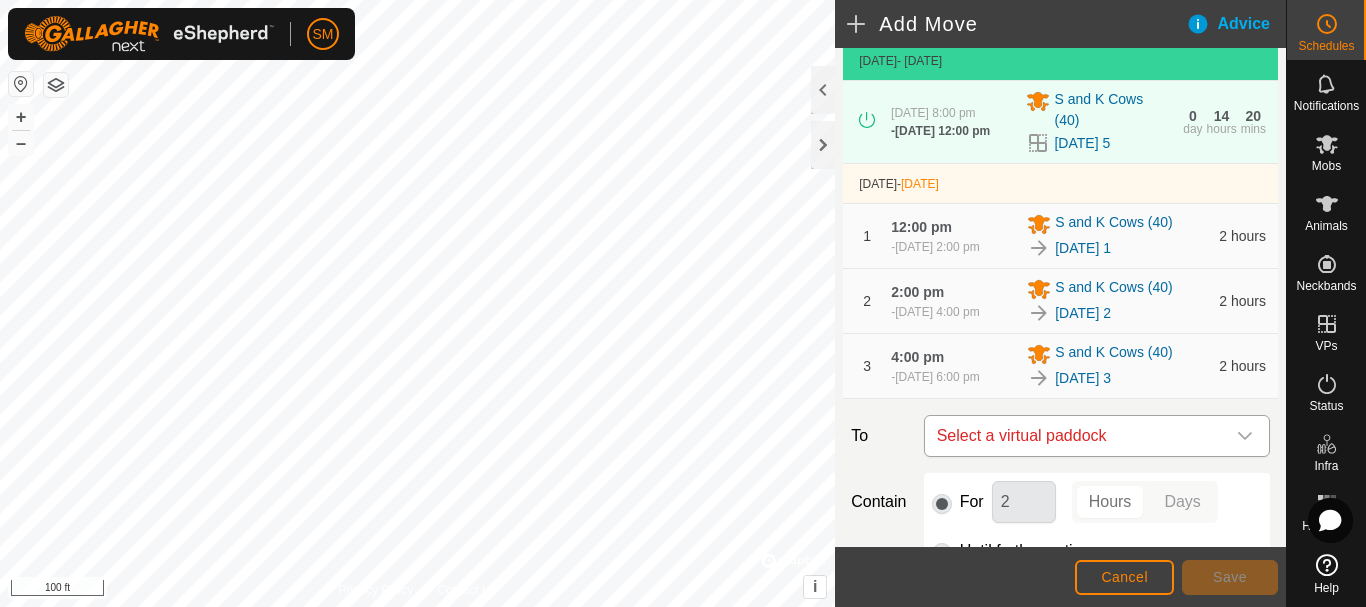 click at bounding box center [1245, 436] 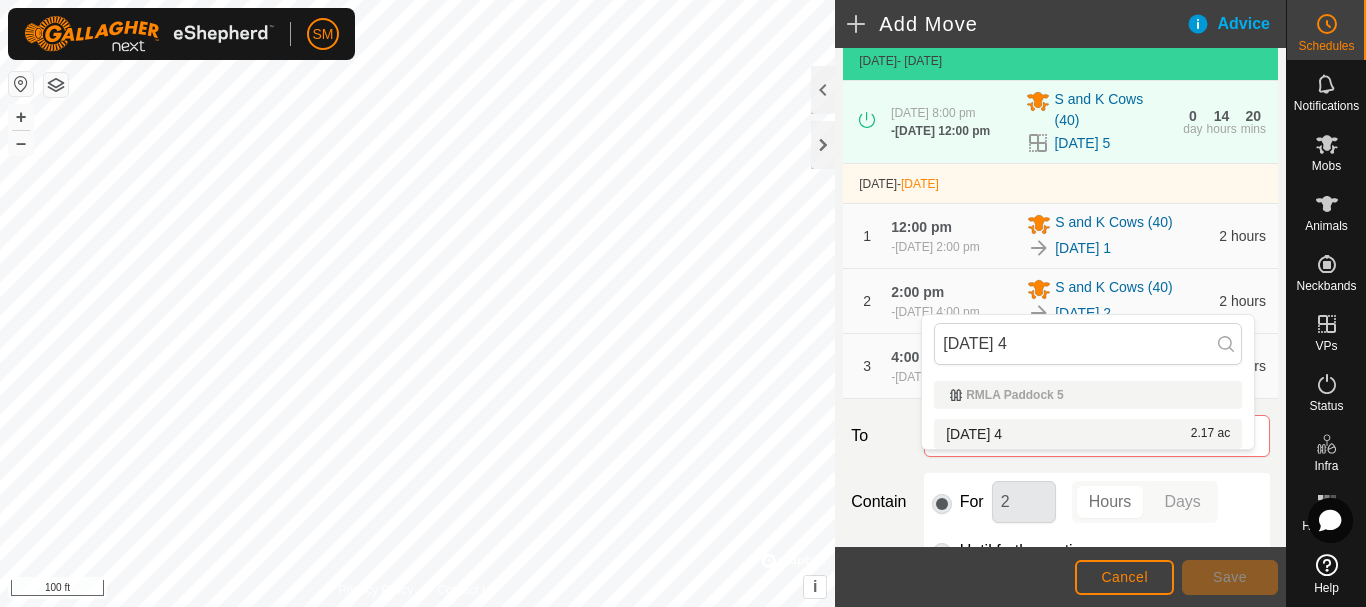 type on "[DATE] 4" 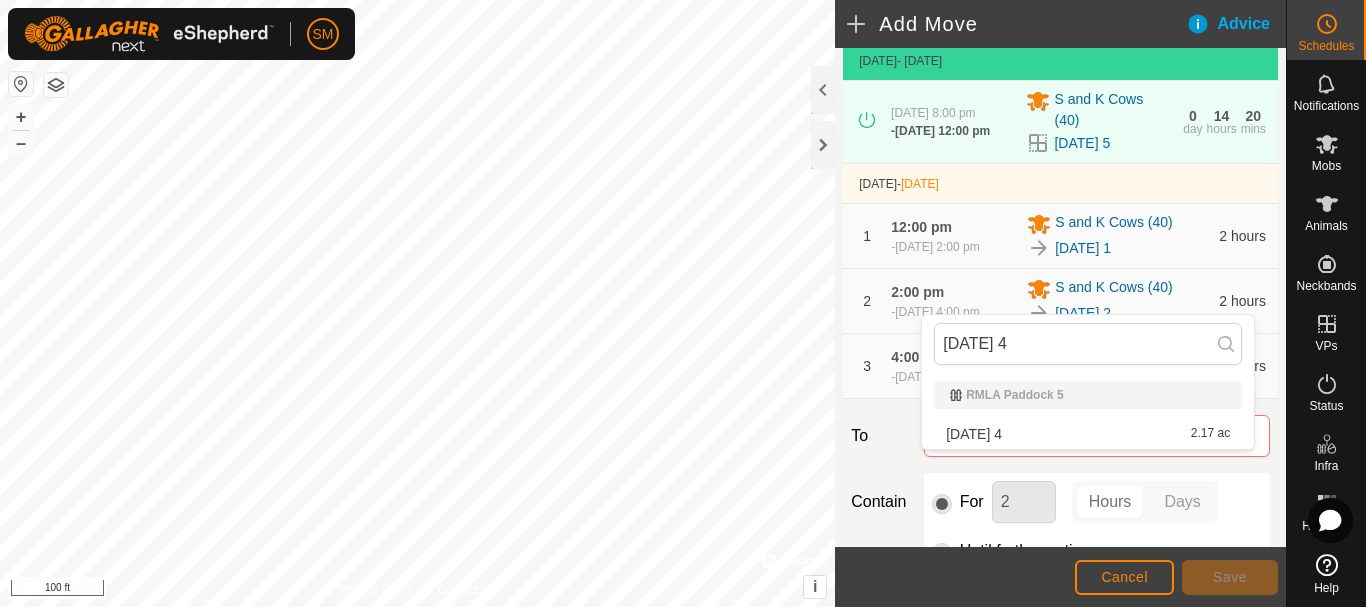 click on "[DATE] 4  2.17 ac" at bounding box center [1088, 434] 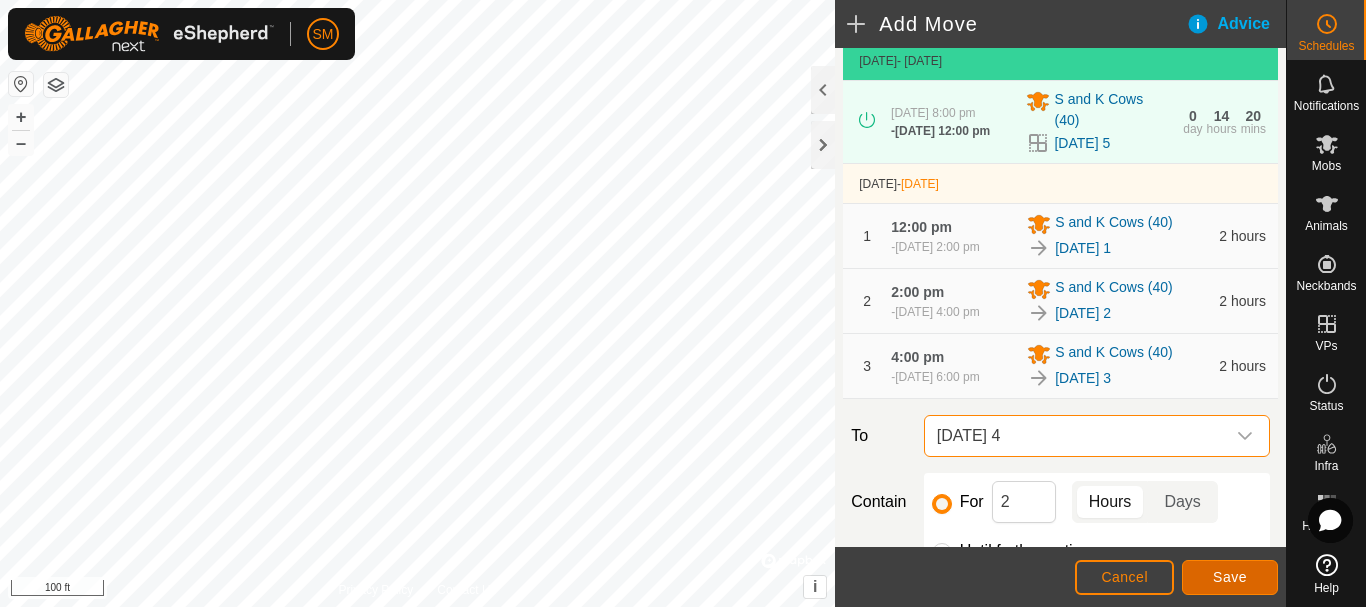 click on "Save" 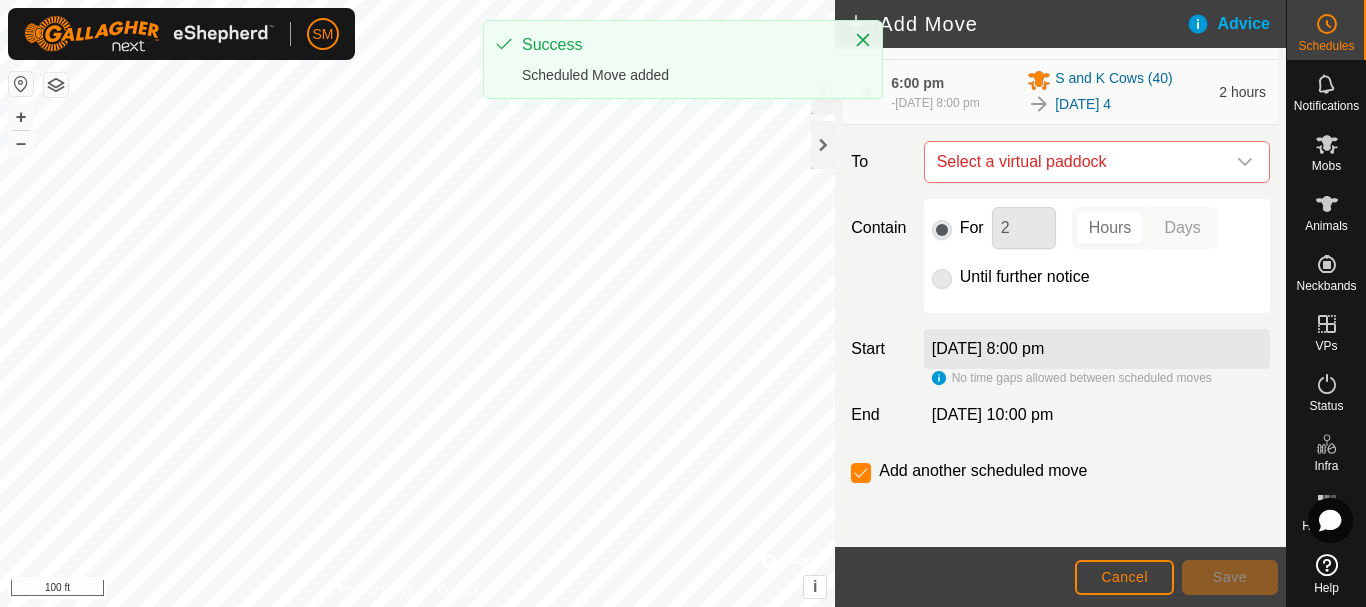 scroll, scrollTop: 481, scrollLeft: 0, axis: vertical 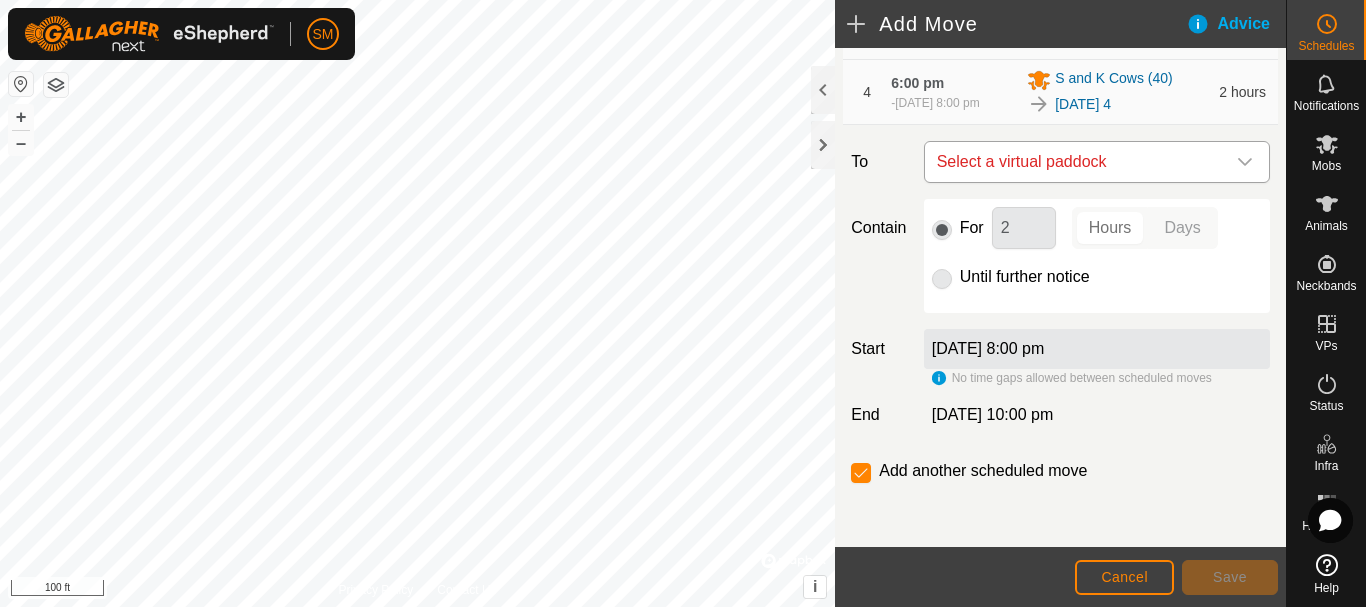 click 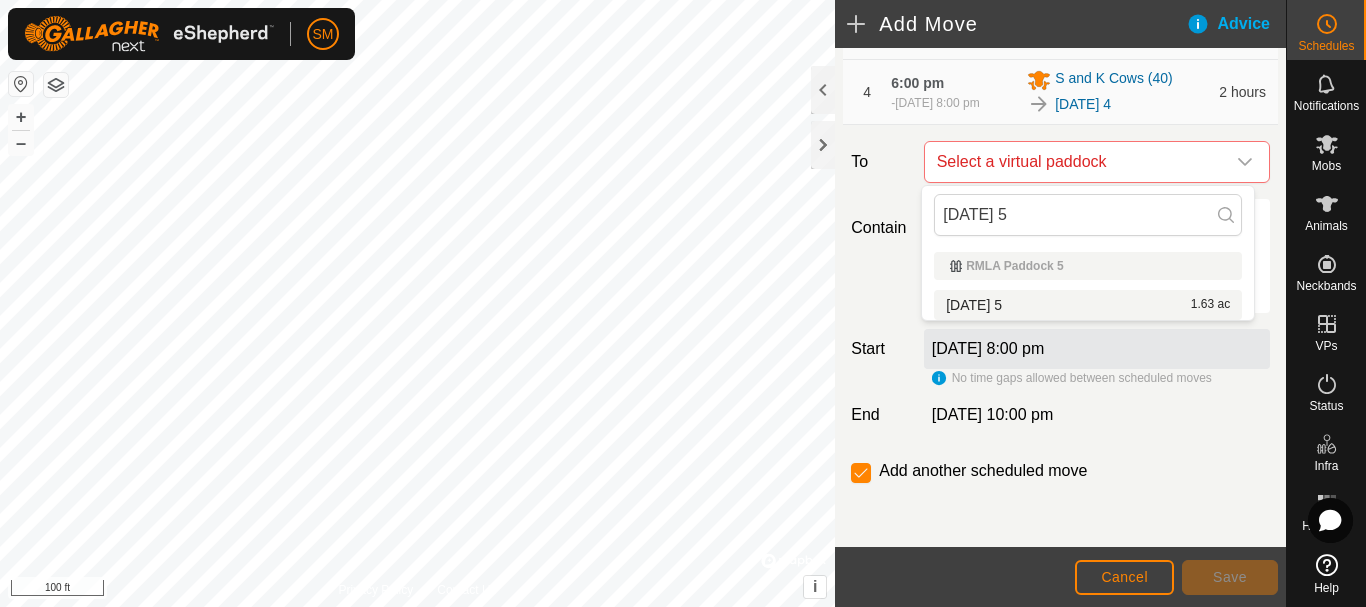 type on "[DATE] 5" 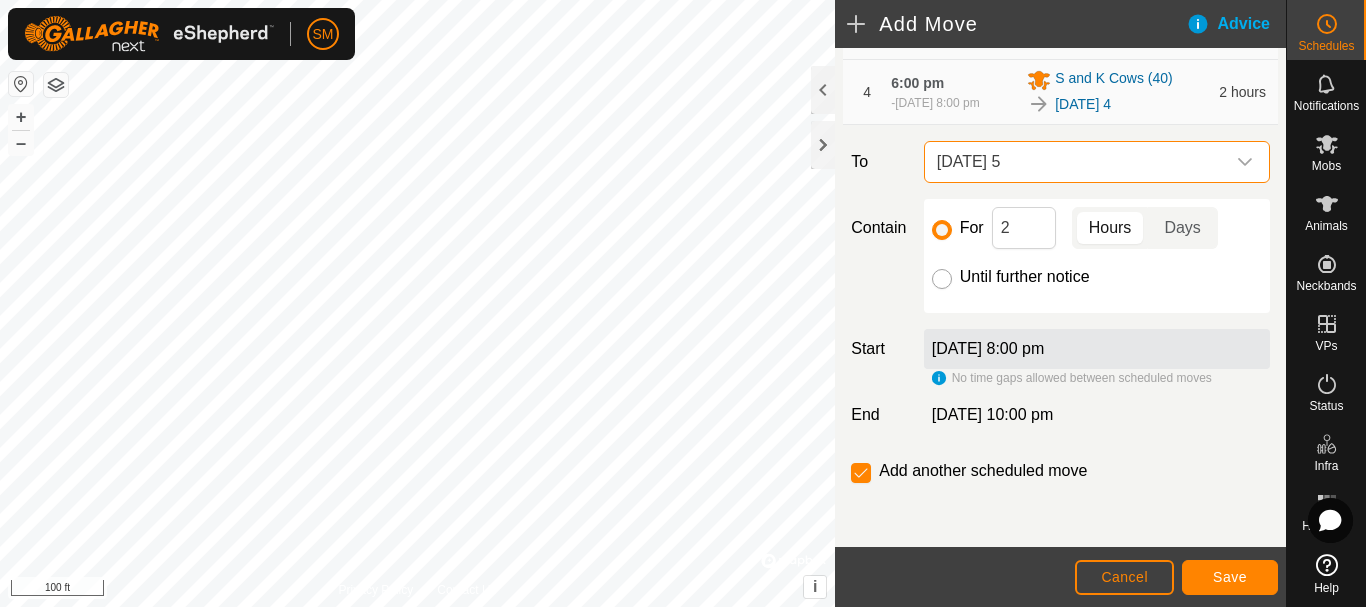 click on "Until further notice" at bounding box center (942, 279) 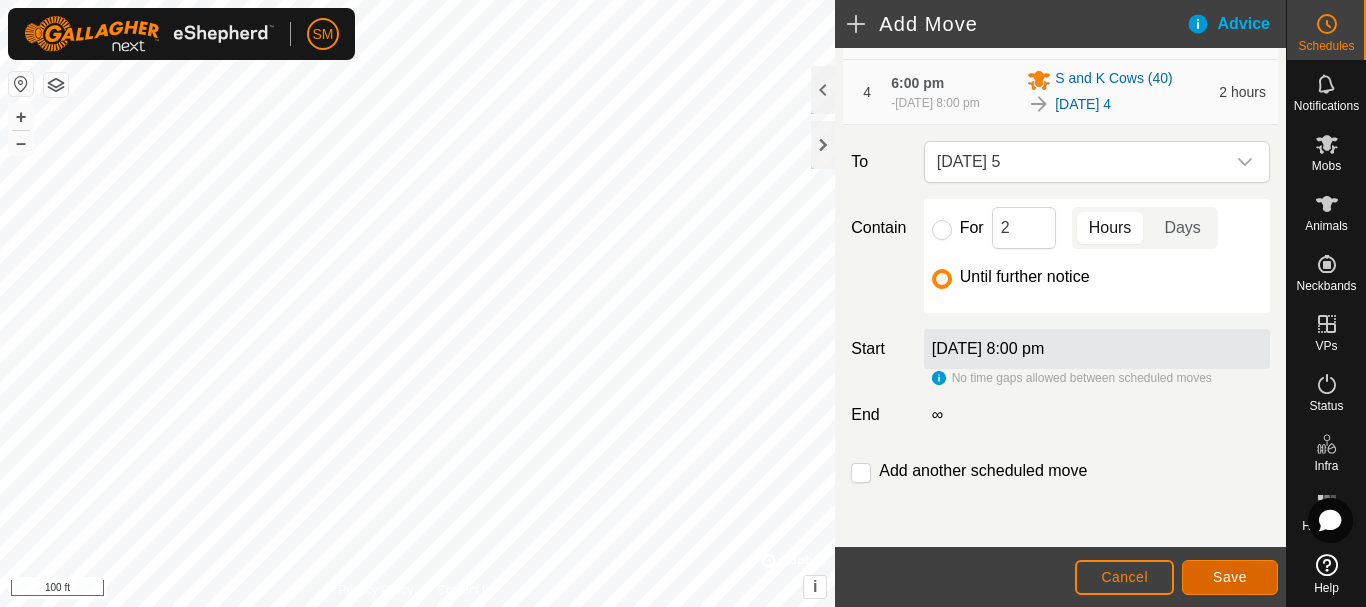 click on "Save" 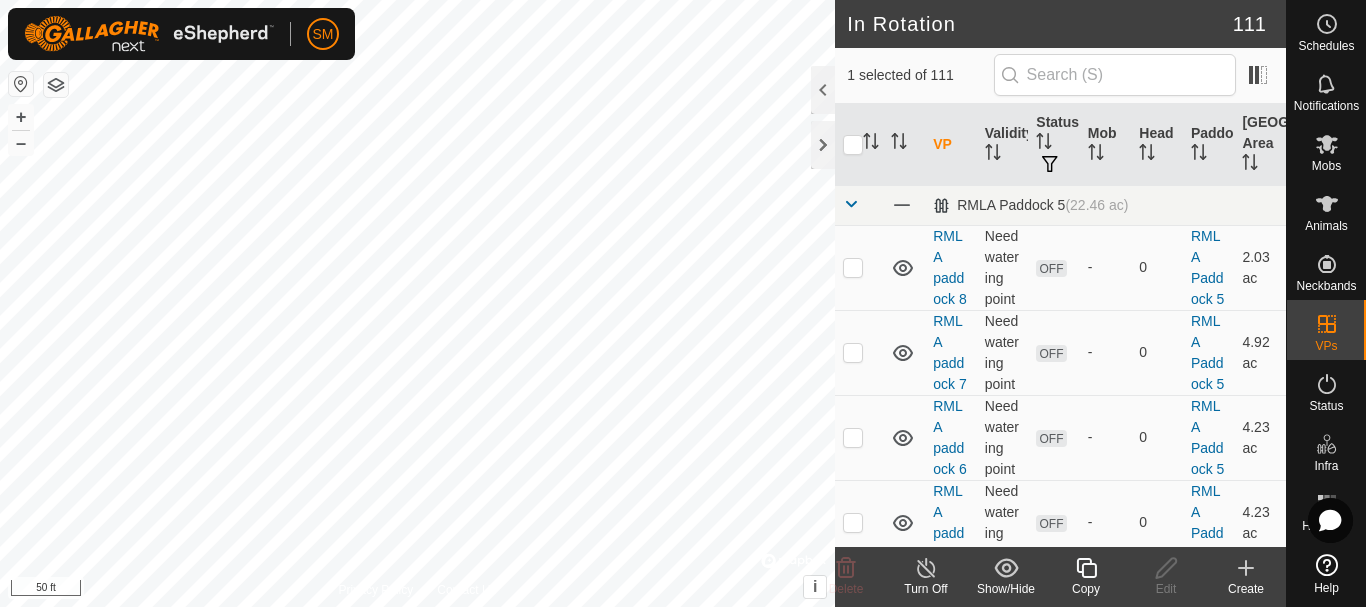 click 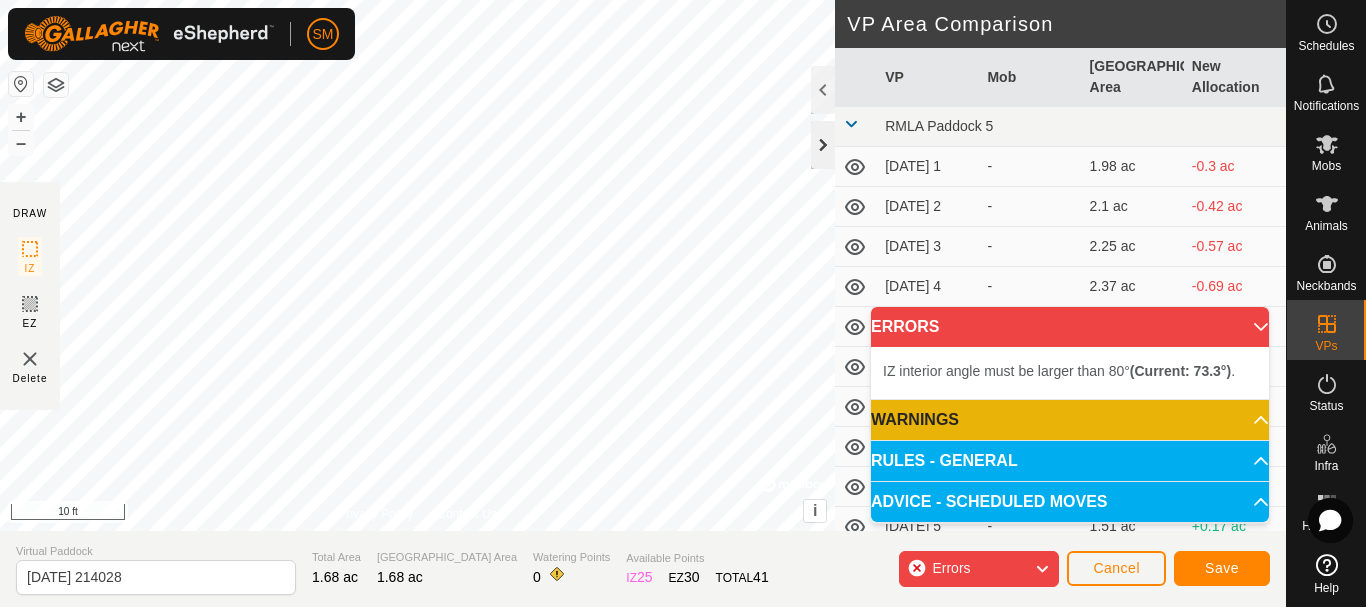 click 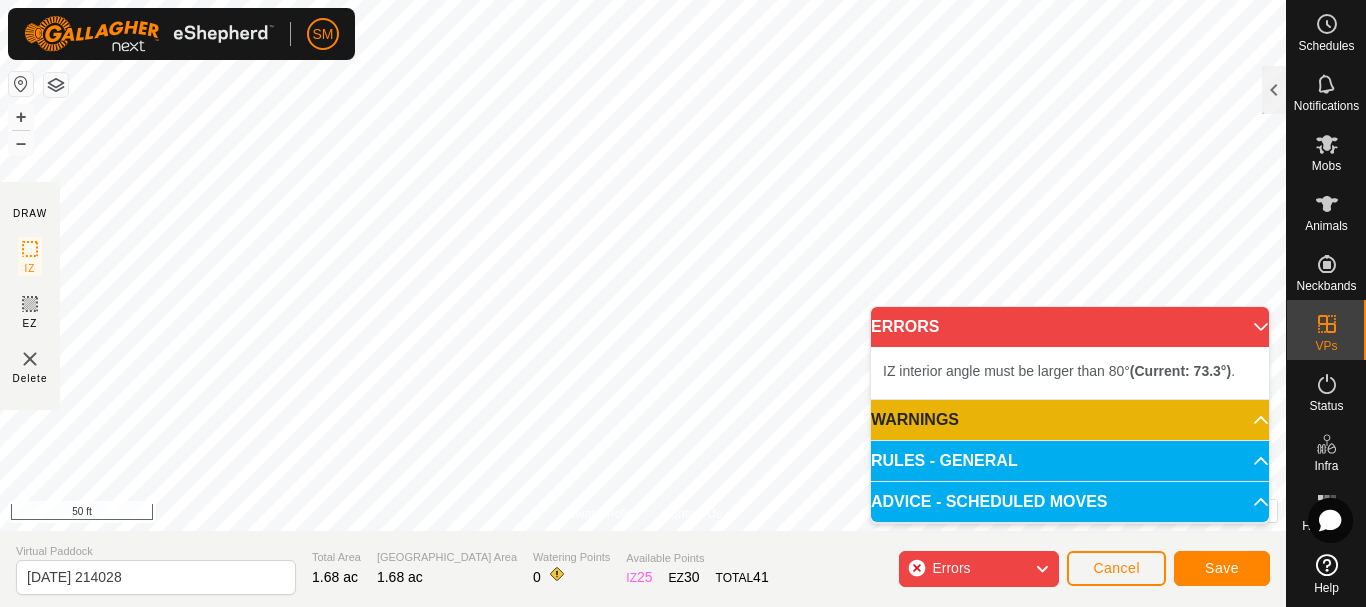 click on "SM Schedules Notifications Mobs Animals Neckbands VPs Status Infra Heatmap Help DRAW IZ EZ Delete Privacy Policy Contact Us IZ interior angle must be larger than 80°  (Current: 73.3°) . + – ⇧ i ©  Mapbox , ©  OpenStreetMap ,  Improve this map 50 ft VP Area Comparison     VP   Mob   Grazing Area   New Allocation  RMLA Paddock 5  [DATE] 1  -  1.98 ac  -0.3 ac  [DATE] 2  -  2.1 ac  -0.42 ac  [DATE] 3  -  2.25 ac  -0.57 ac  [DATE] 4  -  2.37 ac  -0.69 ac  [DATE] 5  -  1.85 ac  -0.17 ac  [DATE] 1  -  1.98 ac  -0.3 ac  [DATE] 2  -  2.1 ac  -0.42 ac  [DATE] 3  -  2.22 ac  -0.54 ac  [DATE] 4  -  2.35 ac  -0.67 ac  [DATE] 5  -  1.51 ac  +0.17 ac  [DATE]  -  1.98 ac  -0.3 ac  [DATE] 1  -  1.63 ac  +0.05 ac  [DATE] 2  -  1.73 ac  -0.05 ac  [DATE] 3  -  1.85 ac  -0.17 ac  [DATE] 4  -  1.98 ac  -0.3 ac  [DATE] 5  -  1.48 ac  +0.2 ac  [DATE]  -  1.95 ac  -0.27 ac  [DATE] 1  -  1.58 ac  +0.1 ac  [DATE] 2  -  1.71 ac  -0.02 ac - -" at bounding box center (683, 303) 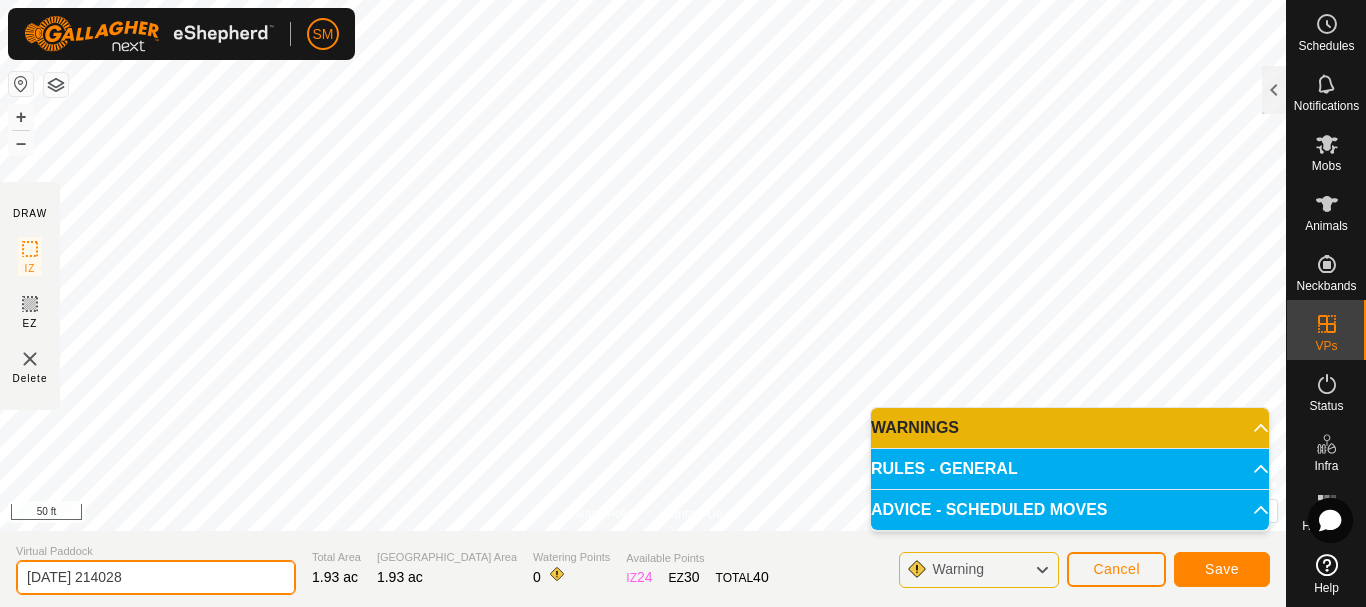 drag, startPoint x: 158, startPoint y: 576, endPoint x: 0, endPoint y: 584, distance: 158.20241 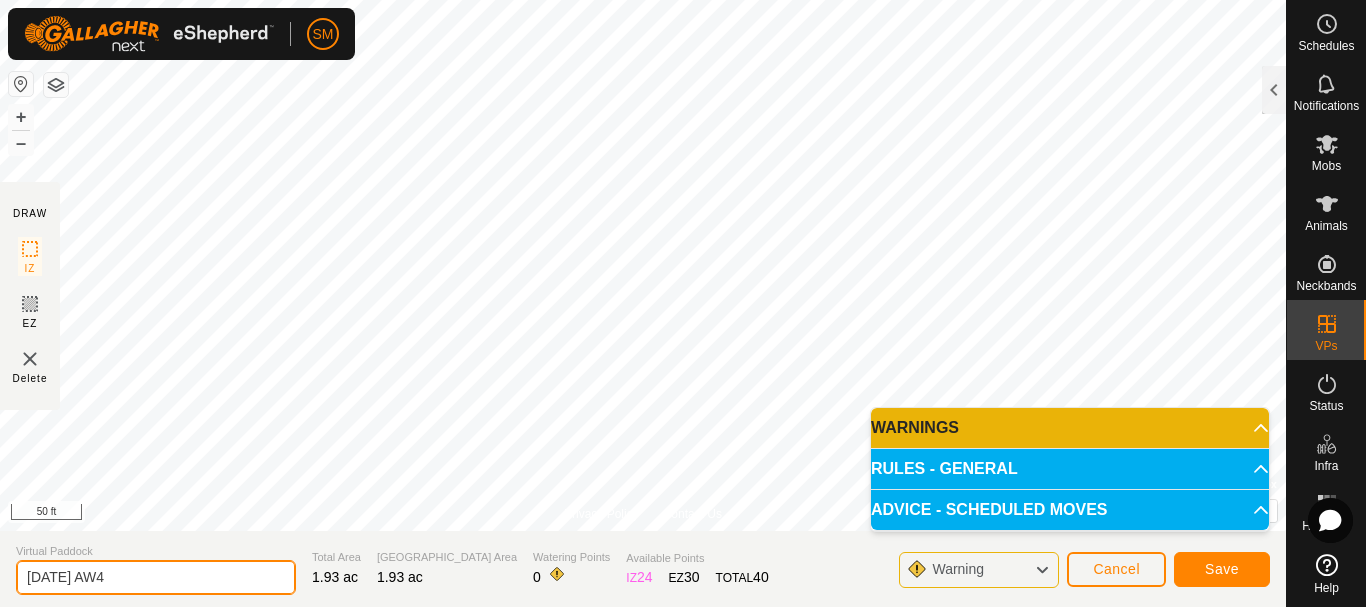 drag, startPoint x: 127, startPoint y: 577, endPoint x: 3, endPoint y: 585, distance: 124.2578 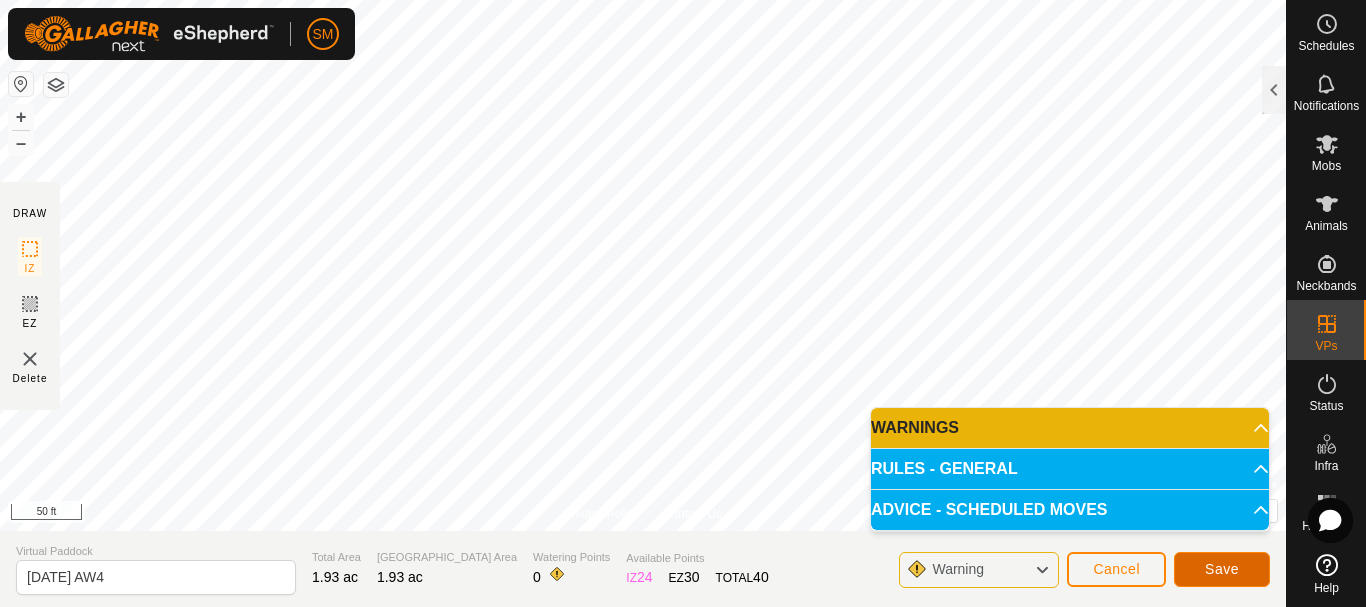 click on "Save" 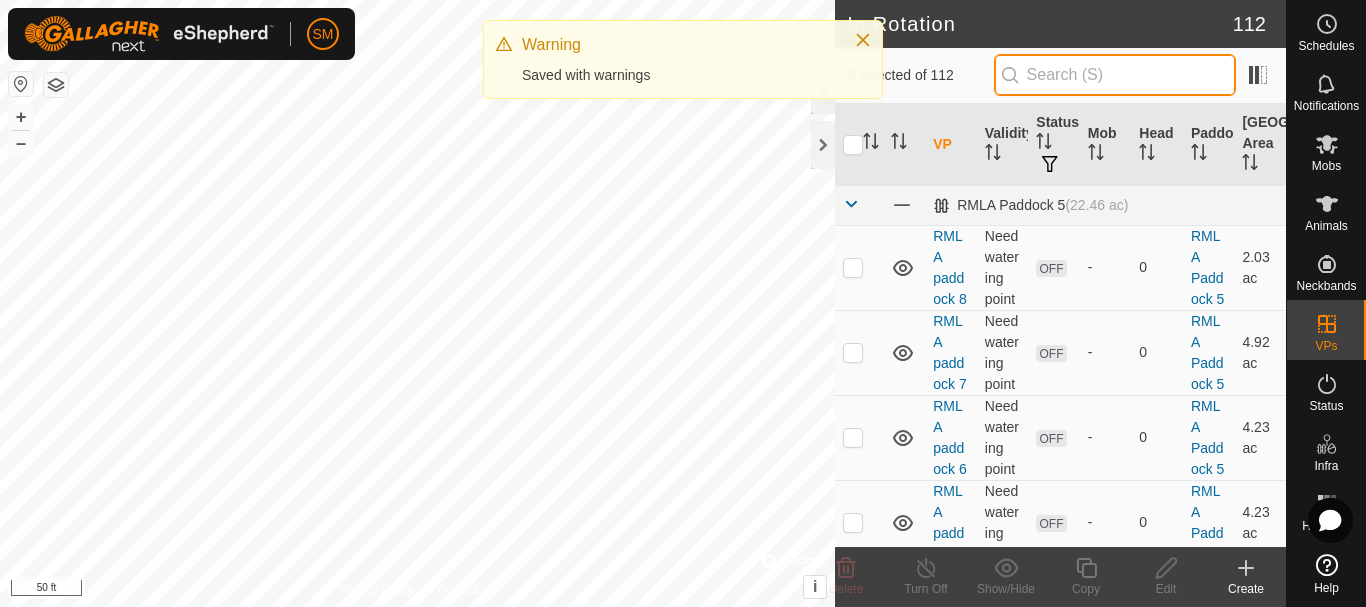 click at bounding box center (1115, 75) 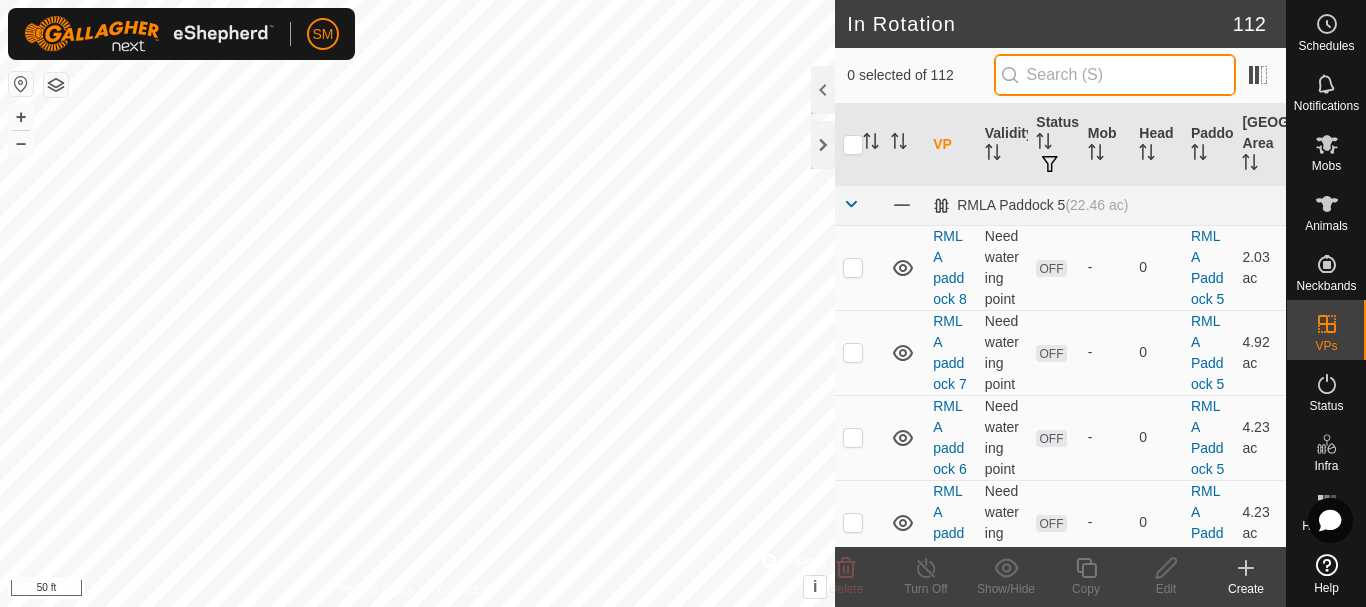 paste on "[DATE] AW" 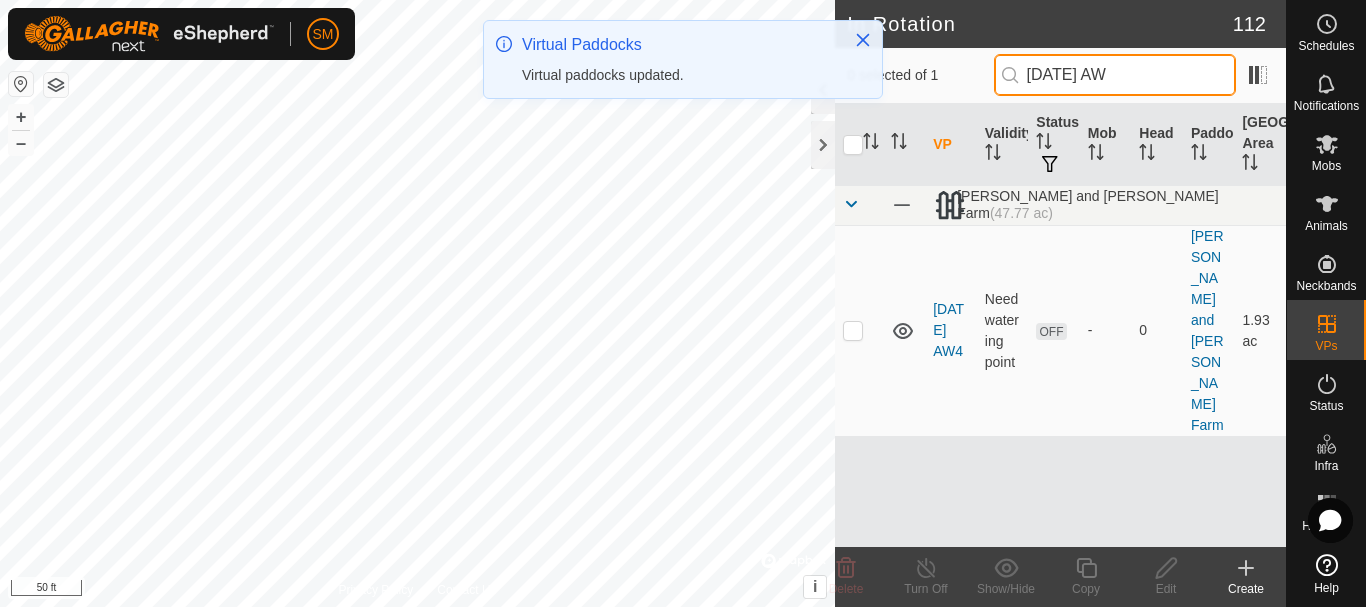 type on "[DATE] AW" 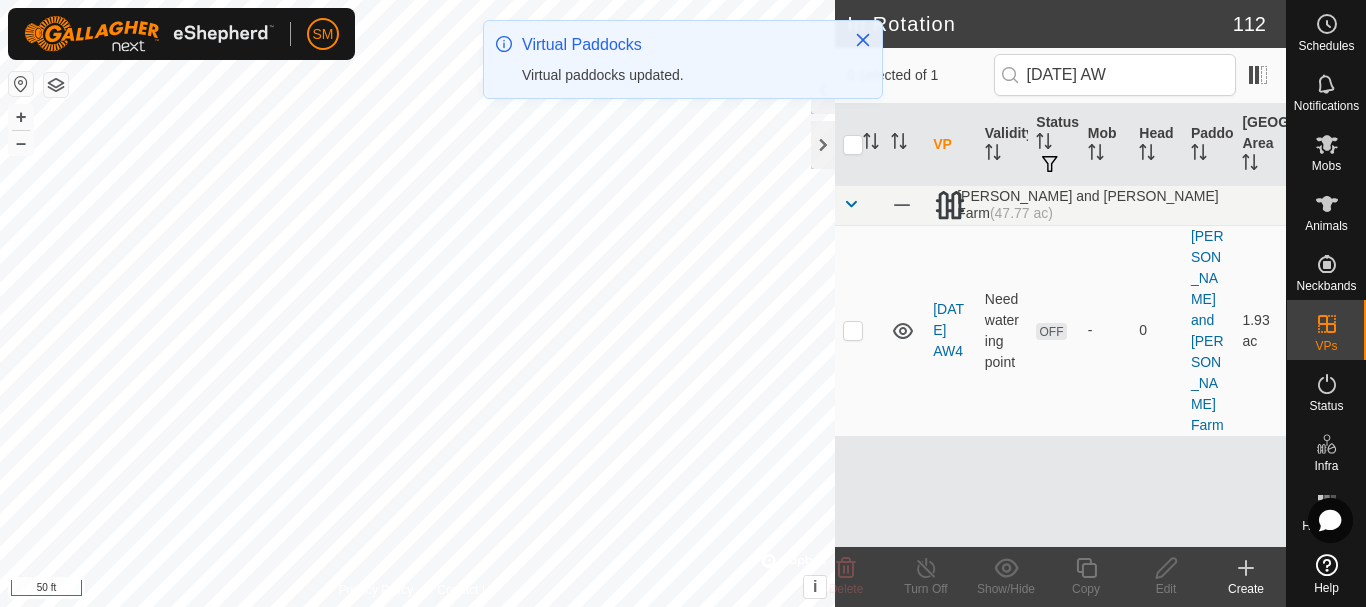 click at bounding box center [859, 330] 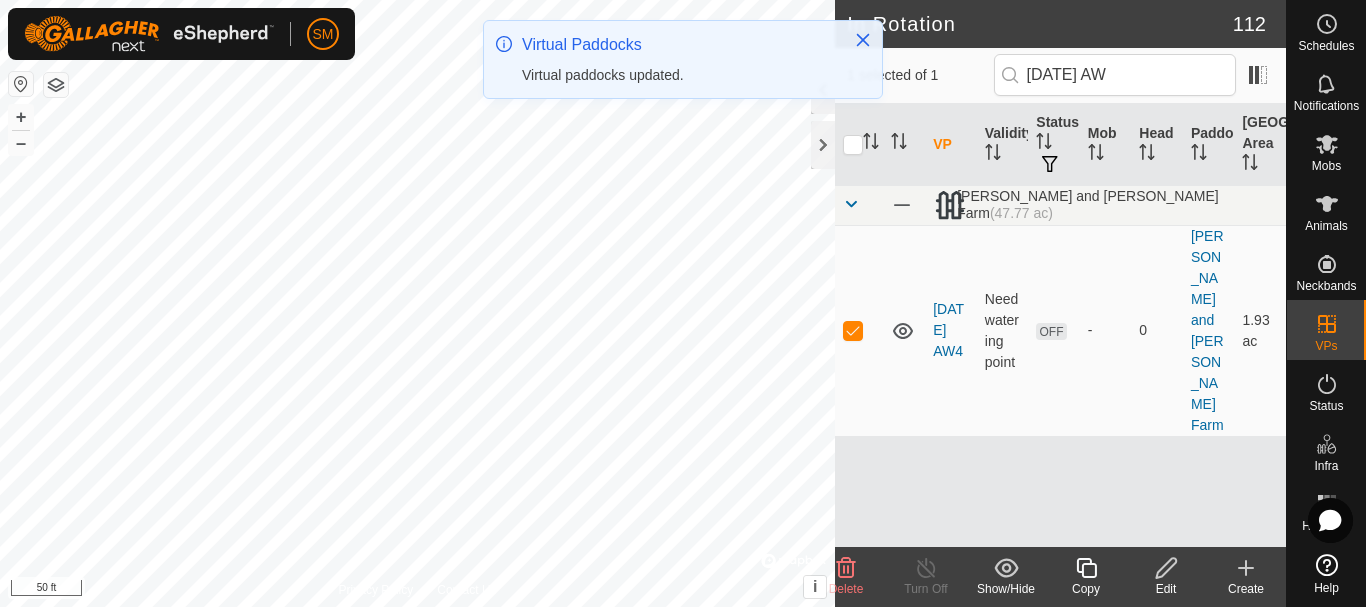 click 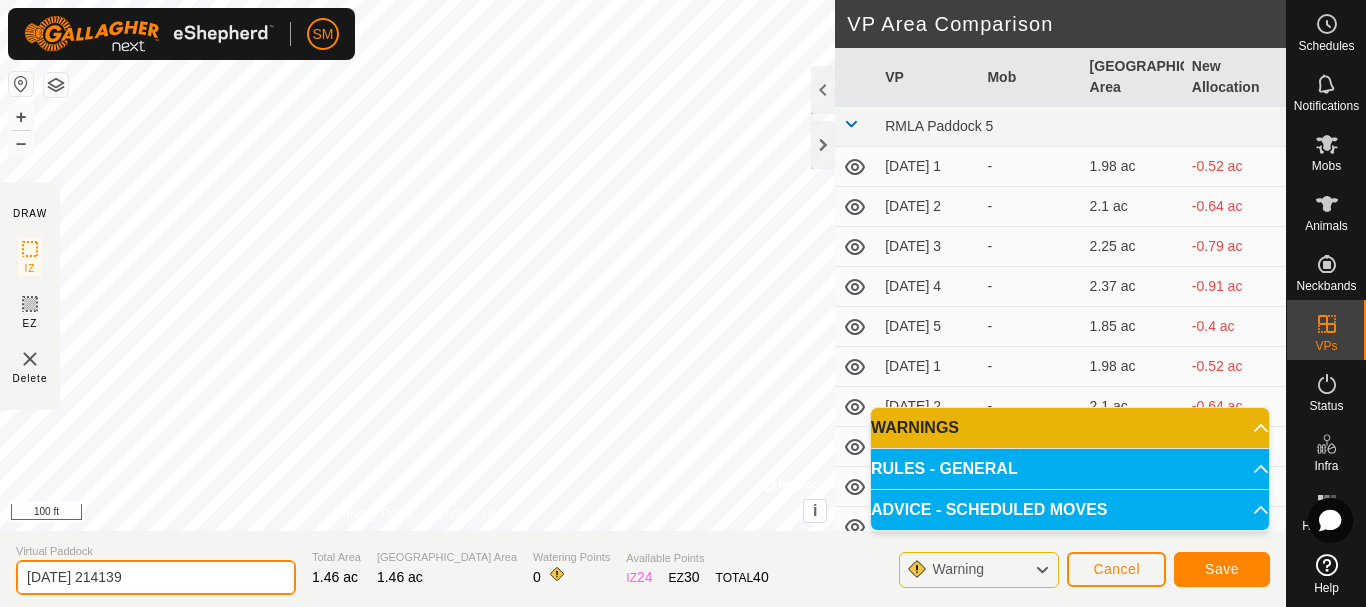 drag, startPoint x: 205, startPoint y: 592, endPoint x: 0, endPoint y: 602, distance: 205.24376 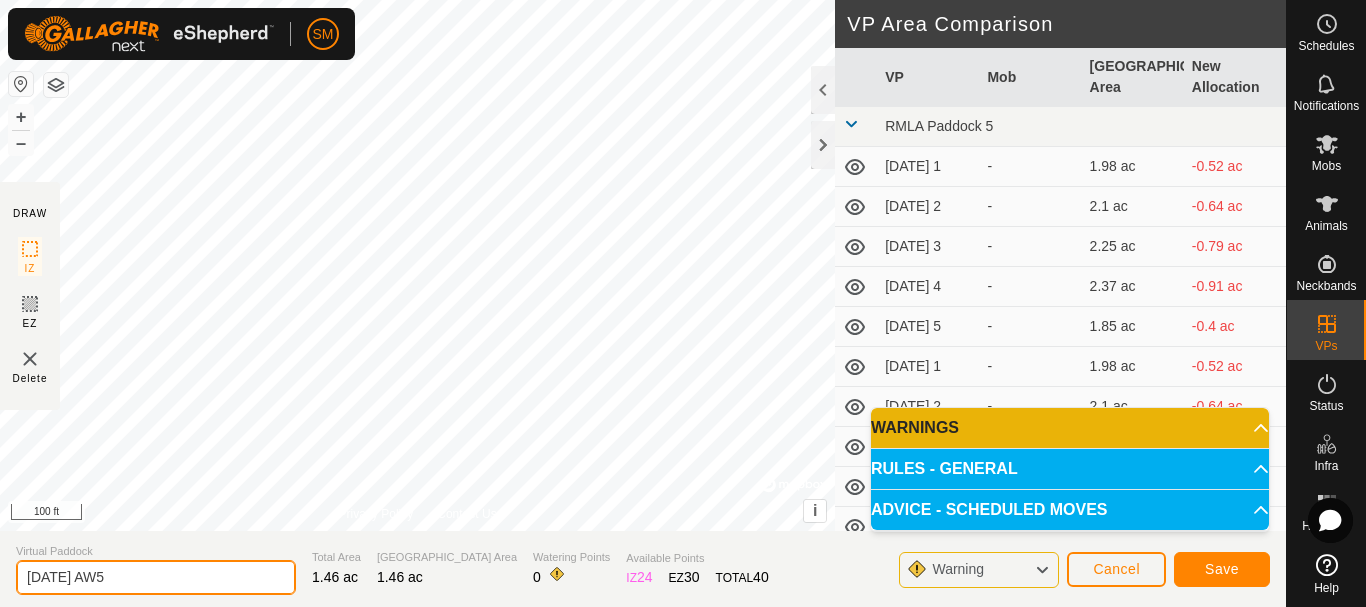 type on "[DATE] AW5" 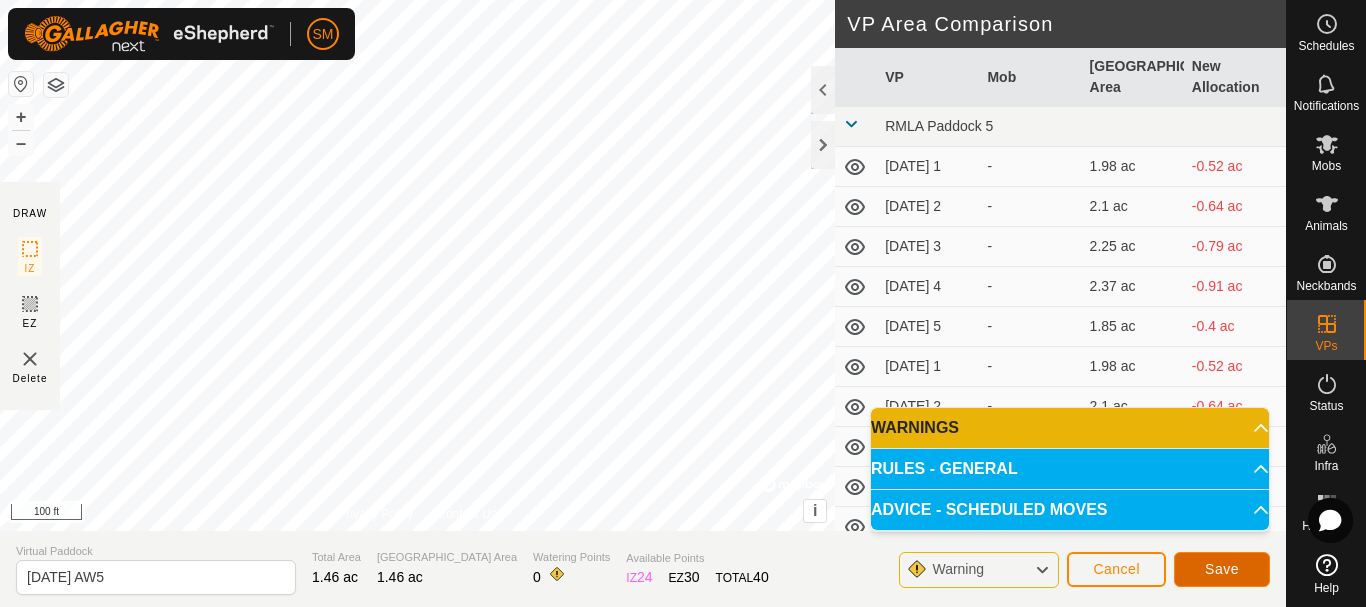 click on "Save" 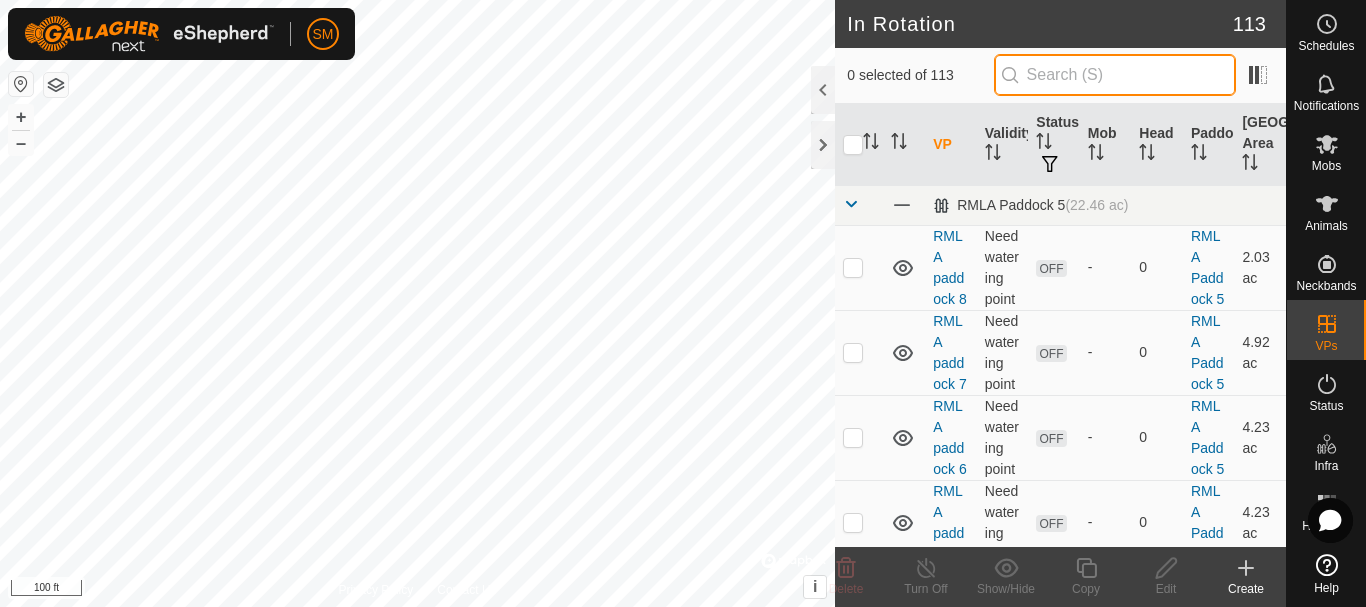 click at bounding box center (1115, 75) 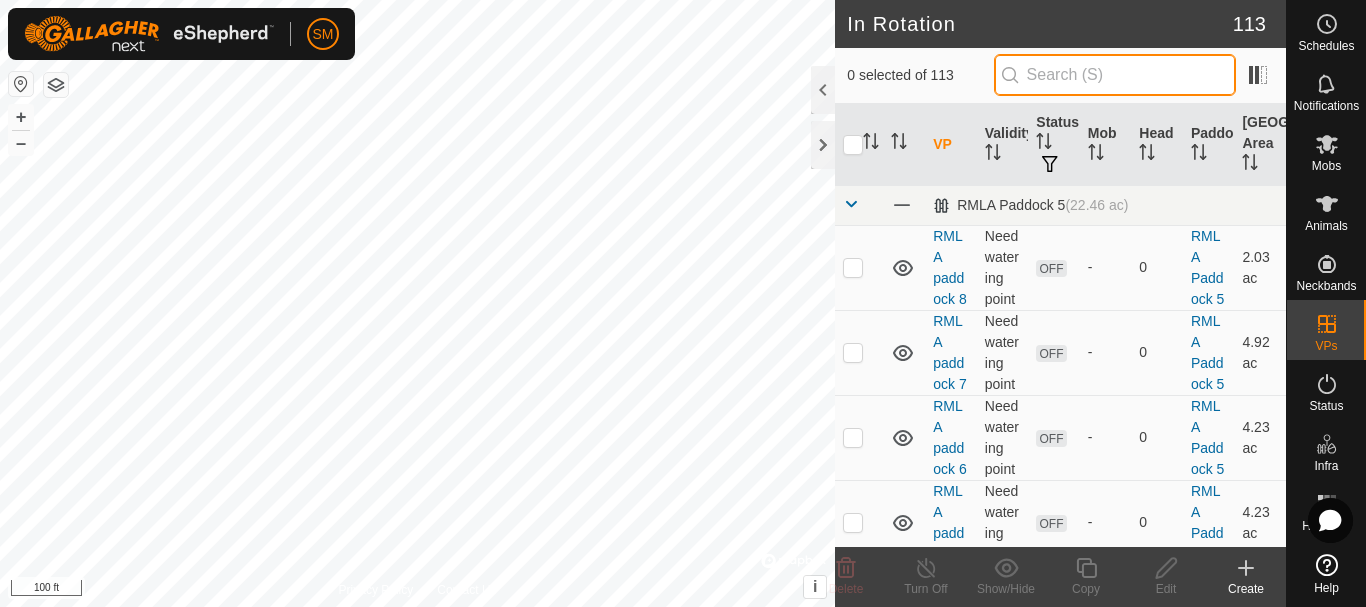 paste on "[DATE] AW" 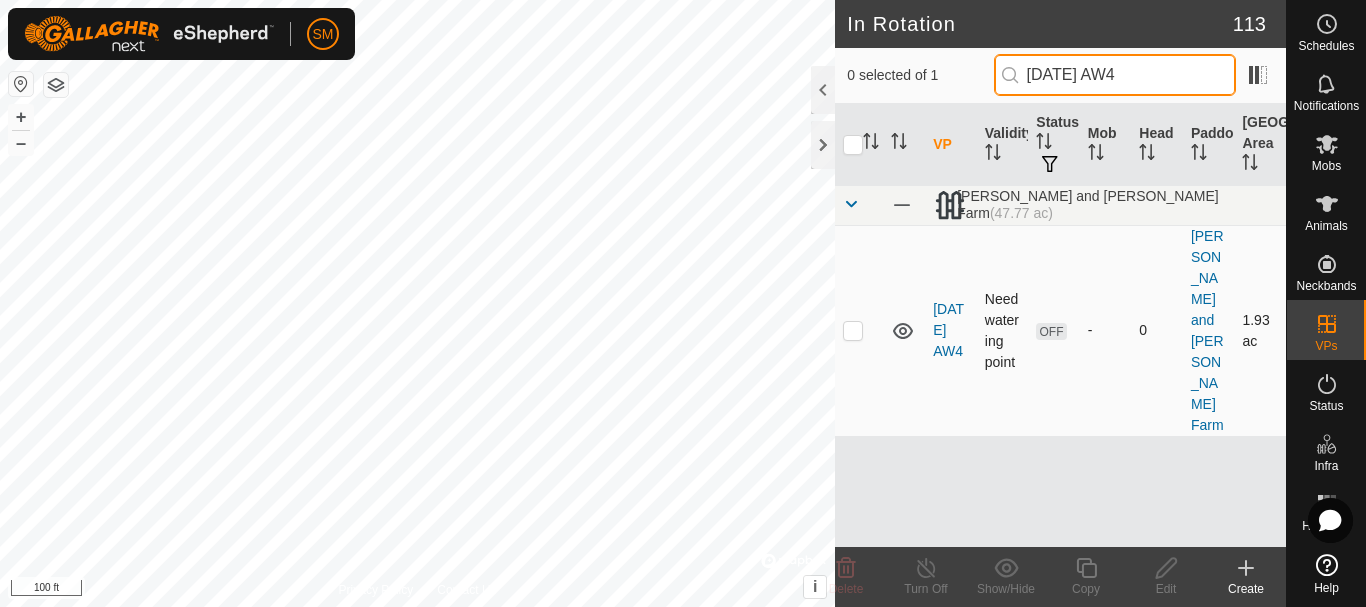 type on "[DATE] AW4" 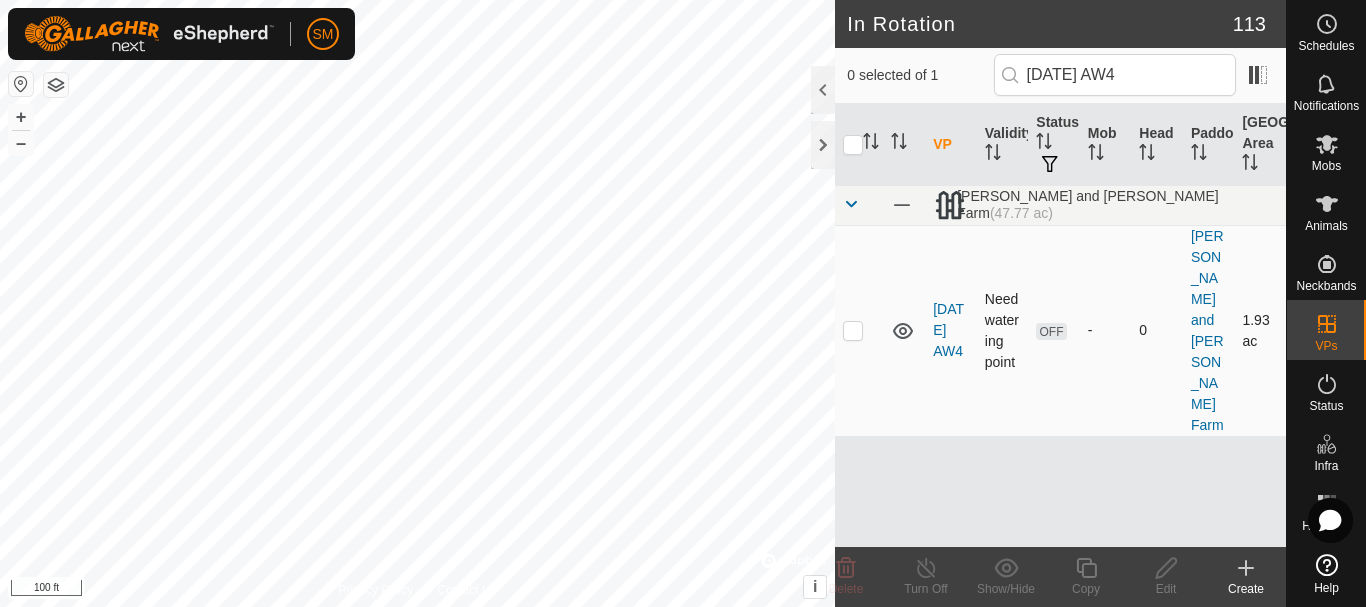 click at bounding box center [853, 330] 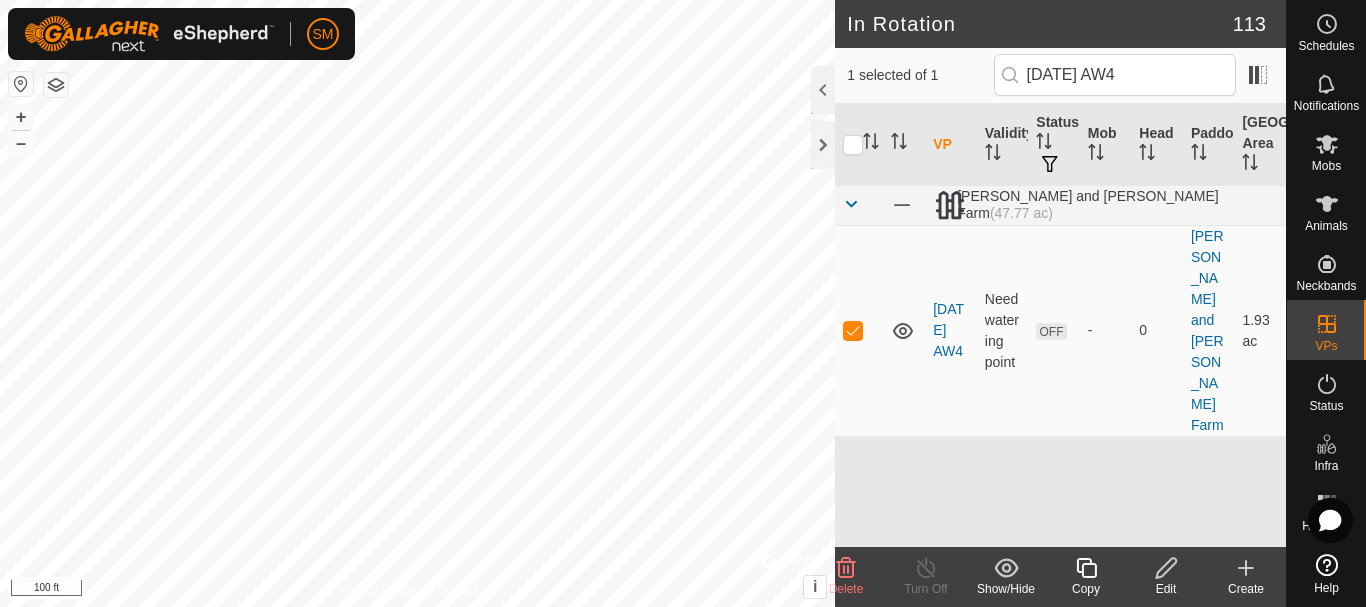 click 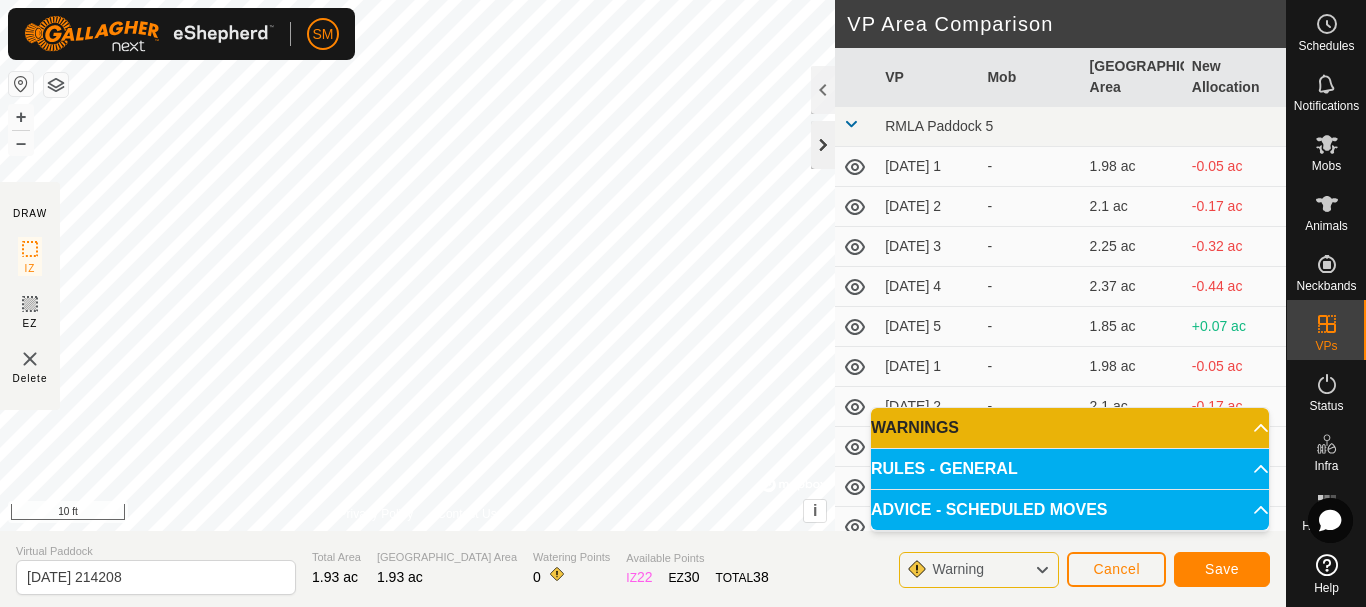 click 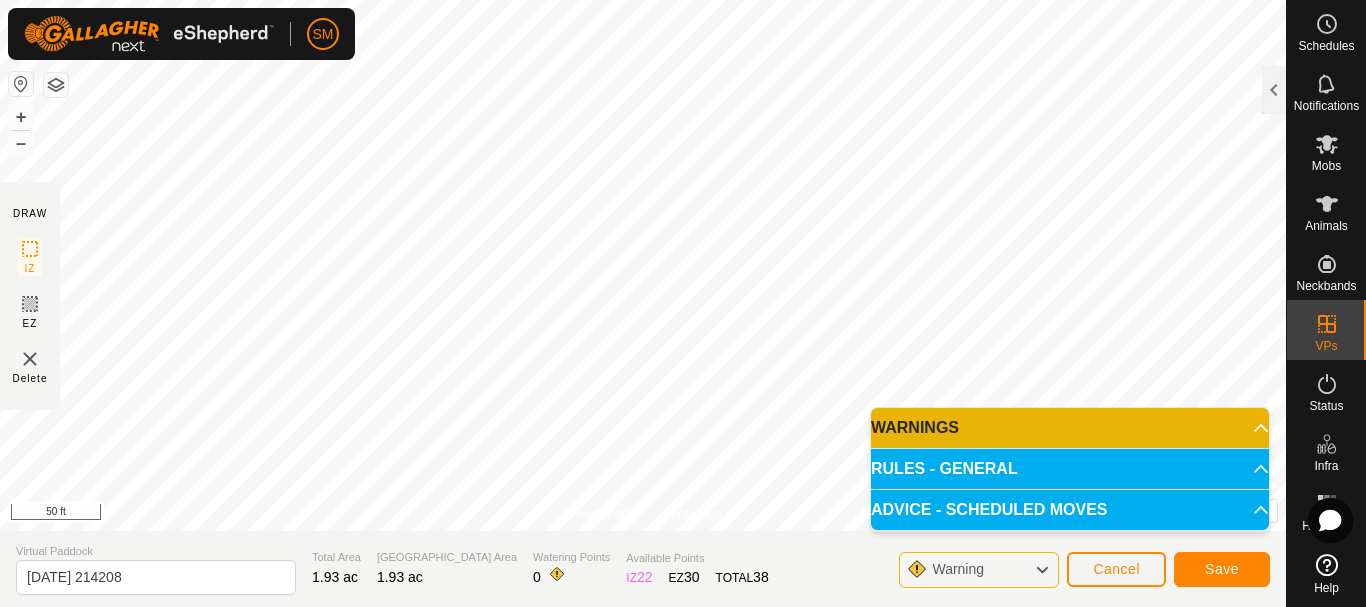 click on "DRAW IZ EZ Delete Privacy Policy Contact Us + – ⇧ i ©  Mapbox , ©  OpenStreetMap ,  Improve this map 50 ft VP Area Comparison     VP   Mob   [GEOGRAPHIC_DATA] Area   New Allocation  RMLA Paddock 5  [DATE] 1  -  1.98 ac  -0.05 ac  [DATE] 2  -  2.1 ac  -0.17 ac  [DATE] 3  -  2.25 ac  -0.32 ac  [DATE] 4  -  2.37 ac  -0.44 ac  [DATE] 5  -  1.85 ac  +0.07 ac  [DATE] 1  -  1.98 ac  -0.05 ac  [DATE] 2  -  2.1 ac  -0.17 ac  [DATE] 3  -  2.22 ac  -0.3 ac  [DATE] 4  -  2.35 ac  -0.42 ac  [DATE] 5  -  1.51 ac  +0.42 ac  [DATE]  -  1.98 ac  -0.05 ac  [DATE] 1  -  1.63 ac  +0.3 ac  [DATE] 2  -  1.73 ac  +0.2 ac  [DATE] 3  -  1.85 ac  +0.07 ac  [DATE] 4  -  1.98 ac  -0.05 ac  [DATE] 5  -  1.48 ac  +0.44 ac  [DATE]  -  1.95 ac  -0.02 ac  [DATE] 1  -  1.58 ac  +0.35 ac  [DATE] 2  -  1.71 ac  +0.22 ac  [DATE] 3  -  1.83 ac  +0.1 ac  [DATE] 4  -  1.95 ac  -0.02 ac  [DATE] 5  -  1.43 ac  +0.49 ac  [DATE]  -  1.95 ac  -0.02 ac  [DATE] 1" 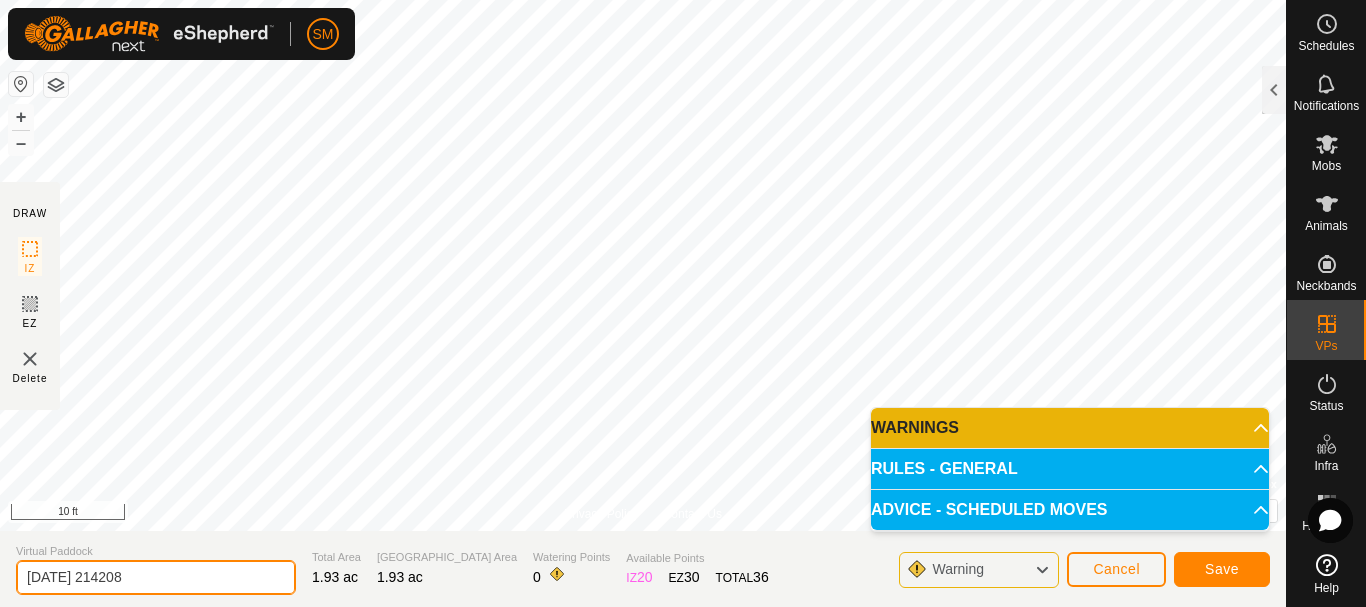 drag, startPoint x: 32, startPoint y: 588, endPoint x: 0, endPoint y: 601, distance: 34.539833 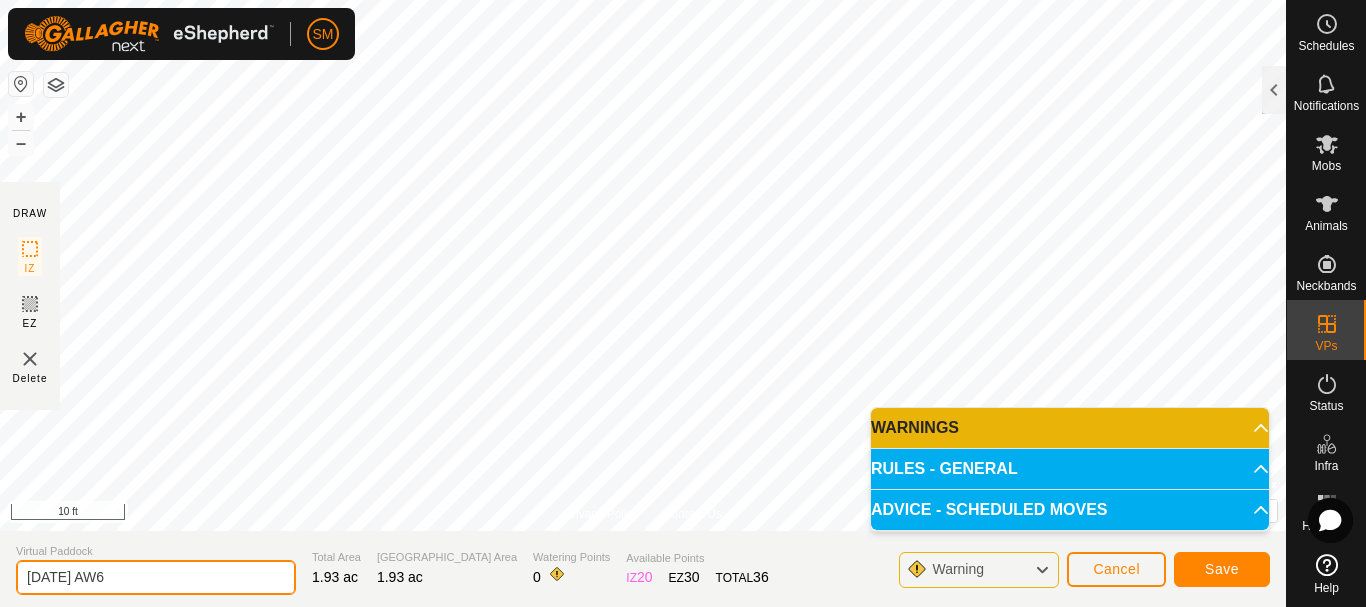 type on "[DATE] AW6" 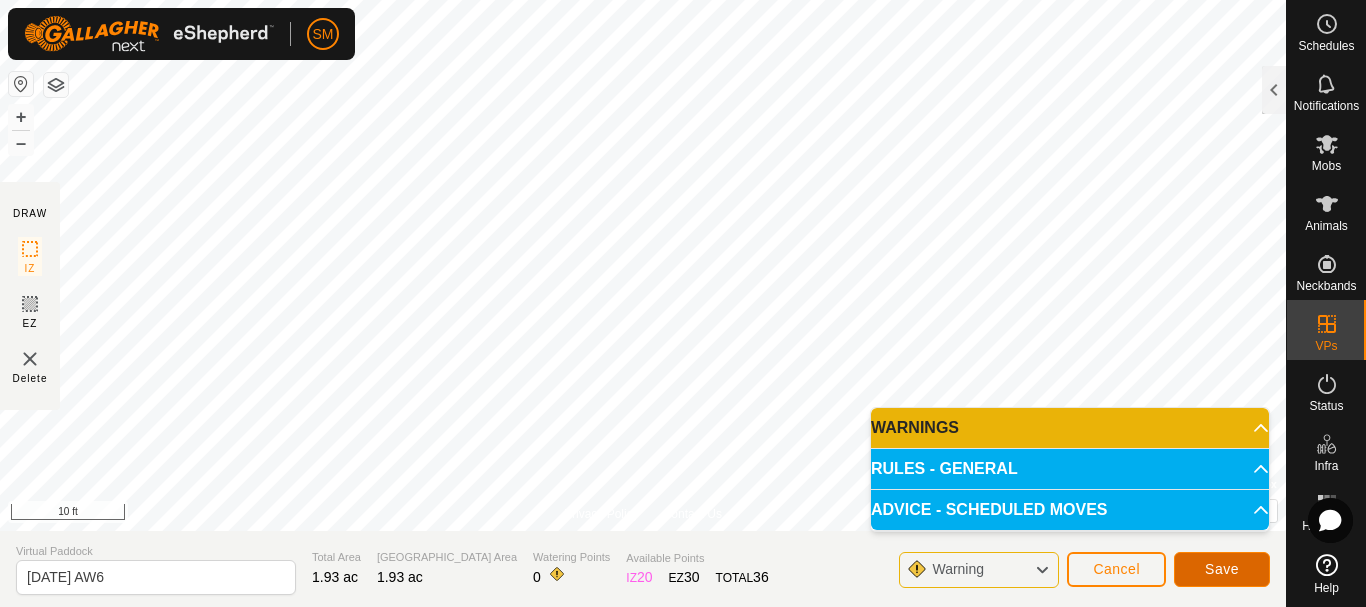 click on "Save" 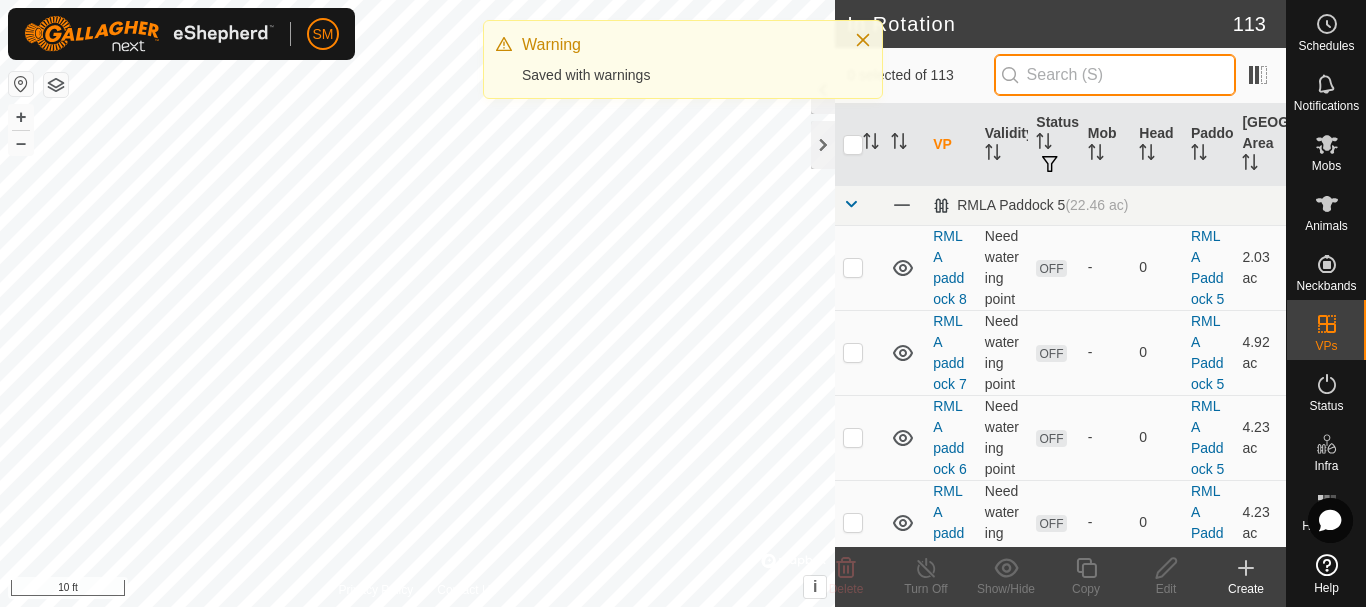 click at bounding box center (1115, 75) 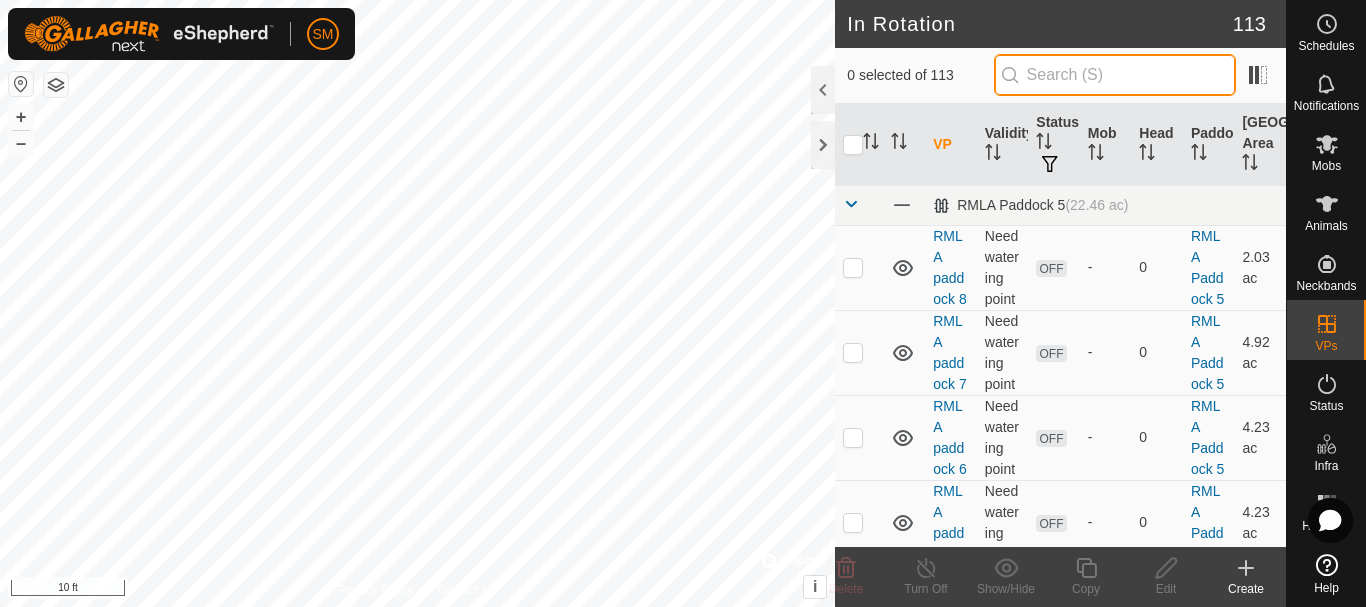 paste on "[DATE] AW" 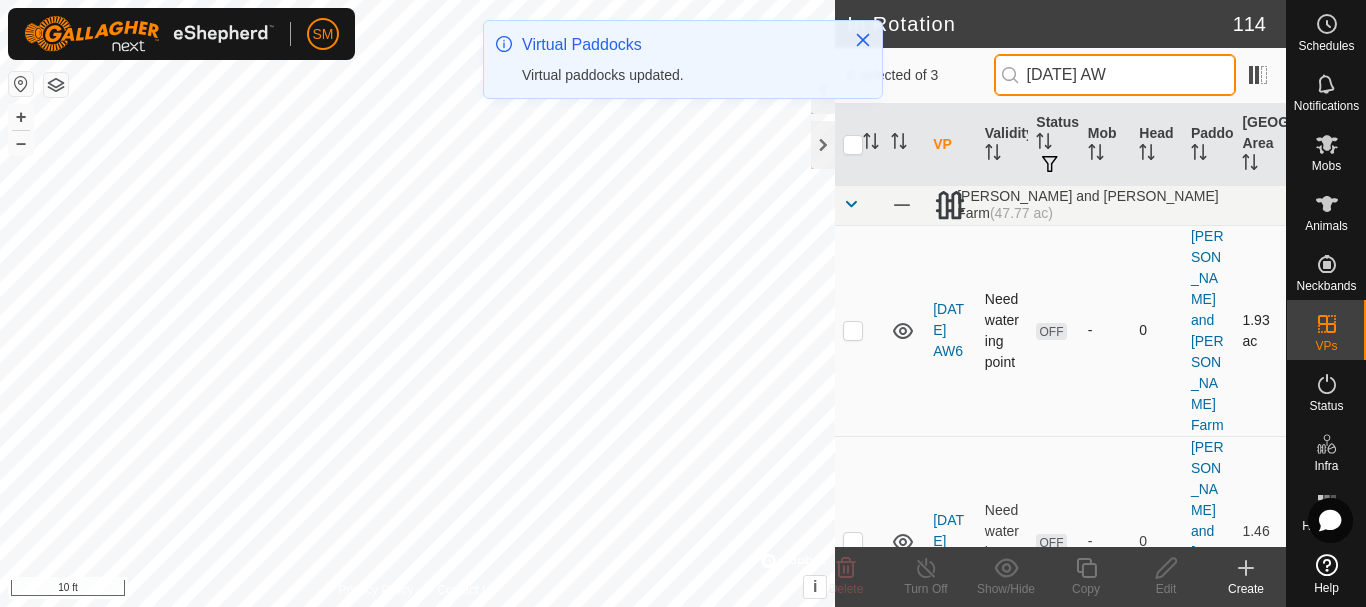 type on "[DATE] AW" 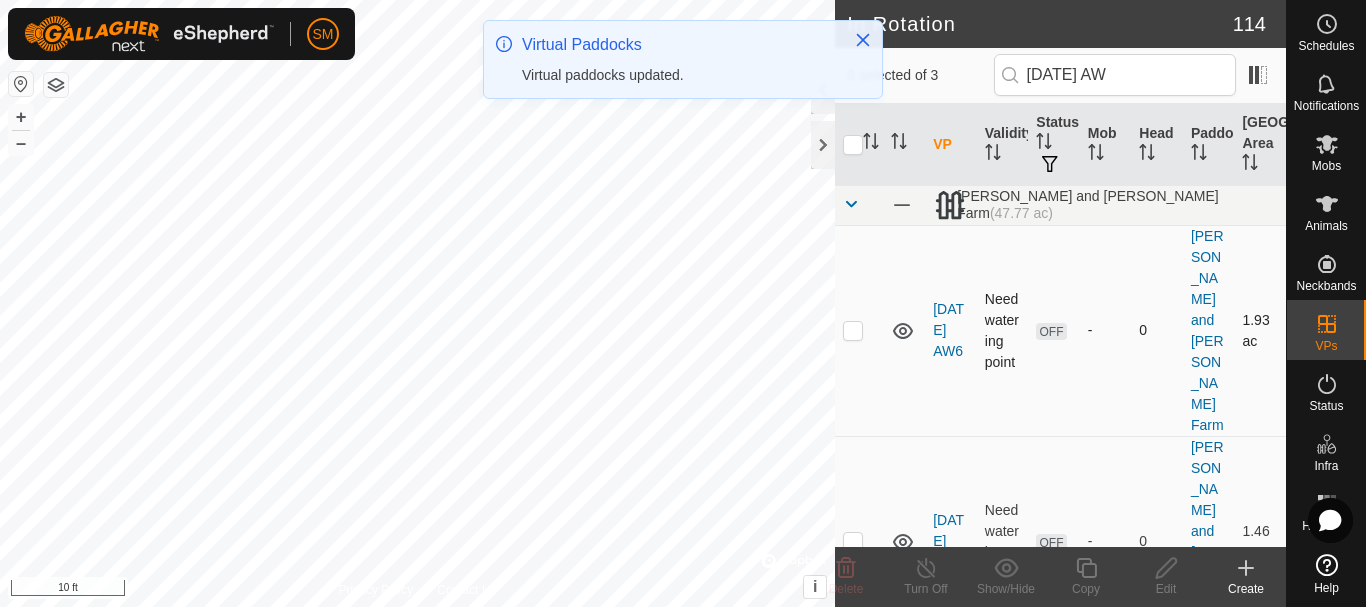 click at bounding box center (853, 330) 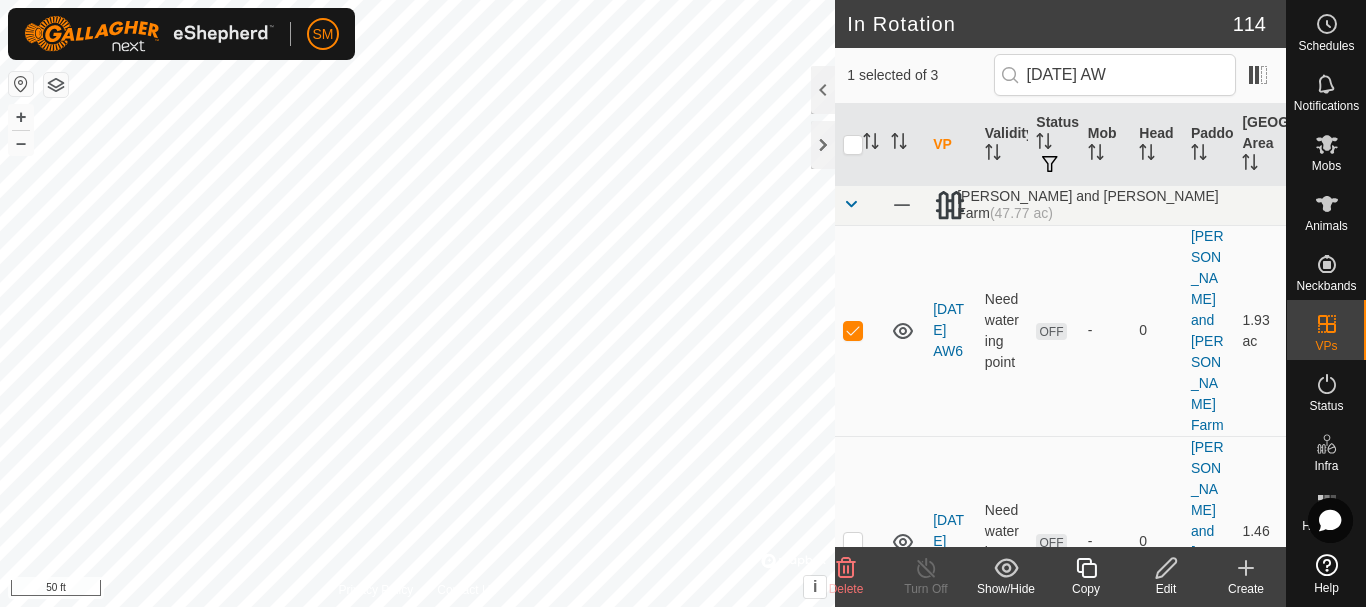 click 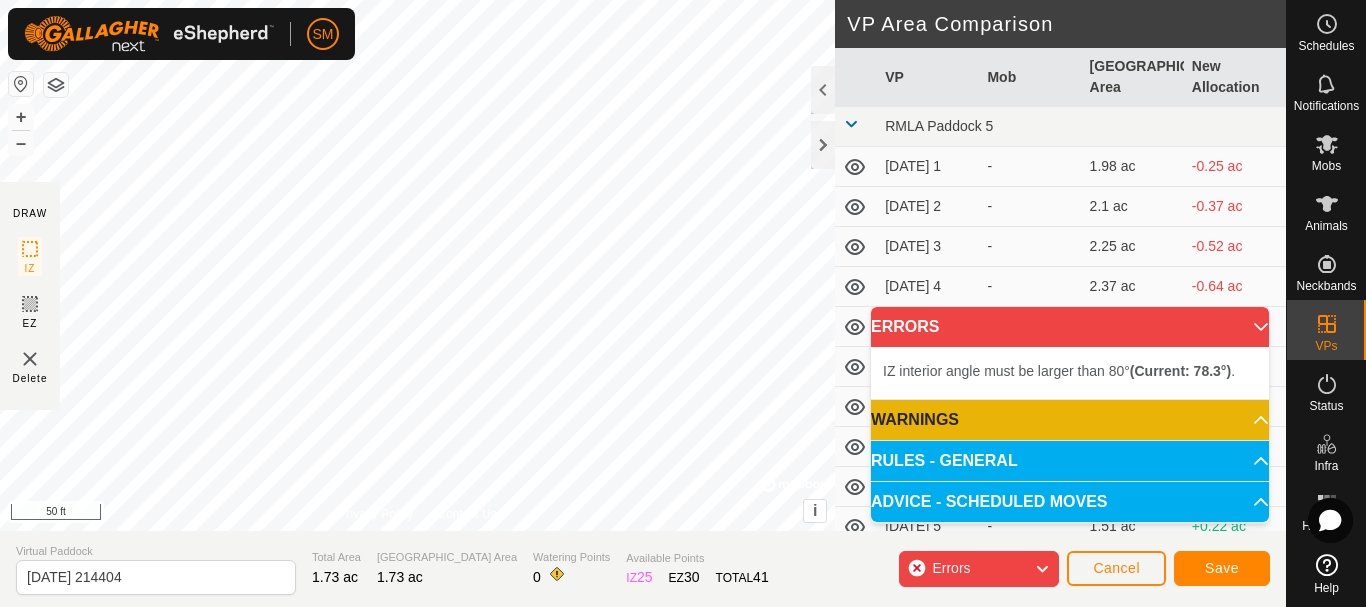 click at bounding box center [793, 485] 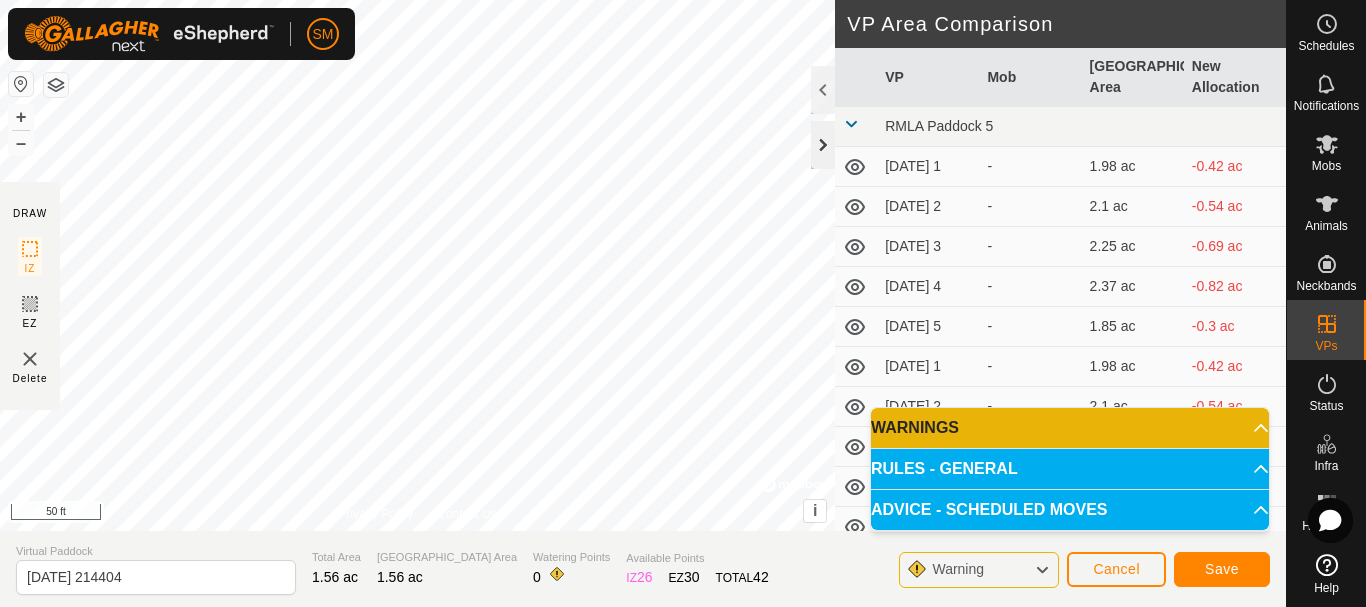 click 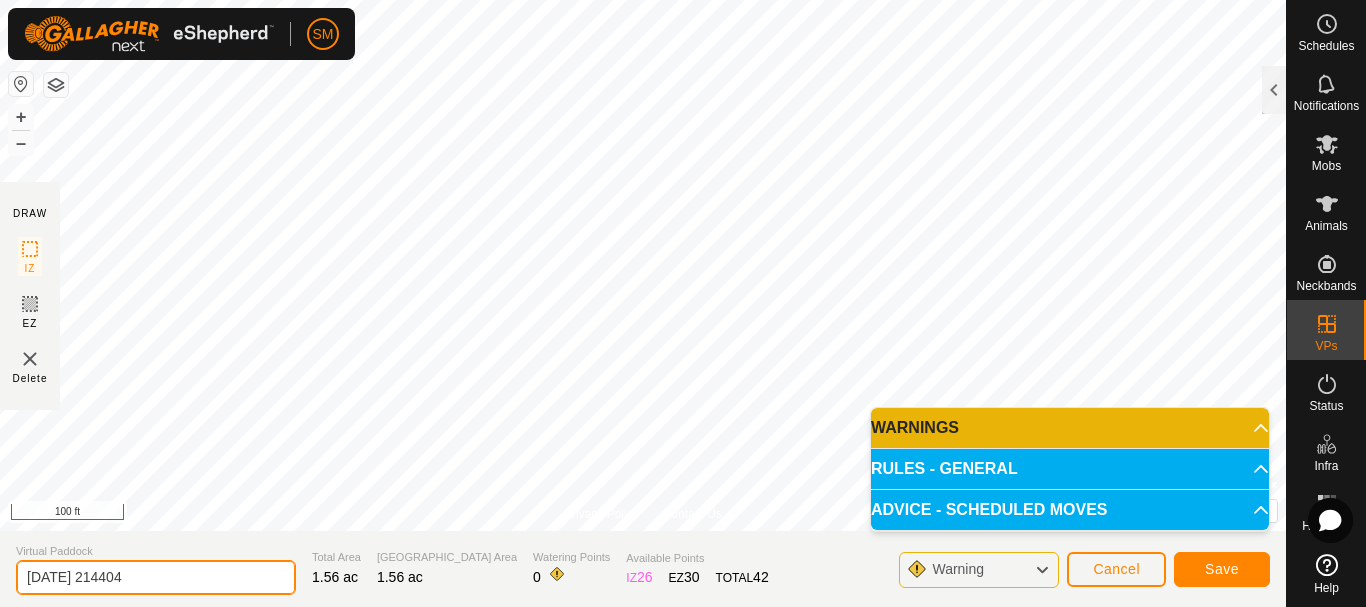 drag, startPoint x: 24, startPoint y: 595, endPoint x: 0, endPoint y: 611, distance: 28.84441 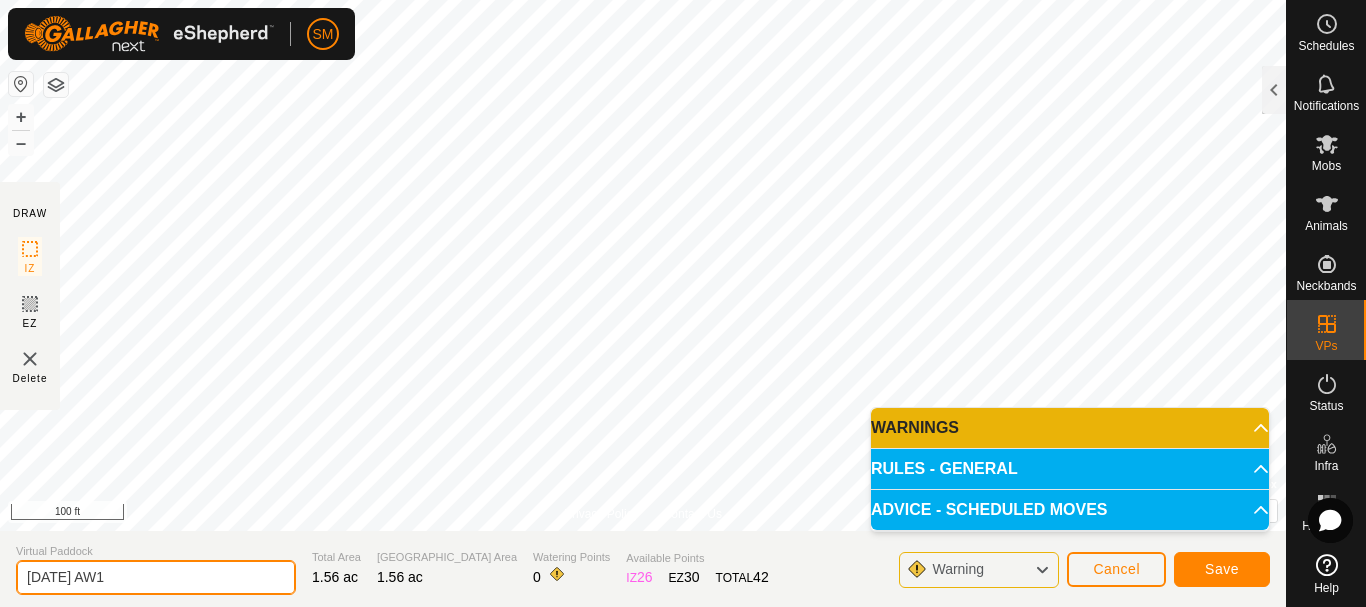 type on "[DATE] AW1" 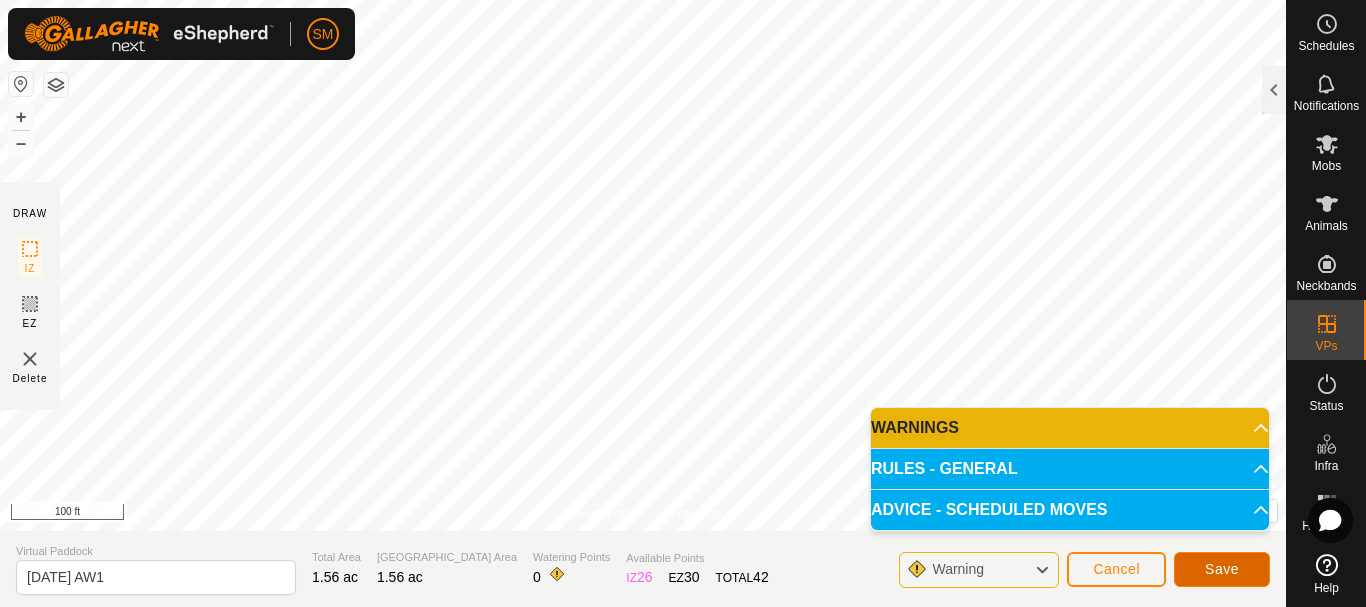 click on "Save" 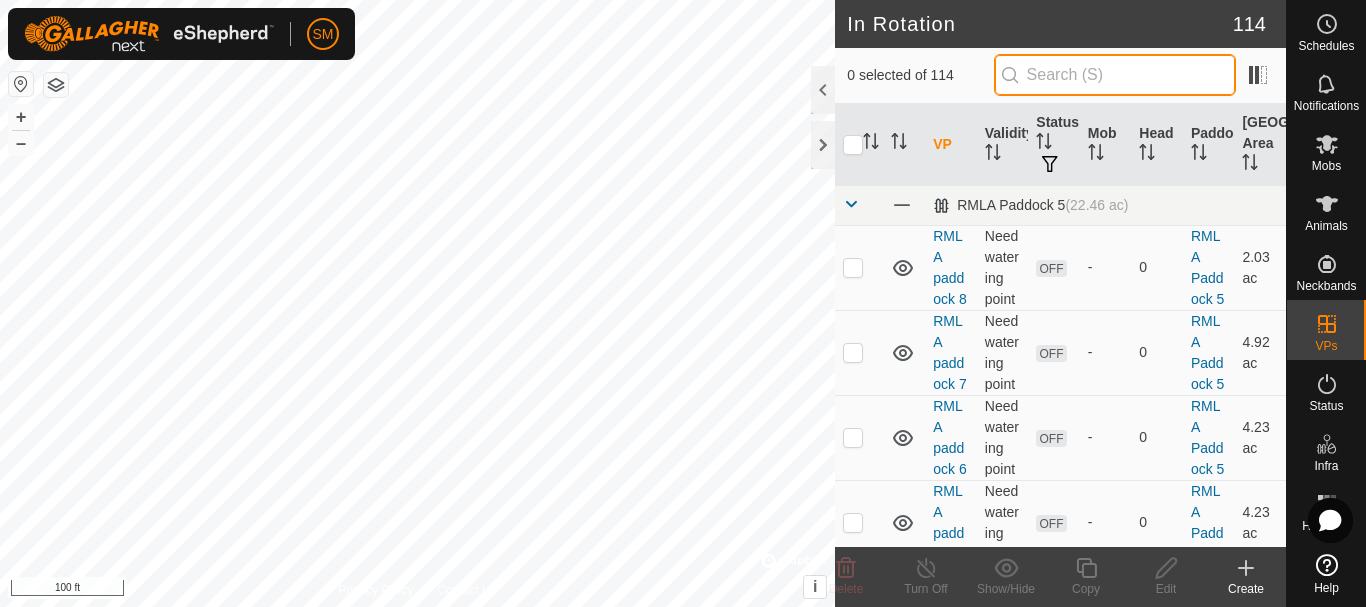 click at bounding box center (1115, 75) 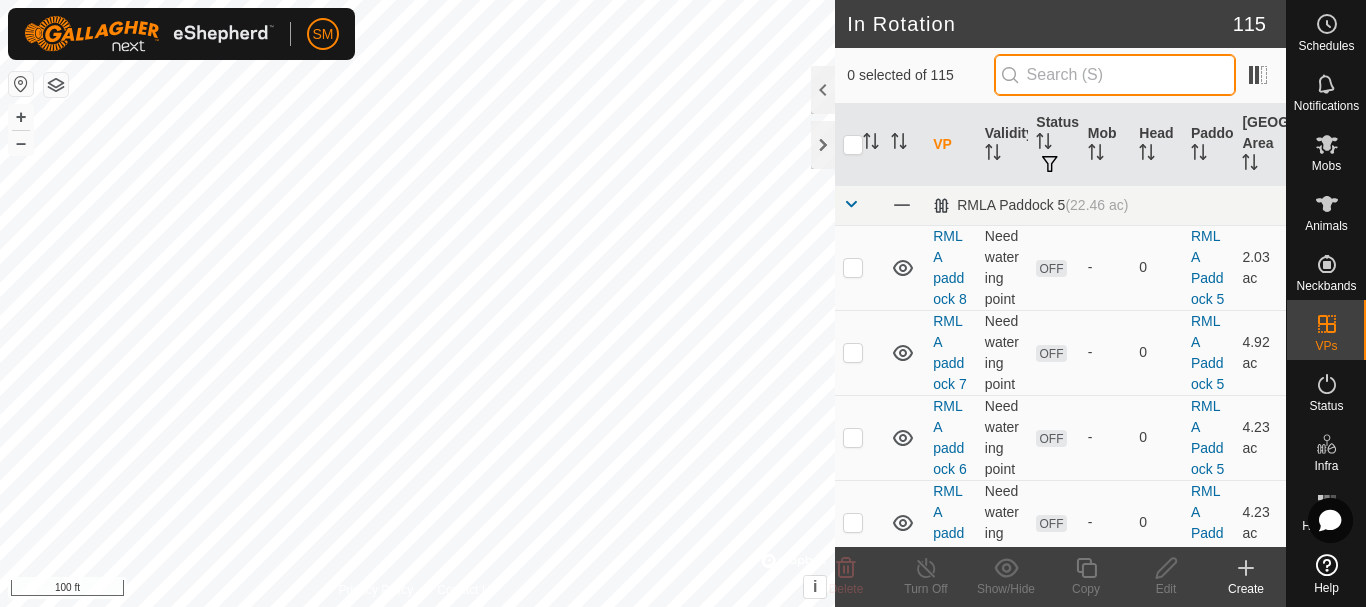 paste on "[DATE] AW" 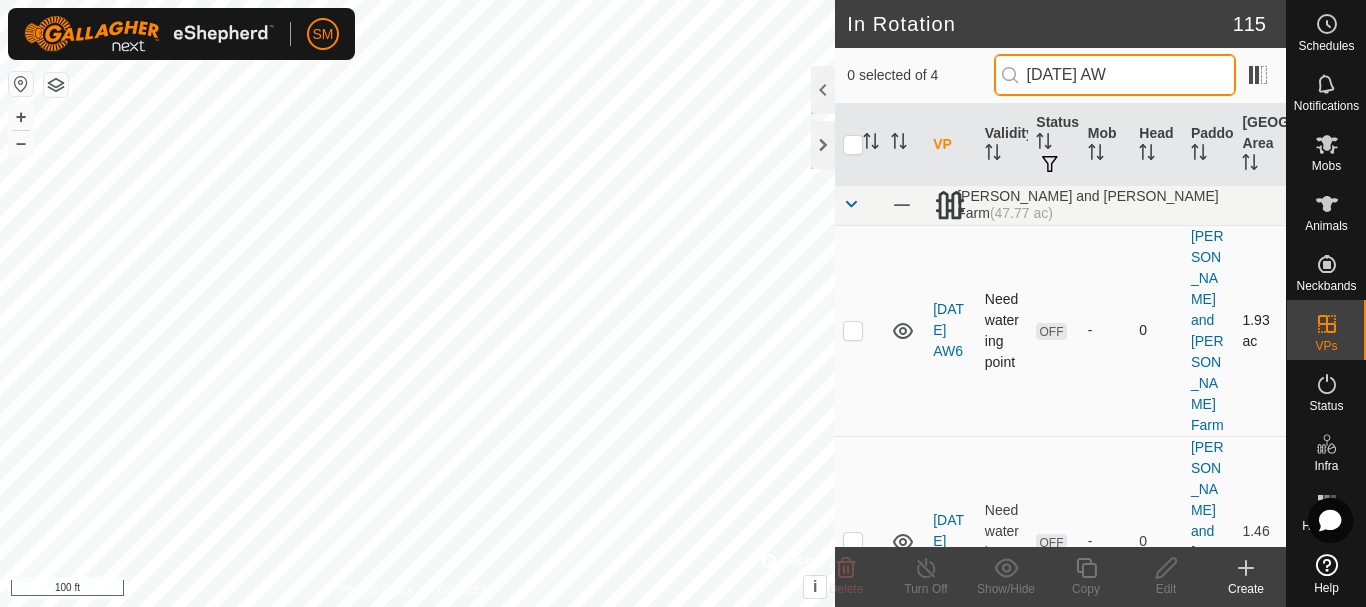 type on "[DATE] AW" 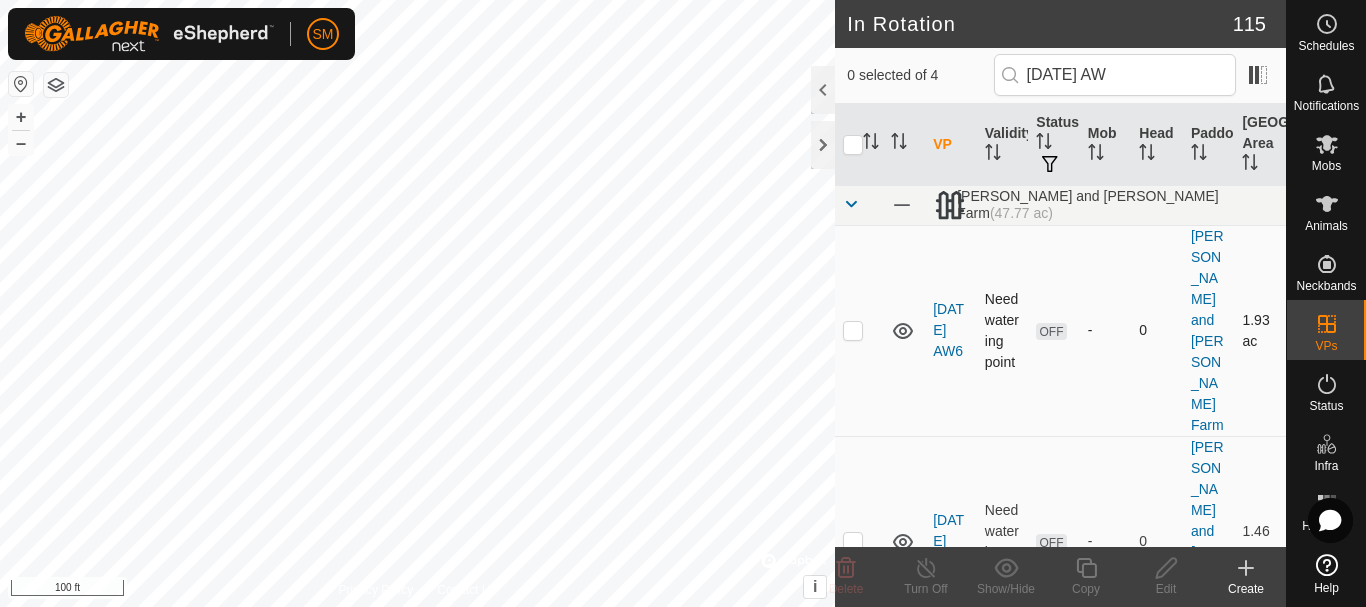 click at bounding box center [853, 330] 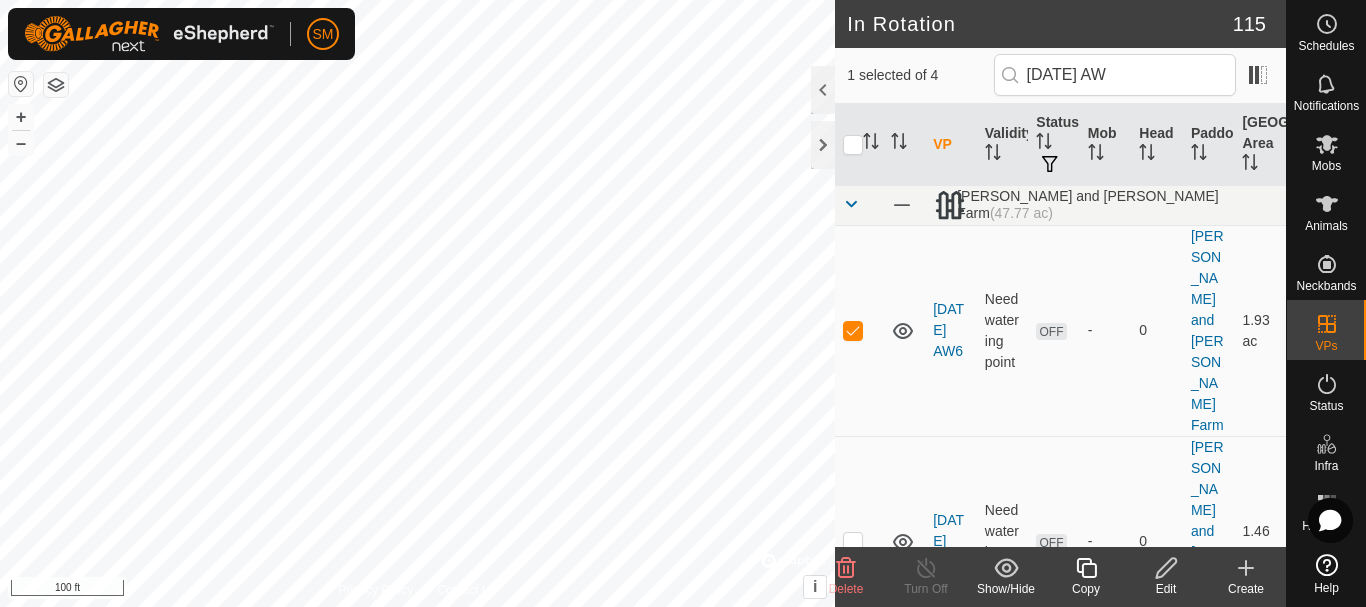 click on "Copy" 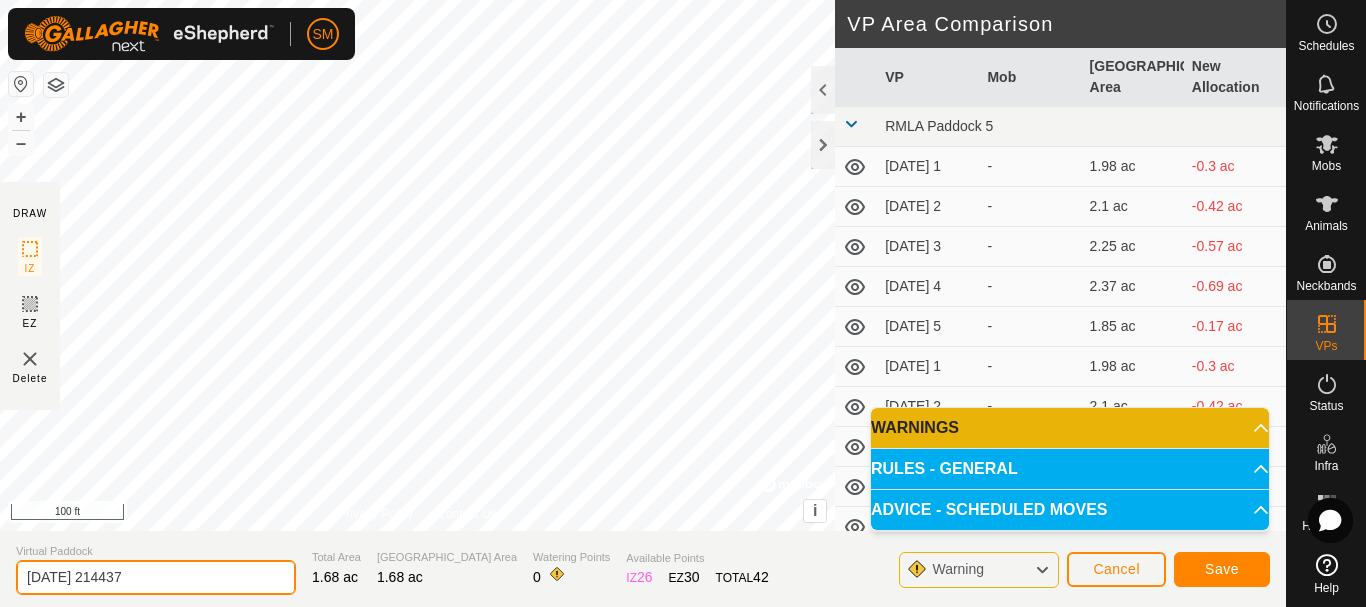 drag, startPoint x: 0, startPoint y: 550, endPoint x: 0, endPoint y: 567, distance: 17 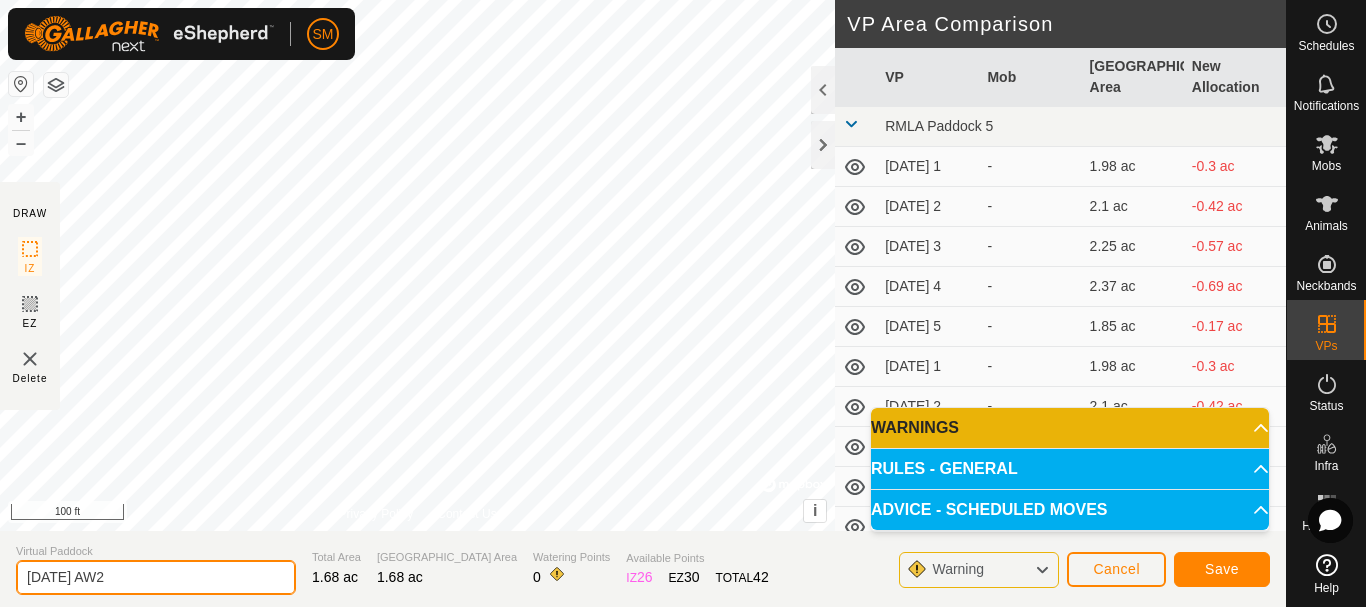 type on "[DATE] AW2" 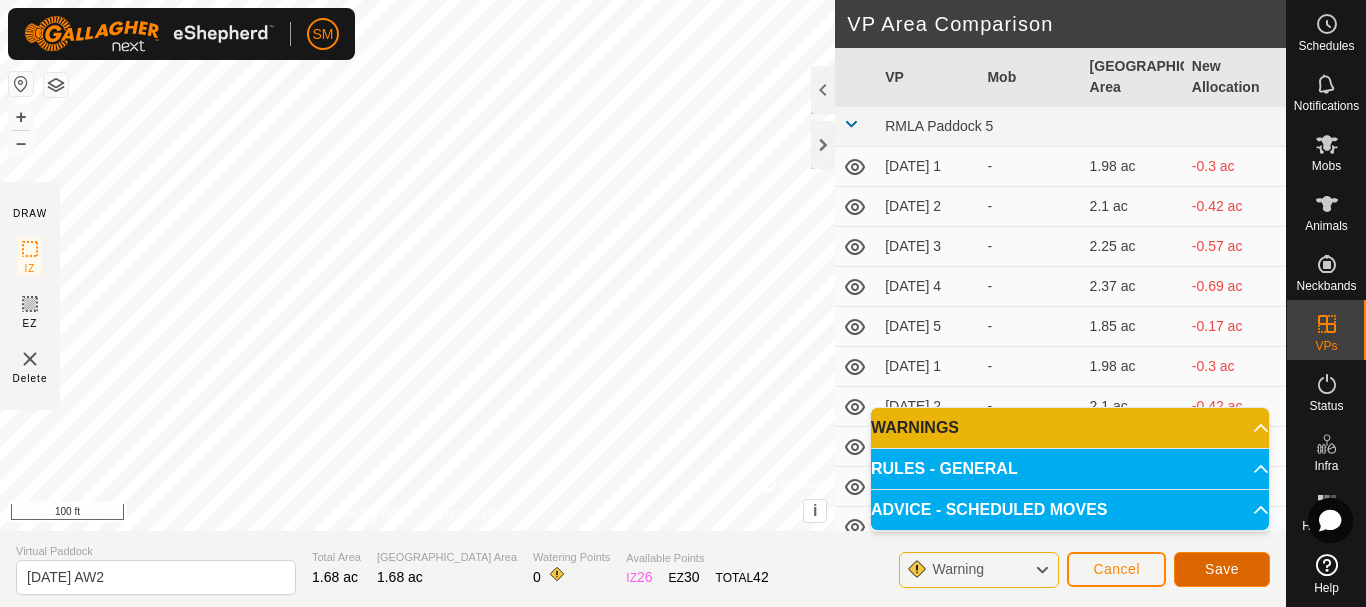 click on "Save" 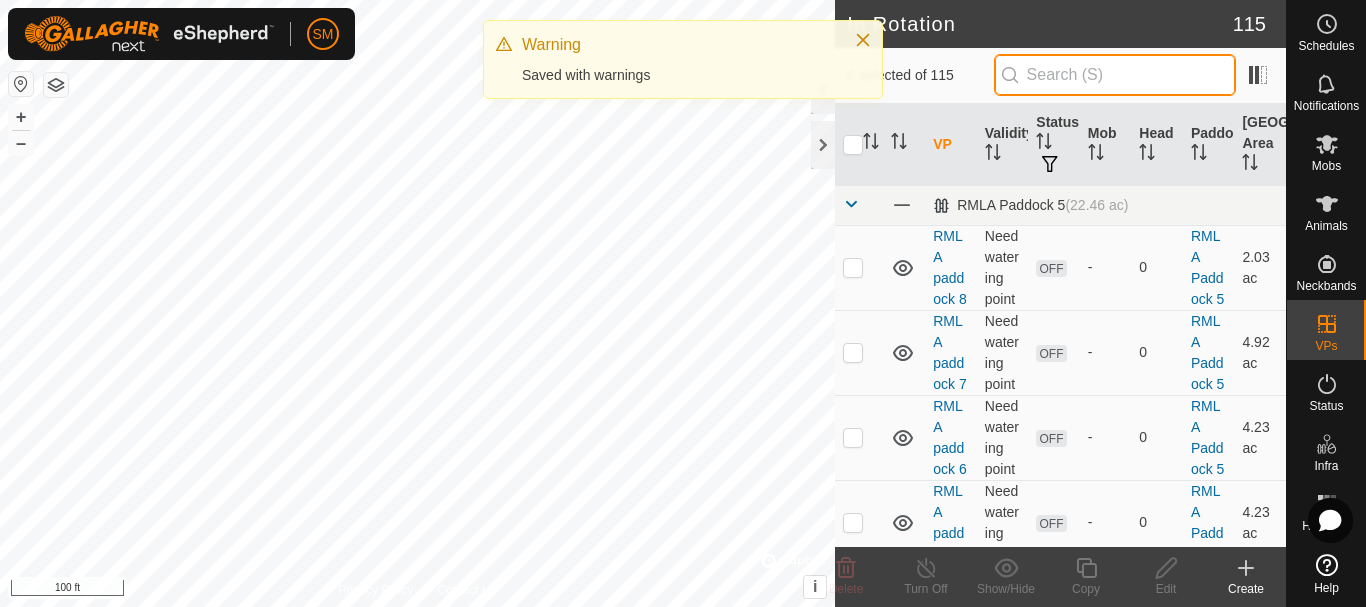 click at bounding box center [1115, 75] 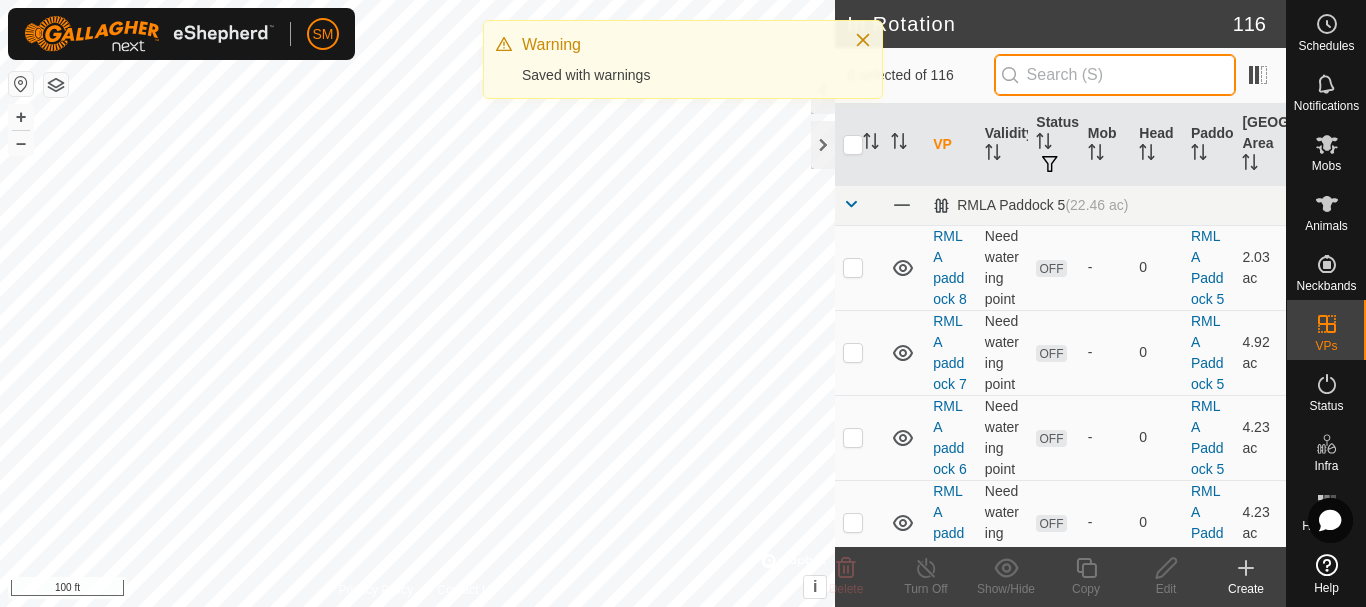 paste on "[DATE] AW" 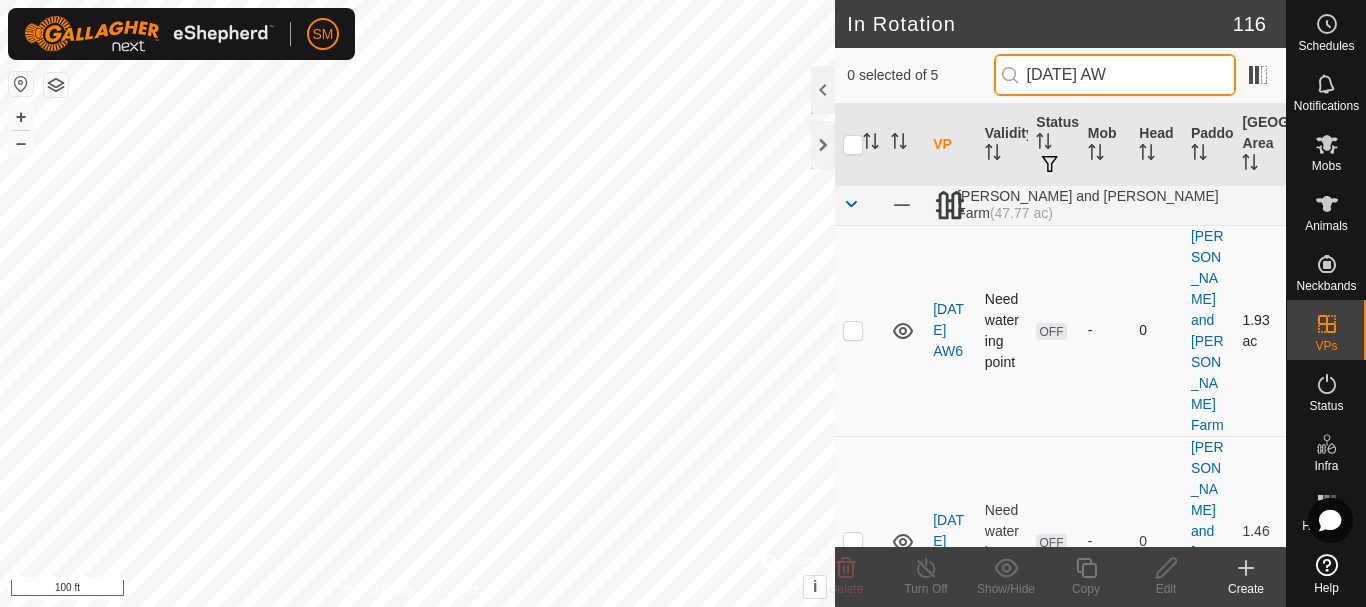 type on "[DATE] AW" 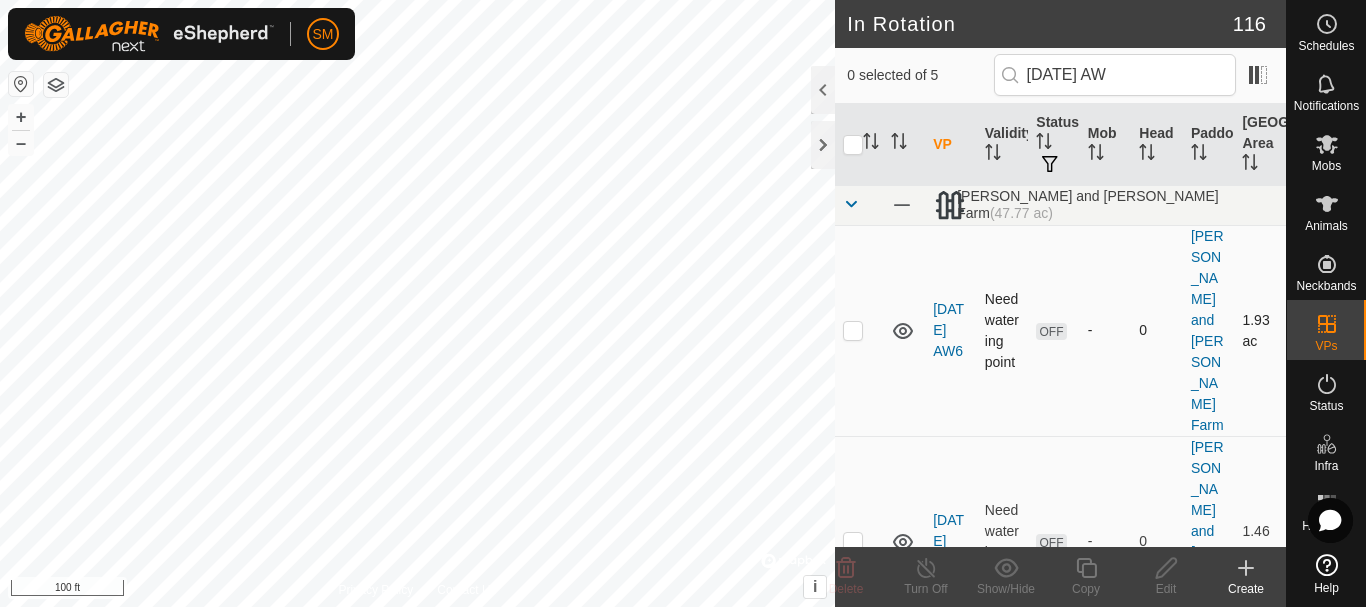click at bounding box center [853, 330] 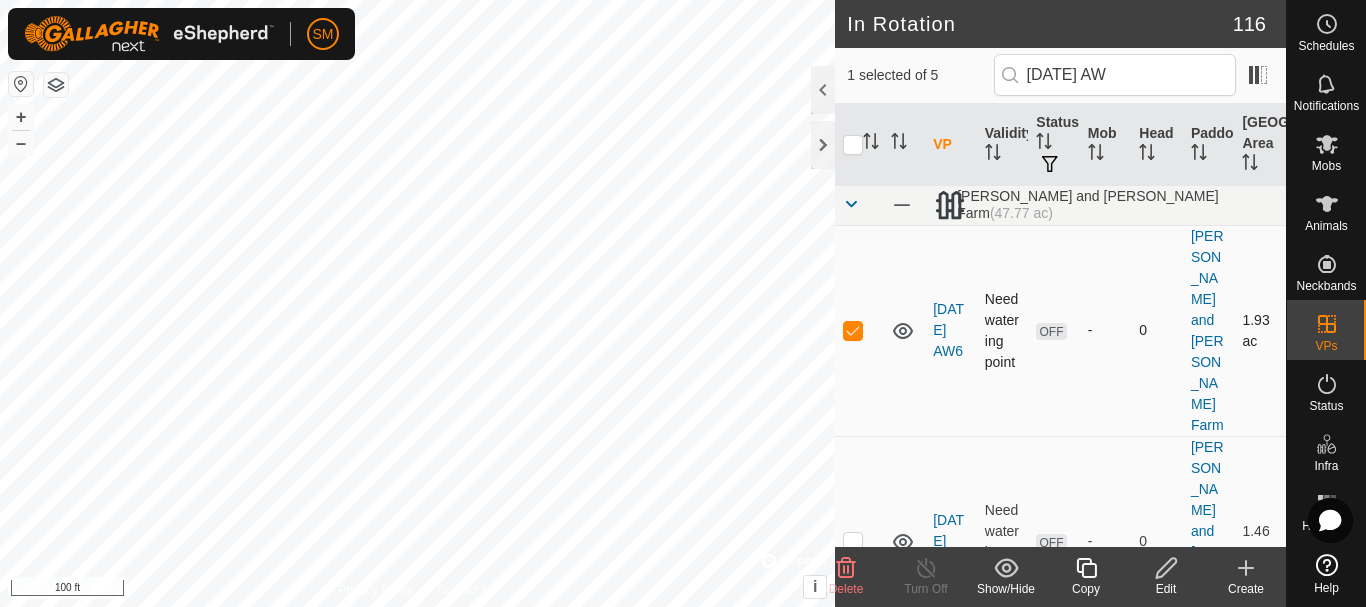 checkbox on "true" 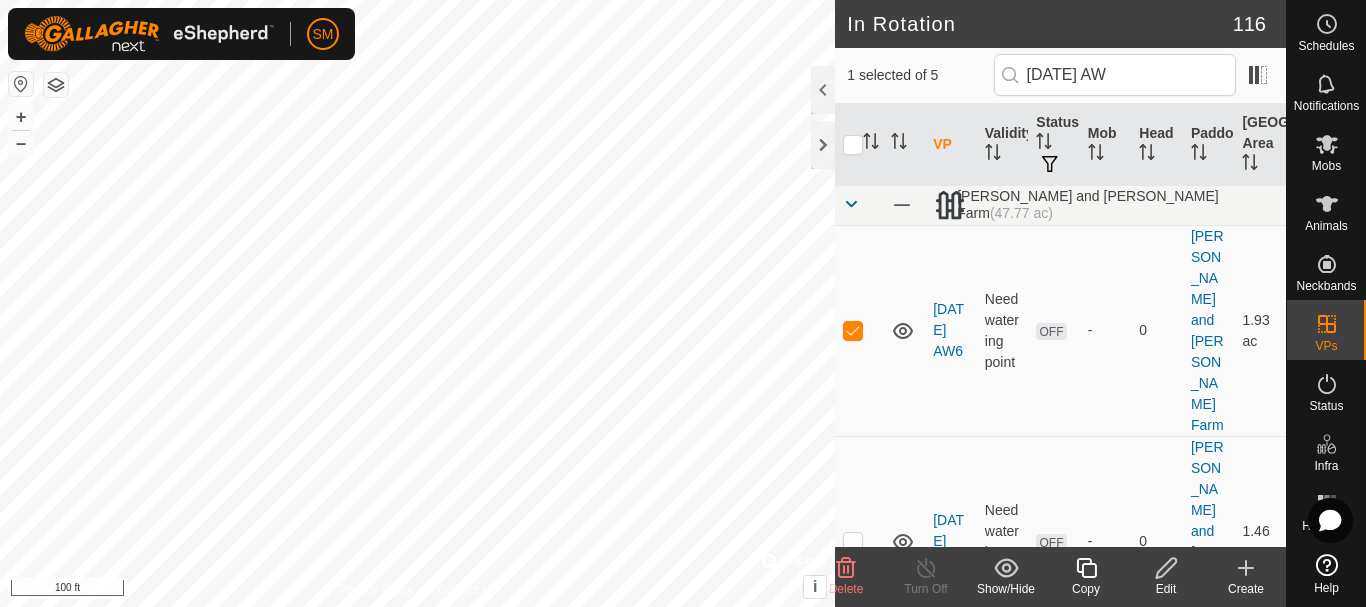 click on "Copy" 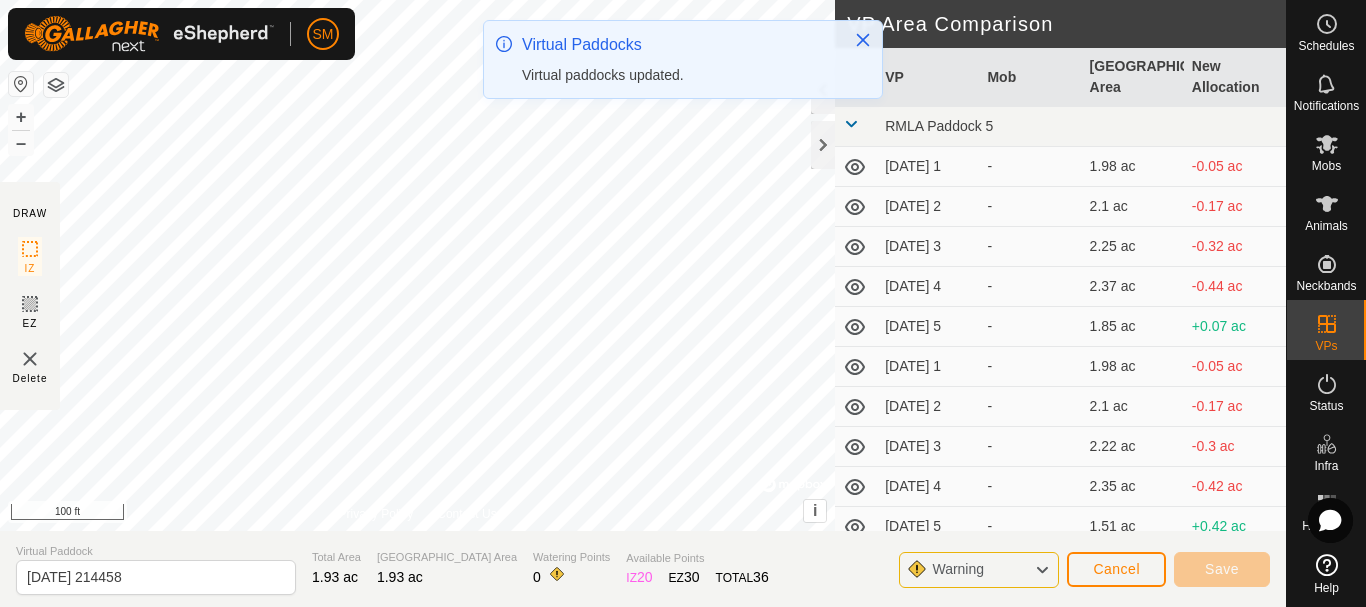 click on "Virtual Paddocks  Virtual paddocks updated." 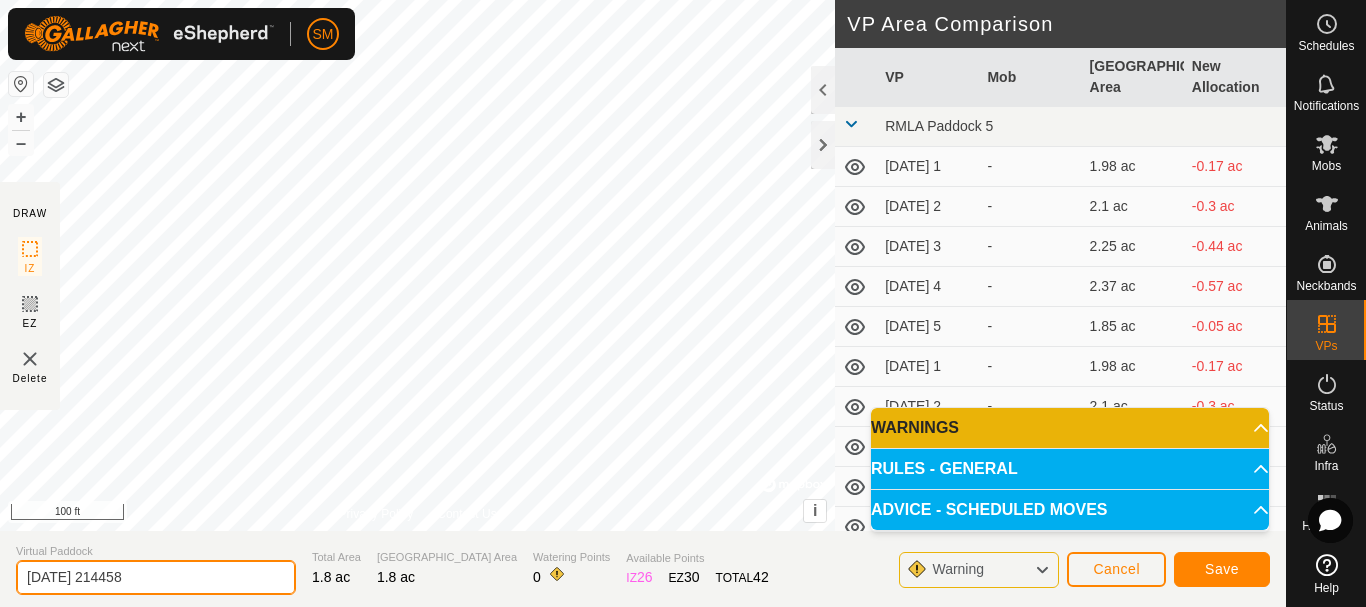 drag, startPoint x: 111, startPoint y: 582, endPoint x: 0, endPoint y: 586, distance: 111.07205 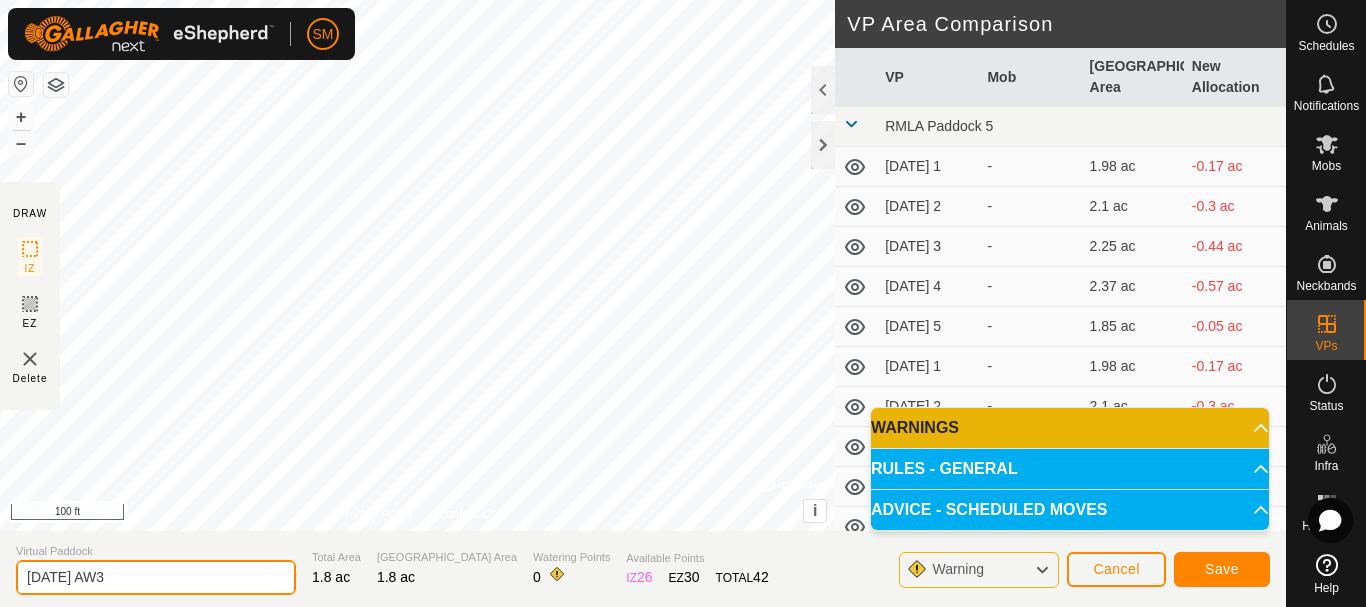 type on "[DATE] AW3" 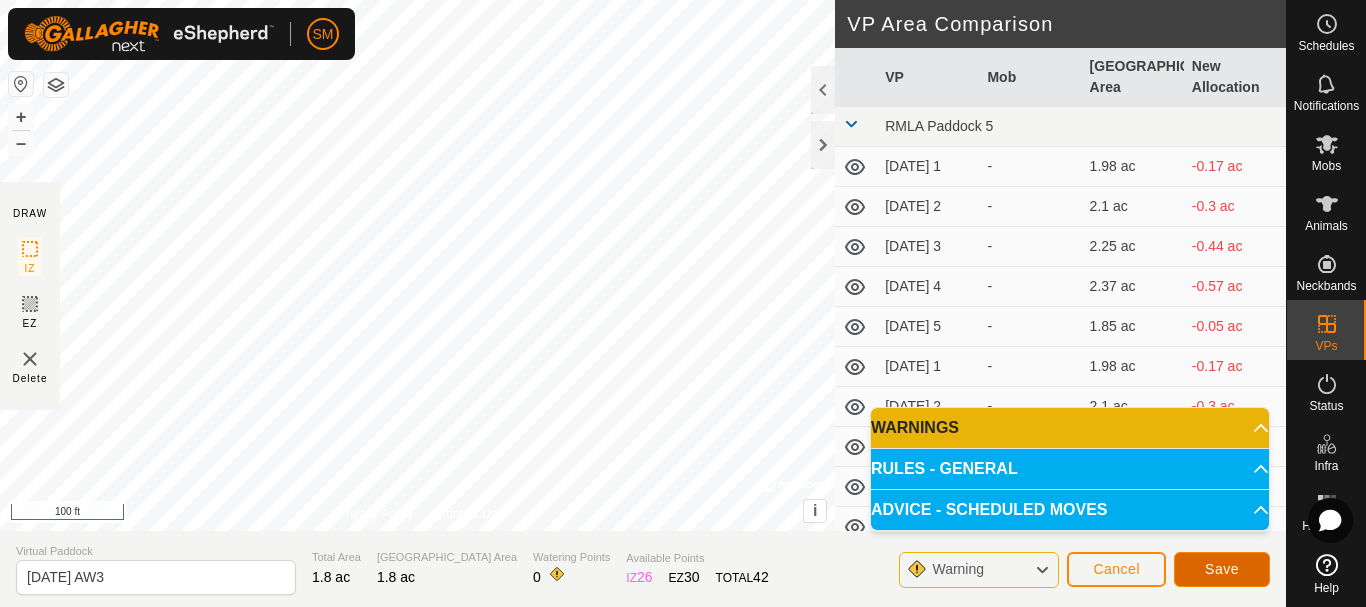 click on "Save" 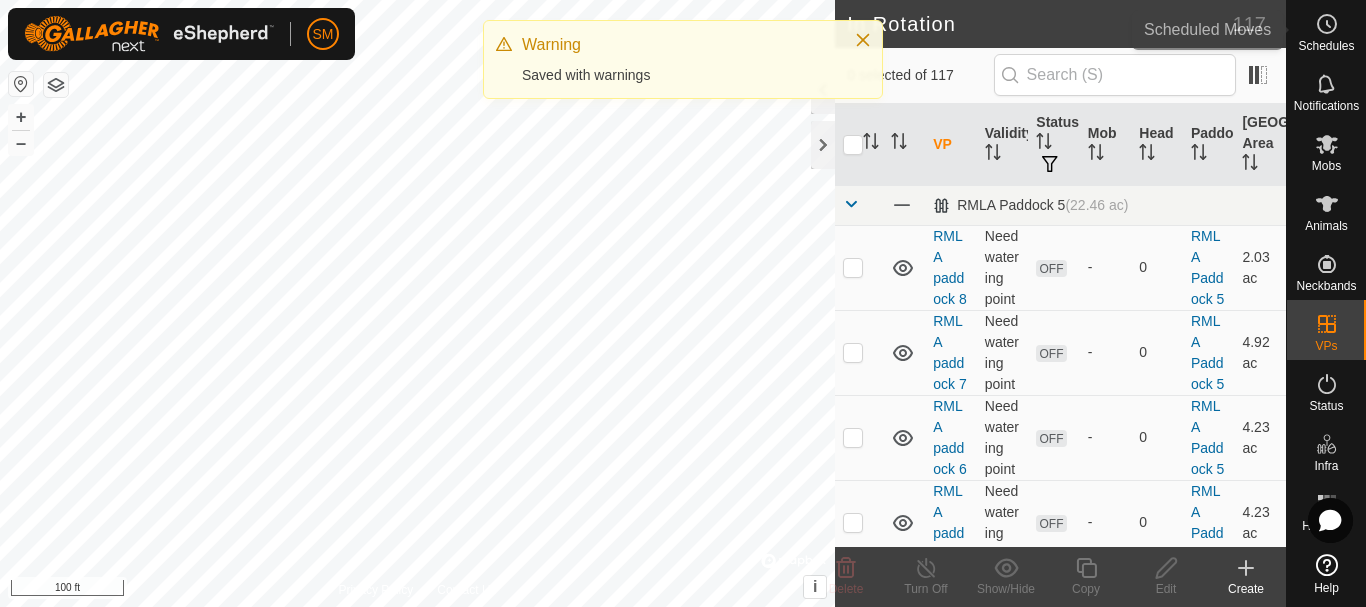 click 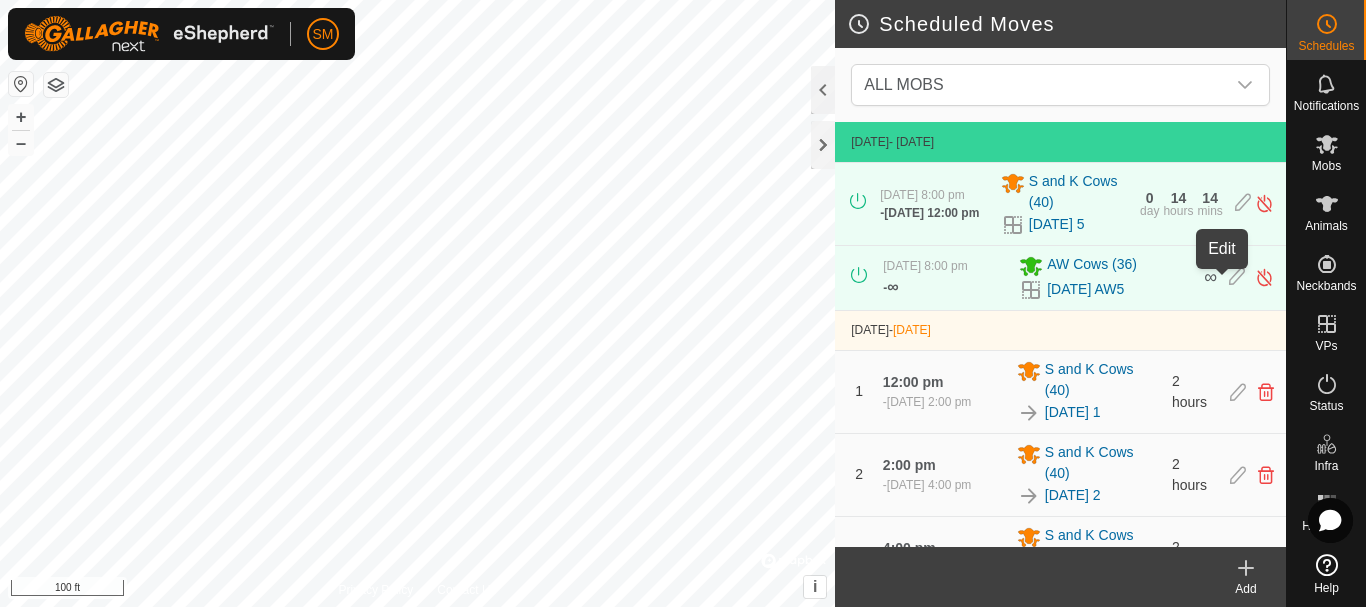 click at bounding box center (1237, 277) 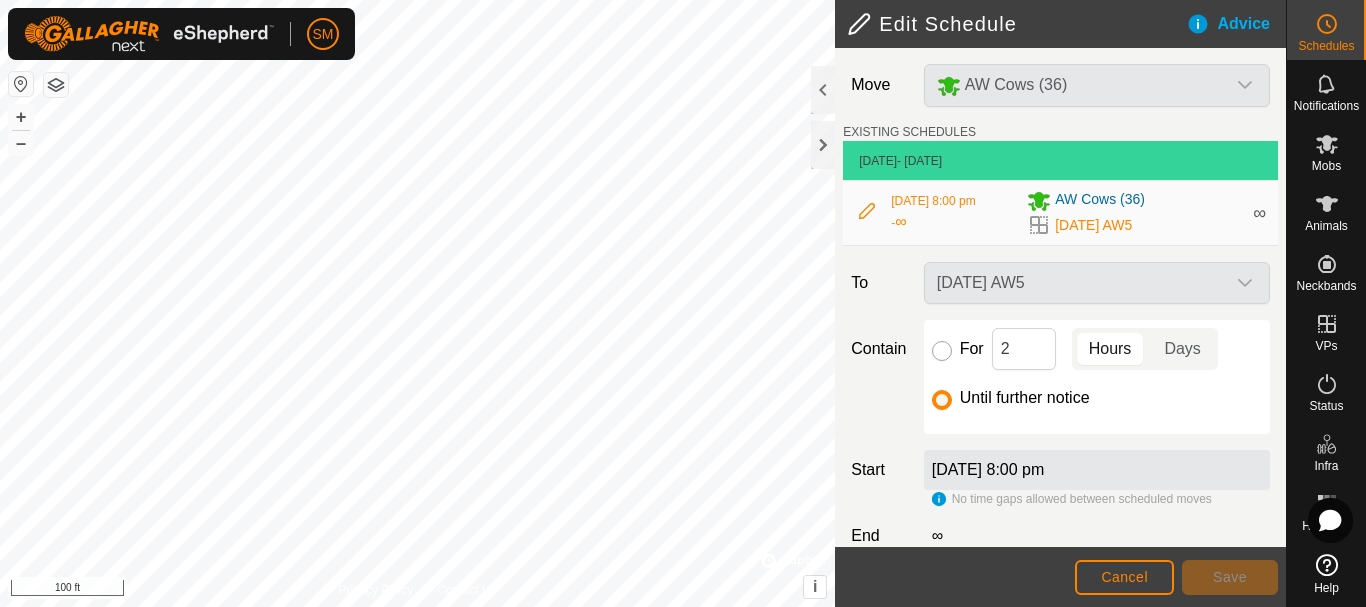 click on "For" at bounding box center [942, 351] 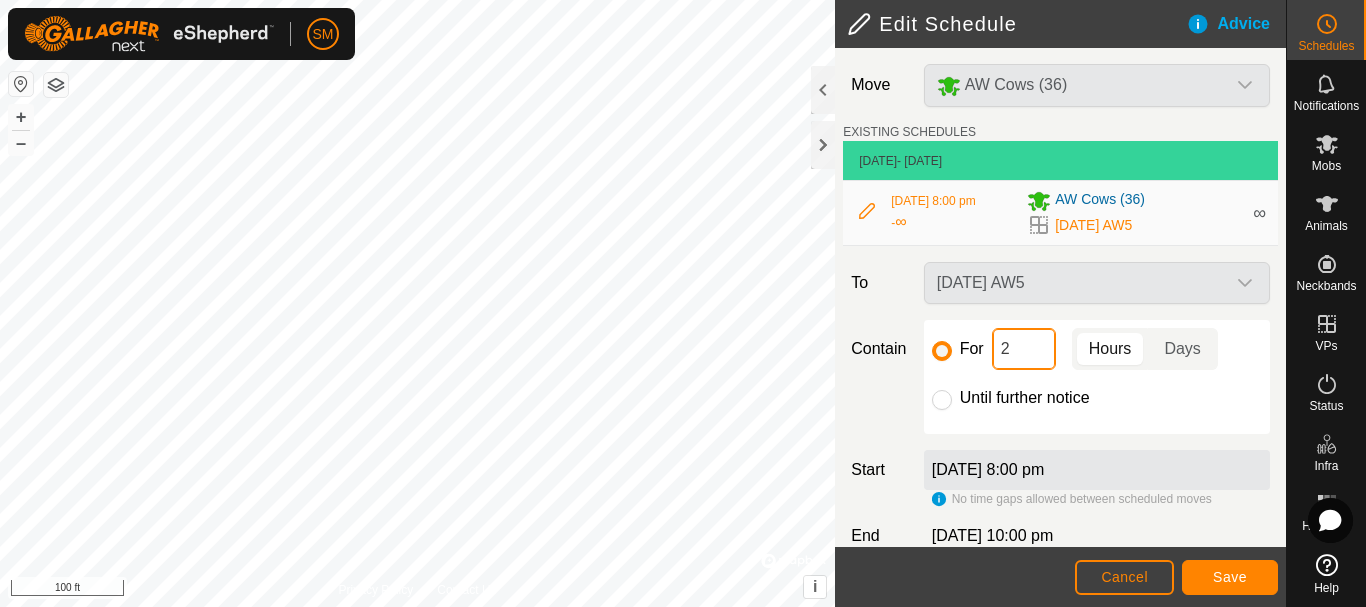 click on "2" 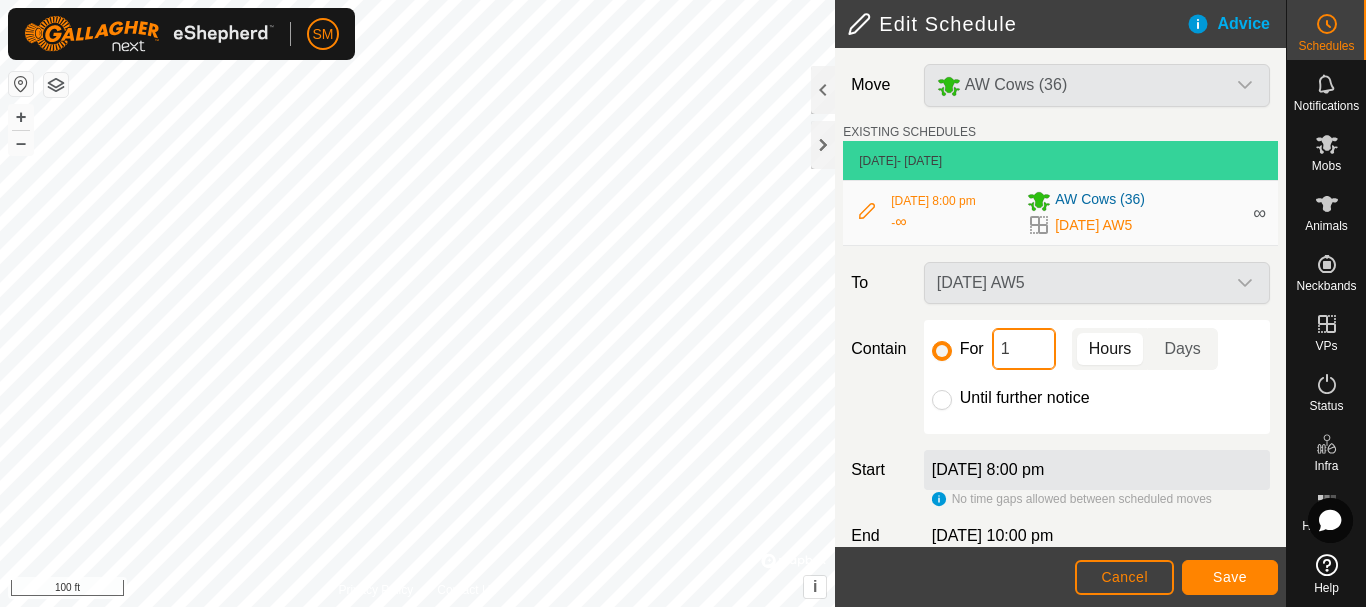 type on "16" 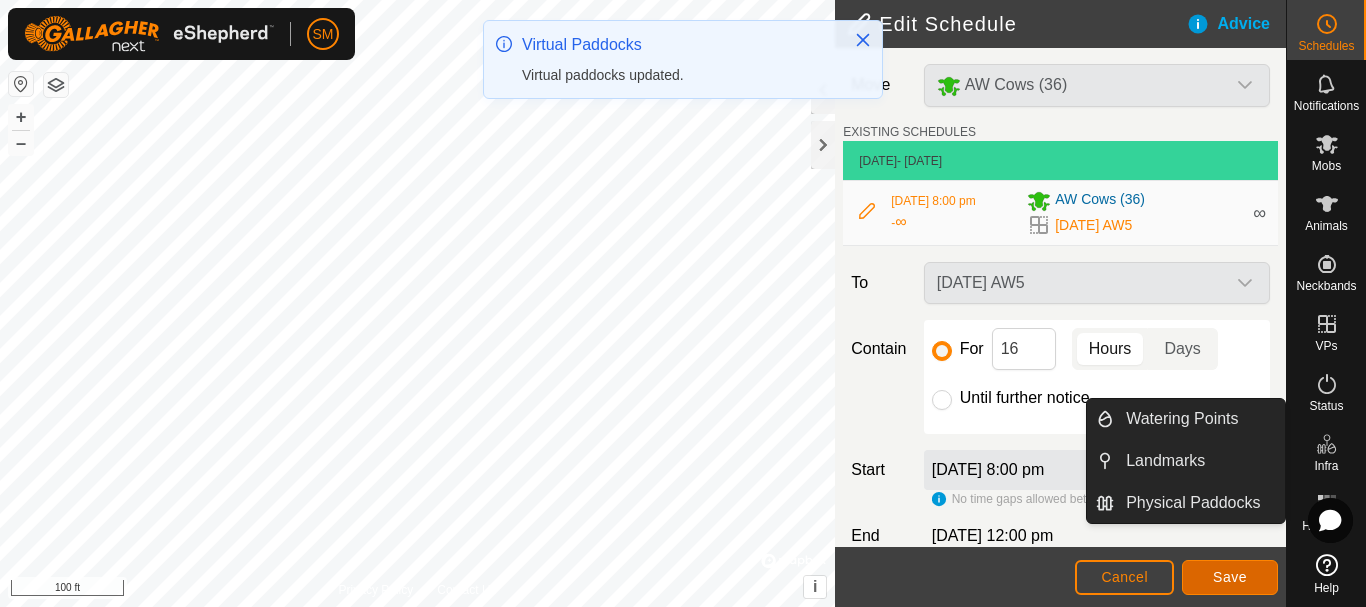 click on "Save" 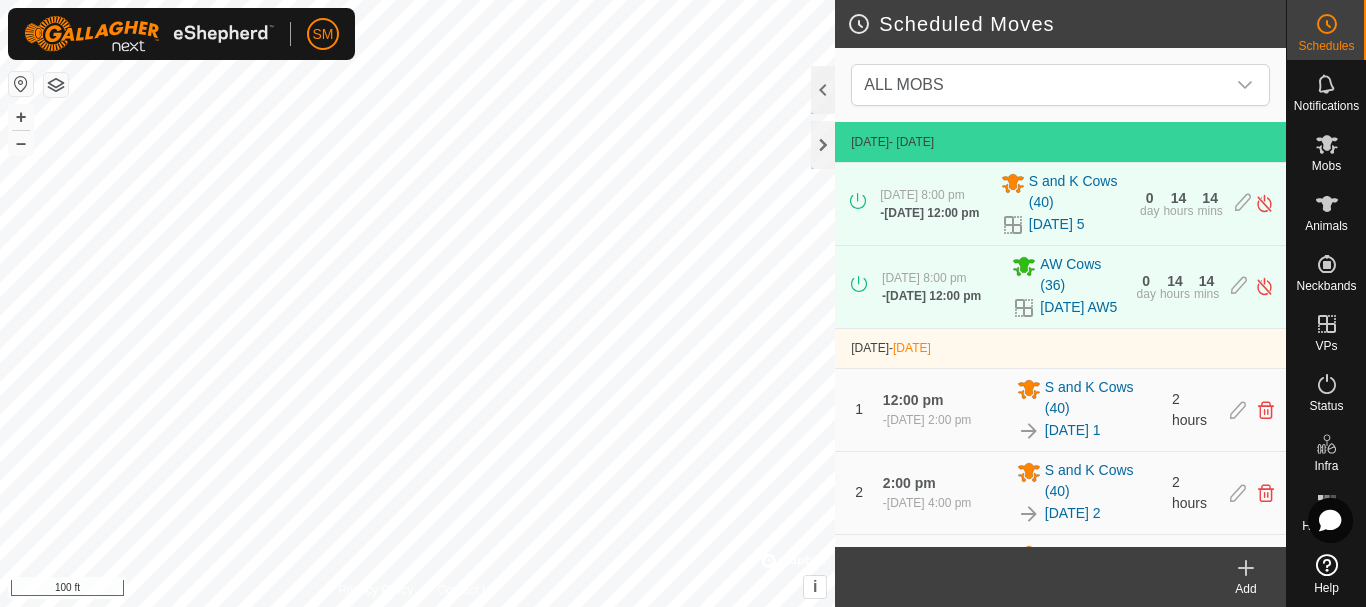 click 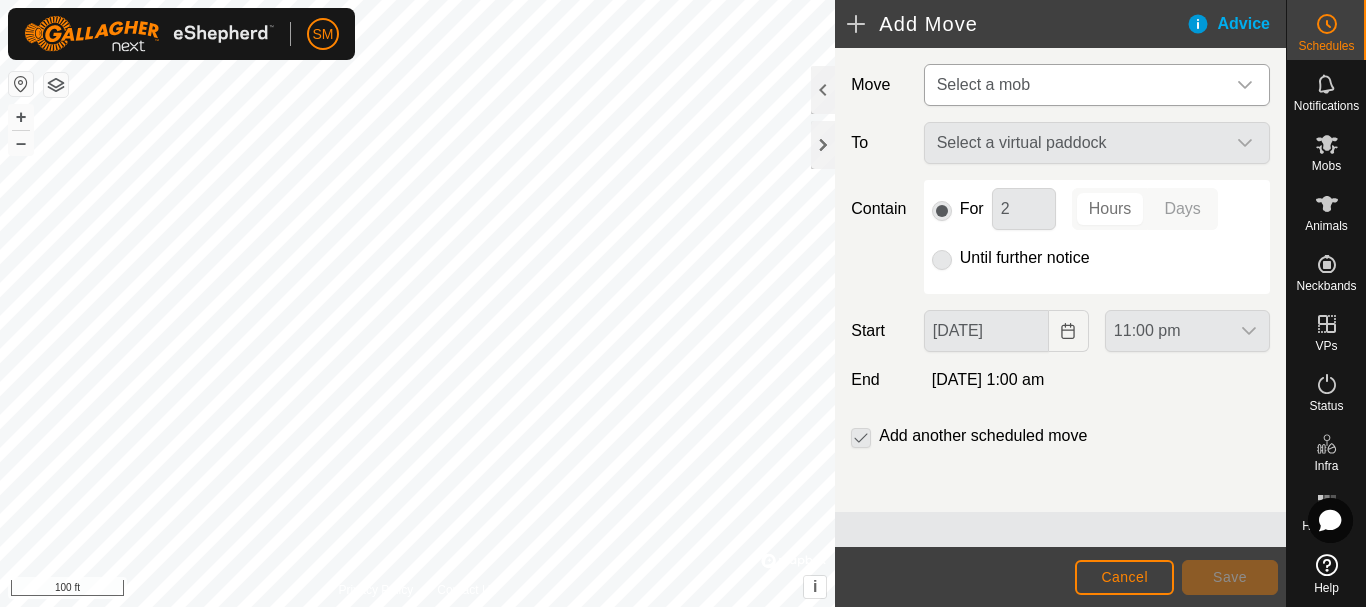 click on "Select a mob" at bounding box center [1077, 85] 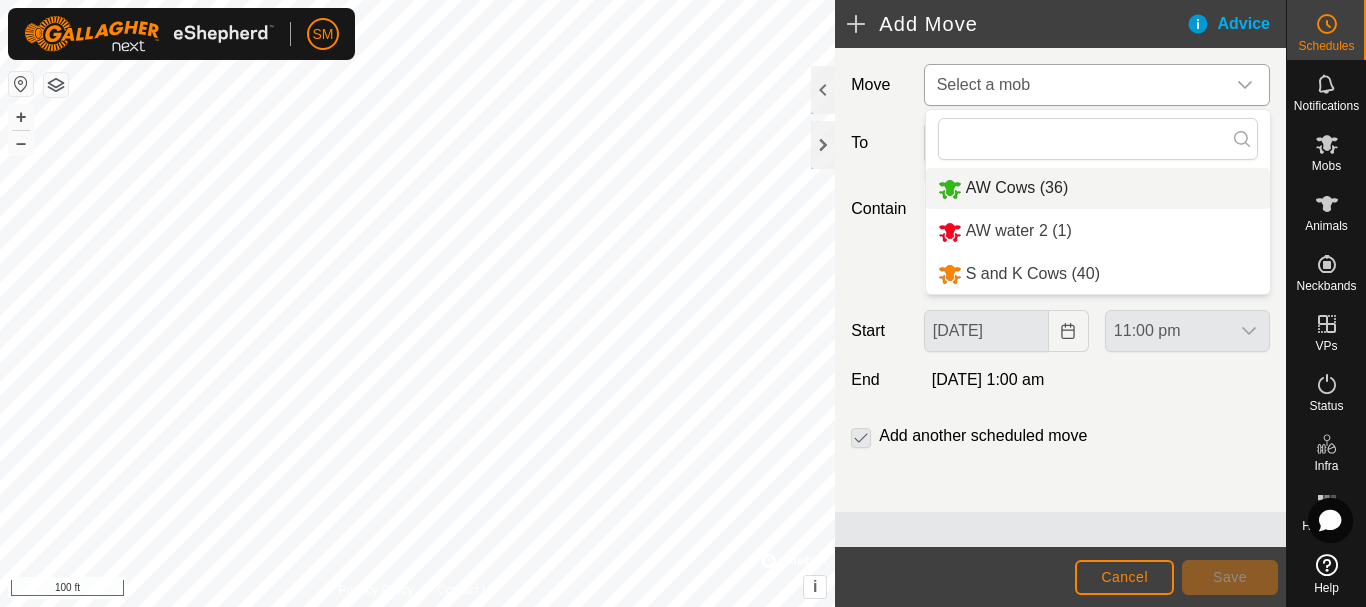 click on "AW Cows (36)" at bounding box center (1098, 188) 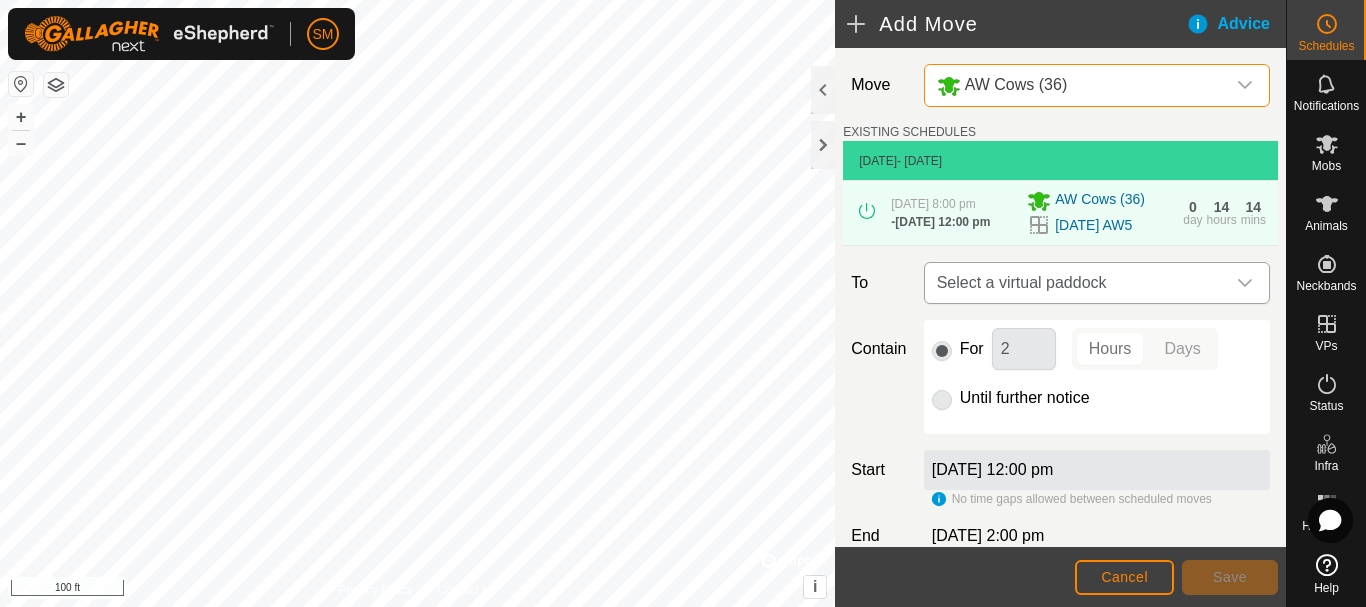 click on "Select a virtual paddock" at bounding box center (1077, 283) 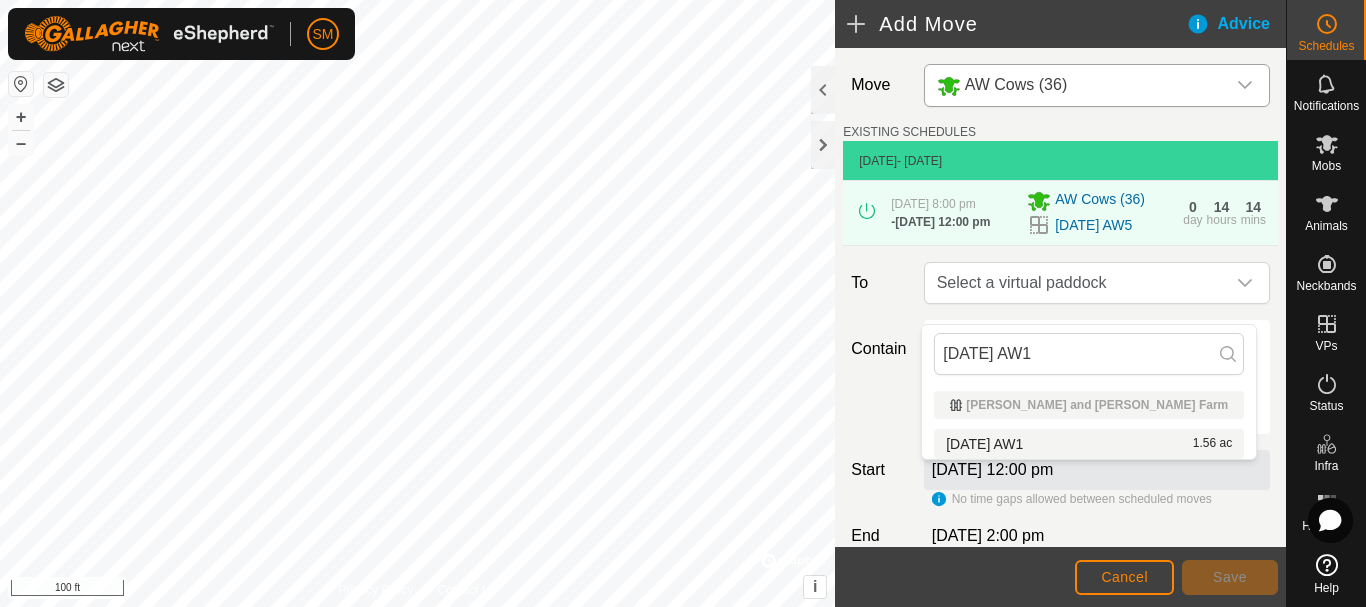 type on "[DATE] AW1" 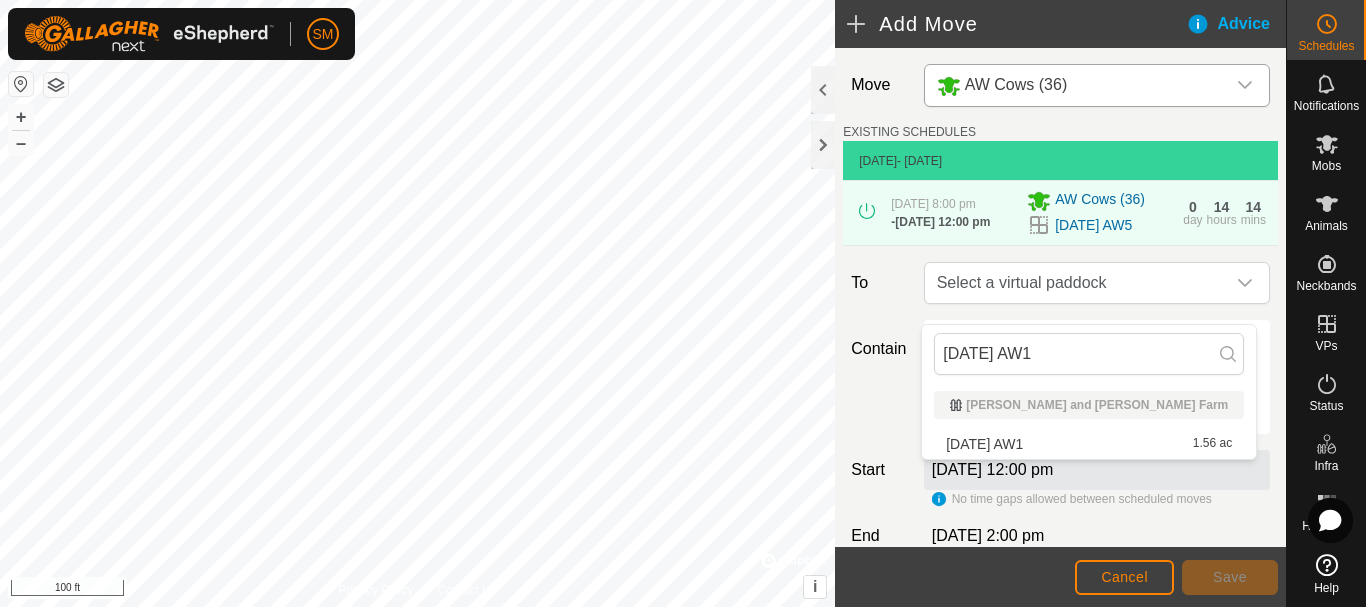 click on "[DATE] AW1  1.56 ac" at bounding box center (1089, 444) 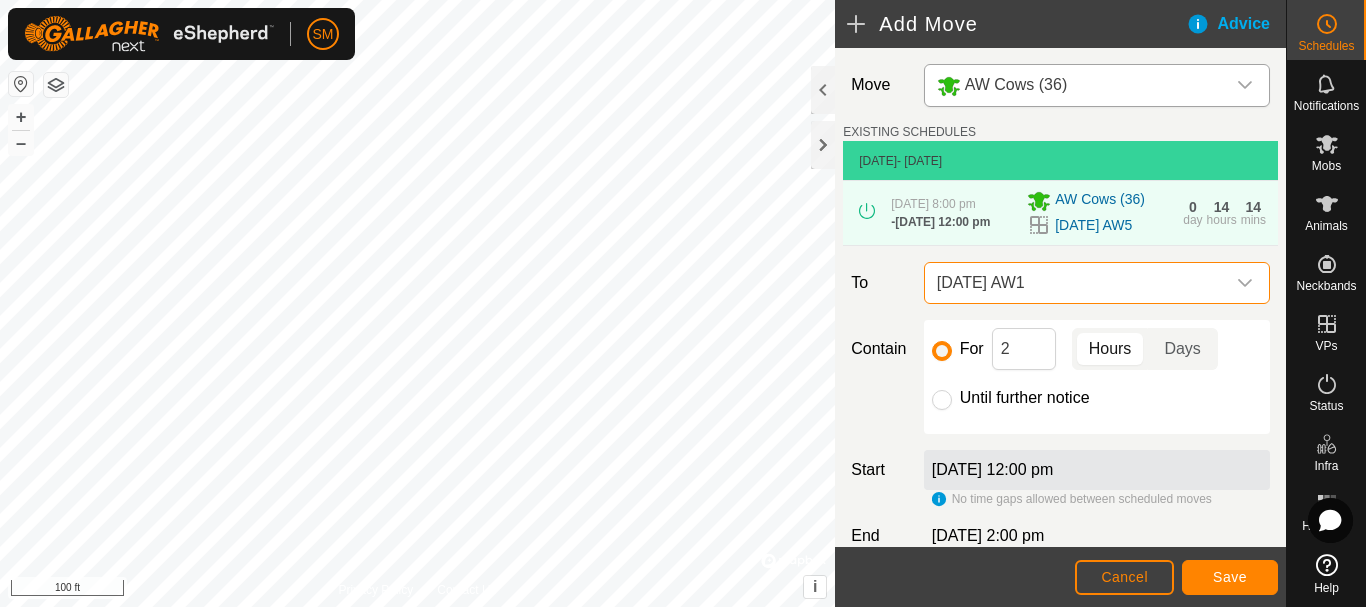 scroll, scrollTop: 100, scrollLeft: 0, axis: vertical 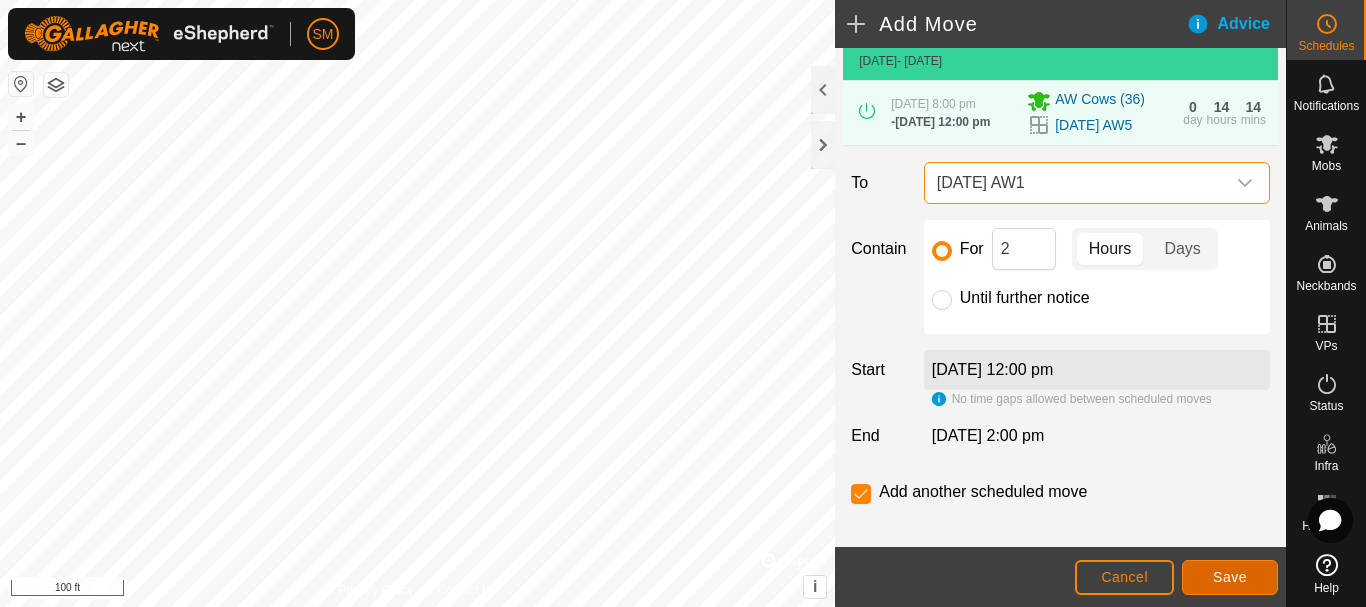 click on "Save" 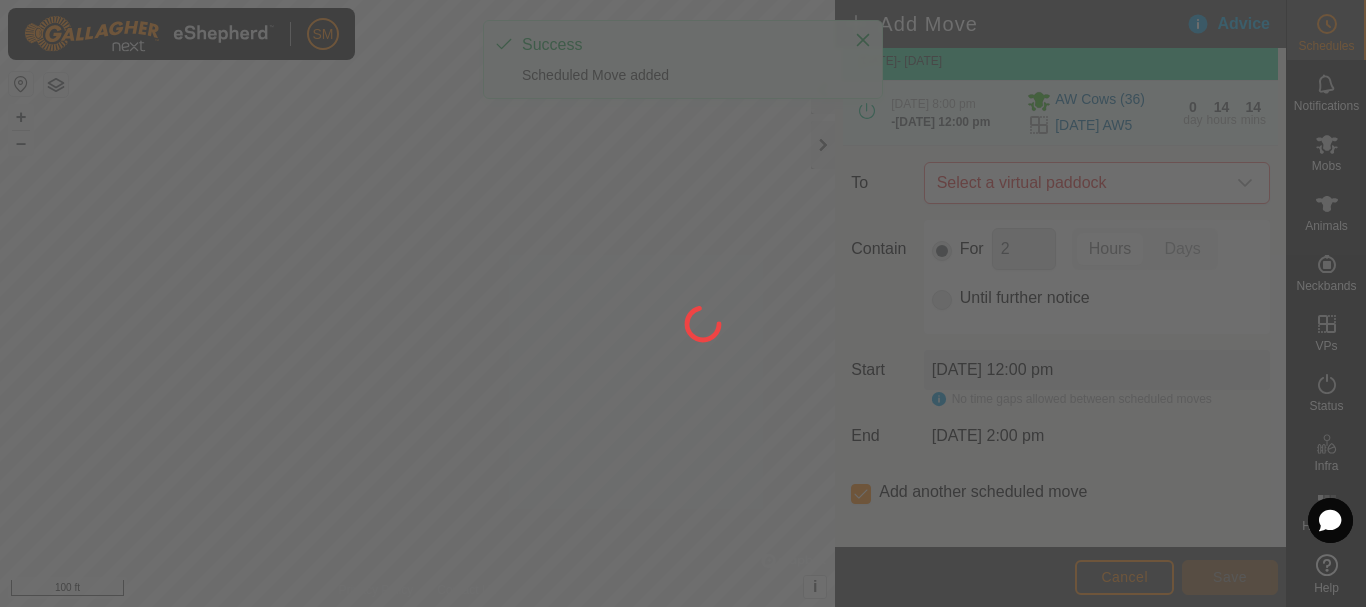 scroll, scrollTop: 0, scrollLeft: 0, axis: both 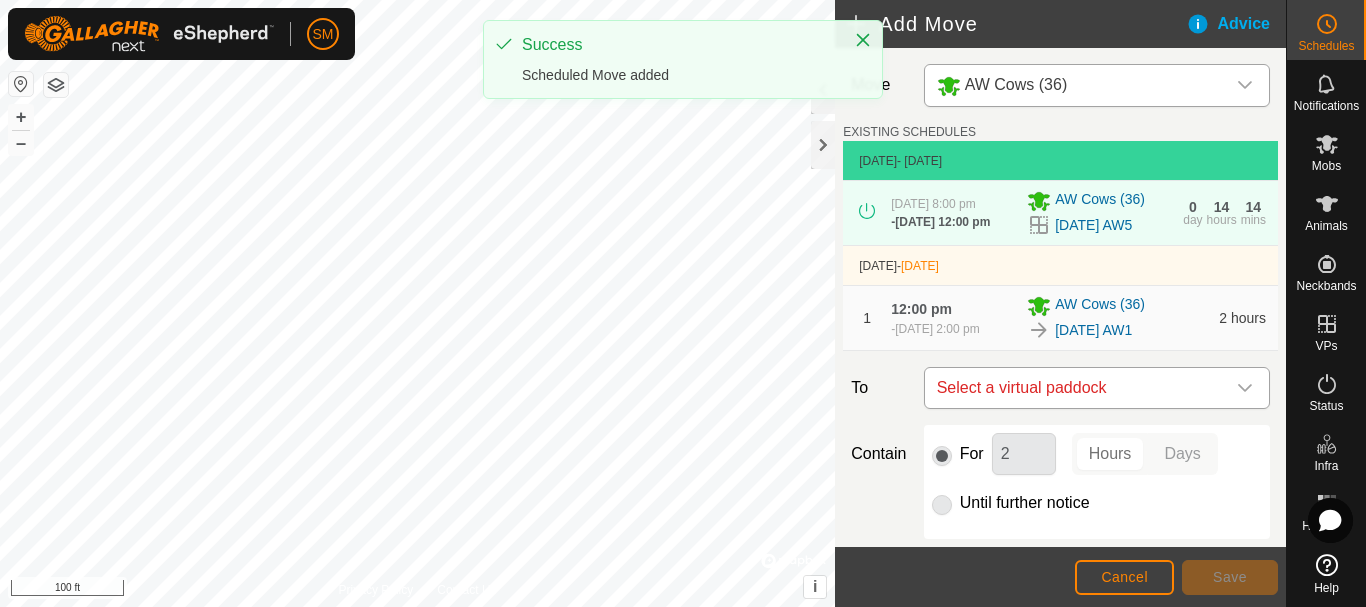 click 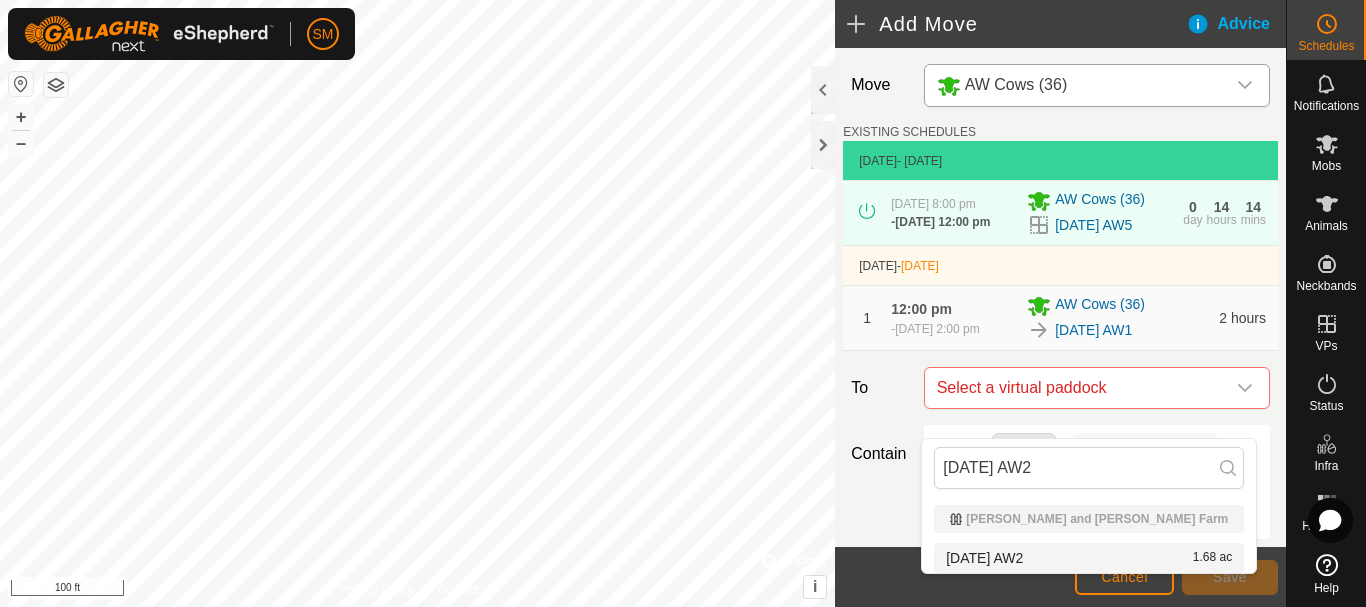 type on "[DATE] AW2" 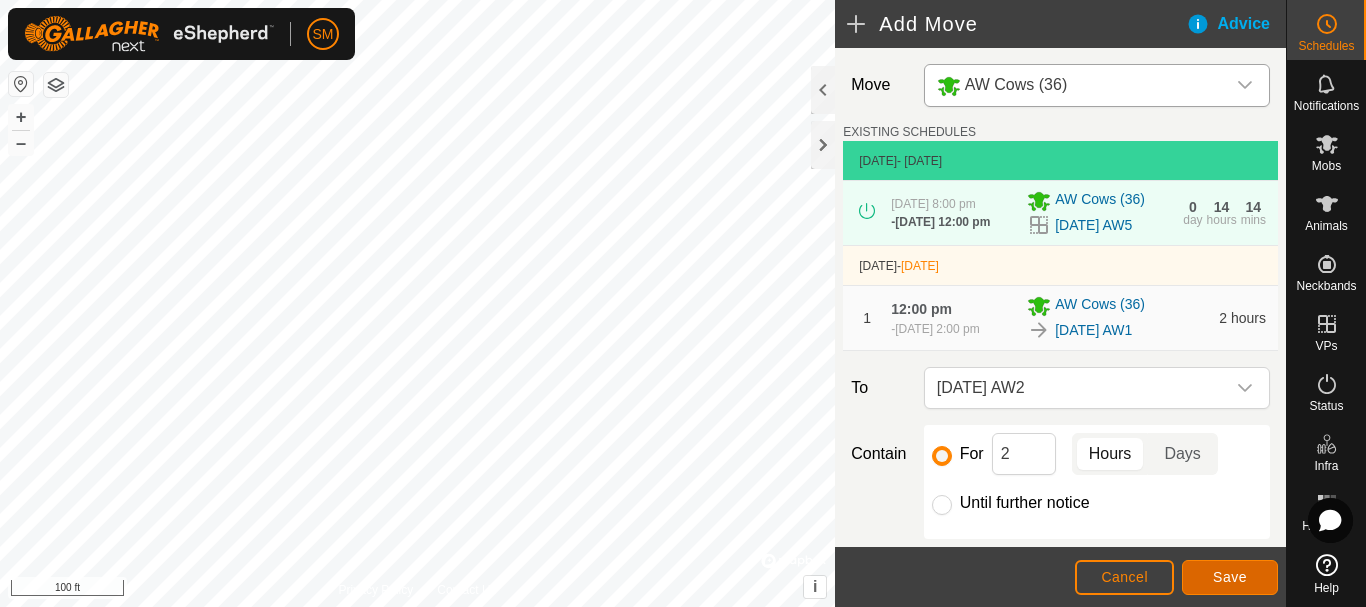 click on "Save" 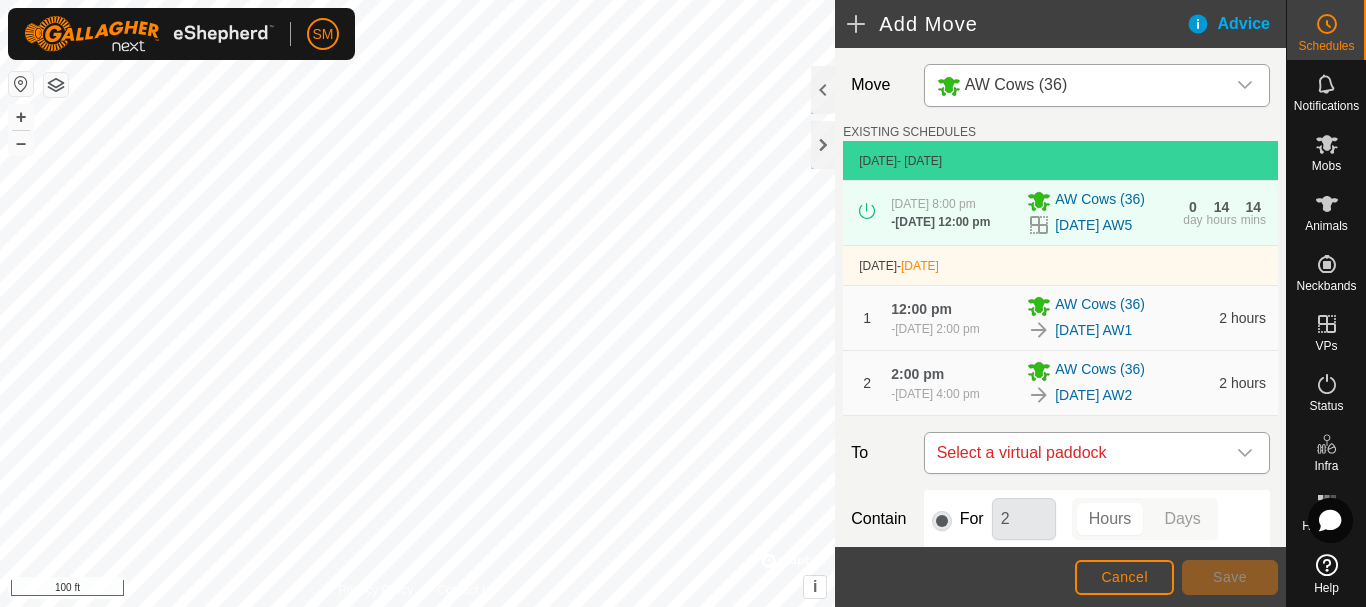 click 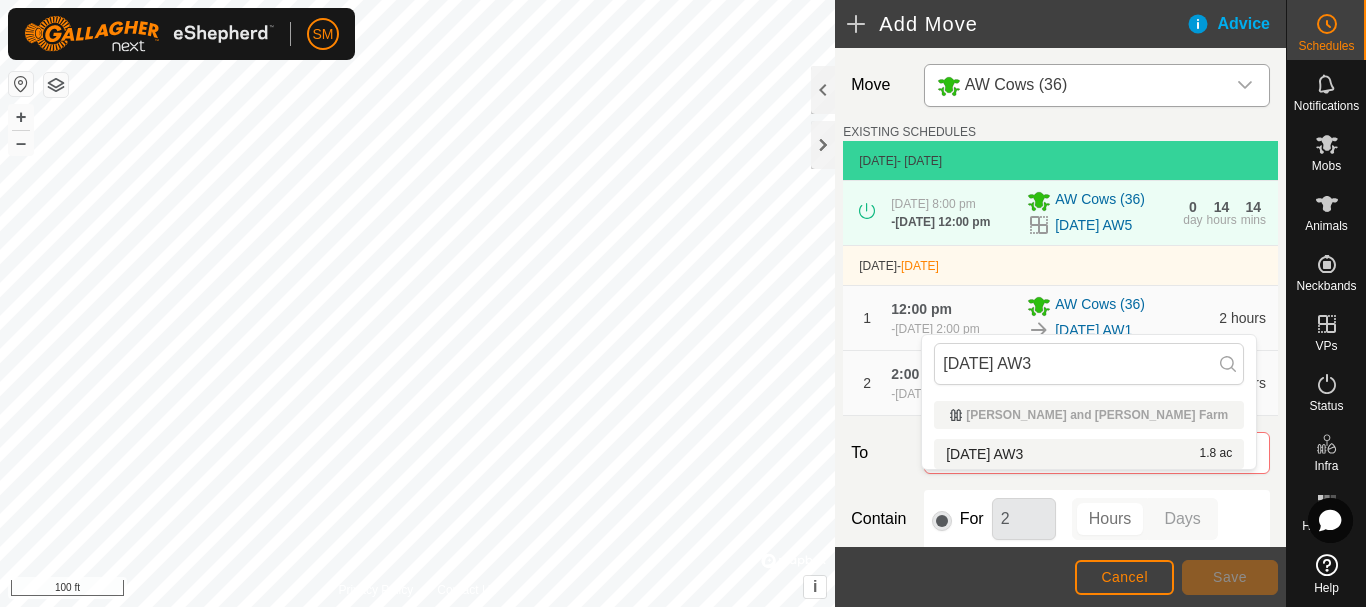 type on "[DATE] AW3" 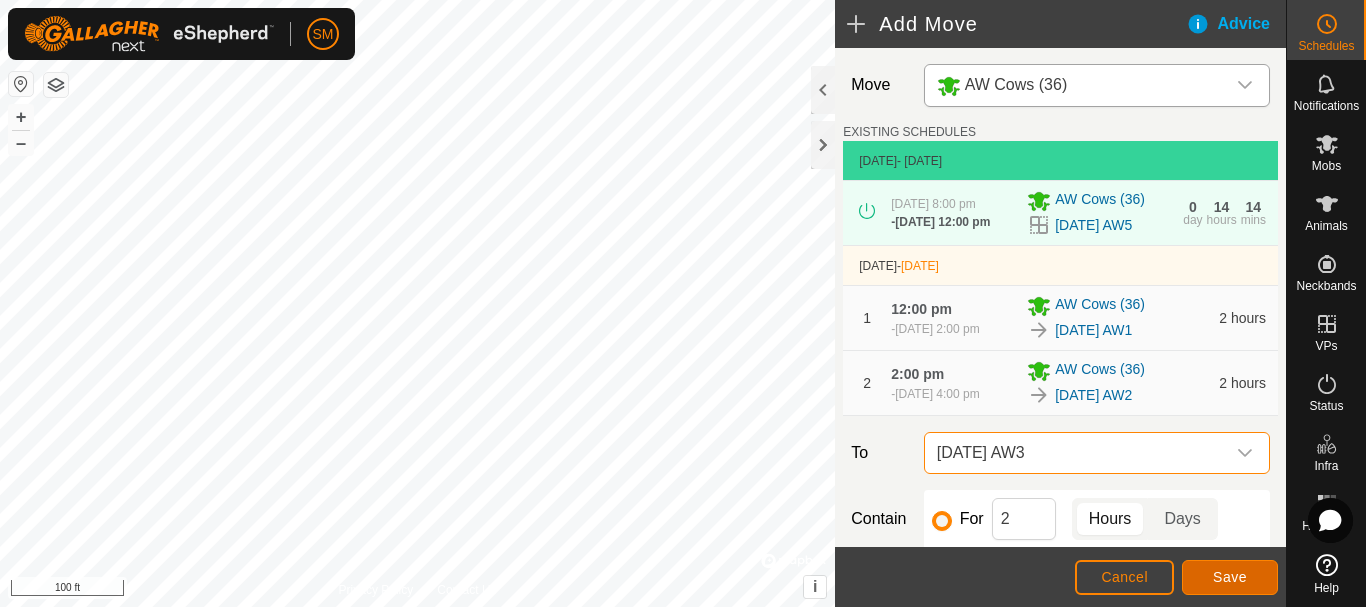 click on "Save" 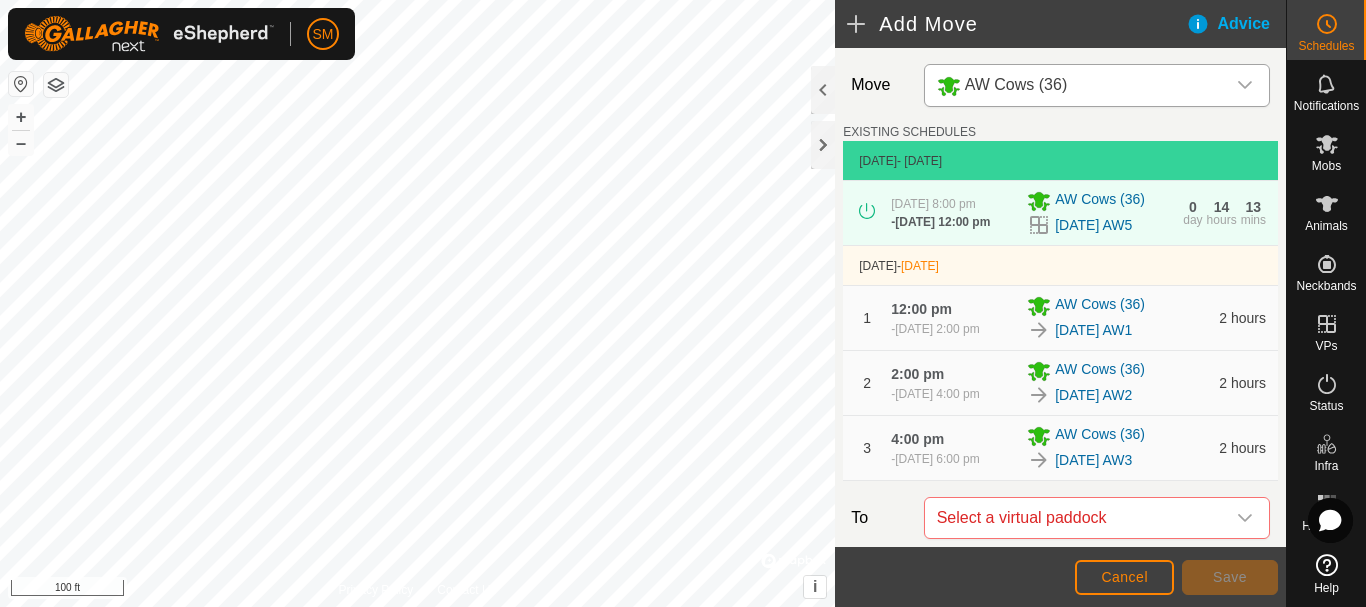 scroll, scrollTop: 100, scrollLeft: 0, axis: vertical 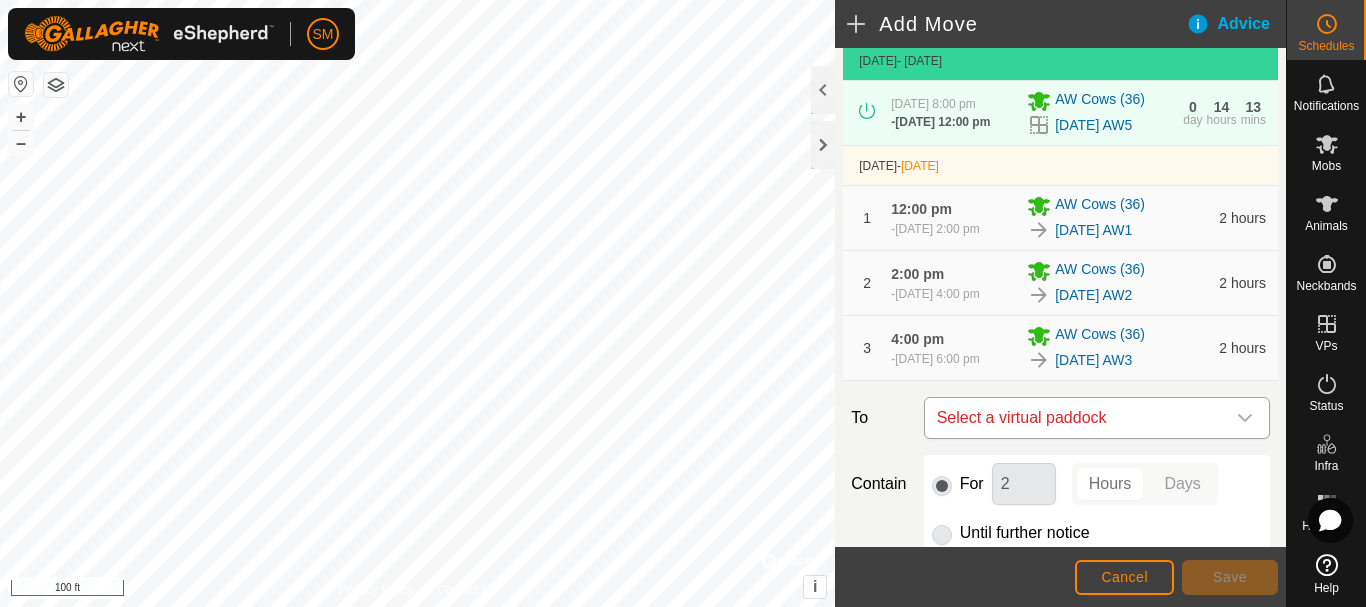 click at bounding box center [1245, 418] 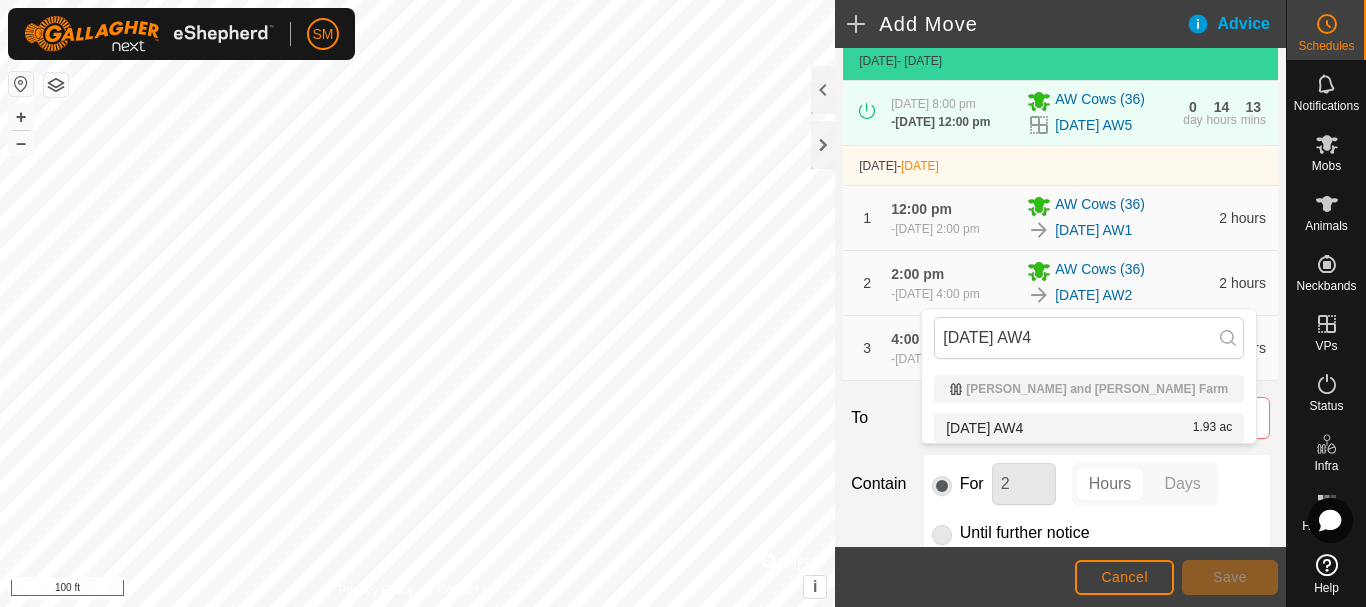 type on "[DATE] AW4" 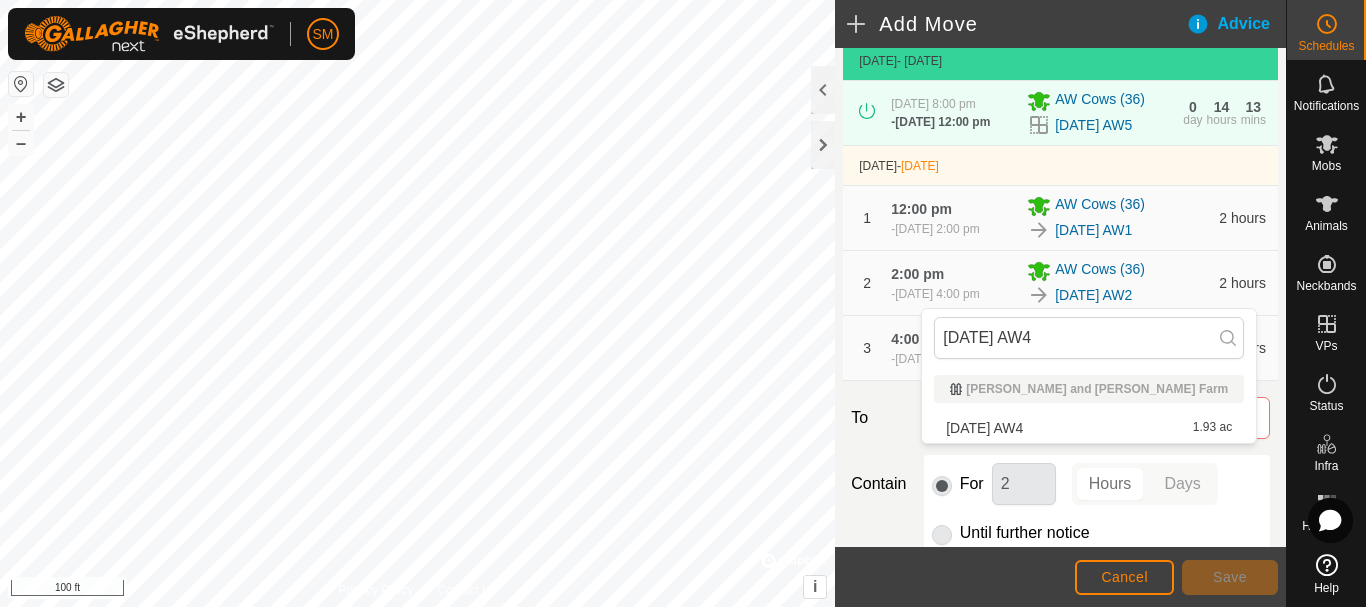 click on "[DATE] AW4  1.93 ac" at bounding box center [1089, 428] 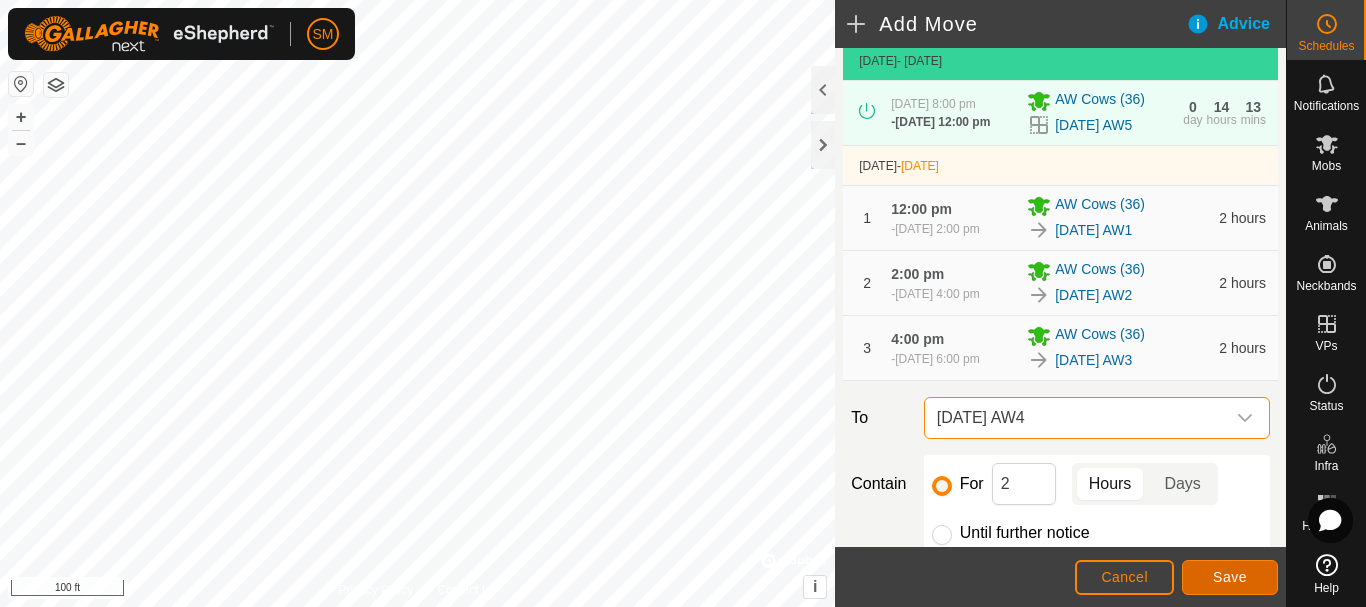 click on "Save" 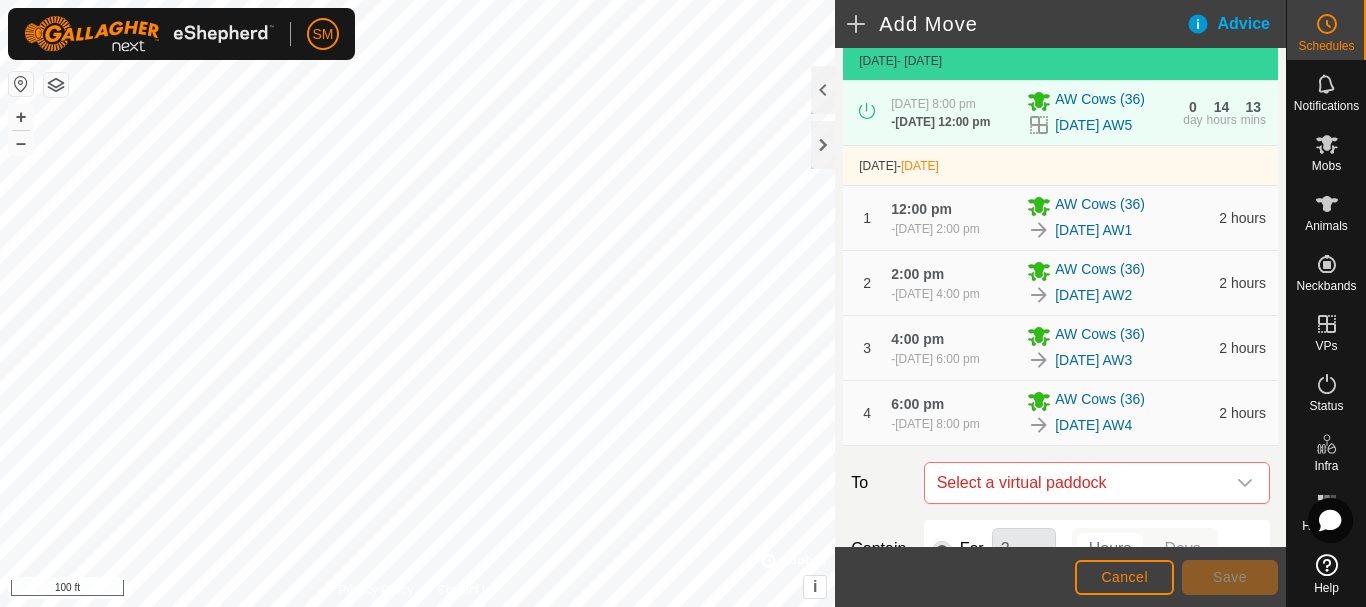 scroll, scrollTop: 200, scrollLeft: 0, axis: vertical 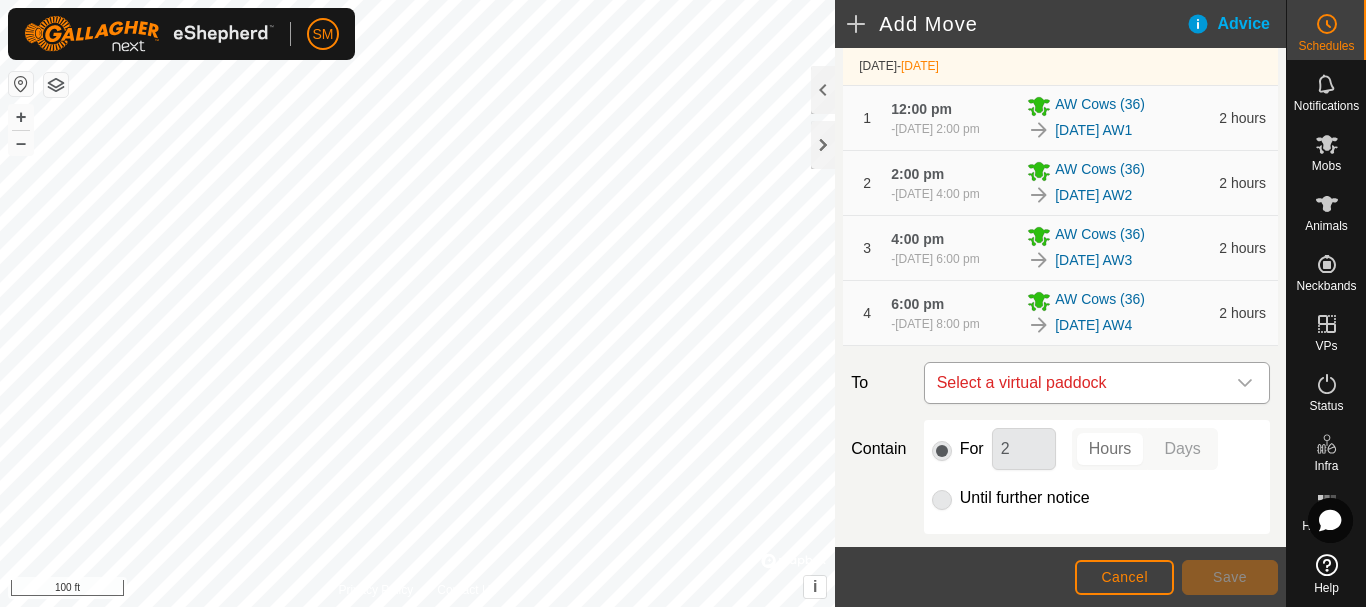 click at bounding box center [1245, 383] 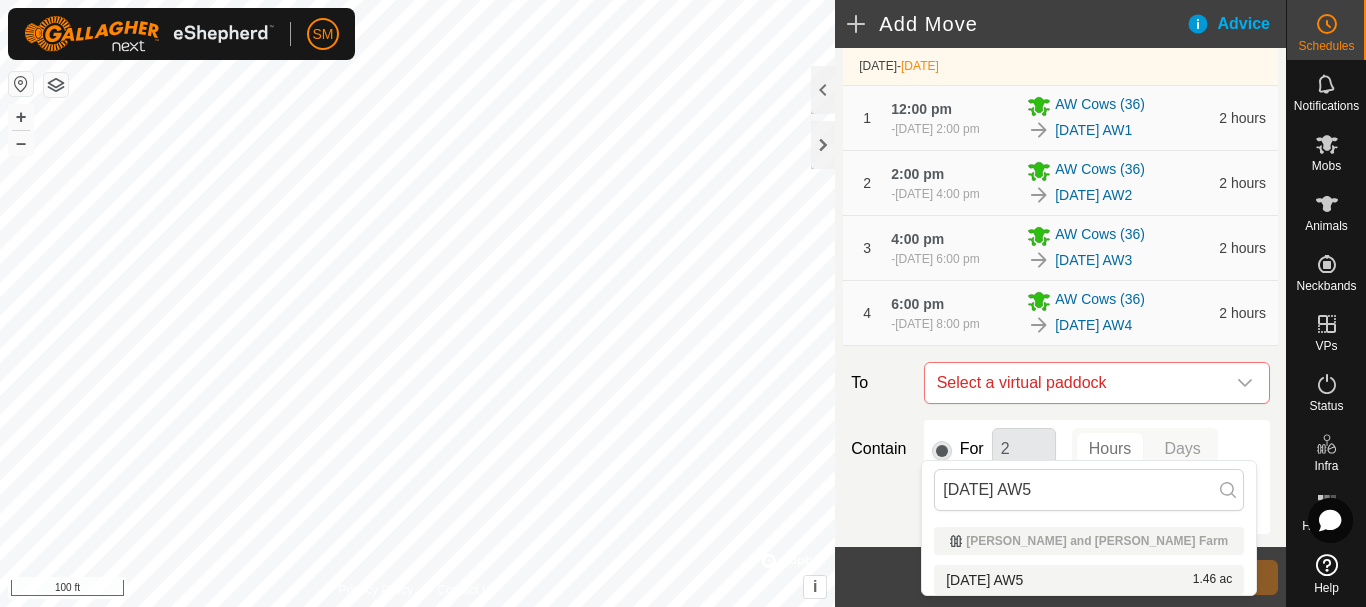 type on "[DATE] AW5" 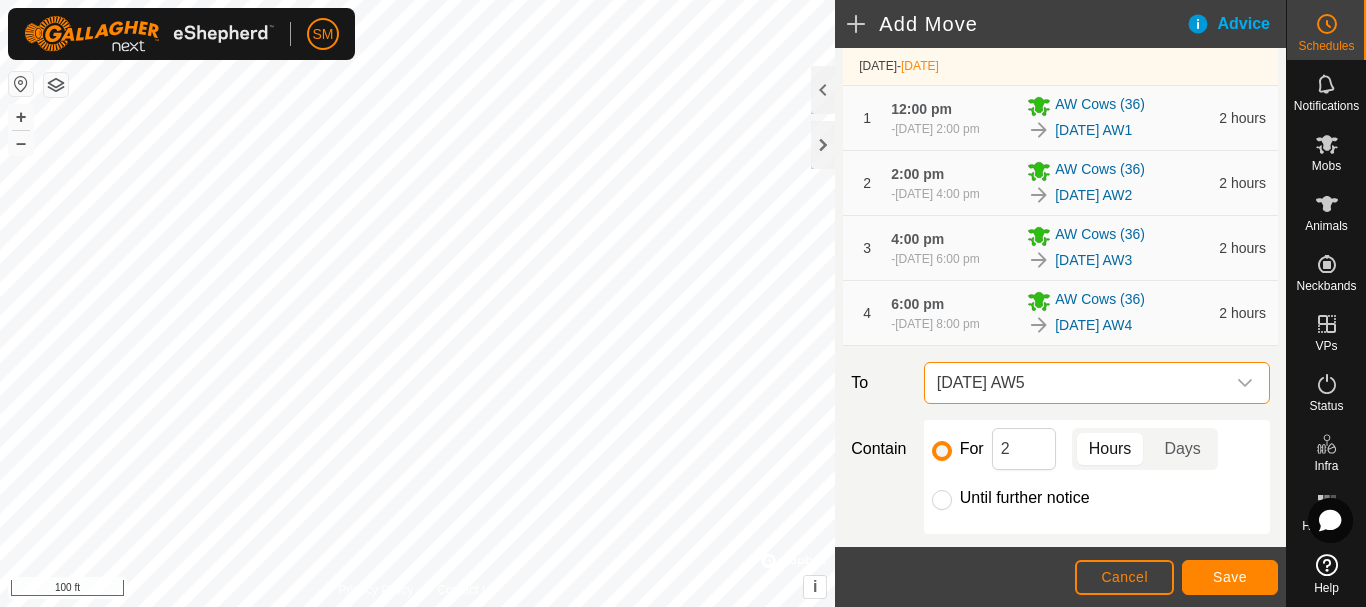 scroll, scrollTop: 300, scrollLeft: 0, axis: vertical 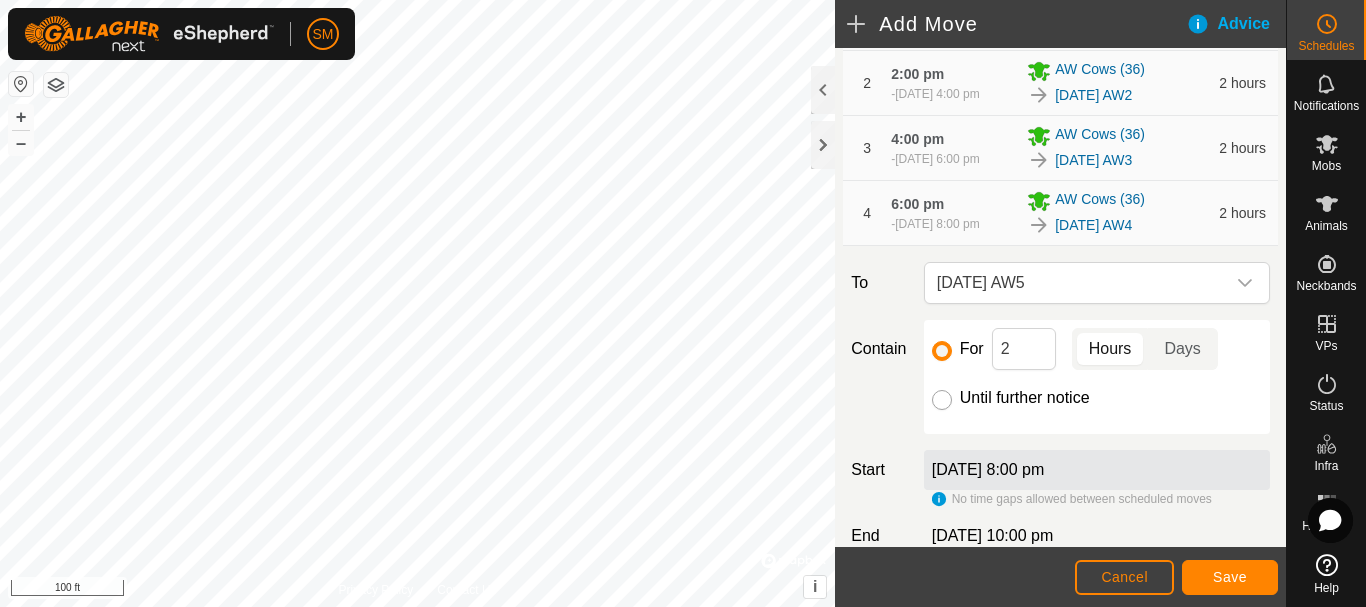 click on "Until further notice" at bounding box center (942, 400) 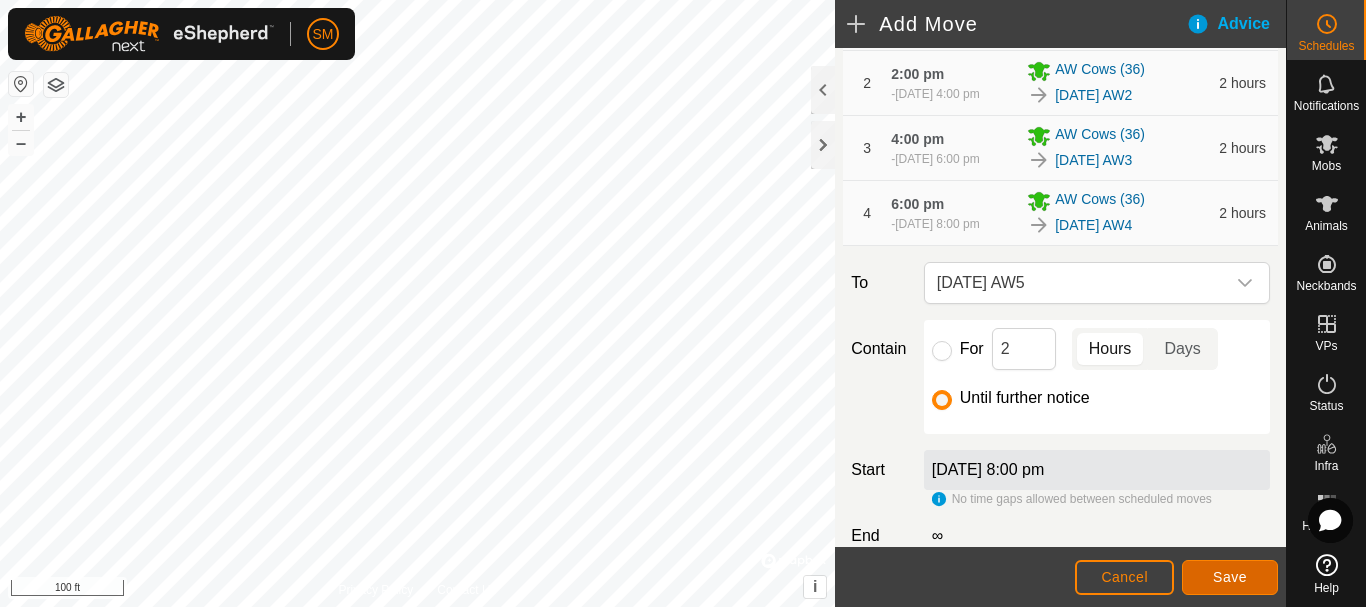 click on "Save" 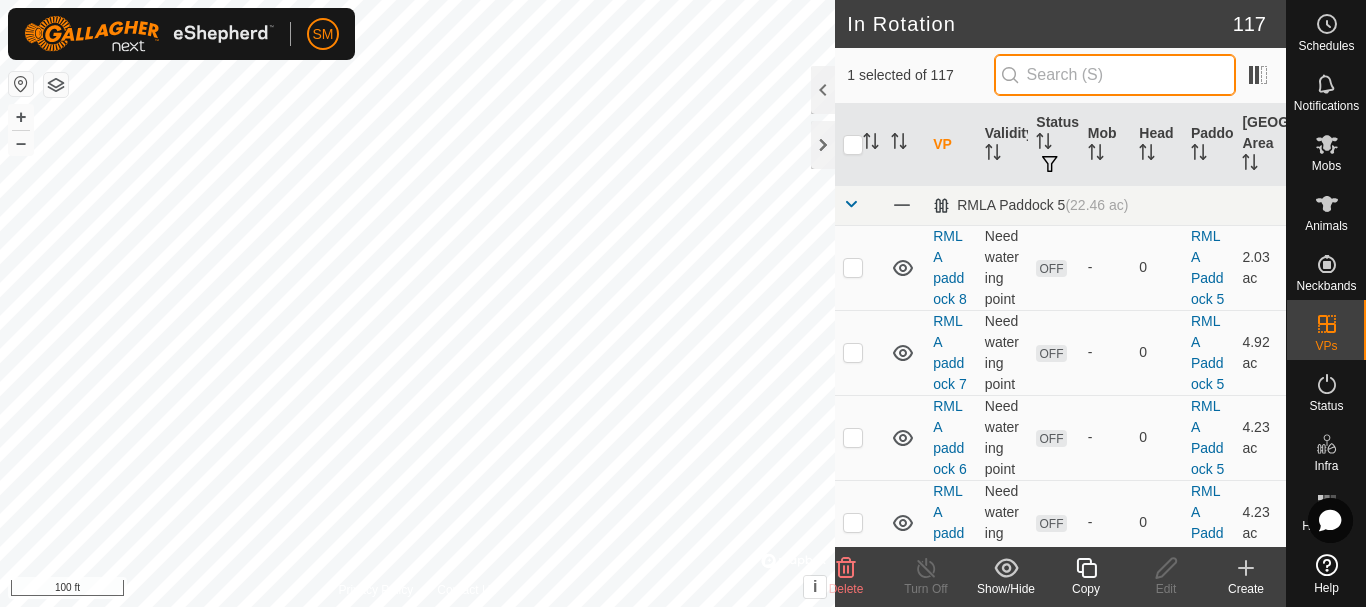 click at bounding box center [1115, 75] 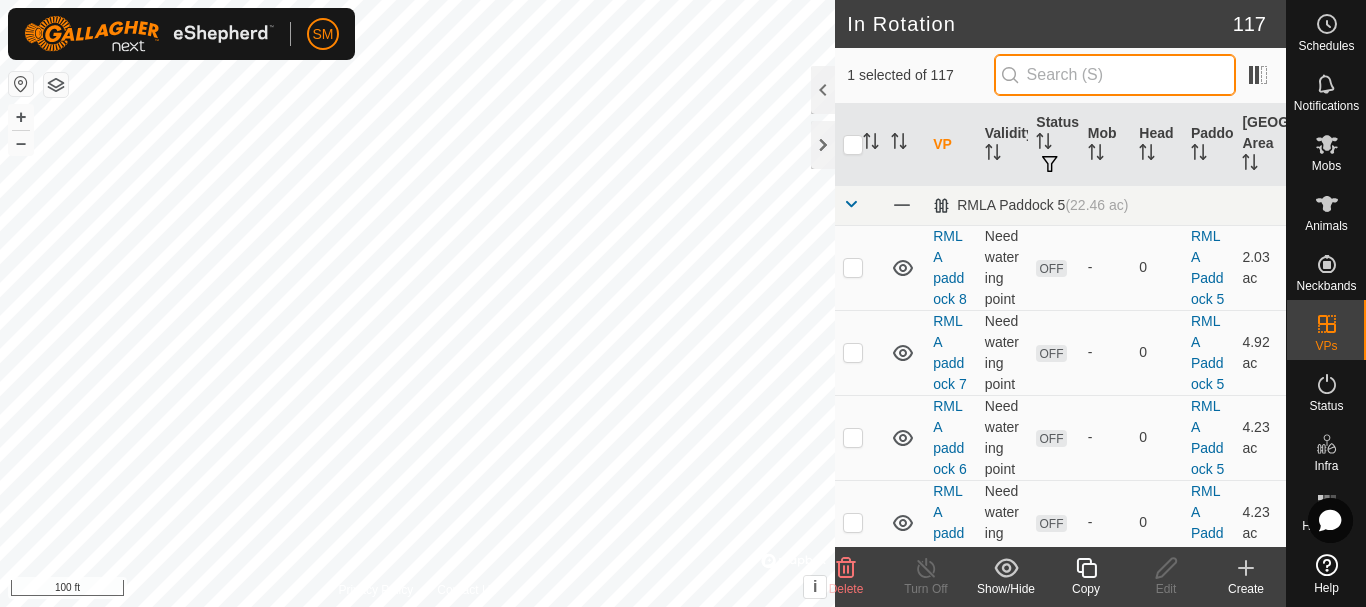 paste on "[DATE] AW" 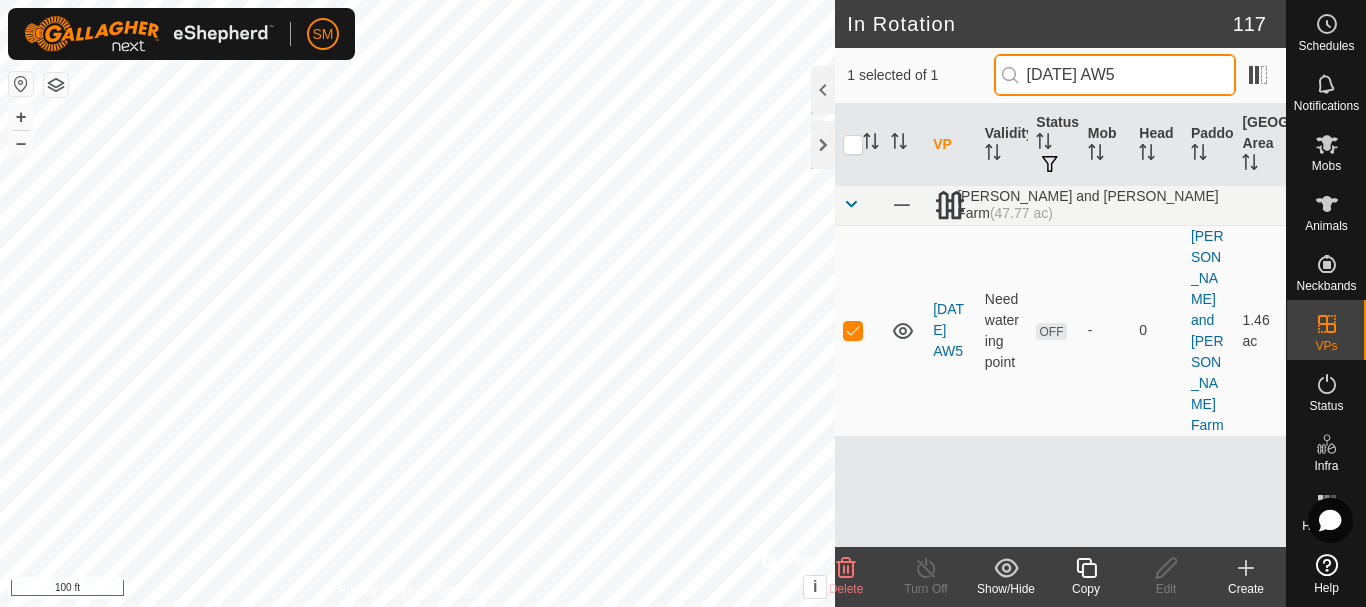 type on "[DATE] AW5" 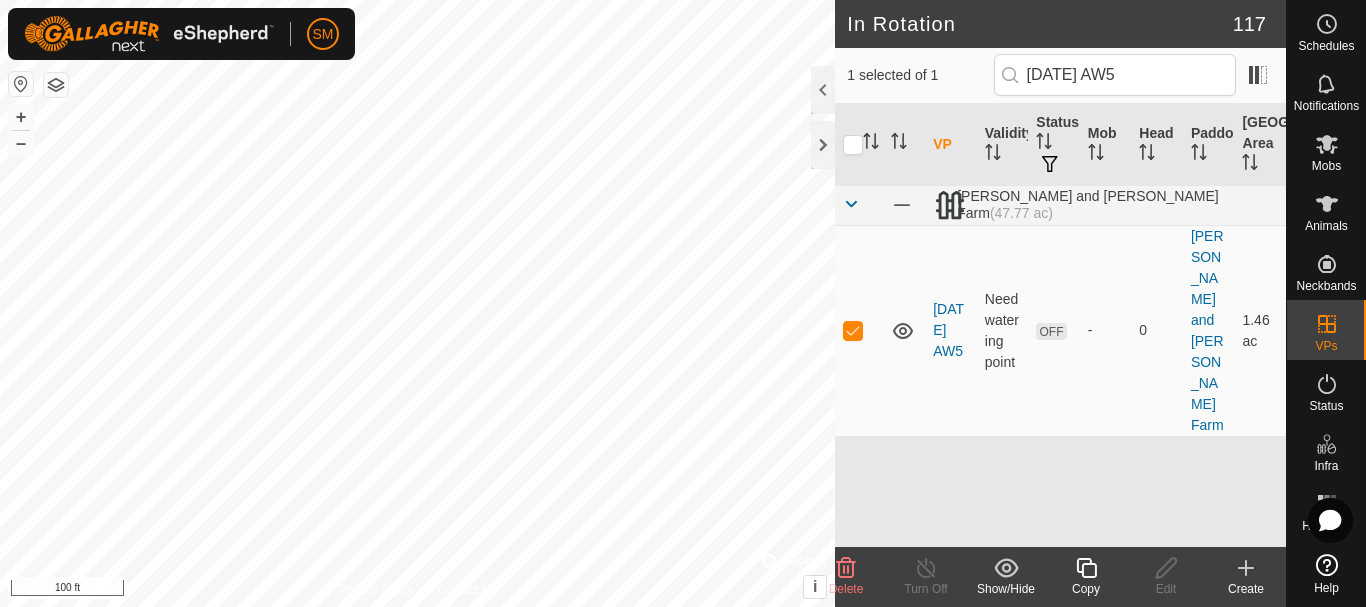 click on "Copy" 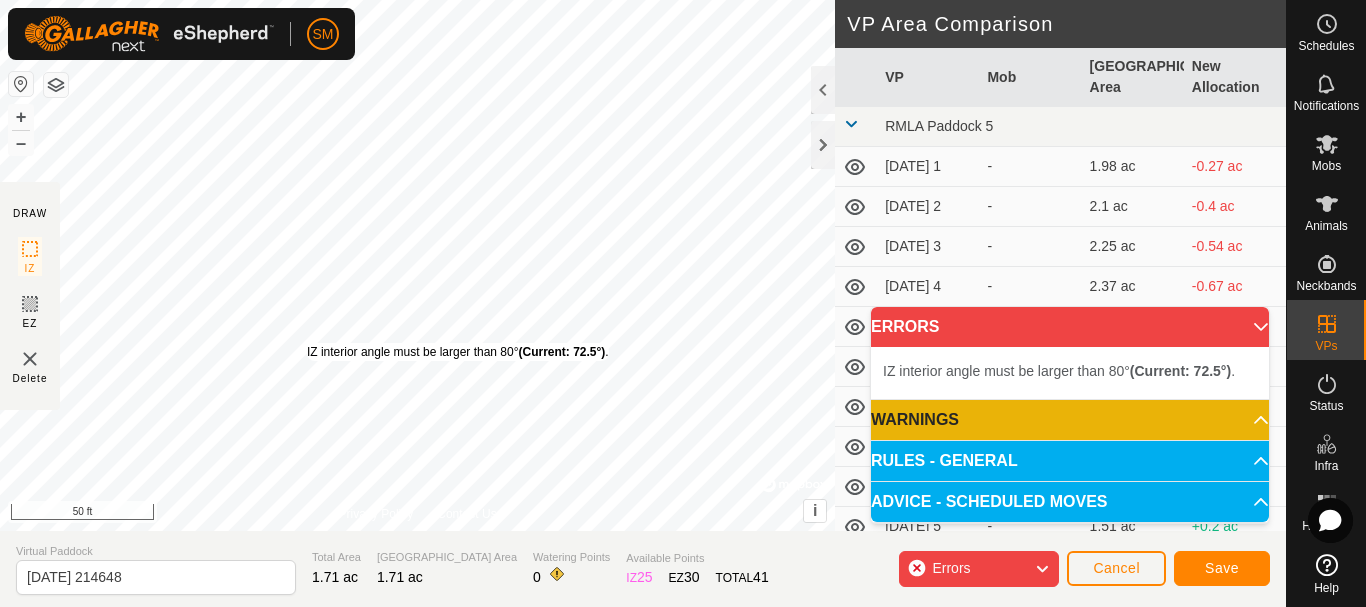 click on "IZ interior angle must be larger than 80°  (Current: 72.5°) . + – ⇧ i ©  Mapbox , ©  OpenStreetMap ,  Improve this map 50 ft" at bounding box center [417, 265] 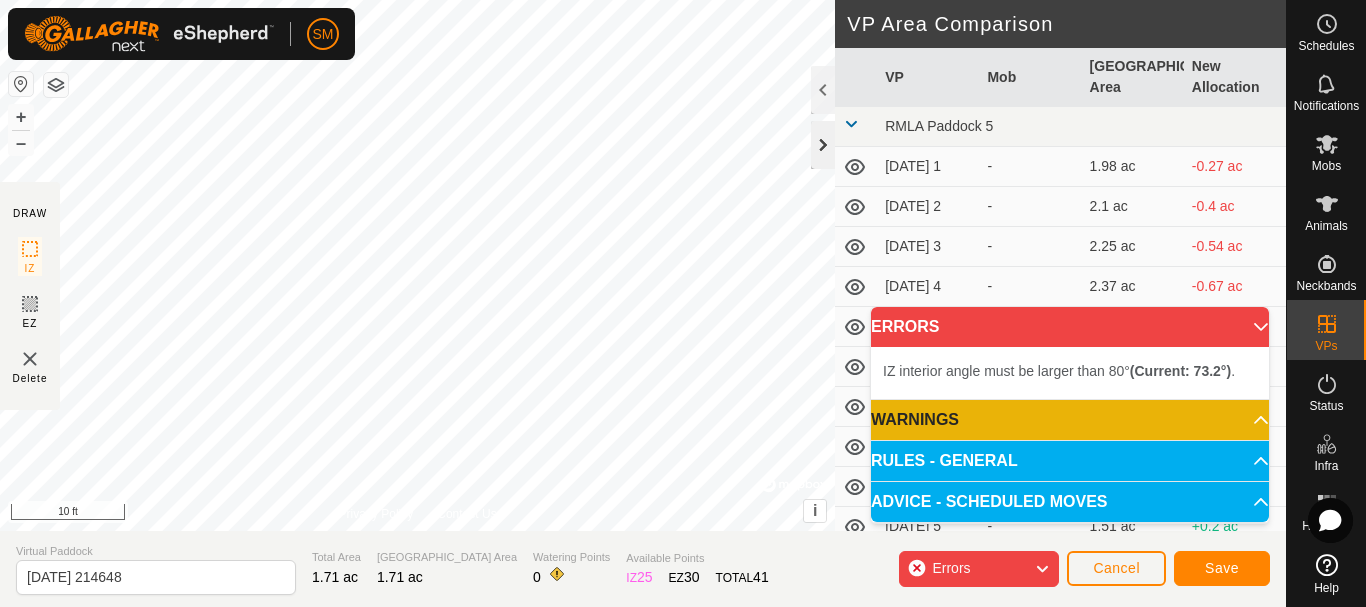 click 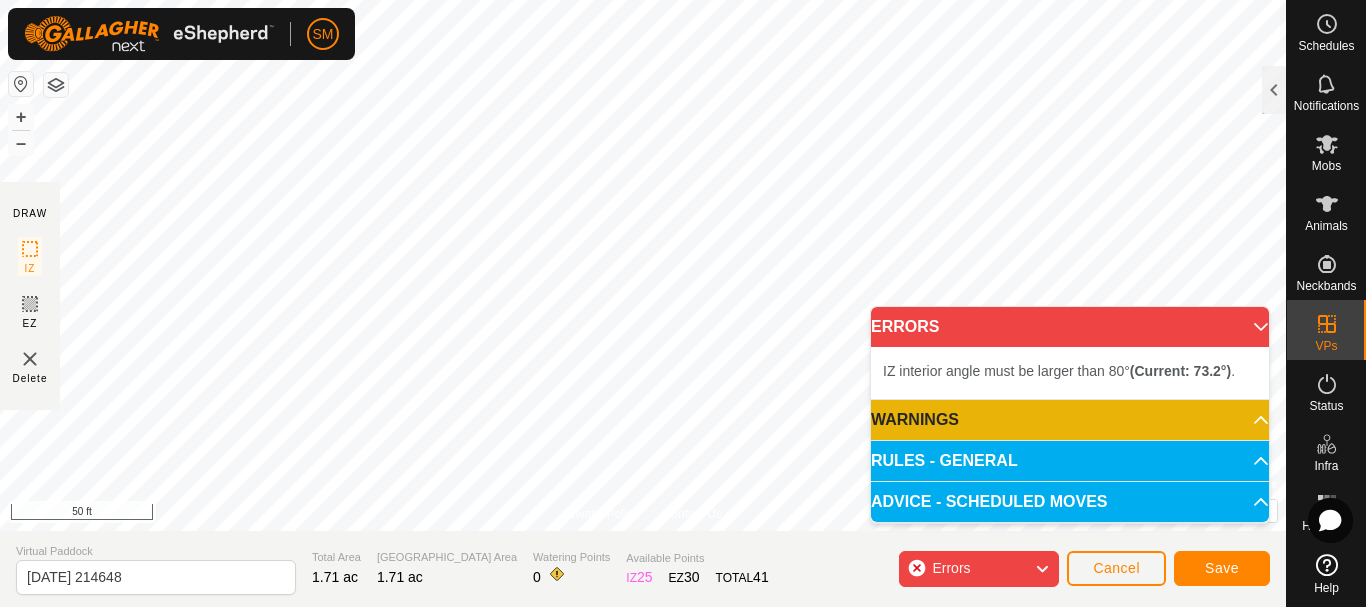 click on "SM Schedules Notifications Mobs Animals Neckbands VPs Status Infra Heatmap Help DRAW IZ EZ Delete Privacy Policy Contact Us IZ interior angle must be larger than 80°  (Current: 73.3°) . + – ⇧ i ©  Mapbox , ©  OpenStreetMap ,  Improve this map 50 ft VP Area Comparison     VP   Mob   Grazing Area   New Allocation  RMLA Paddock 5  [DATE] 1  -  1.98 ac  -0.27 ac  [DATE] 2  -  2.1 ac  -0.4 ac  [DATE] 3  -  2.25 ac  -0.54 ac  [DATE] 4  -  2.37 ac  -0.67 ac  [DATE] 5  -  1.85 ac  -0.15 ac  [DATE] 1  -  1.98 ac  -0.27 ac  [DATE] 2  -  2.1 ac  -0.4 ac  [DATE] 3  -  2.22 ac  -0.52 ac  [DATE] 4  -  2.35 ac  -0.64 ac  [DATE] 5  -  1.51 ac  +0.2 ac  [DATE]  -  1.98 ac  -0.27 ac  [DATE] 1  -  1.63 ac  +0.07 ac  [DATE] 2  -  1.73 ac  -0.02 ac  [DATE] 3  -  1.85 ac  -0.15 ac  [DATE] 4  -  1.98 ac  -0.27 ac  [DATE] 5  -  1.48 ac  +0.22 ac  [DATE]  -  1.95 ac  -0.25 ac  [DATE] 1  -  1.58 ac  +0.12 ac  [DATE] 2  -  1.71 ac   -  - - -" at bounding box center (683, 303) 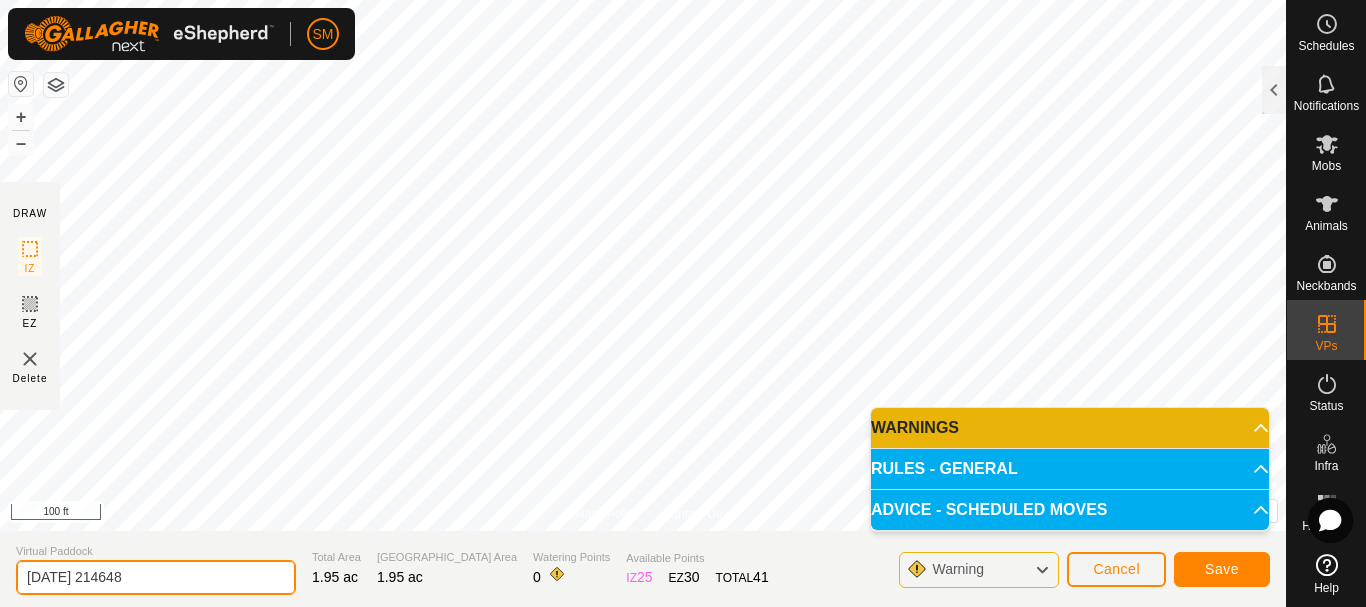 drag, startPoint x: 199, startPoint y: 575, endPoint x: 0, endPoint y: 588, distance: 199.42416 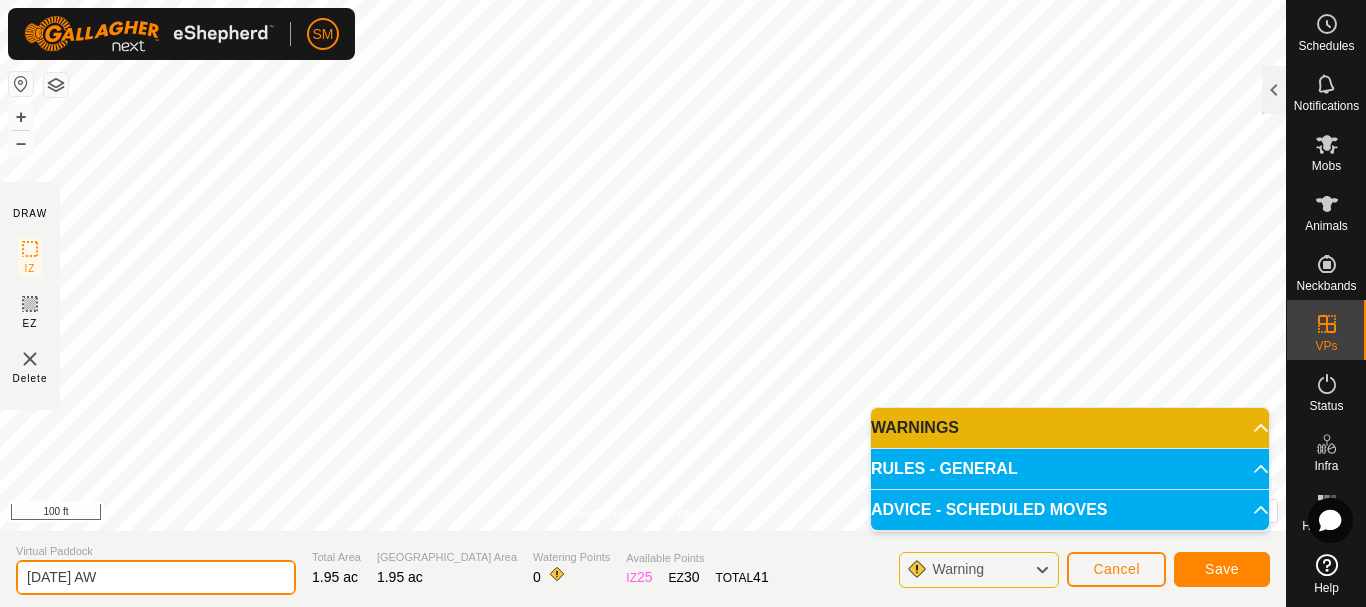 click on "[DATE] AW" 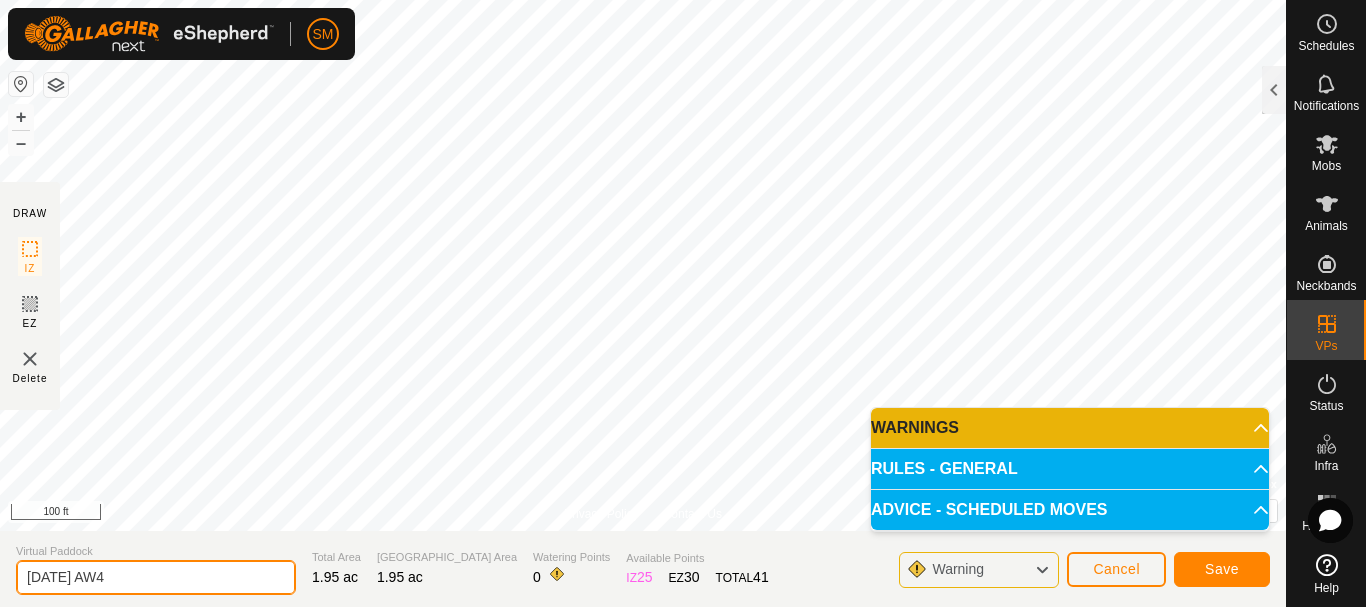 type on "[DATE] AW4" 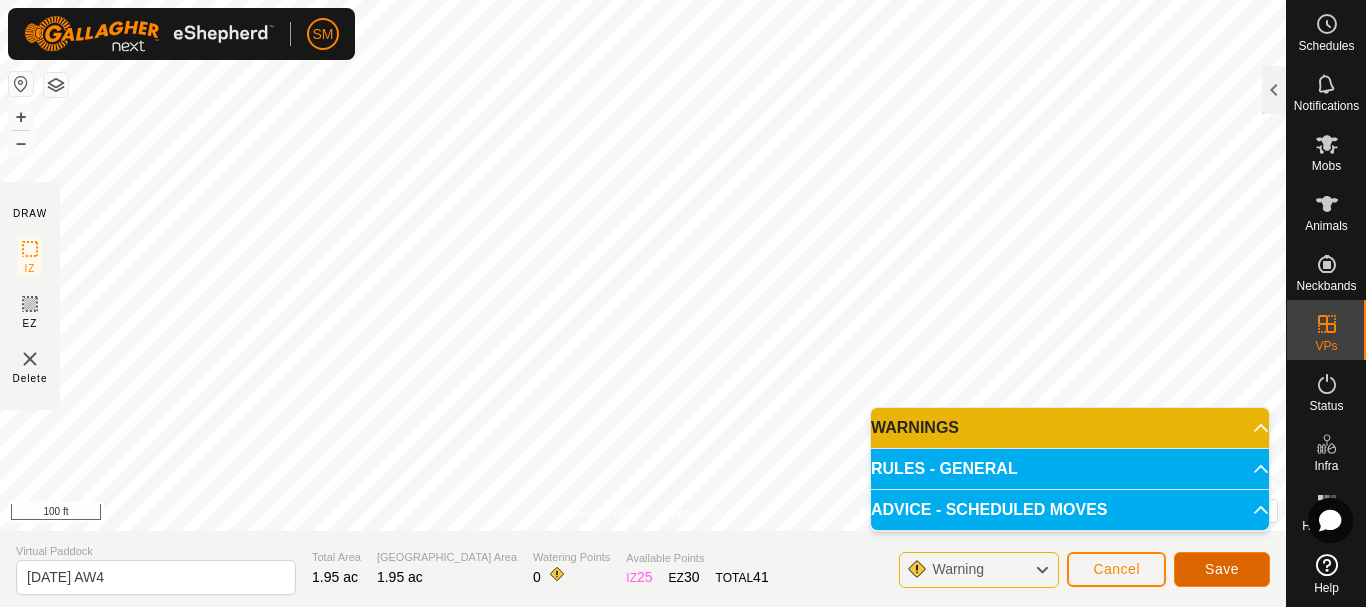 click on "Save" 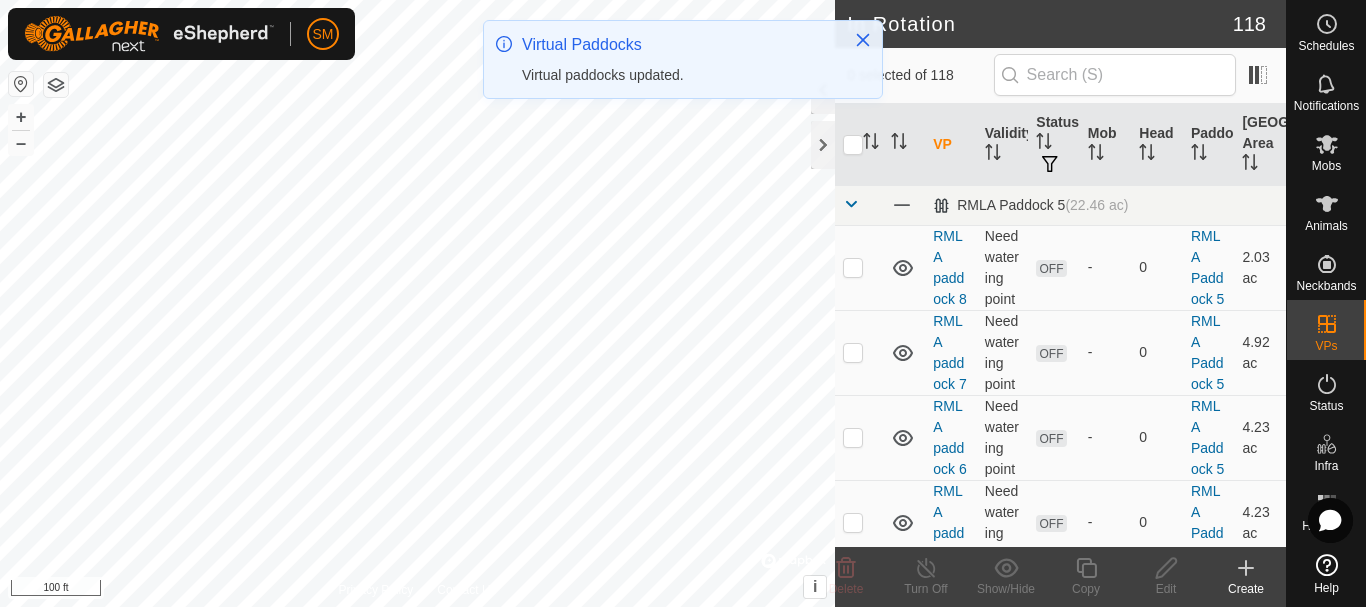 checkbox on "true" 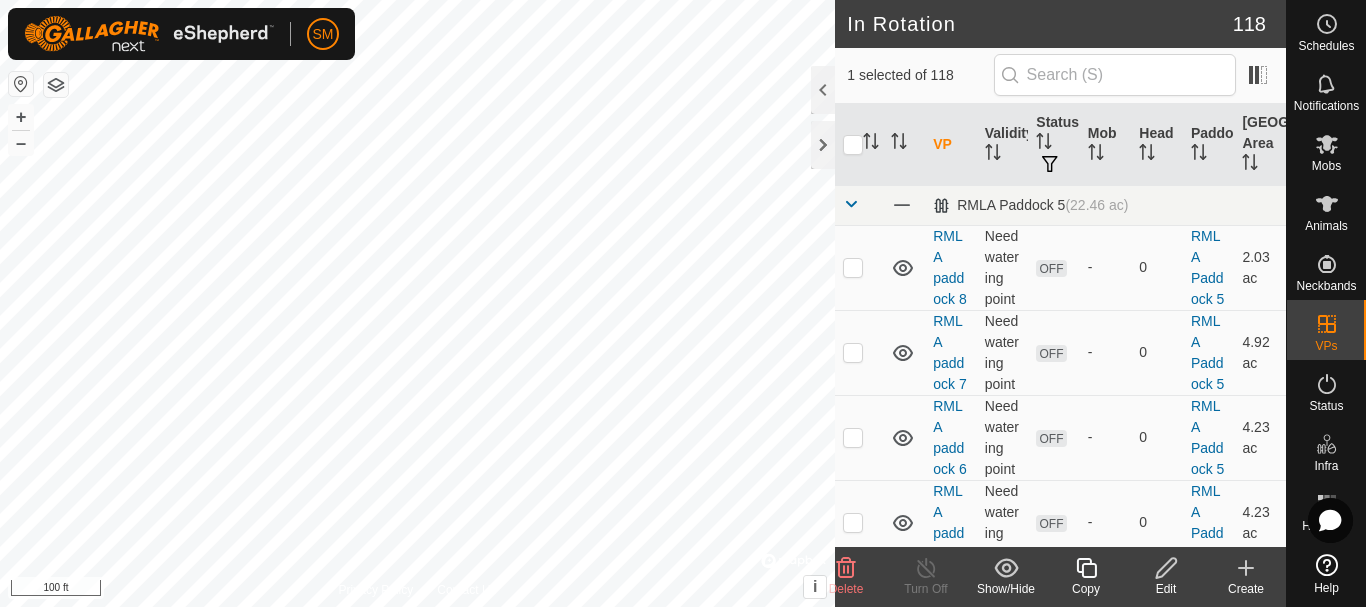 click 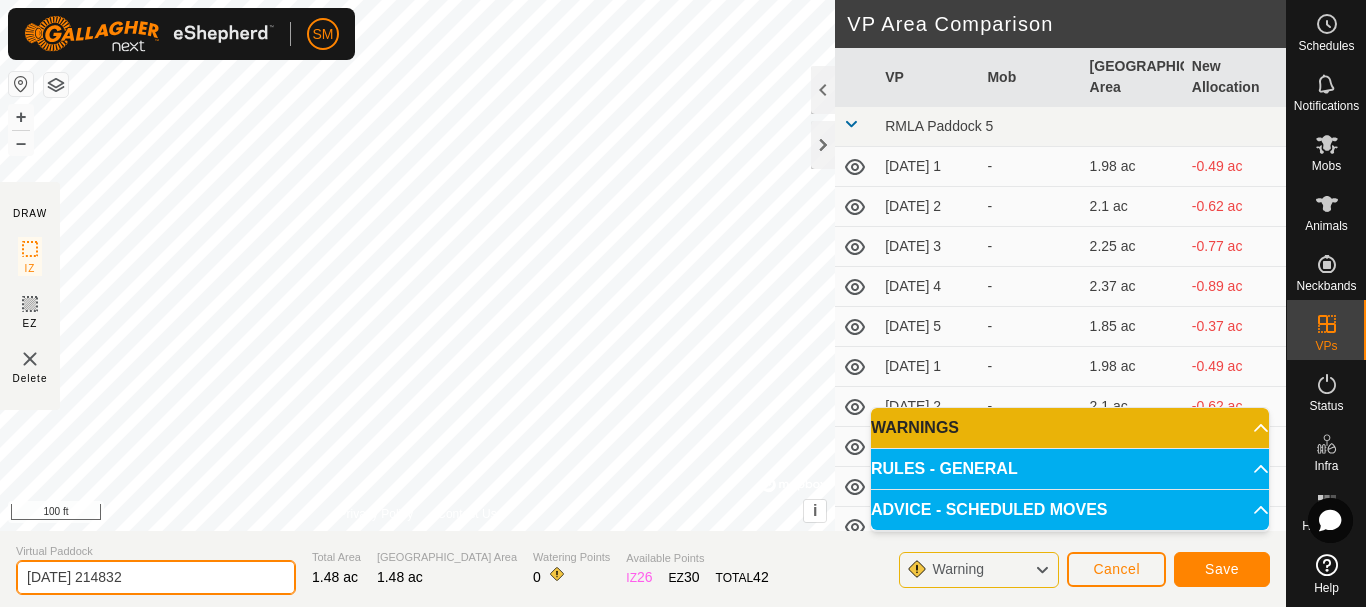 drag, startPoint x: 164, startPoint y: 575, endPoint x: 0, endPoint y: 560, distance: 164.68454 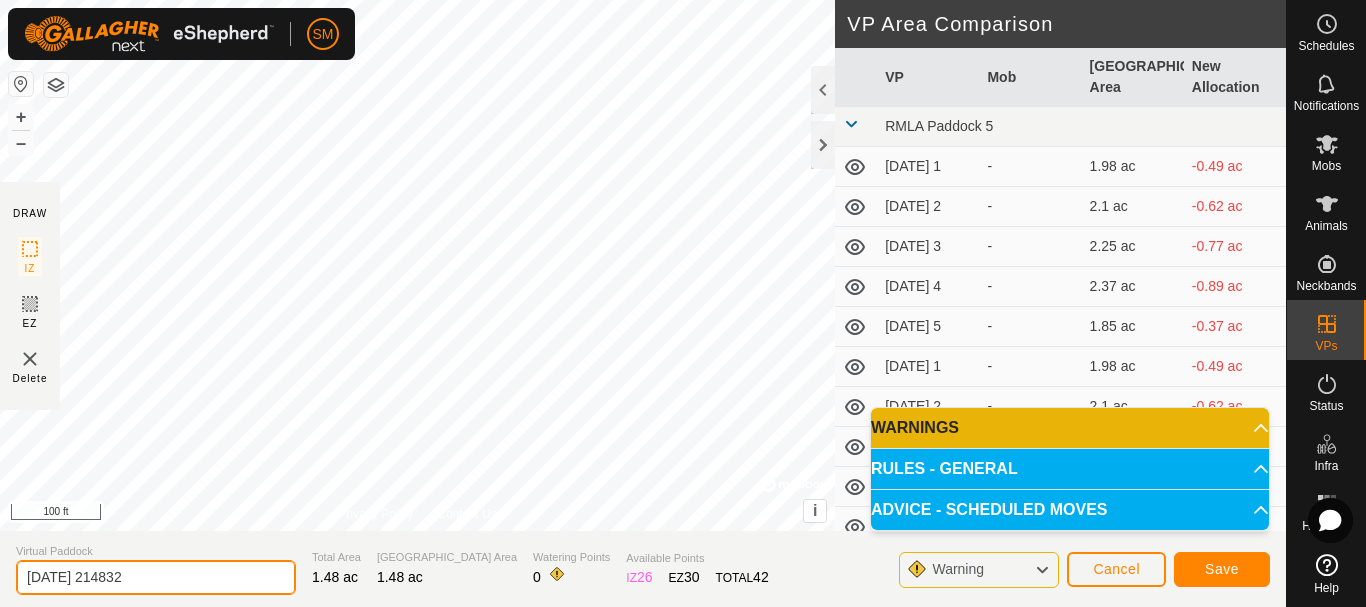 click on "Virtual Paddock [DATE] 214832 Total Area 1.48 ac Grazing Area 1.48 ac Watering Points 0 Available Points  IZ   26  EZ  30  TOTAL   42 Warning Cancel Save" 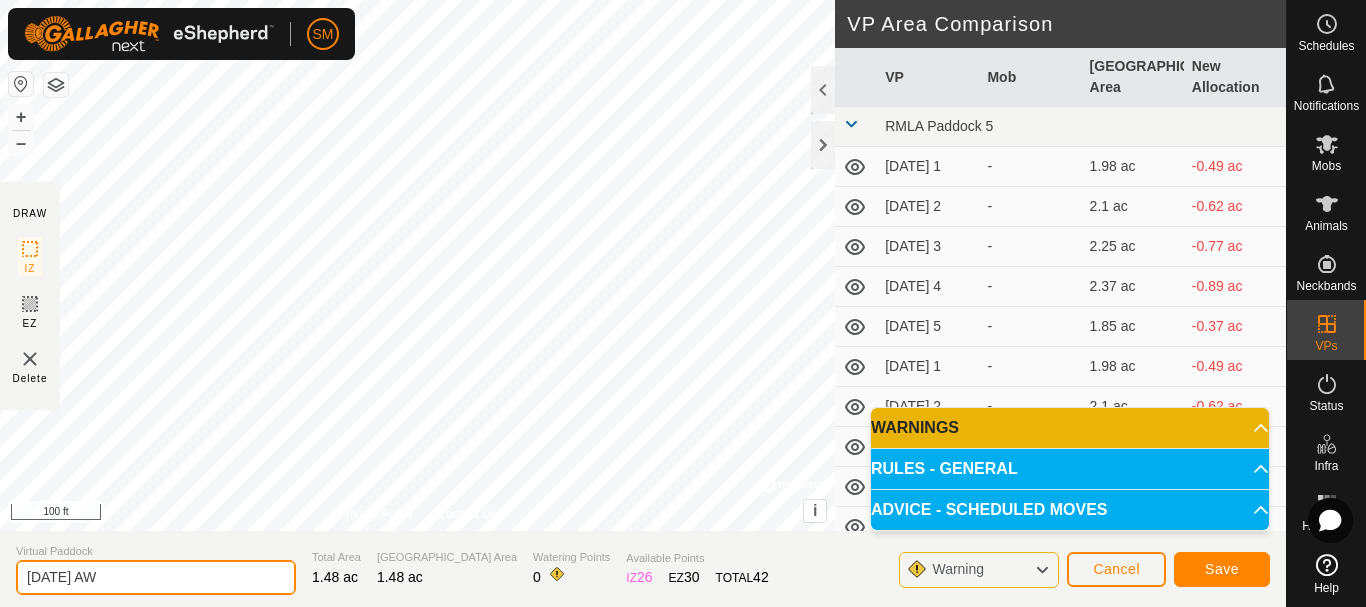 click on "[DATE] AW" 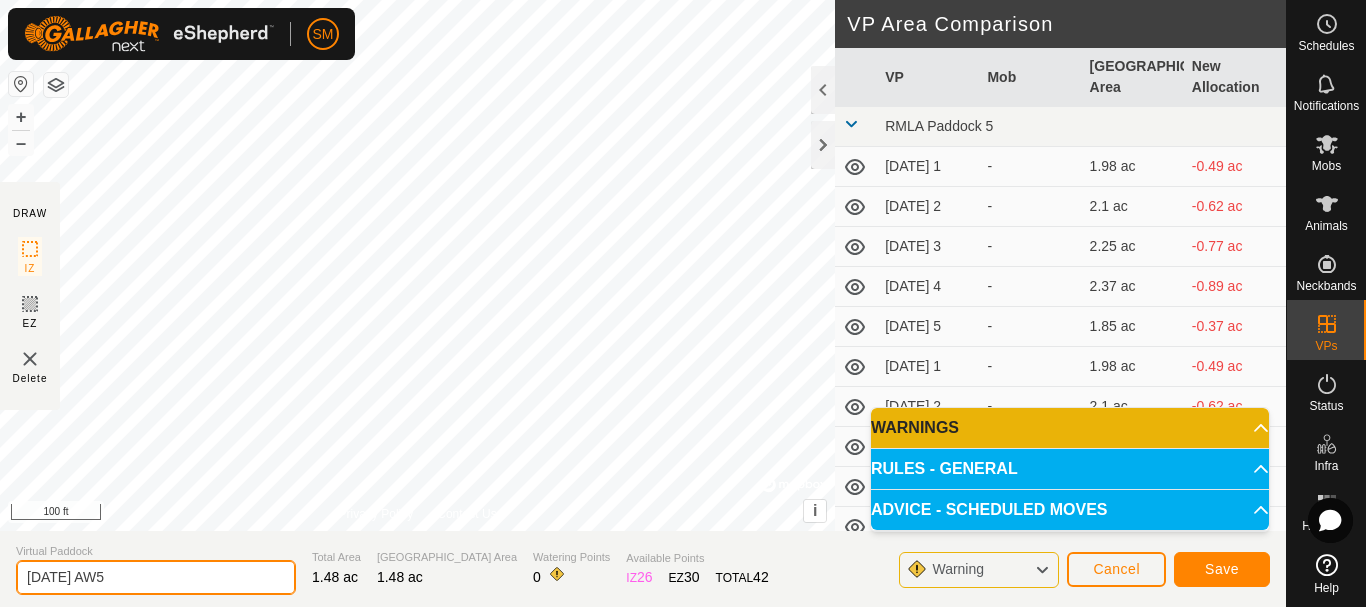 drag, startPoint x: 119, startPoint y: 580, endPoint x: 13, endPoint y: 580, distance: 106 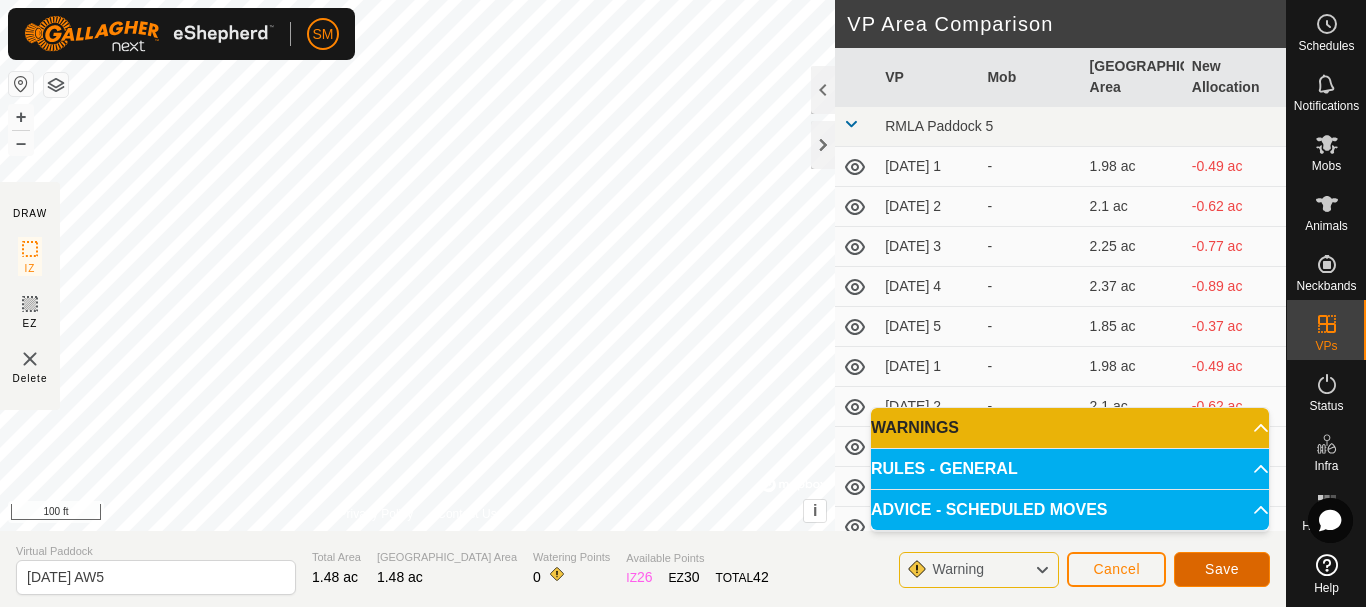 click on "Save" 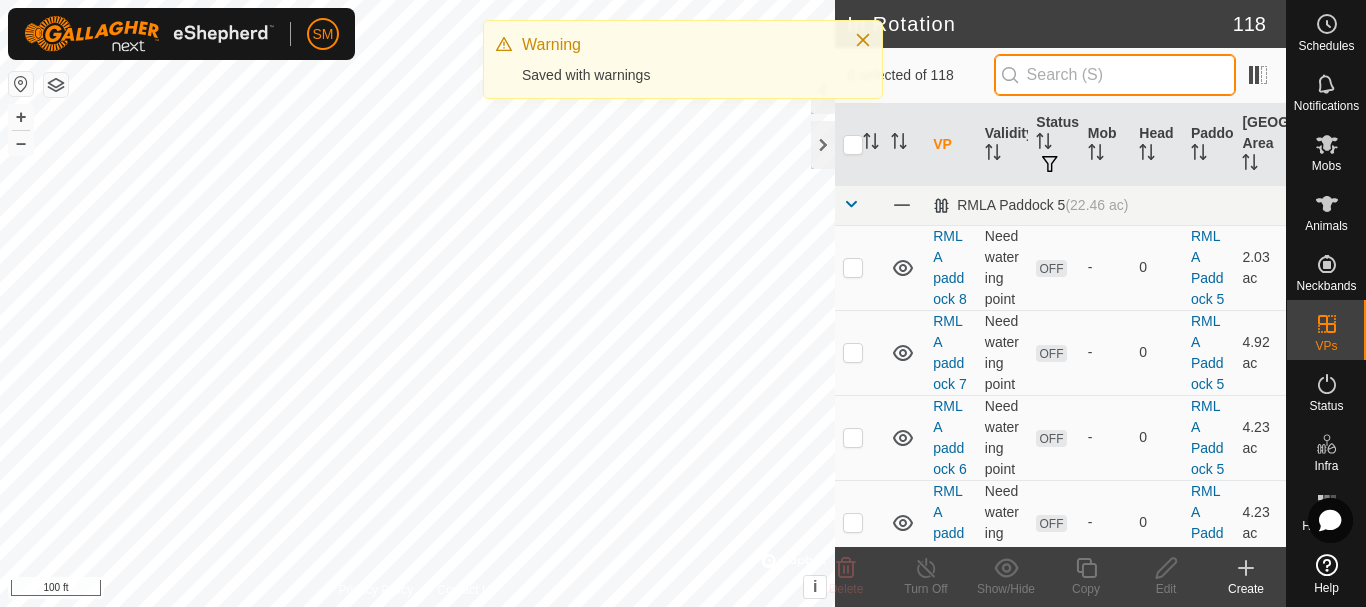 click at bounding box center (1115, 75) 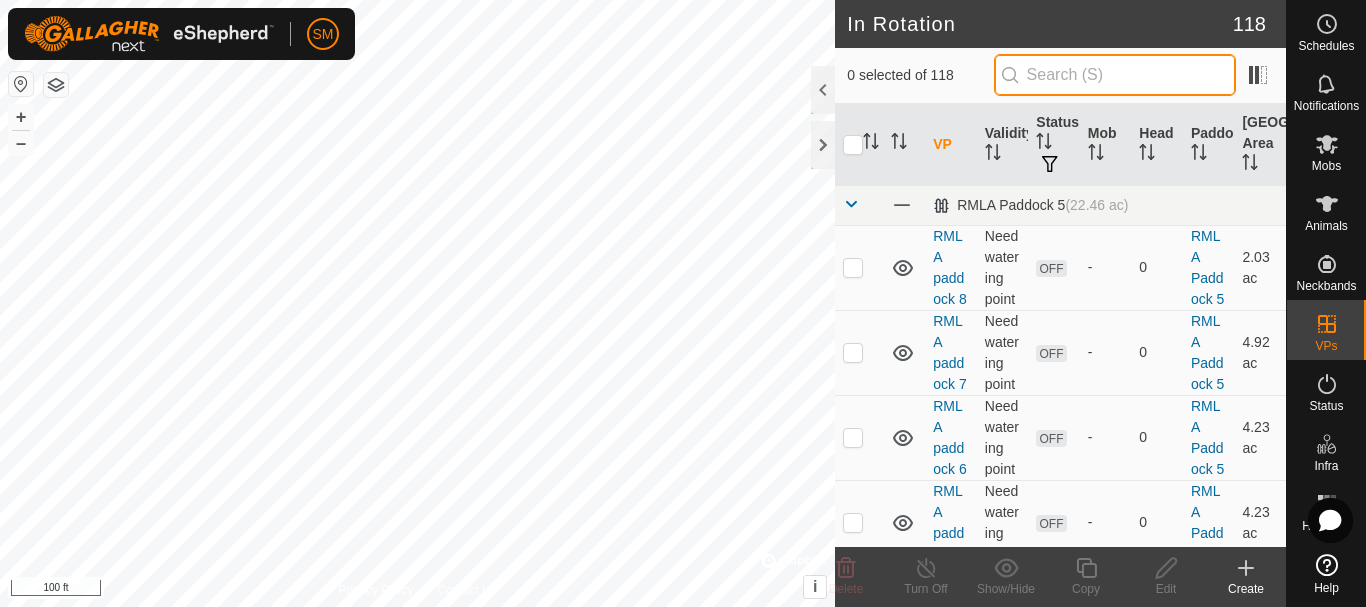 paste on "[DATE] AW" 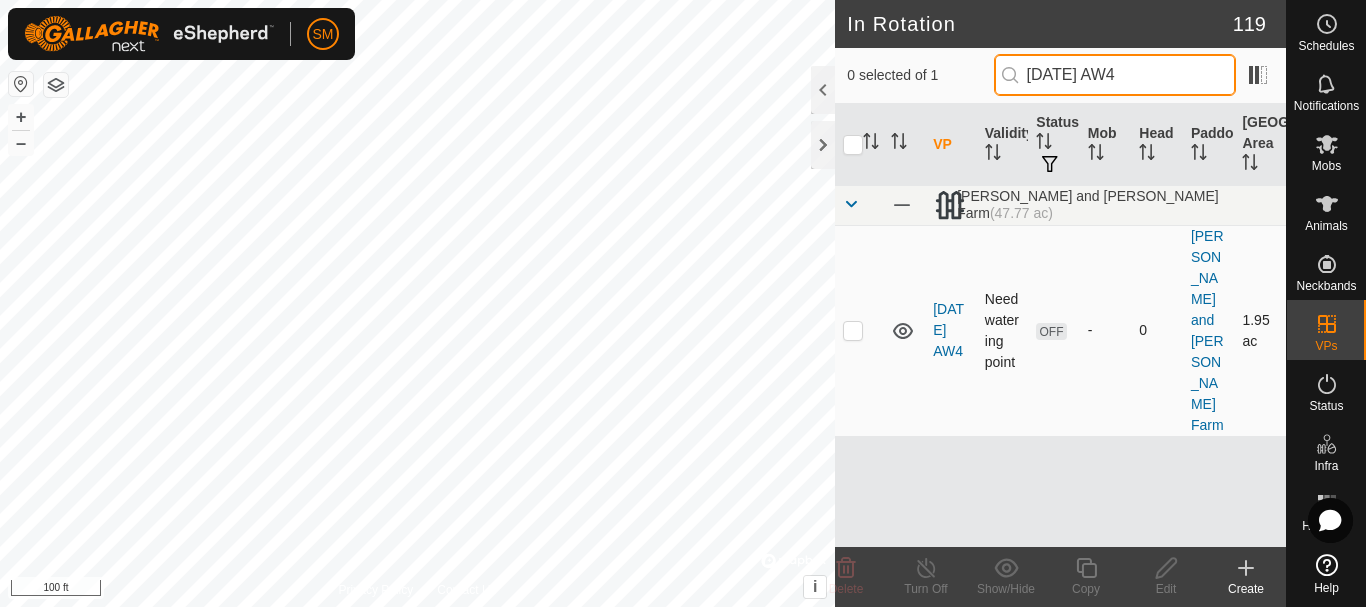 type on "[DATE] AW4" 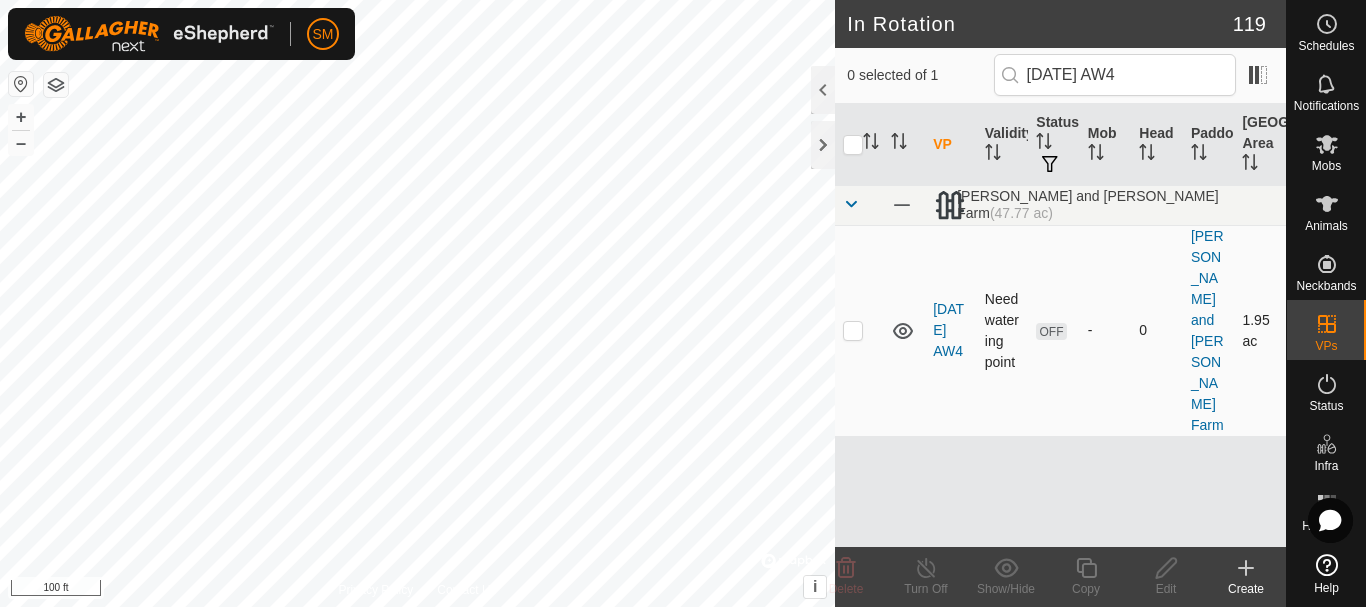 click at bounding box center (853, 330) 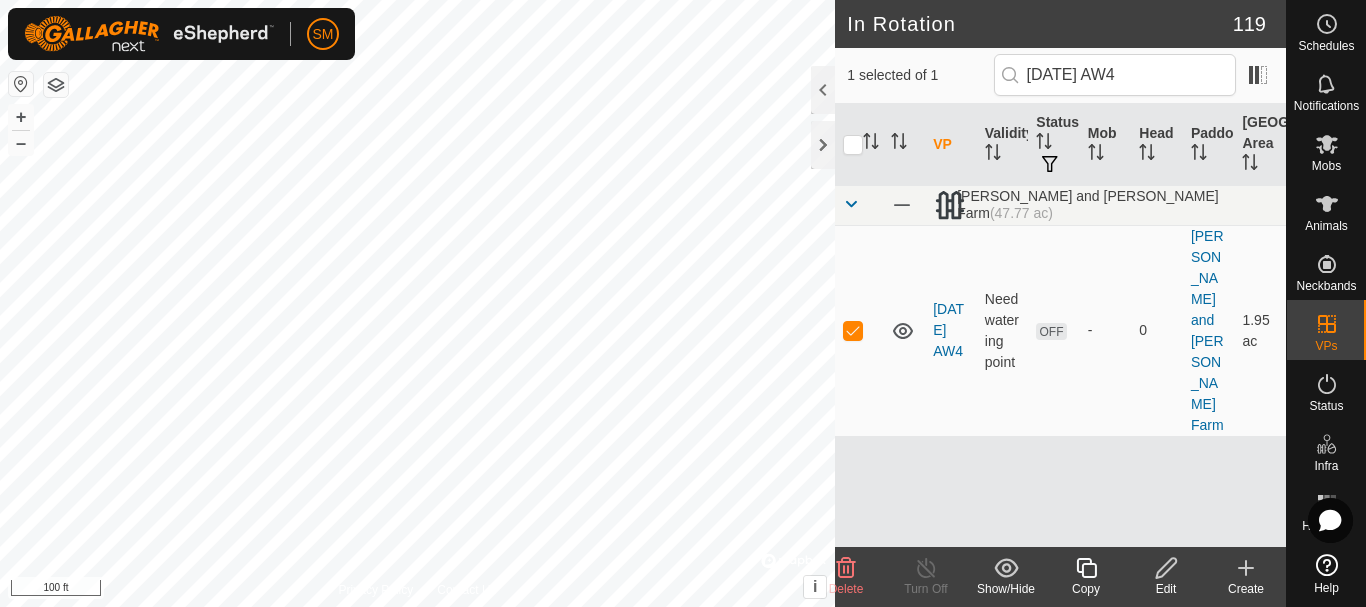 click 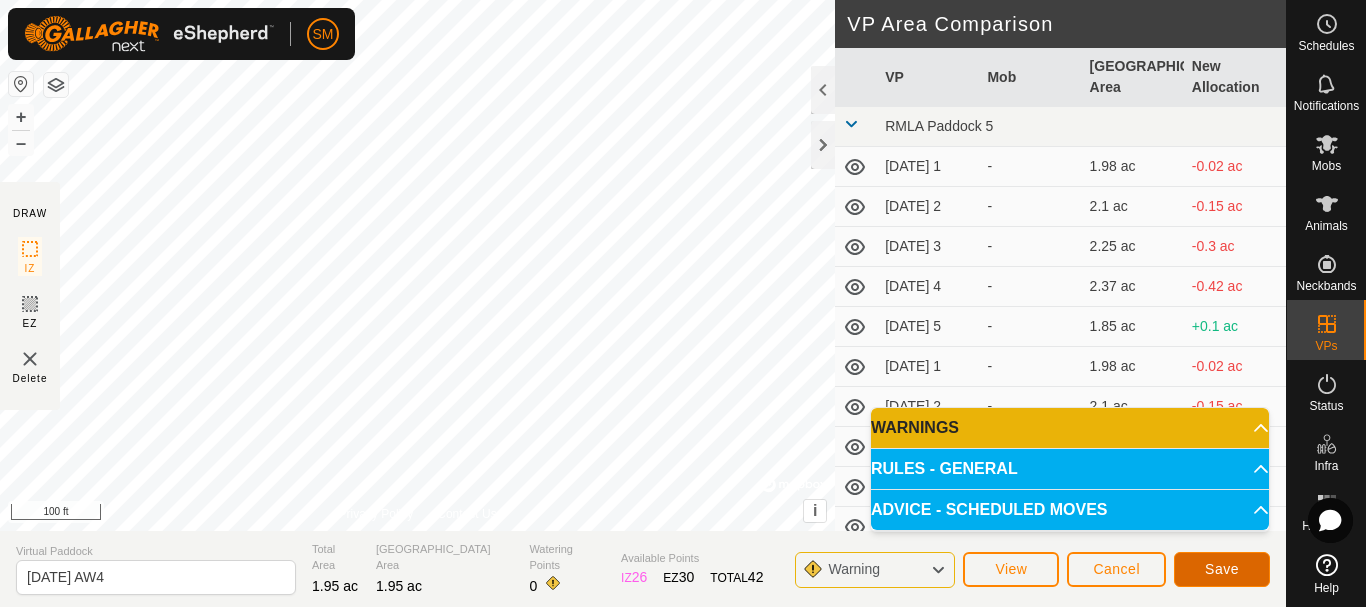 click on "Save" 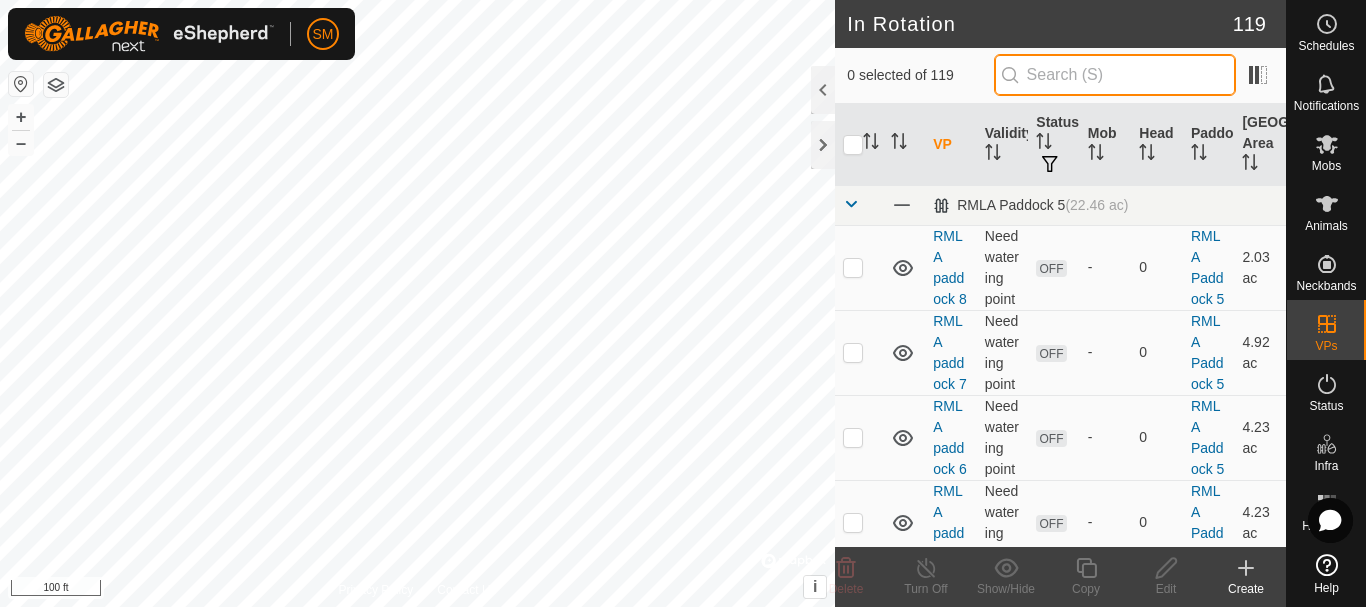 click at bounding box center (1115, 75) 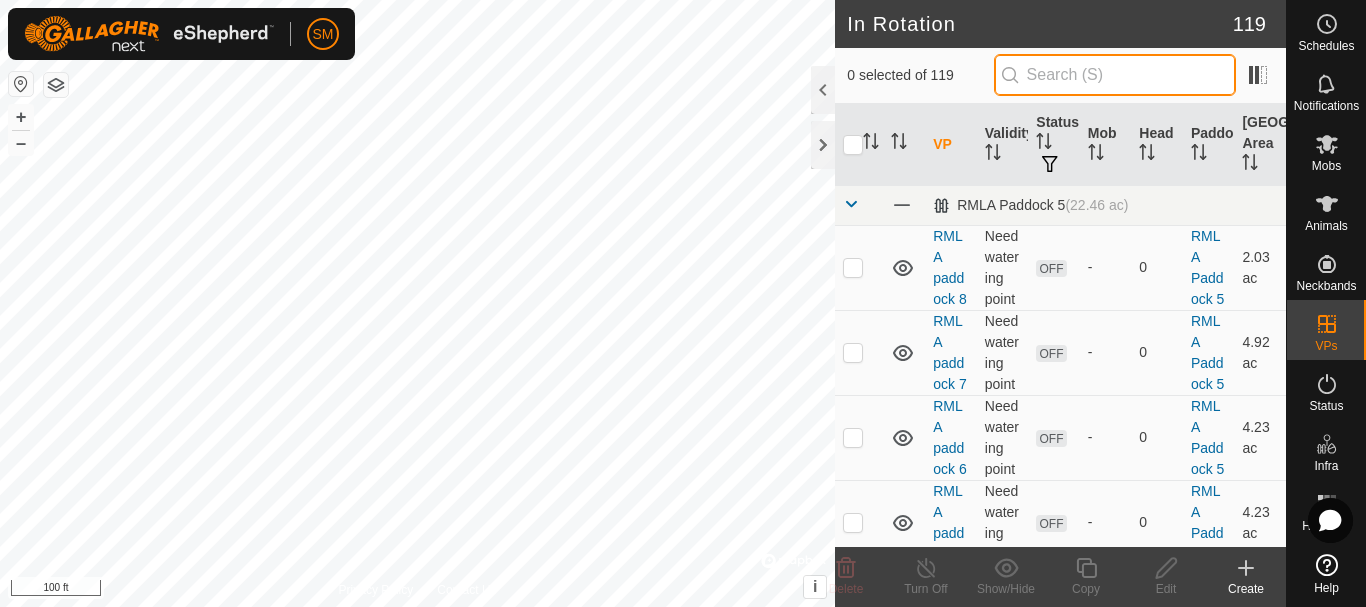 paste on "[DATE] AW" 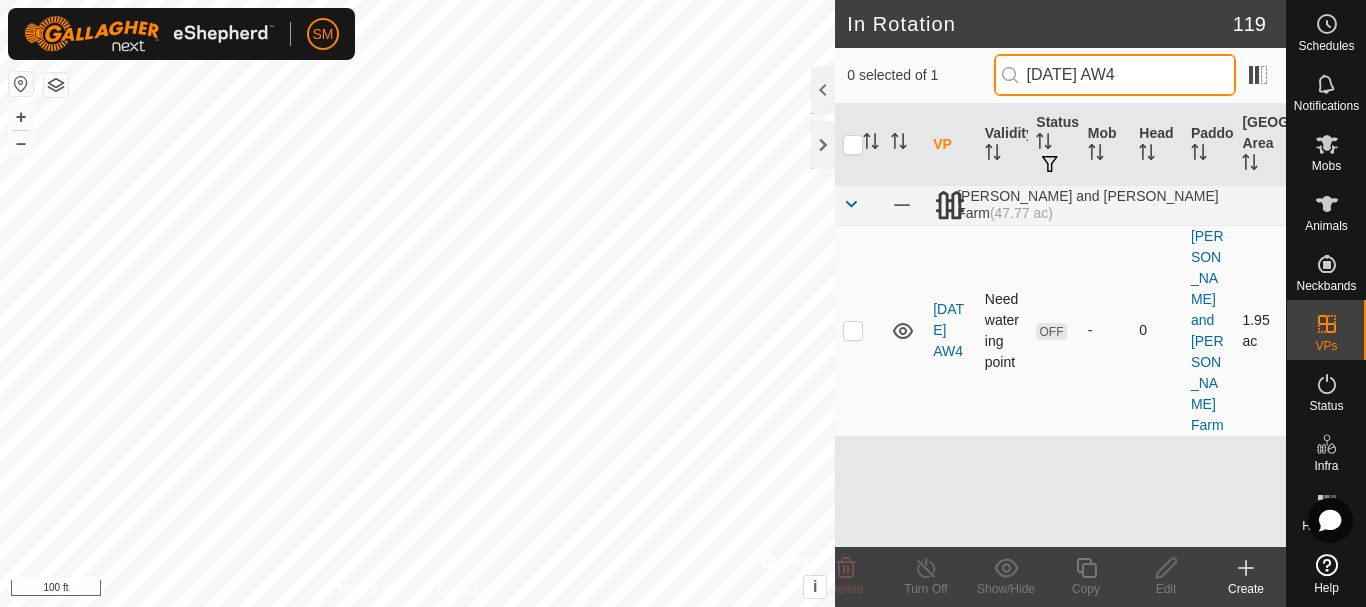 type on "[DATE] AW4" 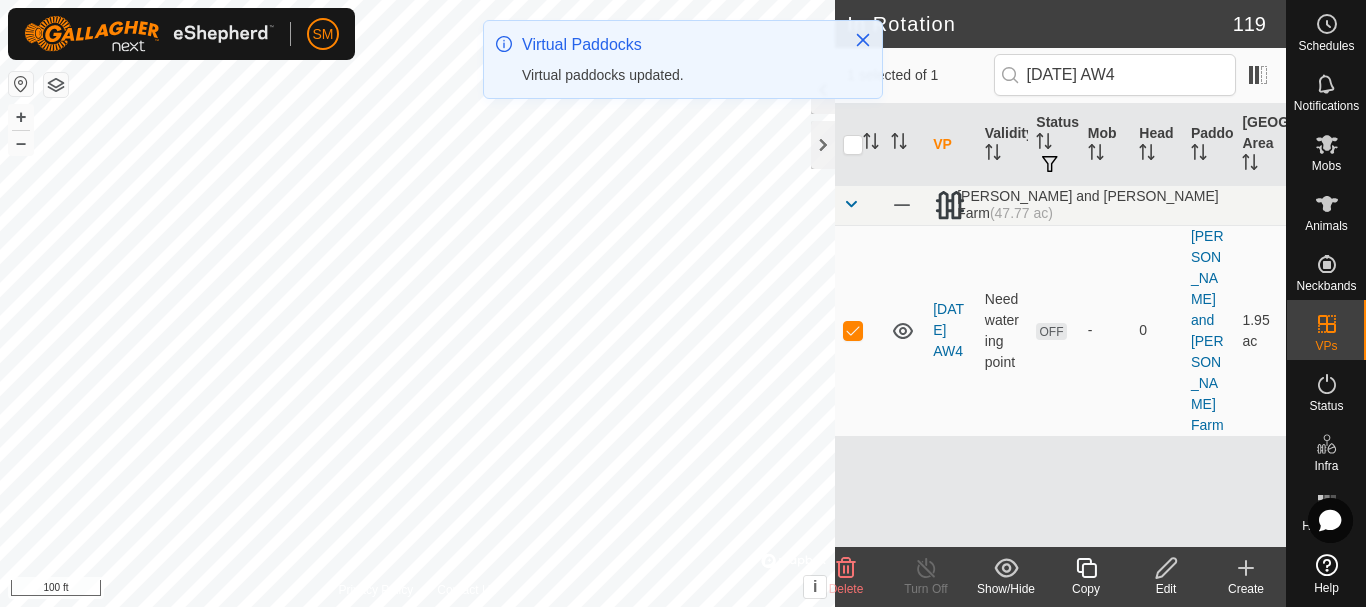 click 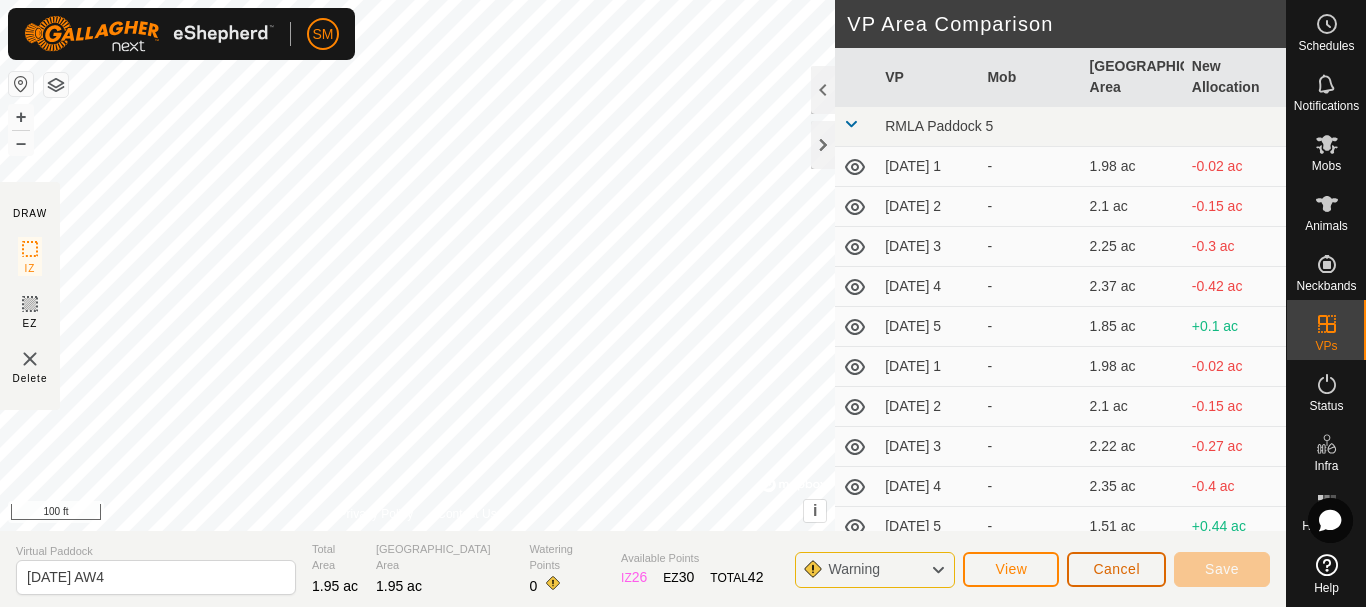click on "Cancel" 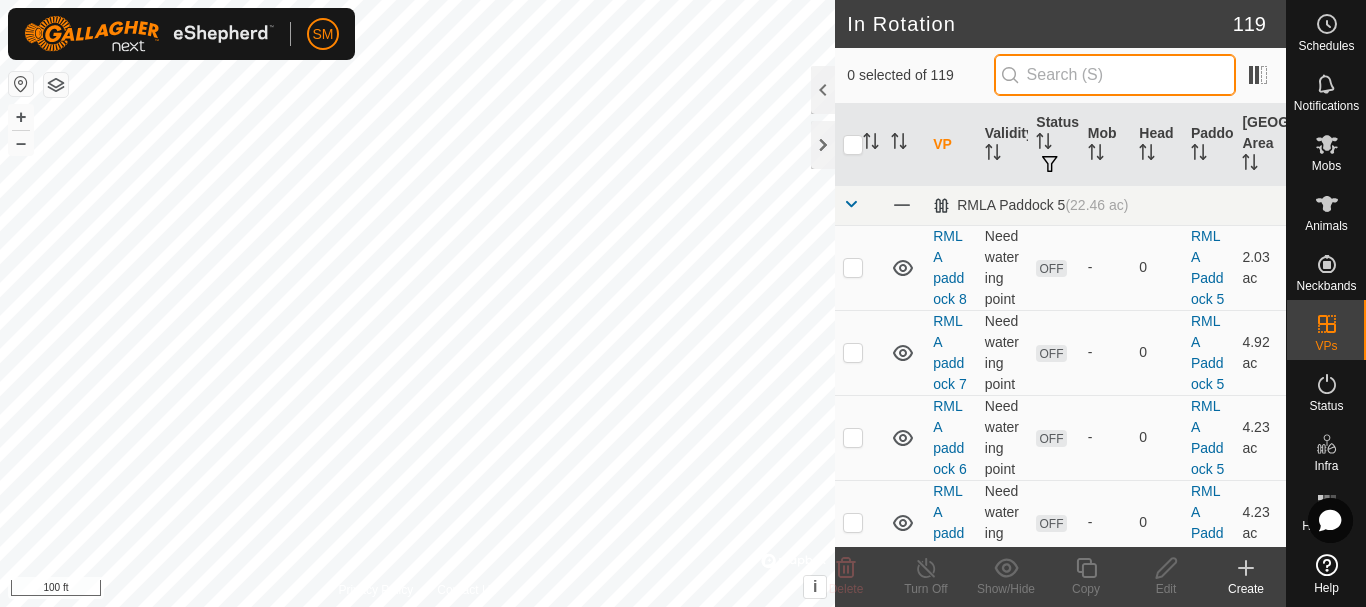 click at bounding box center [1115, 75] 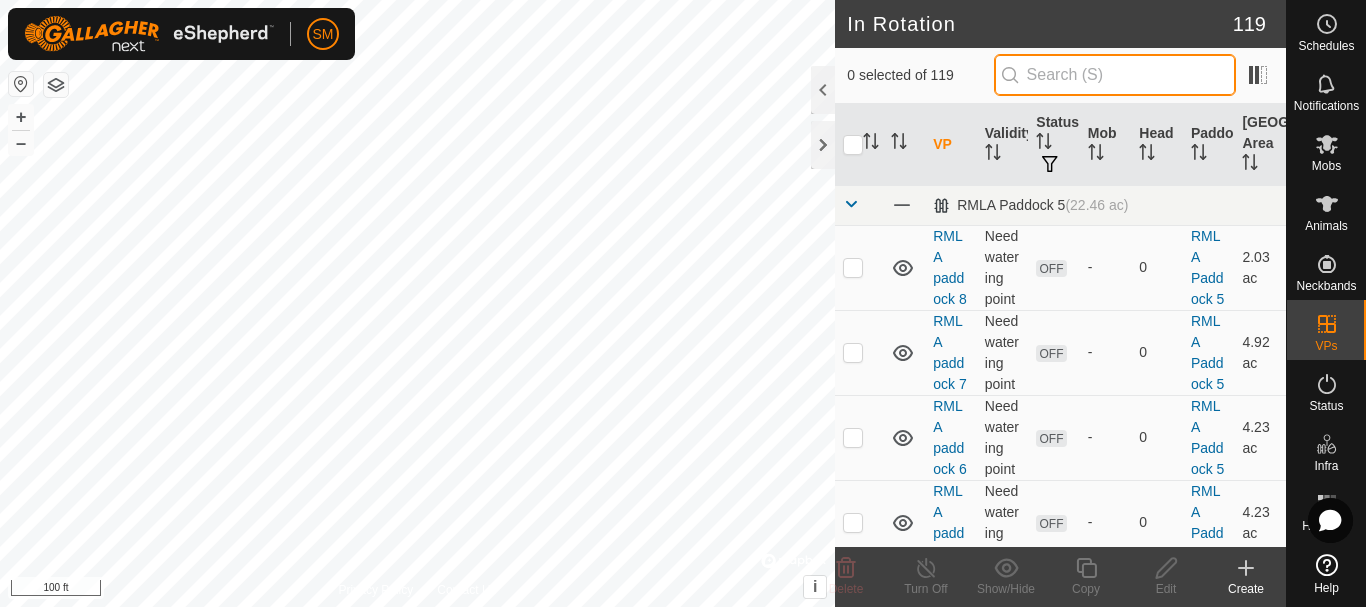 paste on "[DATE] AW" 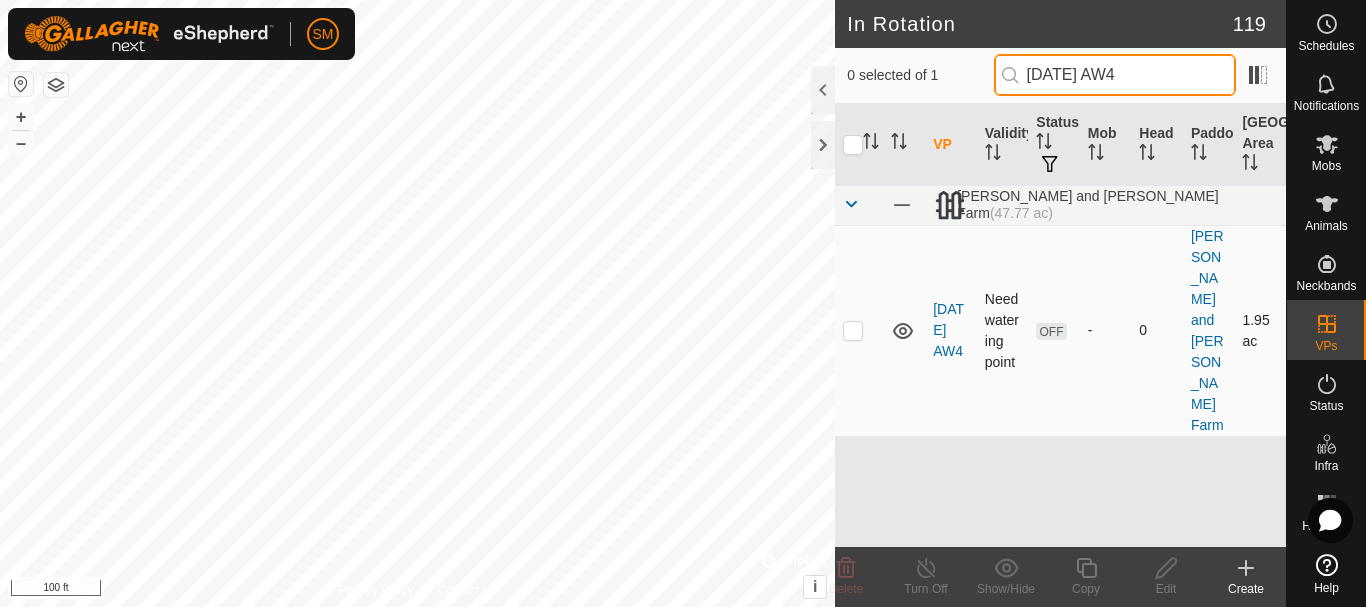 type on "[DATE] AW4" 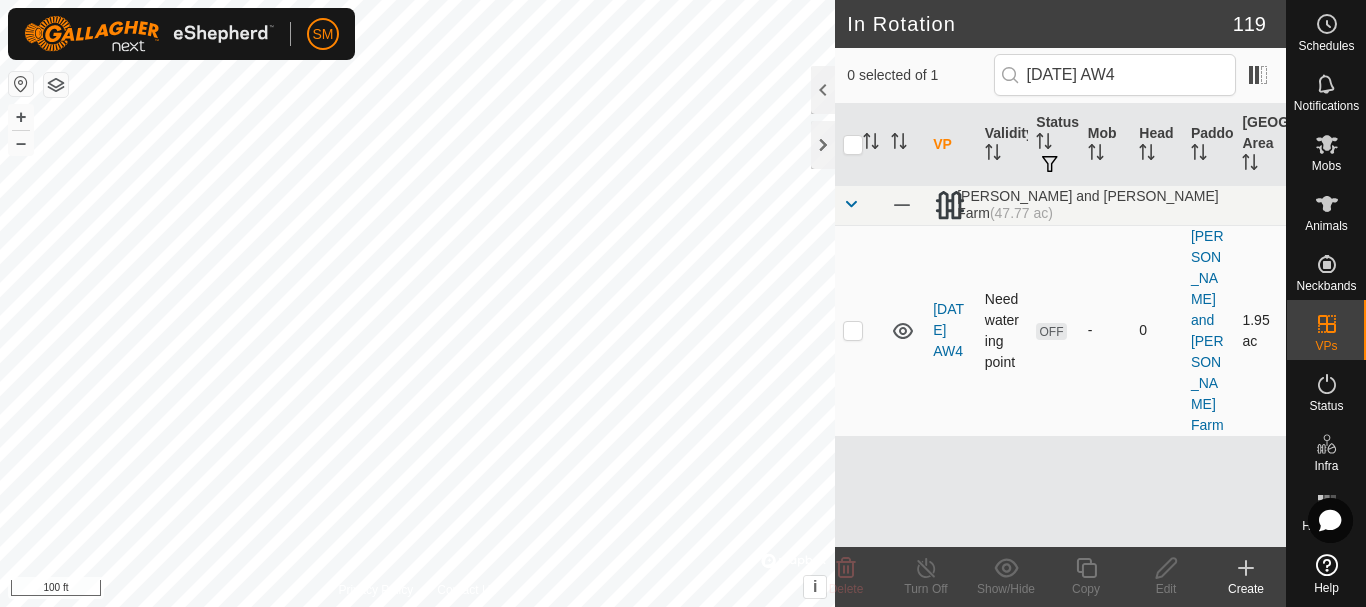 click at bounding box center [853, 330] 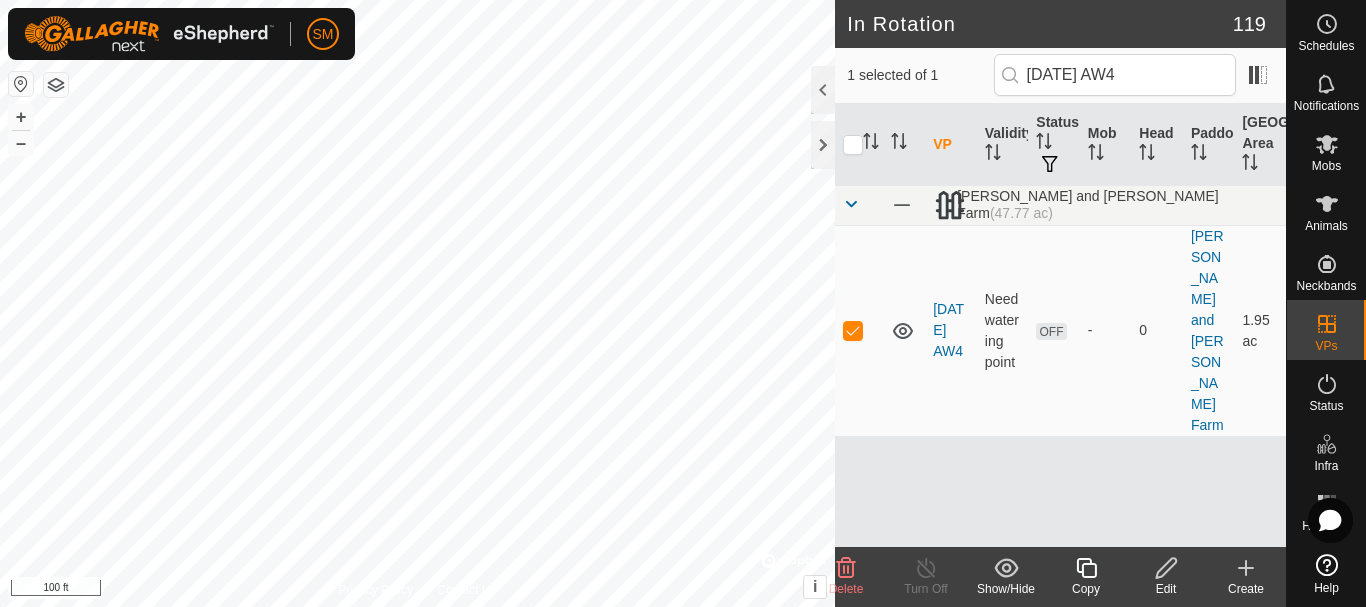 click on "Copy" 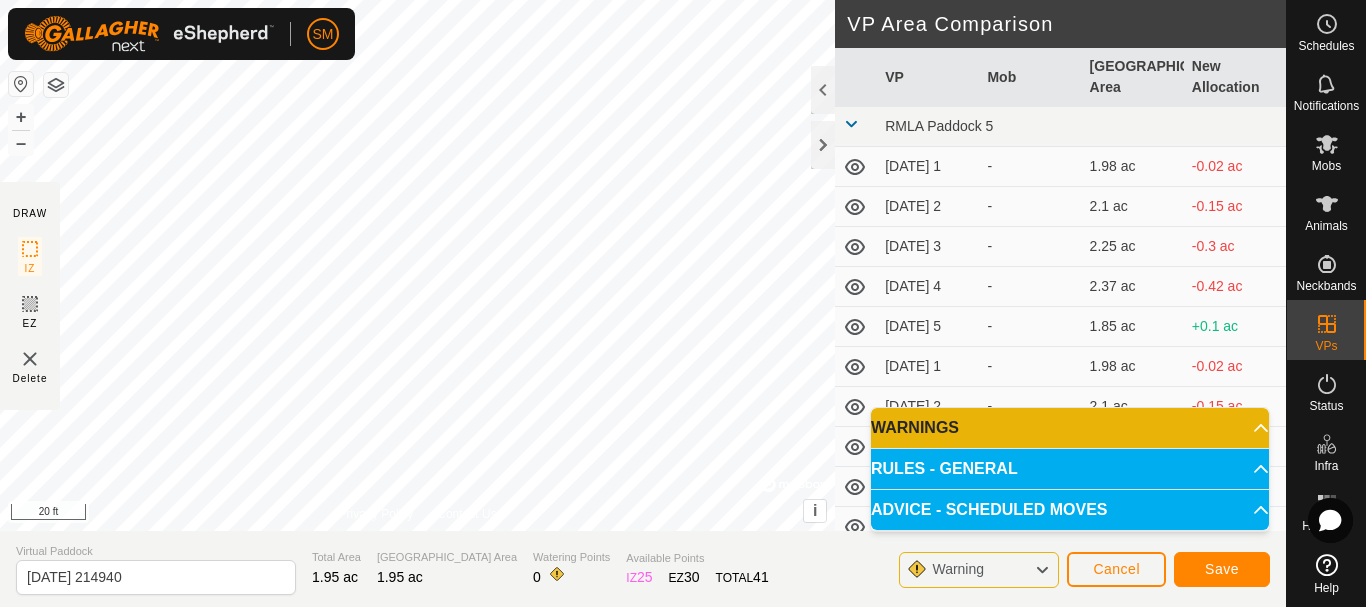 click on "SM Schedules Notifications Mobs Animals Neckbands VPs Status Infra Heatmap Help DRAW IZ EZ Delete Privacy Policy Contact Us + – ⇧ i ©  Mapbox , ©  OpenStreetMap ,  Improve this map 20 ft VP Area Comparison     VP   Mob   Grazing Area   New Allocation  RMLA Paddock 5  [DATE] 1  -  1.98 ac  -0.02 ac  [DATE] 2  -  2.1 ac  -0.15 ac  [DATE] 3  -  2.25 ac  -0.3 ac  [DATE] 4  -  2.37 ac  -0.42 ac  [DATE] 5  -  1.85 ac  +0.1 ac  [DATE] 1  -  1.98 ac  -0.02 ac  [DATE] 2  -  2.1 ac  -0.15 ac  [DATE] 3  -  2.22 ac  -0.27 ac  [DATE] 4  -  2.35 ac  -0.4 ac  [DATE] 5  -  1.51 ac  +0.44 ac  [DATE]  -  1.98 ac  -0.02 ac  [DATE] 1  -  1.63 ac  +0.32 ac  [DATE] 2  -  1.73 ac  +0.22 ac  [DATE] 3  -  1.85 ac  +0.1 ac  [DATE] 4  -  1.98 ac  -0.02 ac  [DATE] 5  -  1.48 ac  +0.47 ac  [DATE]  -  1.95 ac   -   [DATE] 1  -  1.58 ac  +0.37 ac  [DATE] 2  -  1.71 ac  +0.25 ac  [DATE] 3  -  1.83 ac  +0.12 ac  [DATE] 4  -  1.95 ac   -  - -" at bounding box center (683, 303) 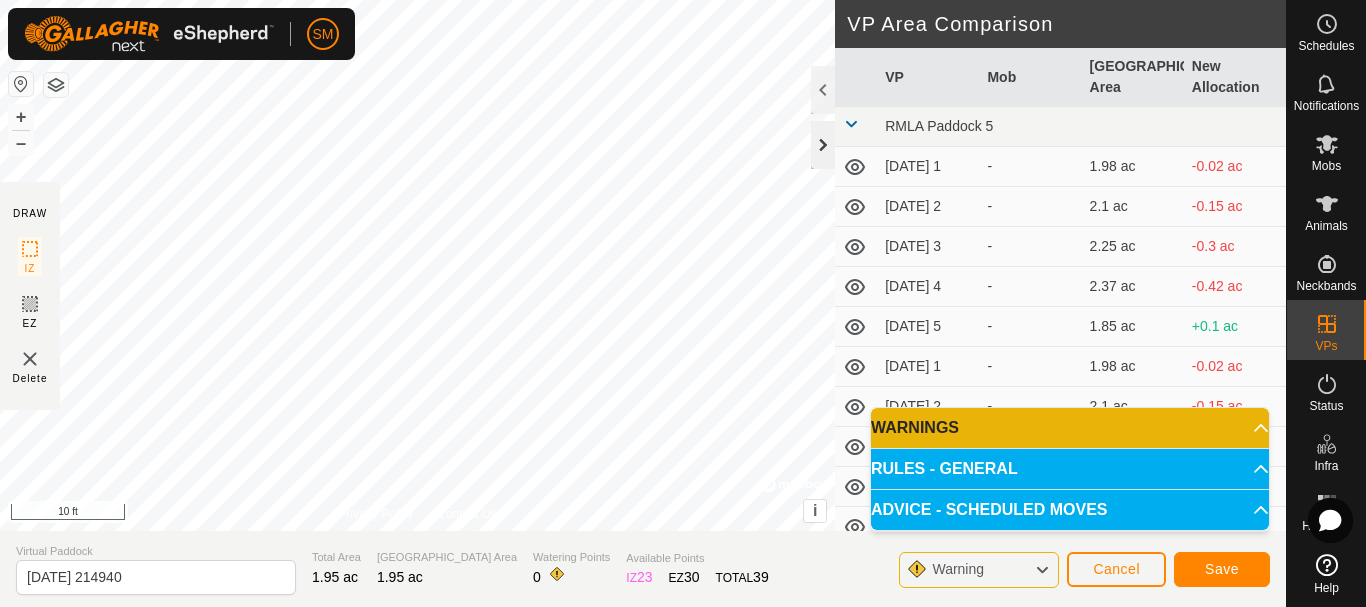 click 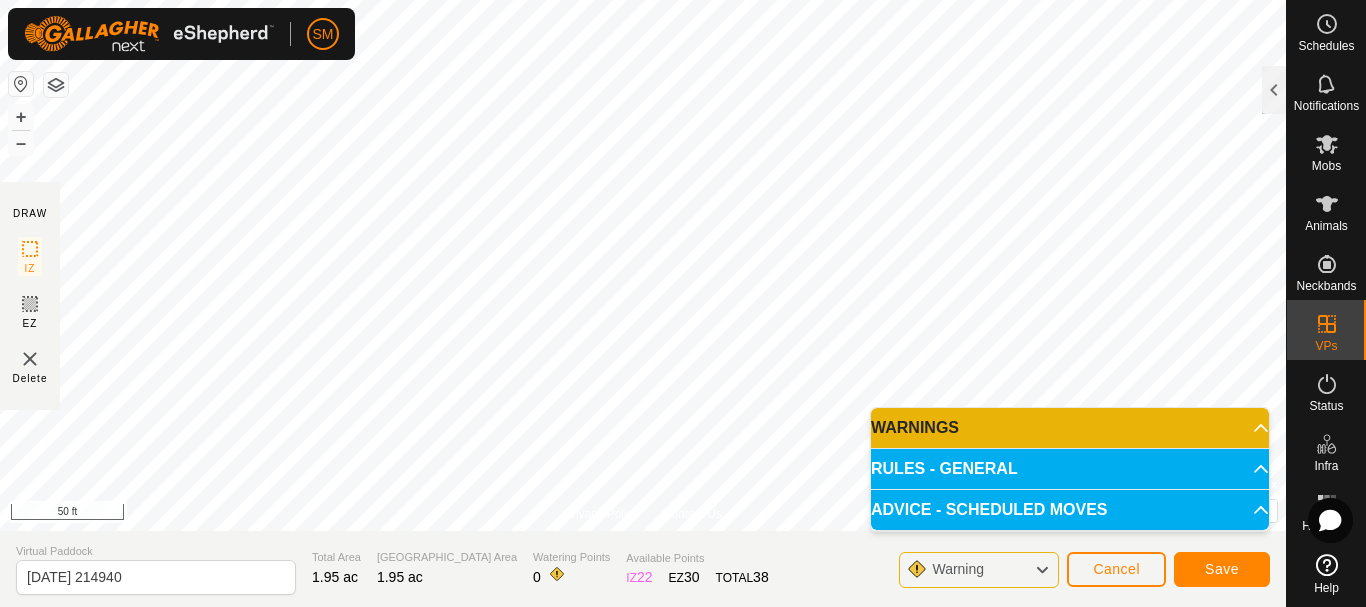 click on "SM Schedules Notifications Mobs Animals Neckbands VPs Status Infra Heatmap Help DRAW IZ EZ Delete Privacy Policy Contact Us + – ⇧ i ©  Mapbox , ©  OpenStreetMap ,  Improve this map 50 ft VP Area Comparison     VP   Mob   Grazing Area   New Allocation  RMLA Paddock 5  [DATE] 1  -  1.98 ac  -0.02 ac  [DATE] 2  -  2.1 ac  -0.15 ac  [DATE] 3  -  2.25 ac  -0.3 ac  [DATE] 4  -  2.37 ac  -0.42 ac  [DATE] 5  -  1.85 ac  +0.1 ac  [DATE] 1  -  1.98 ac  -0.02 ac  [DATE] 2  -  2.1 ac  -0.15 ac  [DATE] 3  -  2.22 ac  -0.27 ac  [DATE] 4  -  2.35 ac  -0.4 ac  [DATE] 5  -  1.51 ac  +0.44 ac  [DATE]  -  1.98 ac  -0.02 ac  [DATE] 1  -  1.63 ac  +0.32 ac  [DATE] 2  -  1.73 ac  +0.22 ac  [DATE] 3  -  1.85 ac  +0.1 ac  [DATE] 4  -  1.98 ac  -0.02 ac  [DATE] 5  -  1.48 ac  +0.47 ac  [DATE]  -  1.95 ac   -   [DATE] 1  -  1.58 ac  +0.37 ac  [DATE] 2  -  1.71 ac  +0.25 ac  [DATE] 3  -  1.83 ac  +0.12 ac  [DATE] 4  -  1.95 ac   -  - -" at bounding box center [683, 303] 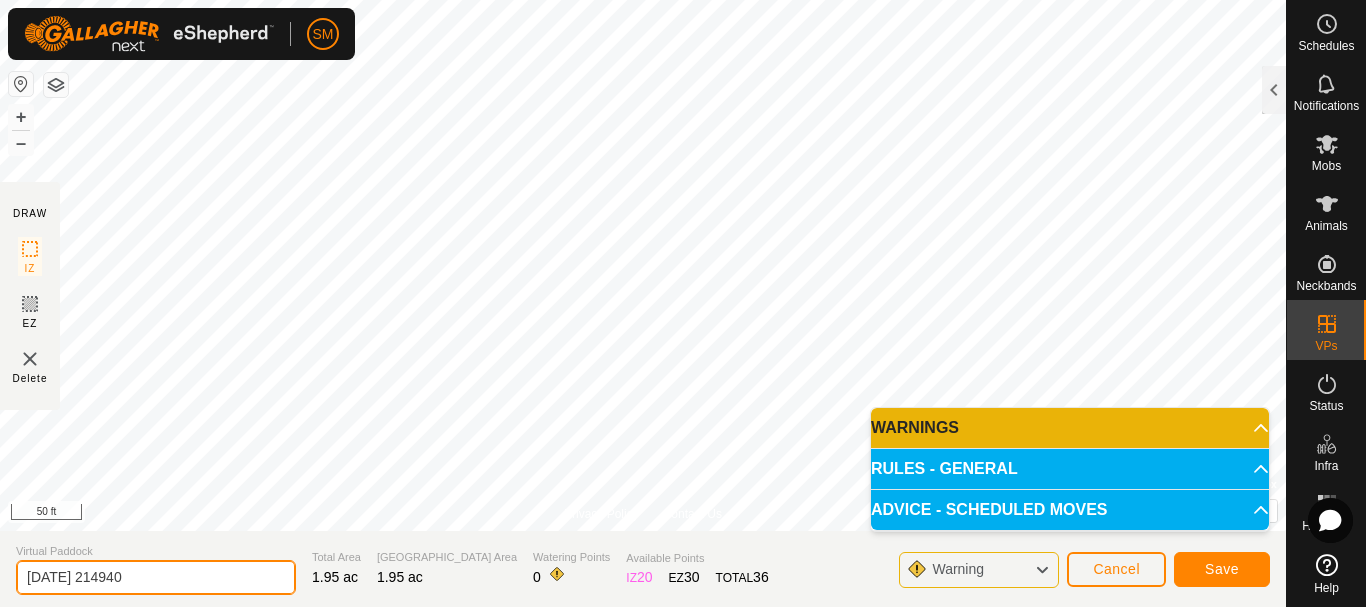 drag, startPoint x: 159, startPoint y: 579, endPoint x: 0, endPoint y: 589, distance: 159.31415 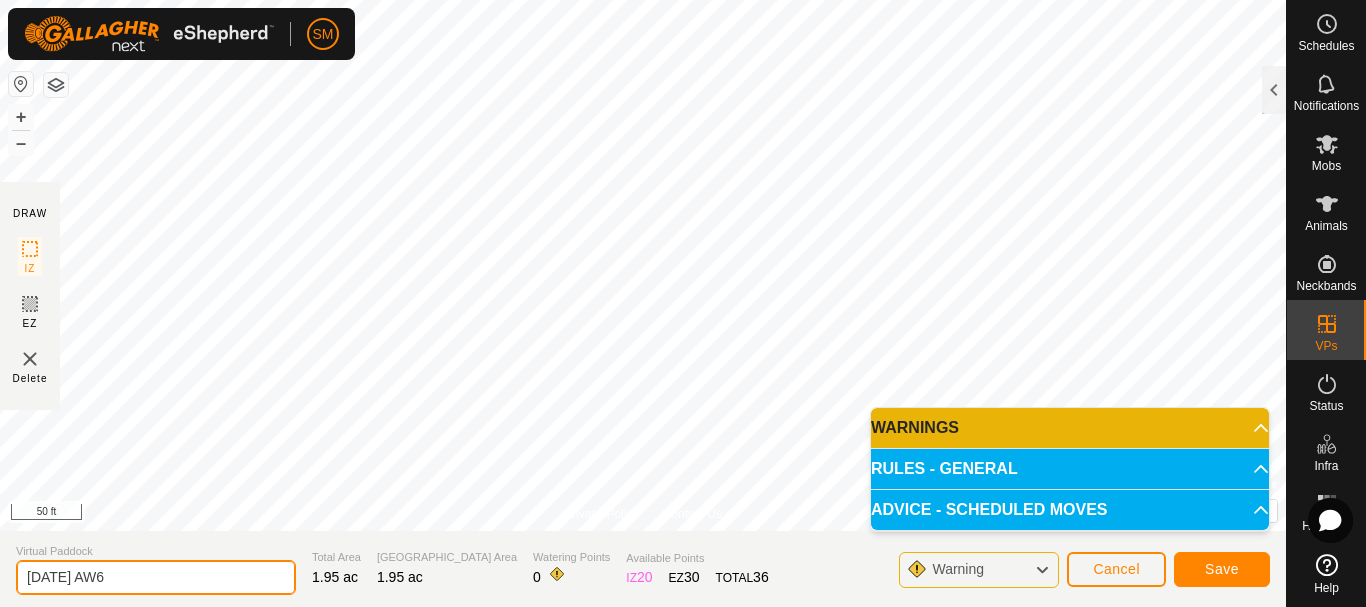 type on "[DATE] AW6" 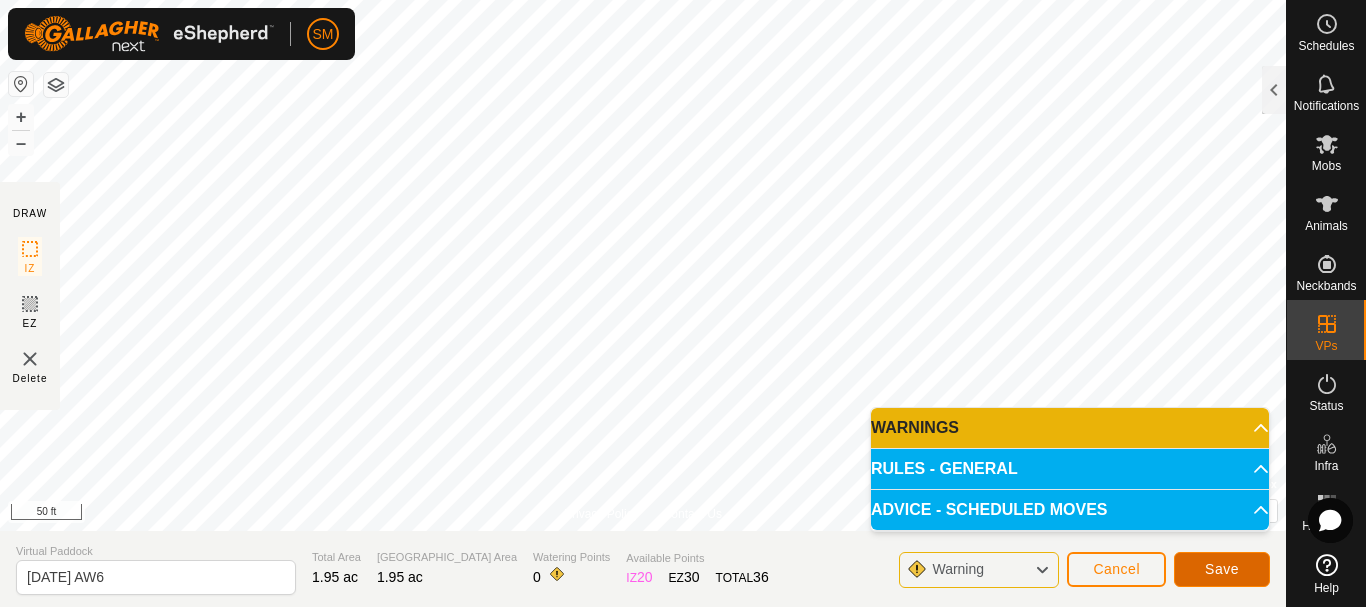 click on "Save" 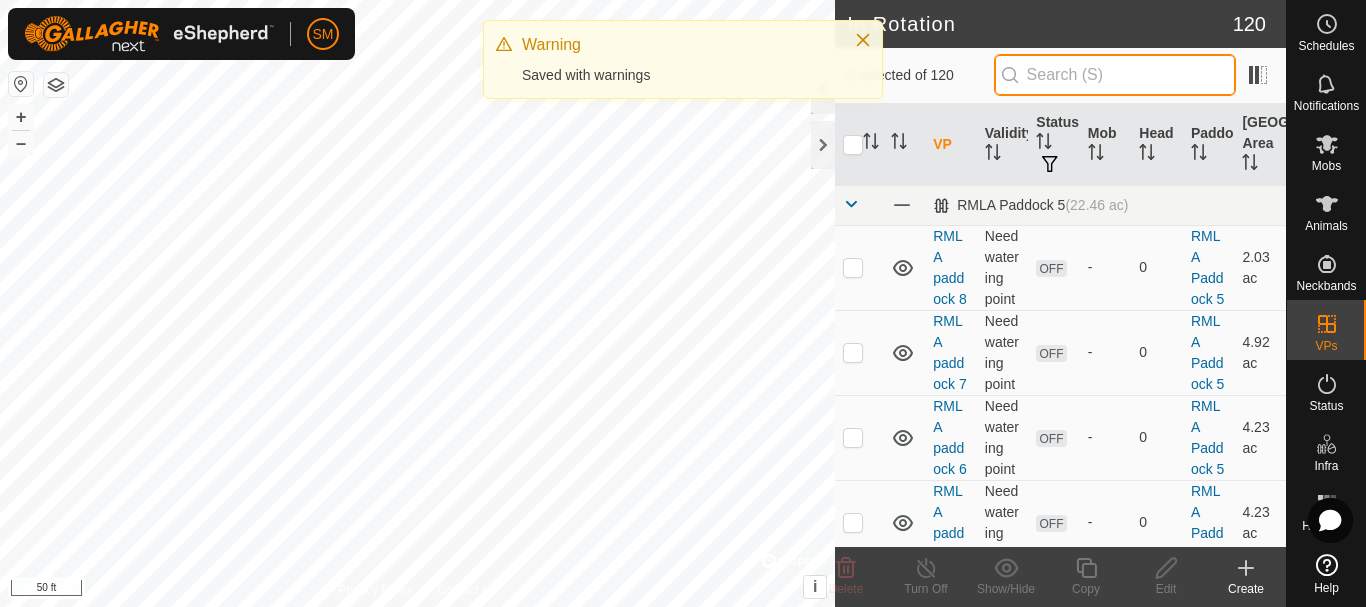 click at bounding box center (1115, 75) 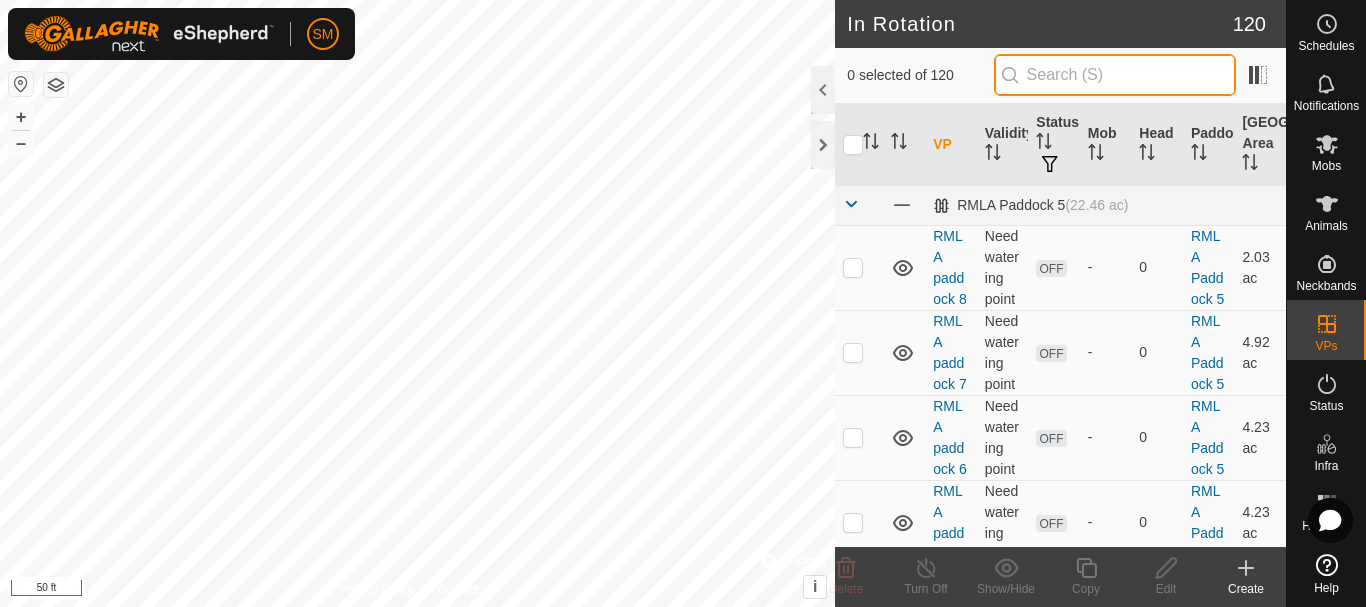 paste on "[DATE] AW" 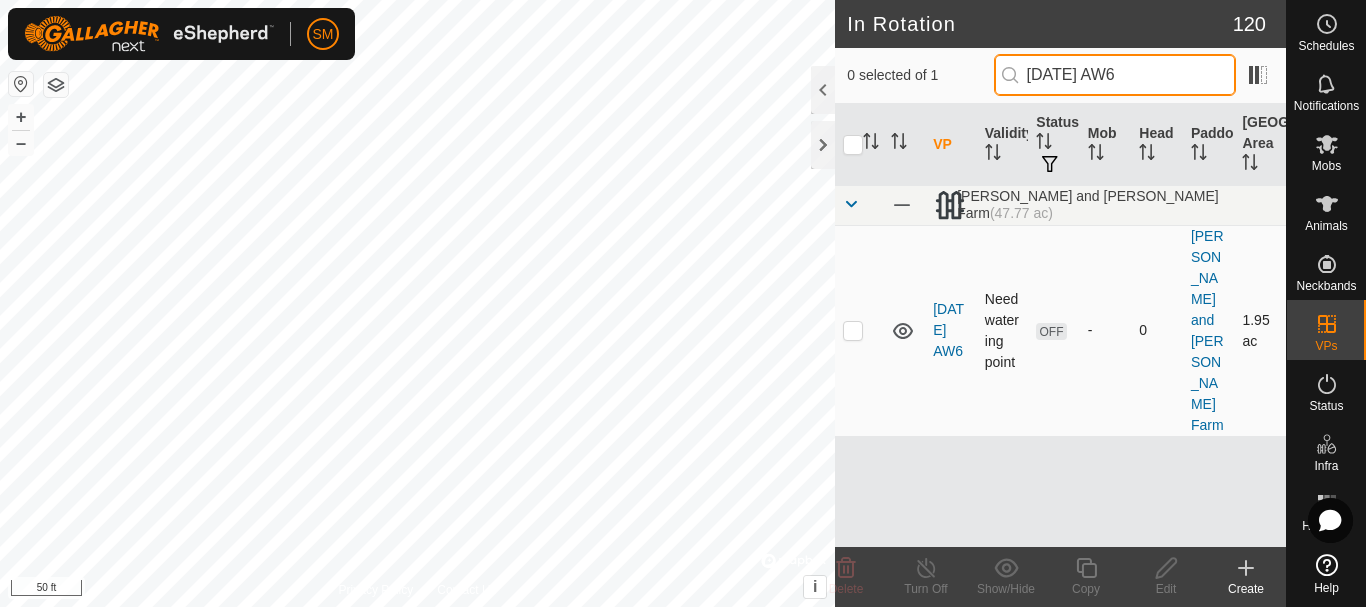 type on "[DATE] AW6" 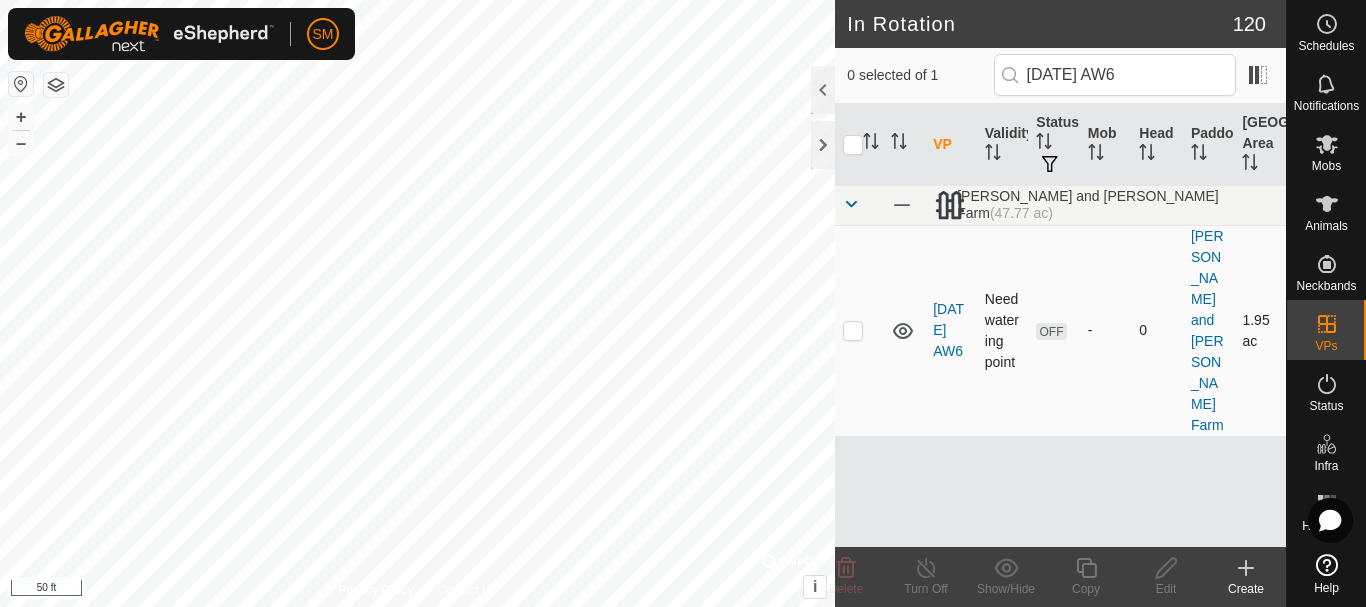 click at bounding box center [853, 330] 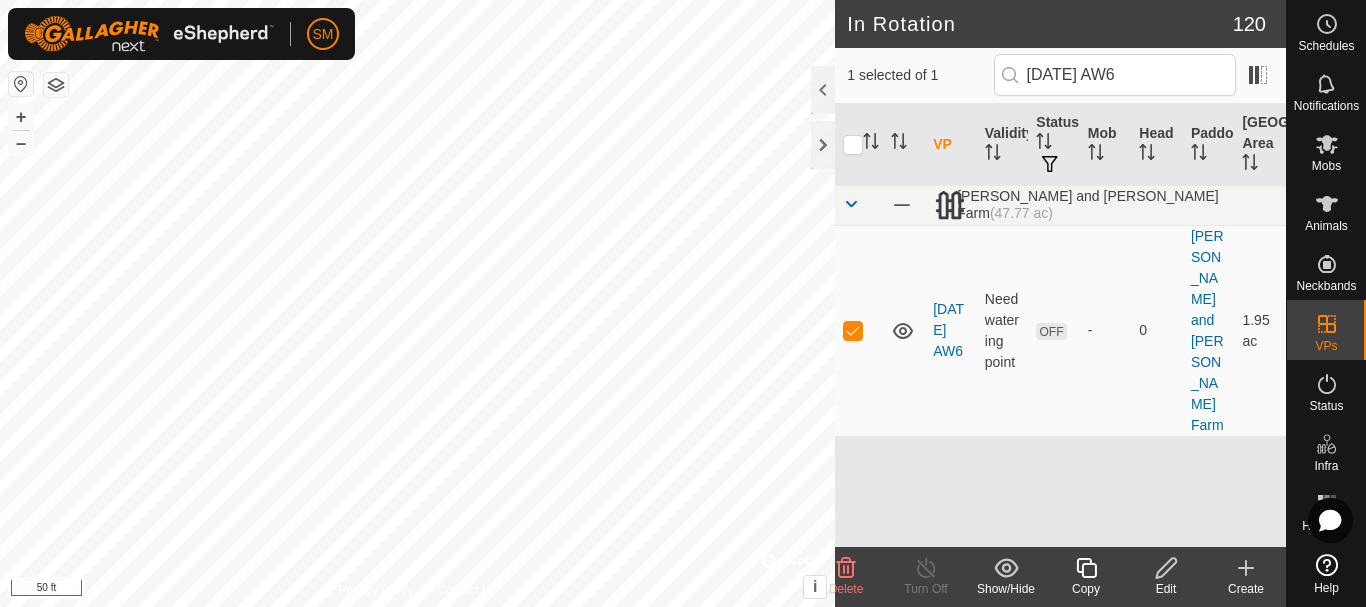 click 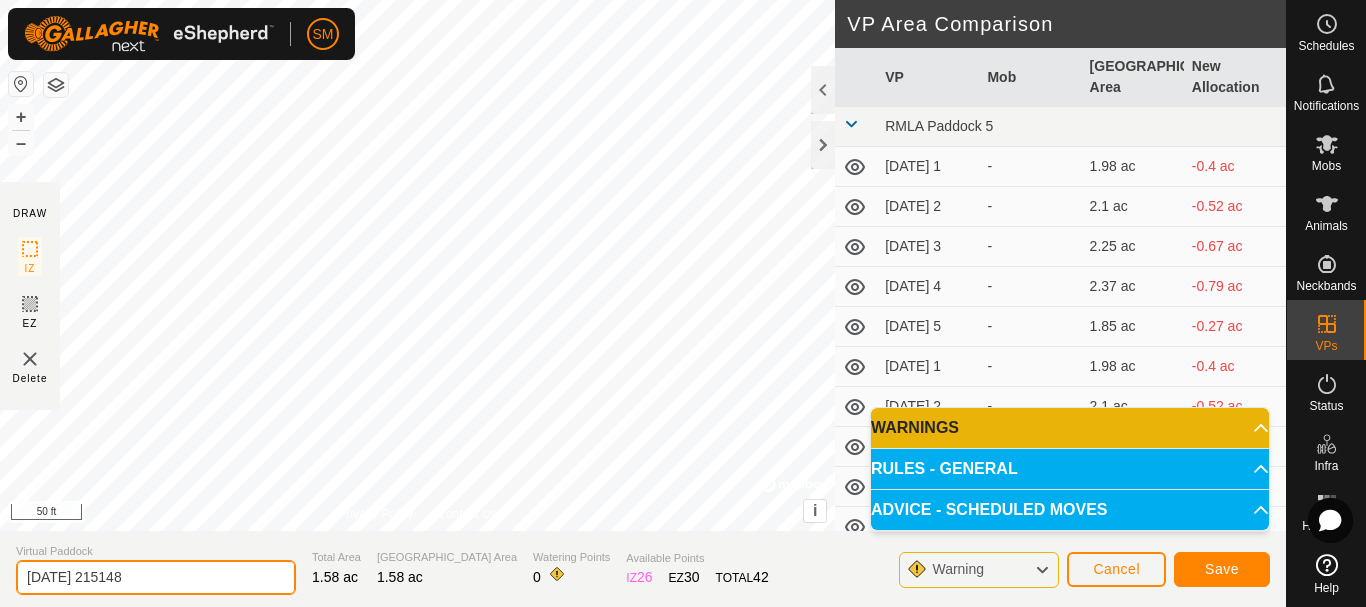 drag, startPoint x: 41, startPoint y: 577, endPoint x: 0, endPoint y: 581, distance: 41.19466 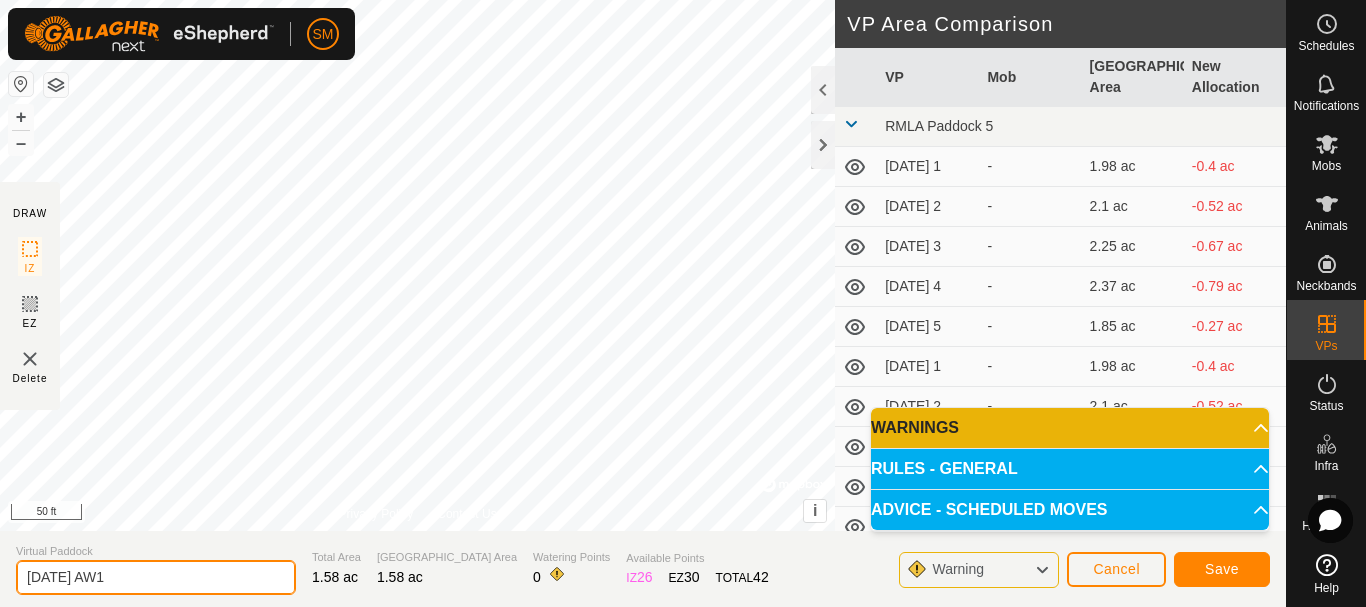 type on "[DATE] AW1" 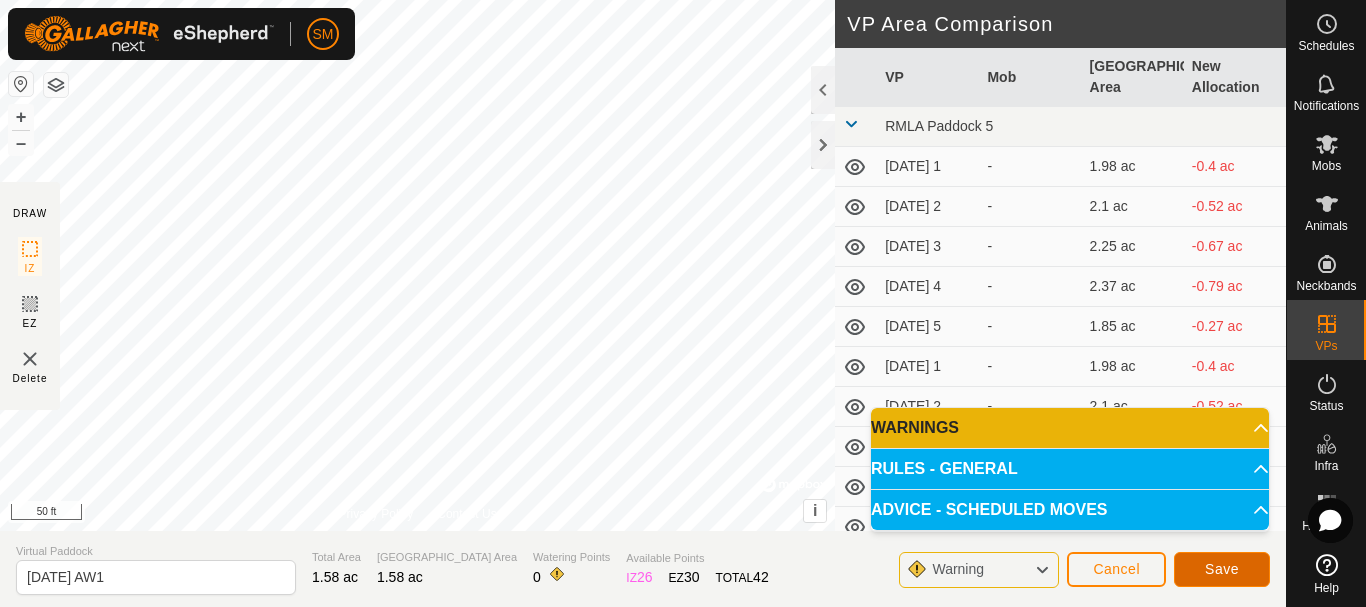click on "Save" 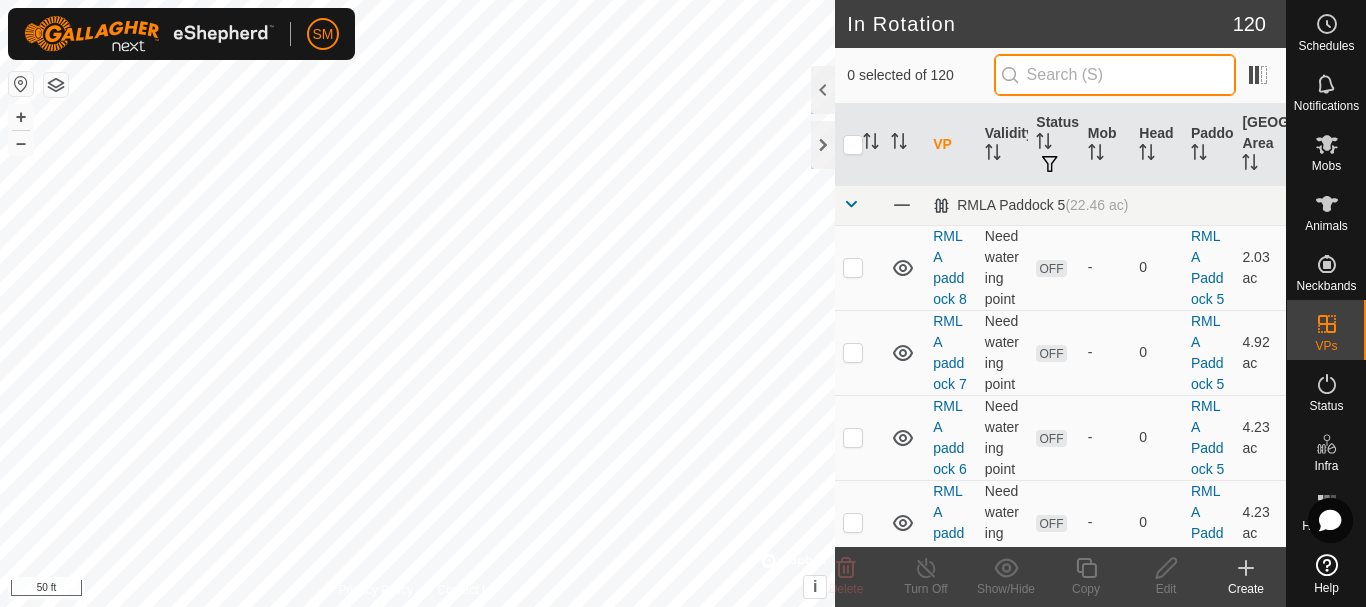 click at bounding box center (1115, 75) 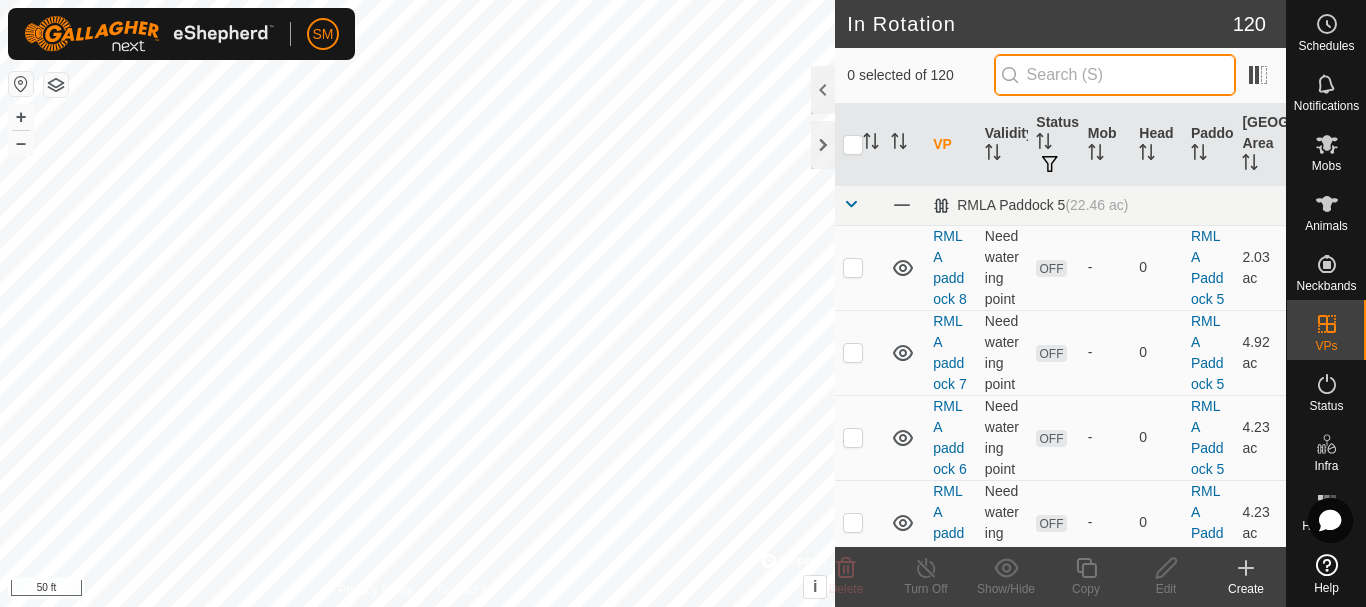 paste on "[DATE] AW" 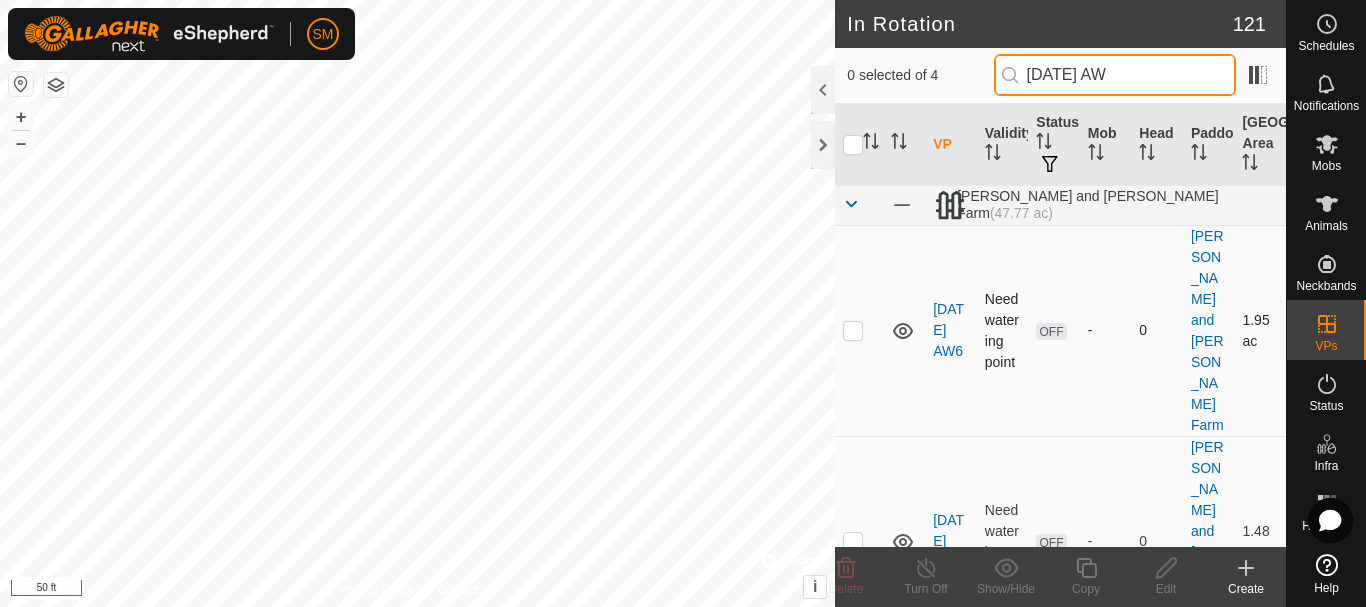 type on "[DATE] AW" 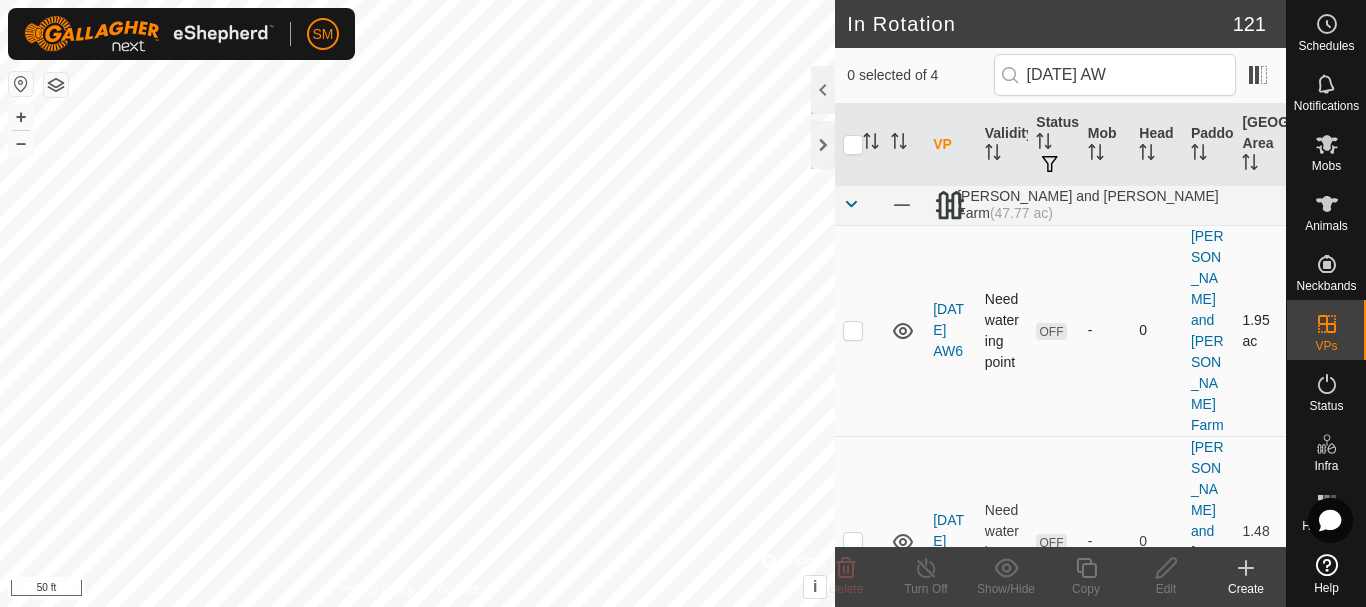 click at bounding box center [853, 330] 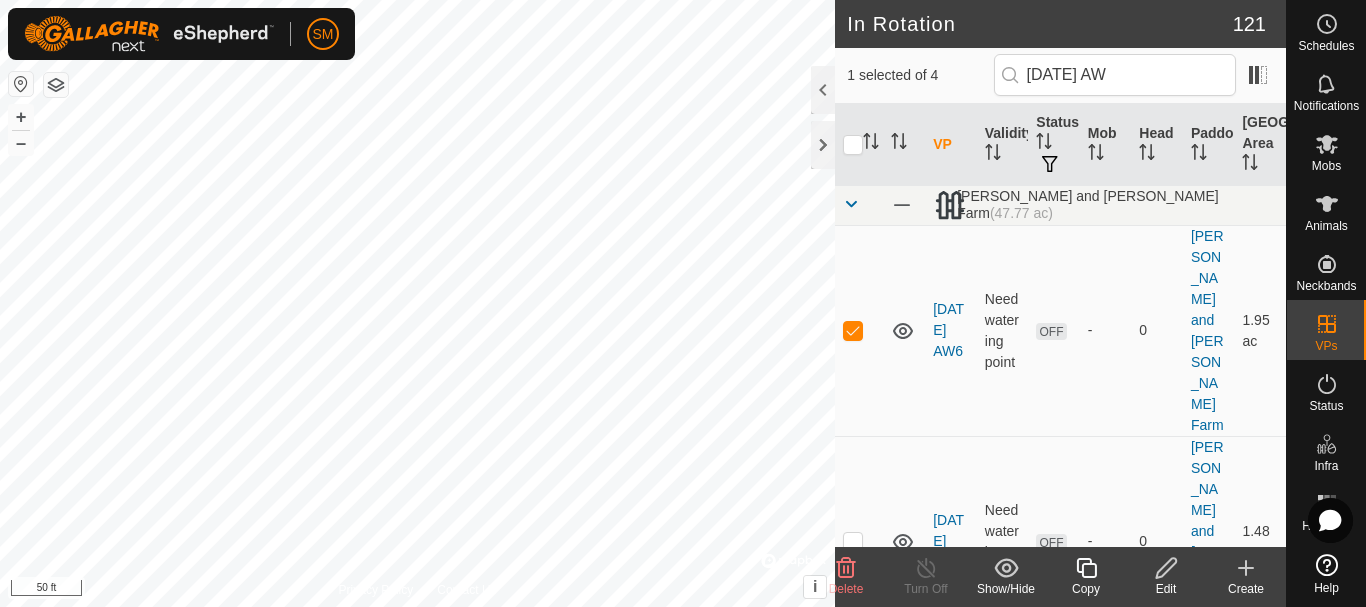 click 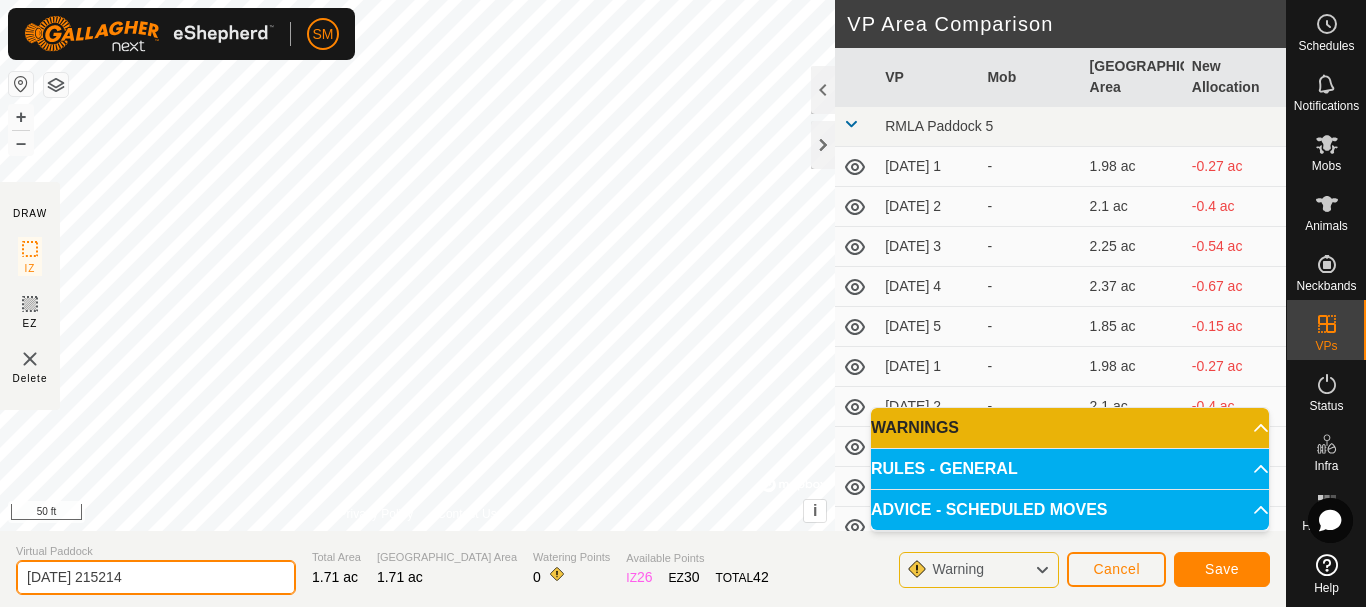 drag, startPoint x: 183, startPoint y: 590, endPoint x: 0, endPoint y: 594, distance: 183.04372 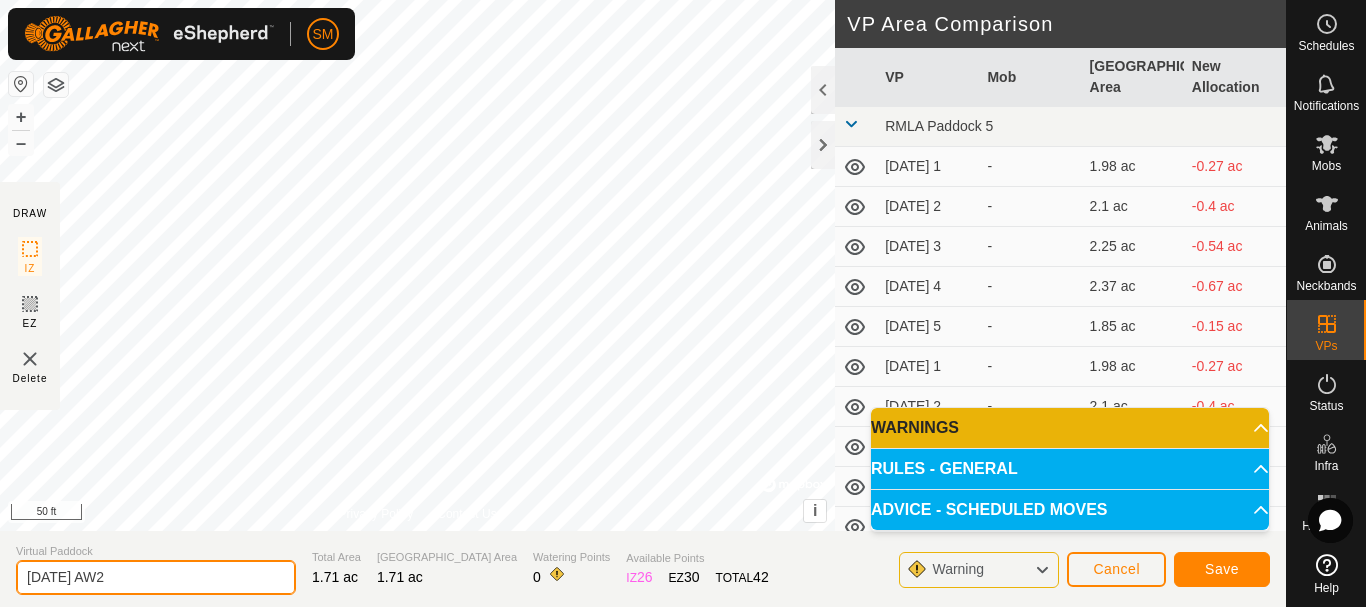 type on "[DATE] AW2" 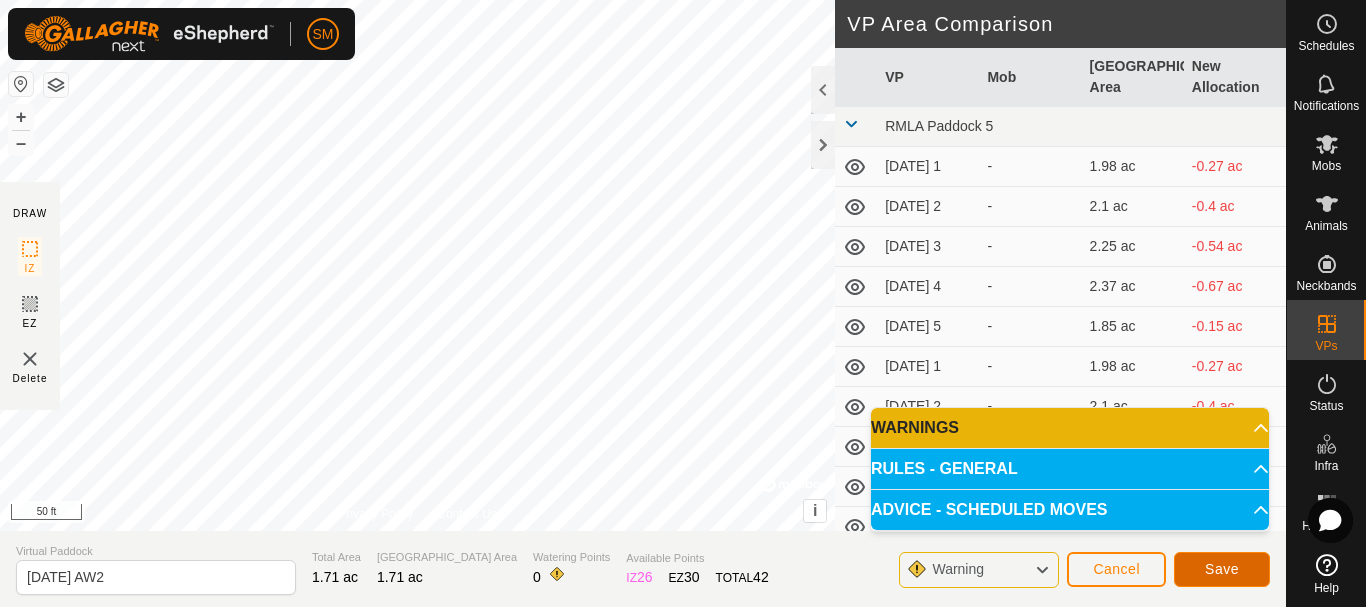 click on "Save" 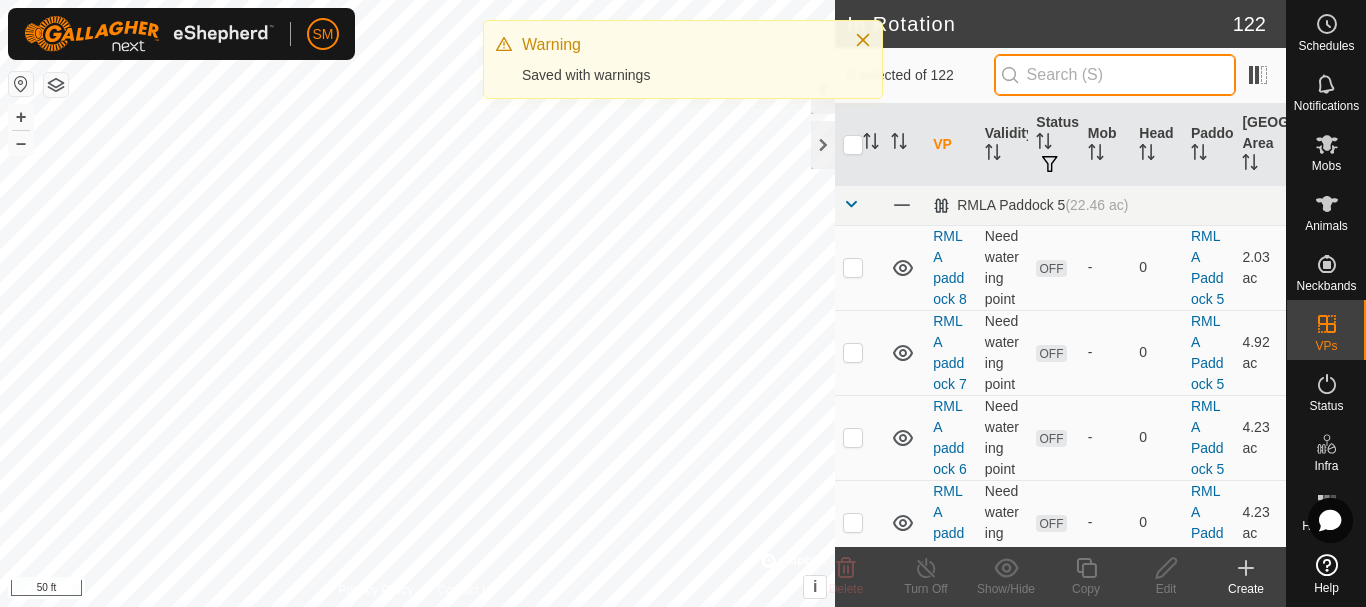 click at bounding box center (1115, 75) 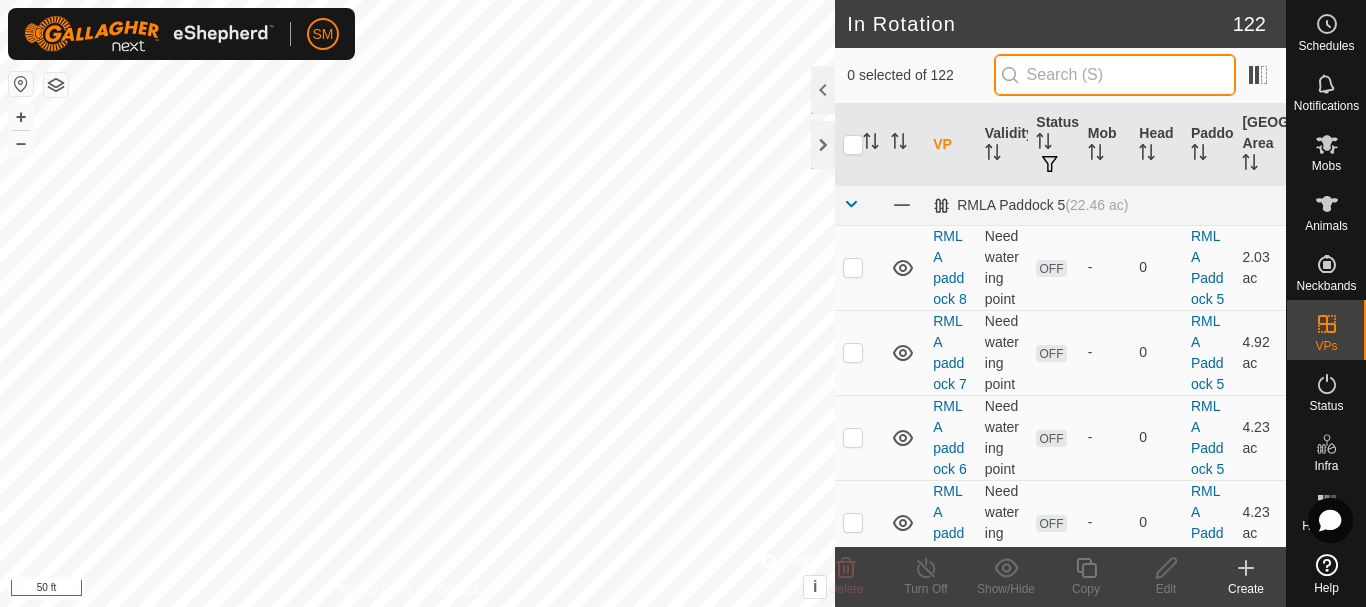 paste on "[DATE] AW" 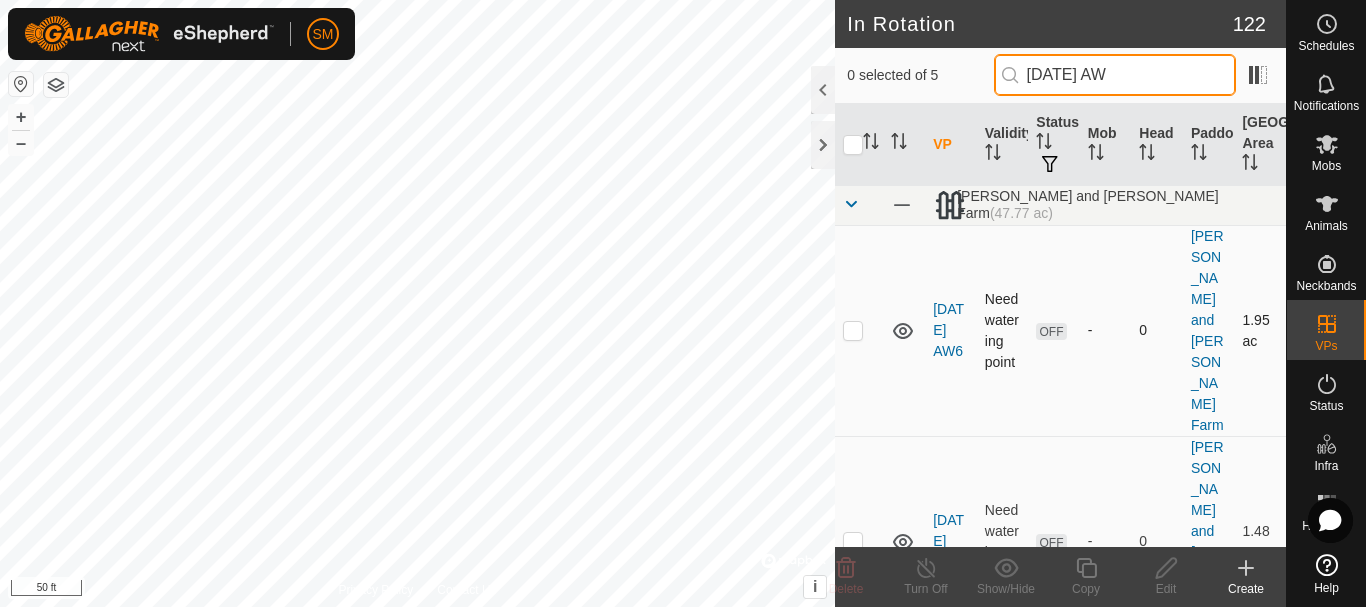 type on "[DATE] AW" 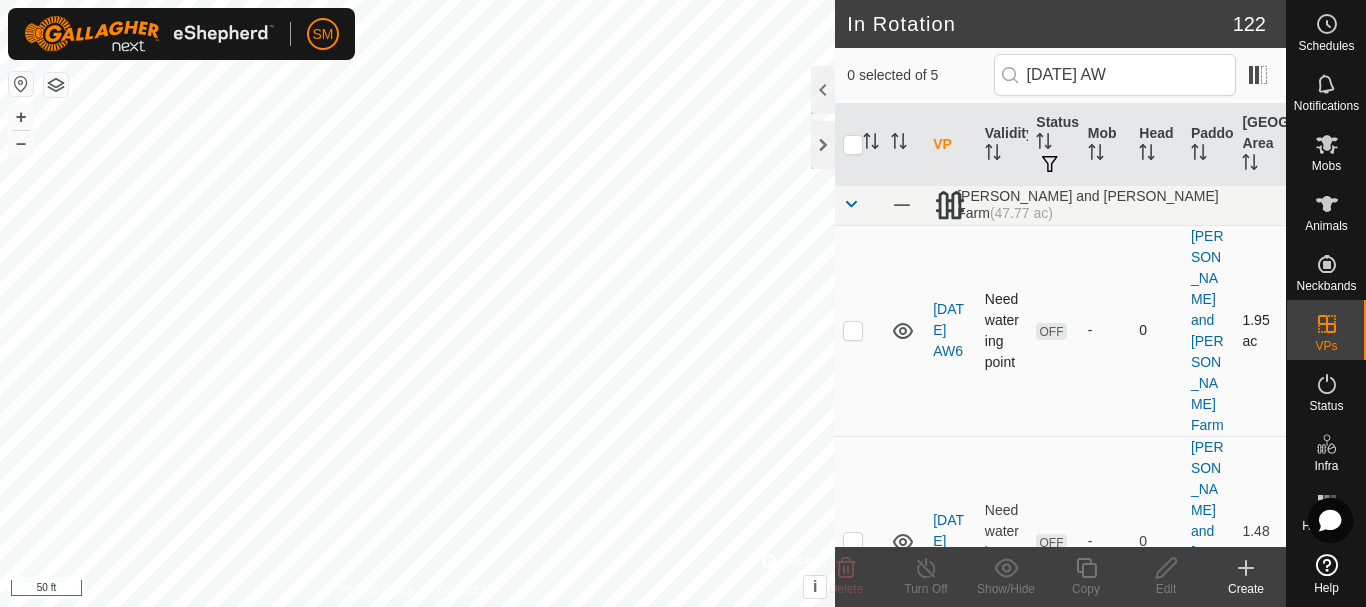 click at bounding box center [853, 330] 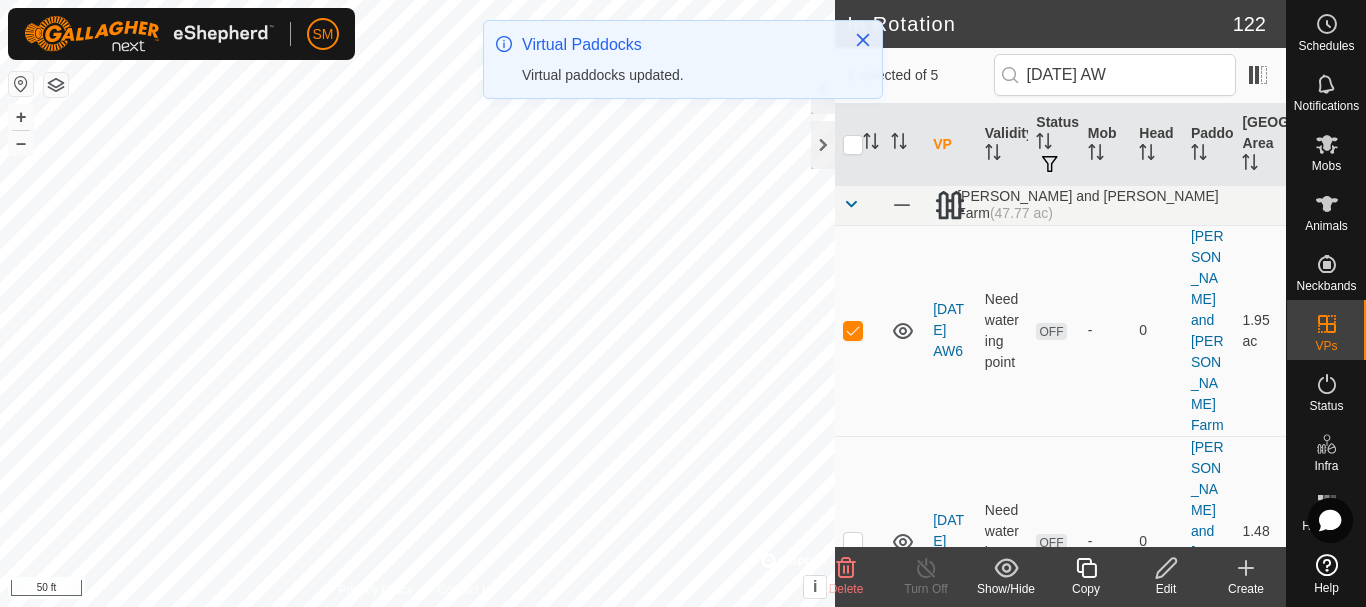 click 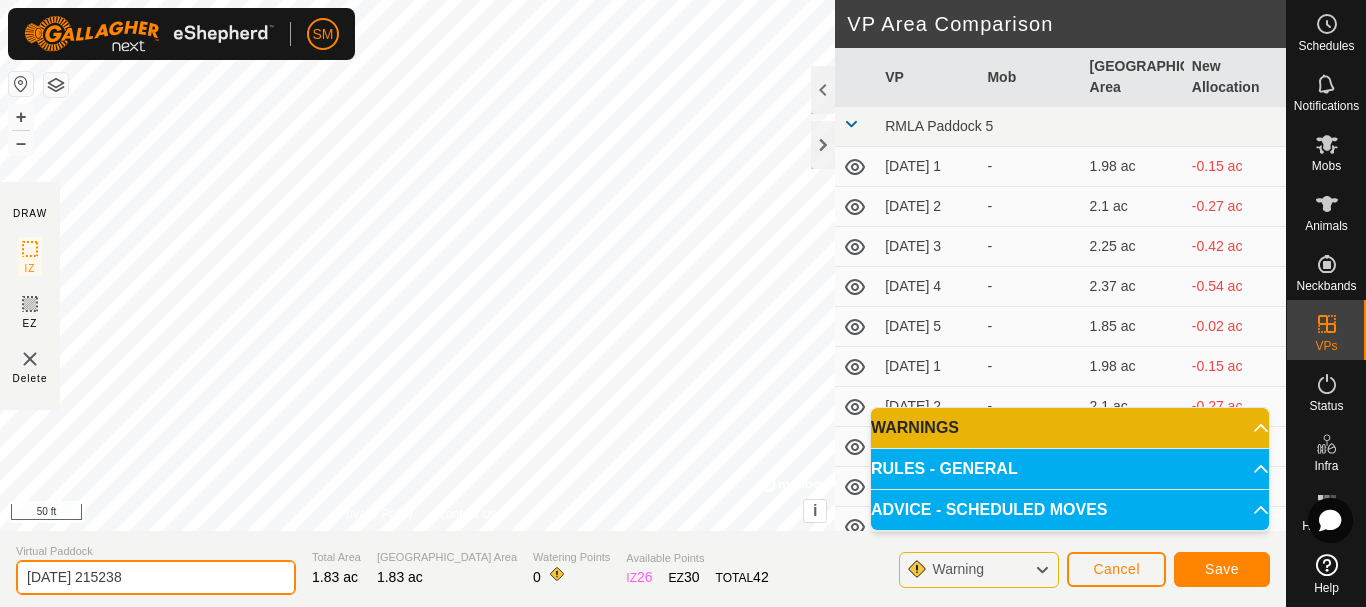drag, startPoint x: 196, startPoint y: 590, endPoint x: 0, endPoint y: 598, distance: 196.1632 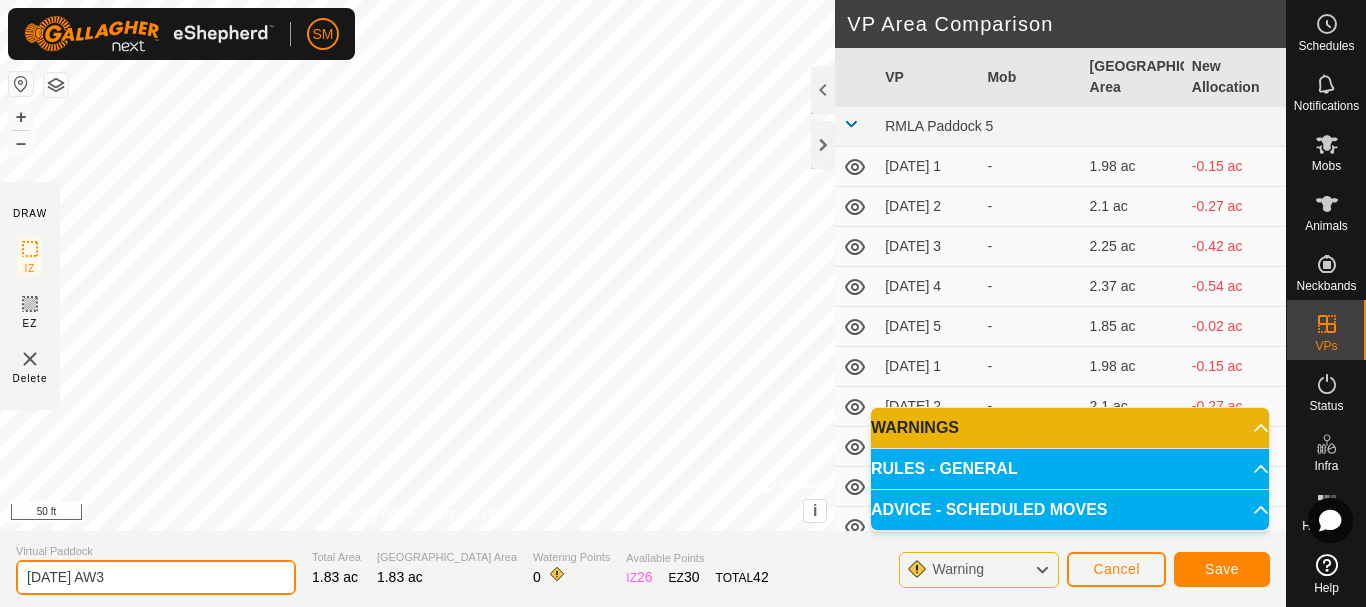 type on "[DATE] AW3" 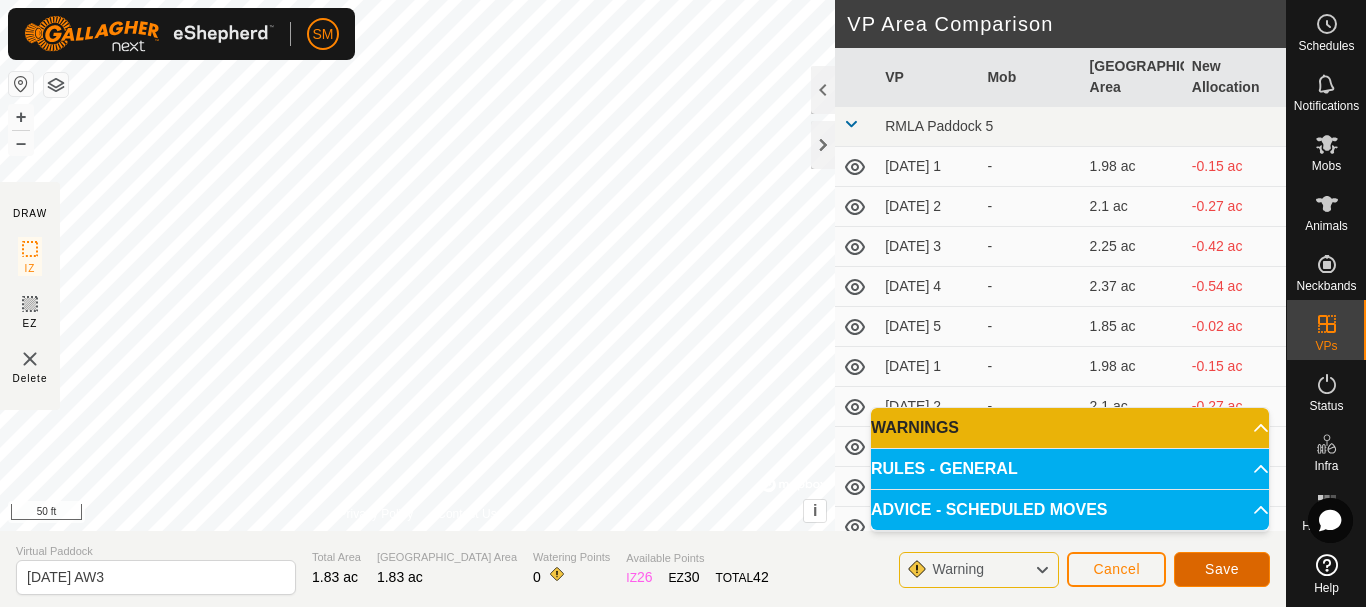 click on "Save" 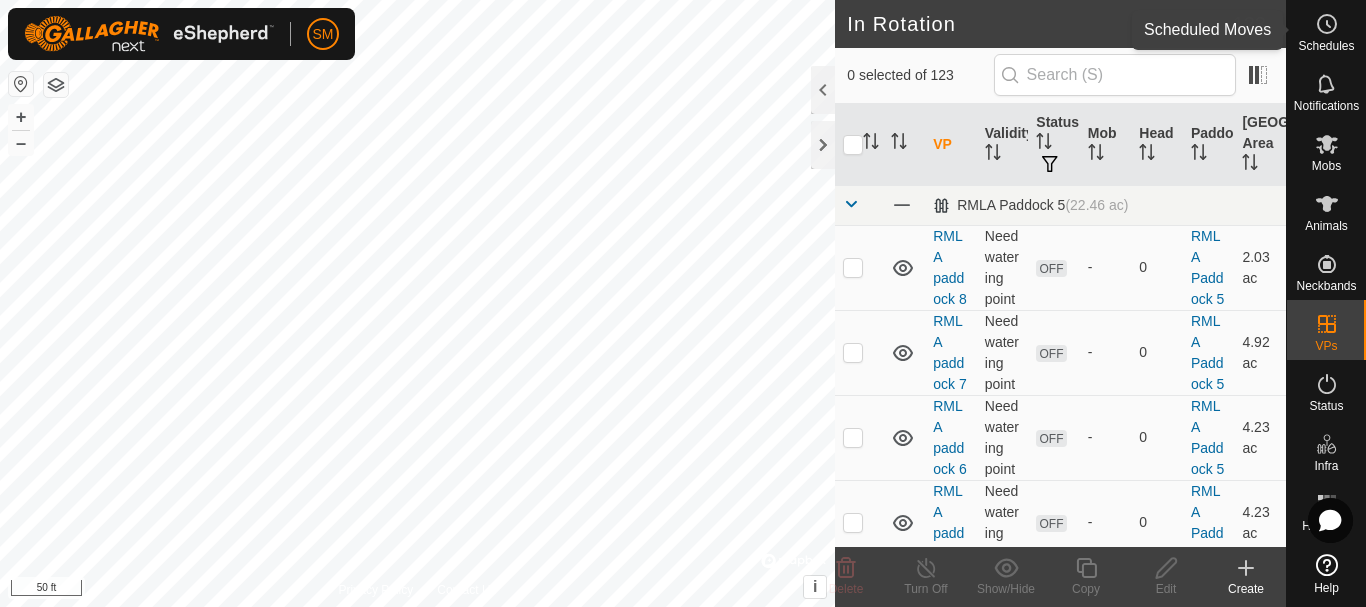 click 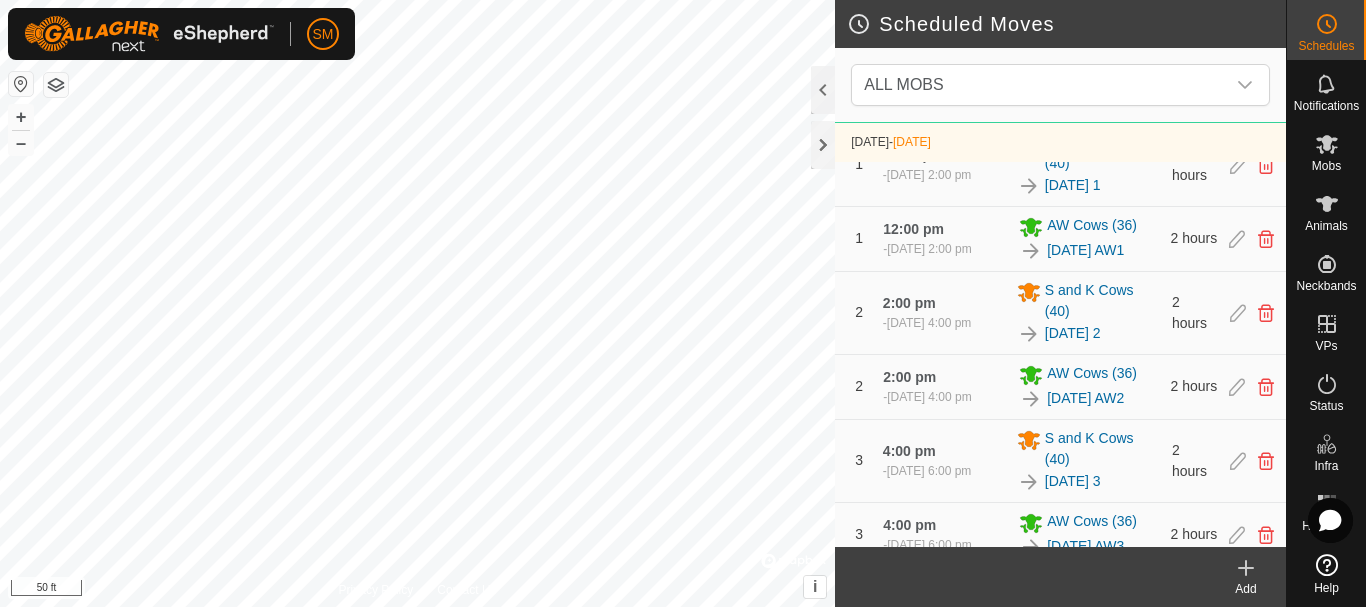 scroll, scrollTop: 640, scrollLeft: 0, axis: vertical 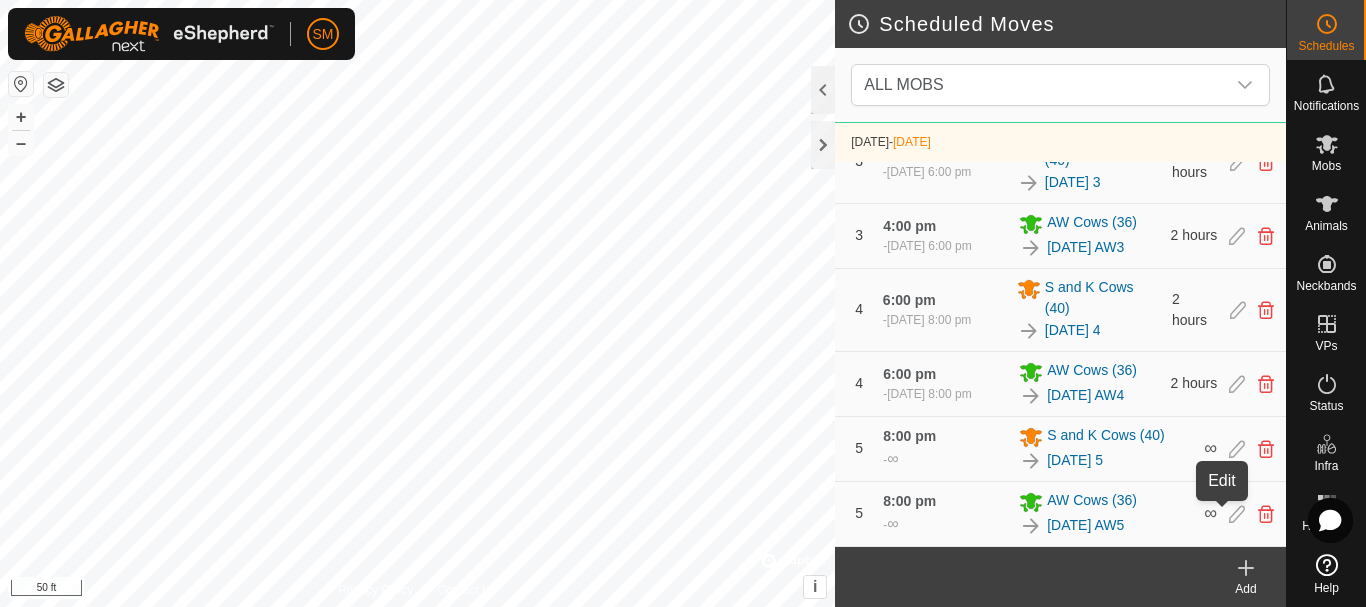 click at bounding box center (1237, 514) 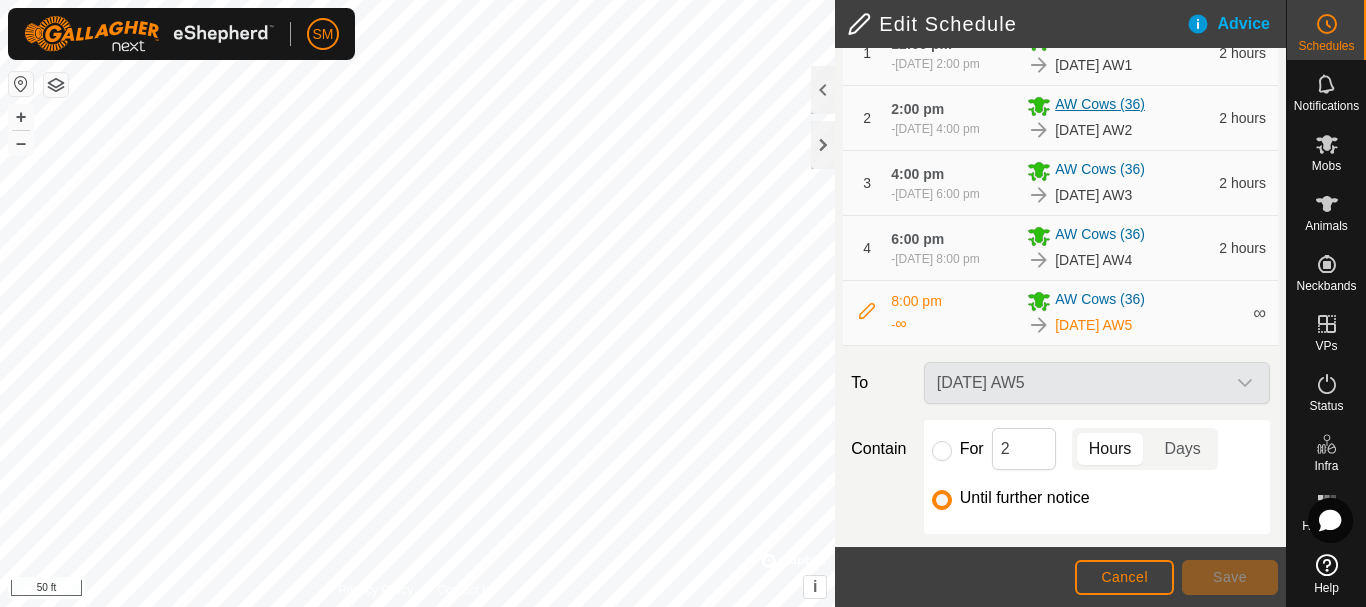 scroll, scrollTop: 452, scrollLeft: 0, axis: vertical 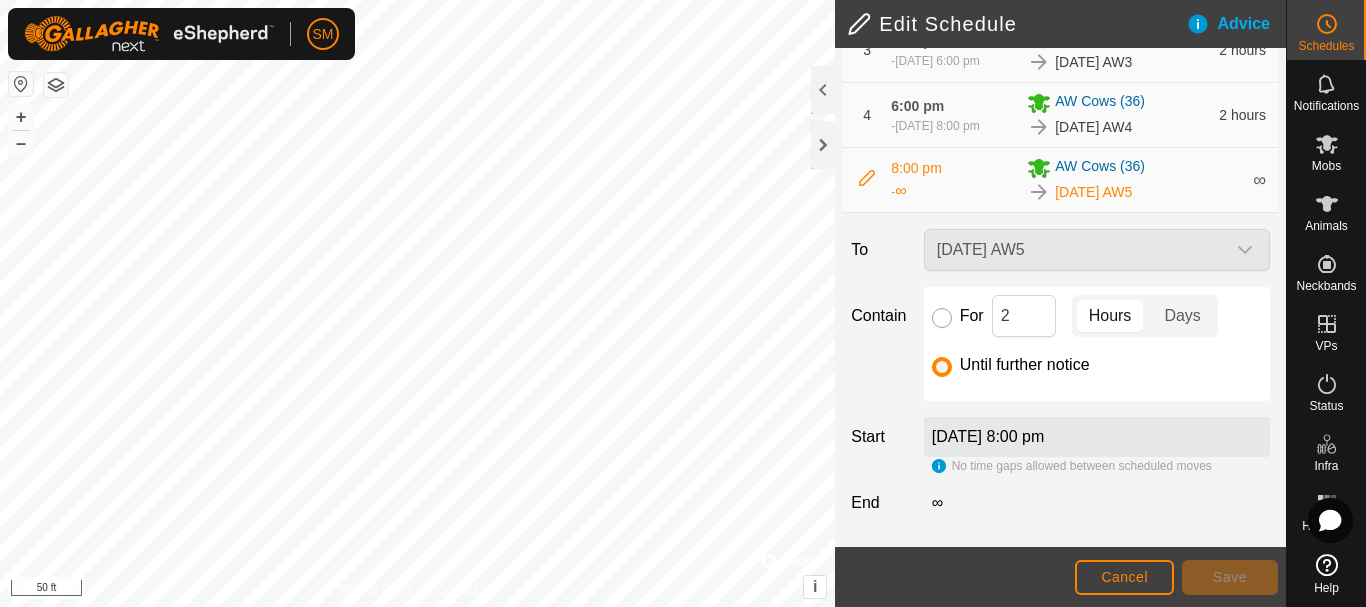 click on "For" at bounding box center (942, 318) 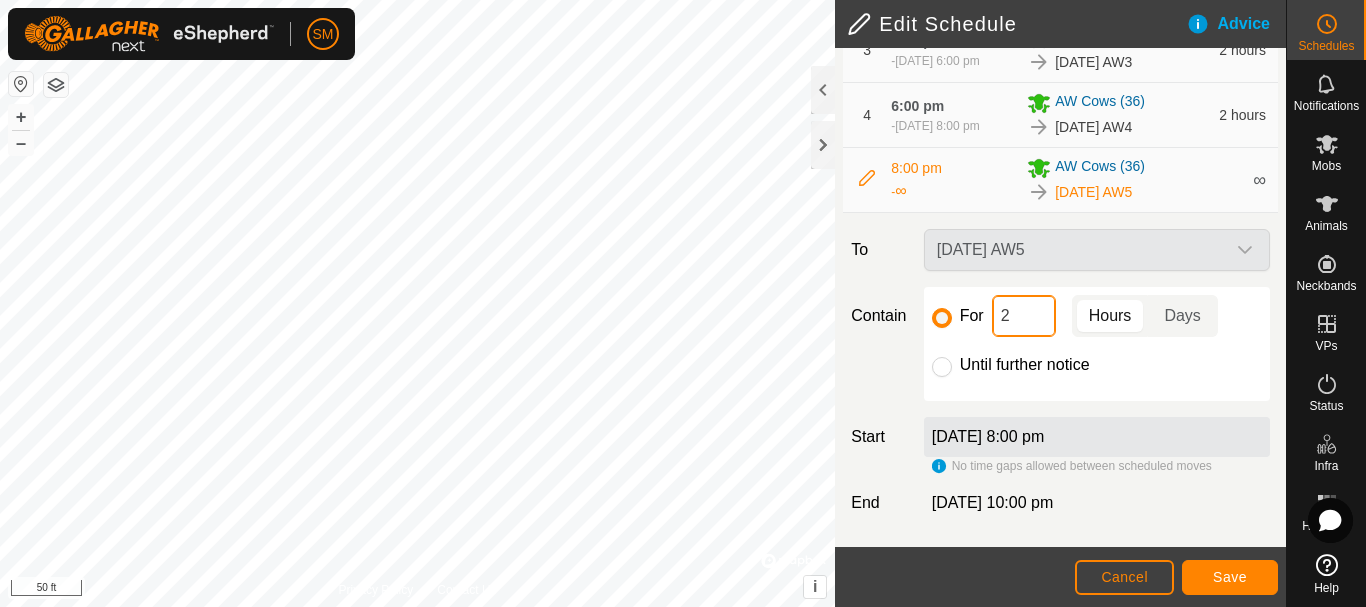 click on "2" 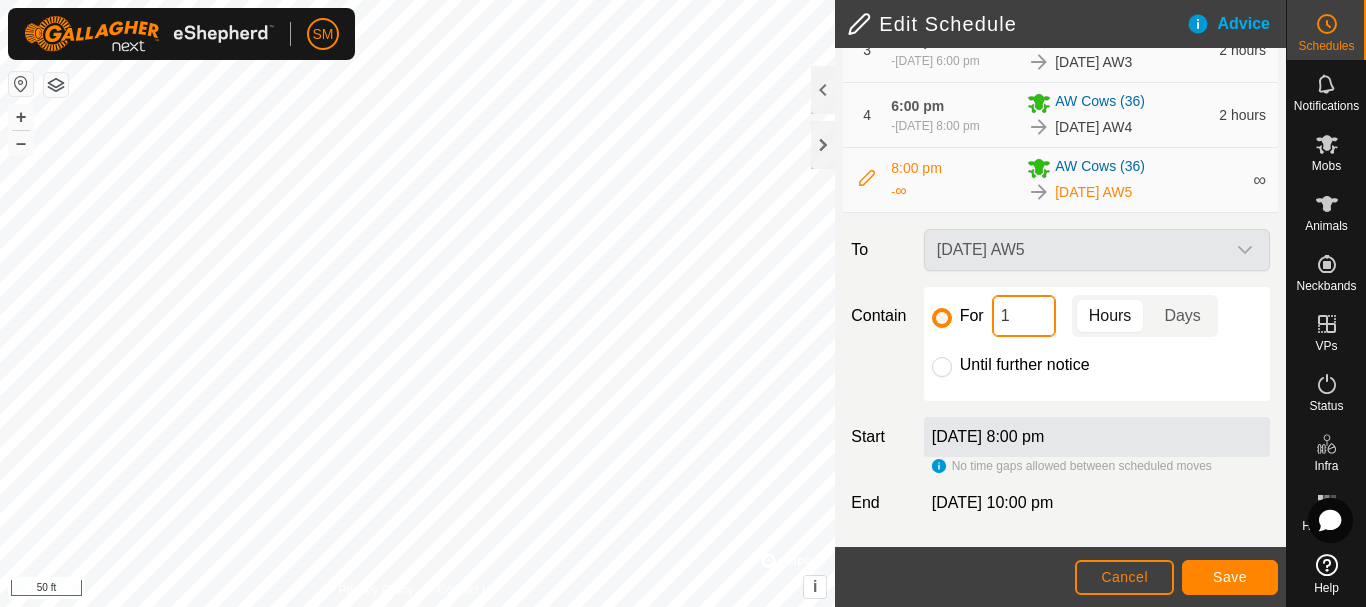 type on "16" 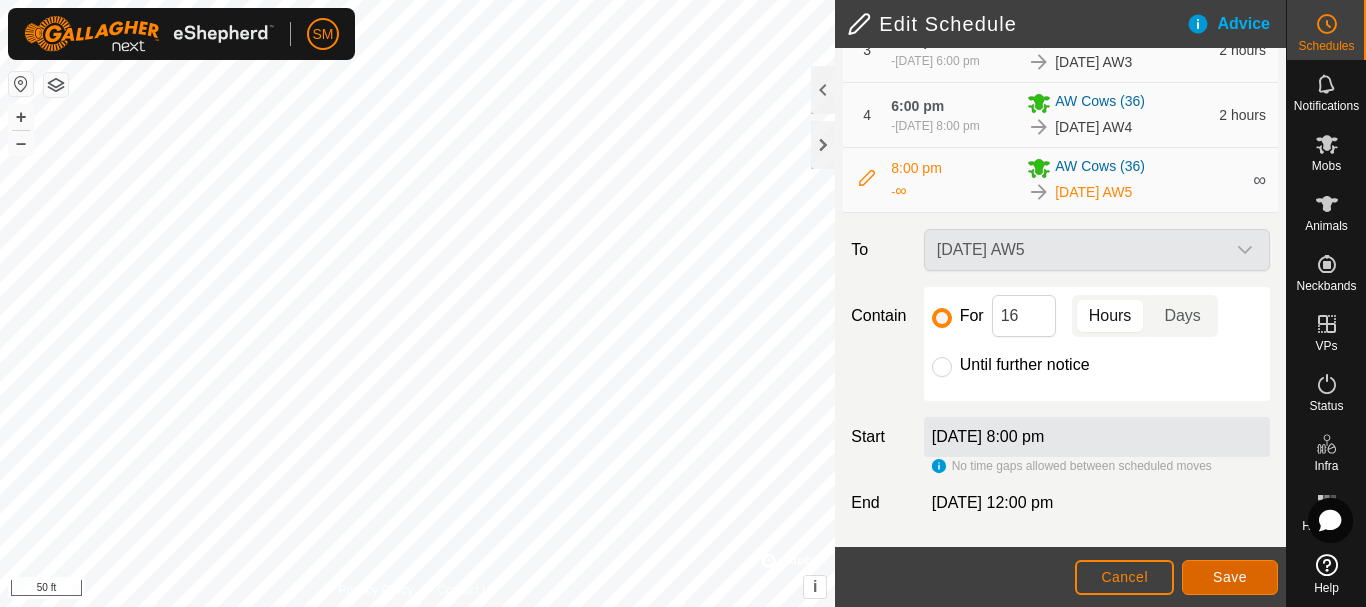 click on "Save" 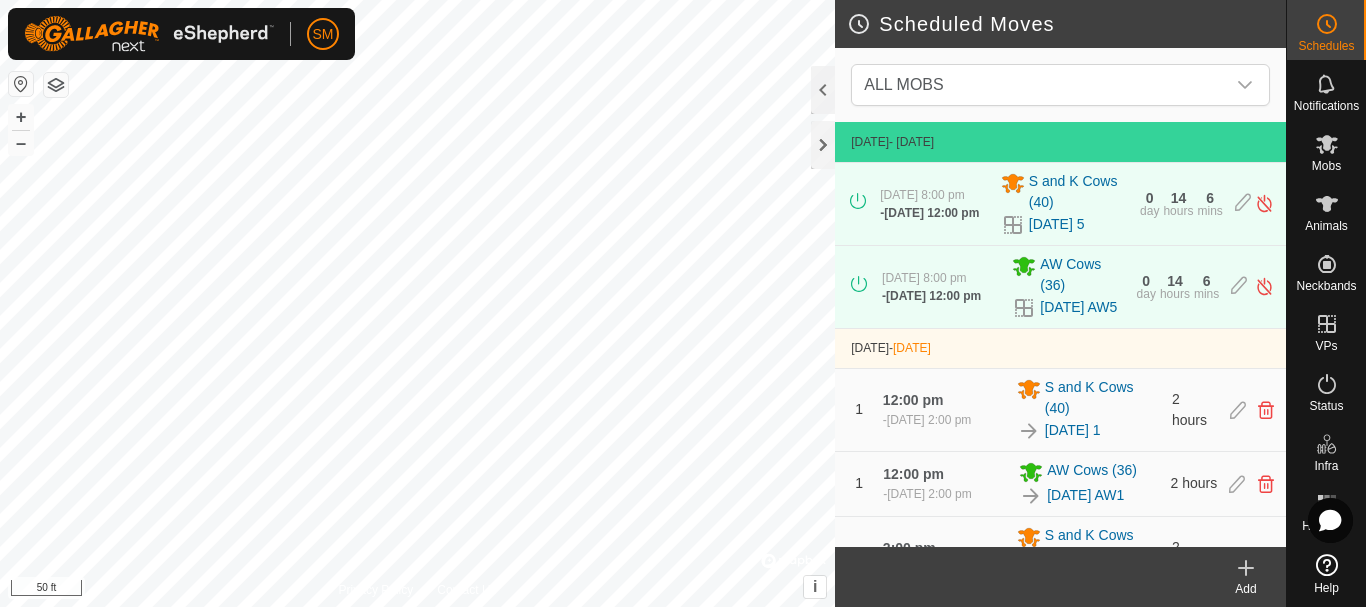 click 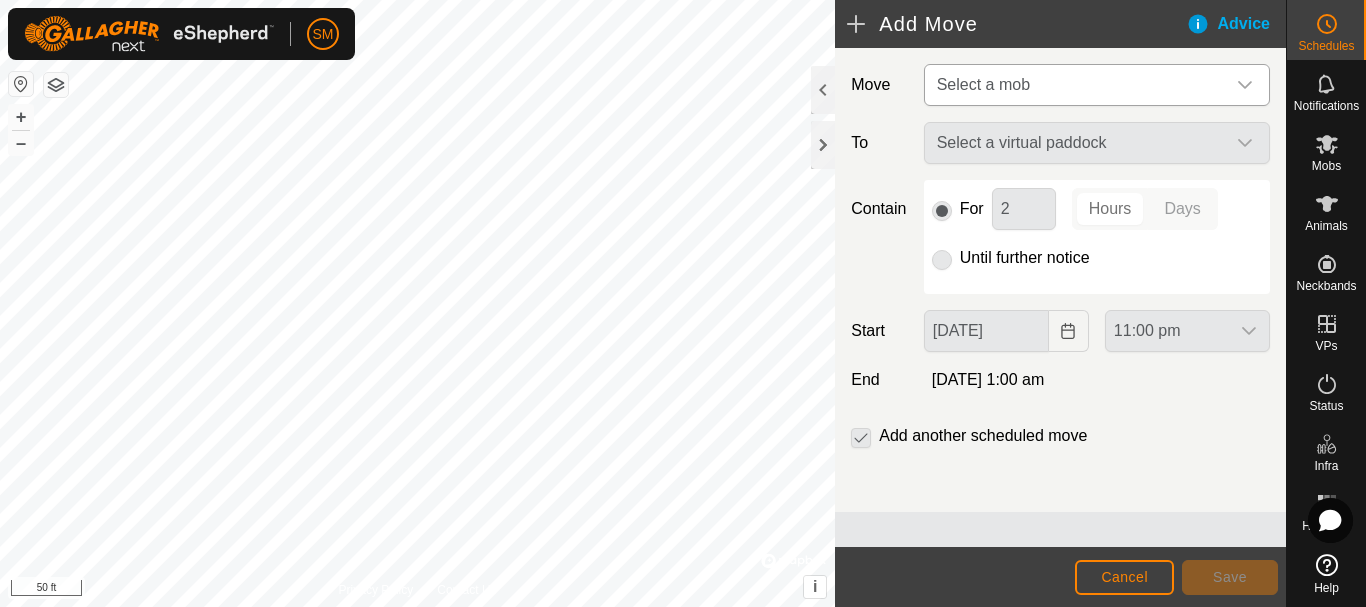click on "Select a mob" at bounding box center (1077, 85) 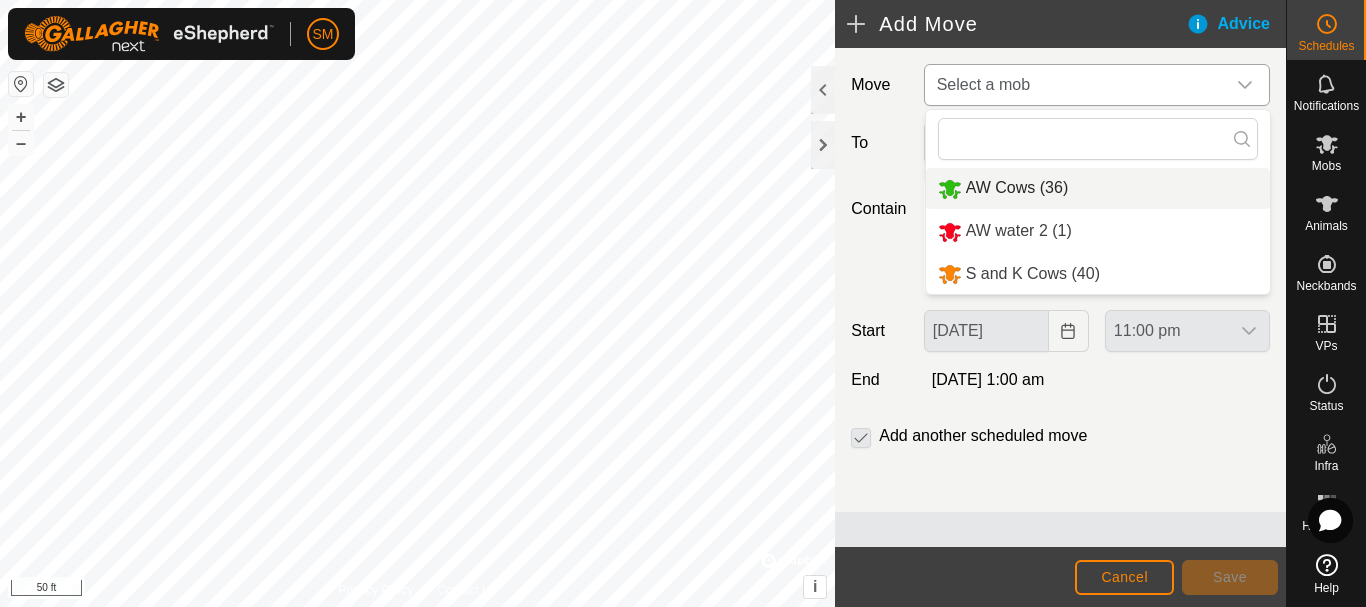 click on "AW Cows (36)" at bounding box center (1098, 188) 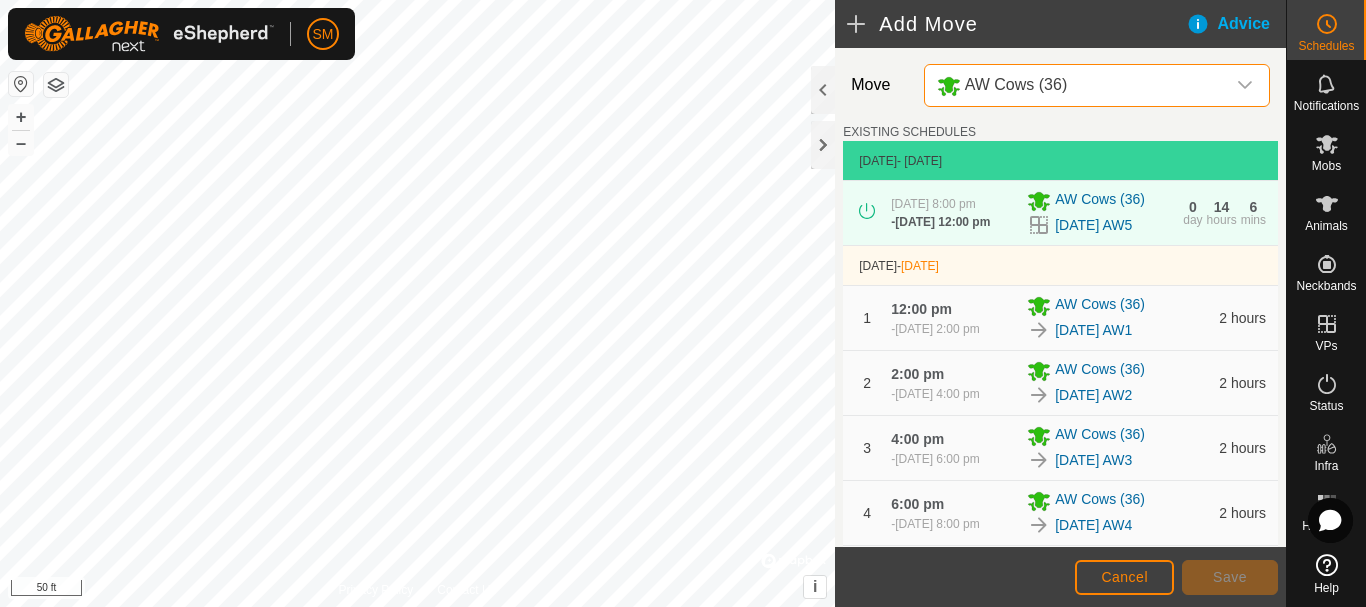 scroll, scrollTop: 549, scrollLeft: 0, axis: vertical 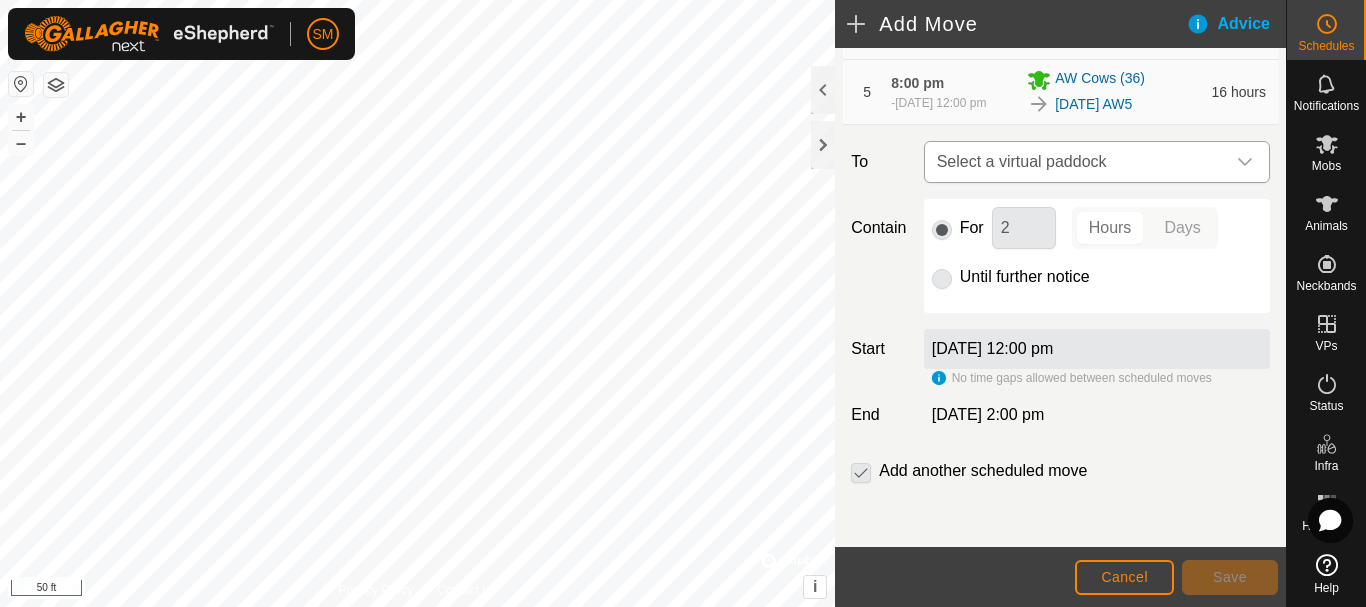 click on "Select a virtual paddock" at bounding box center (1077, 162) 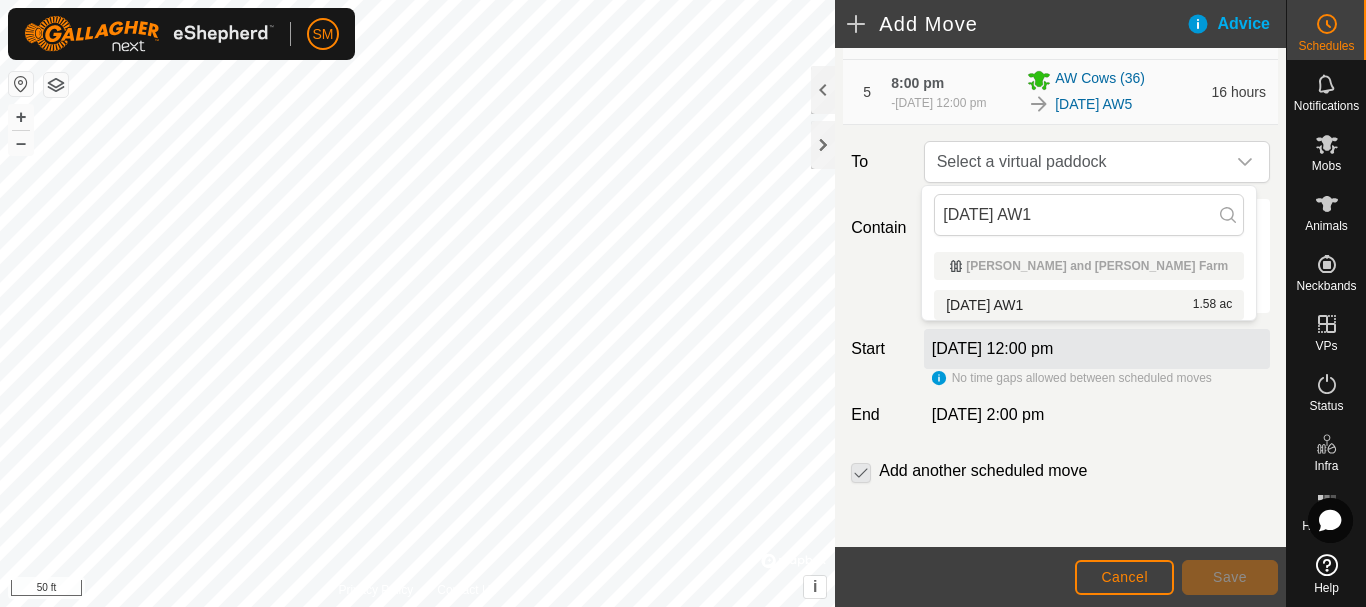 type on "[DATE] AW1" 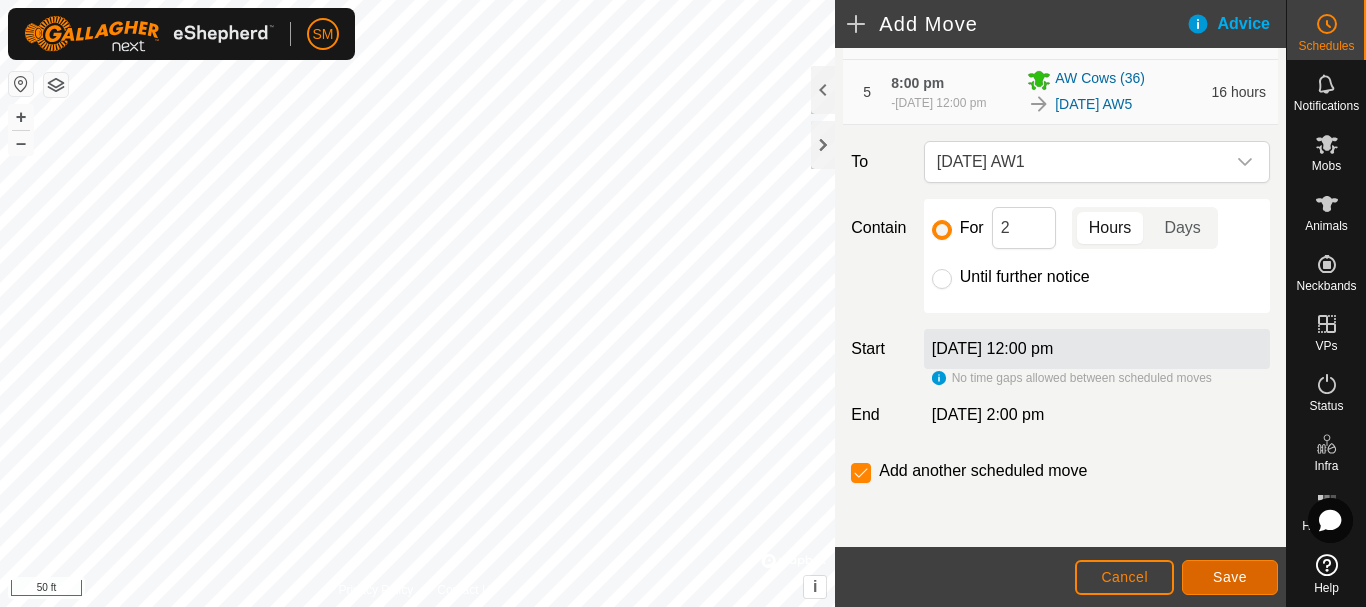 click on "Save" 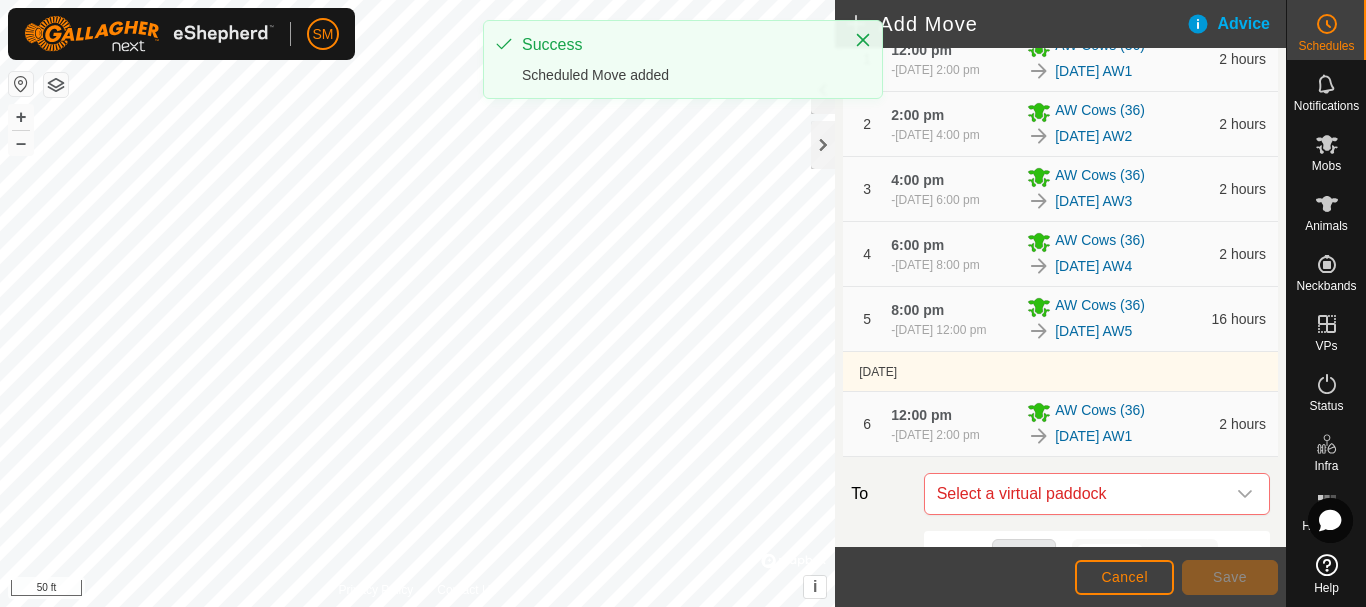 scroll, scrollTop: 663, scrollLeft: 0, axis: vertical 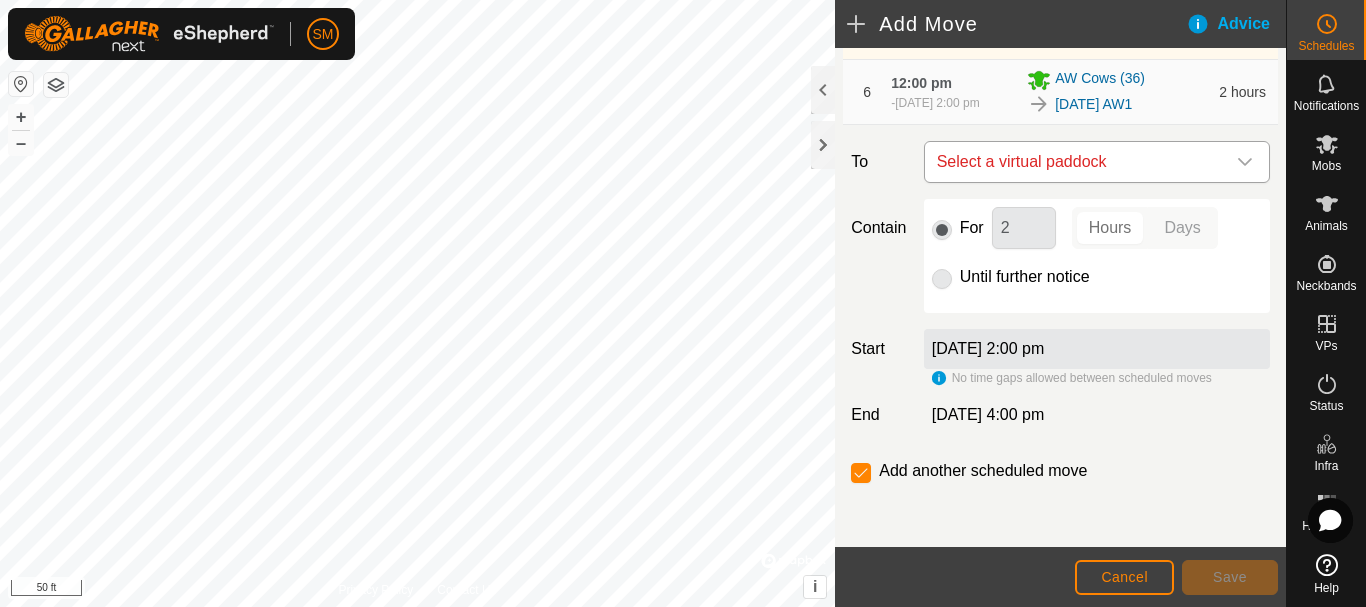 click 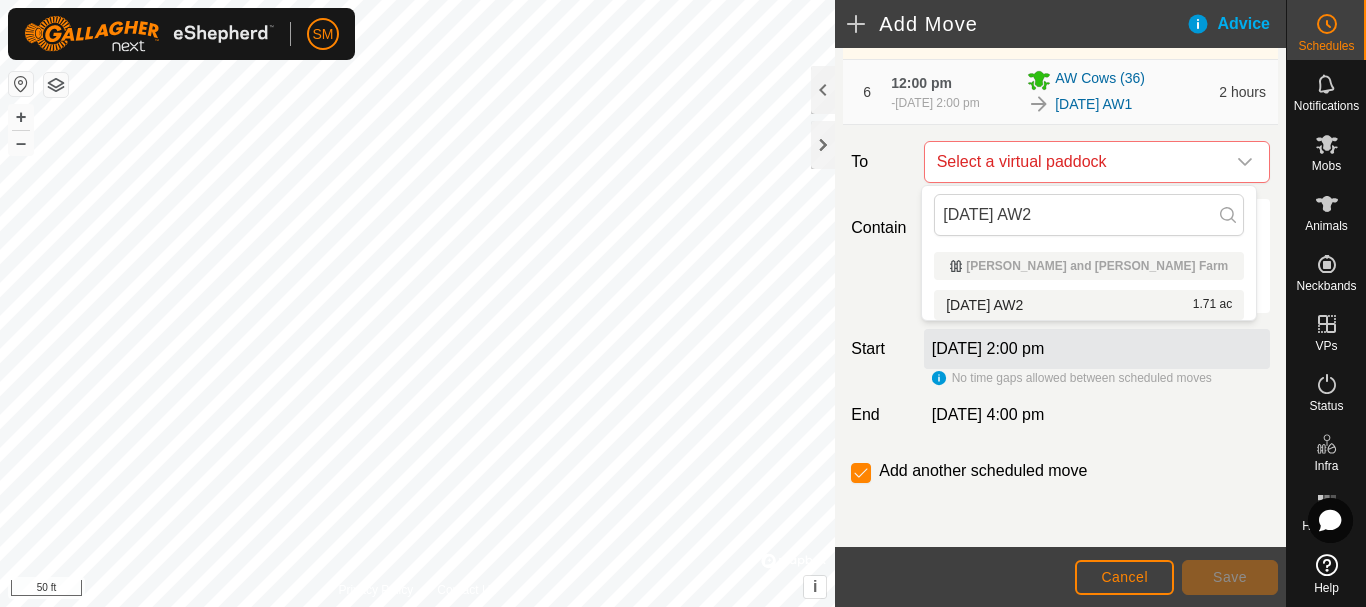 type on "[DATE] AW2" 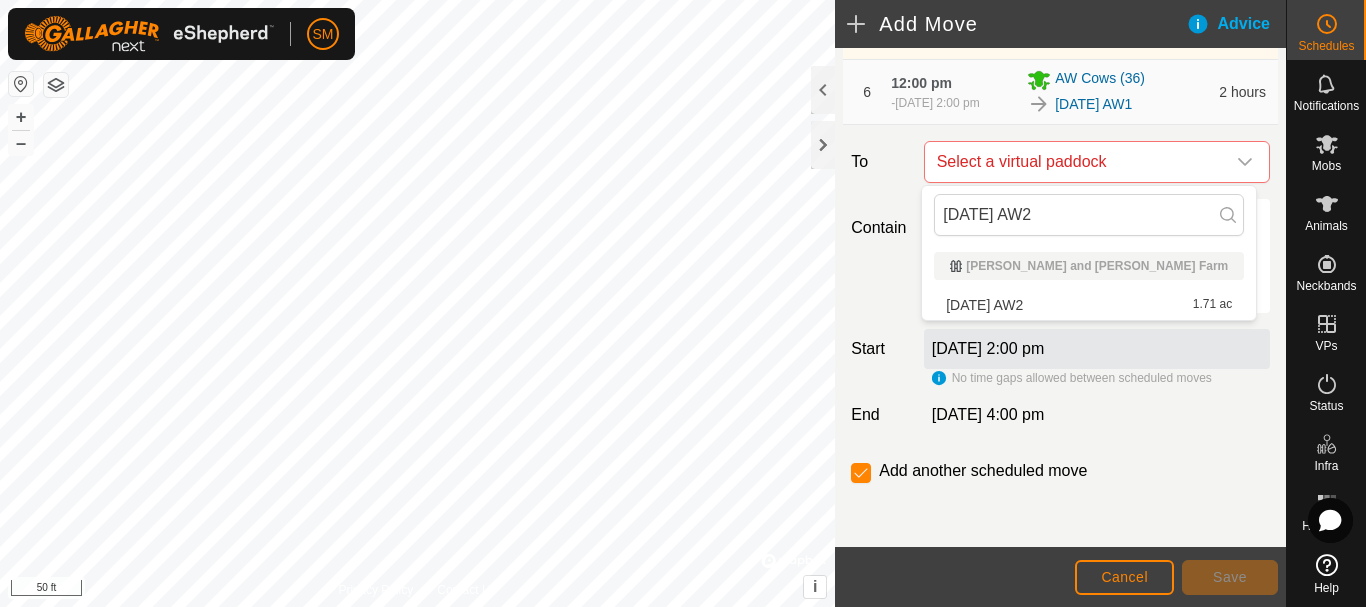 click on "[DATE] AW2  1.71 ac" at bounding box center (1089, 305) 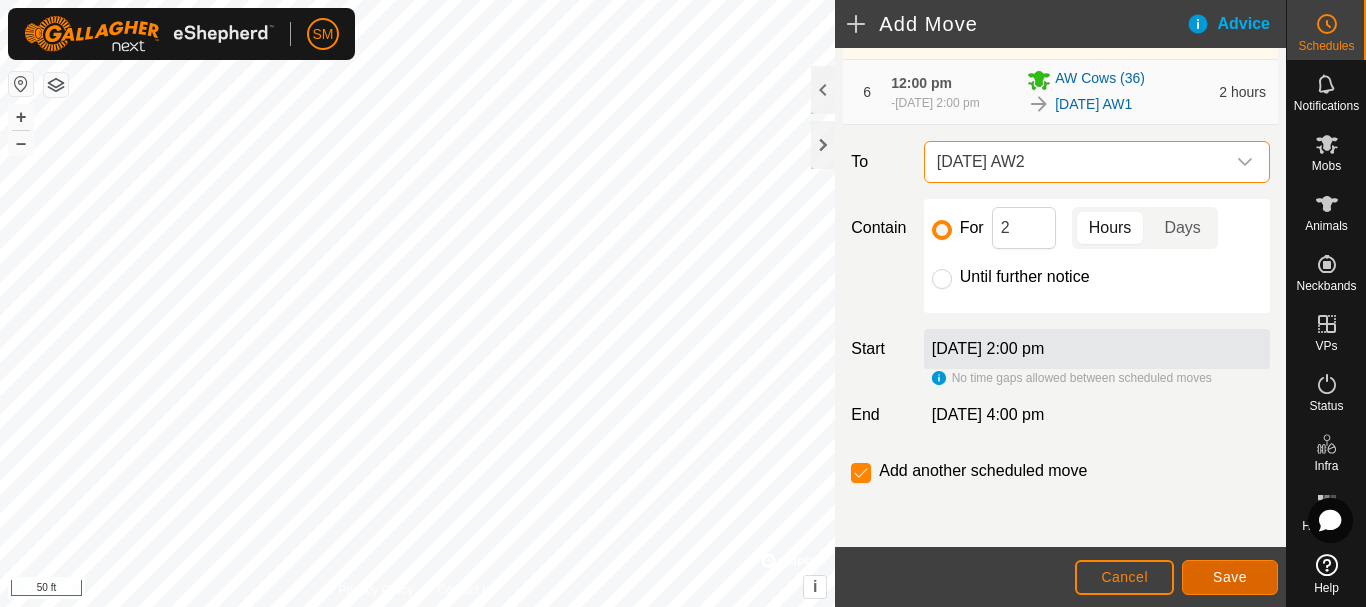 click on "Save" 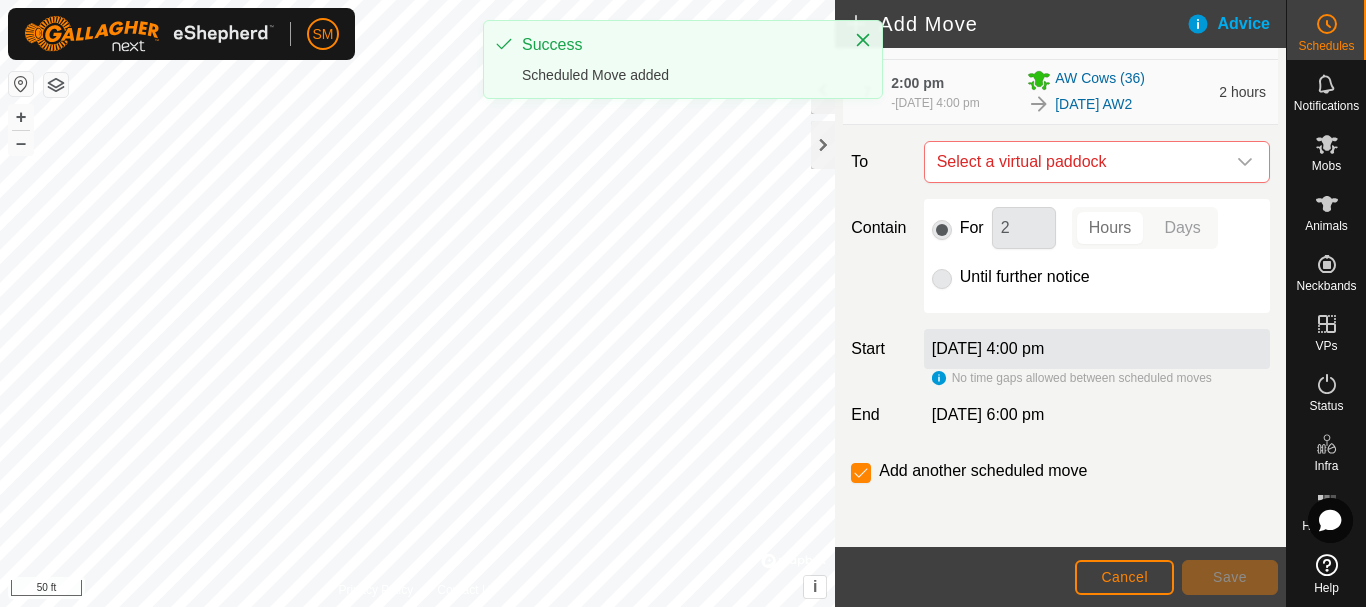scroll, scrollTop: 737, scrollLeft: 0, axis: vertical 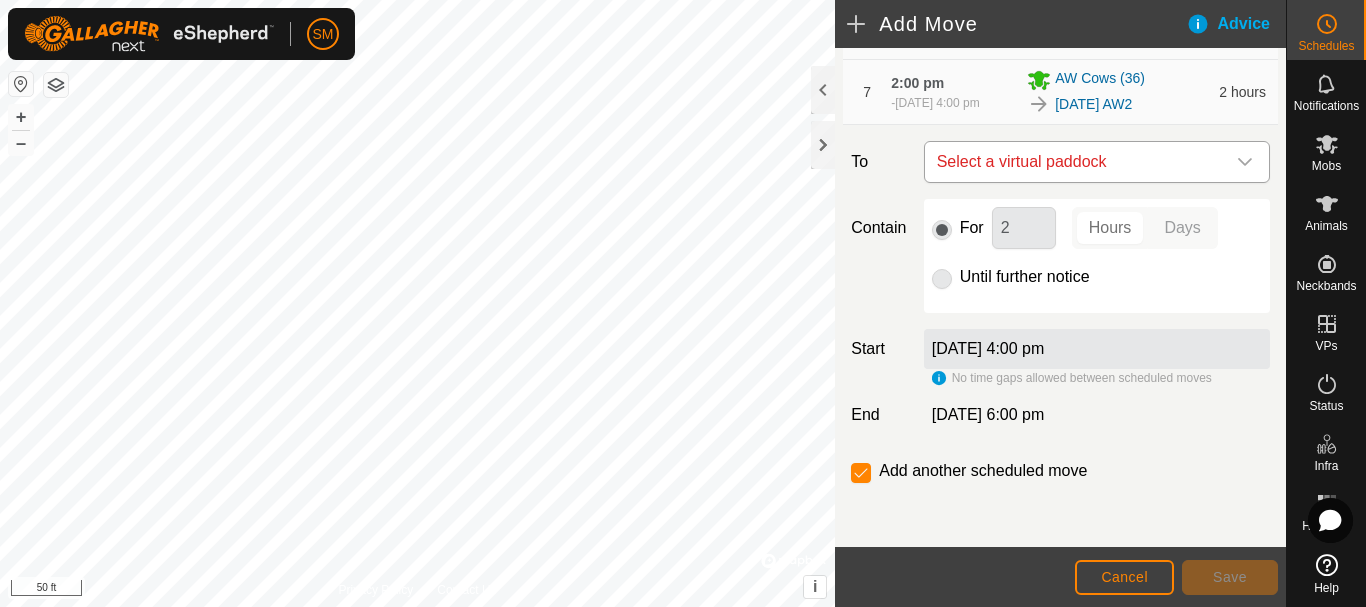 click 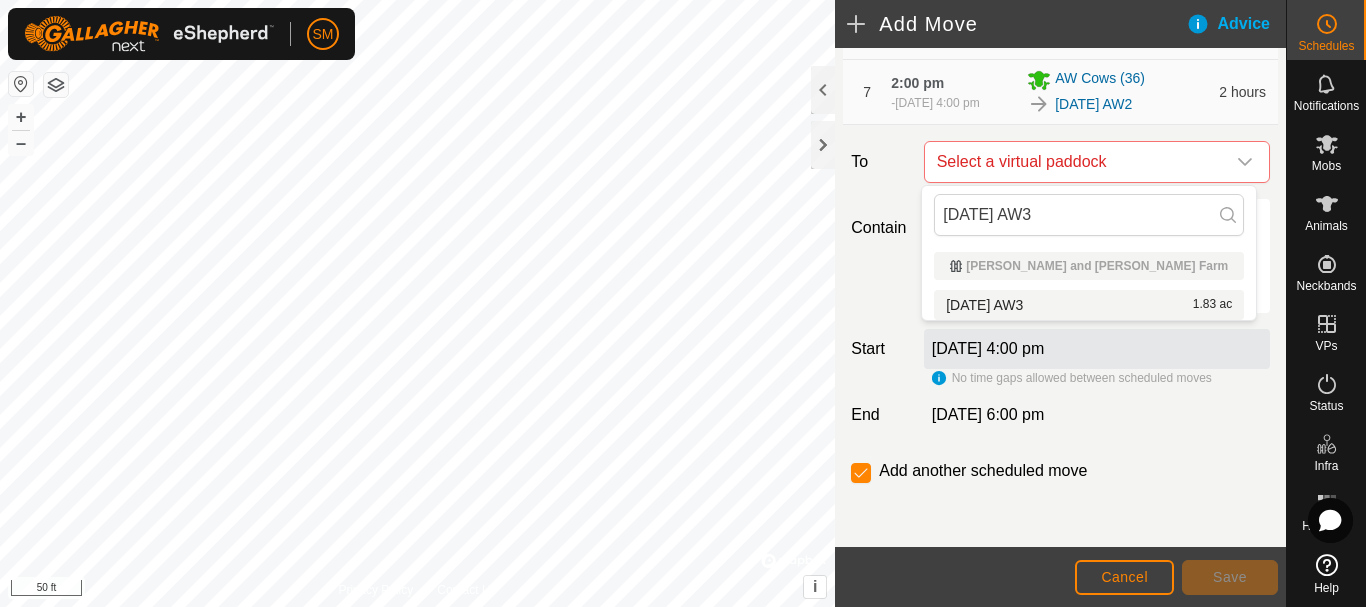 type on "[DATE] AW3" 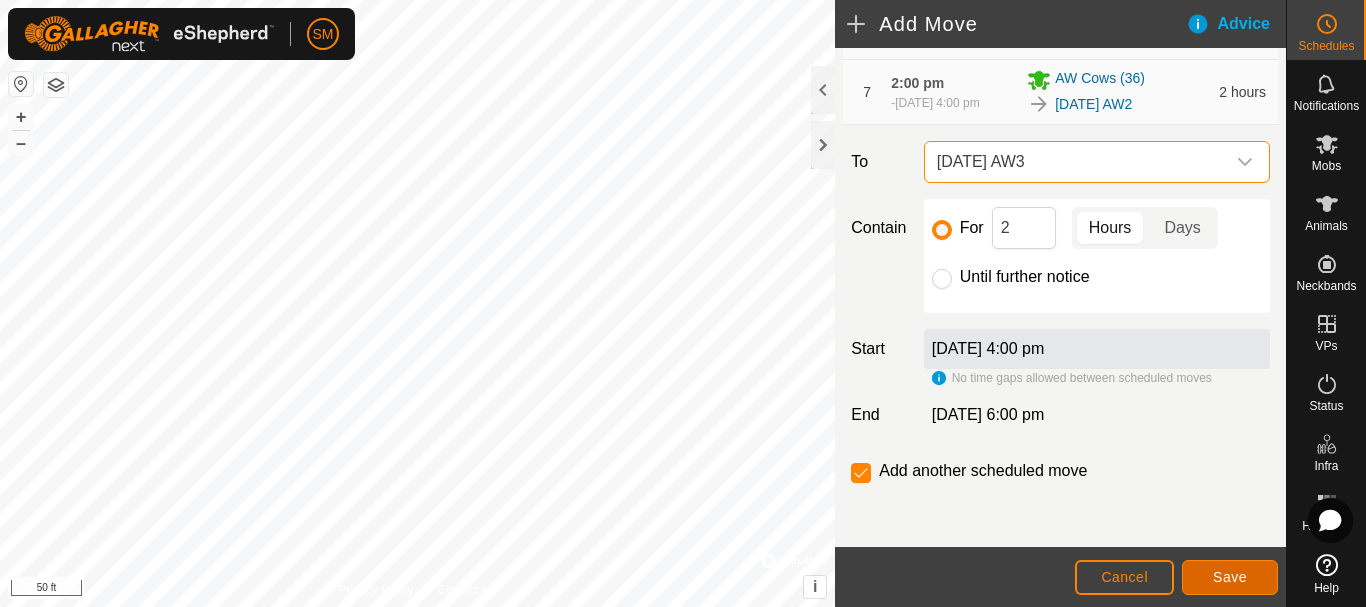 click on "Save" 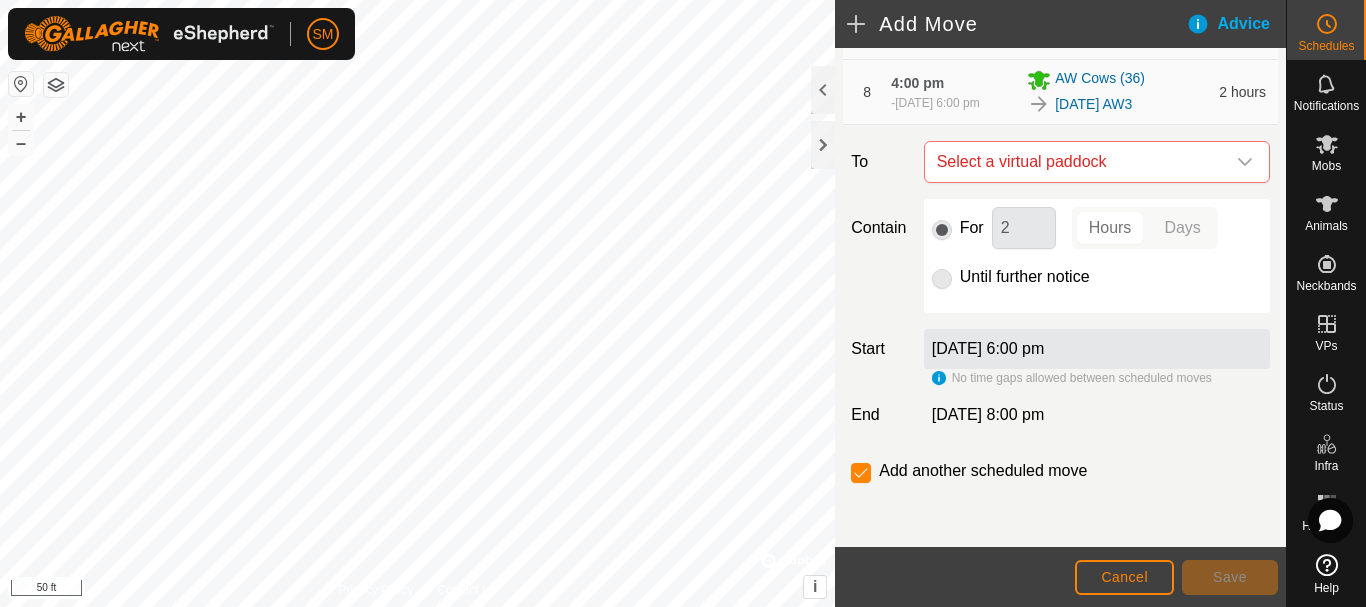 scroll, scrollTop: 811, scrollLeft: 0, axis: vertical 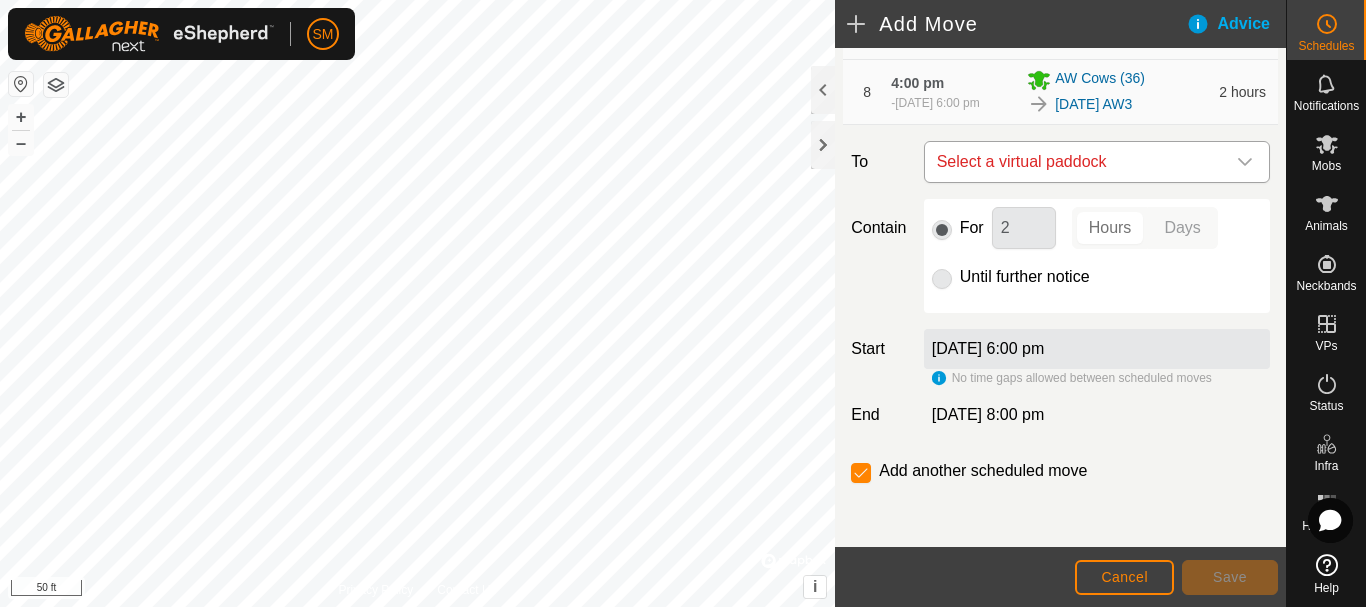 click at bounding box center [1245, 162] 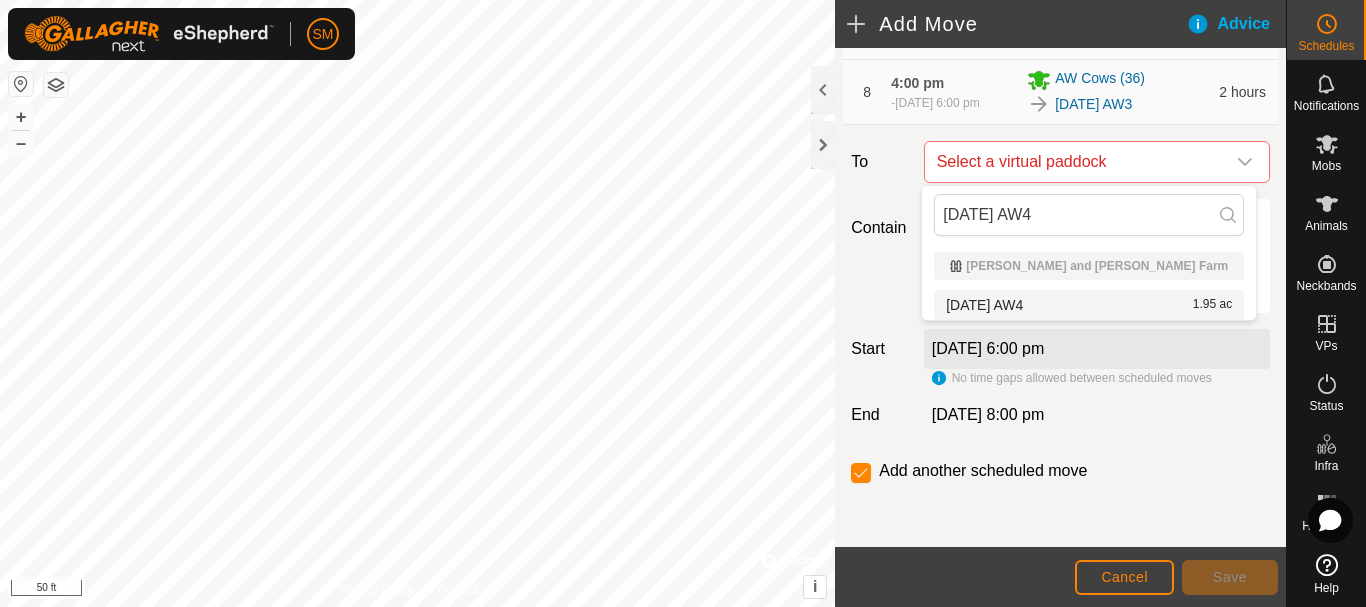 type on "[DATE] AW4" 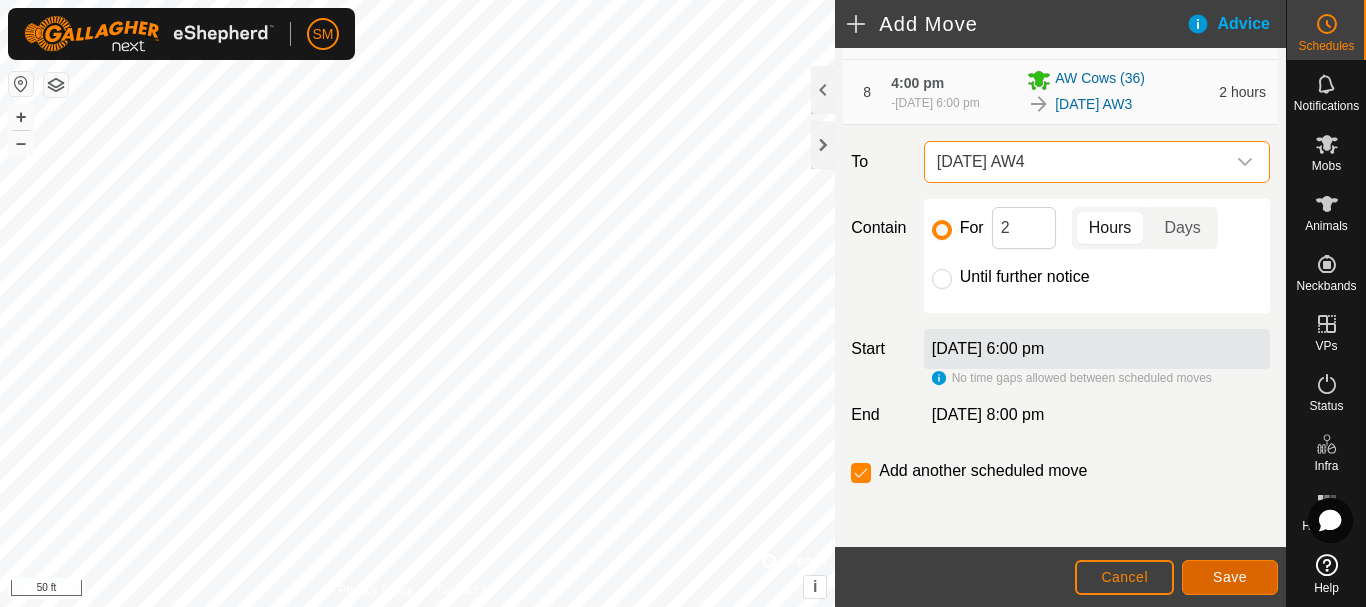 click on "Save" 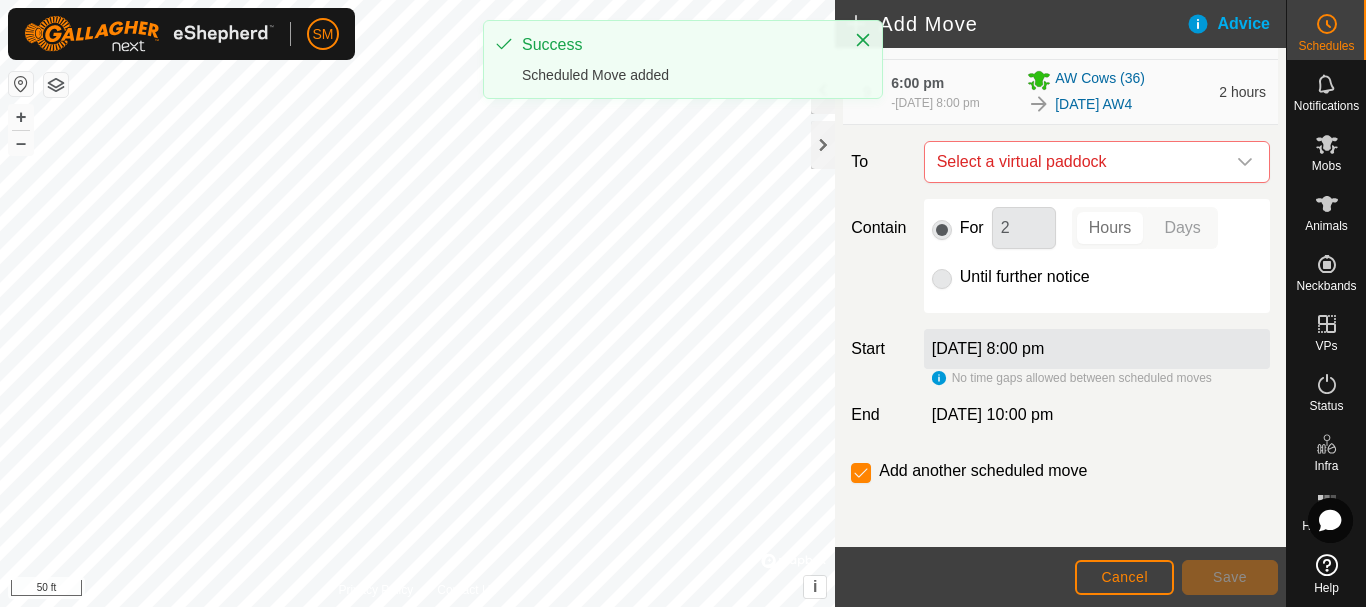 scroll, scrollTop: 885, scrollLeft: 0, axis: vertical 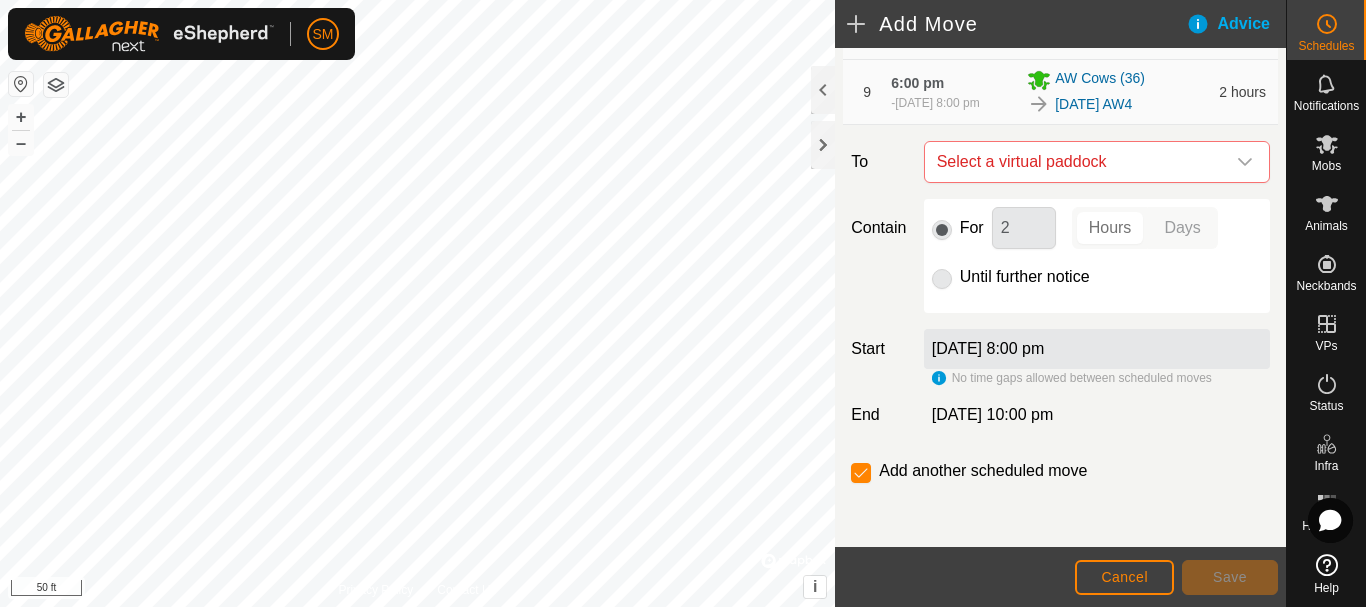 click on "Select a virtual paddock" at bounding box center (1077, 162) 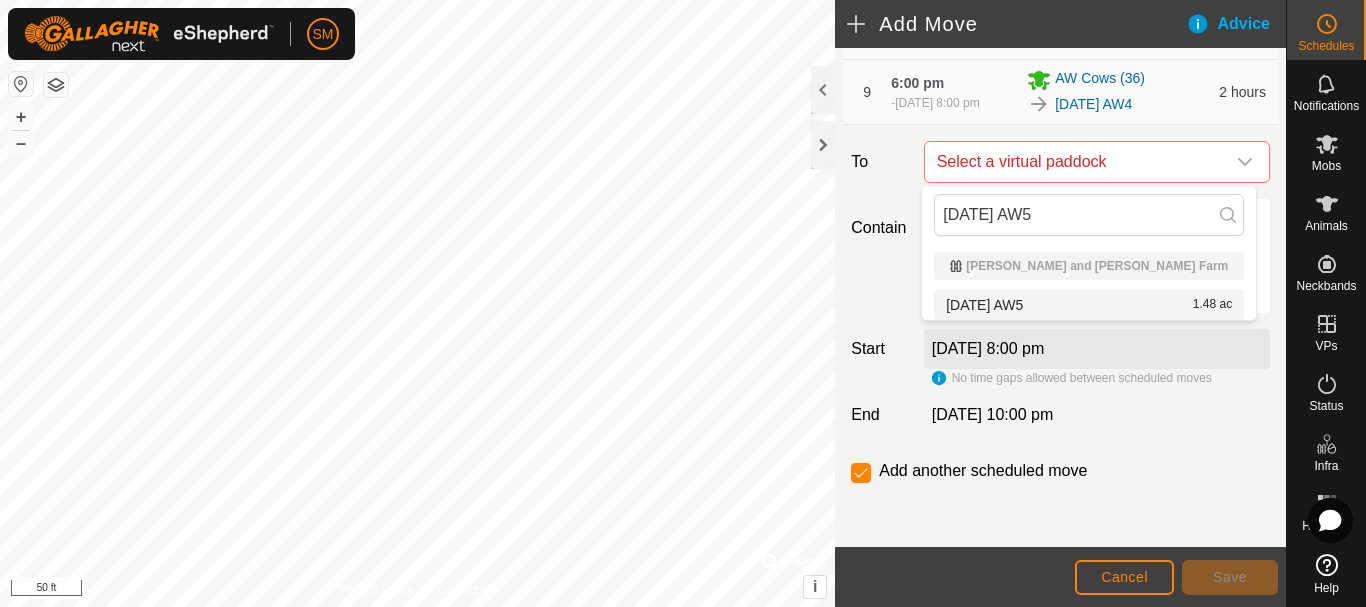 type on "[DATE] AW5" 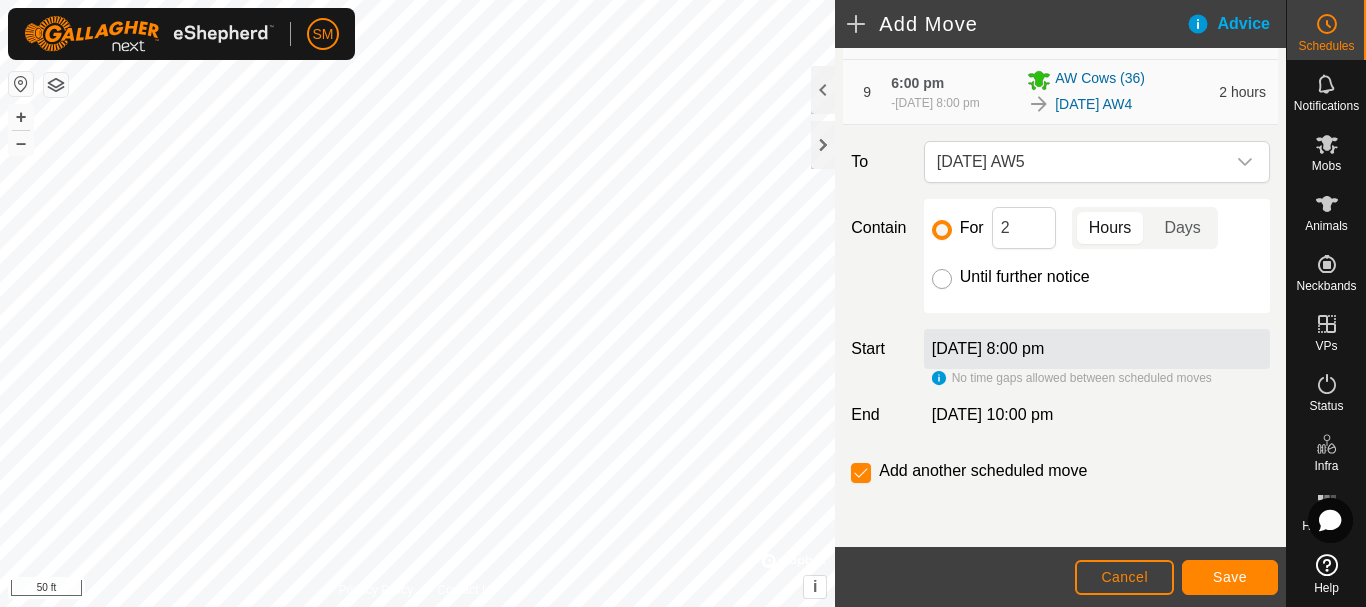 click on "Until further notice" at bounding box center [942, 279] 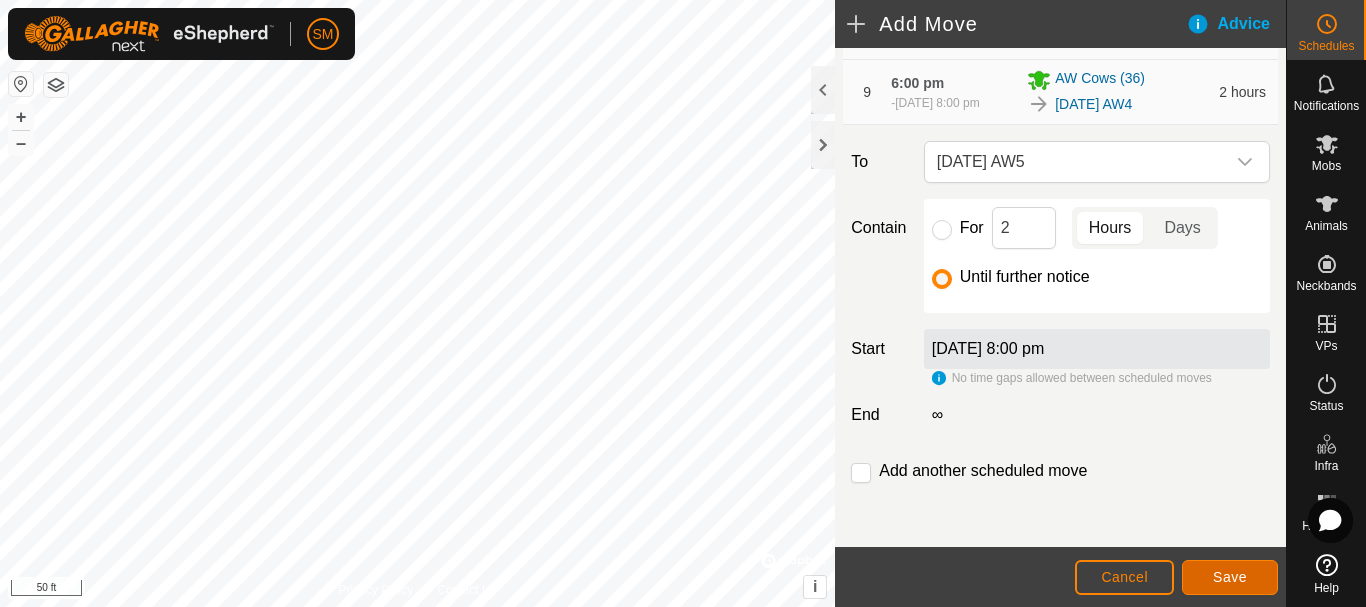 click on "Save" 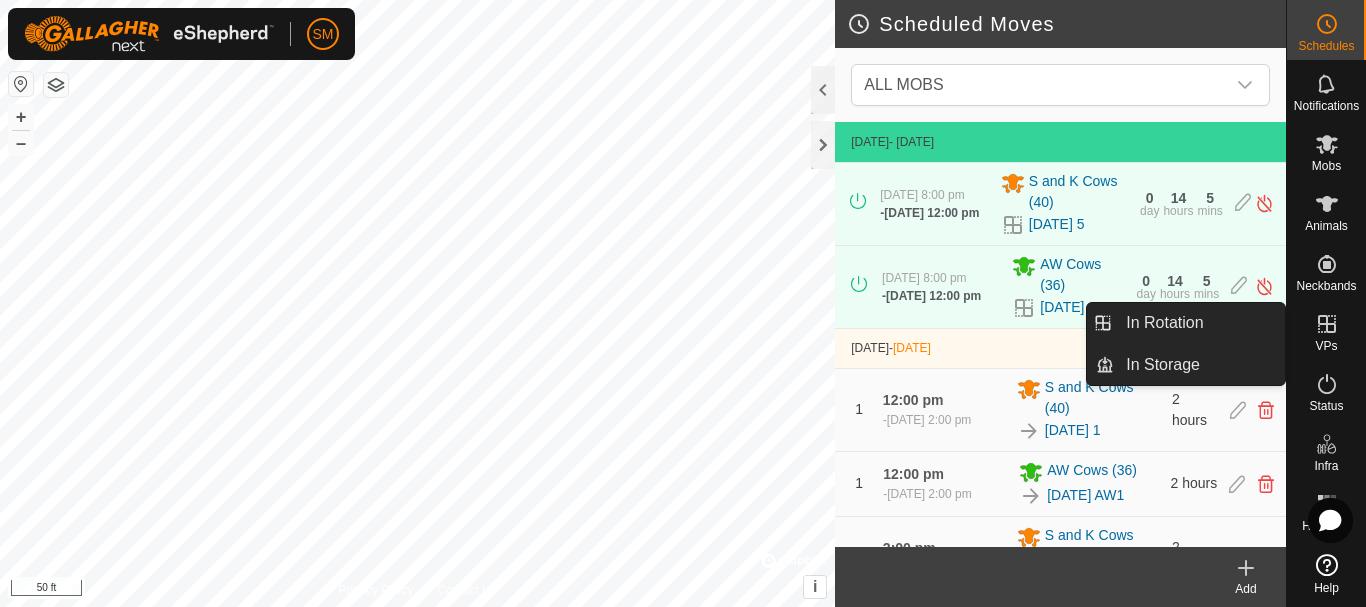 click 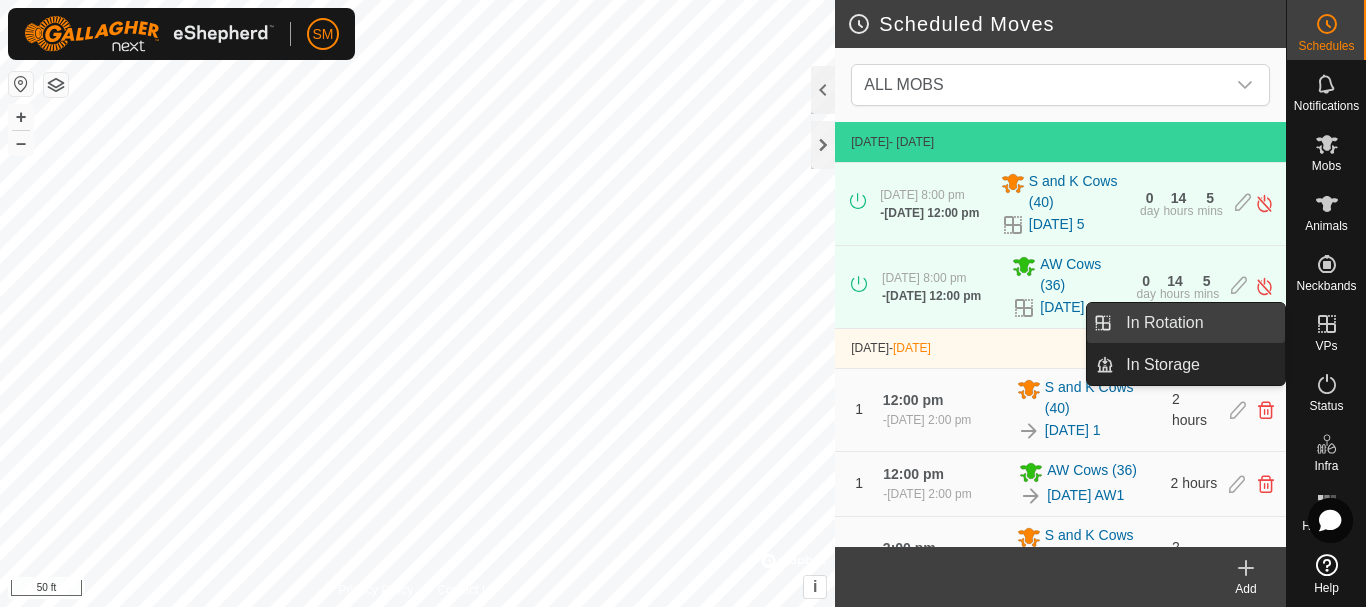 click on "In Rotation" at bounding box center (1199, 323) 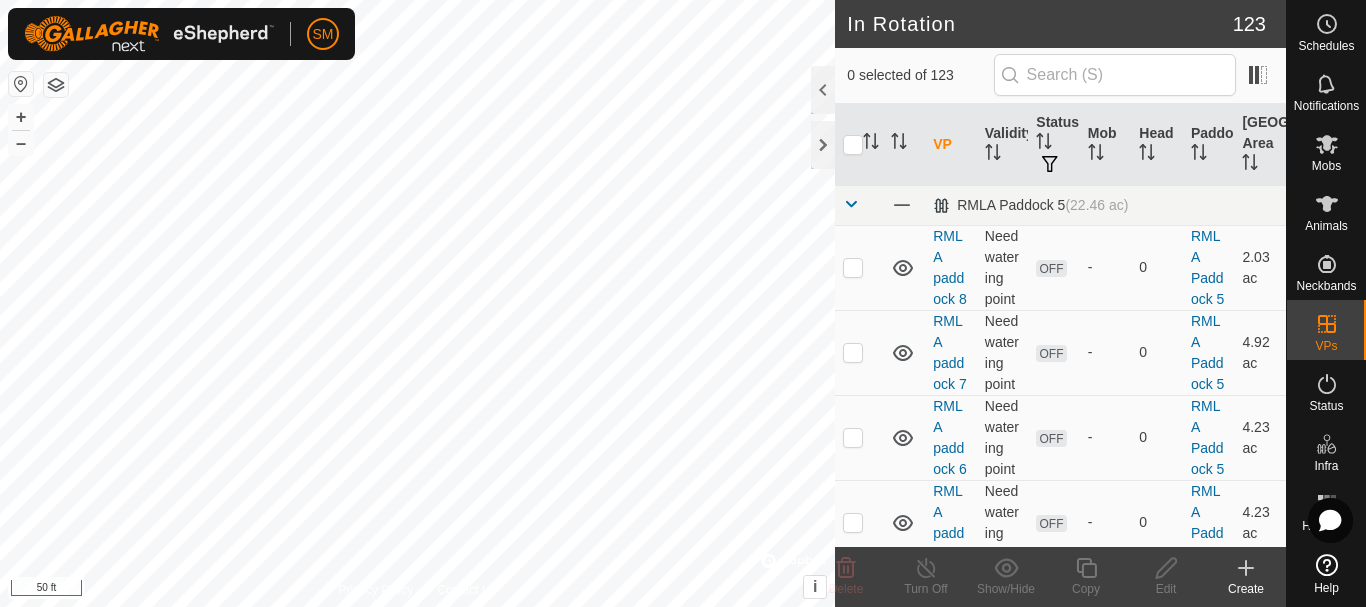 click 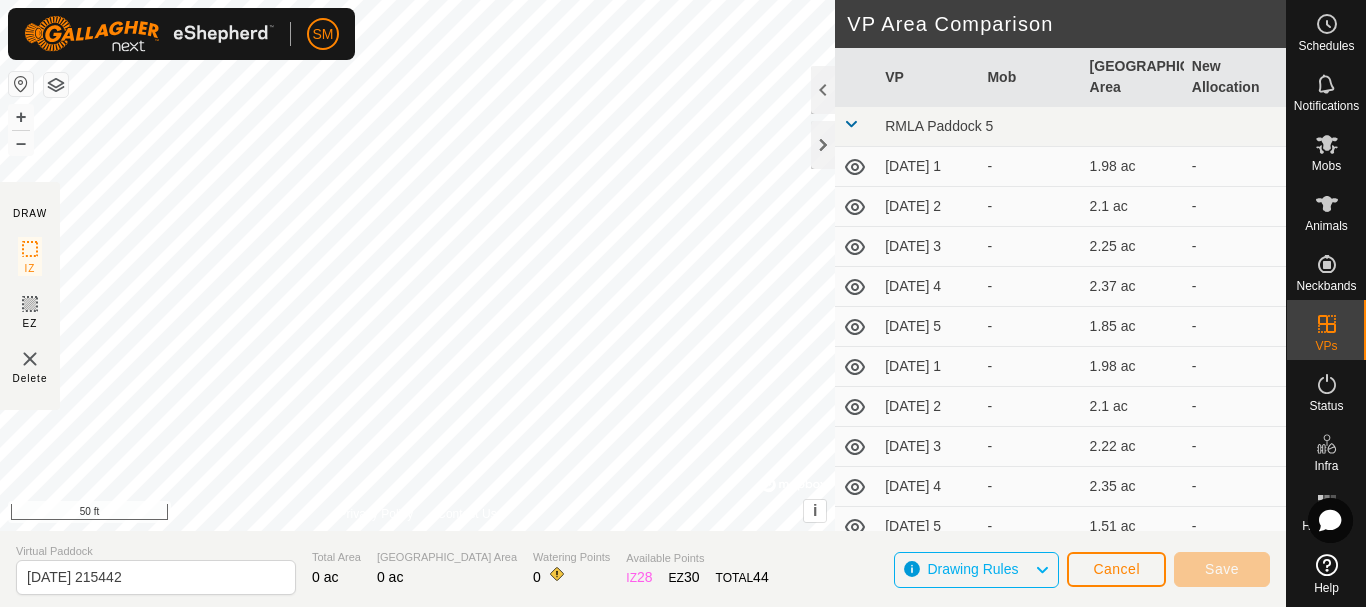 click on "SM Schedules Notifications Mobs Animals Neckbands VPs Status Infra Heatmap Help DRAW IZ EZ Delete Privacy Policy Contact Us + – ⇧ i ©  Mapbox , ©  OpenStreetMap ,  Improve this map 50 ft VP Area Comparison     VP   Mob   Grazing Area   New Allocation  RMLA Paddock 5  [DATE] 1  -  1.98 ac   -   [DATE] 2  -  2.1 ac   -   [DATE] 3  -  2.25 ac   -   [DATE] 4  -  2.37 ac   -   [DATE] 5  -  1.85 ac   -   [DATE] 1  -  1.98 ac   -   [DATE] 2  -  2.1 ac   -   [DATE] 3  -  2.22 ac   -   [DATE] 4  -  2.35 ac   -   [DATE] 5  -  1.51 ac   -   [DATE]  -  1.98 ac   -   [DATE] 1  -  1.63 ac   -   [DATE] 2  -  1.73 ac   -   [DATE] 3  -  1.85 ac   -   [DATE] 4  -  1.98 ac   -   [DATE] 5  -  1.48 ac   -   [DATE]  -  1.95 ac   -   [DATE] 1  -  1.58 ac   -   [DATE] 2  -  1.71 ac   -   [DATE] 3  -  1.83 ac   -   [DATE] 4  -  1.95 ac   -   [DATE] 5  -  1.43 ac   -   [DATE]  -  1.95 ac   -   [DATE] 1  -  1.58 ac   -  - -" at bounding box center [683, 303] 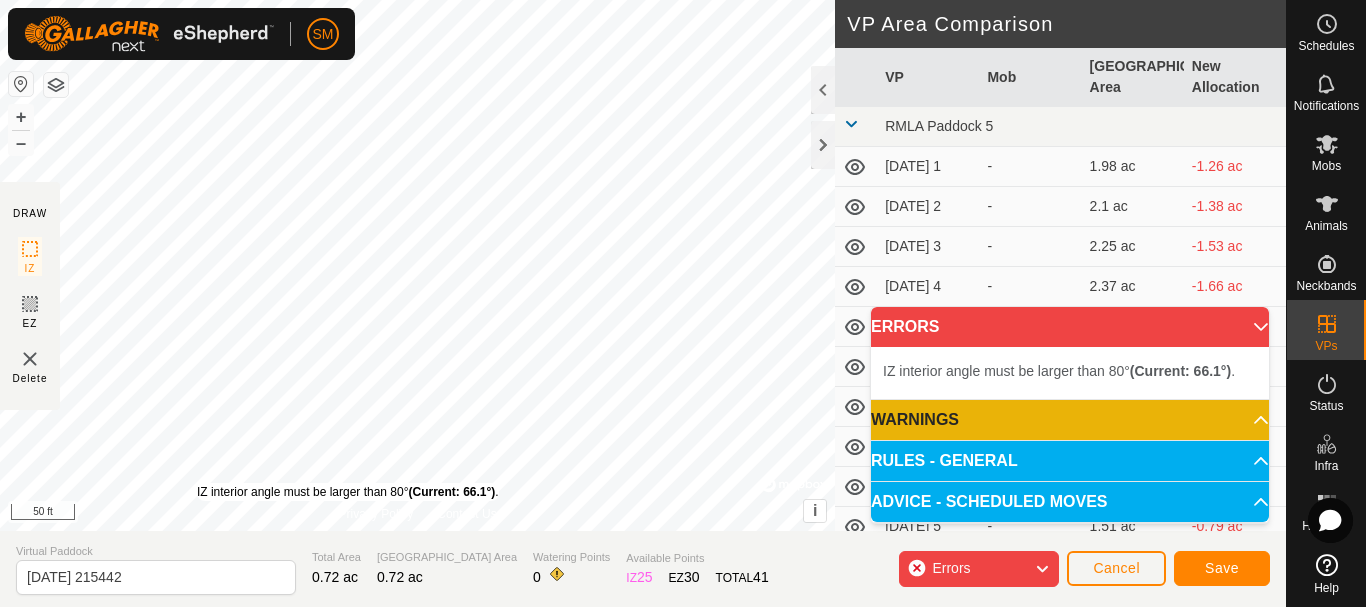 click on "IZ interior angle must be larger than 80°  (Current: 66.1°) ." at bounding box center (348, 492) 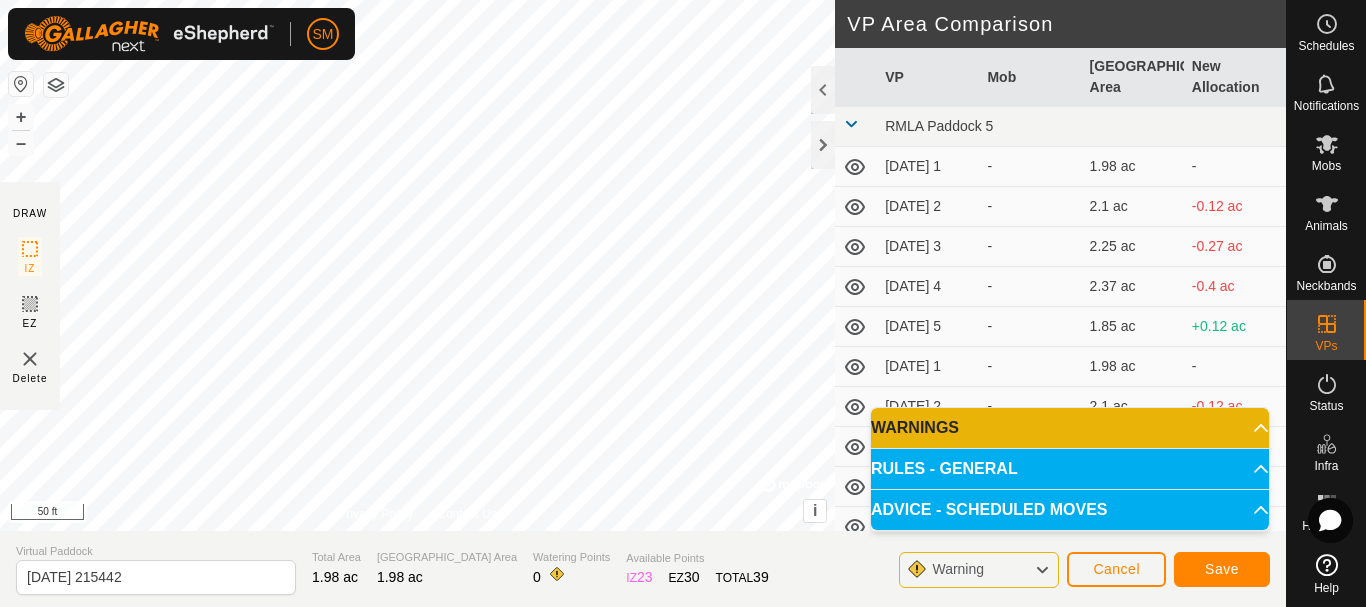 click on "DRAW IZ EZ Delete Privacy Policy Contact Us IZ interior angle must be larger than 80°  (Current: 66.1°) . + – ⇧ i ©  Mapbox , ©  OpenStreetMap ,  Improve this map 50 ft VP Area Comparison     VP   Mob   Grazing Area   New Allocation  RMLA [GEOGRAPHIC_DATA] 5  [DATE] 1  -  1.98 ac   -   [DATE] 2  -  2.1 ac  -0.12 ac  [DATE] 3  -  2.25 ac  -0.27 ac  [DATE] 4  -  2.37 ac  -0.4 ac  [DATE] 5  -  1.85 ac  +0.12 ac  [DATE] 1  -  1.98 ac   -   [DATE] 2  -  2.1 ac  -0.12 ac  [DATE] 3  -  2.22 ac  -0.25 ac  [DATE] 4  -  2.35 ac  -0.37 ac  [DATE] 5  -  1.51 ac  +0.47 ac  [DATE]  -  1.98 ac   -   [DATE] 1  -  1.63 ac  +0.35 ac  [DATE] 2  -  1.73 ac  +0.25 ac  [DATE] 3  -  1.85 ac  +0.12 ac  [DATE] 4  -  1.98 ac   -   [DATE] 5  -  1.48 ac  +0.49 ac  [DATE]  -  1.95 ac  +0.02 ac  [DATE] 1  -  1.58 ac  +0.4 ac  [DATE] 2  -  1.71 ac  +0.27 ac  [DATE] 3  -  1.83 ac  +0.15 ac  [DATE] 4  -  1.95 ac  +0.02 ac  [DATE] 5  -  1.43 ac  +0.54 ac - -" 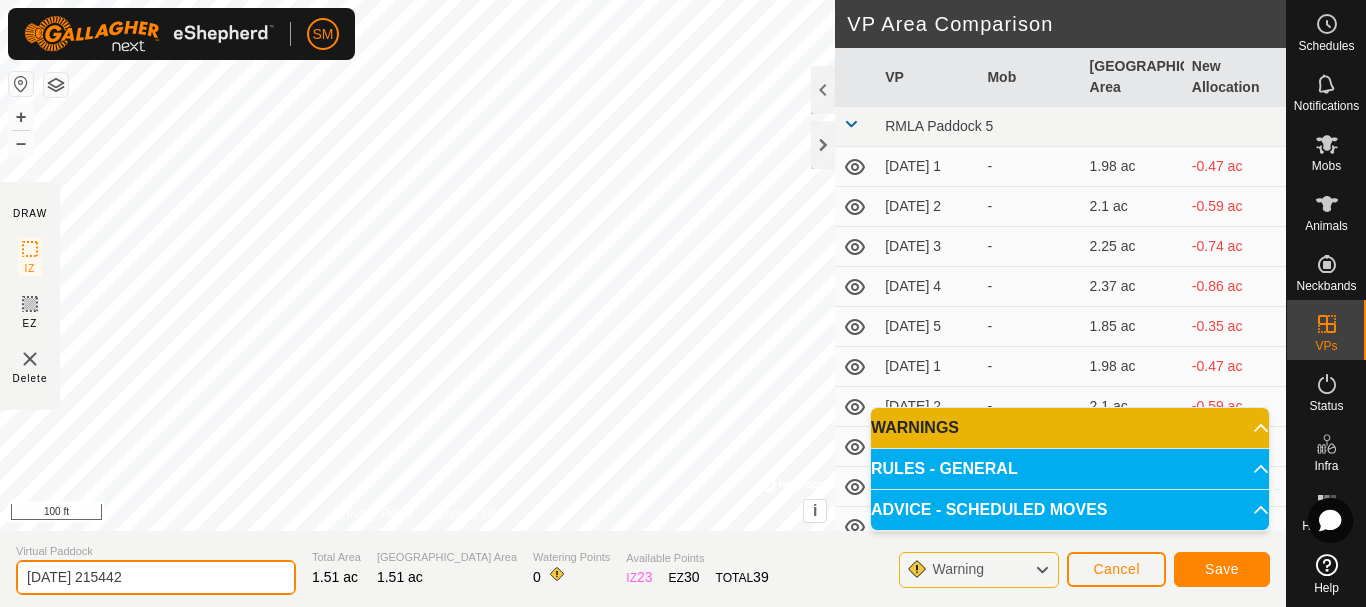 drag, startPoint x: 161, startPoint y: 570, endPoint x: 0, endPoint y: 569, distance: 161.00311 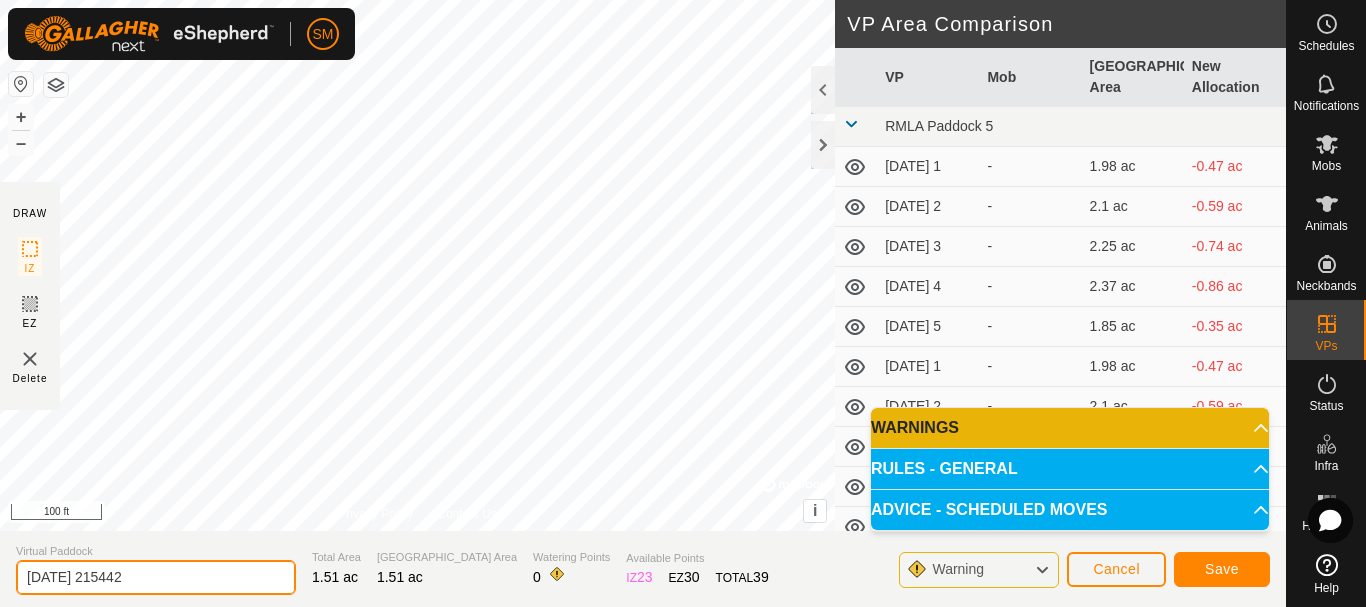 paste on "30 AW" 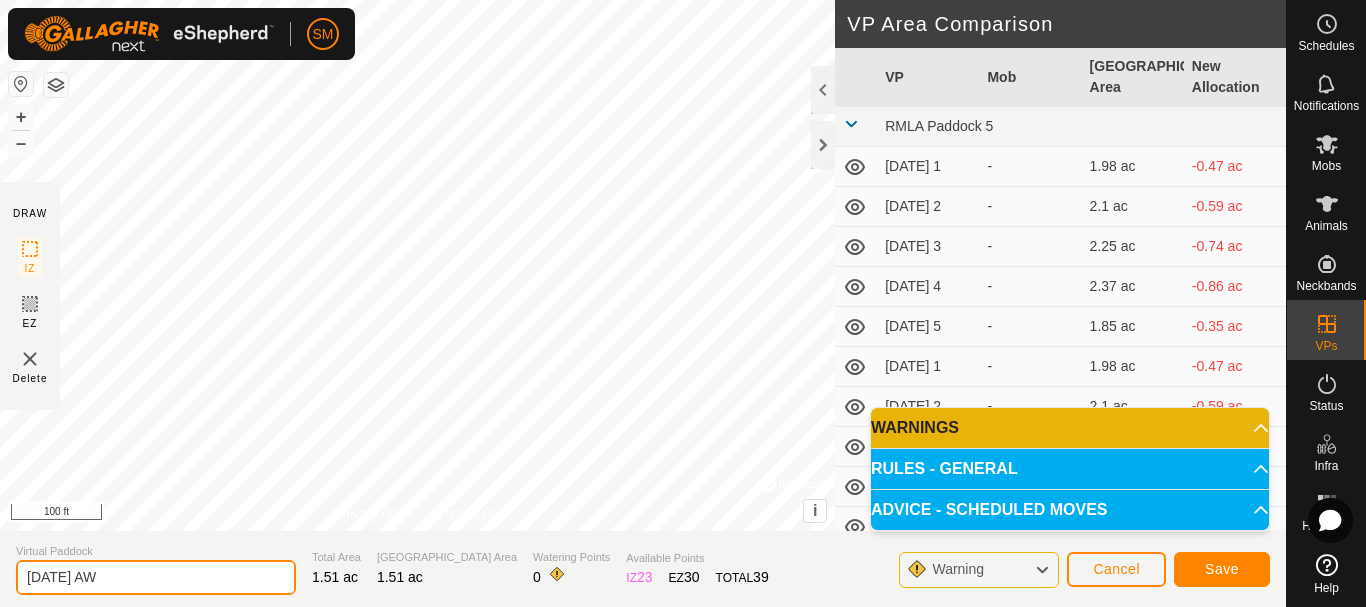 click on "[DATE] AW" 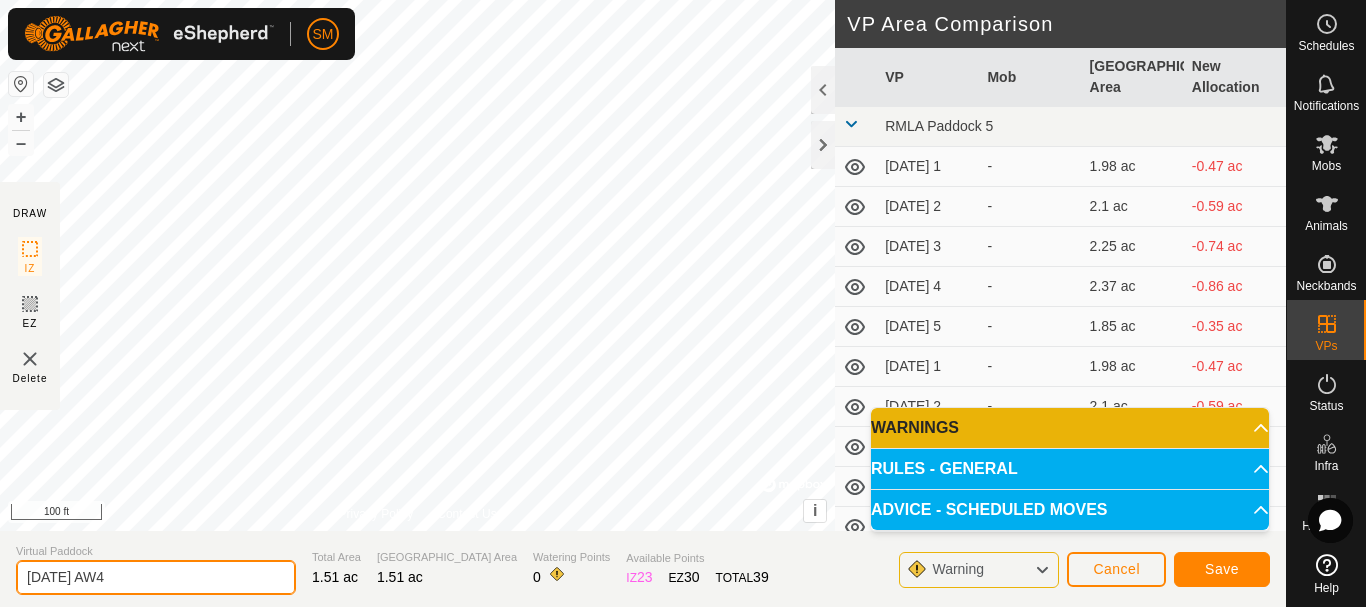 type on "[DATE] AW4" 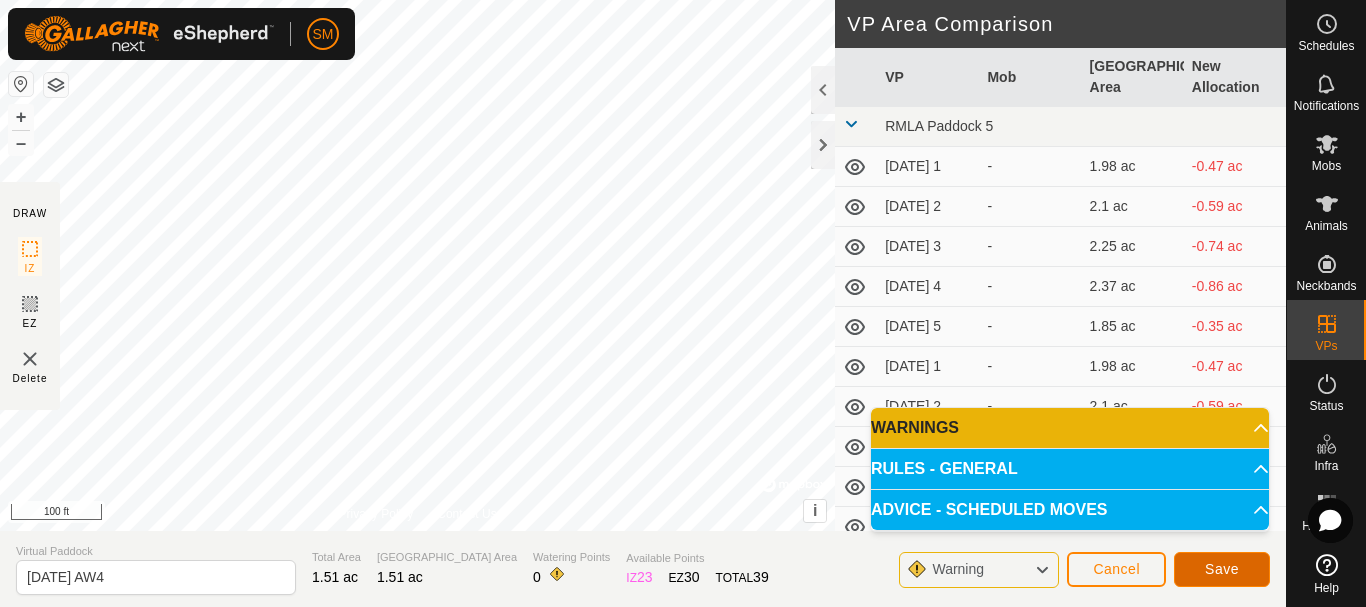 click on "Save" 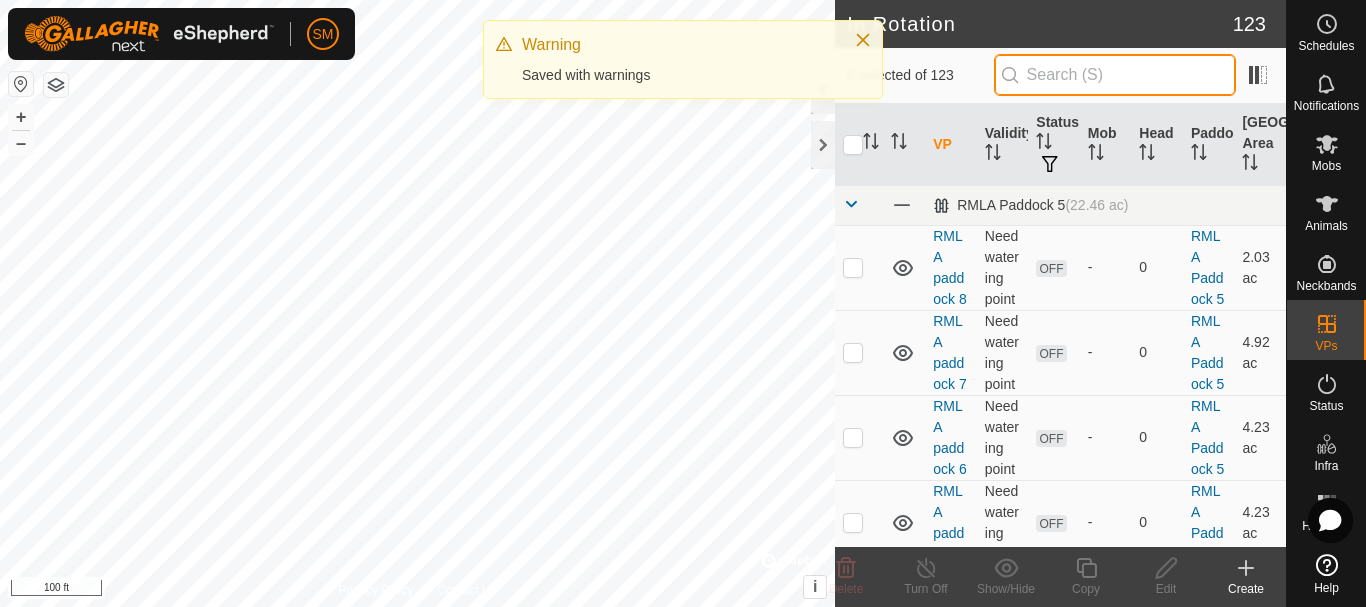click at bounding box center [1115, 75] 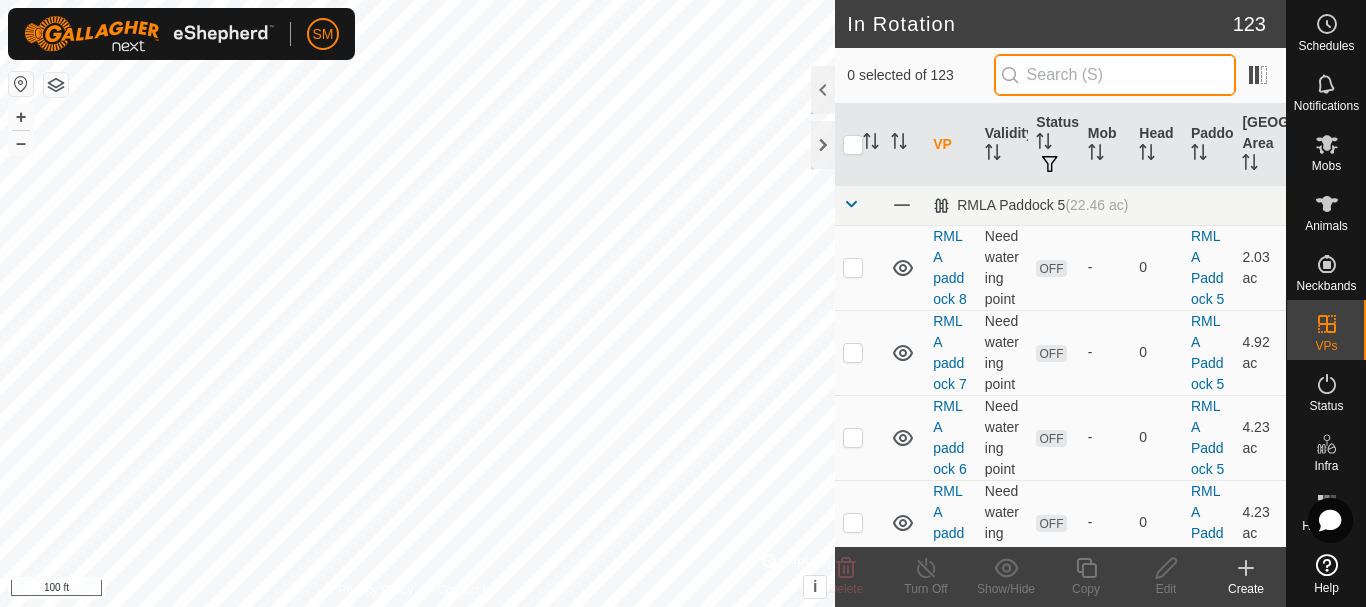 paste on "[DATE] AW" 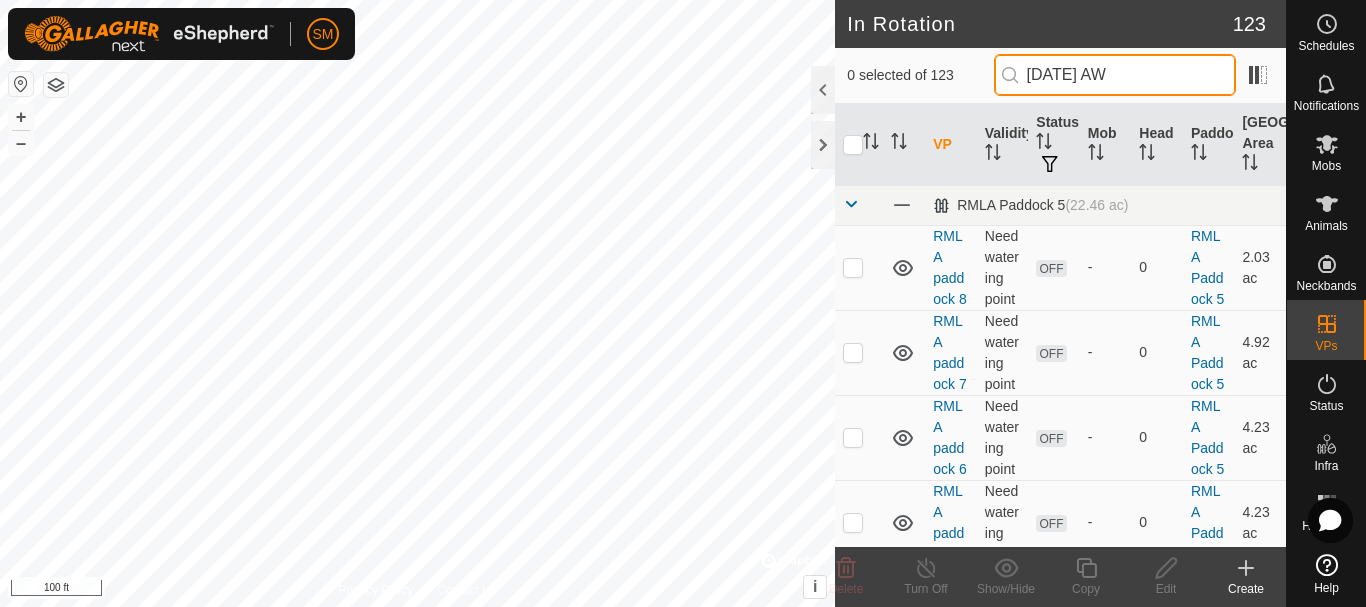 click on "[DATE] AW" at bounding box center (1115, 75) 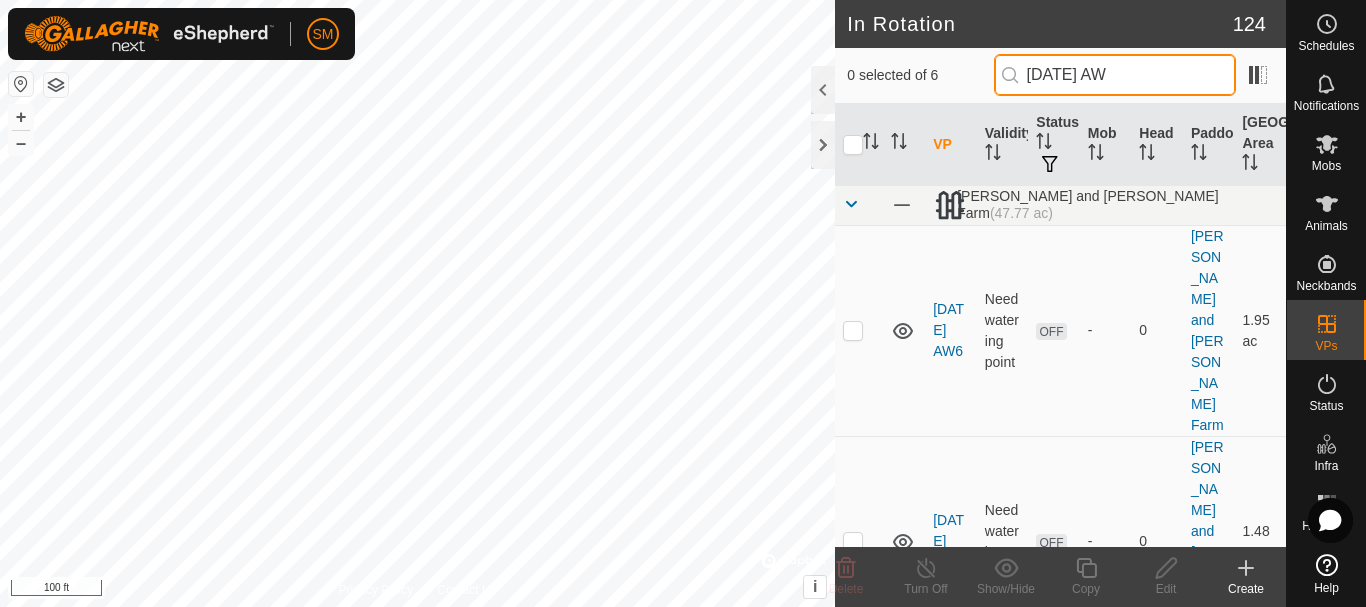 click on "[DATE] AW" at bounding box center [1115, 75] 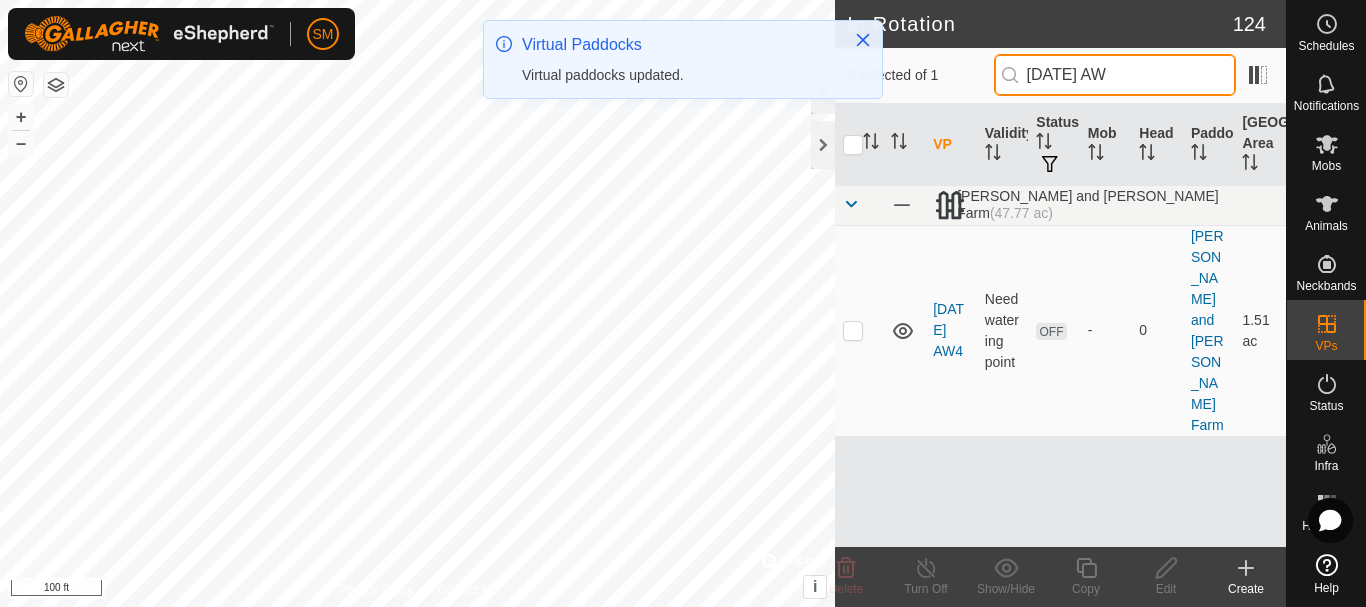 drag, startPoint x: 1144, startPoint y: 73, endPoint x: 1007, endPoint y: 74, distance: 137.00365 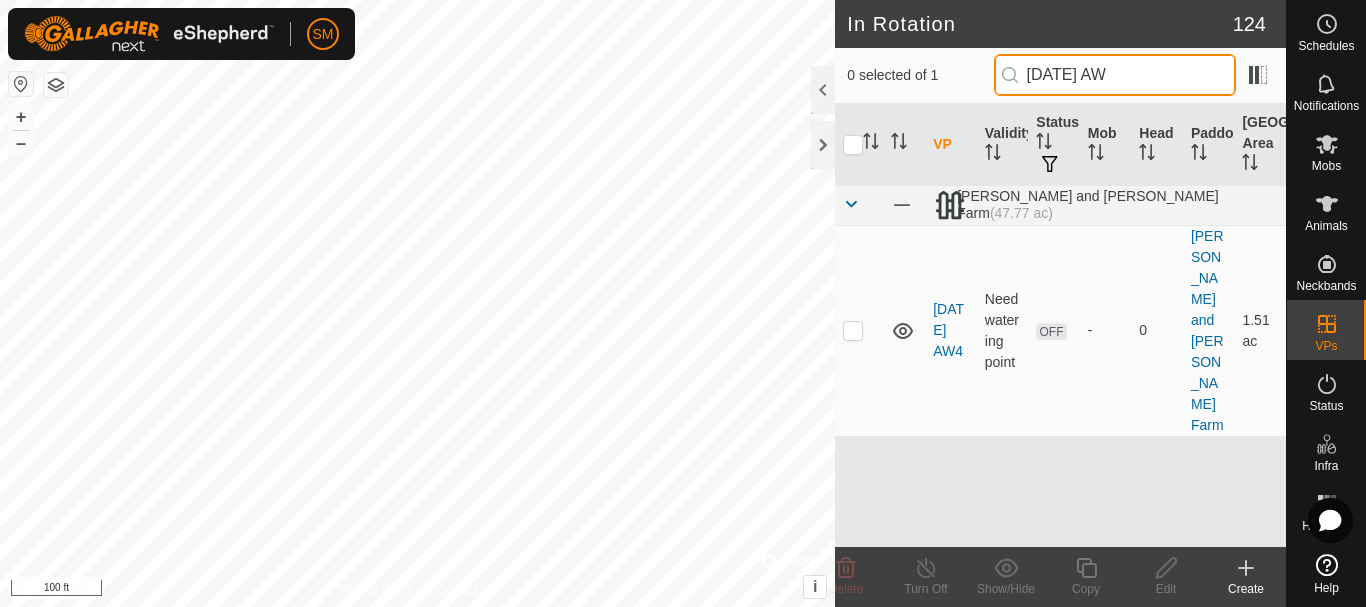 click on "[DATE] AW" at bounding box center (1115, 75) 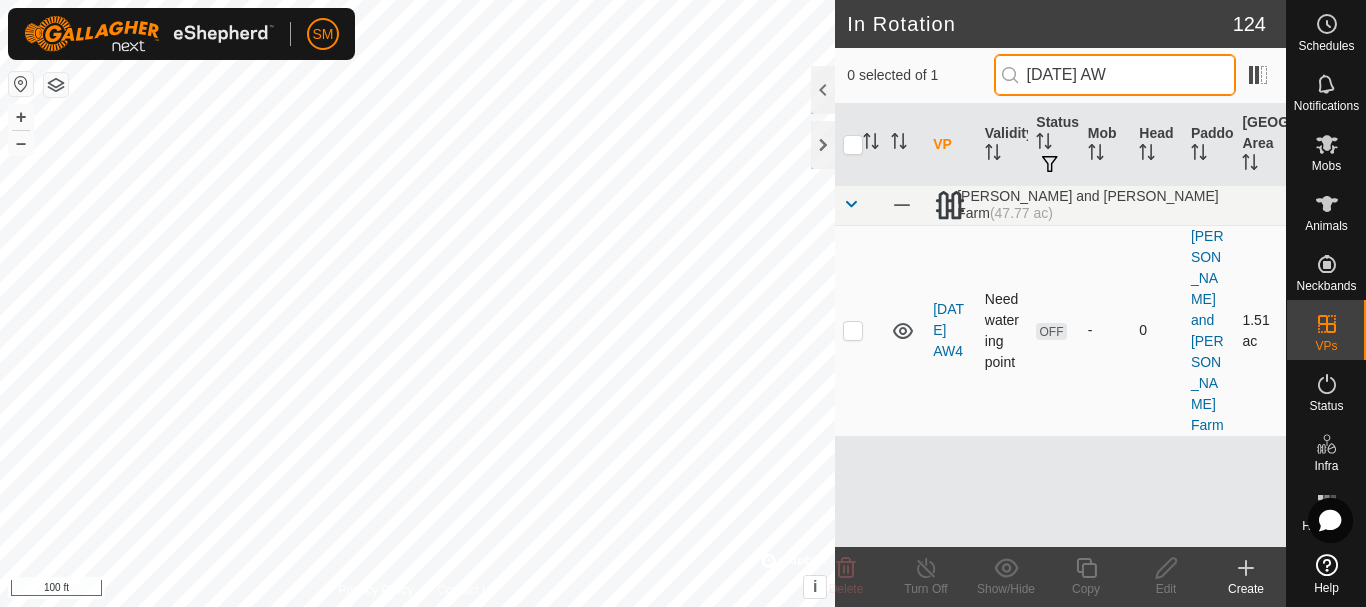 type on "[DATE] AW" 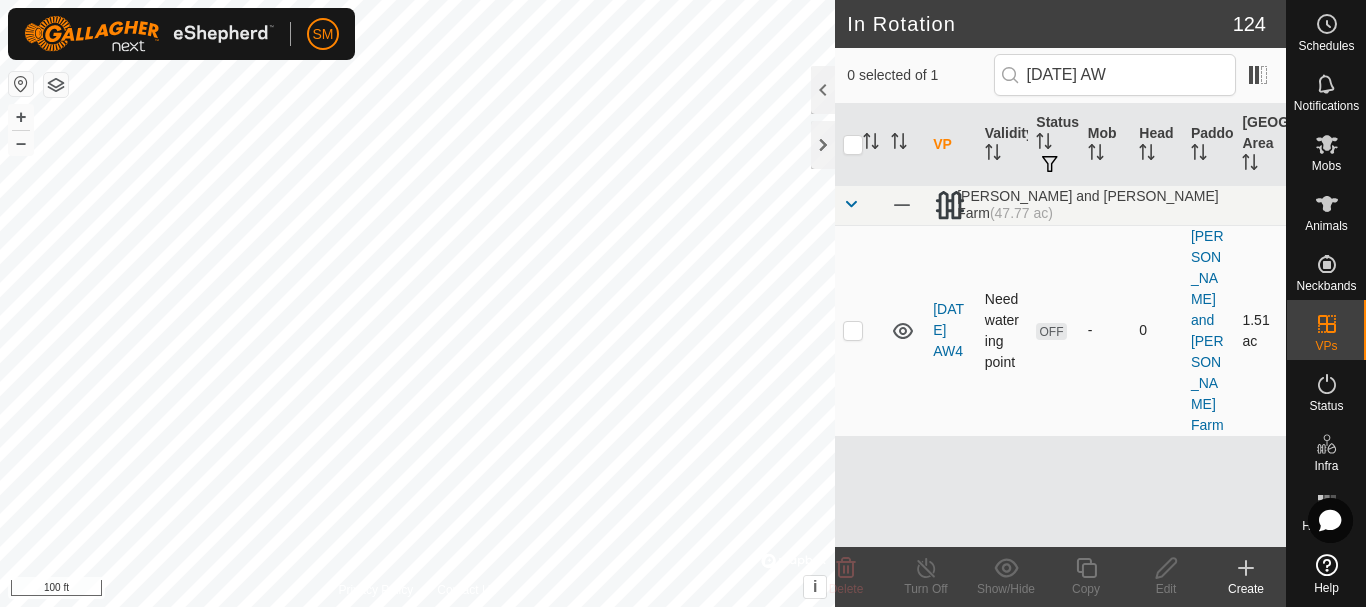 click at bounding box center (853, 330) 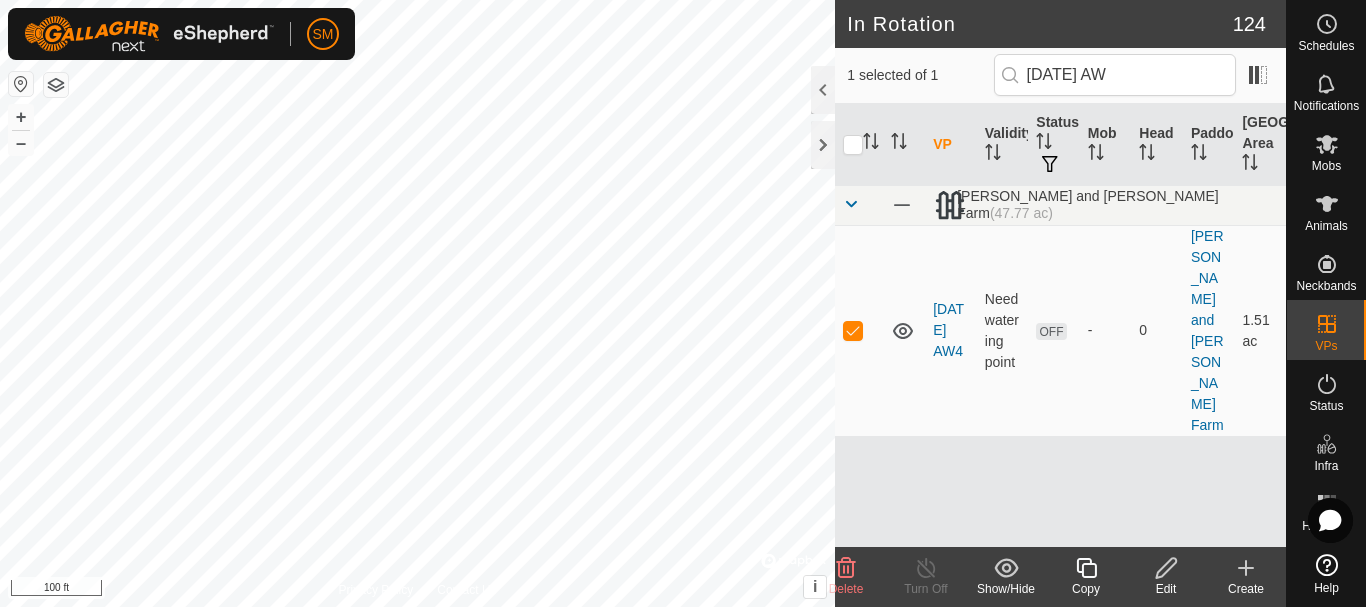 click on "Copy" 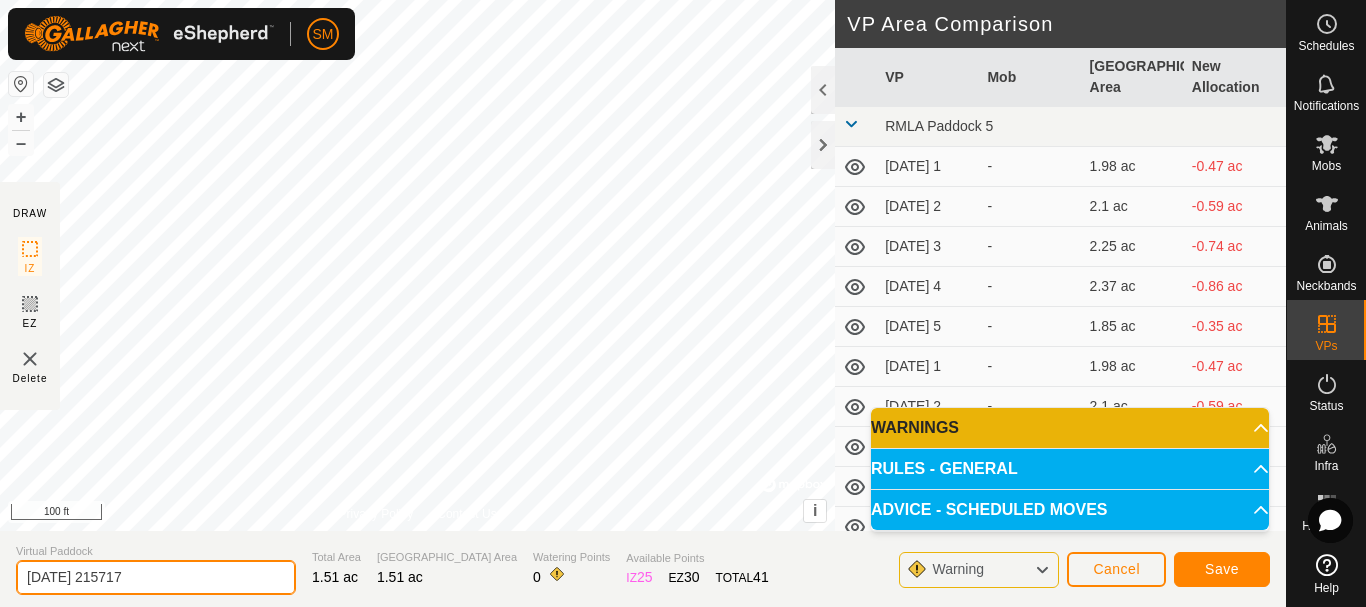 drag, startPoint x: 146, startPoint y: 575, endPoint x: 0, endPoint y: 585, distance: 146.34207 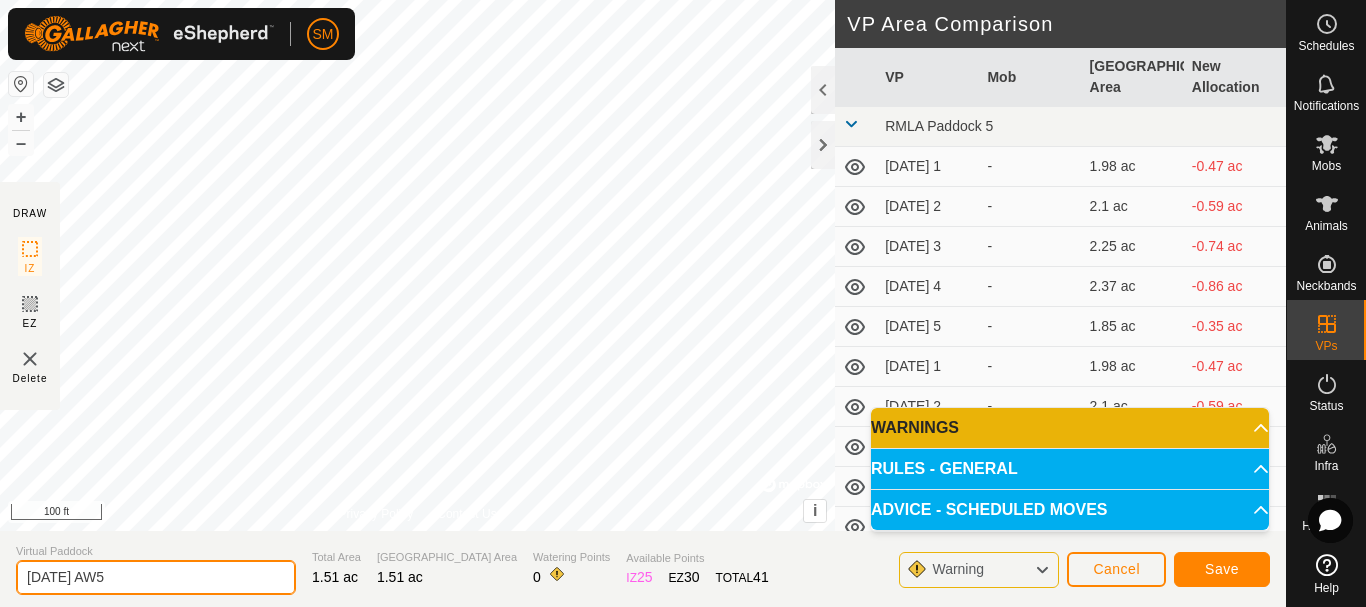 type on "[DATE] AW5" 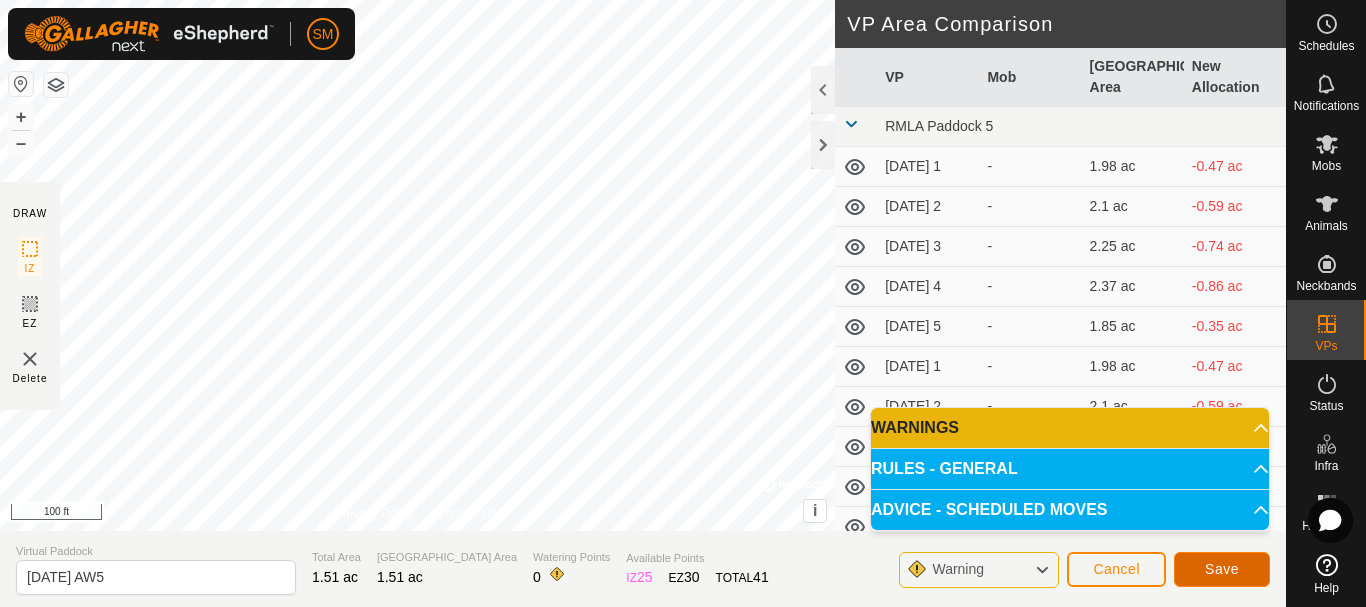 click on "Save" 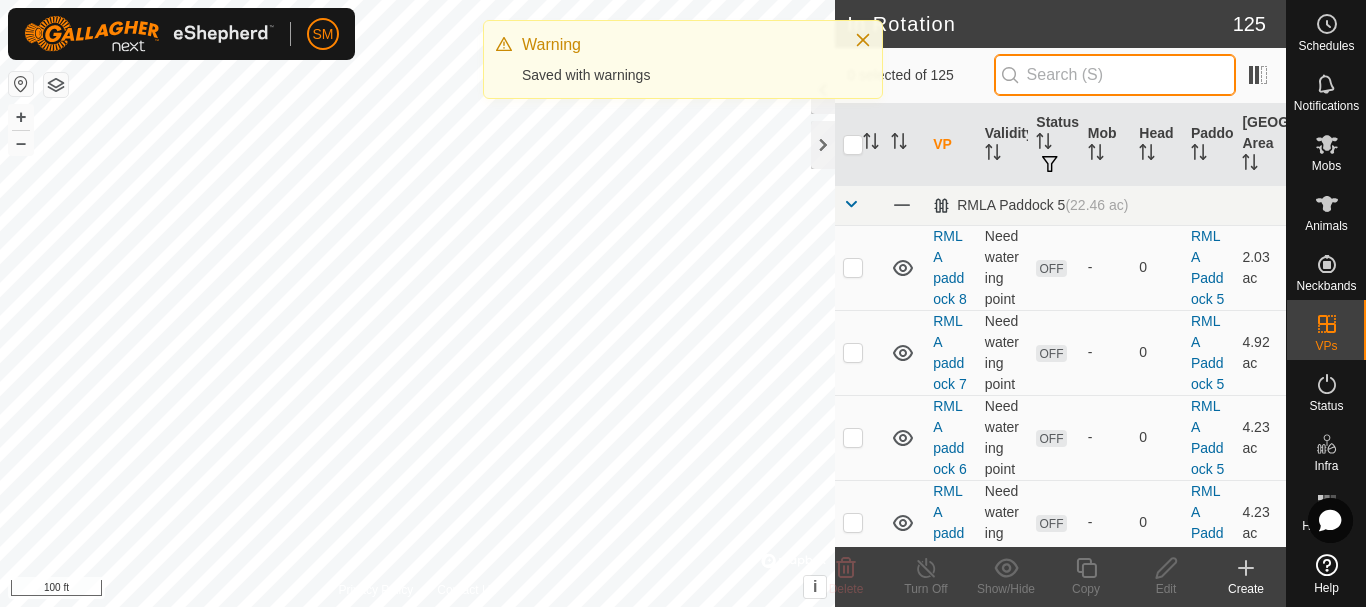 click at bounding box center [1115, 75] 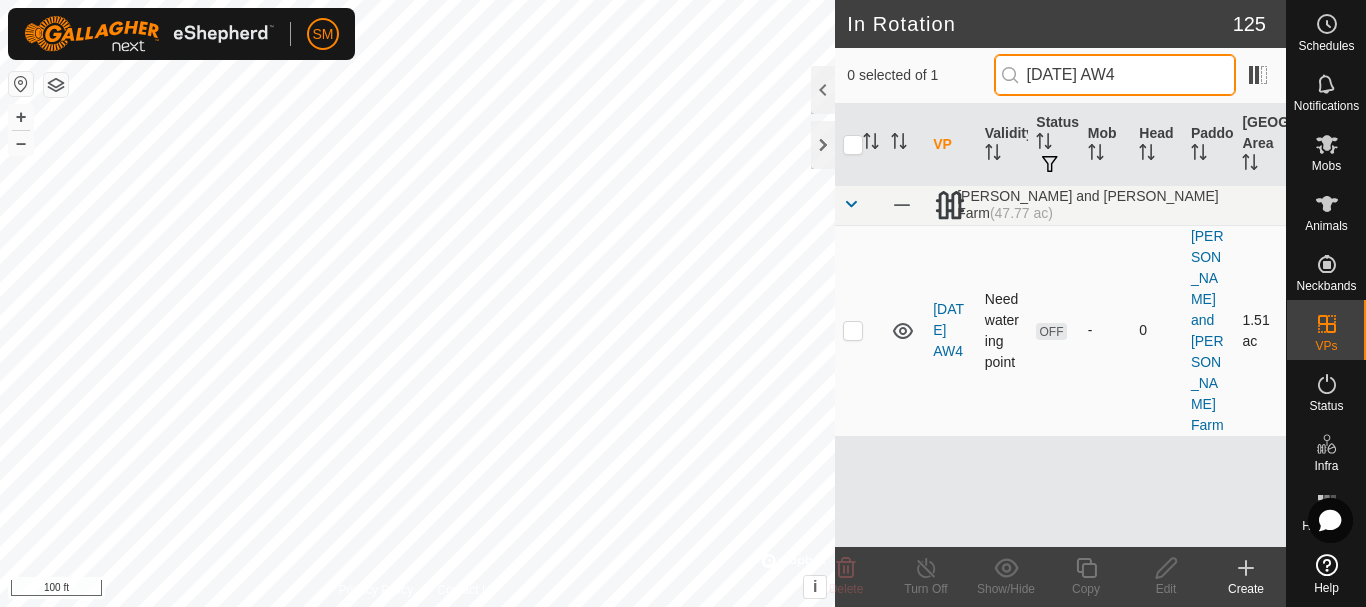 type on "[DATE] AW4" 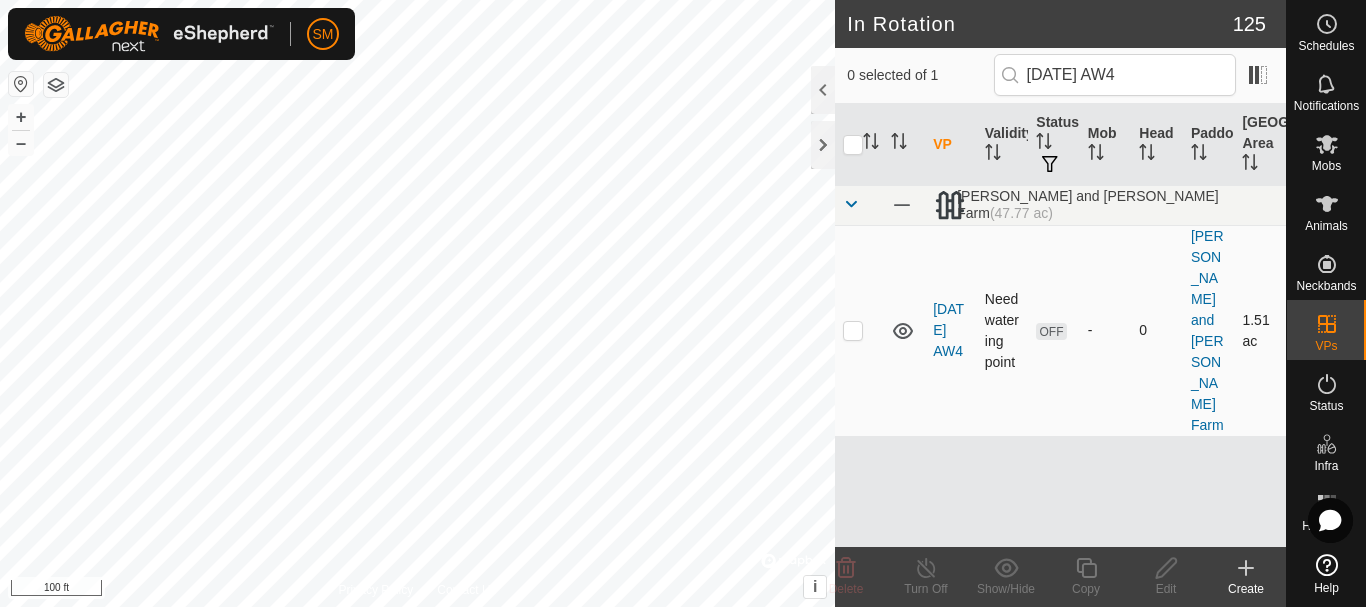 click at bounding box center (853, 330) 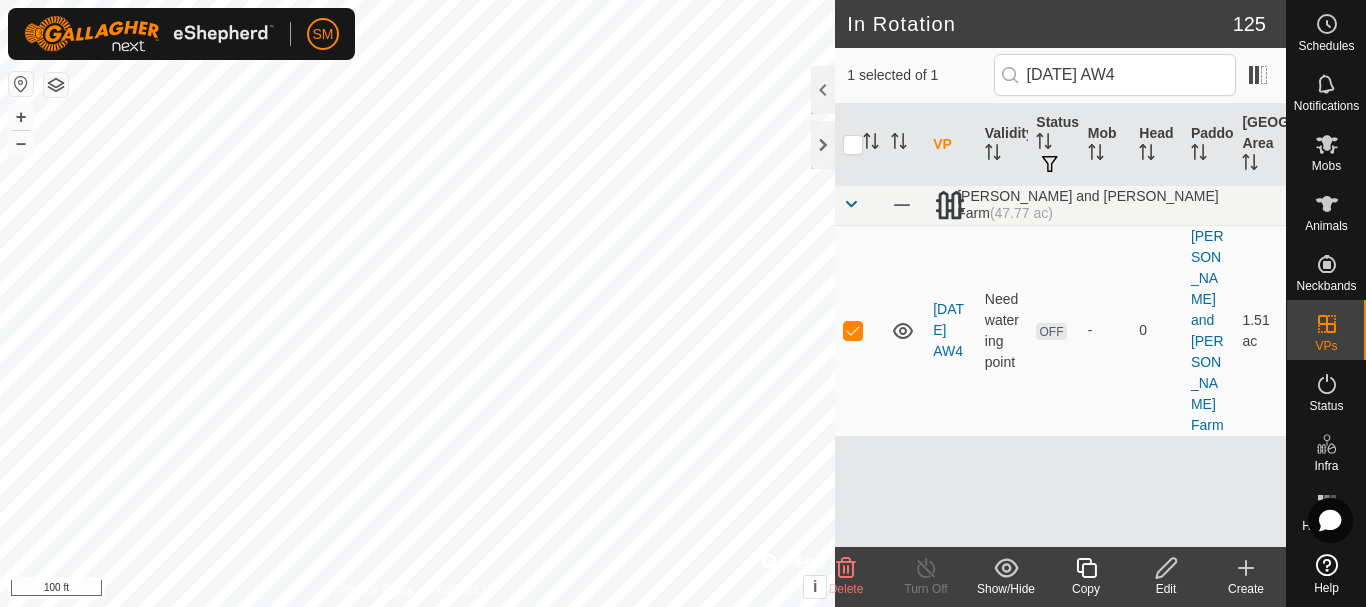 click 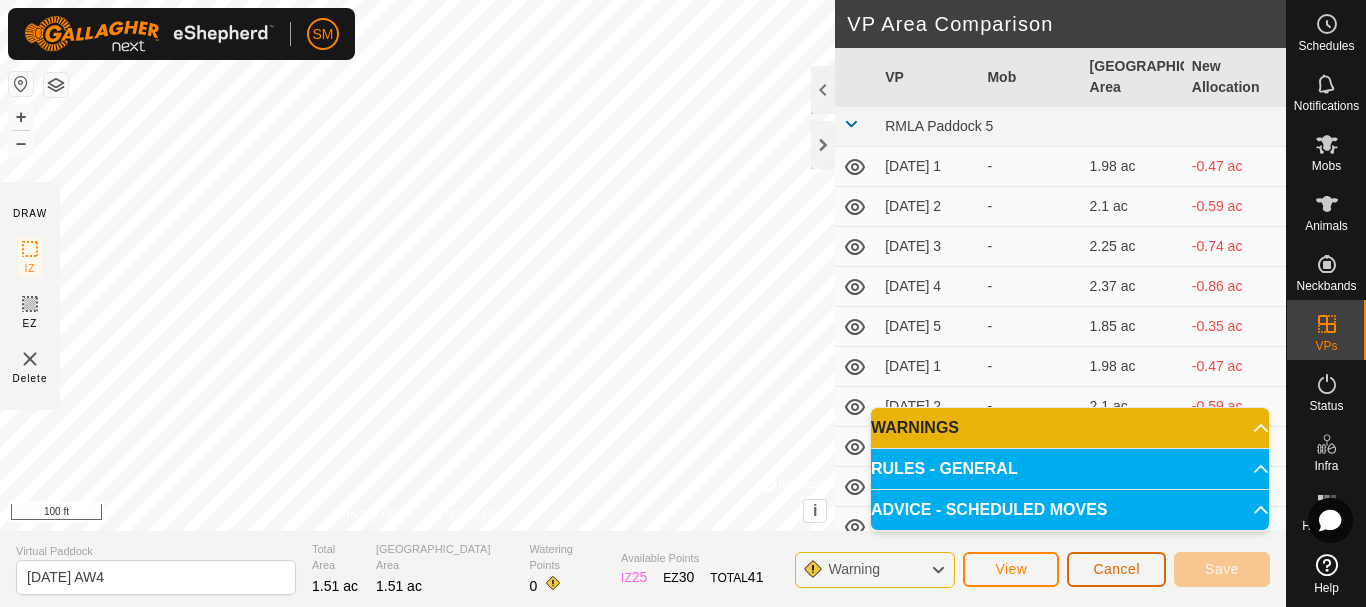 click on "Cancel" 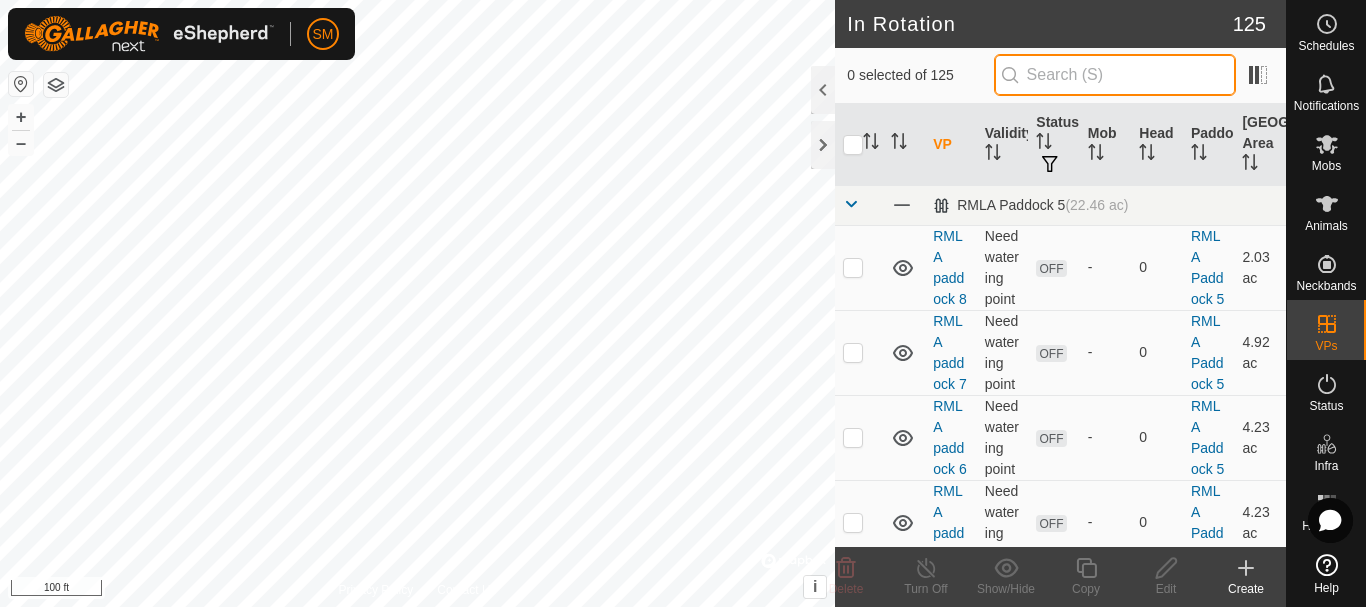 click at bounding box center [1115, 75] 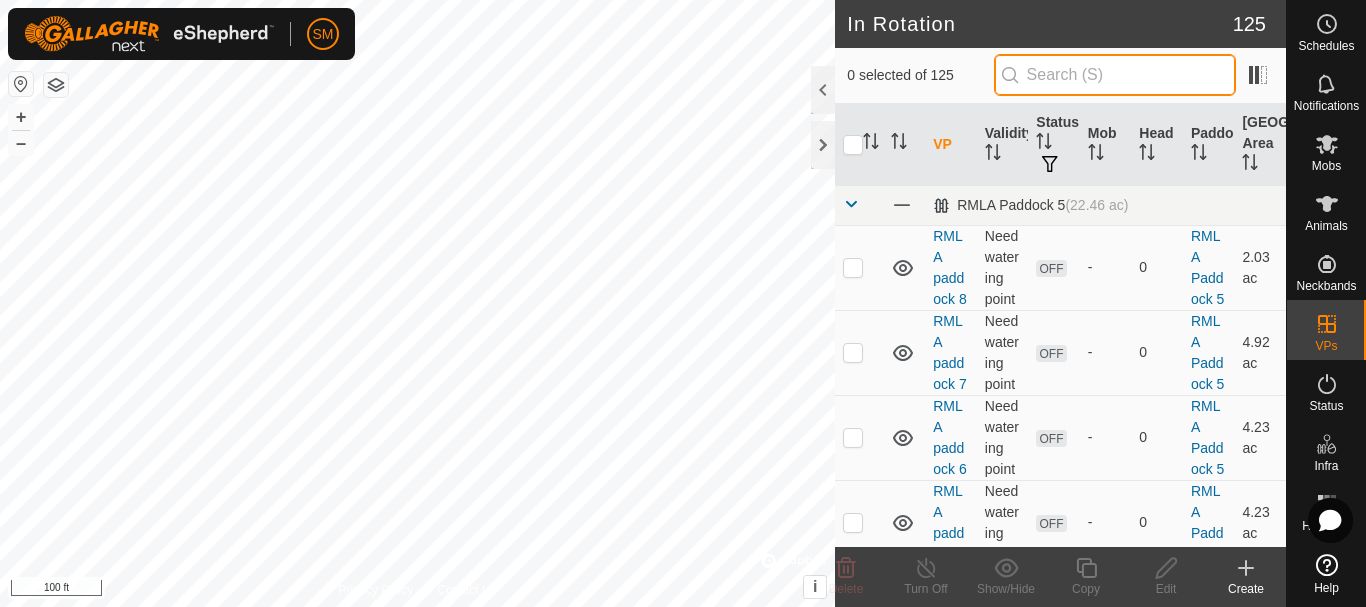 paste on "[DATE] AW" 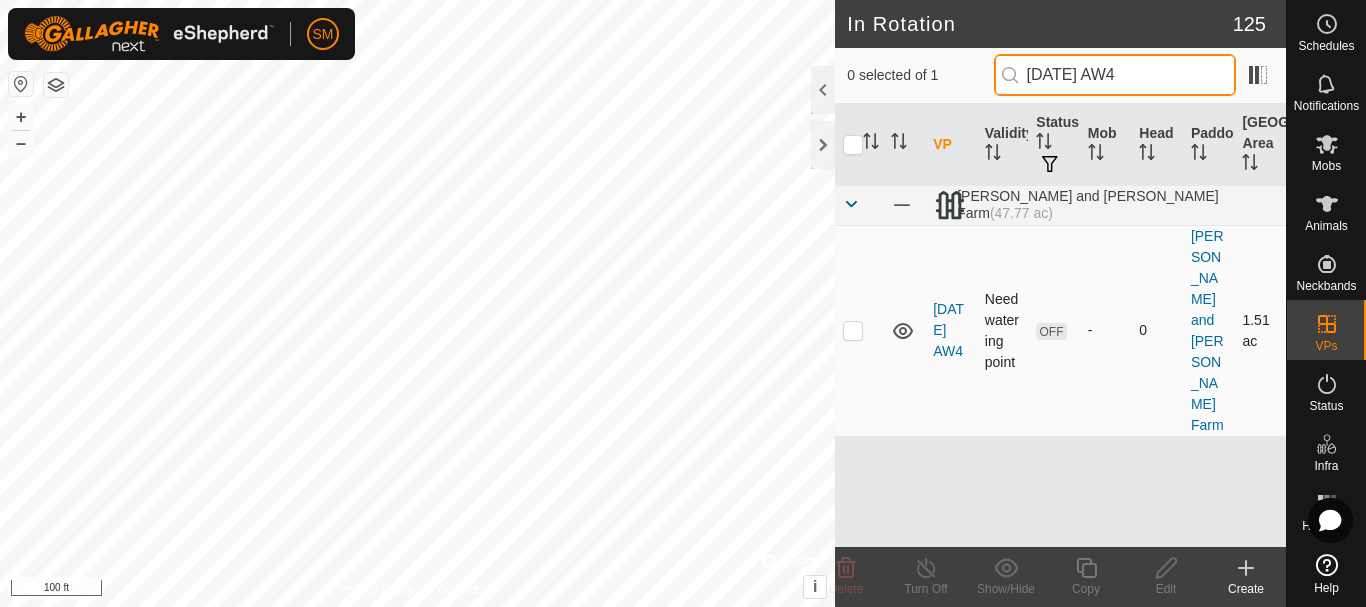 type on "[DATE] AW4" 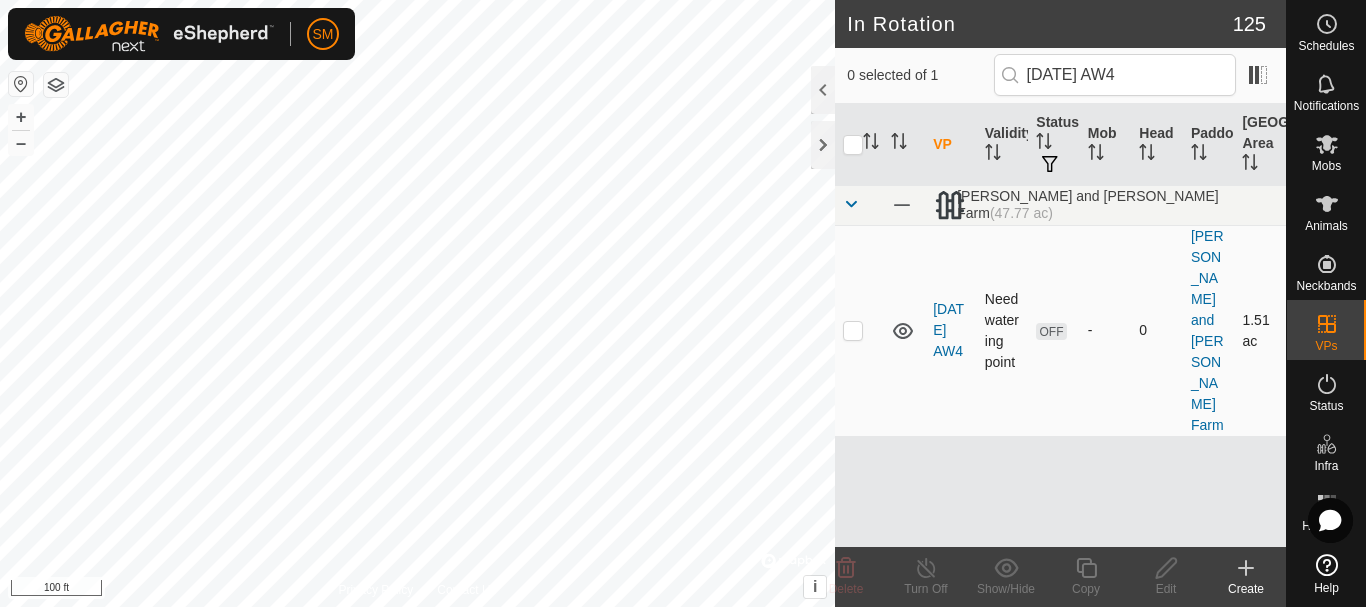 click at bounding box center [859, 330] 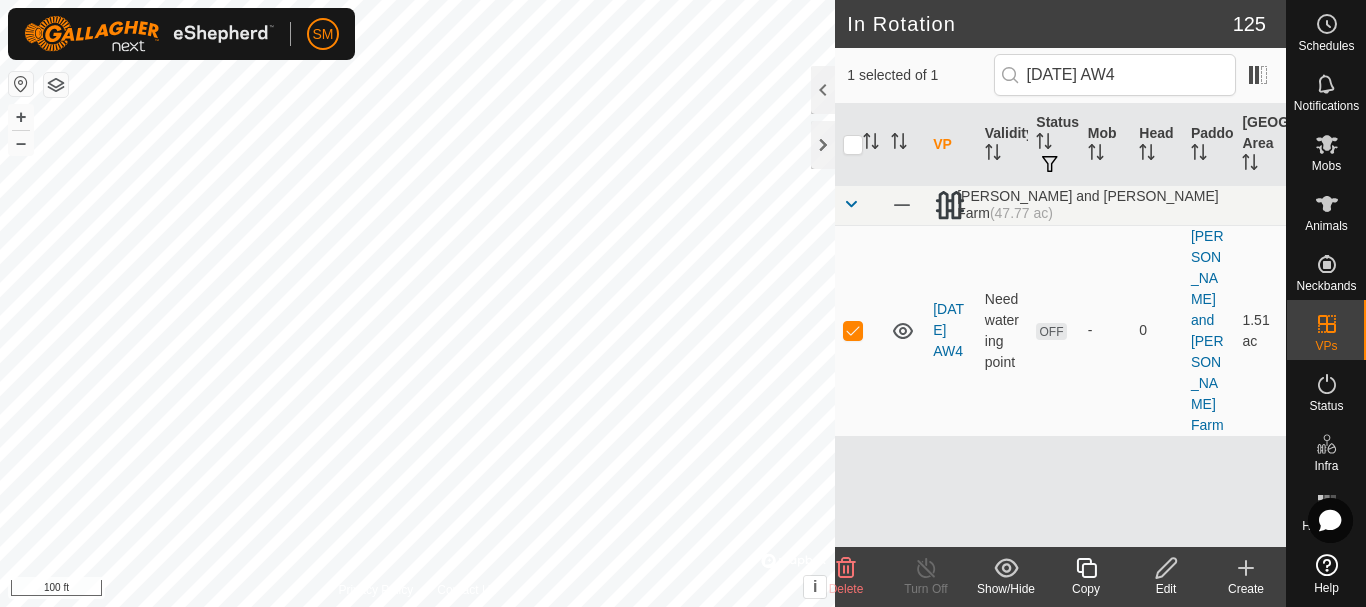 click 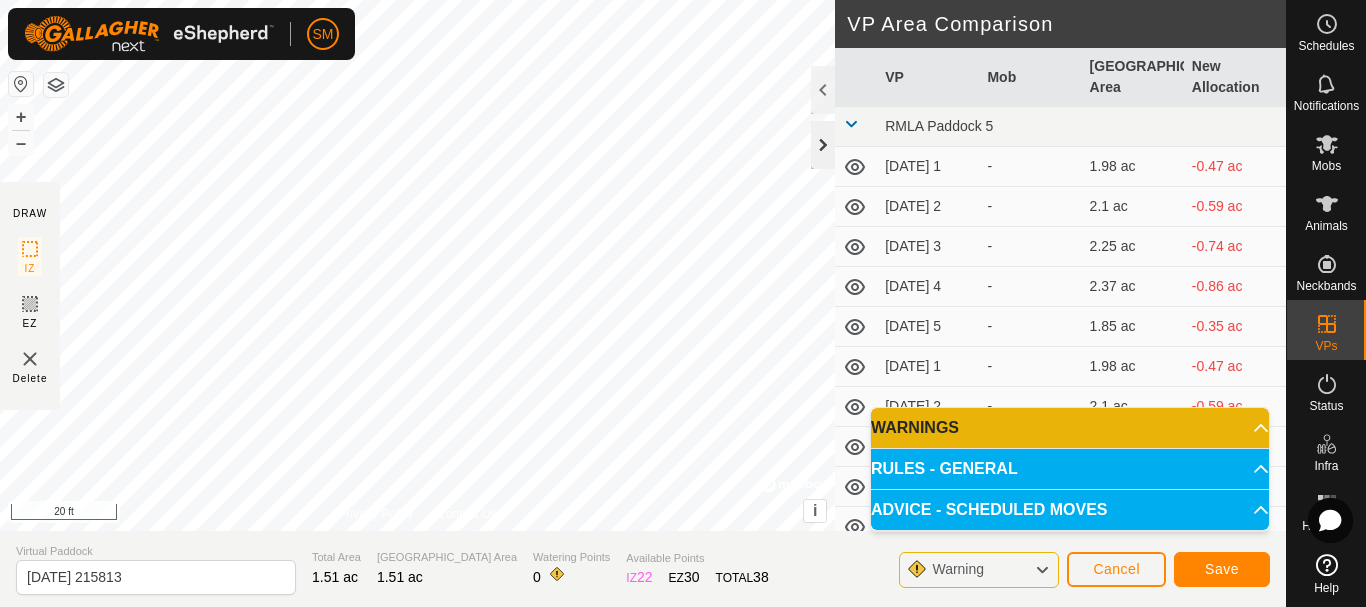 click 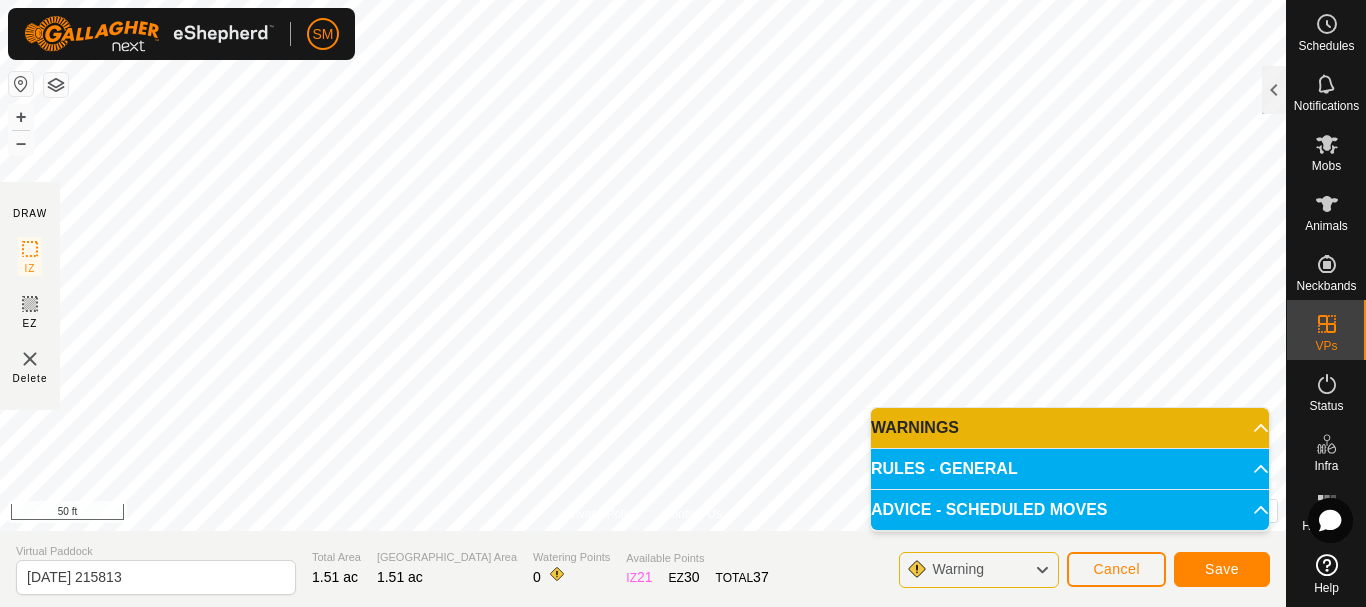 click on "DRAW IZ EZ Delete Privacy Policy Contact Us + – ⇧ i ©  Mapbox , ©  OpenStreetMap ,  Improve this map 50 ft VP Area Comparison     VP   Mob   [GEOGRAPHIC_DATA] Area   New Allocation  RMLA Paddock 5  [DATE] 1  -  1.98 ac  -0.47 ac  [DATE] 2  -  2.1 ac  -0.59 ac  [DATE] 3  -  2.25 ac  -0.74 ac  [DATE] 4  -  2.37 ac  -0.86 ac  [DATE] 5  -  1.85 ac  -0.35 ac  [DATE] 1  -  1.98 ac  -0.47 ac  [DATE] 2  -  2.1 ac  -0.59 ac  [DATE] 3  -  2.22 ac  -0.72 ac  [DATE] 4  -  2.35 ac  -0.84 ac  [DATE] 5  -  1.51 ac   -   [DATE]  -  1.98 ac  -0.47 ac  [DATE] 1  -  1.63 ac  -0.12 ac  [DATE] 2  -  1.73 ac  -0.22 ac  [DATE] 3  -  1.85 ac  -0.35 ac  [DATE] 4  -  1.98 ac  -0.47 ac  [DATE] 5  -  1.48 ac  +0.02 ac  [DATE]  -  1.95 ac  -0.44 ac  [DATE] 1  -  1.58 ac  -0.07 ac  [DATE] 2  -  1.71 ac  -0.2 ac  [DATE] 3  -  1.83 ac  -0.32 ac  [DATE] 4  -  1.95 ac  -0.44 ac  [DATE] 5  -  1.43 ac  +0.07 ac  [DATE]  -  1.95 ac  -0.44 ac  [DATE] 1  -" 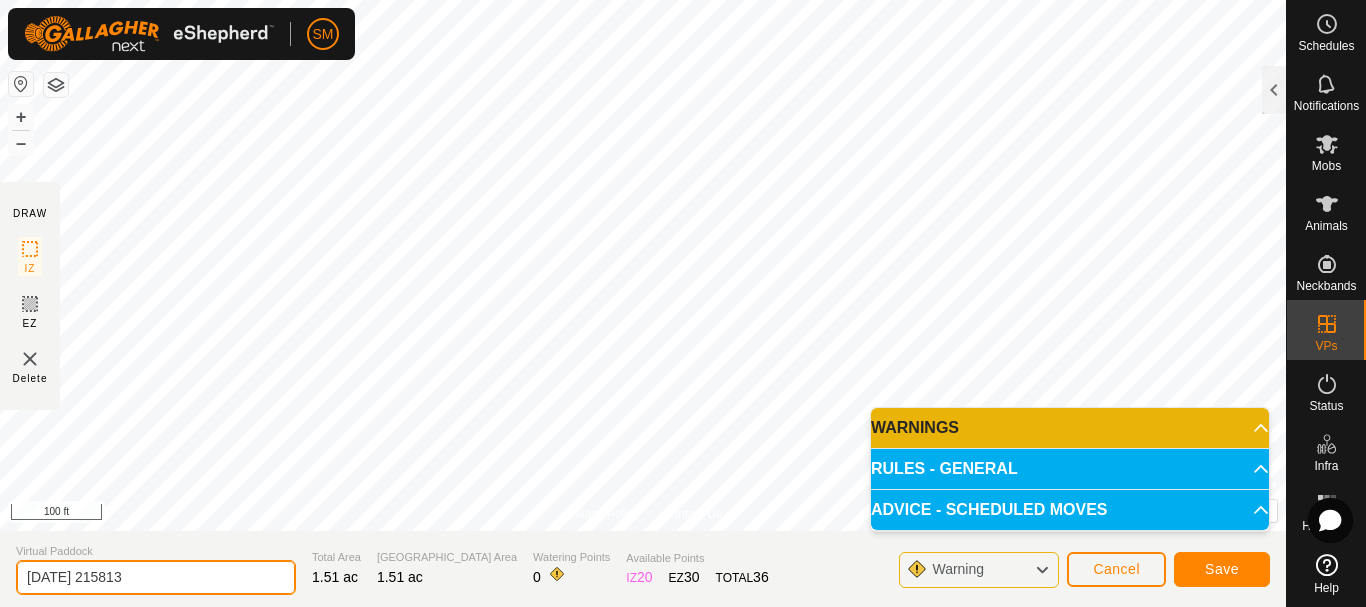 drag, startPoint x: 189, startPoint y: 576, endPoint x: 0, endPoint y: 576, distance: 189 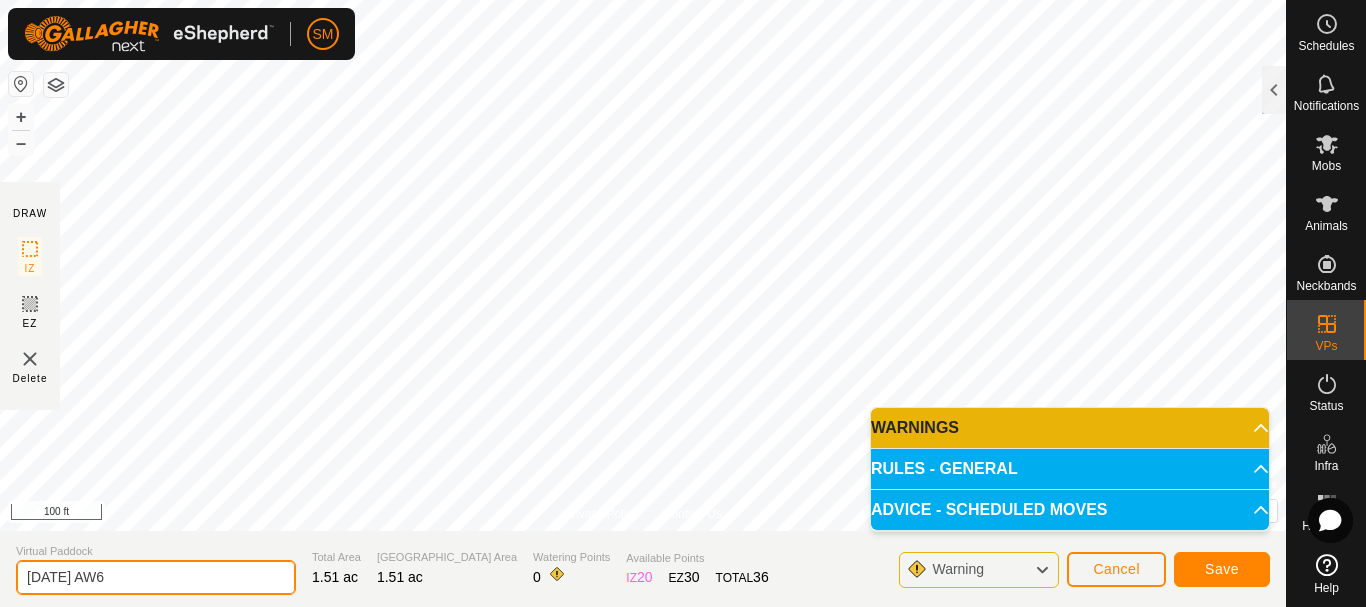 type on "[DATE] AW6" 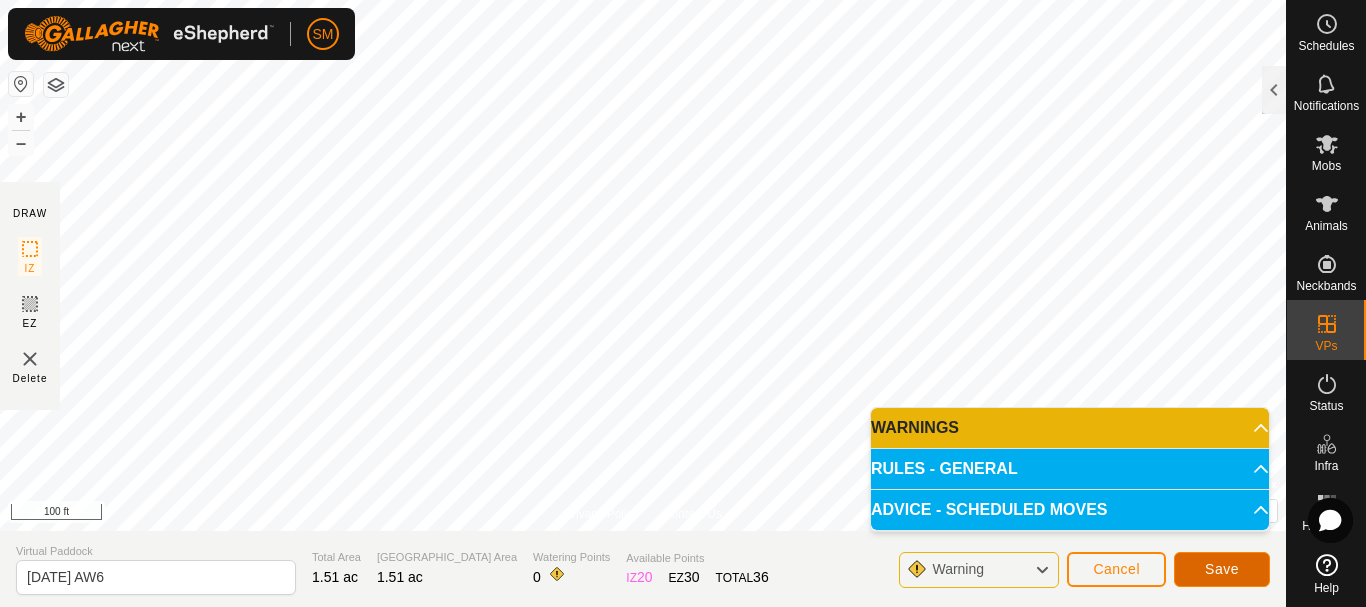 click on "Save" 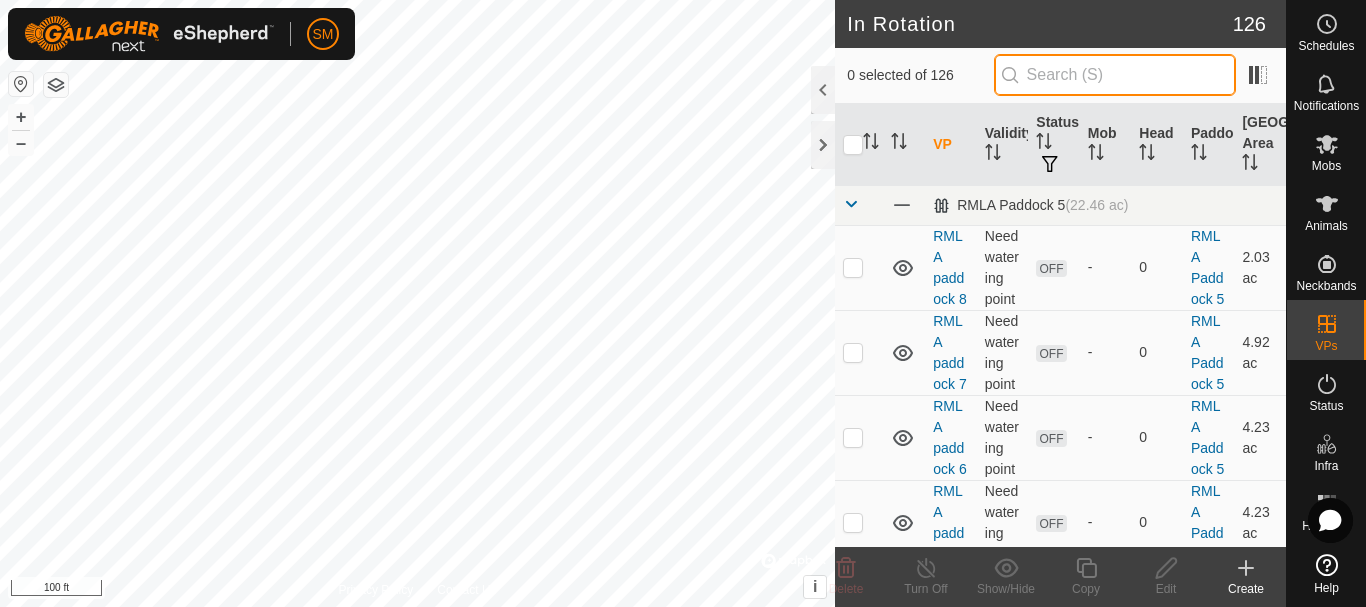 click at bounding box center [1115, 75] 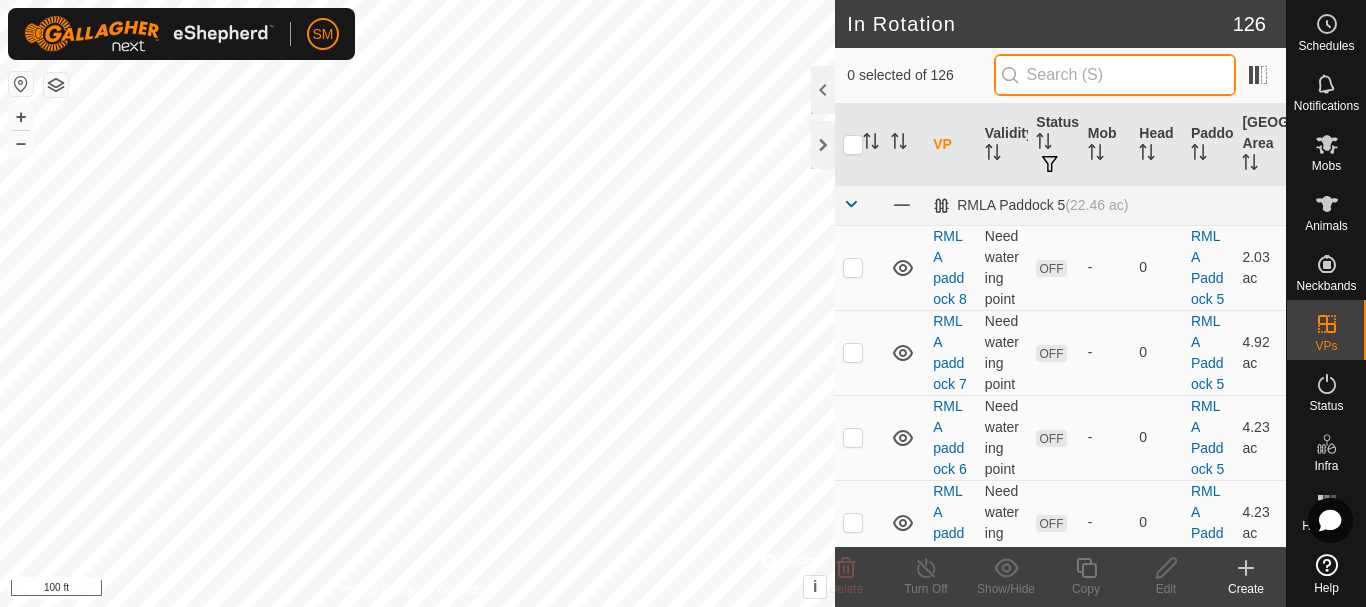 paste on "[DATE] AW" 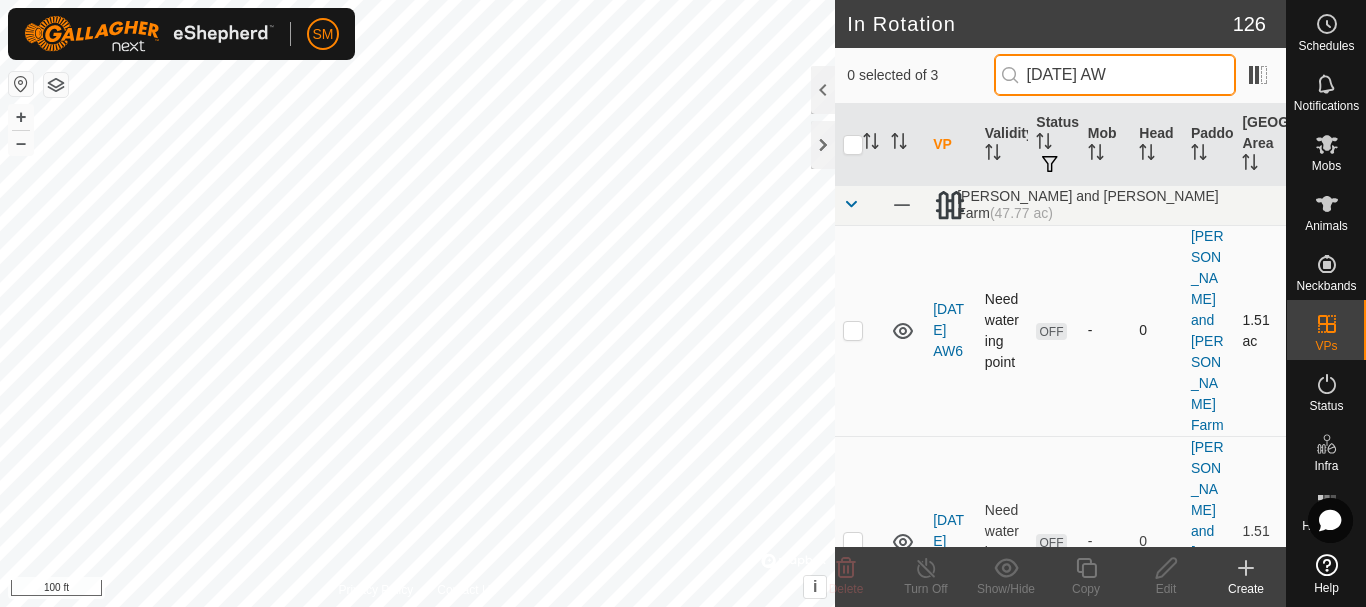 type on "[DATE] AW" 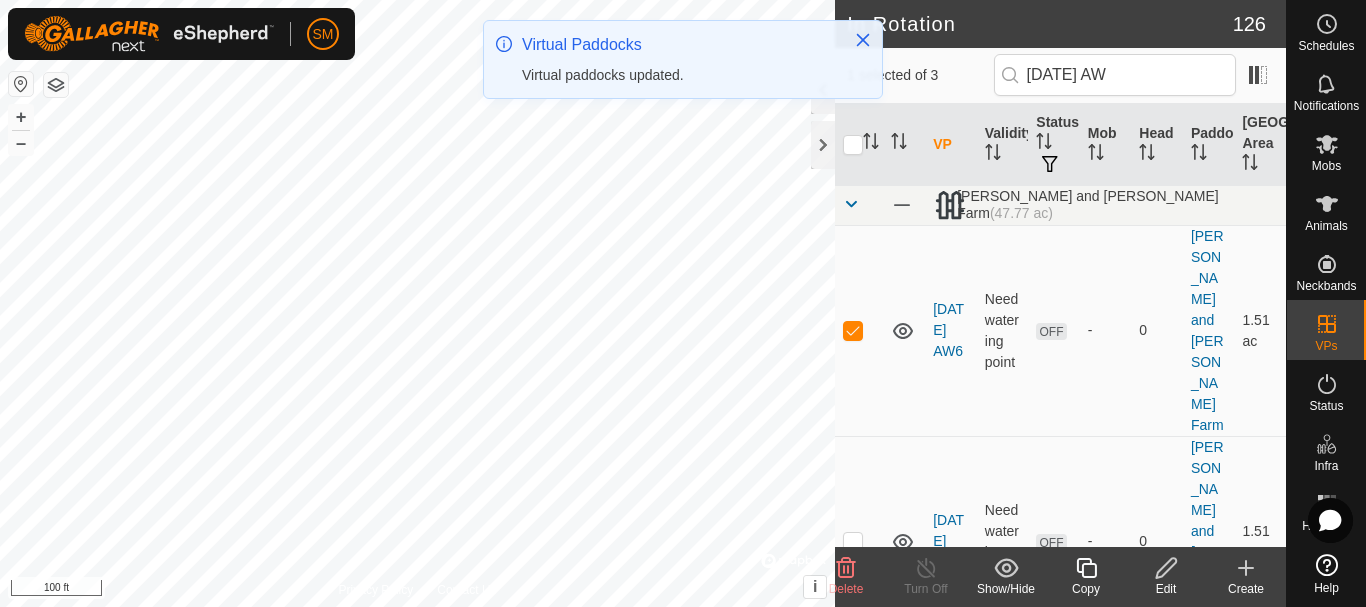 click on "Copy" 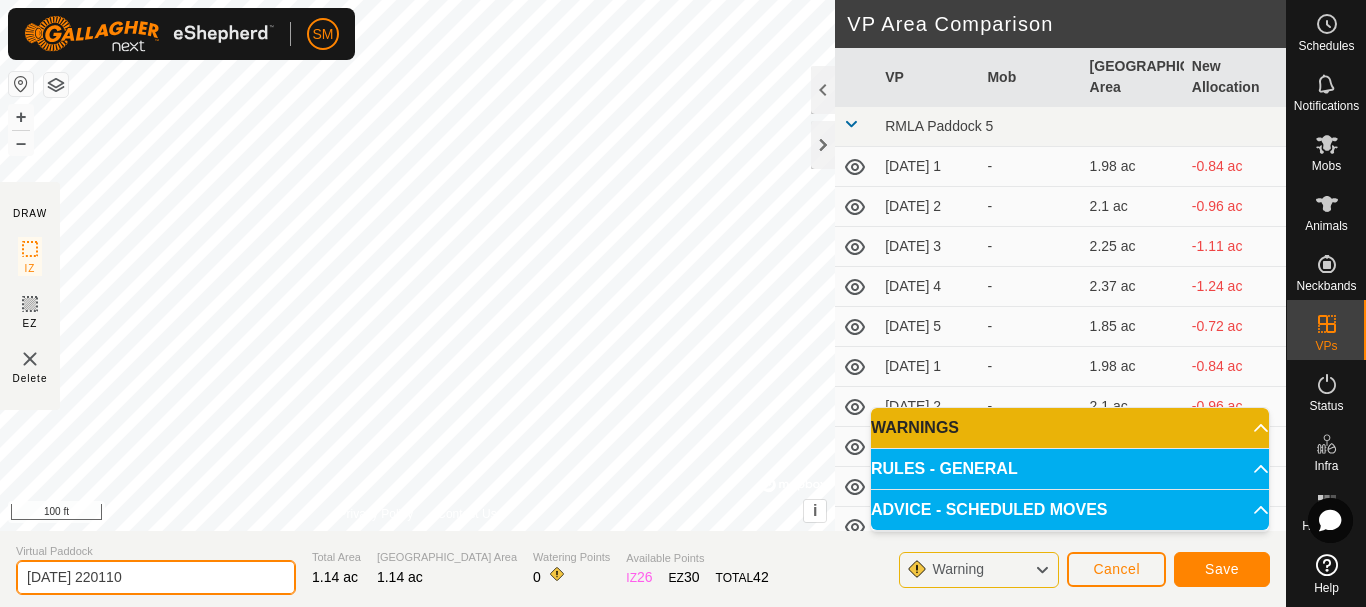 drag, startPoint x: 90, startPoint y: 587, endPoint x: 0, endPoint y: 589, distance: 90.02222 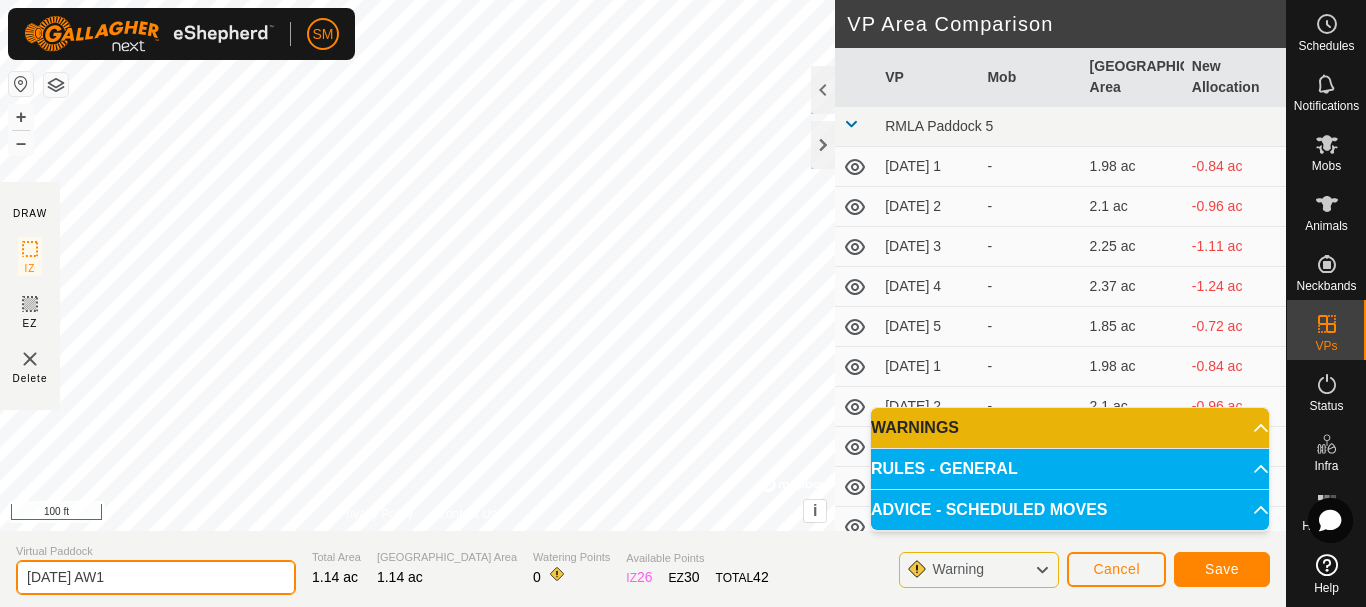 type on "[DATE] AW1" 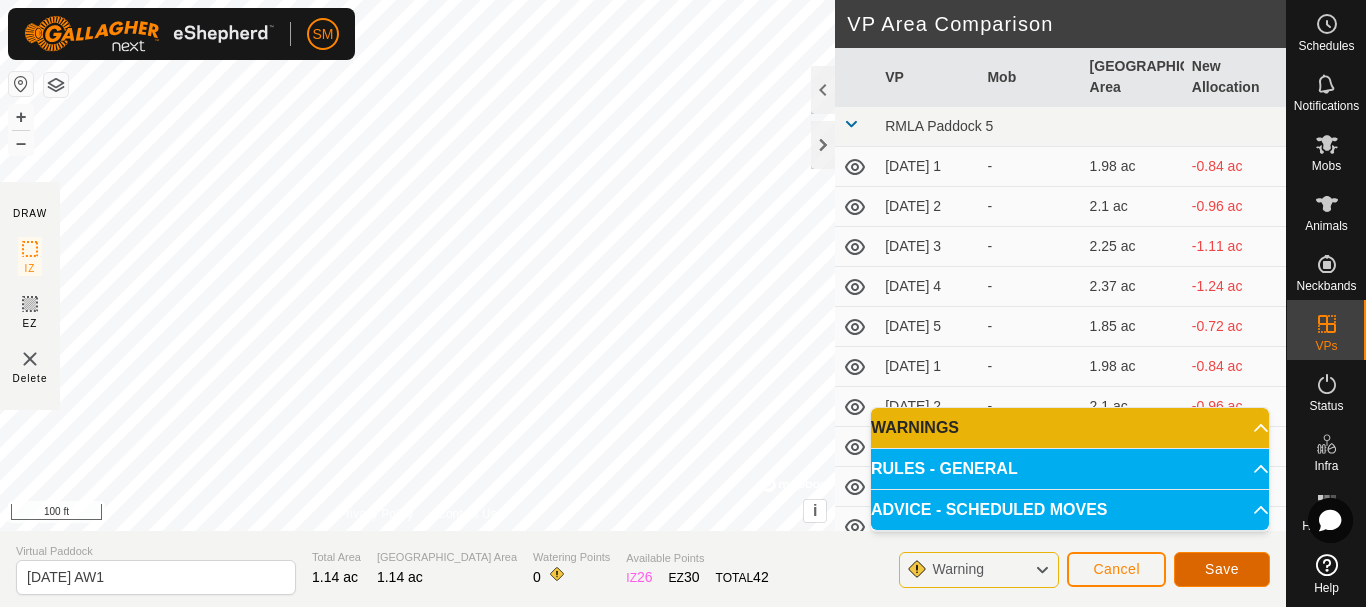 click on "Save" 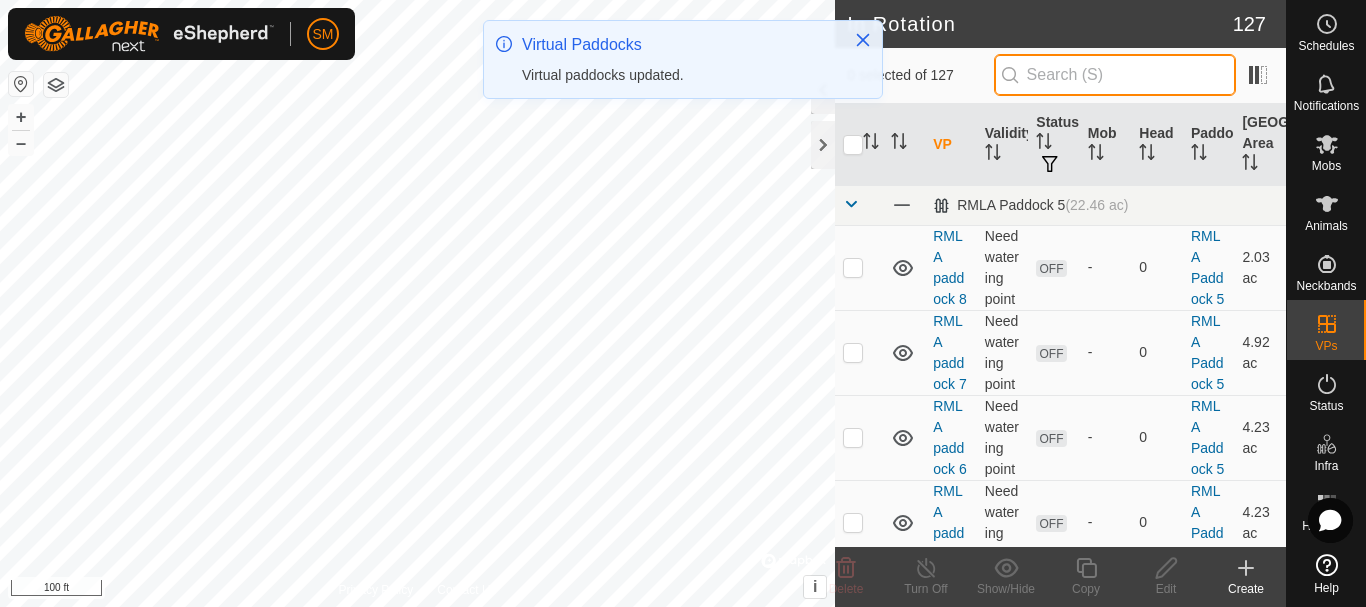 click at bounding box center (1115, 75) 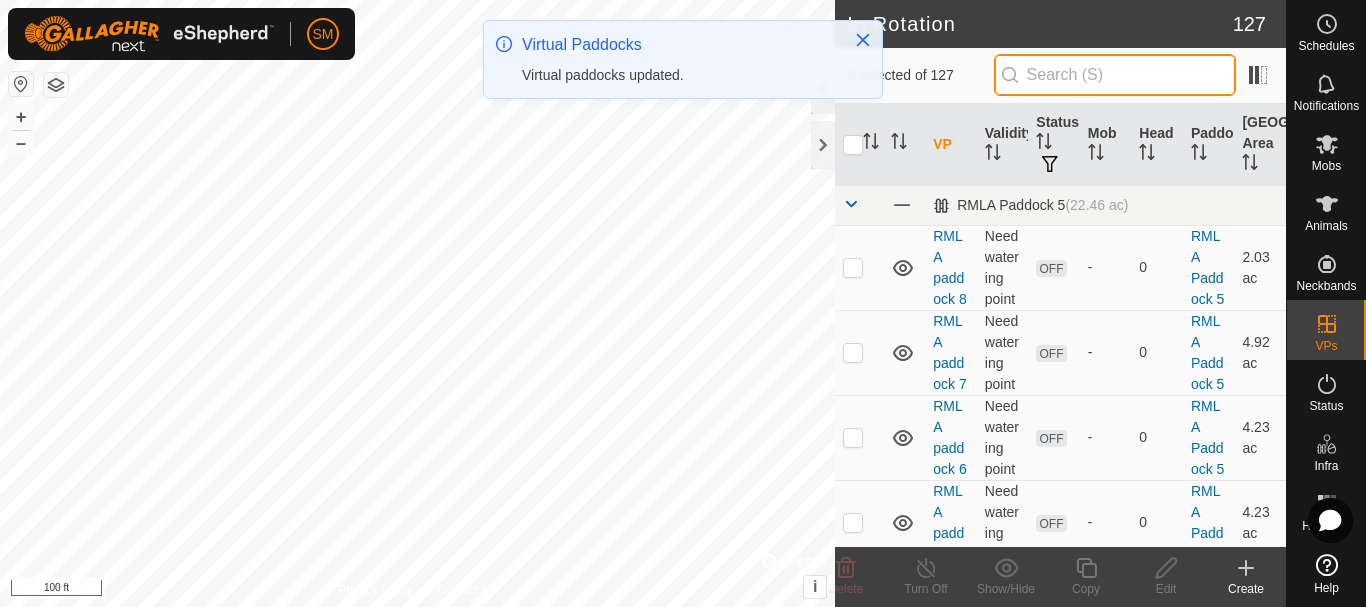 paste on "[DATE] AW" 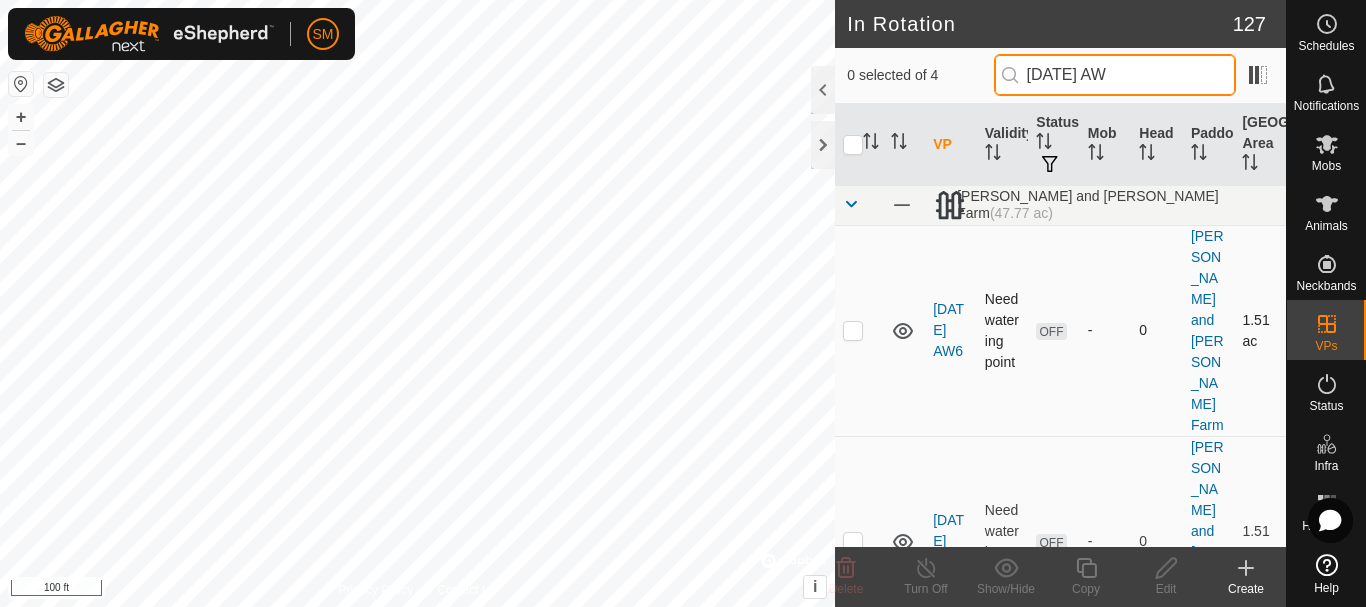 type on "[DATE] AW" 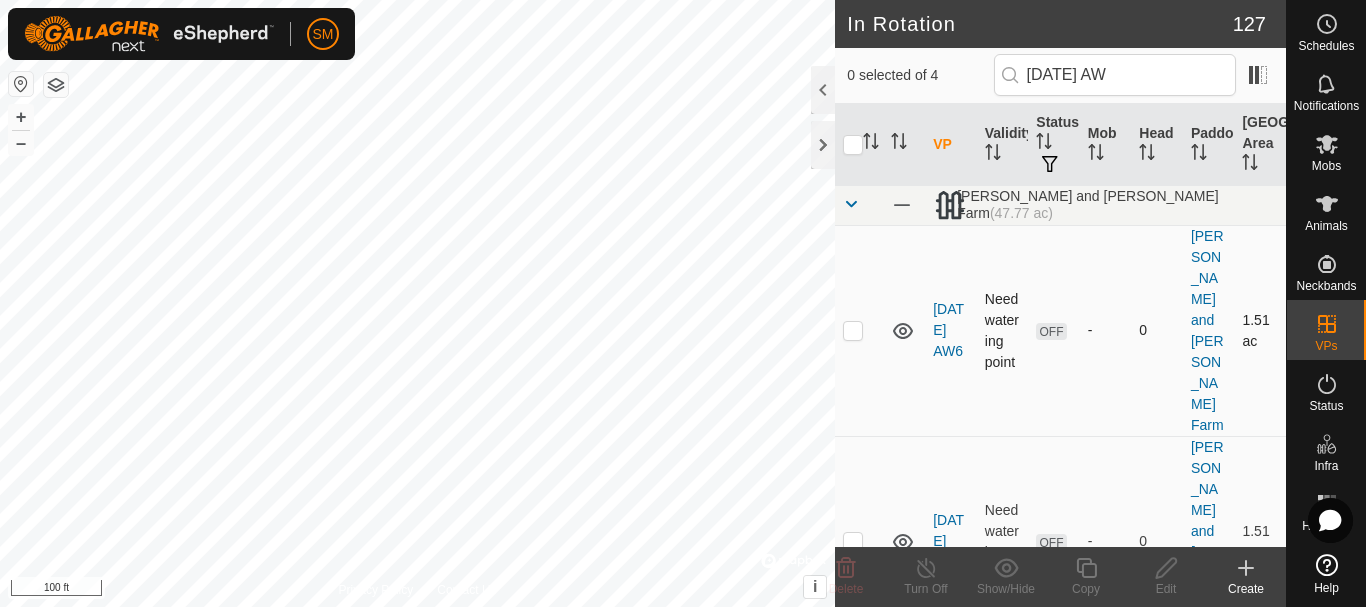 click at bounding box center [853, 330] 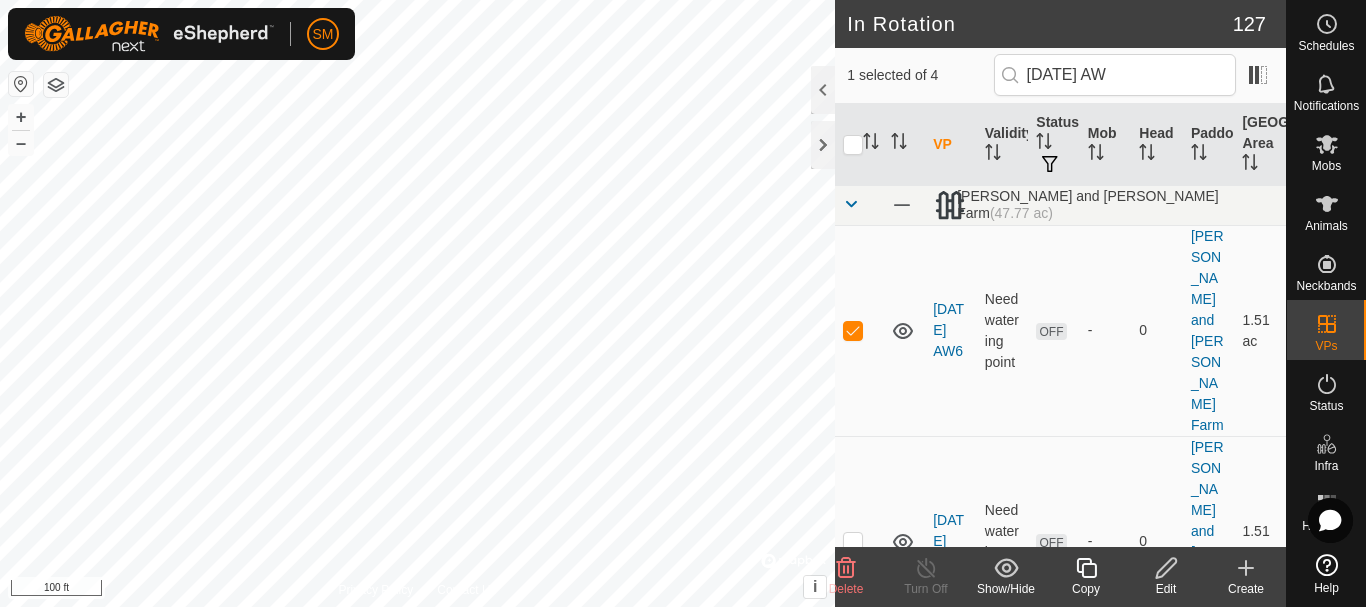 click 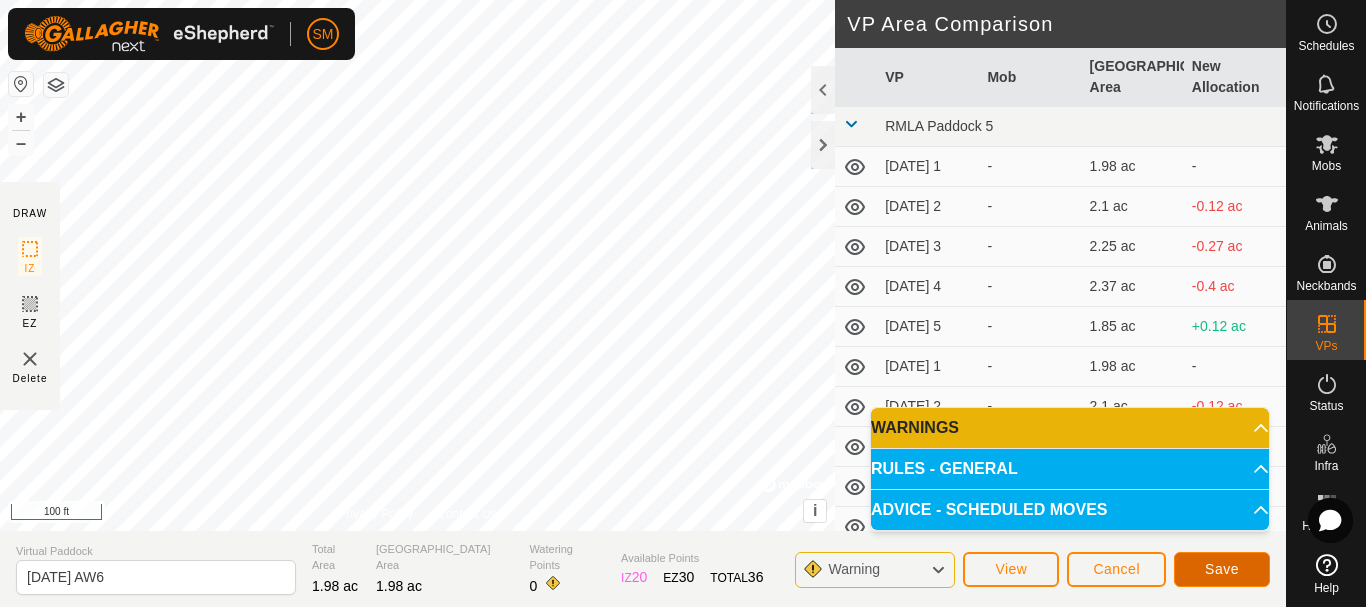 click on "Save" 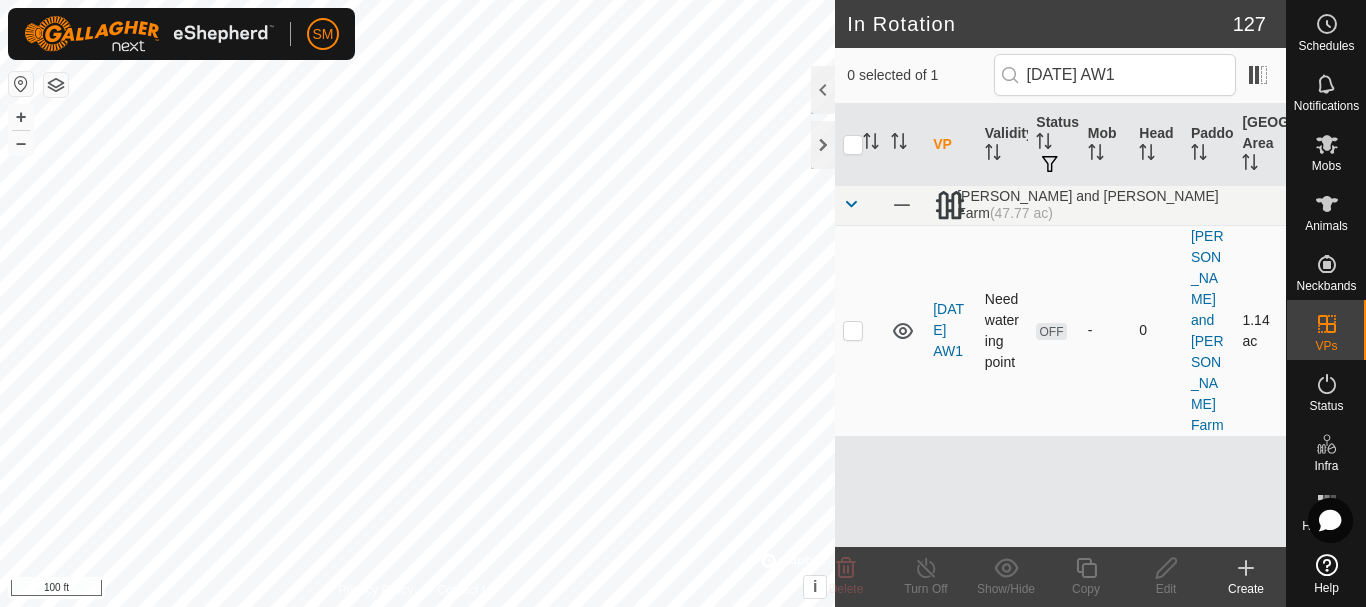 type on "[DATE] AW1" 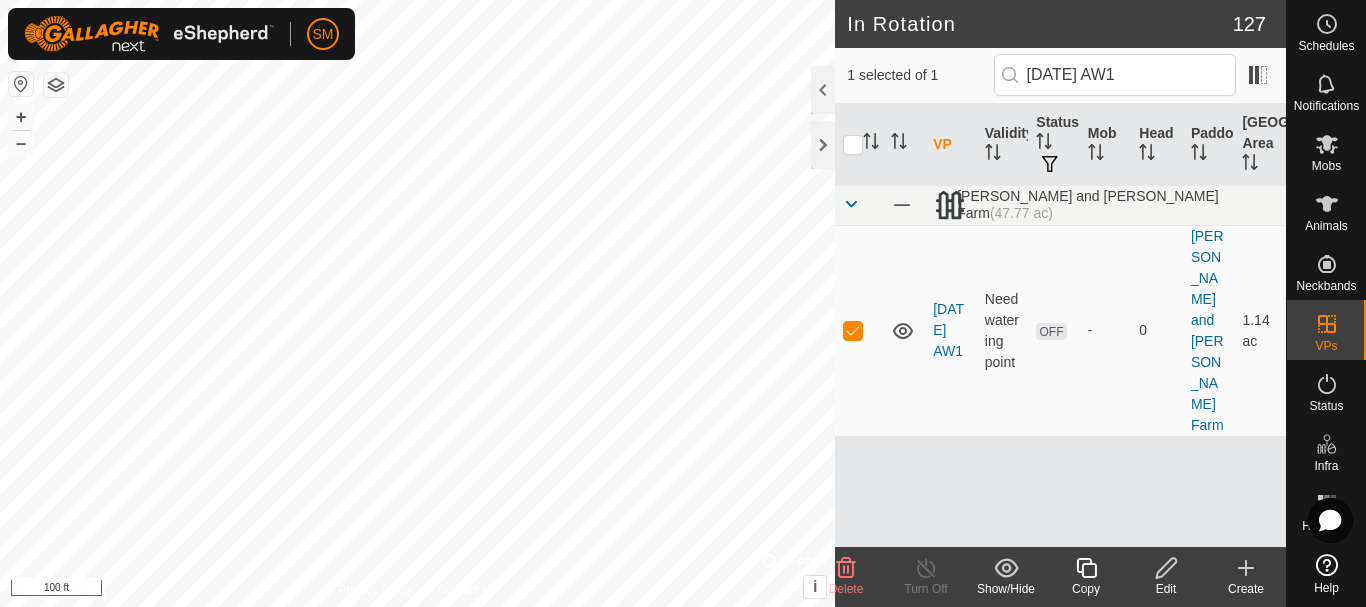 click 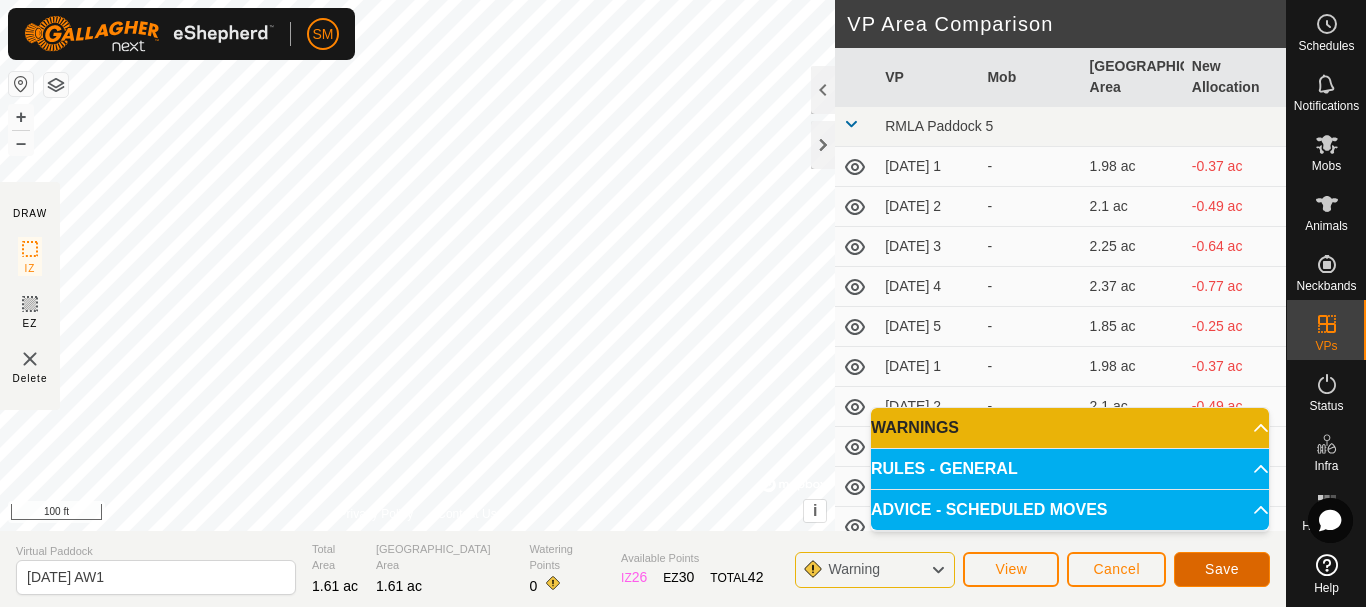 click on "Save" 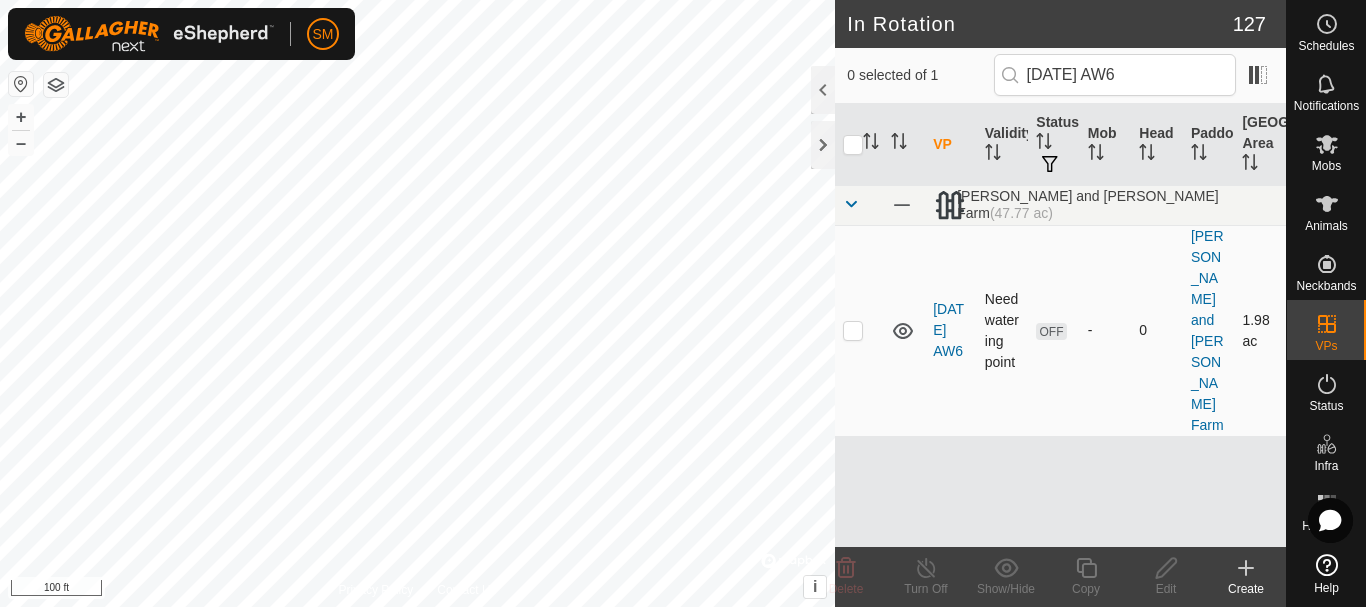 type on "[DATE] AW6" 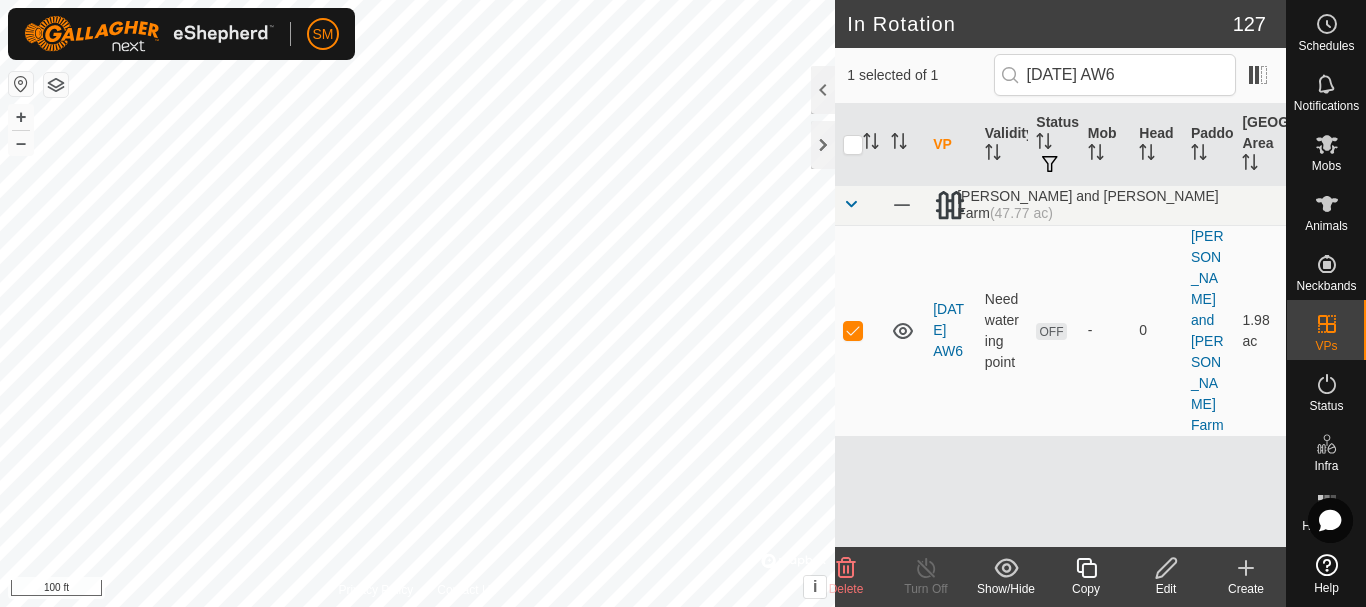 click 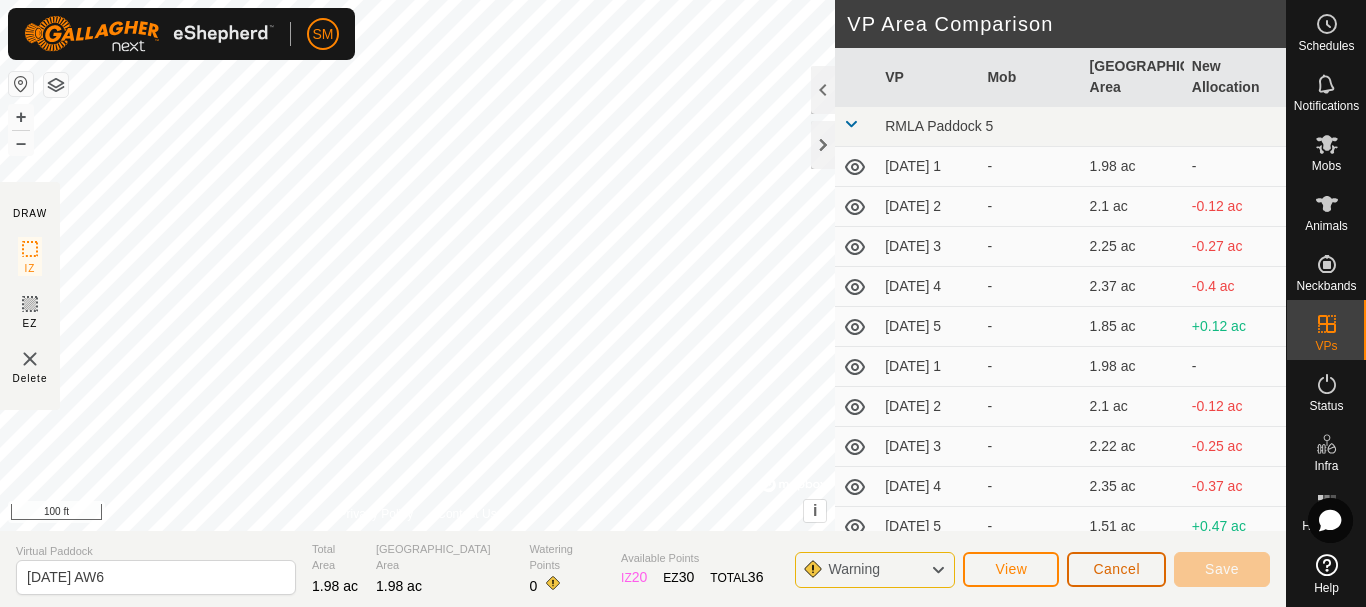click on "Cancel" 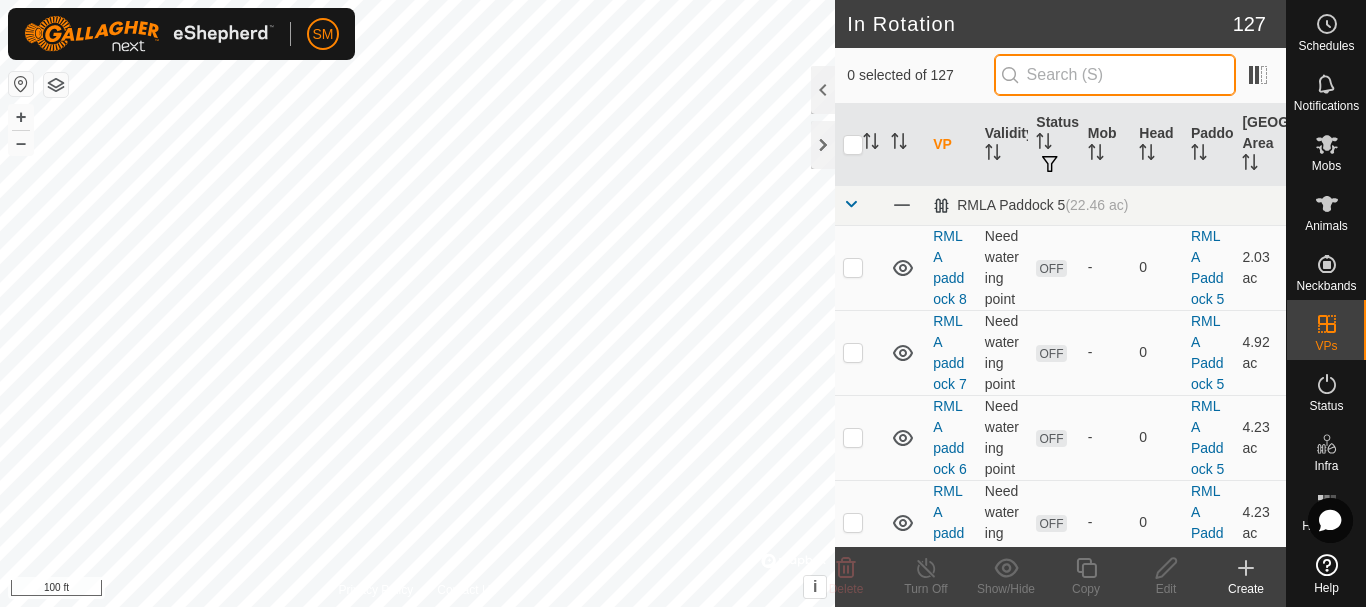 click at bounding box center (1115, 75) 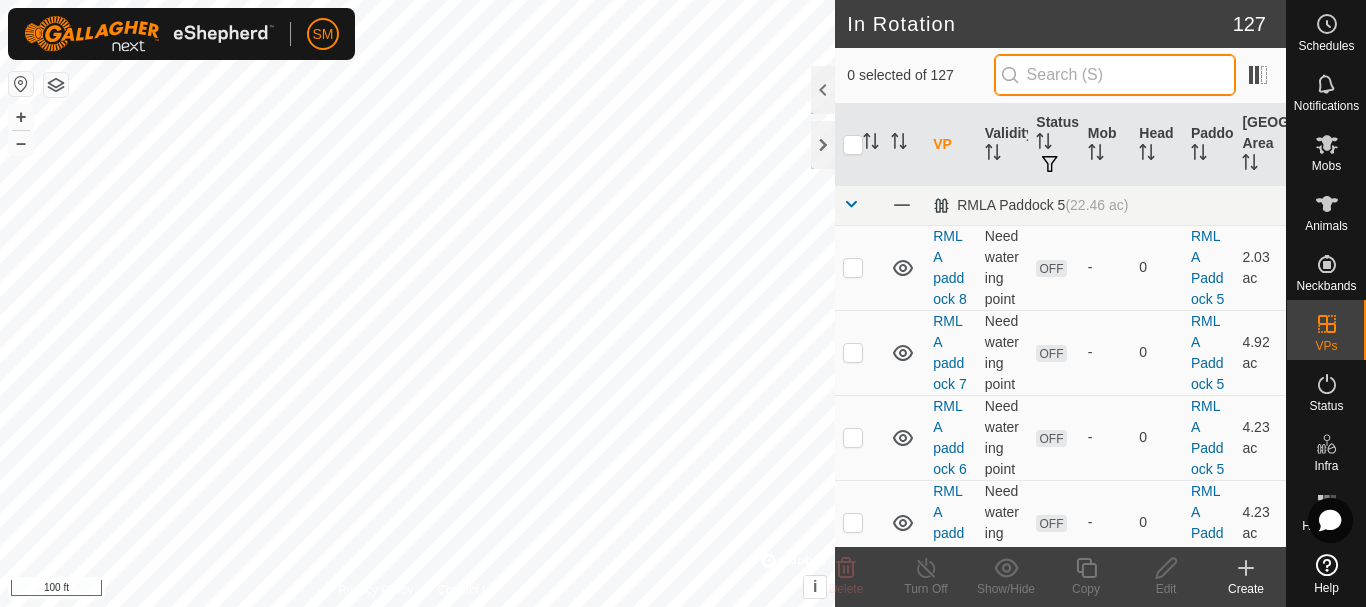 paste on "[DATE] AW" 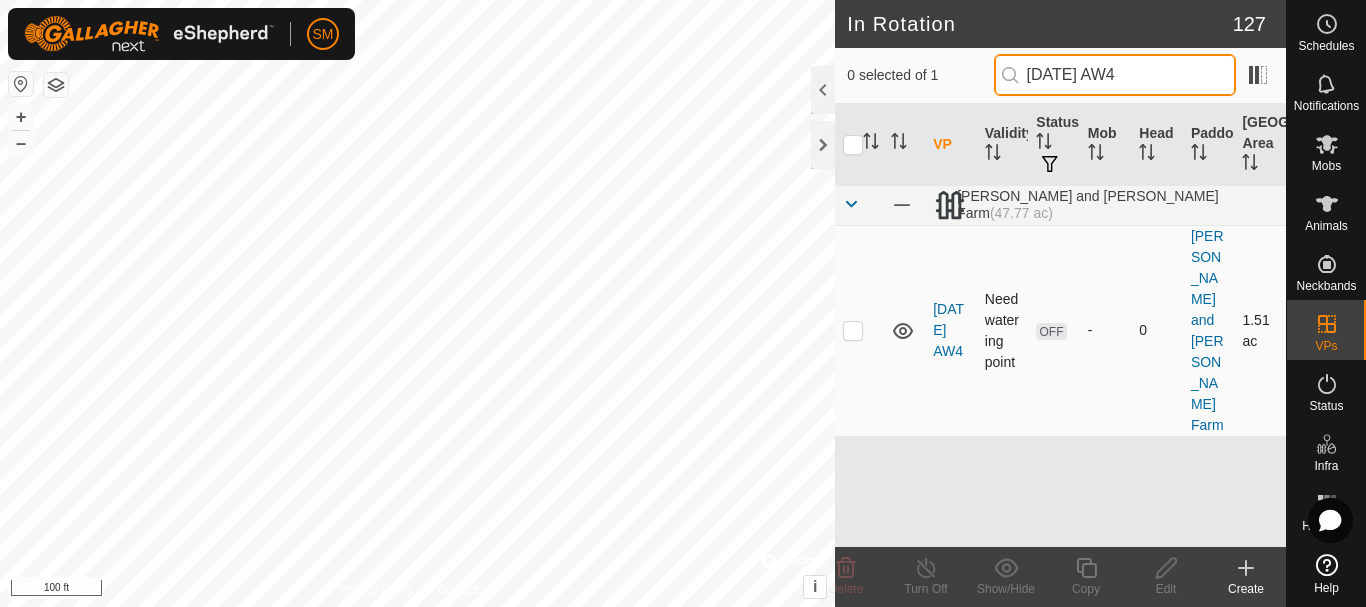 type on "[DATE] AW4" 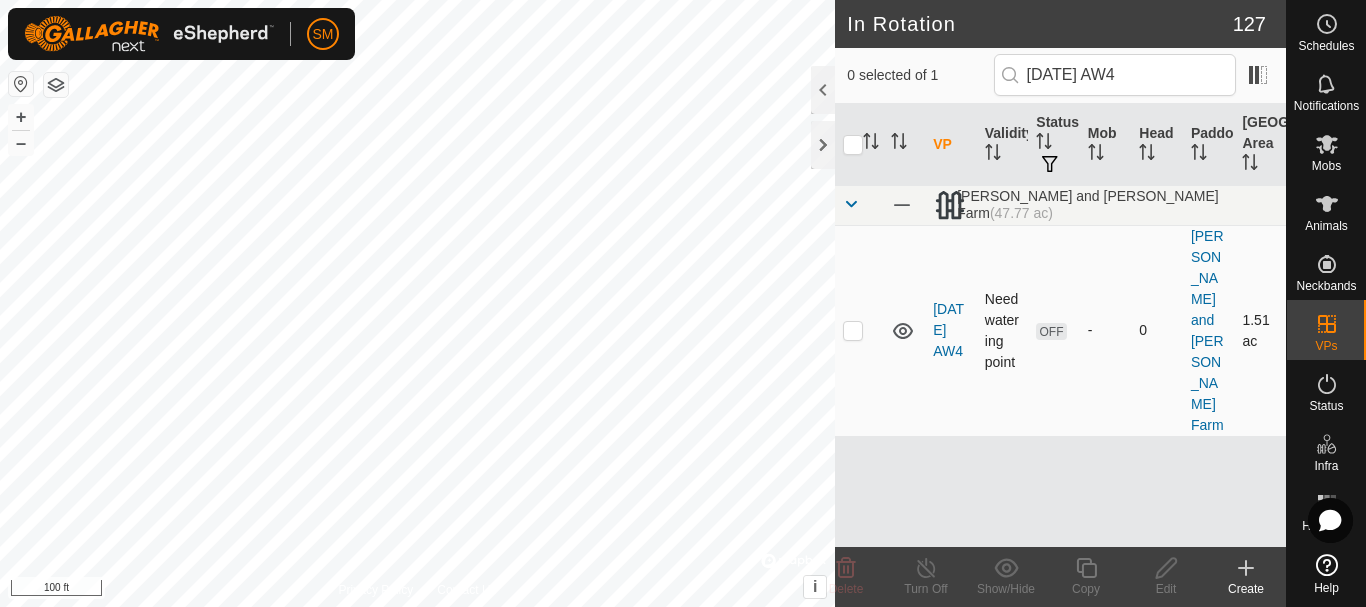 click at bounding box center (853, 330) 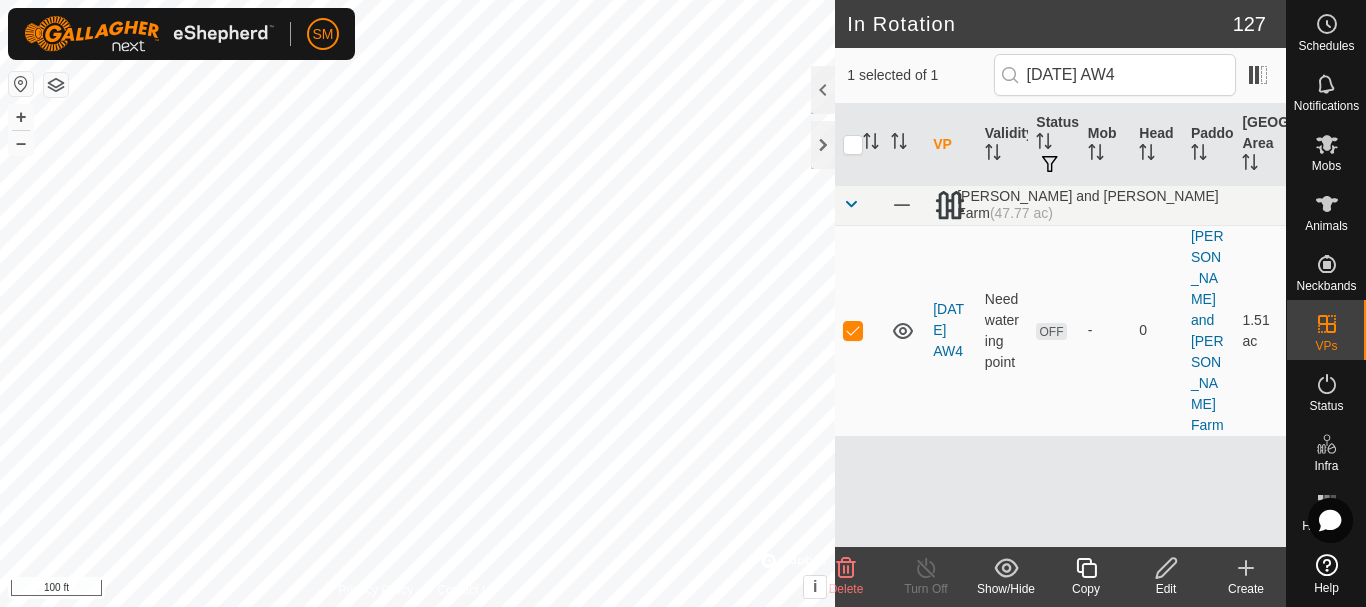 click 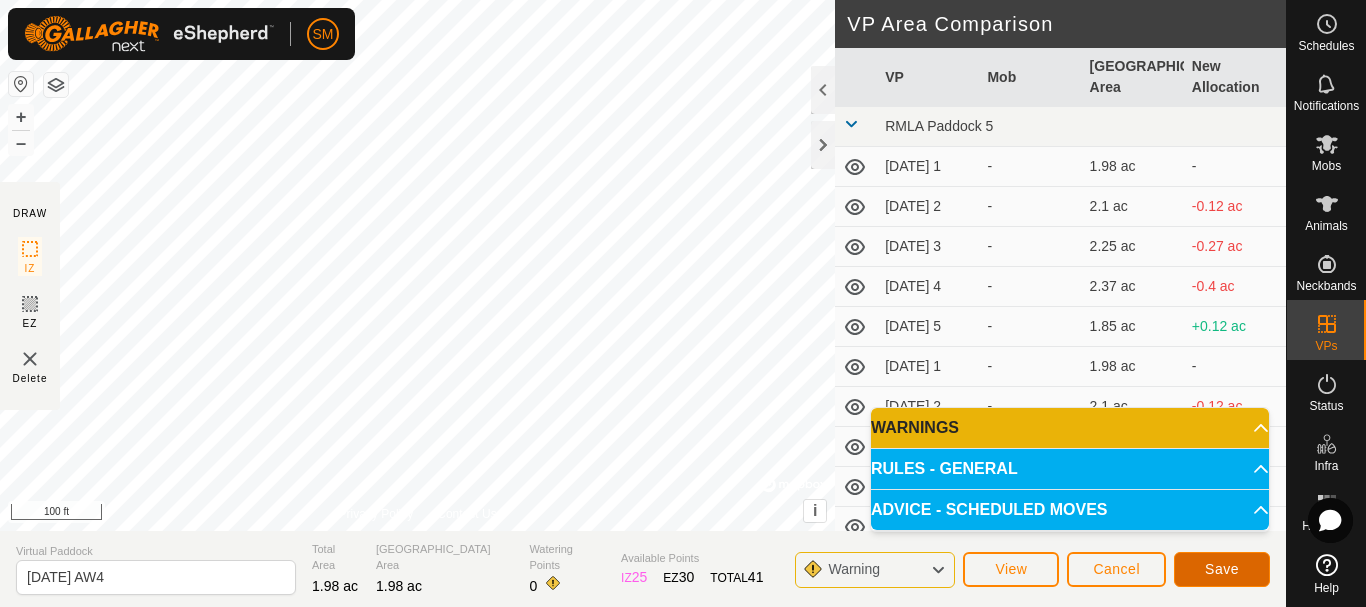 click on "Save" 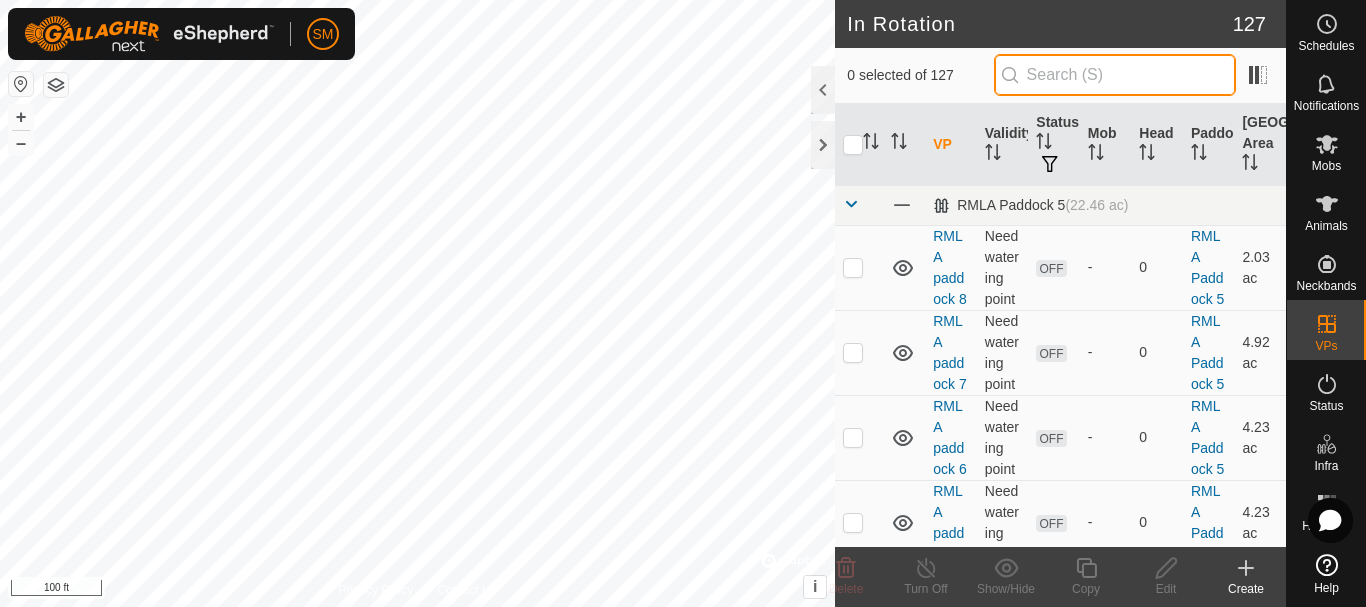 click at bounding box center [1115, 75] 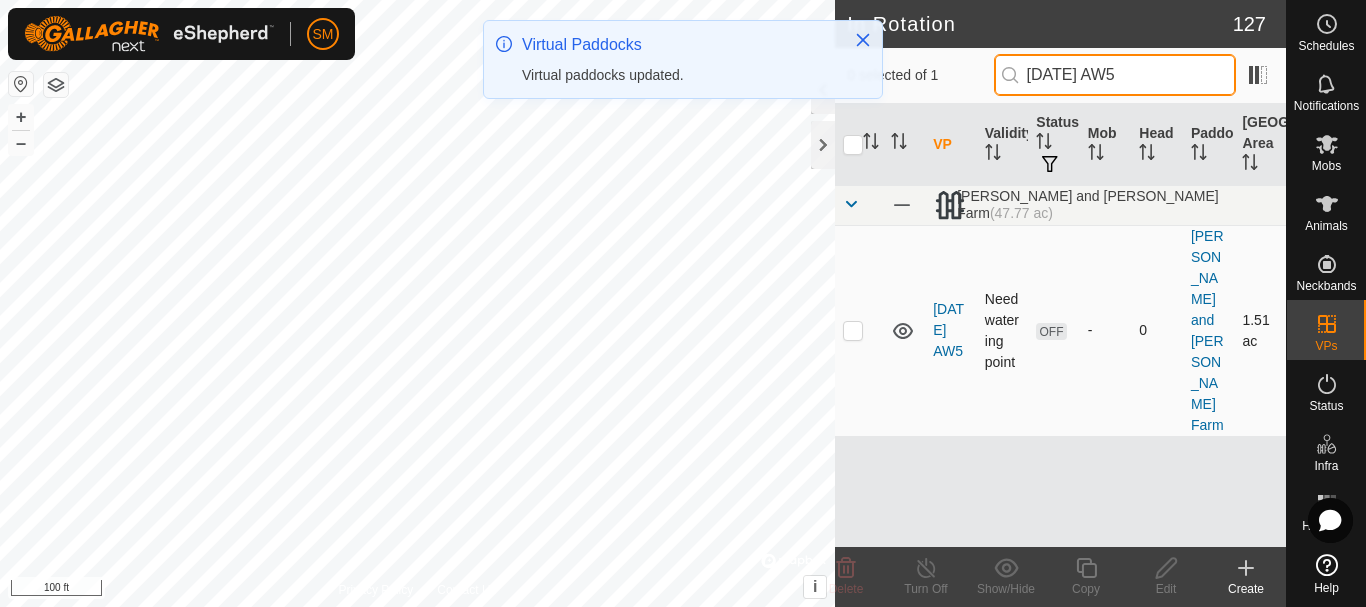 type on "[DATE] AW5" 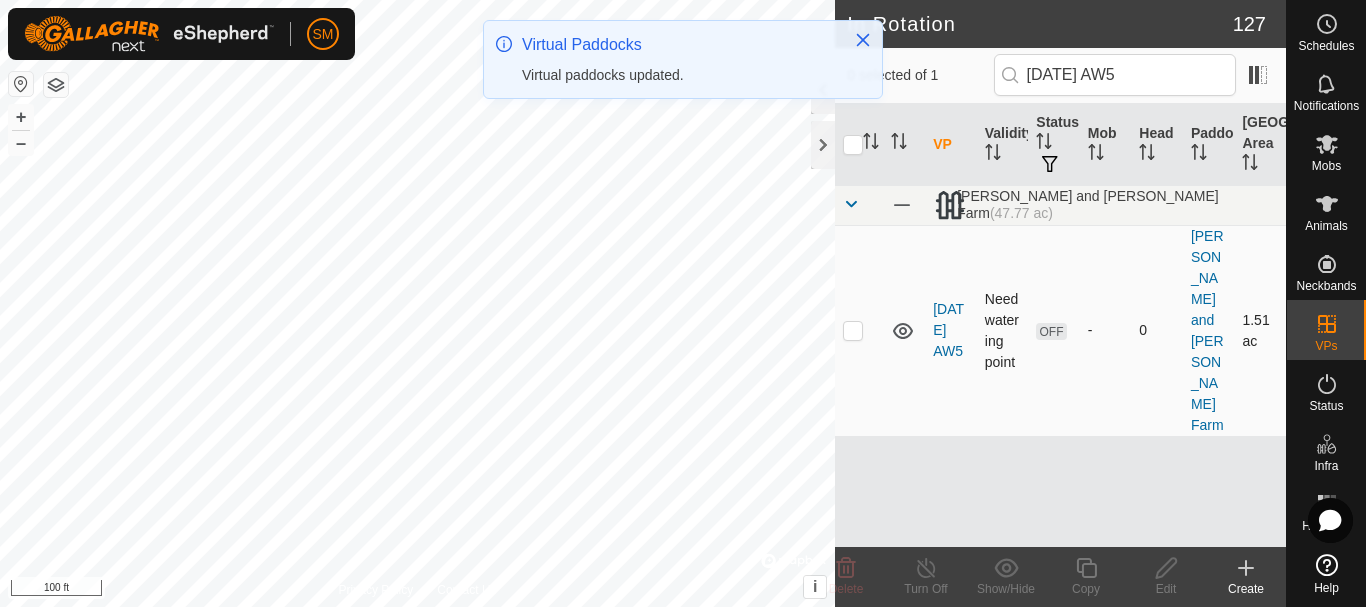 click at bounding box center (853, 330) 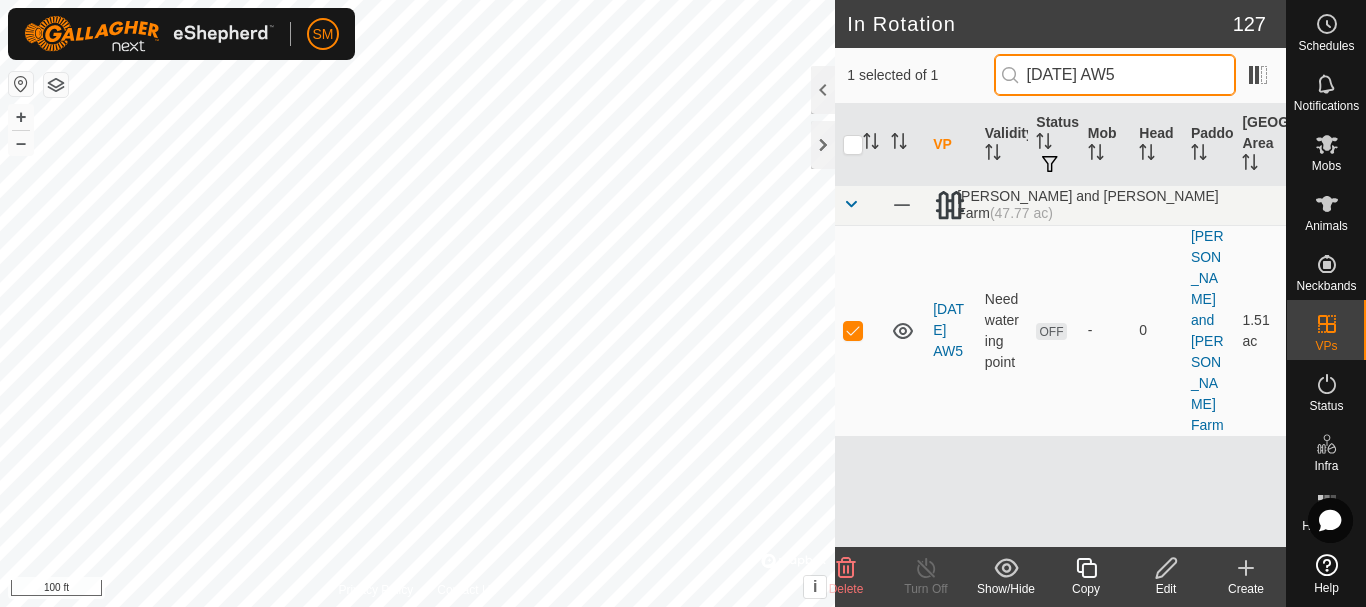 click on "[DATE] AW5" at bounding box center [1115, 75] 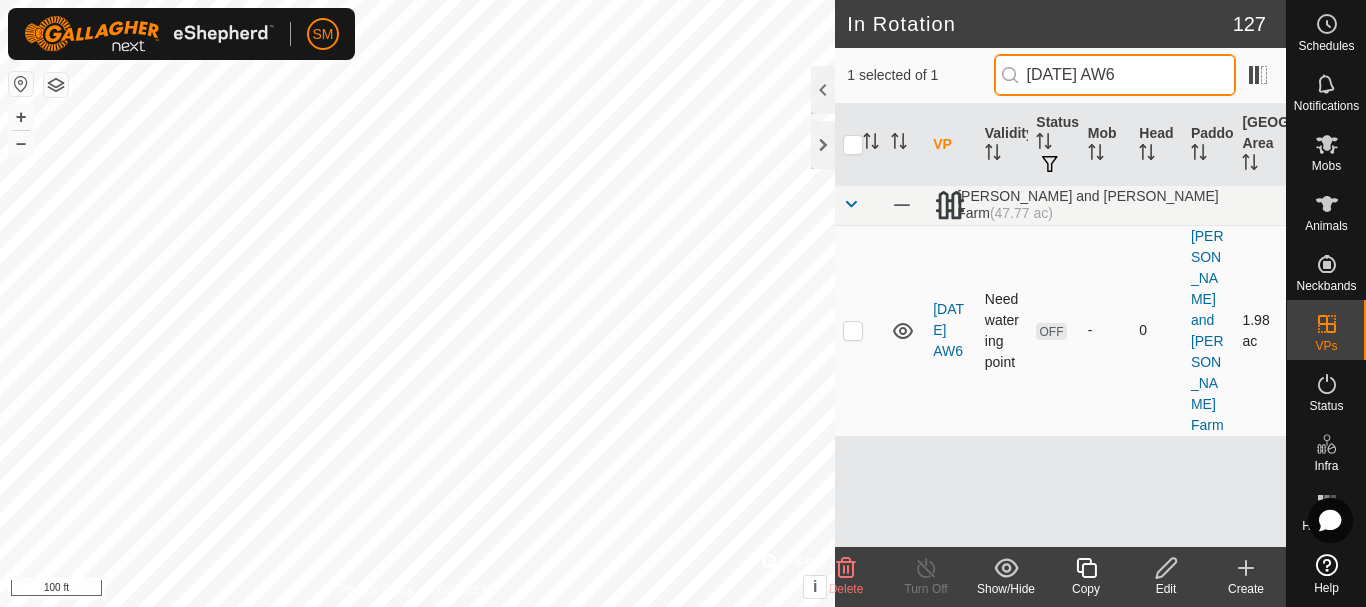type on "[DATE] AW6" 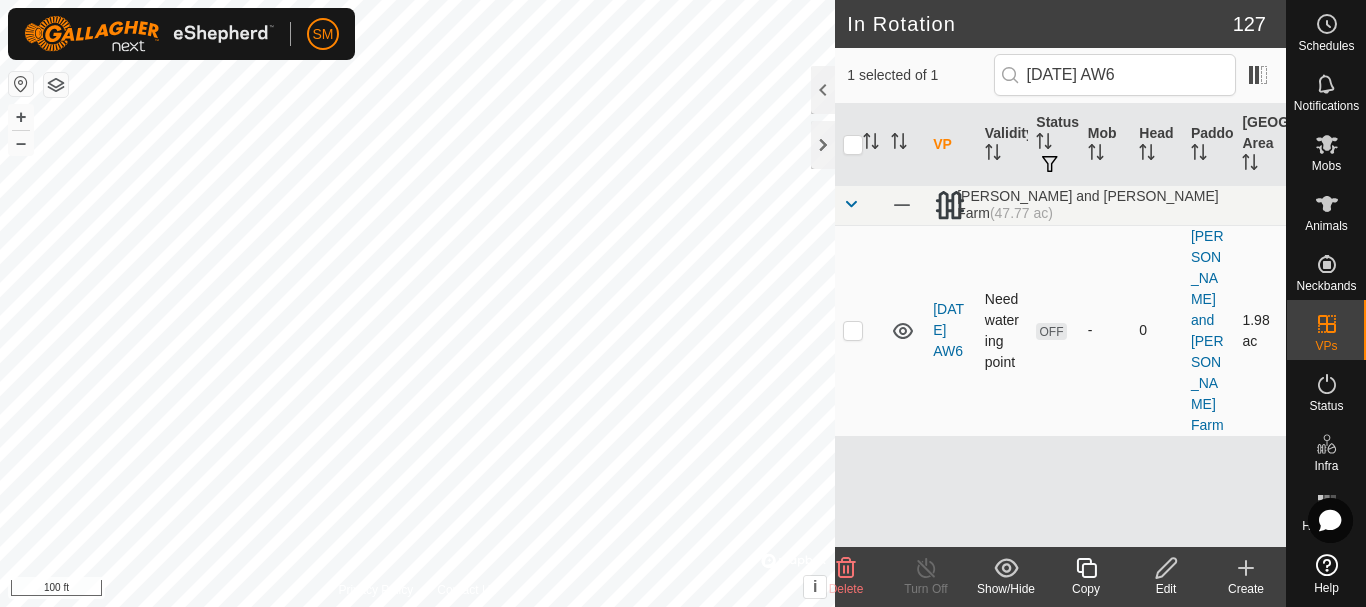 click at bounding box center (853, 330) 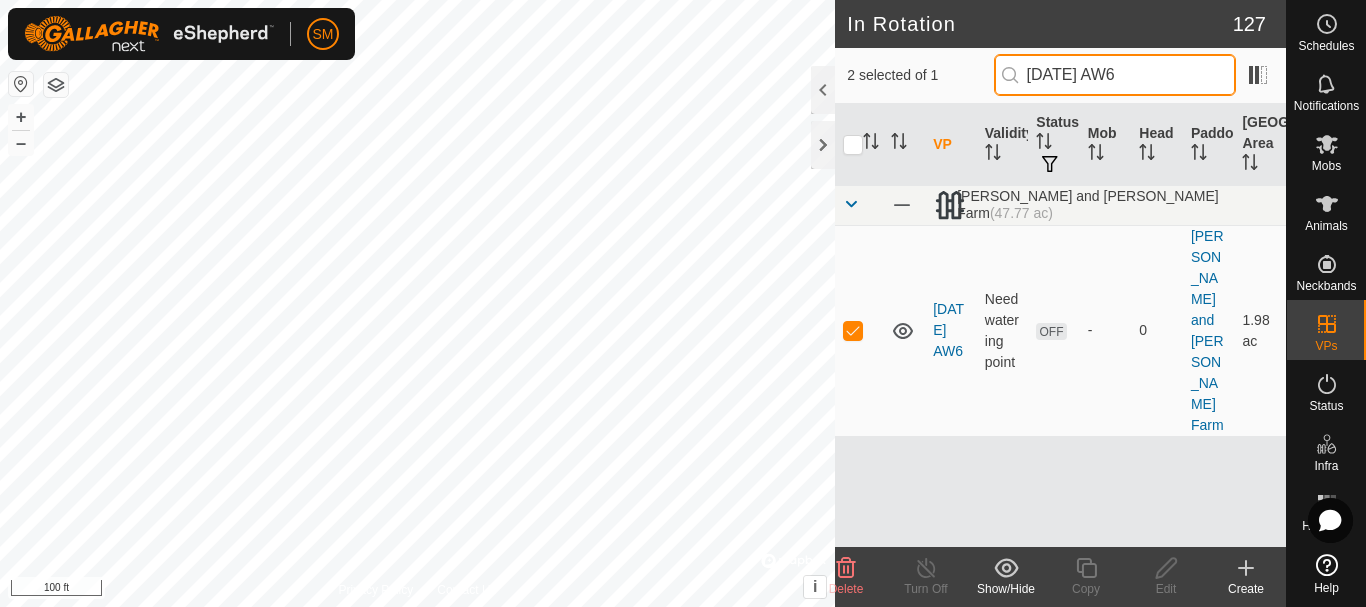 click on "[DATE] AW6" at bounding box center [1115, 75] 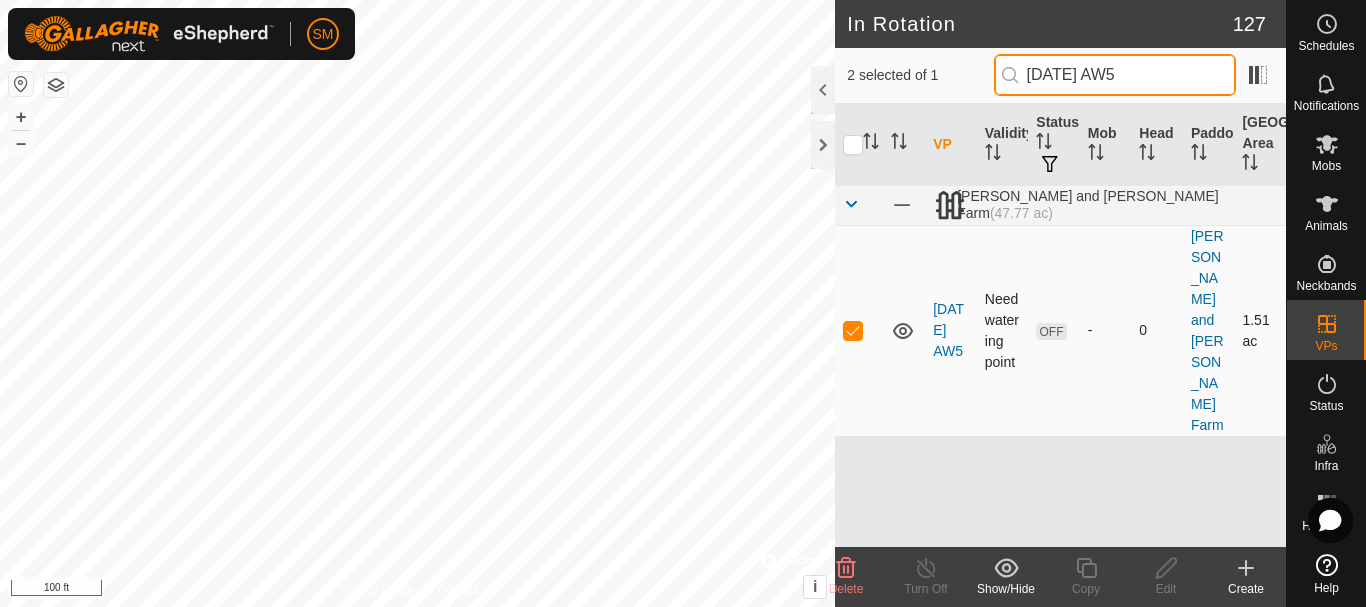 type on "[DATE] AW5" 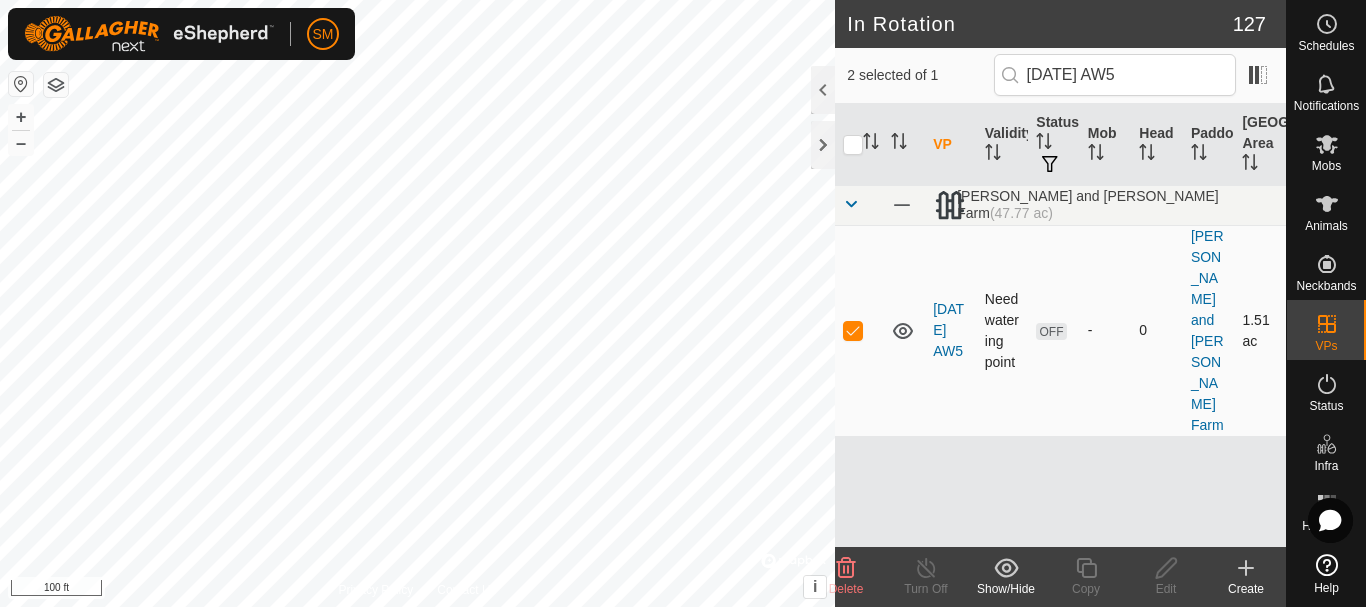 click at bounding box center [853, 330] 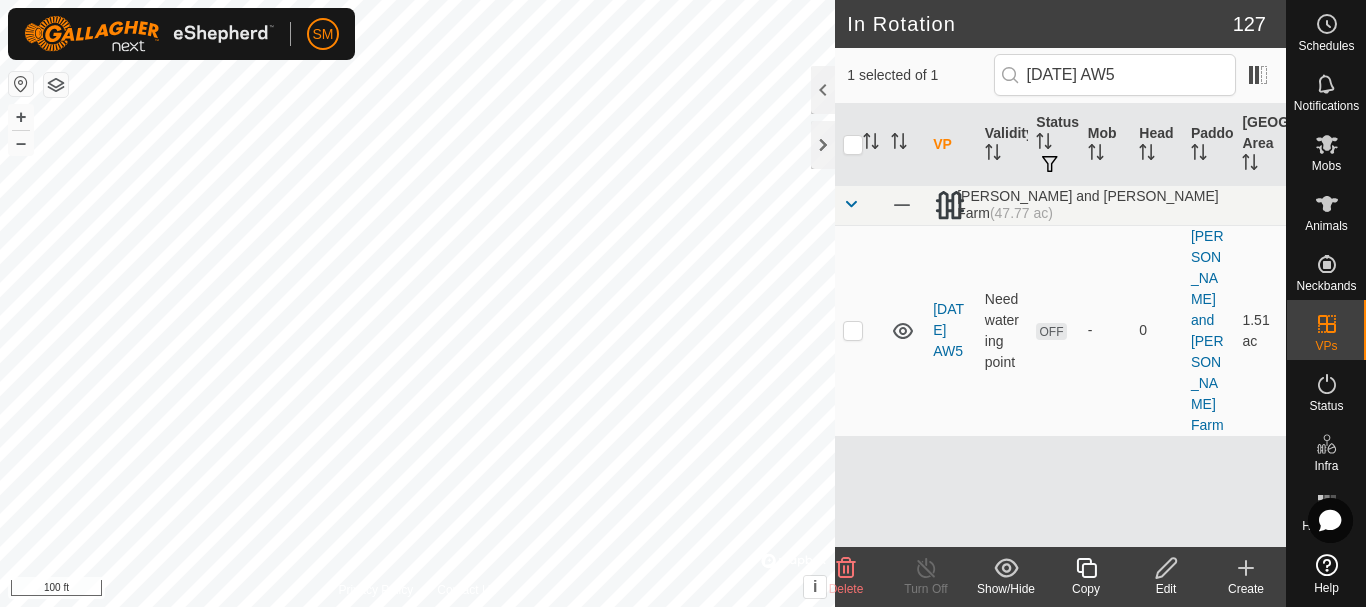 click 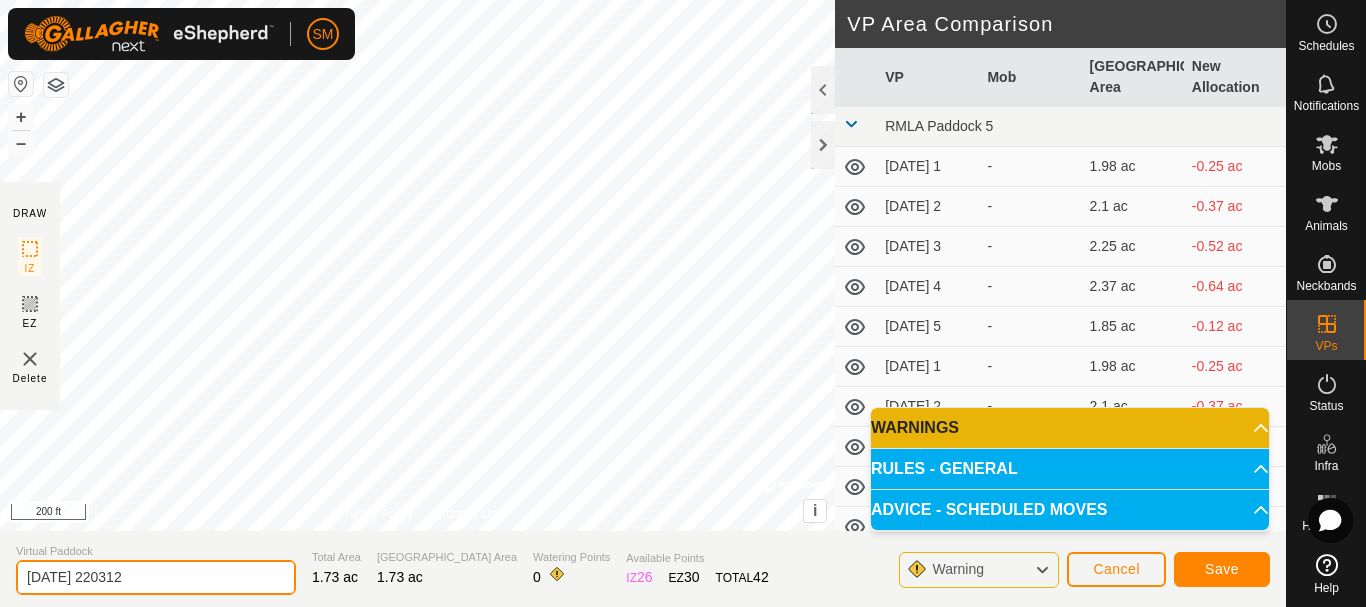 drag, startPoint x: 113, startPoint y: 585, endPoint x: 0, endPoint y: 589, distance: 113.07078 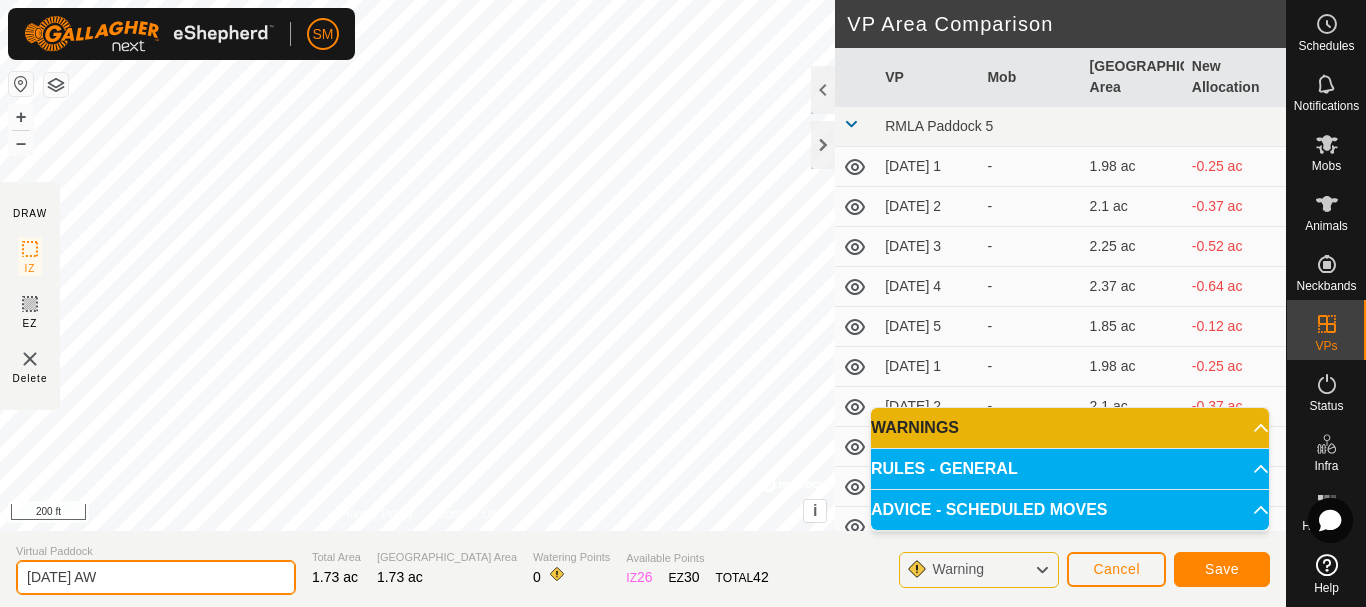 type on "[DATE] AW2" 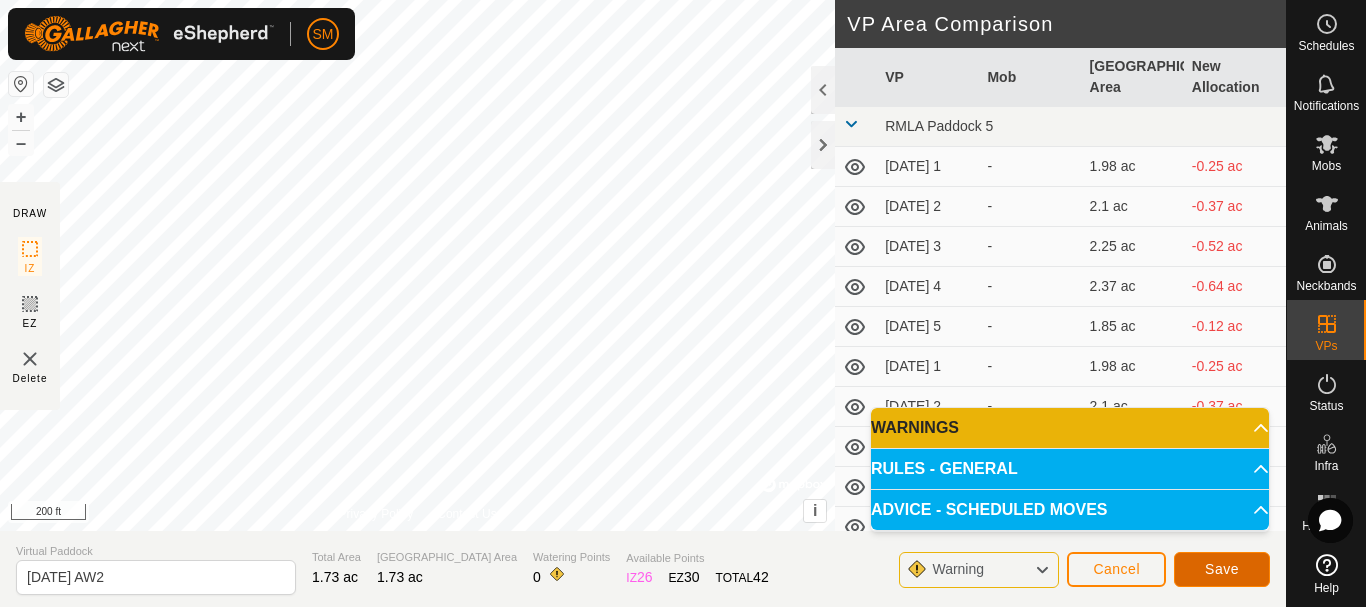 click on "Save" 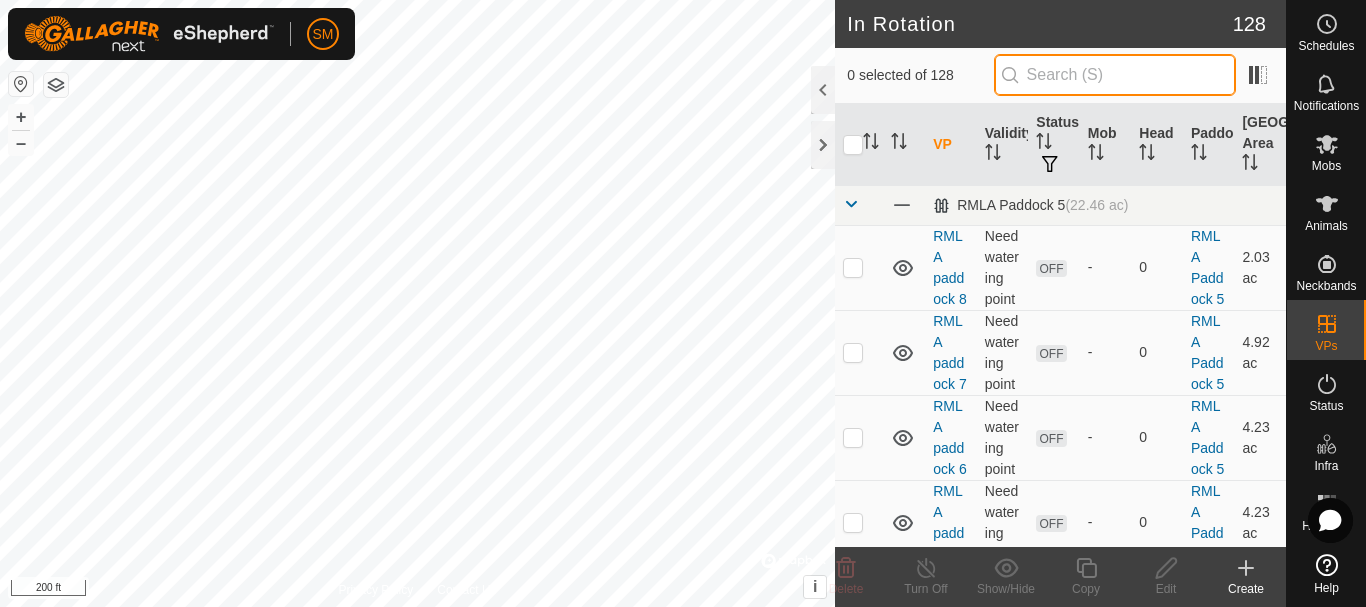 click at bounding box center (1115, 75) 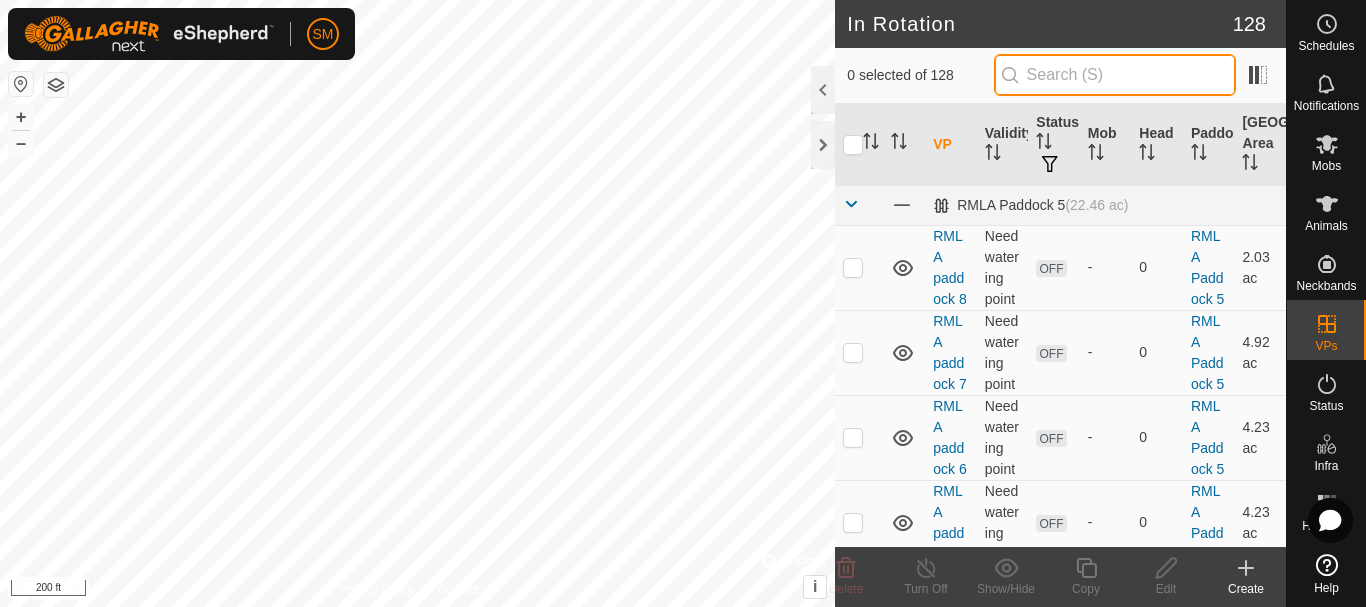 paste on "[DATE] AW" 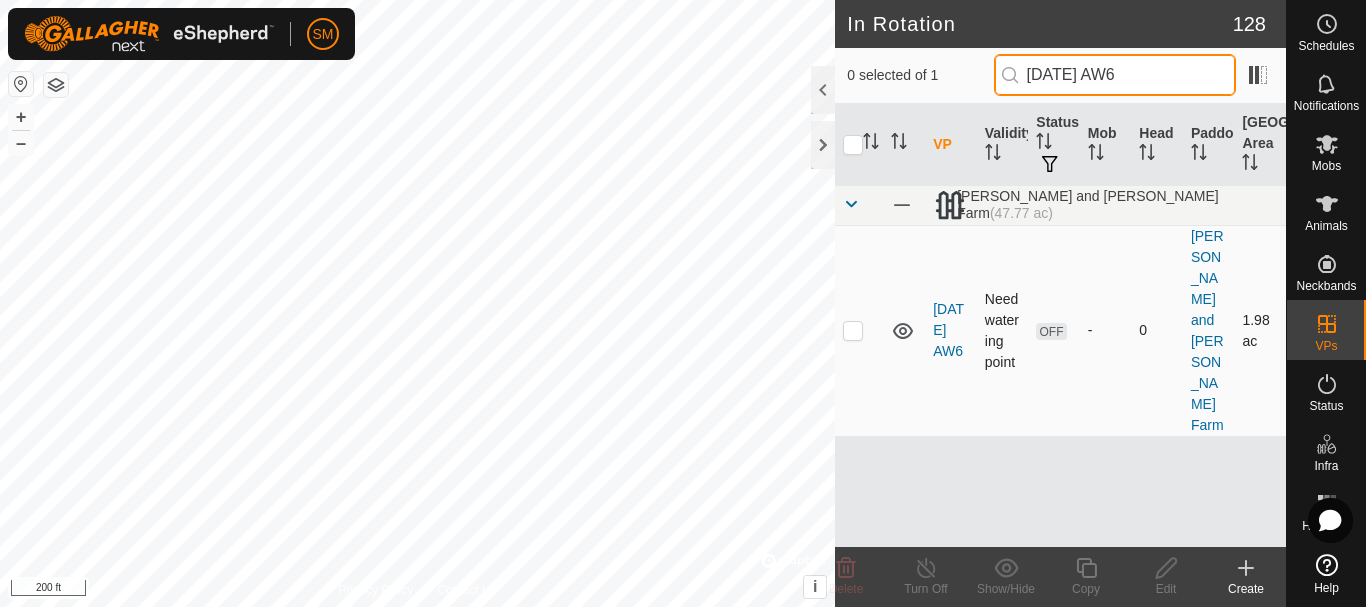type on "[DATE] AW6" 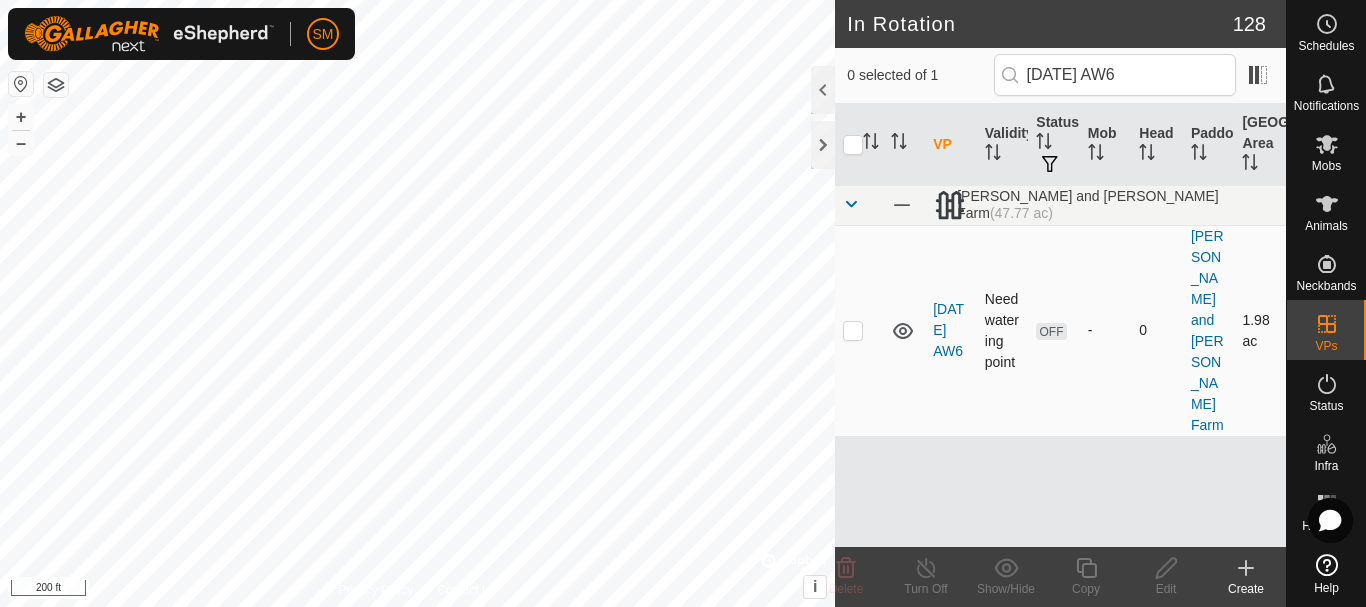 click at bounding box center [859, 330] 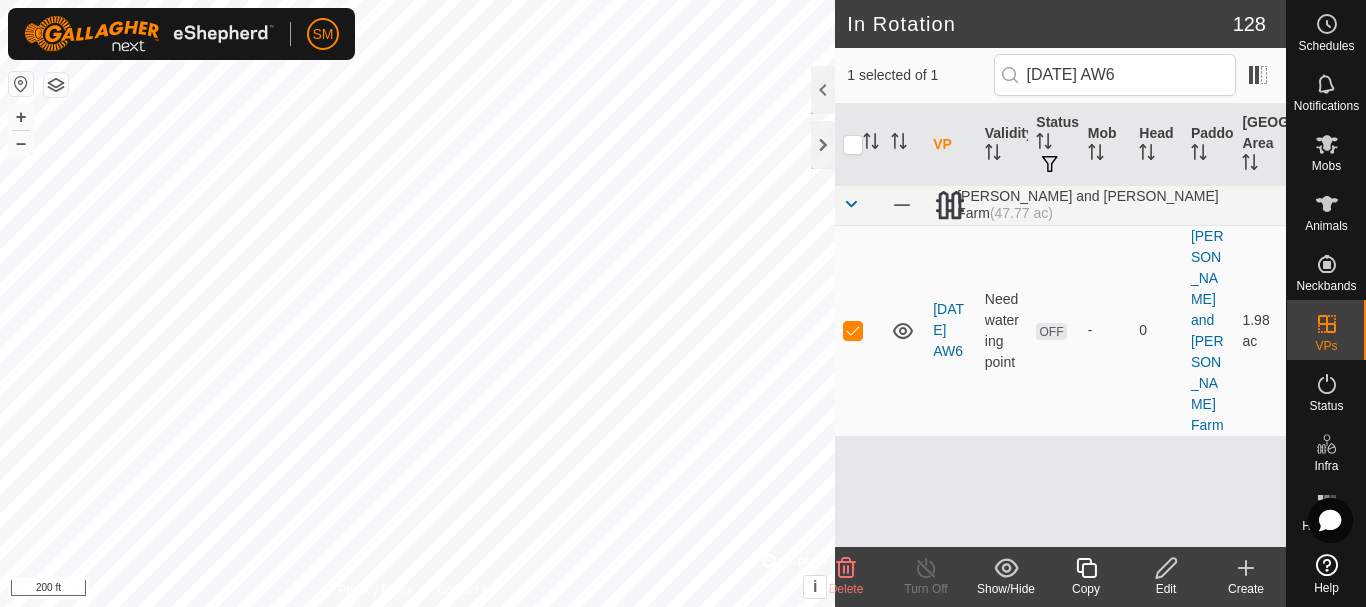 click 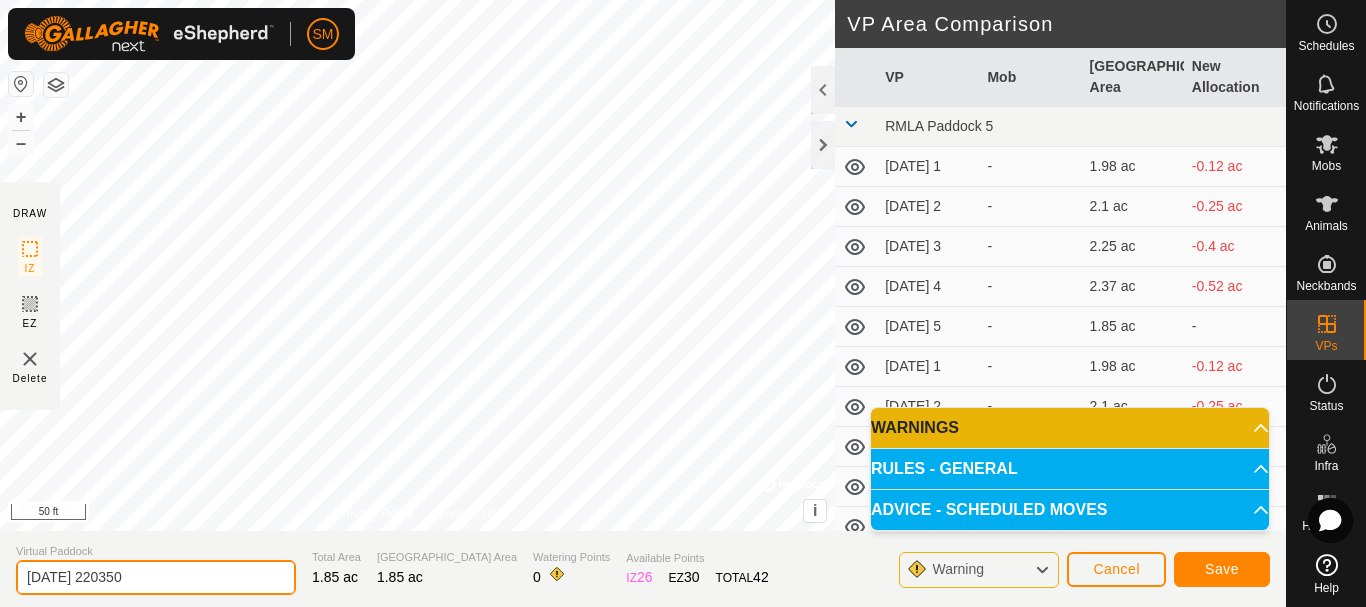 drag, startPoint x: 192, startPoint y: 573, endPoint x: 0, endPoint y: 556, distance: 192.75113 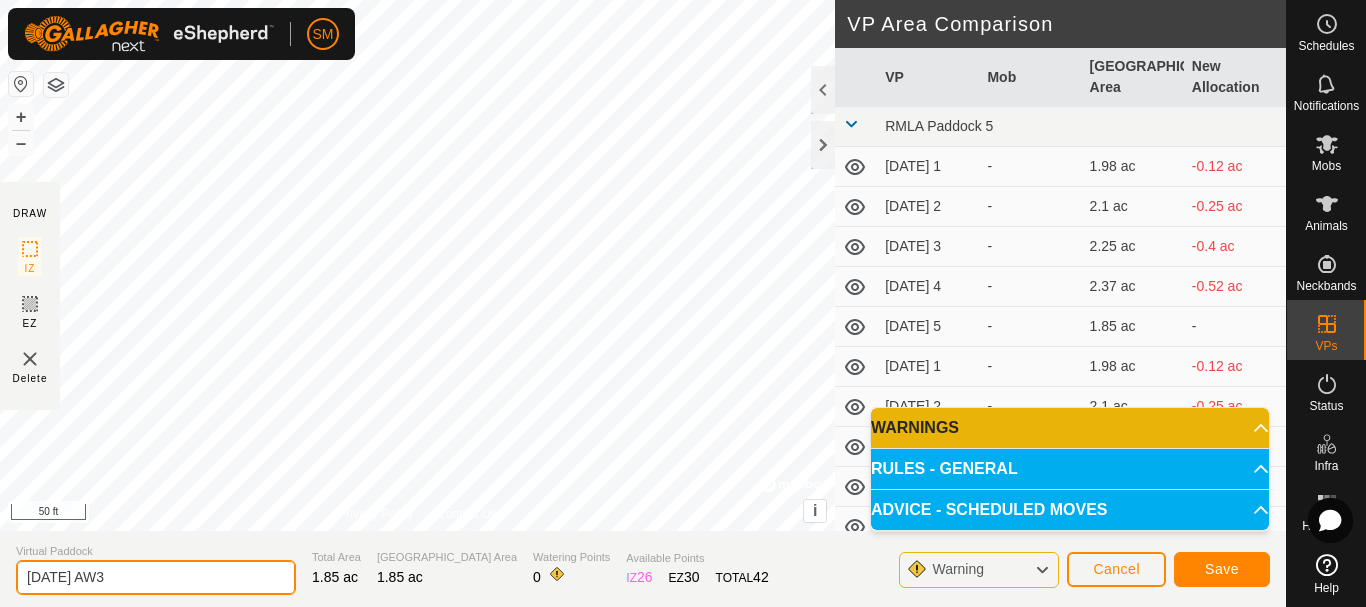 type on "[DATE] AW3" 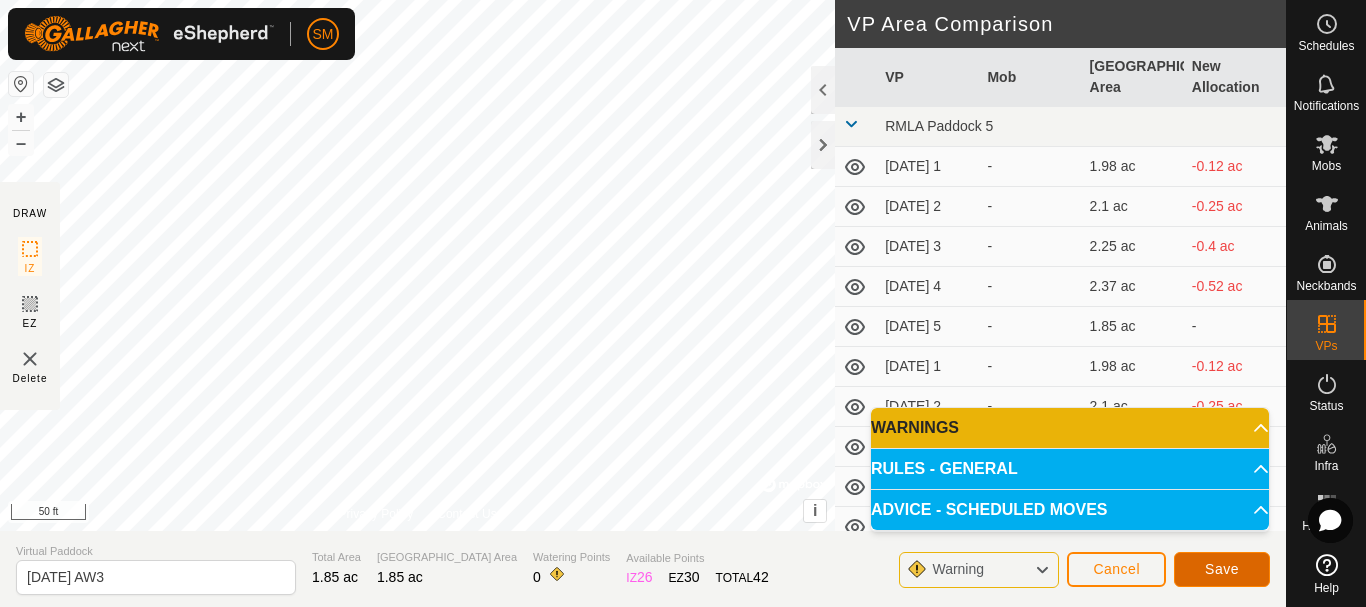 click on "Save" 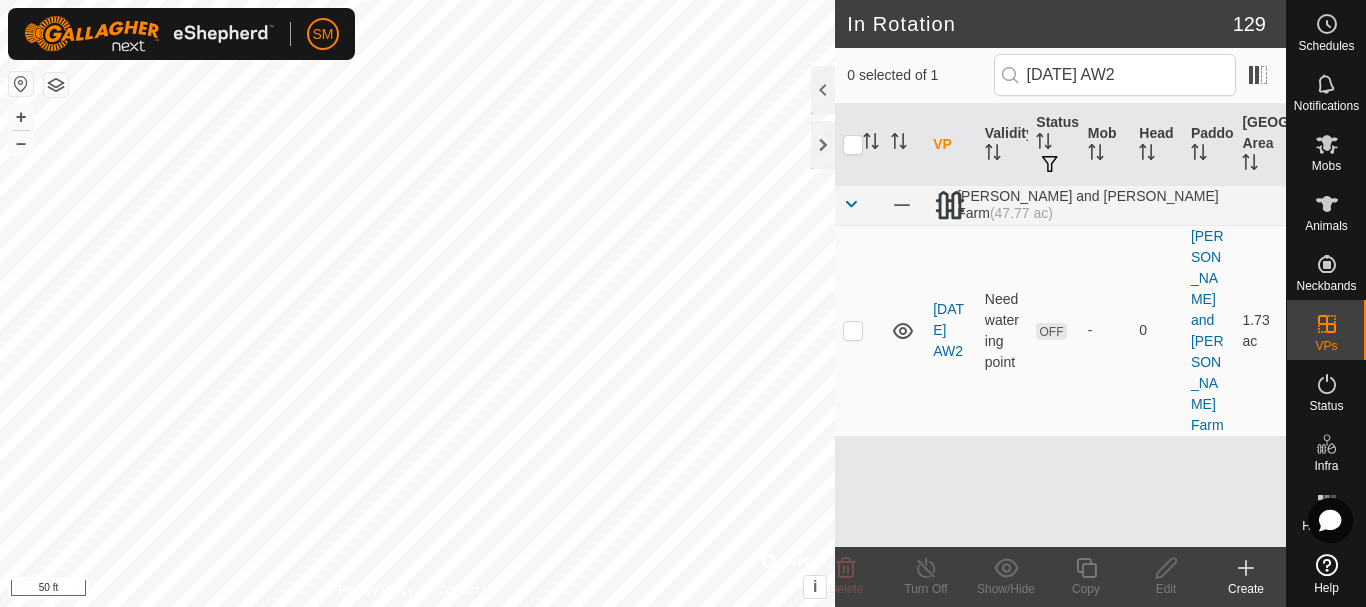 type on "[DATE] AW" 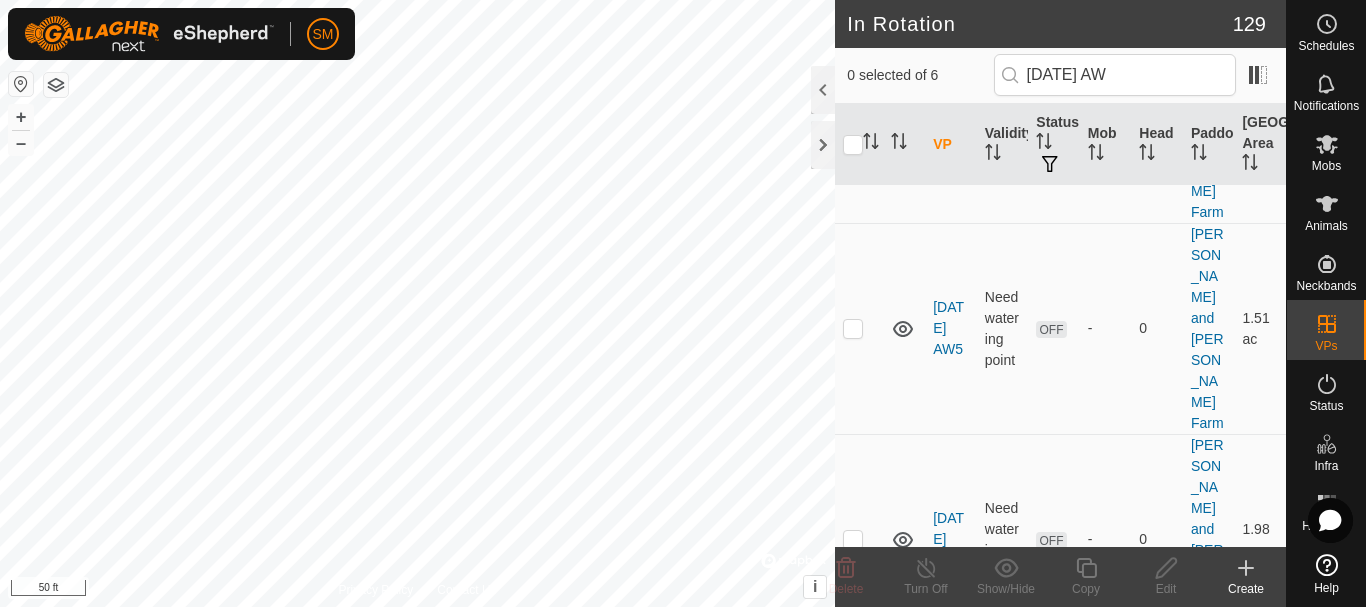 scroll, scrollTop: 0, scrollLeft: 0, axis: both 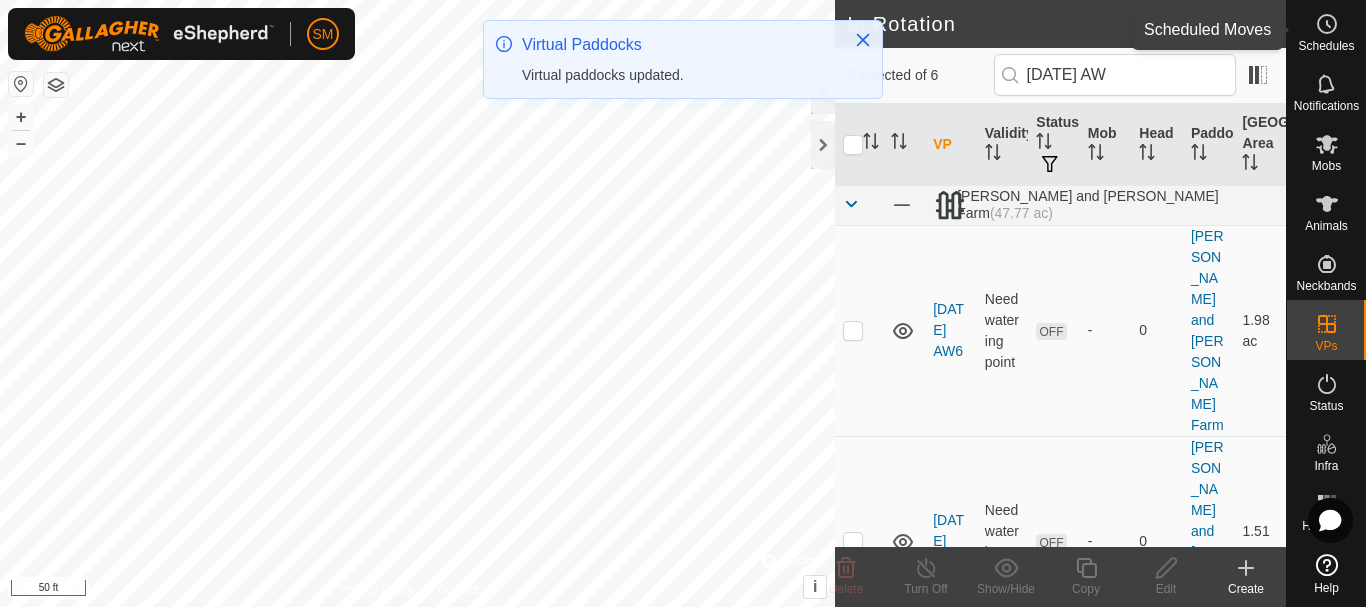 click 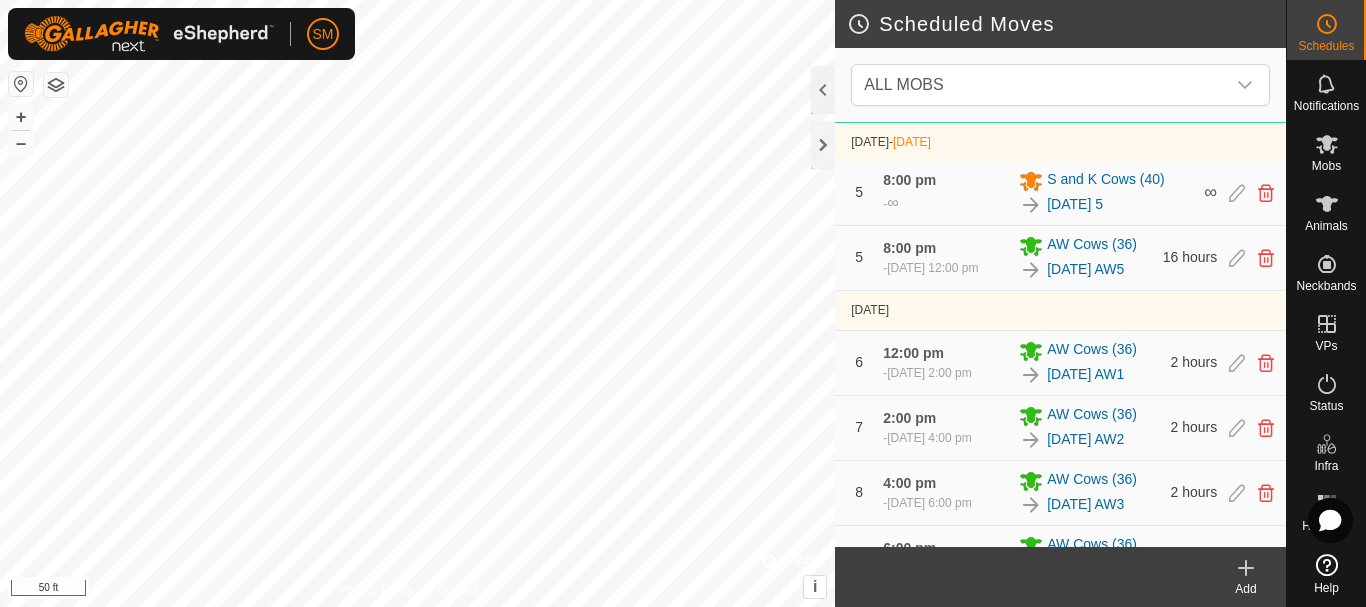scroll, scrollTop: 1095, scrollLeft: 0, axis: vertical 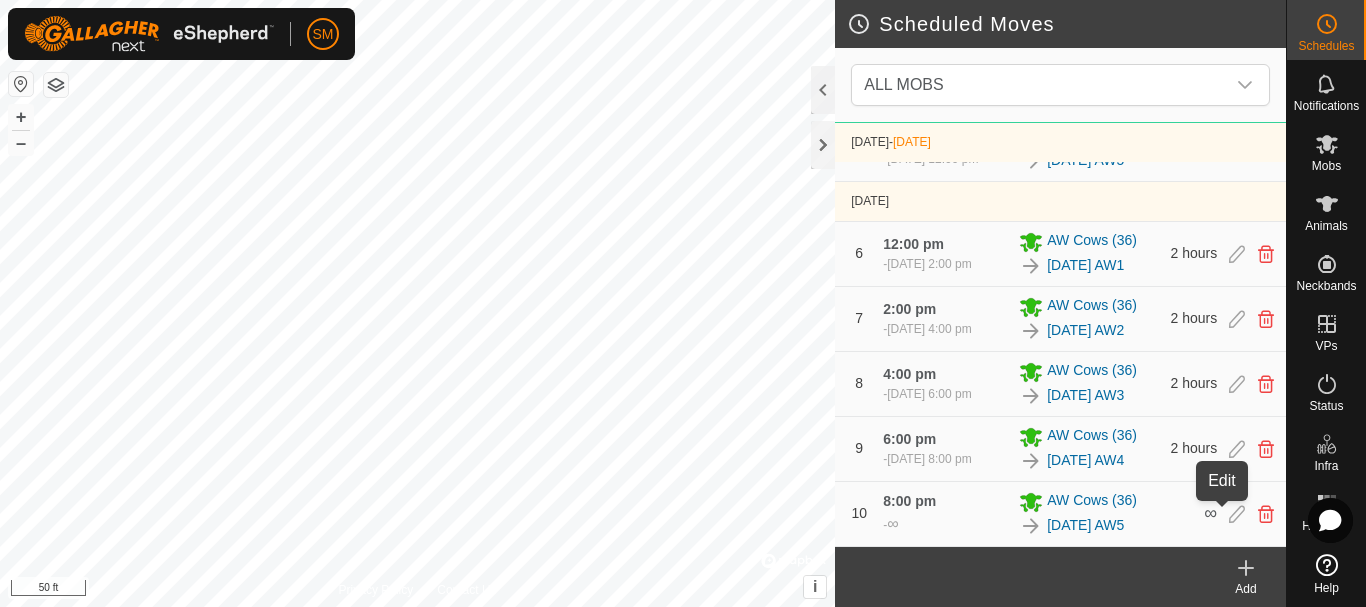 click at bounding box center [1237, 514] 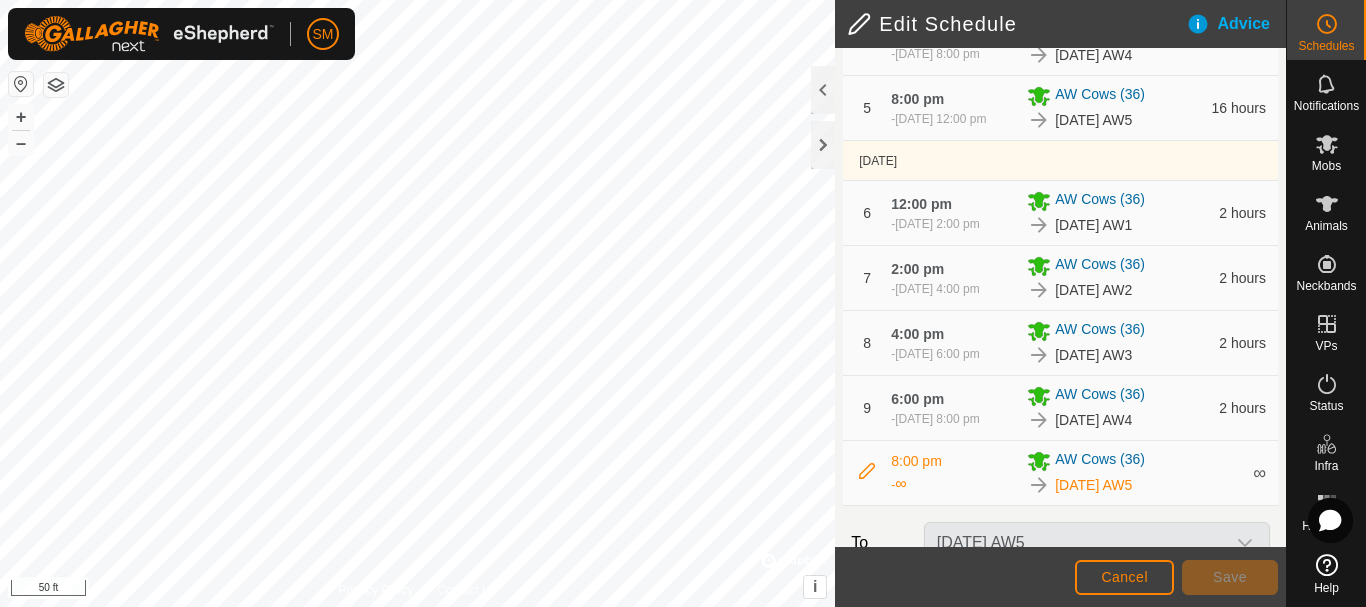 scroll, scrollTop: 862, scrollLeft: 0, axis: vertical 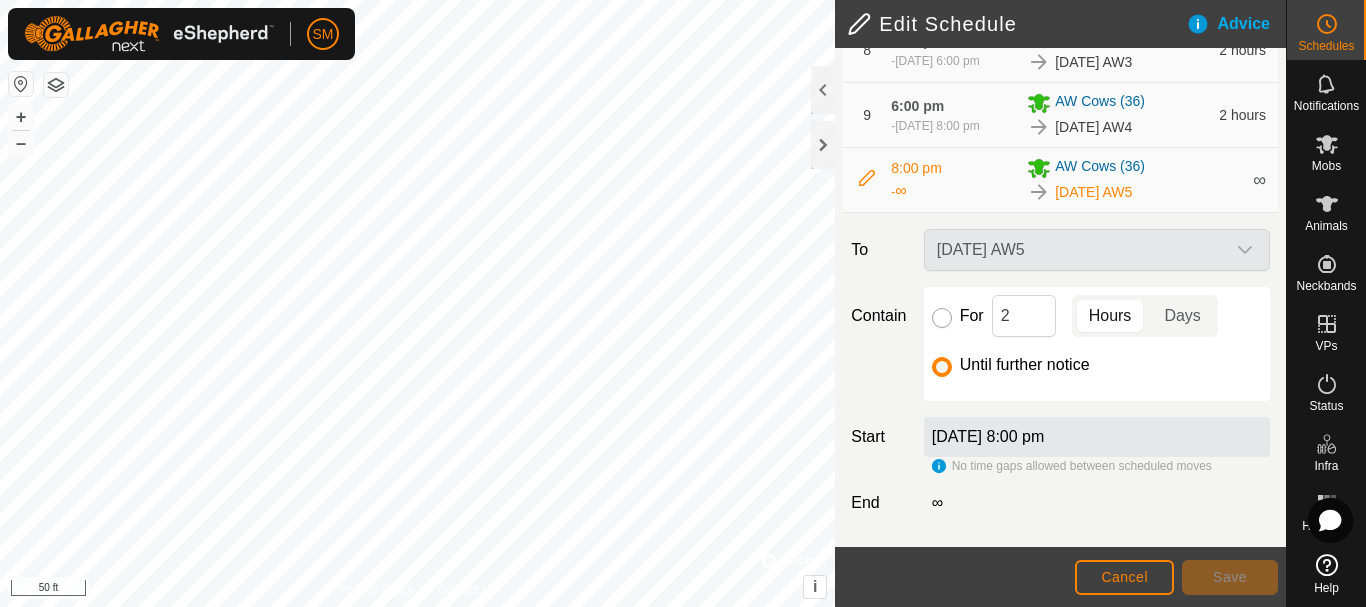 click on "For" at bounding box center (942, 318) 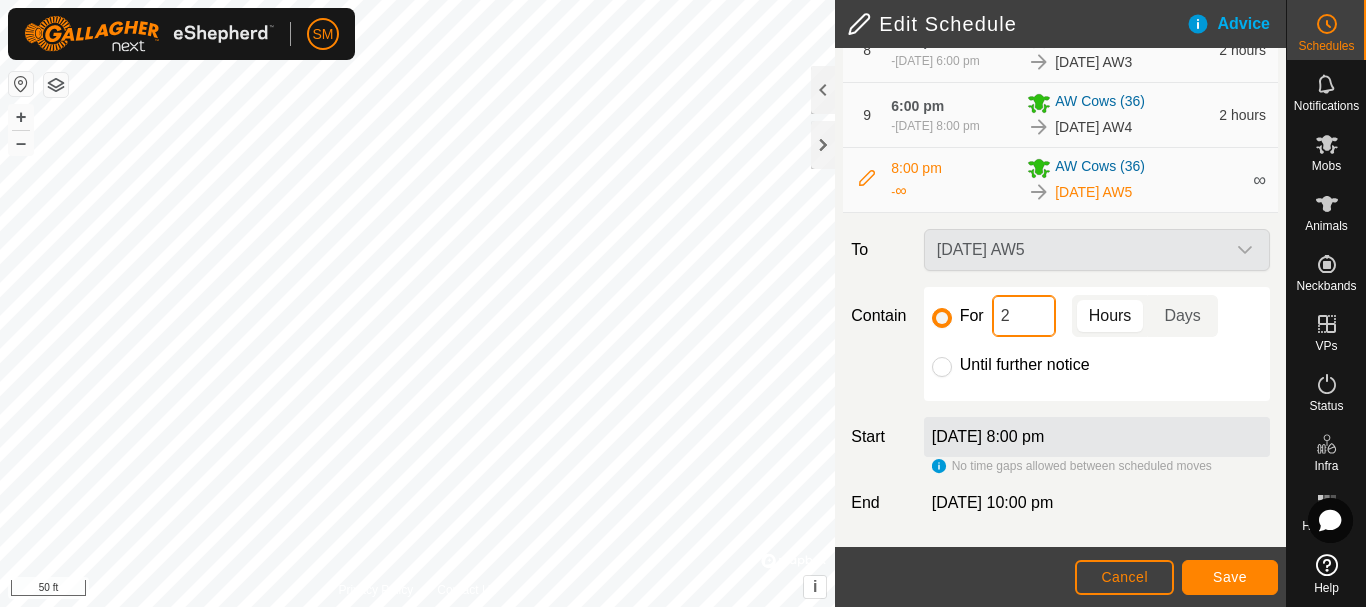click on "2" 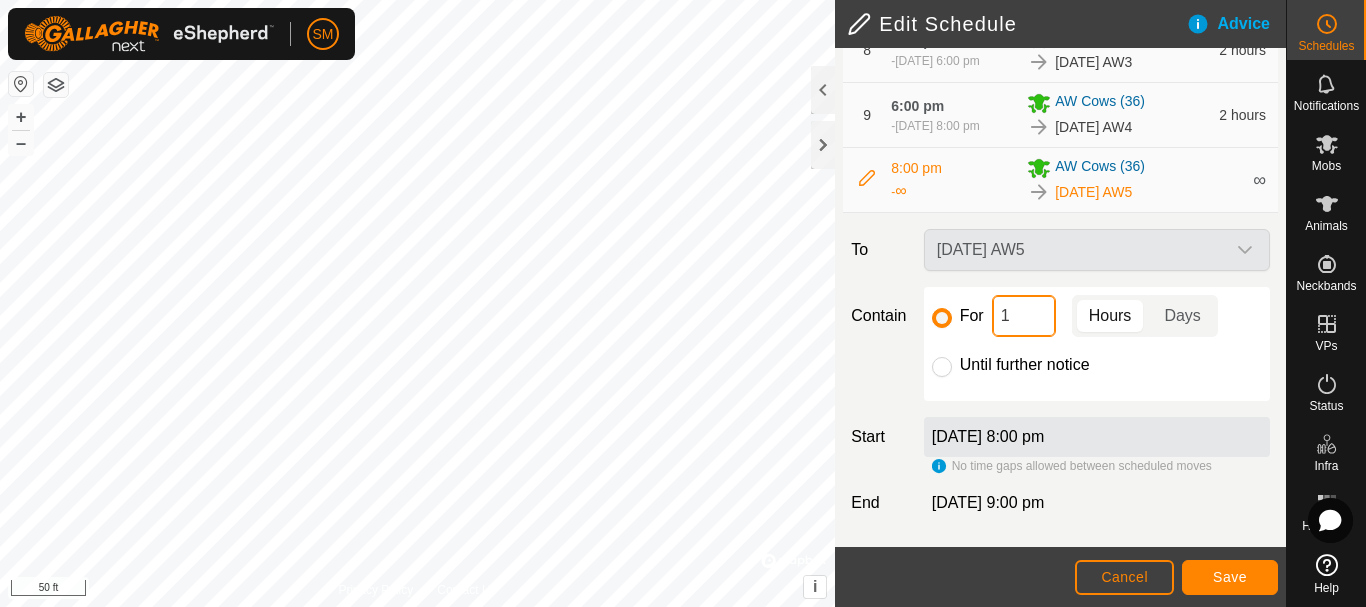 type on "16" 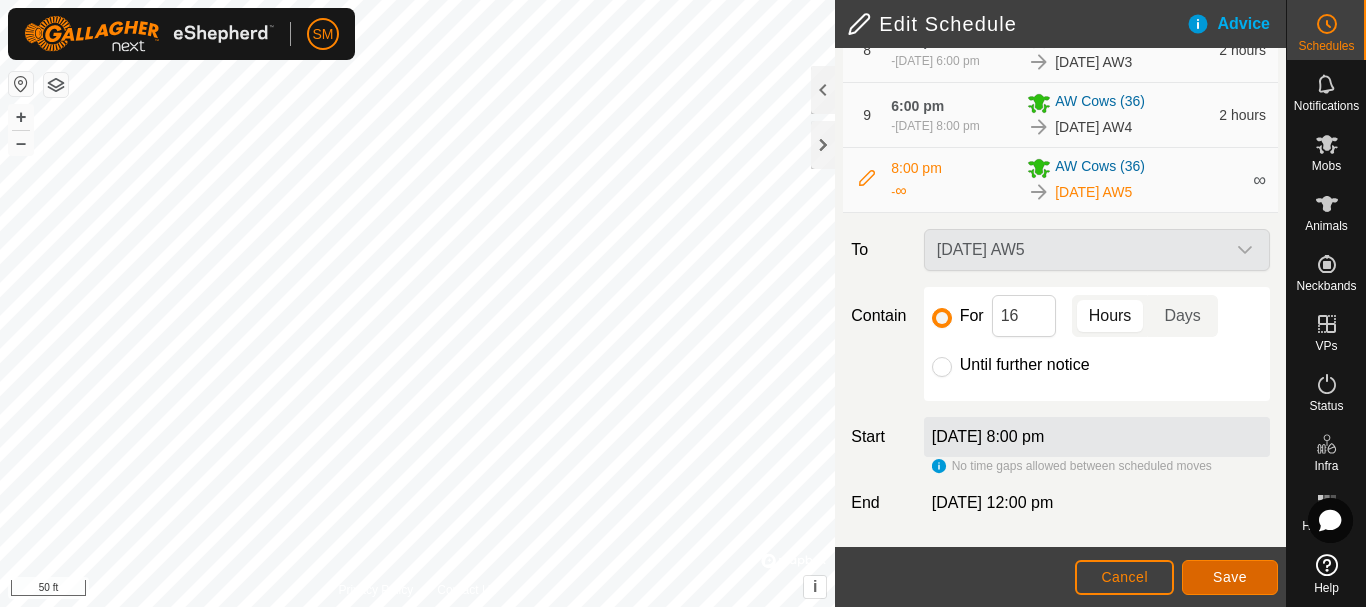 click on "Save" 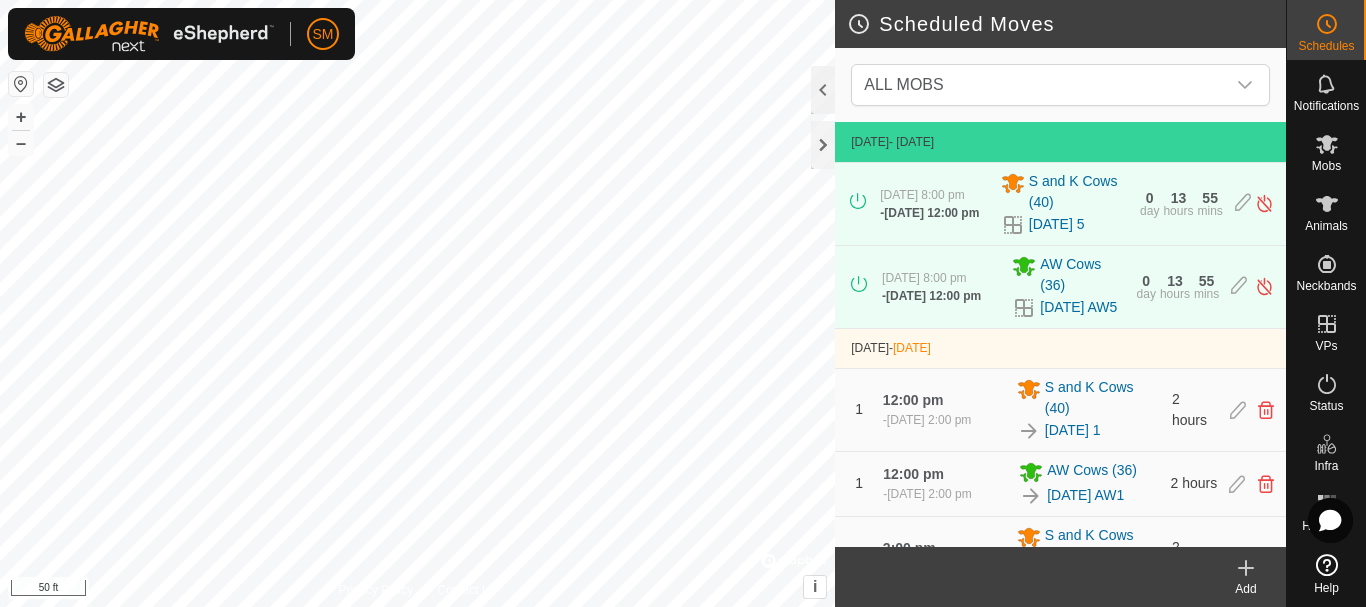 click 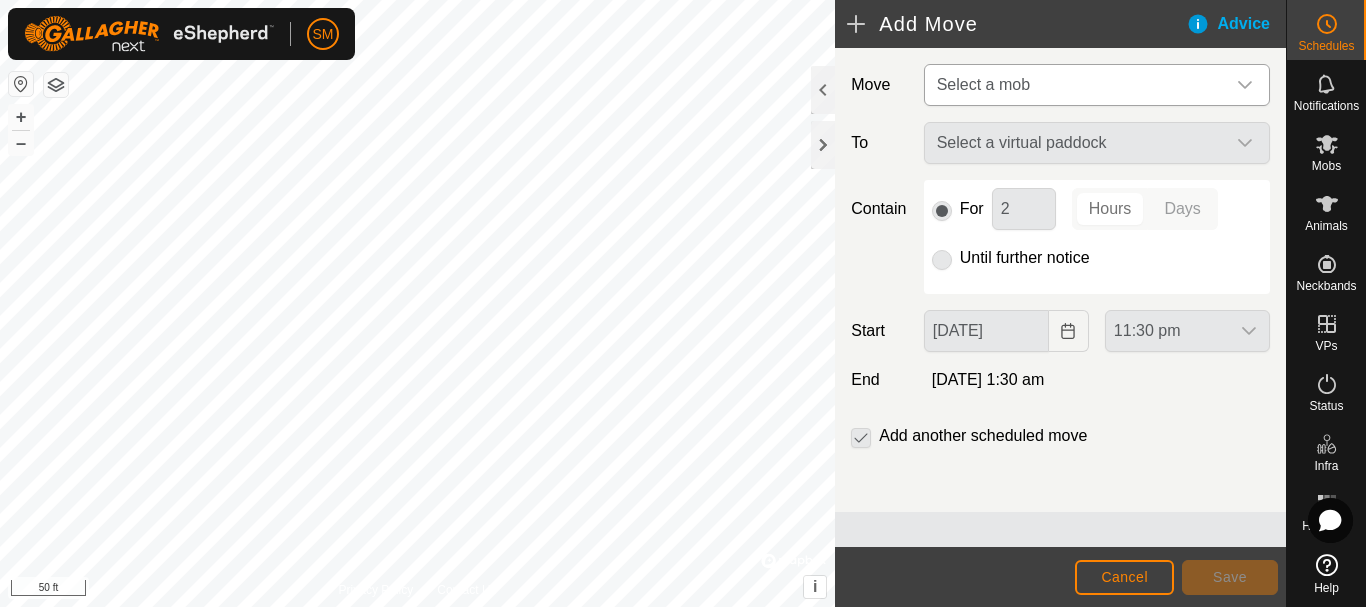 scroll, scrollTop: 0, scrollLeft: 0, axis: both 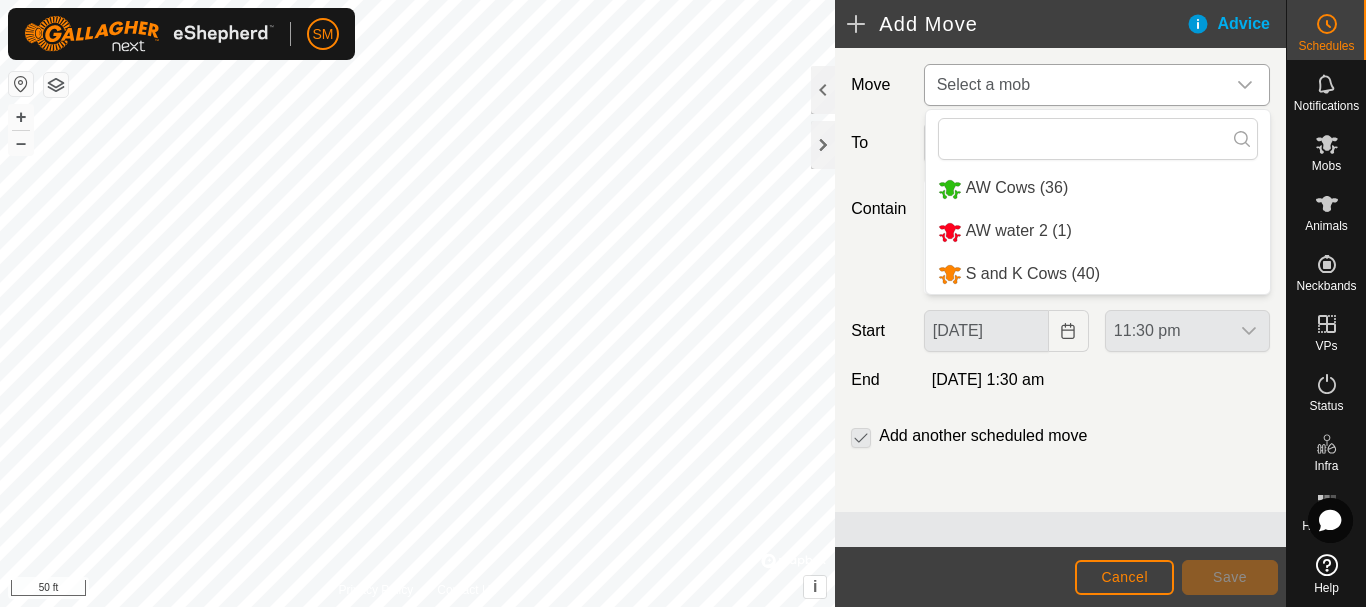 click on "AW Cows (36)" at bounding box center [1098, 188] 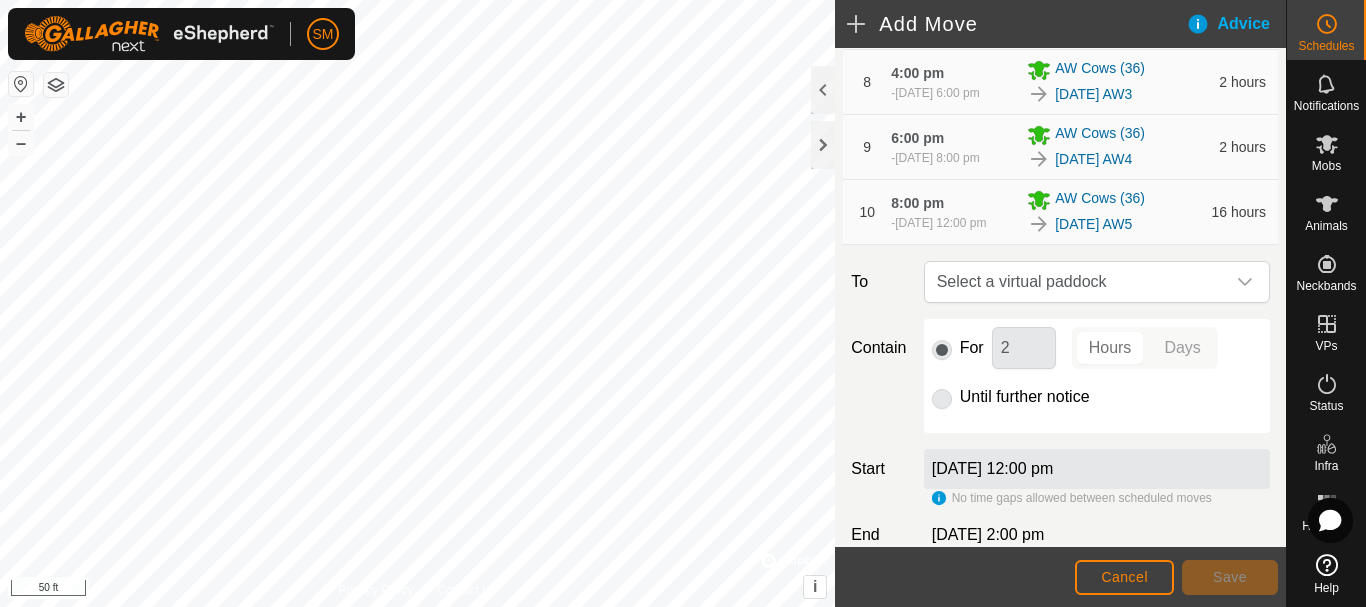 scroll, scrollTop: 959, scrollLeft: 0, axis: vertical 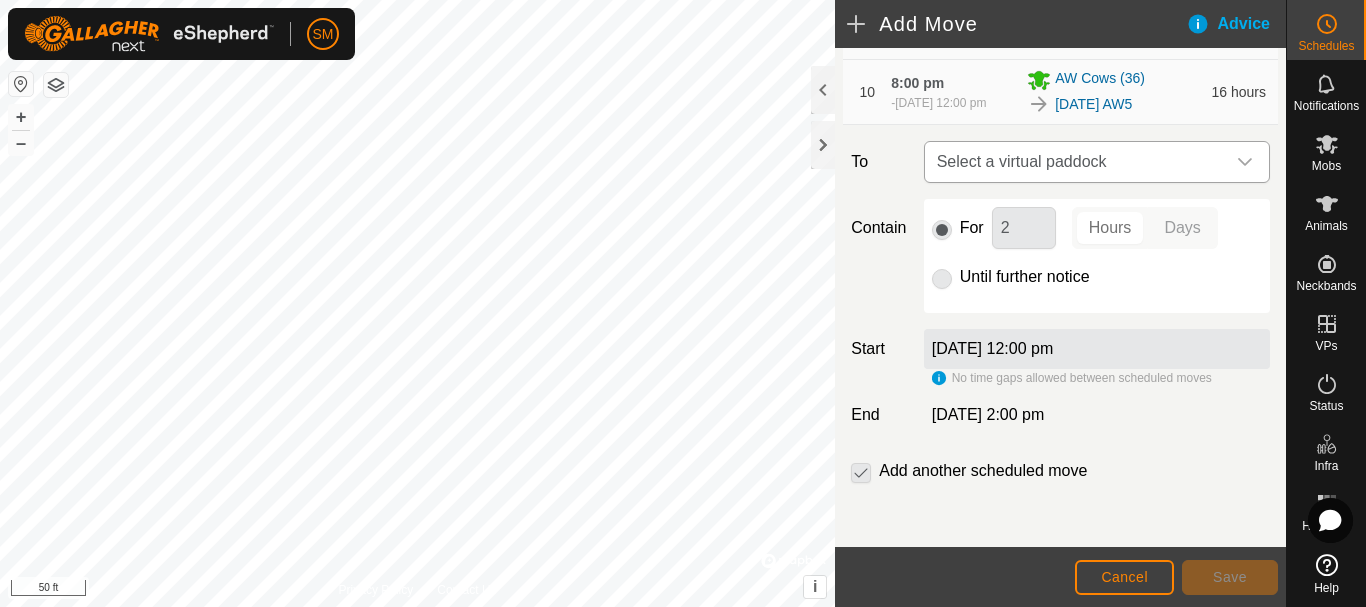 click on "Select a virtual paddock" at bounding box center [1077, 162] 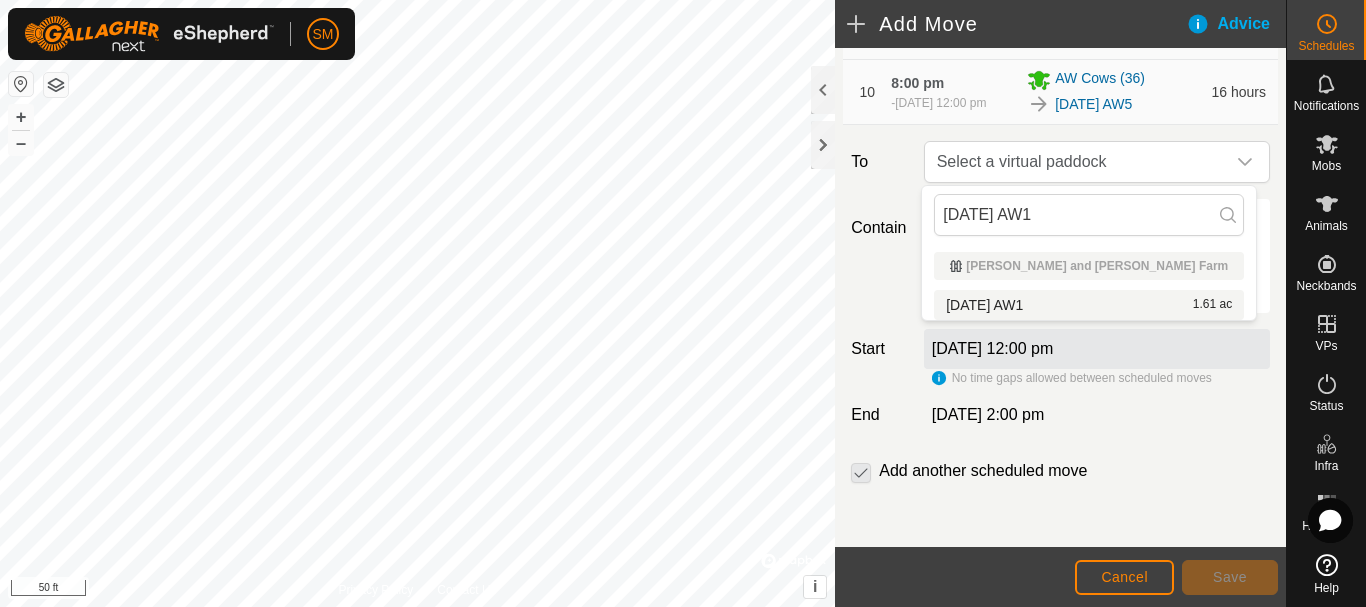 type on "[DATE] AW1" 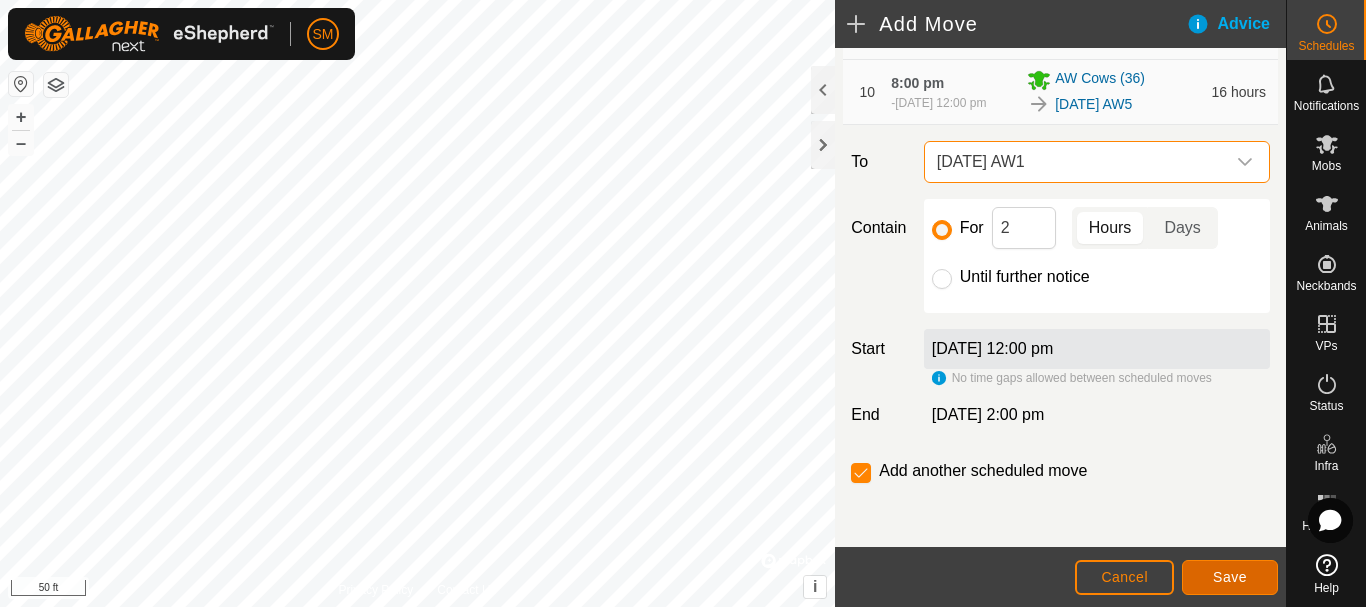 click on "Save" 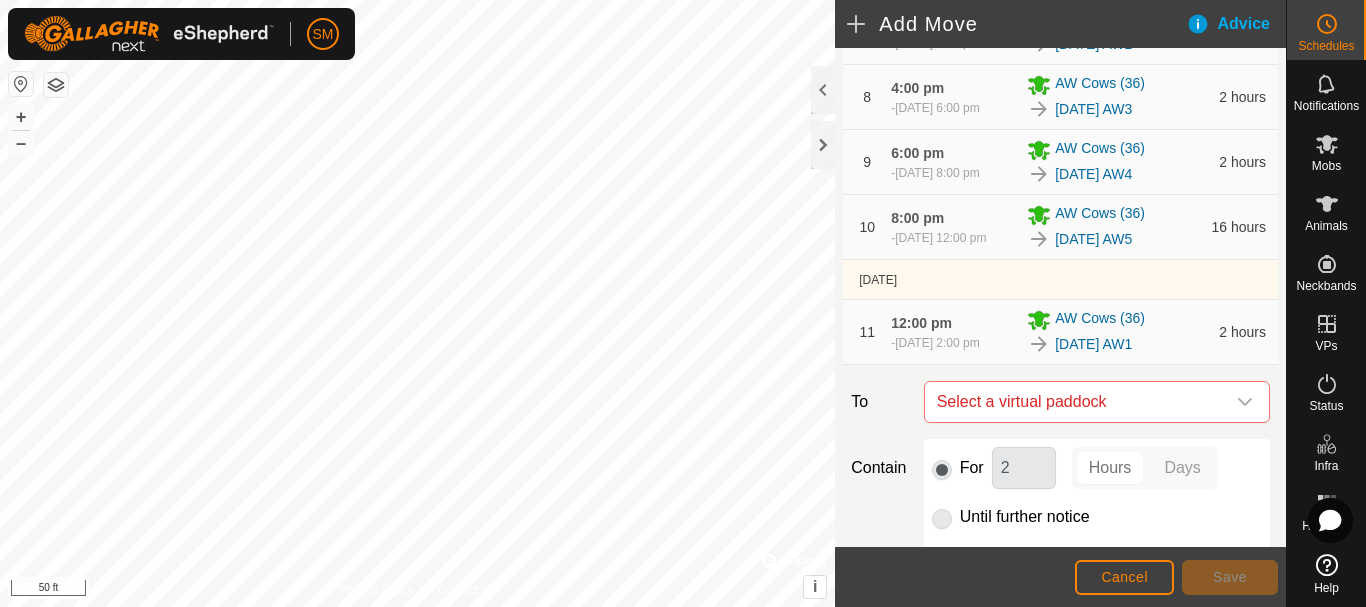 scroll, scrollTop: 1073, scrollLeft: 0, axis: vertical 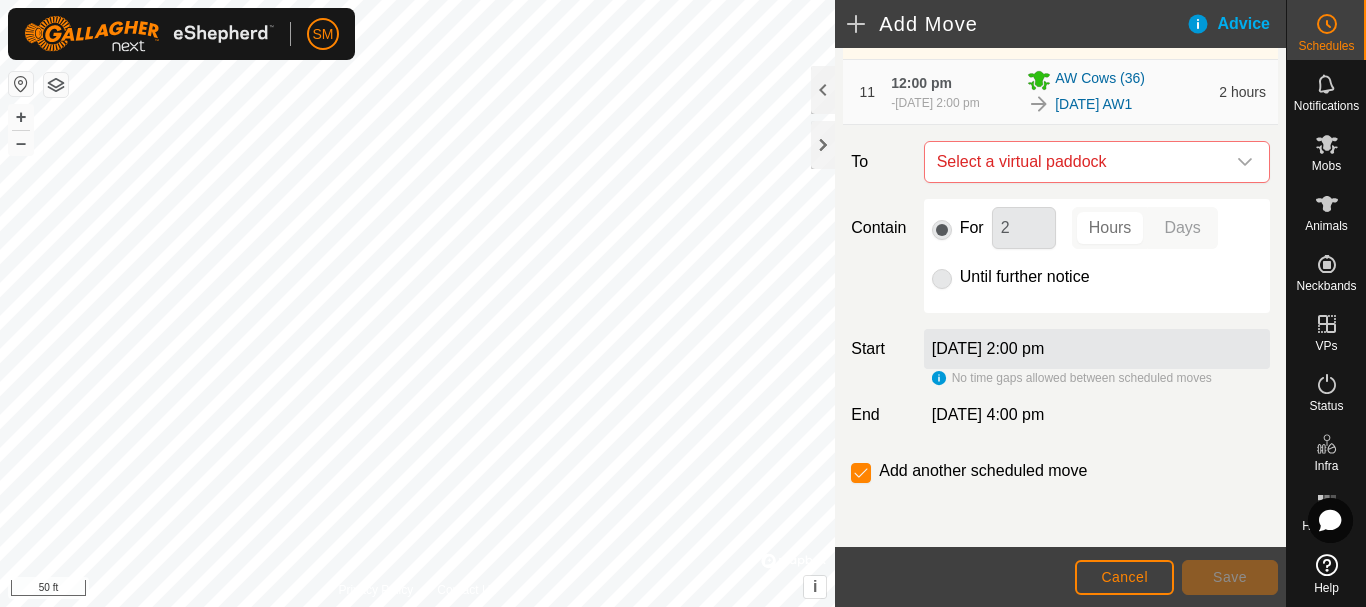 click at bounding box center (1245, 162) 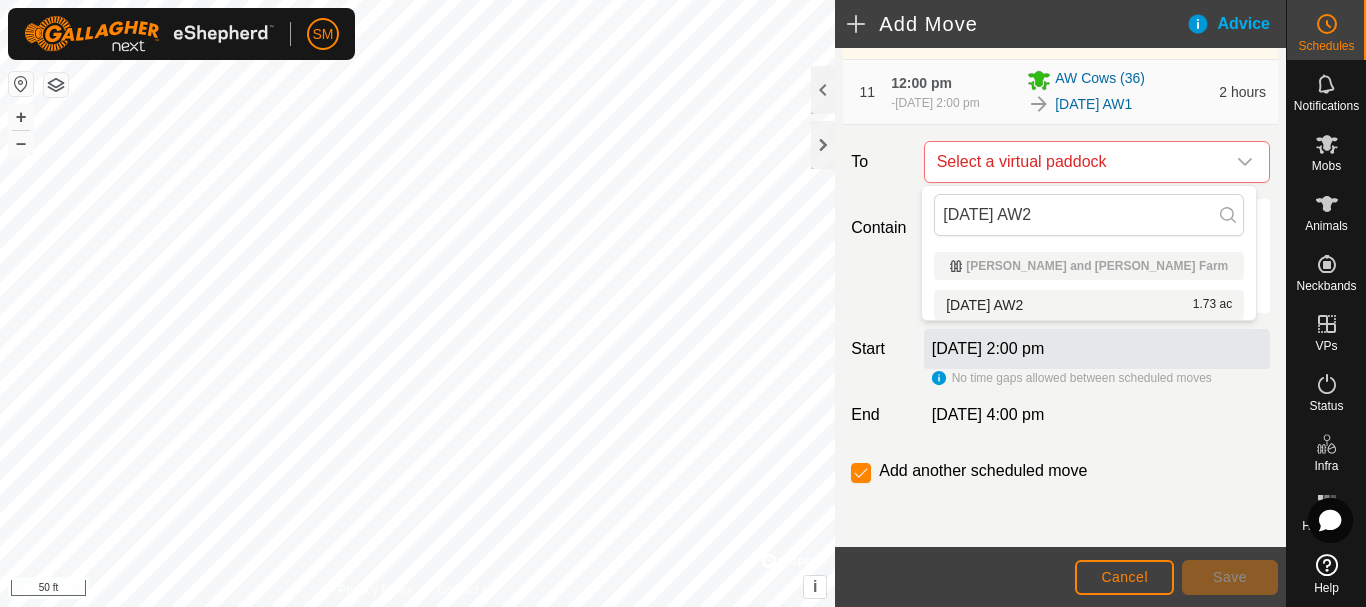 type on "[DATE] AW2" 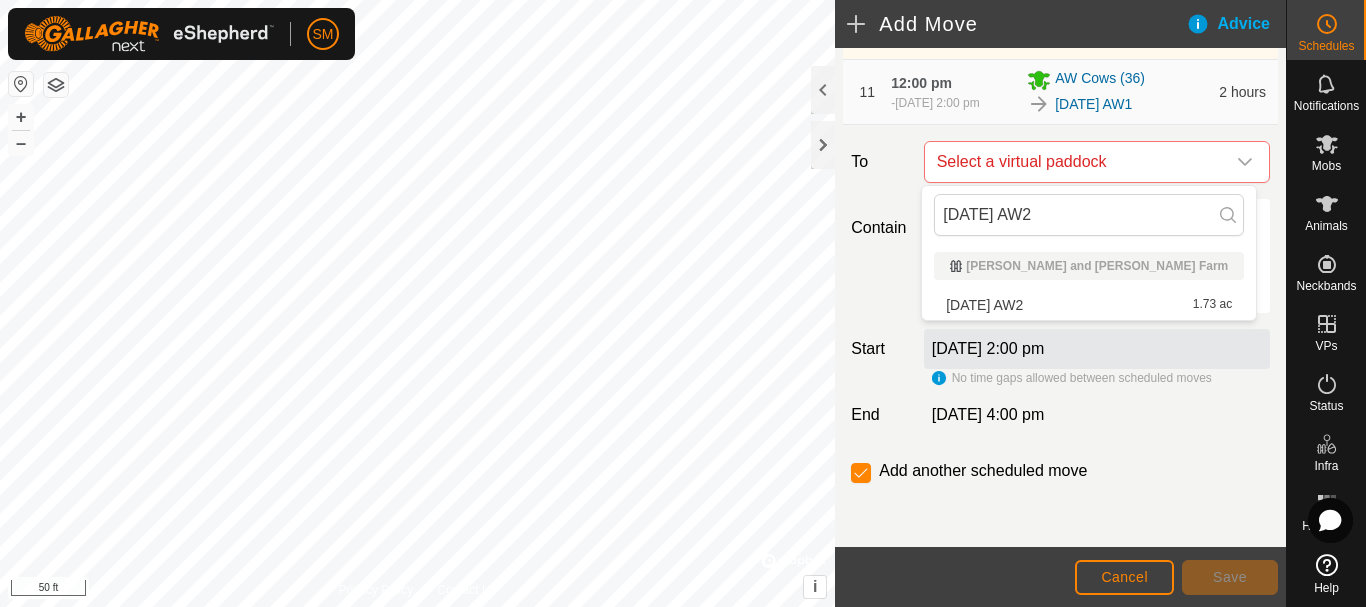 click on "2025-07-31 AW2  1.73 ac" at bounding box center (1089, 305) 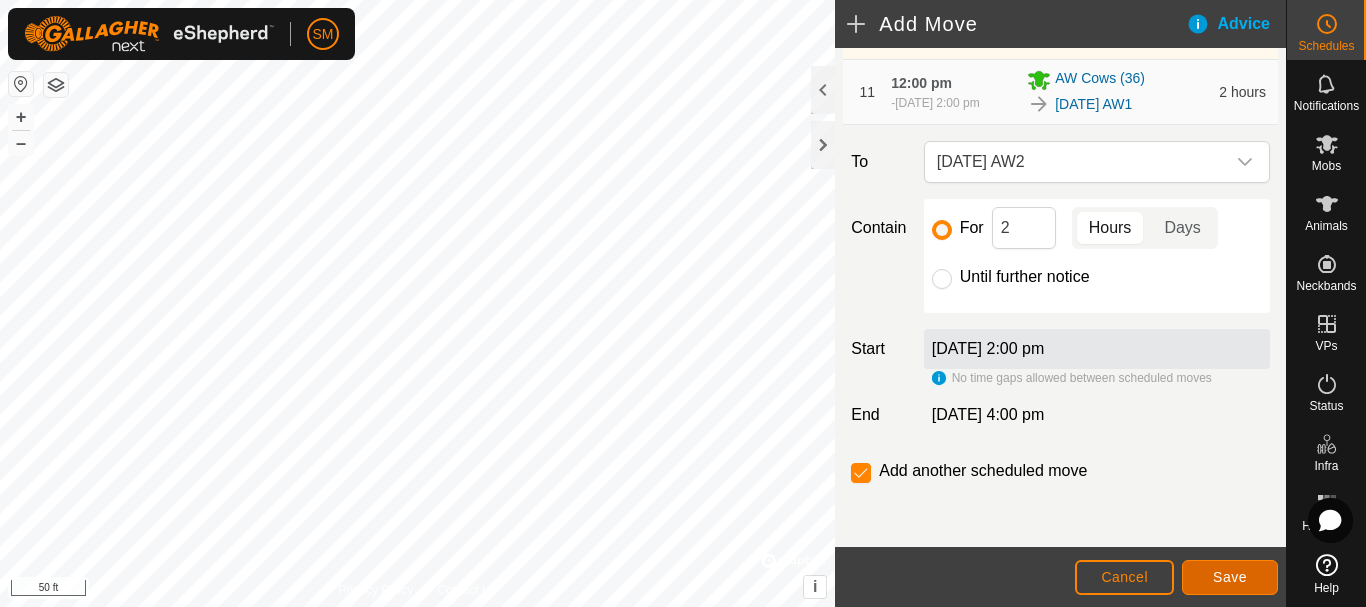 click on "Save" 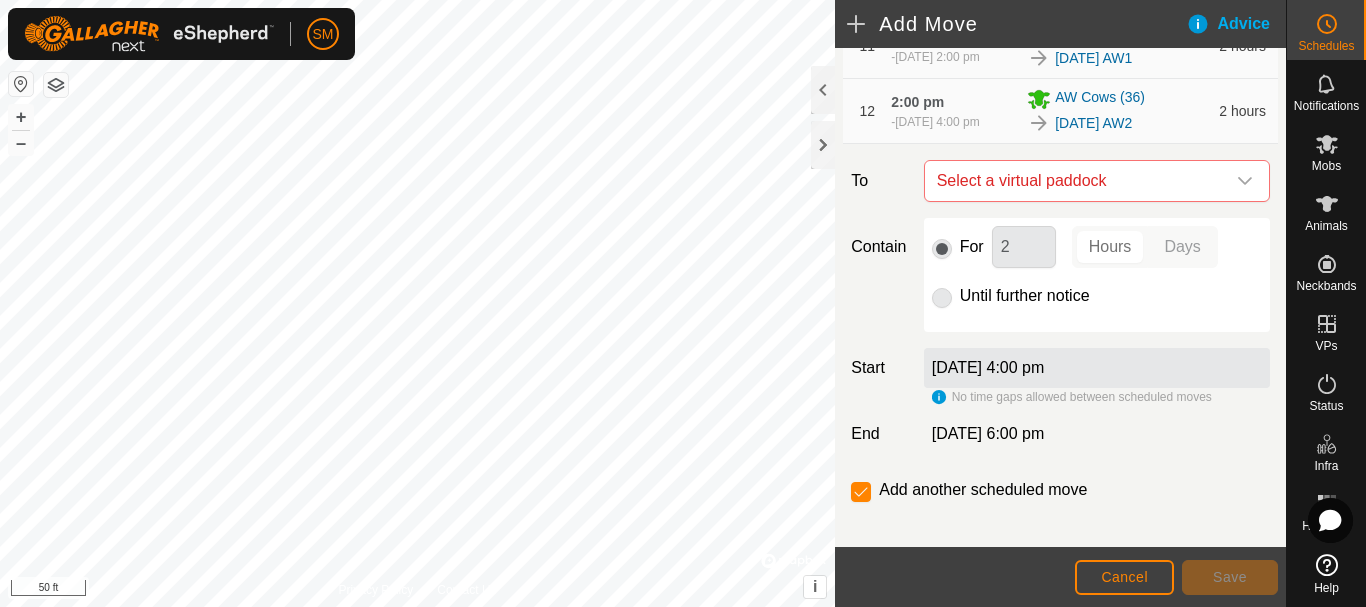 scroll, scrollTop: 1147, scrollLeft: 0, axis: vertical 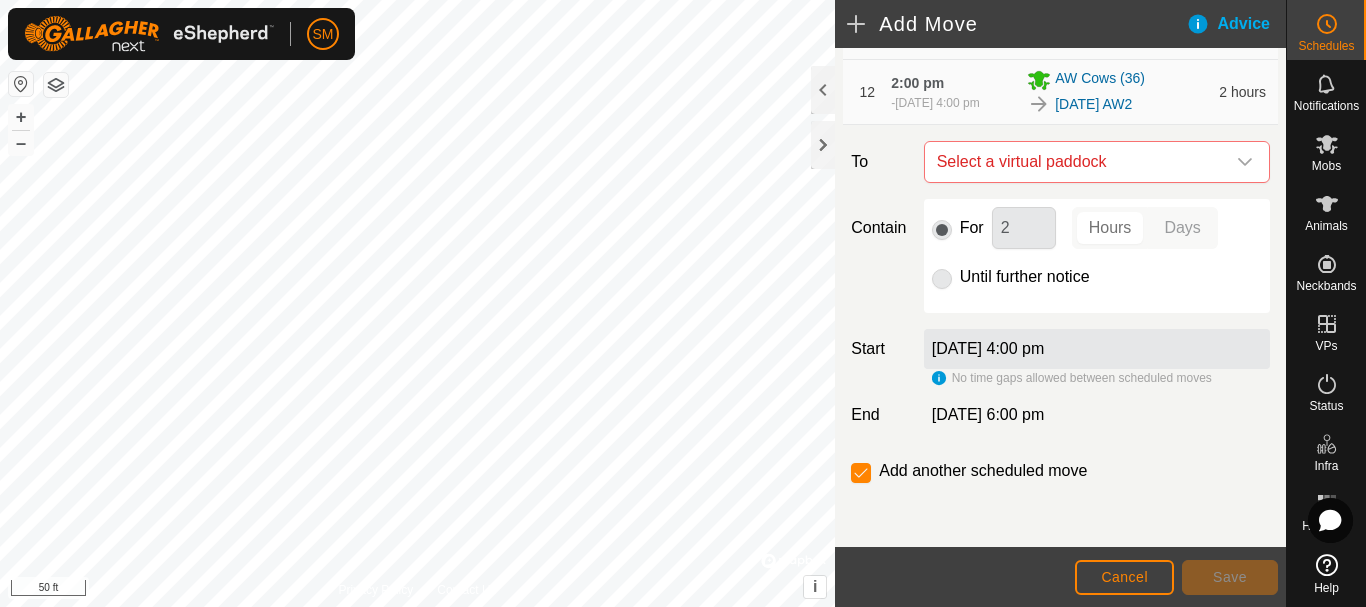click 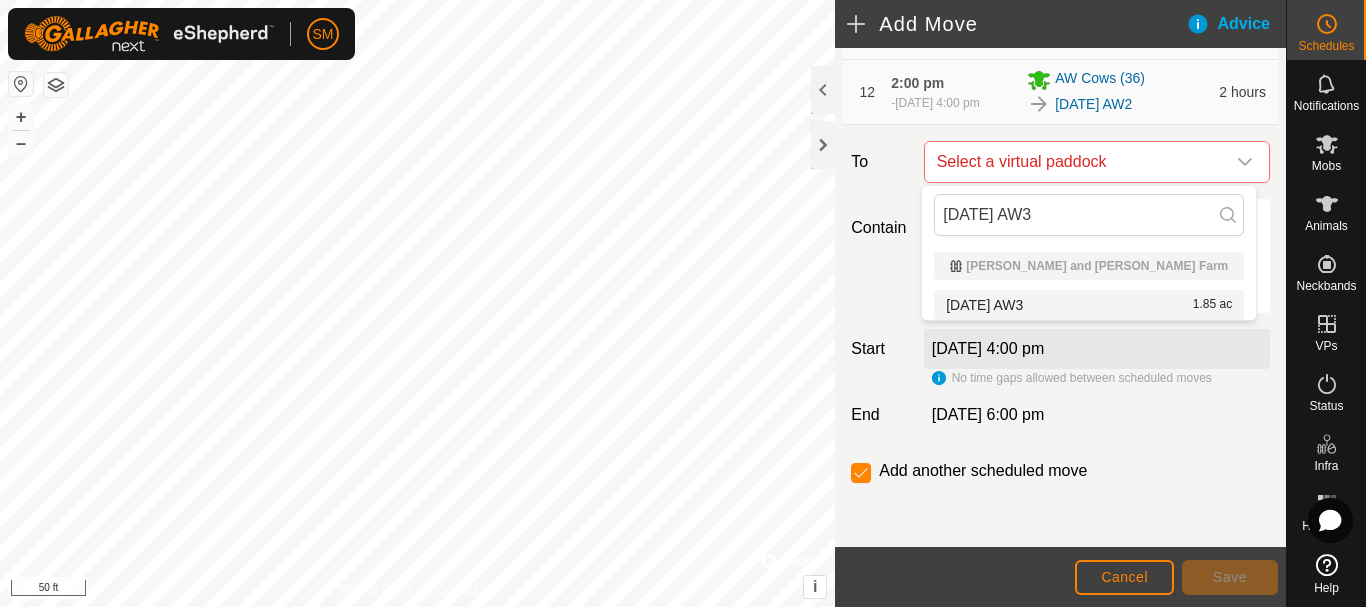 type on "[DATE] AW3" 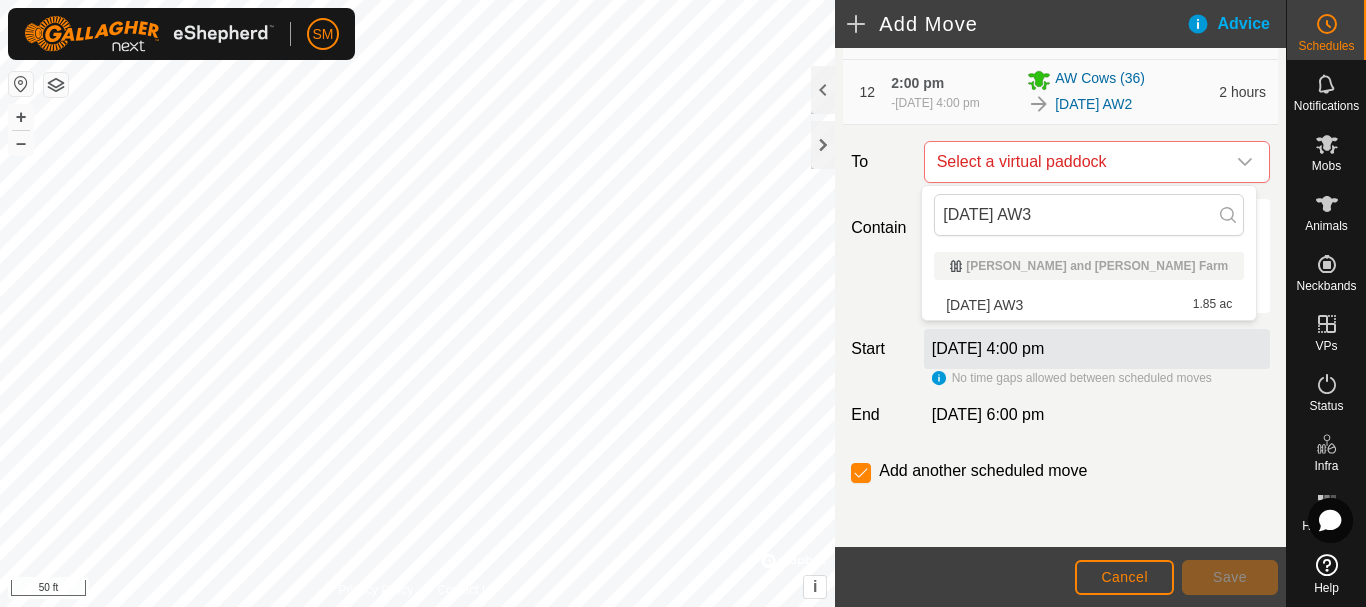 click on "2025-07-31 AW3  1.85 ac" at bounding box center [1089, 305] 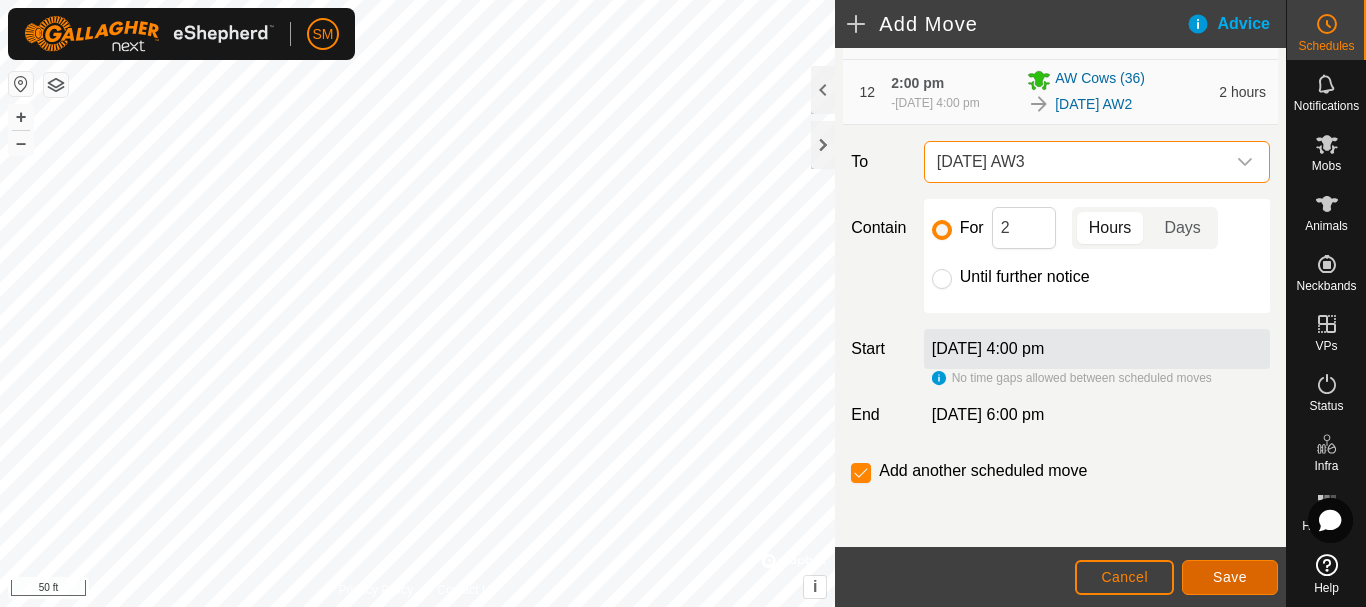 click on "Save" 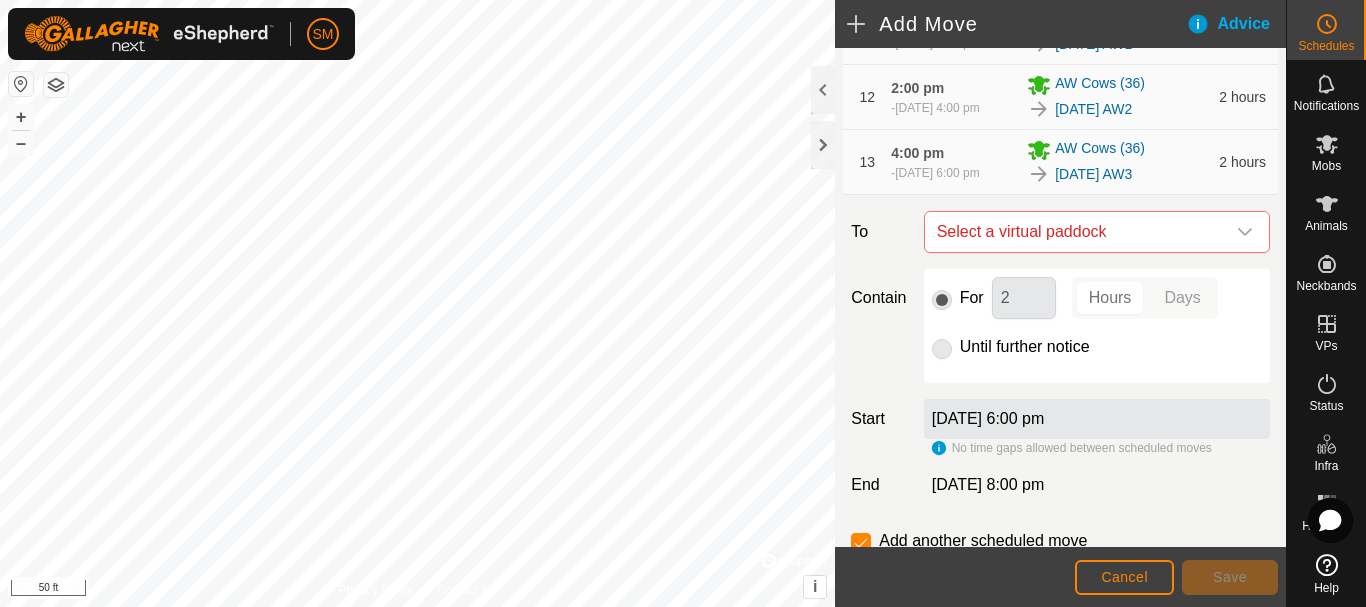 scroll, scrollTop: 1221, scrollLeft: 0, axis: vertical 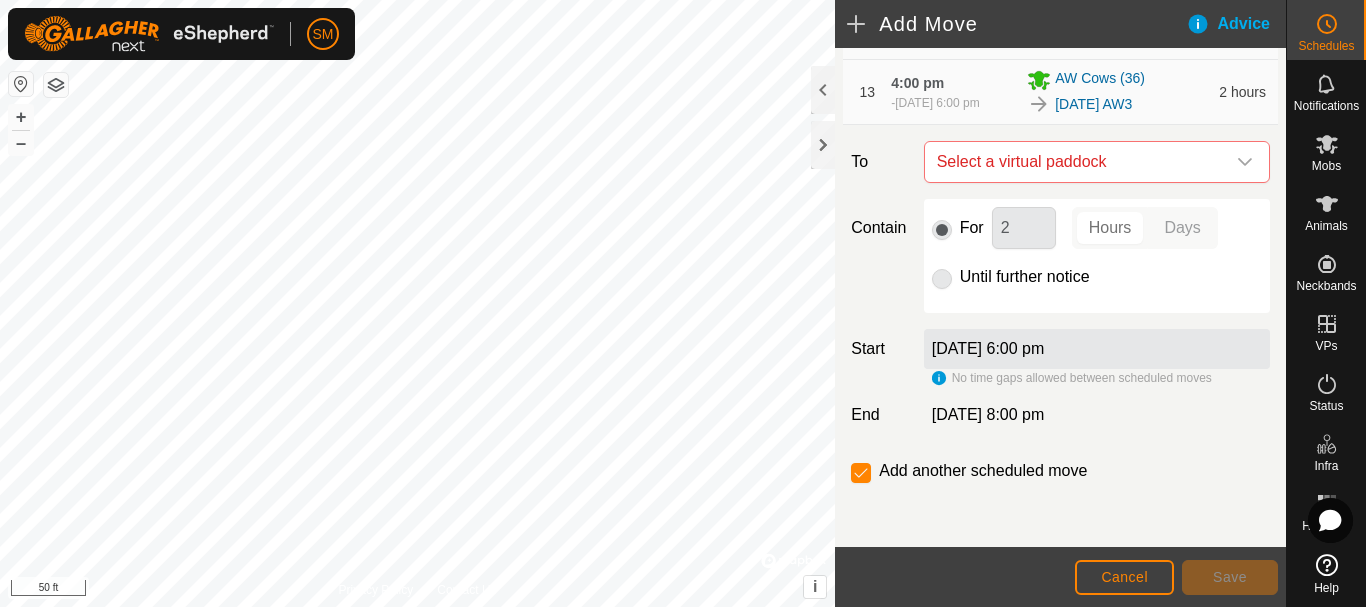 click 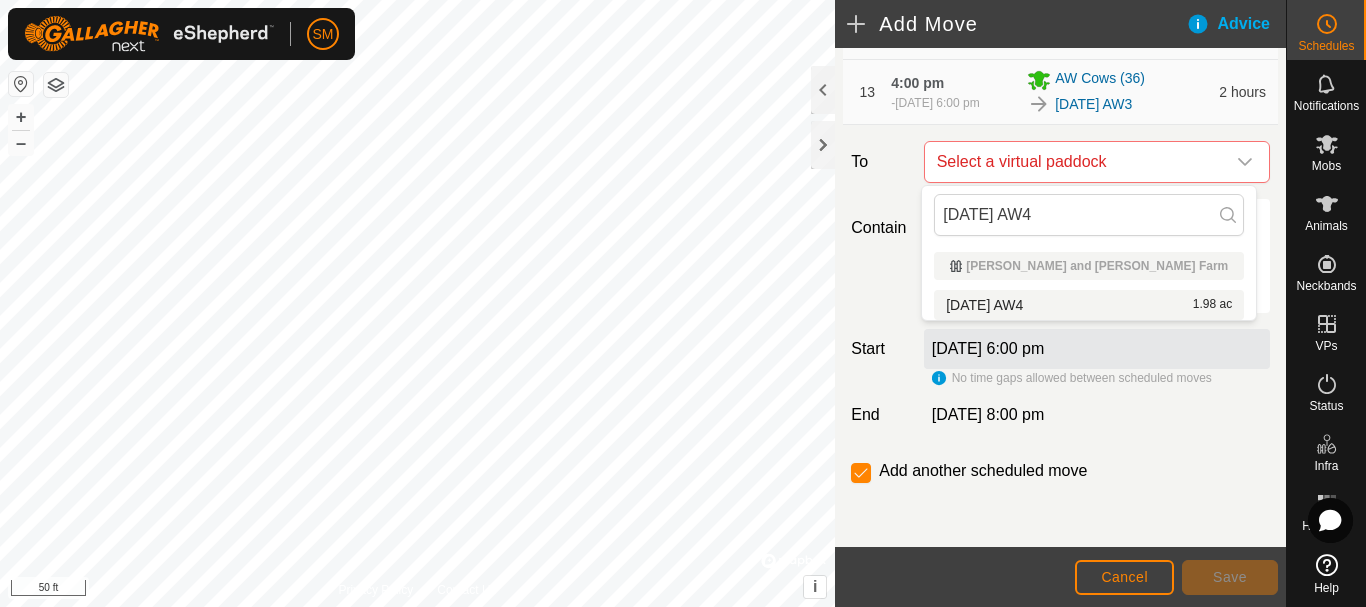 type on "[DATE] AW4" 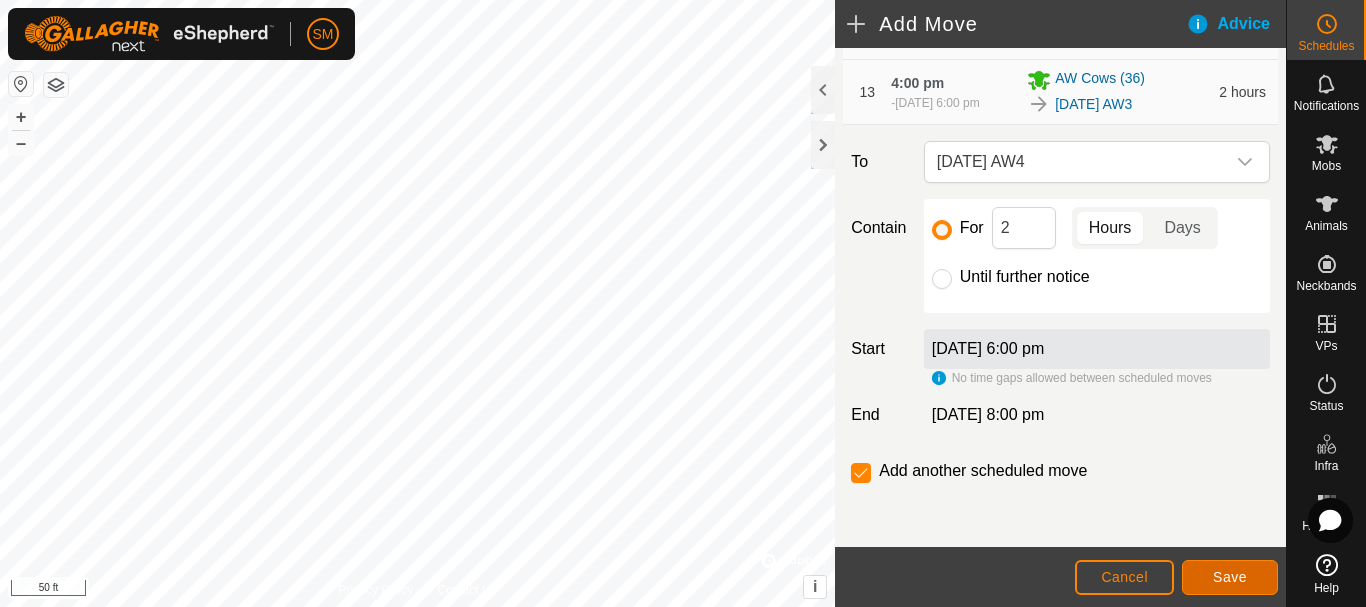 click on "Save" 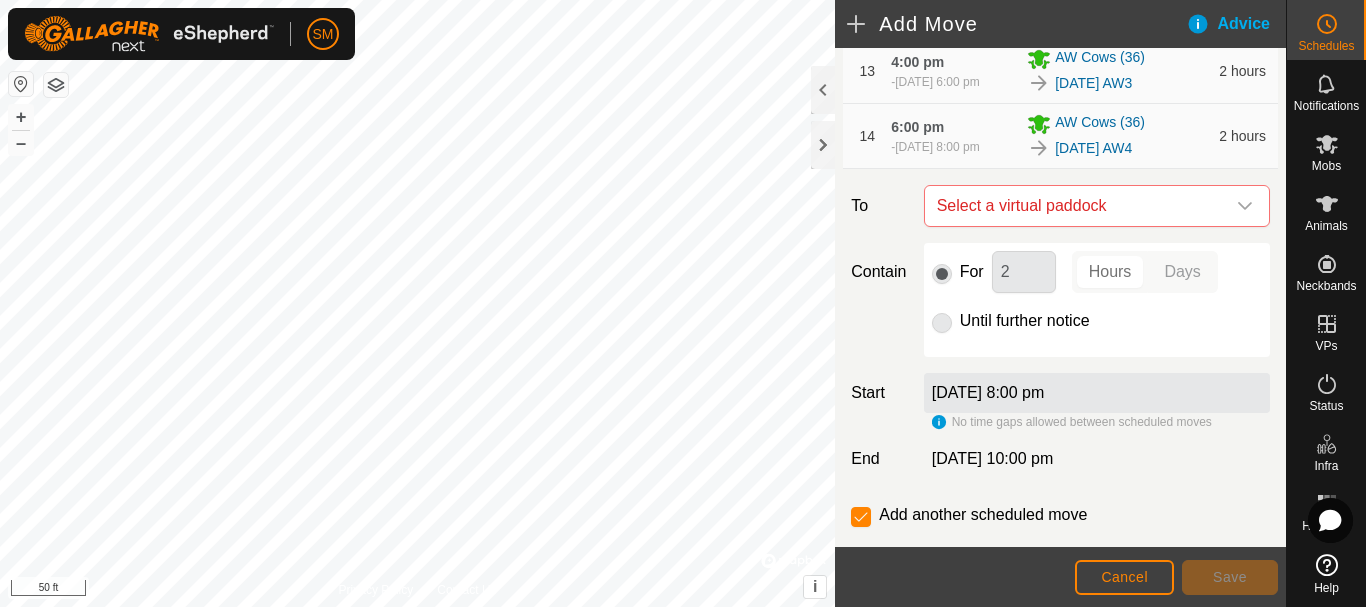 scroll, scrollTop: 1295, scrollLeft: 0, axis: vertical 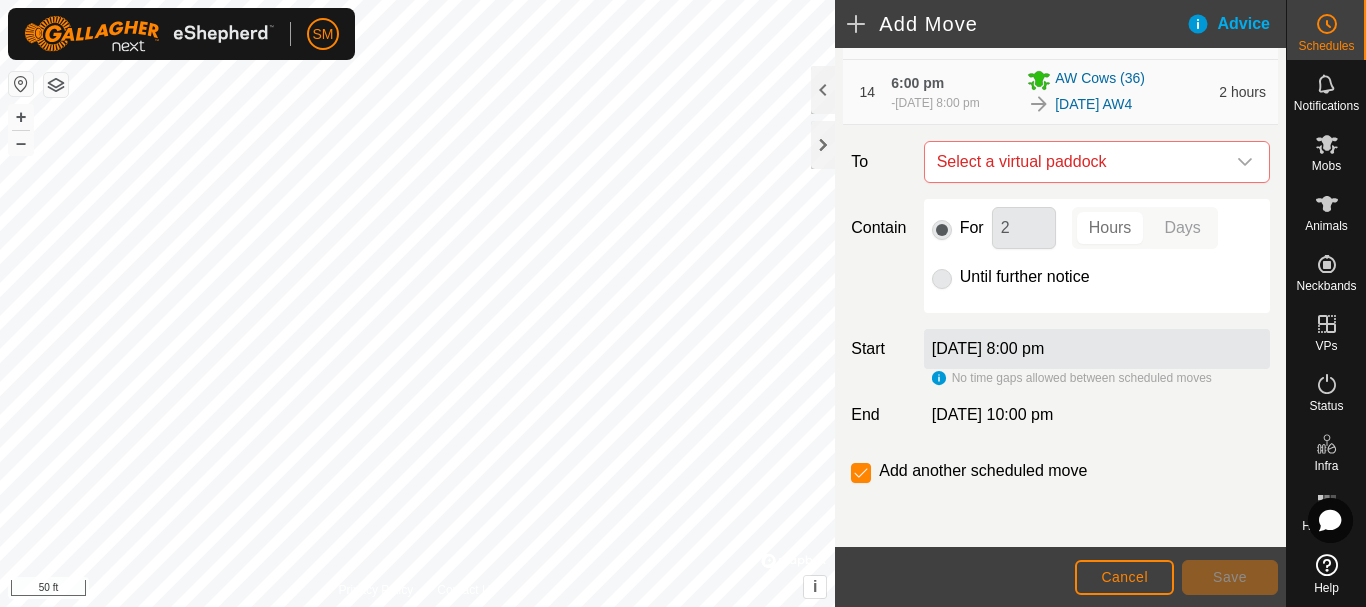 click 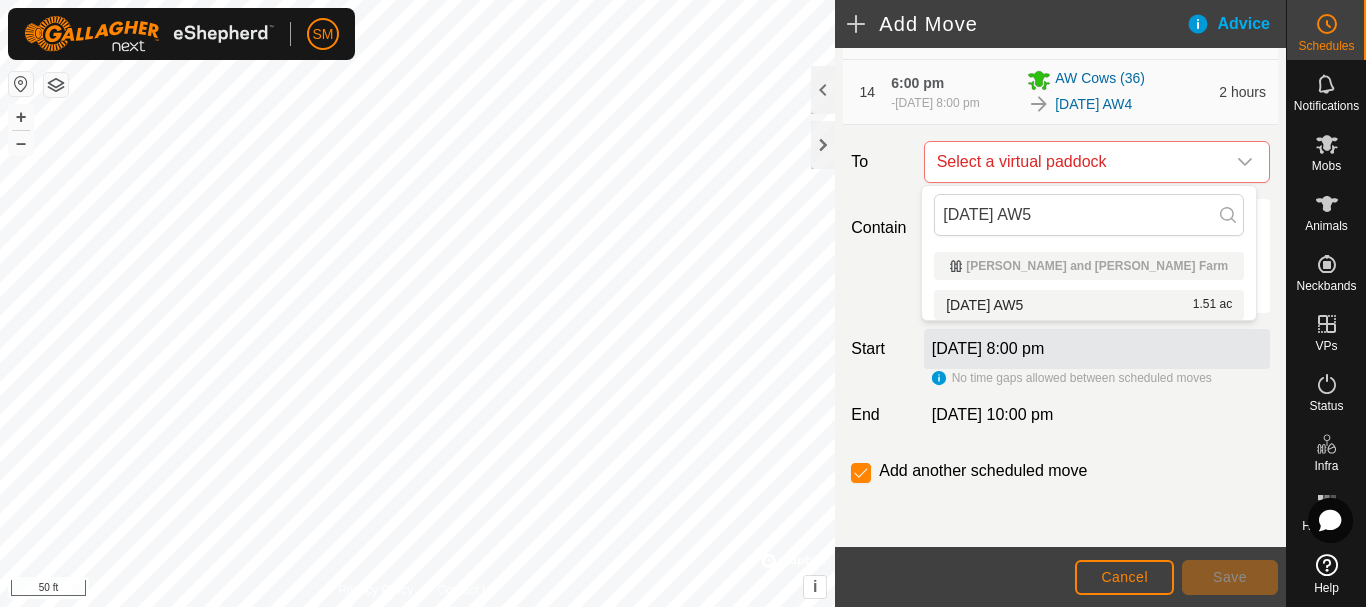 type on "[DATE] AW5" 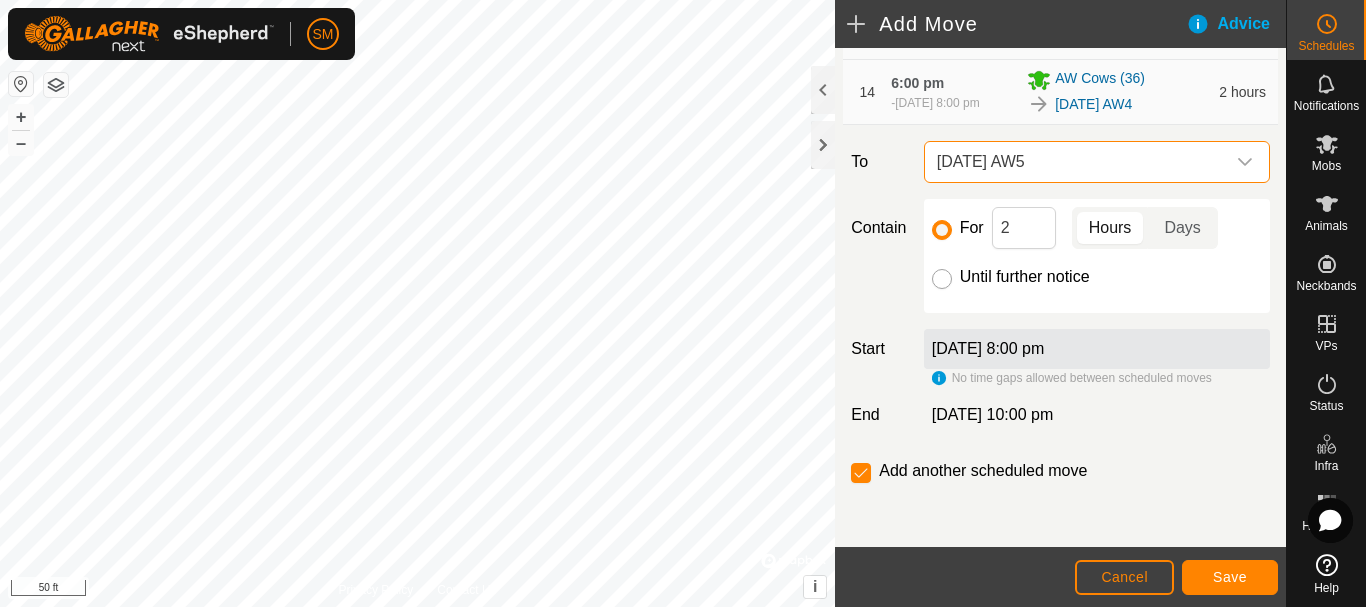 click on "Until further notice" at bounding box center [942, 279] 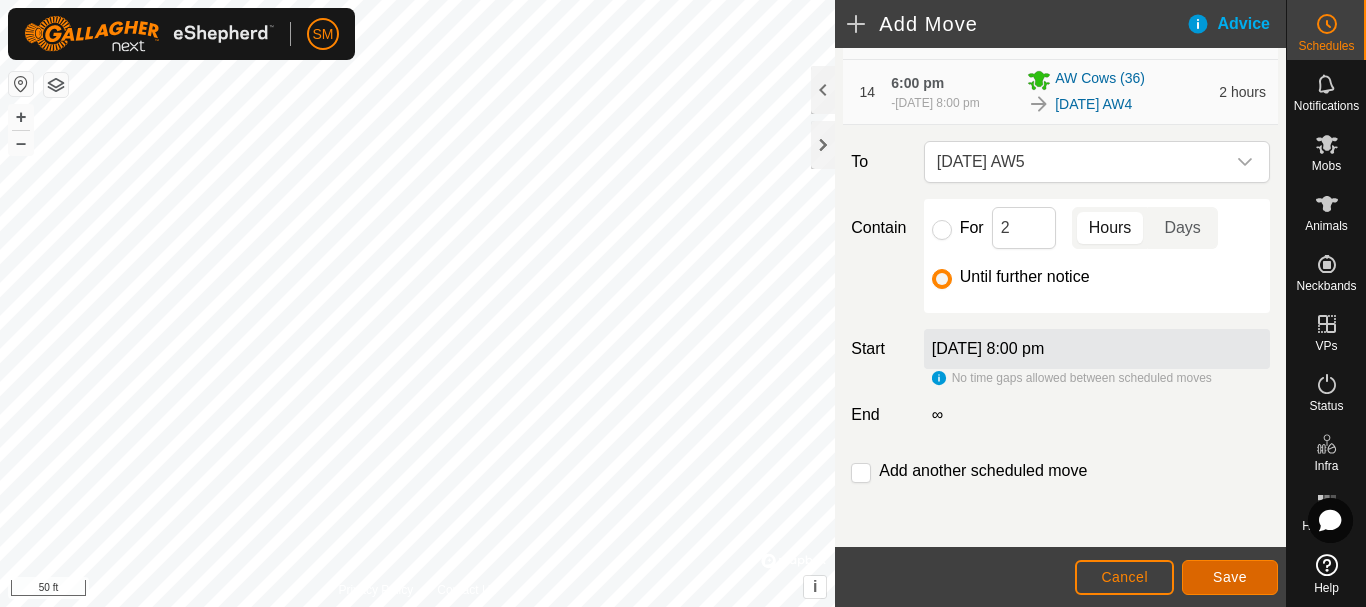 click on "Save" 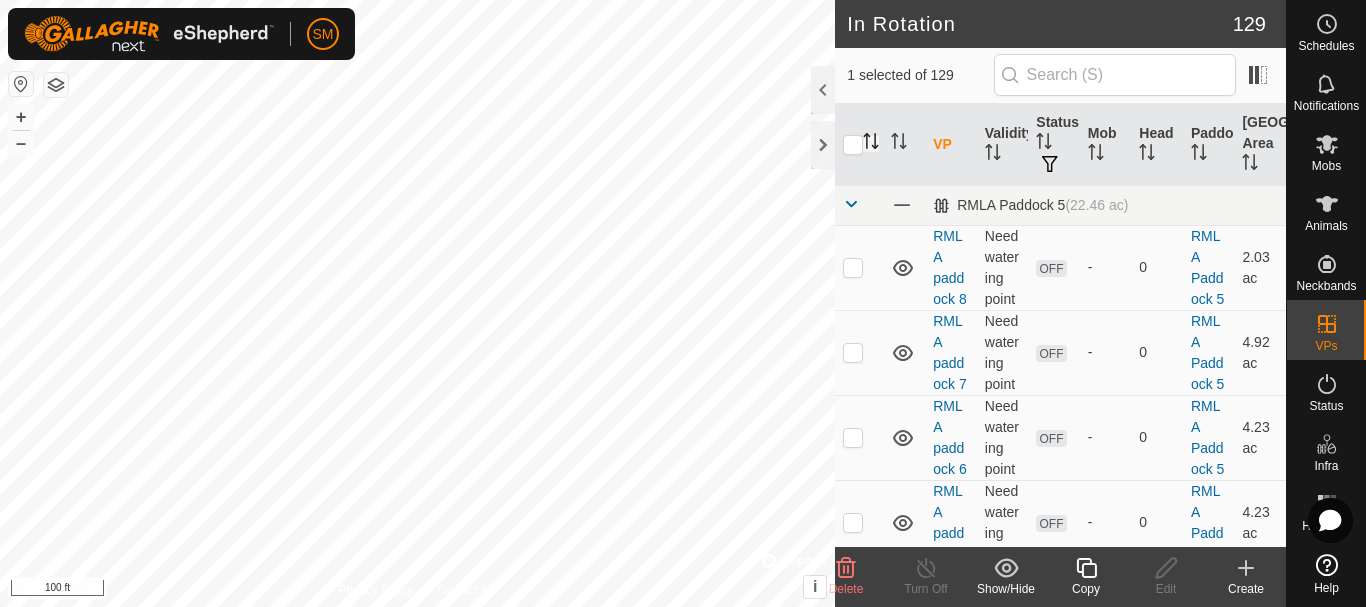 click 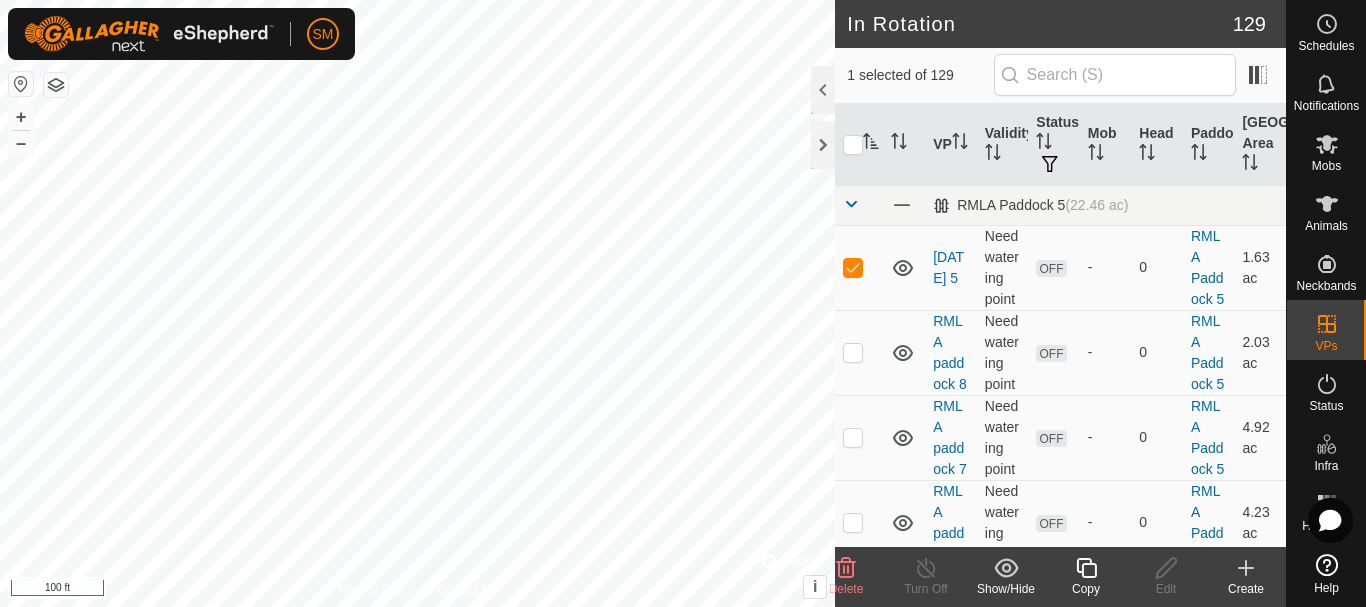 click on "Copy" 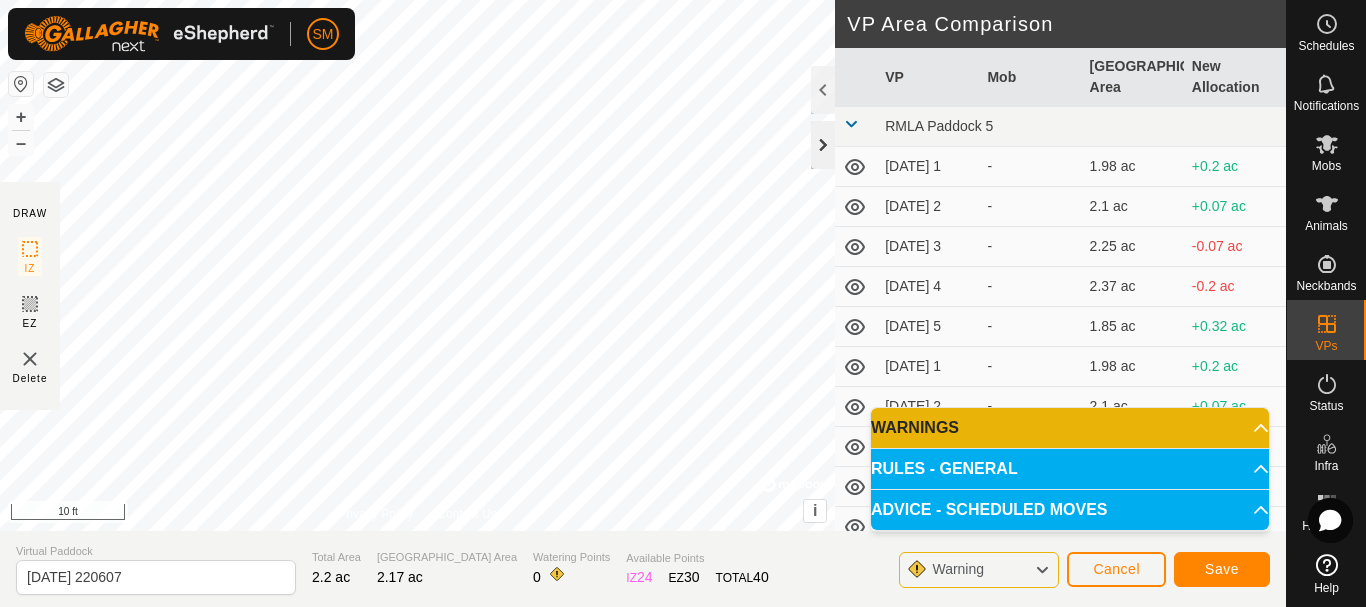 click 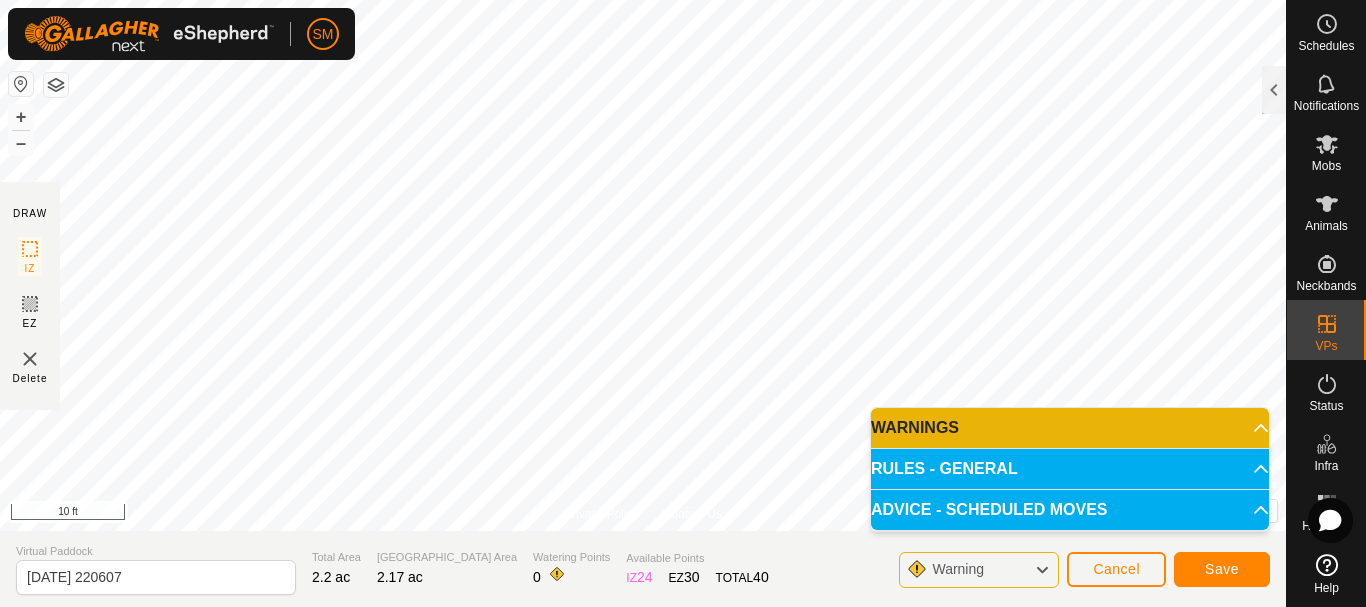 click on "DRAW IZ EZ Delete Privacy Policy Contact Us + – ⇧ i ©  Mapbox , ©  OpenStreetMap ,  Improve this map 10 ft VP Area Comparison     VP   Mob   [GEOGRAPHIC_DATA] Area   New Allocation  RMLA Paddock 5  [DATE] 1  -  1.98 ac  +0.2 ac  [DATE] 2  -  2.1 ac  +0.07 ac  [DATE] 3  -  2.25 ac  -0.07 ac  [DATE] 4  -  2.37 ac  -0.2 ac  [DATE] 5  -  1.85 ac  +0.32 ac  [DATE] 1  -  1.98 ac  +0.2 ac  [DATE] 2  -  2.1 ac  +0.07 ac  [DATE] 3  -  2.22 ac  -0.05 ac  [DATE] 4  -  2.35 ac  -0.17 ac  [DATE] 5  -  1.51 ac  +0.67 ac  [DATE]  -  1.98 ac  +0.2 ac  [DATE] 1  -  1.63 ac  +0.54 ac  [DATE] 2  -  1.73 ac  +0.44 ac  [DATE] 3  -  1.85 ac  +0.32 ac  [DATE] 4  -  1.98 ac  +0.2 ac  [DATE] 5  -  1.48 ac  +0.69 ac  [DATE]  -  1.95 ac  +0.22 ac  [DATE] 1  -  1.58 ac  +0.59 ac  [DATE] 2  -  1.71 ac  +0.47 ac  [DATE] 3  -  1.83 ac  +0.35 ac  [DATE] 4  -  1.95 ac  +0.22 ac  [DATE] 5  -  1.43 ac  +0.74 ac  [DATE]  -  1.95 ac  +0.22 ac  [DATE] 1  -" 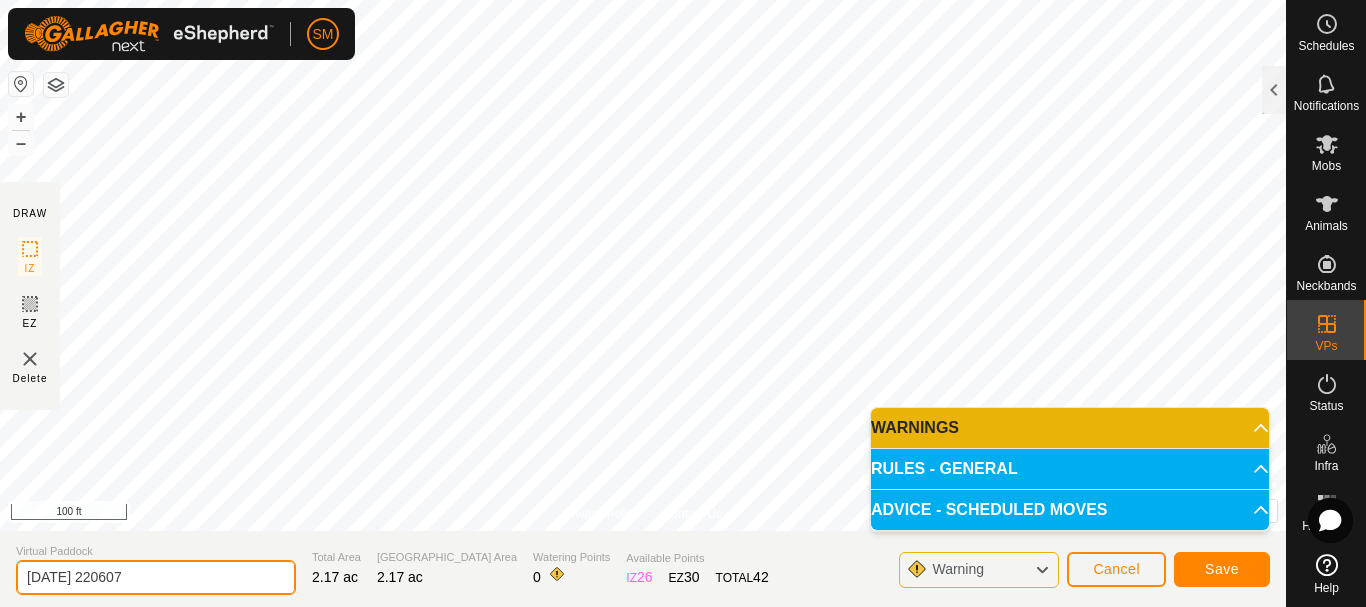 drag, startPoint x: 173, startPoint y: 585, endPoint x: 84, endPoint y: 578, distance: 89.27486 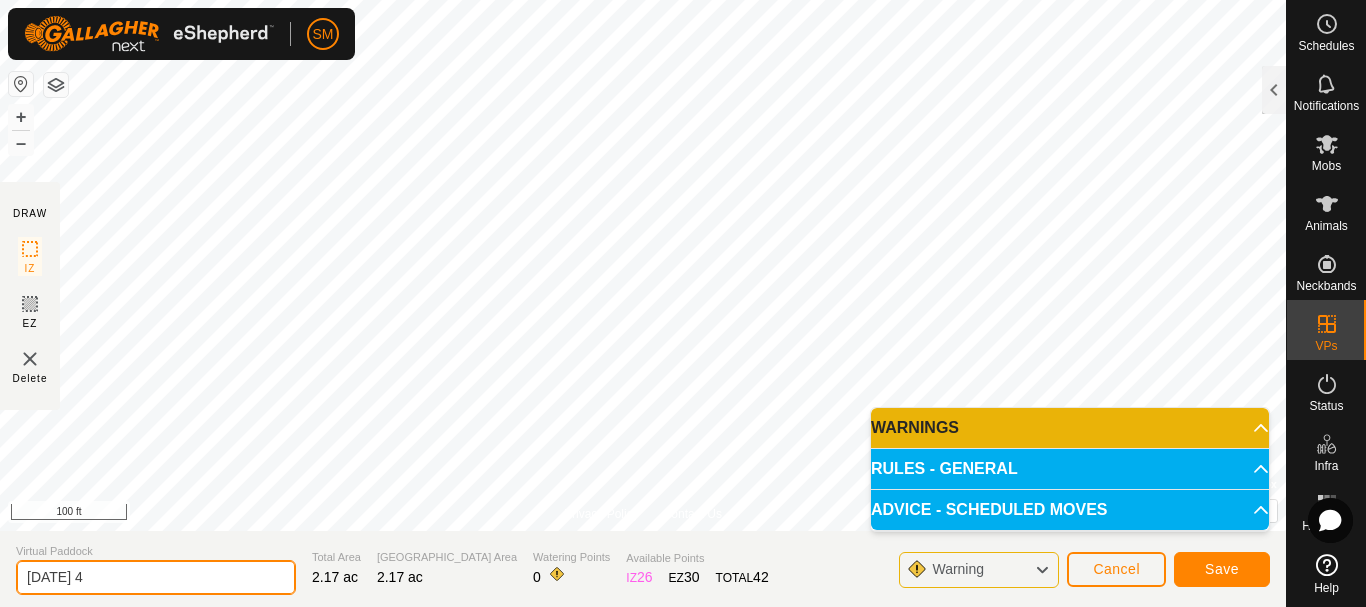 drag, startPoint x: 104, startPoint y: 573, endPoint x: 0, endPoint y: 575, distance: 104.019226 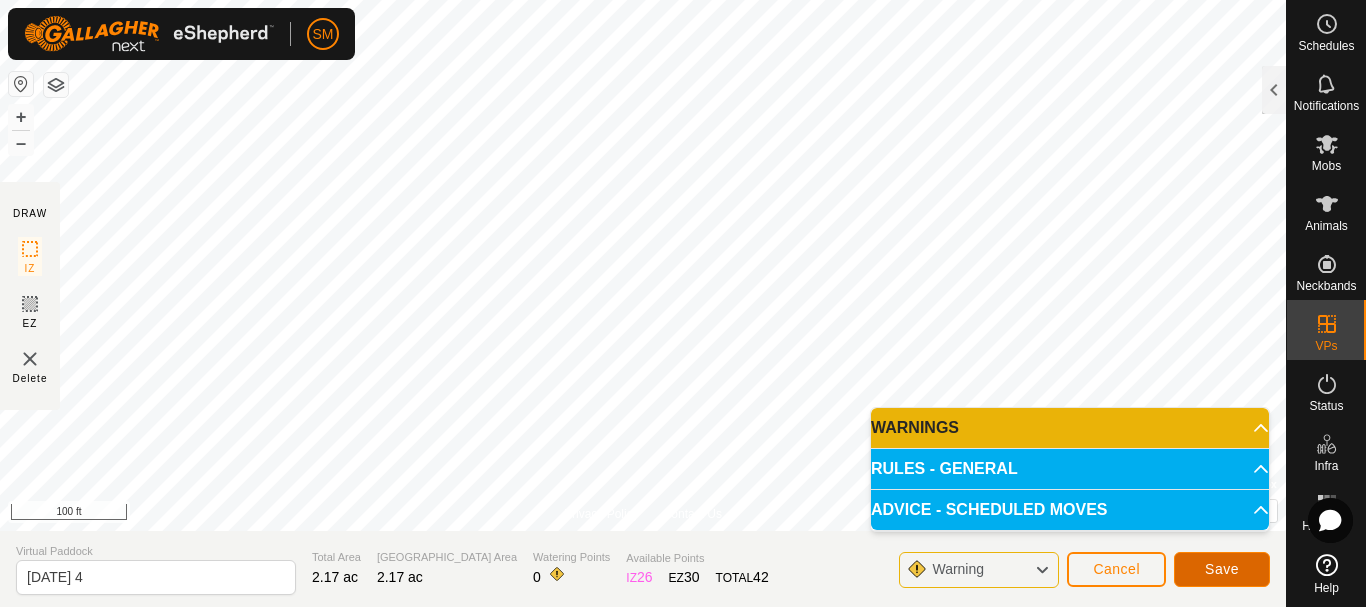 click on "Save" 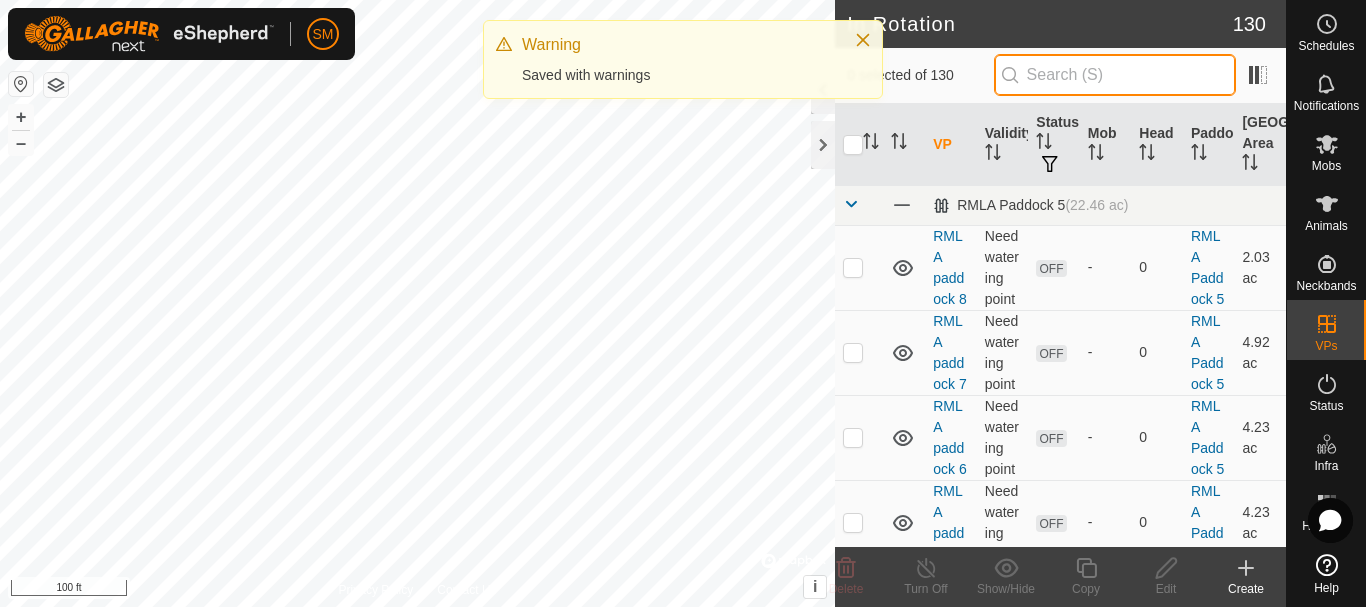 click at bounding box center [1115, 75] 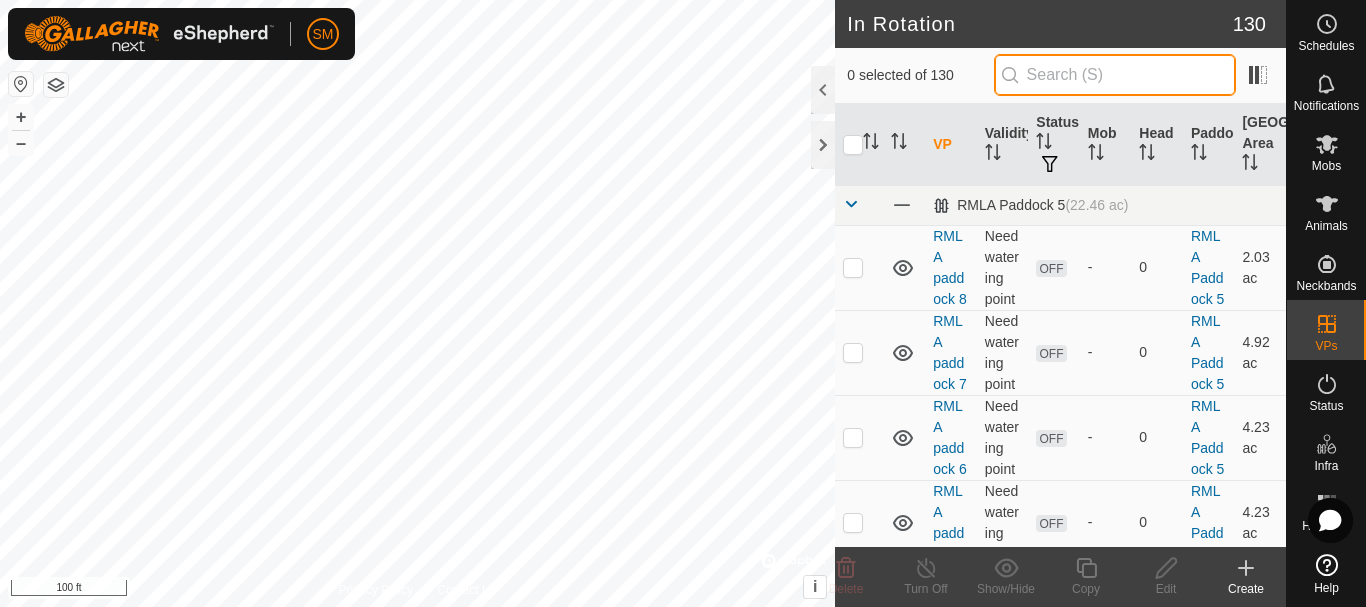 paste on "2025-07-30" 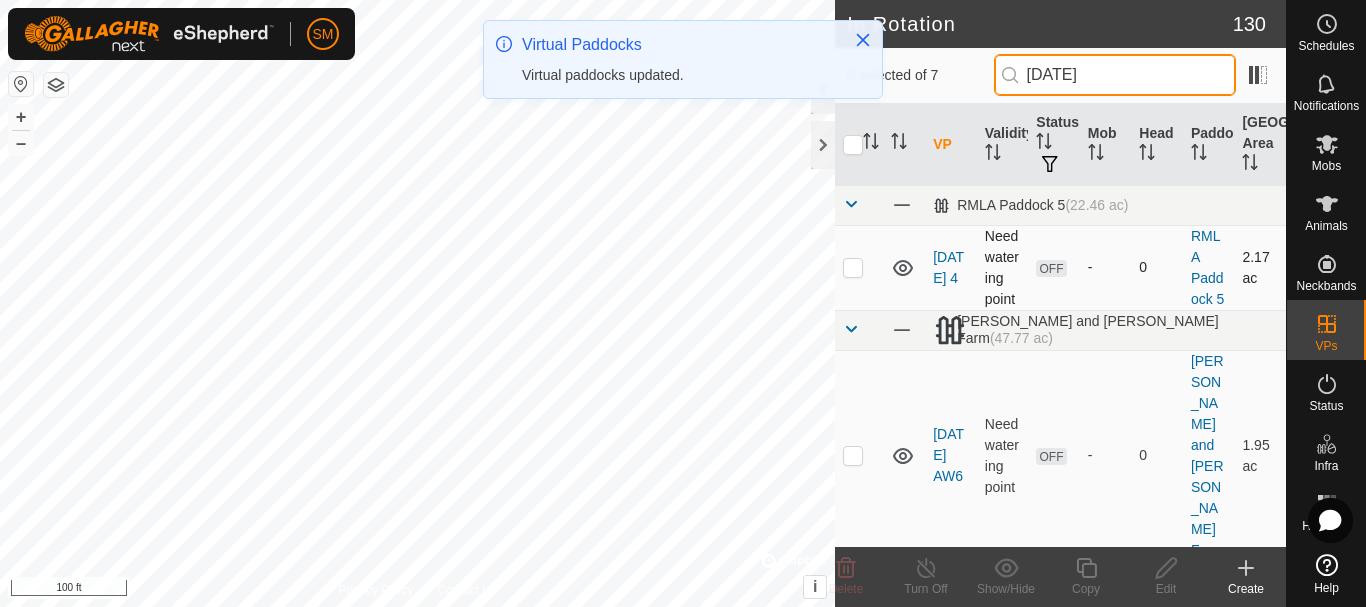 type on "2025-07-30" 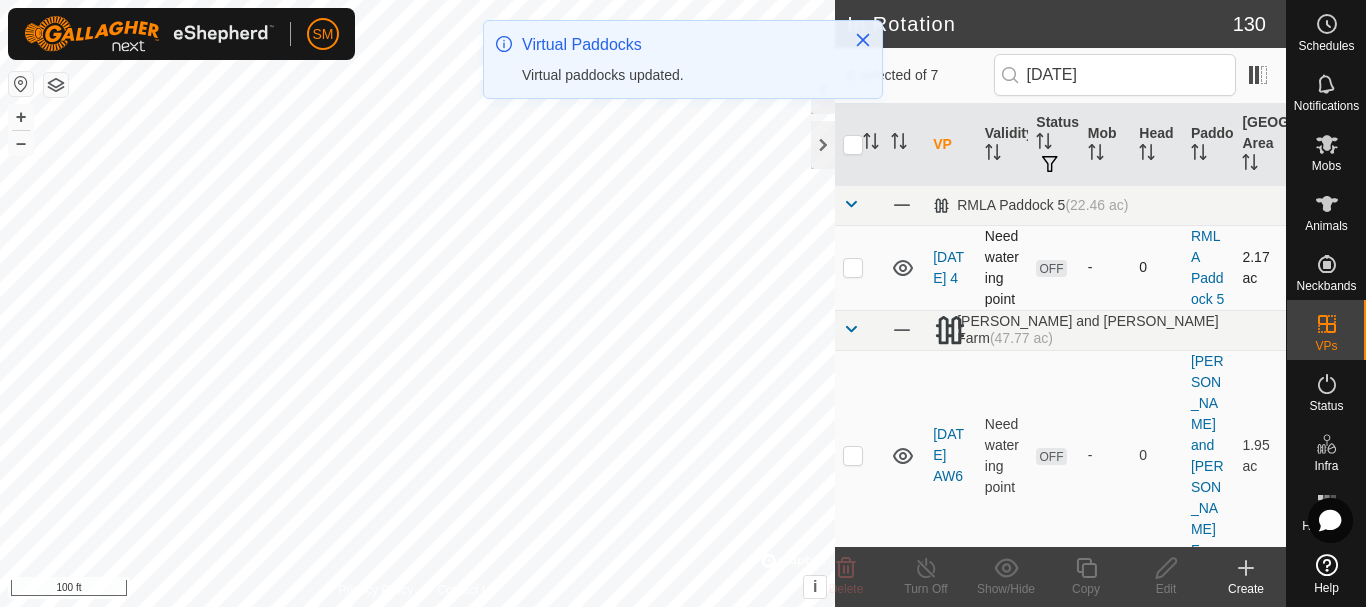 click at bounding box center (853, 267) 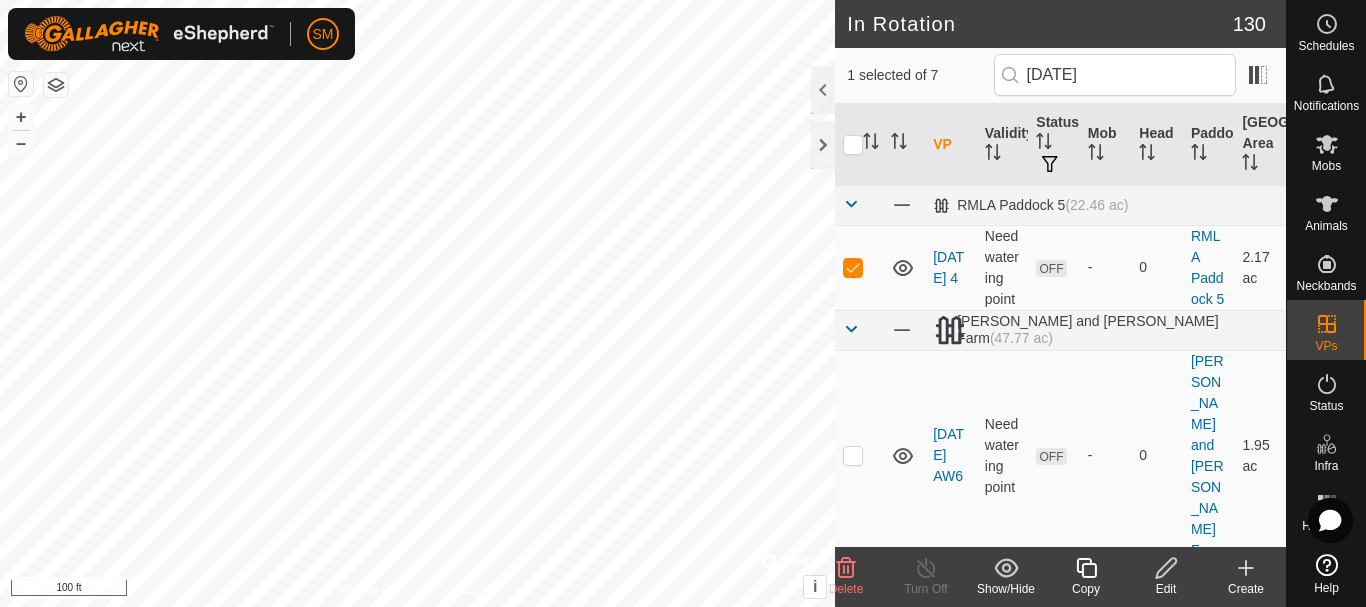 click 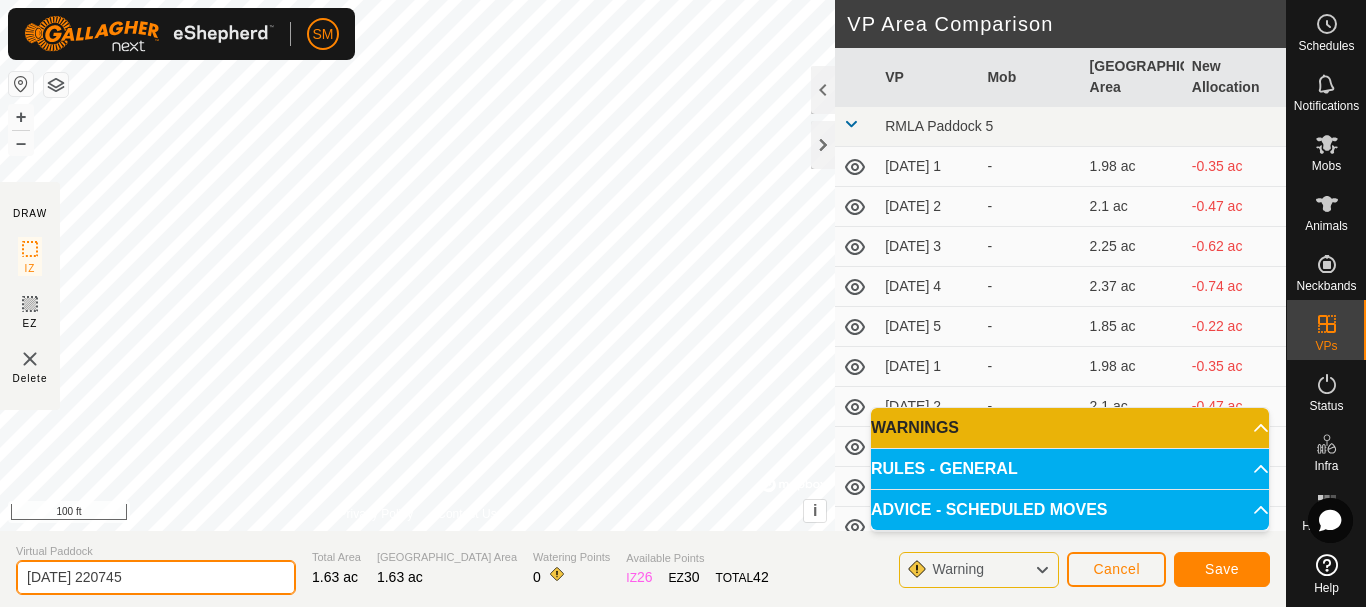 drag, startPoint x: 212, startPoint y: 583, endPoint x: 0, endPoint y: 576, distance: 212.11554 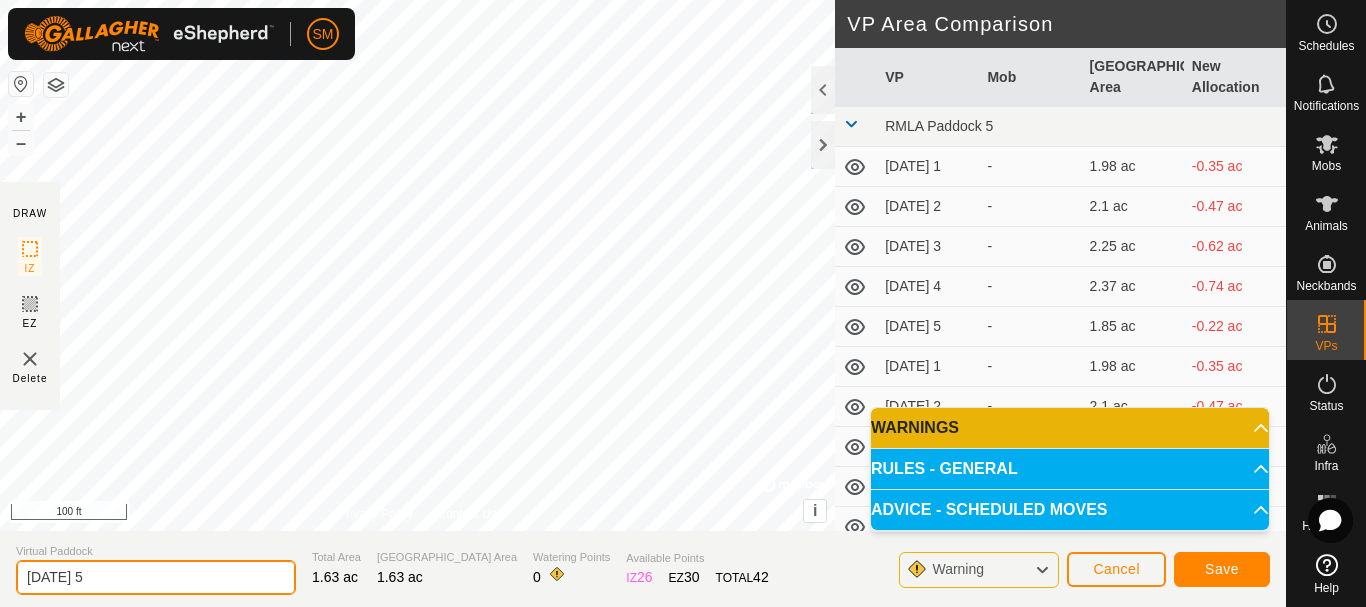 type on "2025-07-30 5" 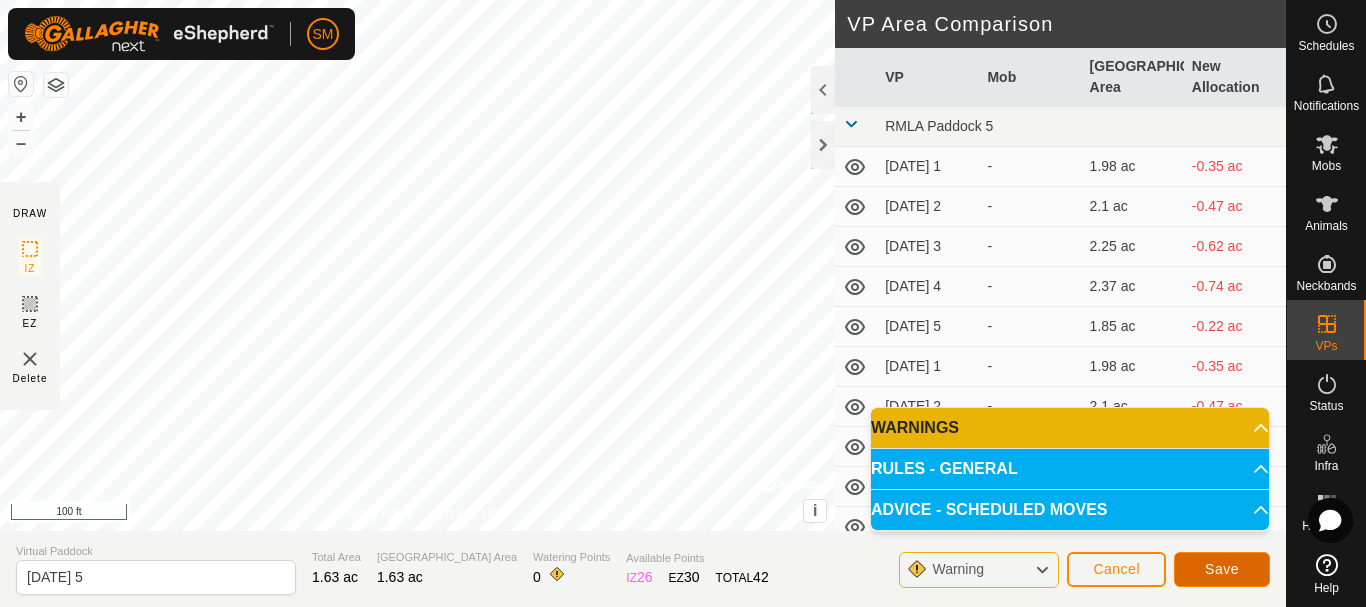 click on "Save" 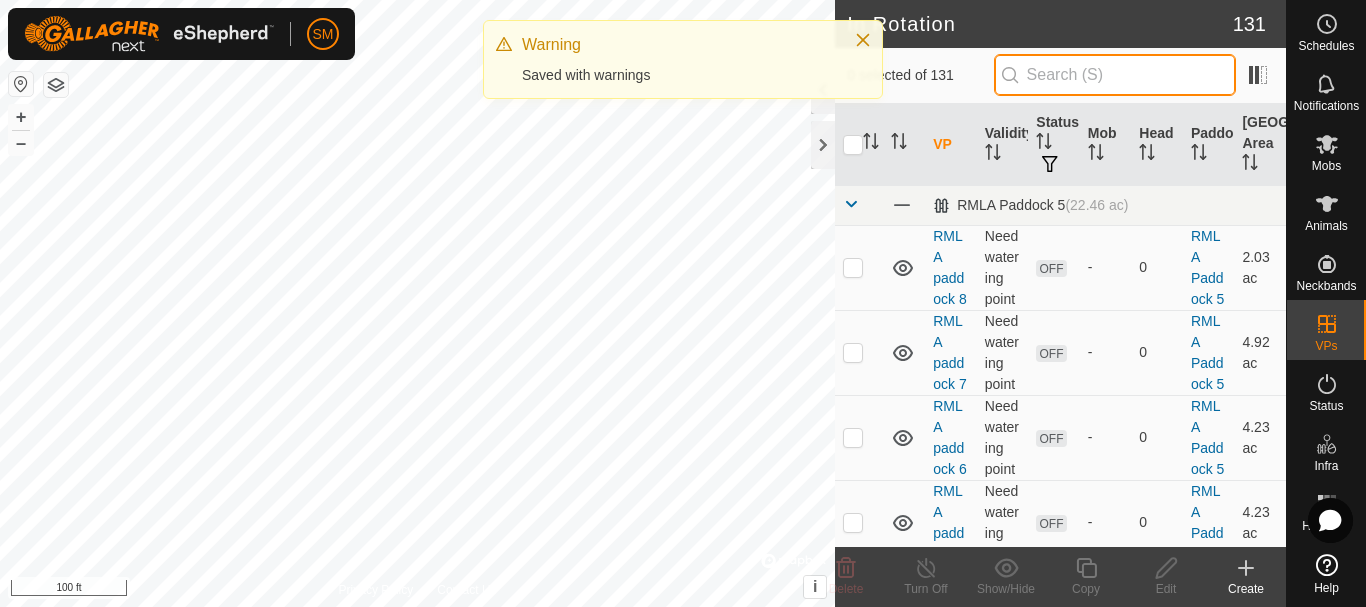 click at bounding box center (1115, 75) 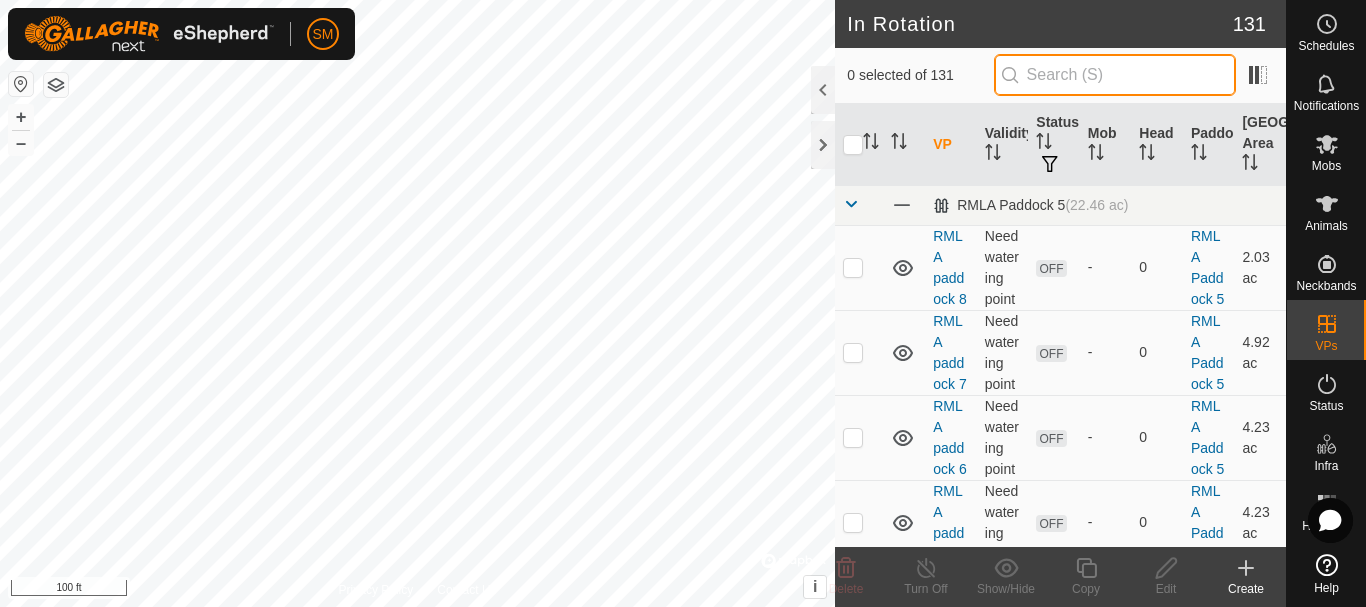 paste on "2025-07-30" 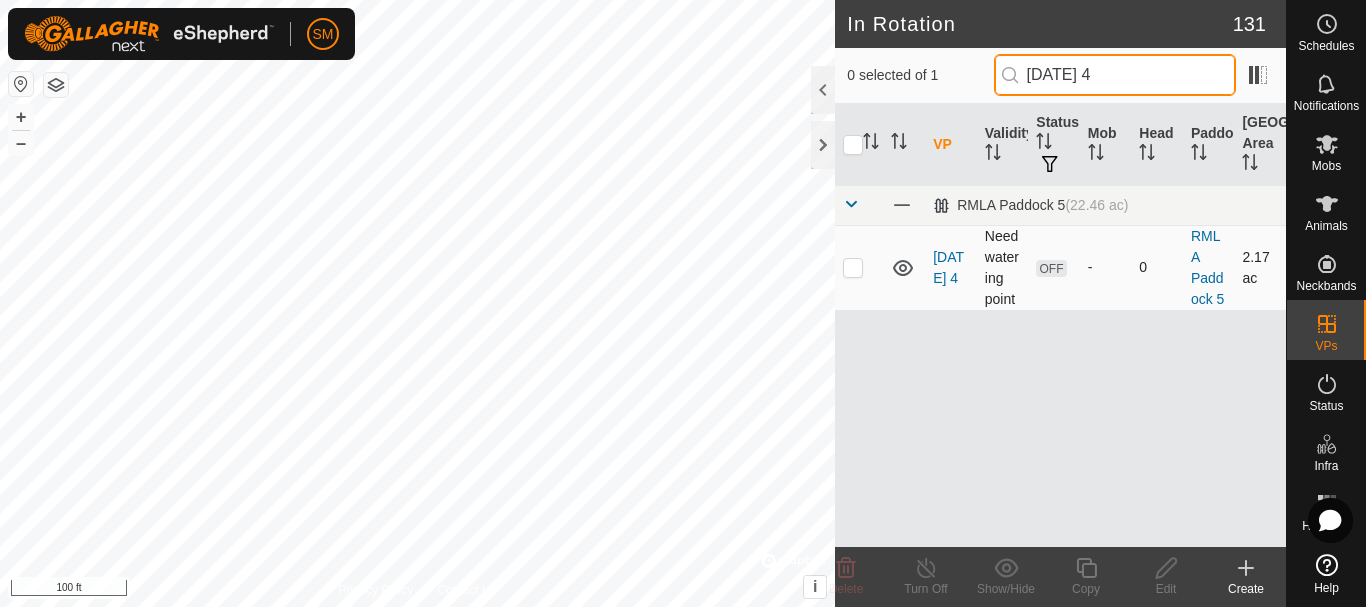 type on "2025-07-30 4" 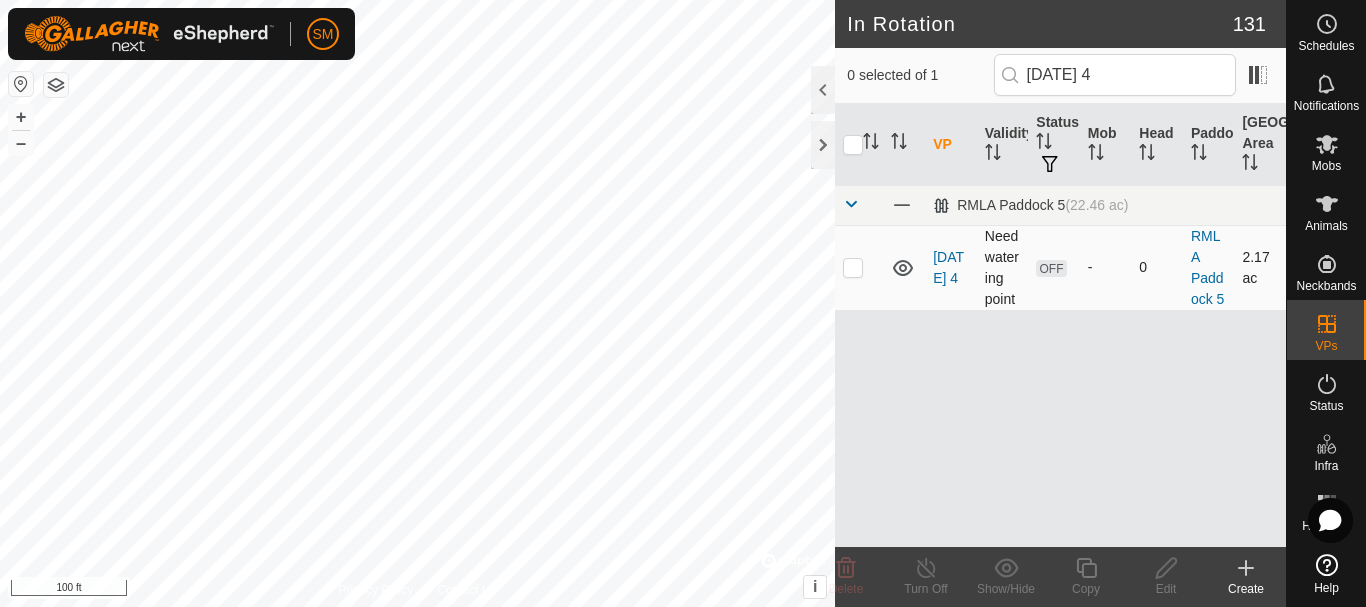 click at bounding box center (853, 267) 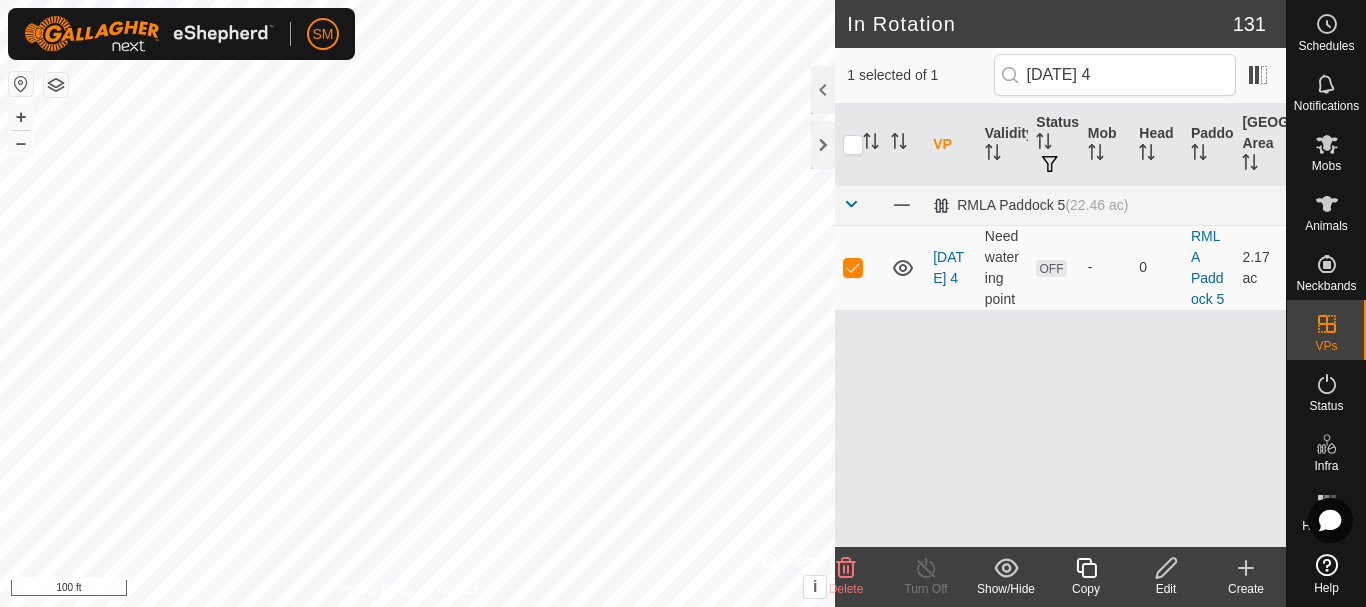 click 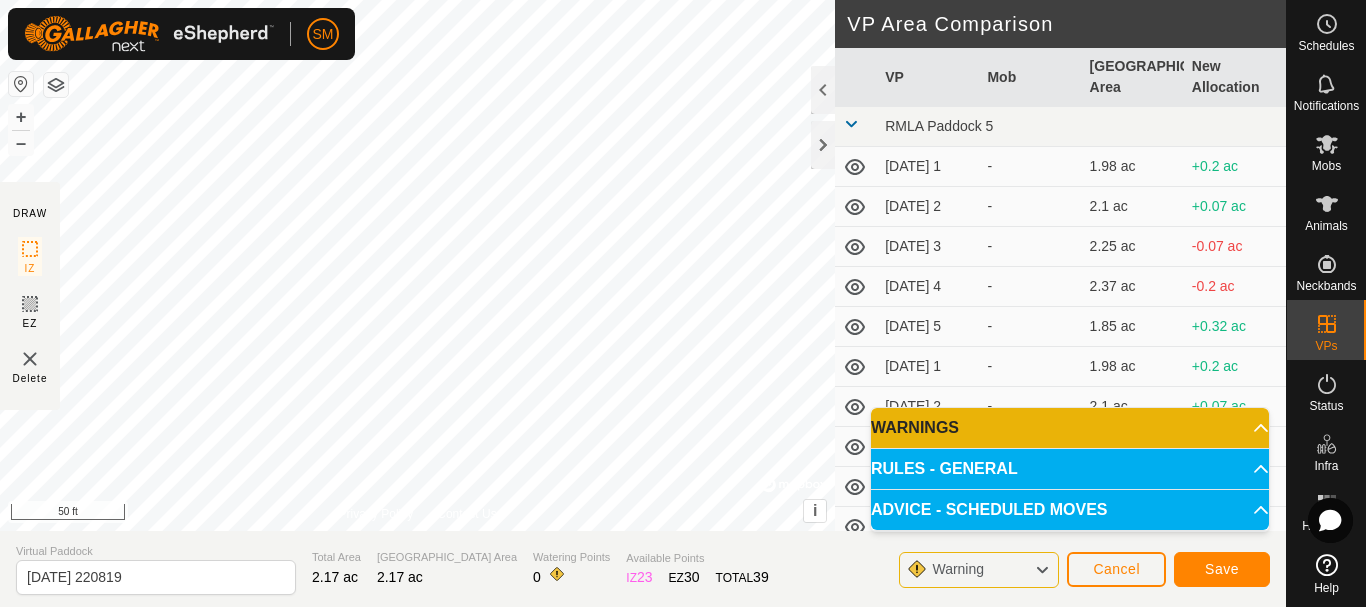 click on "DRAW IZ EZ Delete Privacy Policy Contact Us + – ⇧ i ©  Mapbox , ©  OpenStreetMap ,  Improve this map 50 ft VP Area Comparison     VP   Mob   Grazing Area   New Allocation  RMLA Paddock 5  2025-07-21 1  -  1.98 ac  +0.2 ac  2025-07-21 2  -  2.1 ac  +0.07 ac  2025-07-21 3  -  2.25 ac  -0.07 ac  2025-07-21 4  -  2.37 ac  -0.2 ac  2025-07-21 5  -  1.85 ac  +0.32 ac  2025-07-22 1  -  1.98 ac  +0.2 ac  2025-07-22 2  -  2.1 ac  +0.07 ac  2025-07-22 3  -  2.22 ac  -0.05 ac  2025-07-22 4  -  2.35 ac  -0.17 ac  2025-07-22 5  -  1.51 ac  +0.67 ac  2025-07-23  -  1.98 ac  +0.2 ac  2025-07-23 1  -  1.63 ac  +0.54 ac  2025-07-23 2  -  1.73 ac  +0.44 ac  2025-07-23 3  -  1.85 ac  +0.32 ac  2025-07-23 4  -  1.98 ac  +0.2 ac  2025-07-23 5  -  1.48 ac  +0.69 ac  2025-07-24  -  1.95 ac  +0.22 ac  2025-07-24 1  -  1.58 ac  +0.59 ac  2025-07-24 2  -  1.71 ac  +0.47 ac  2025-07-24 3  -  1.83 ac  +0.35 ac  2025-07-24 4  -  1.95 ac  +0.22 ac  2025-07-24 5  -  1.43 ac  +0.74 ac  2025-07-25  -  1.95 ac  +0.22 ac  2025-07-25 1  -" 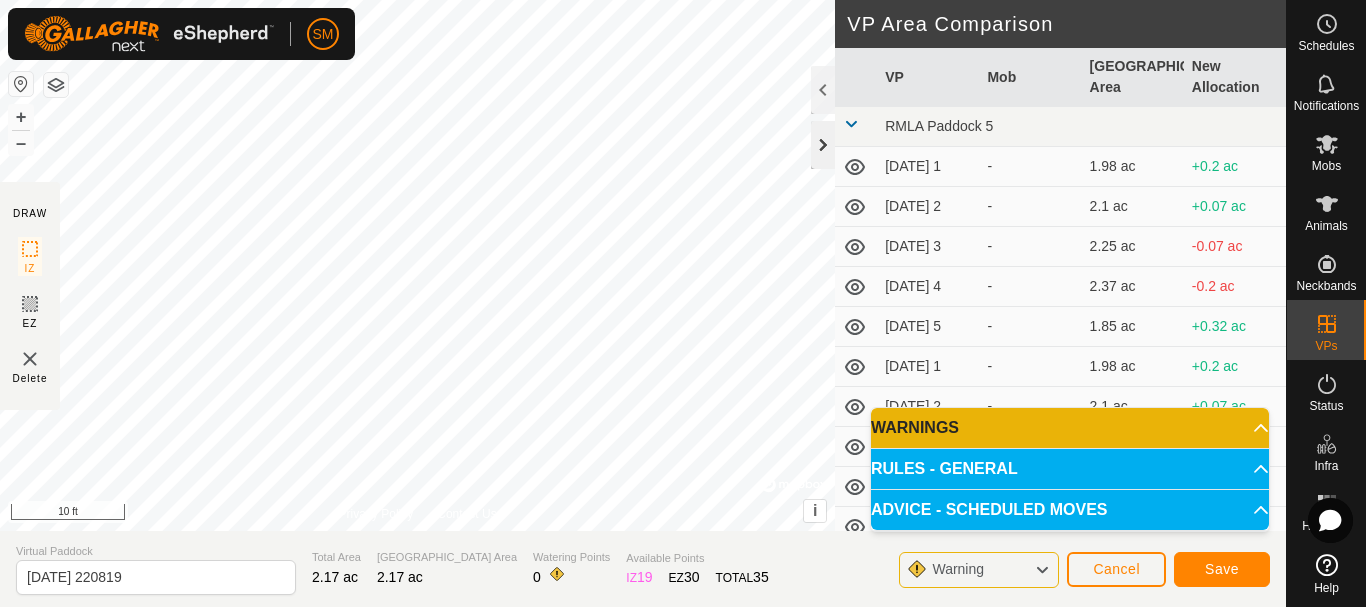 click 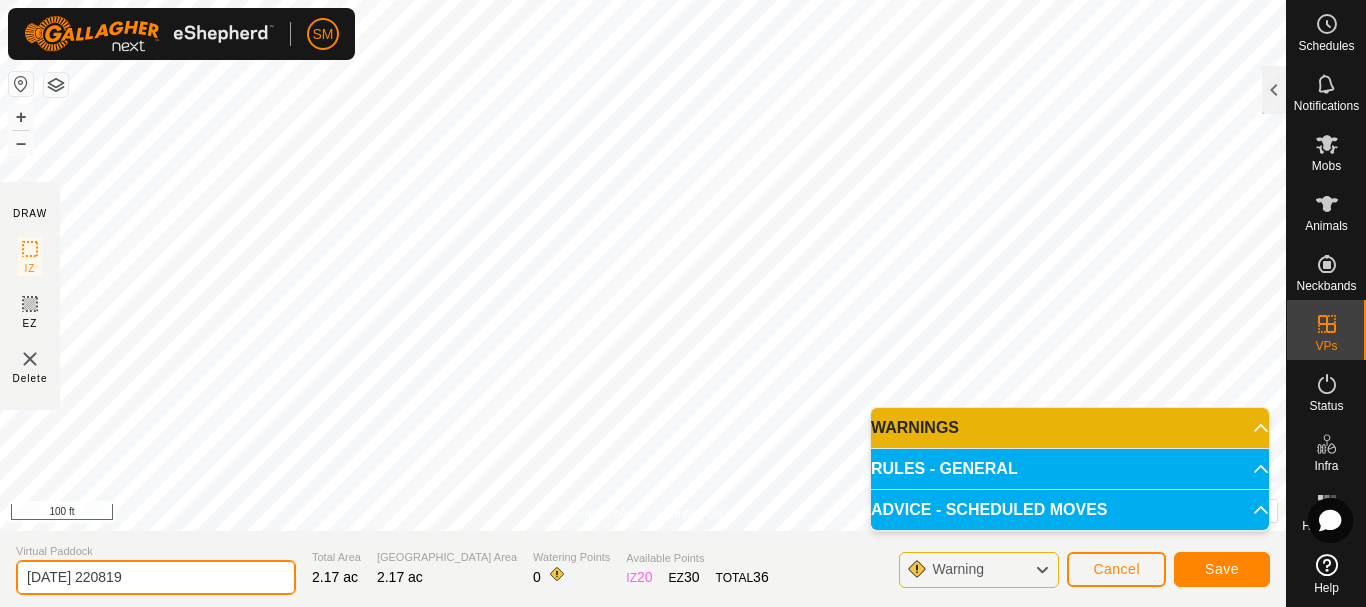 drag, startPoint x: 196, startPoint y: 577, endPoint x: 0, endPoint y: 558, distance: 196.91876 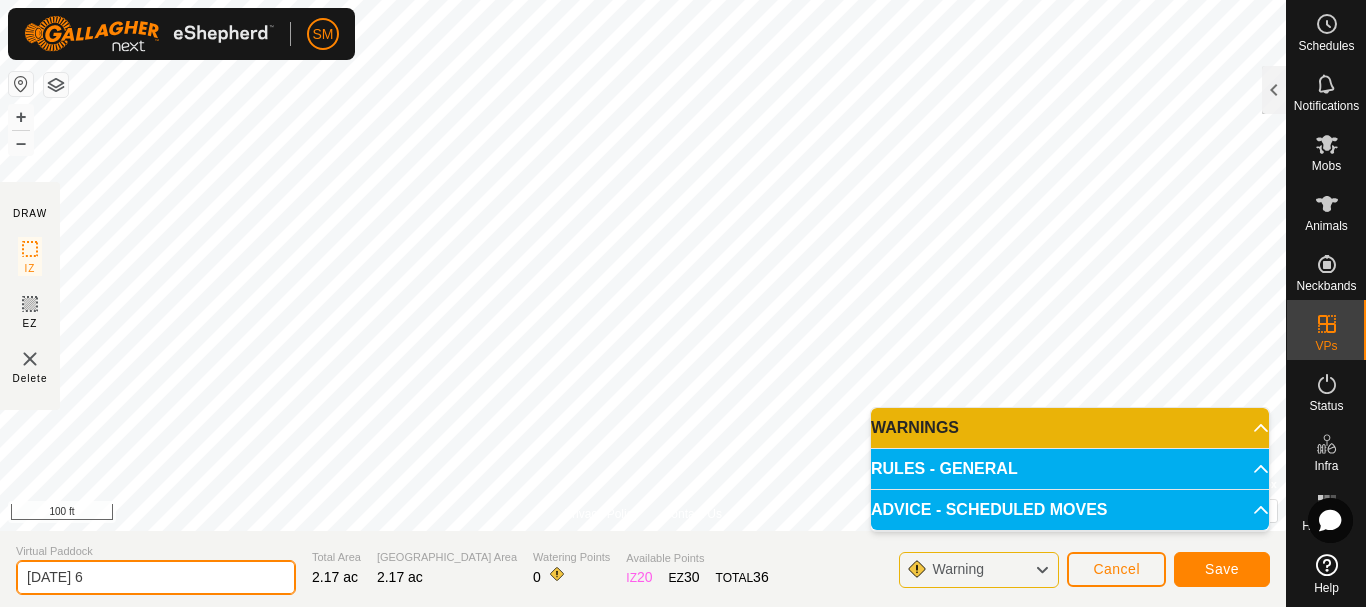 type on "2025-07-30 6" 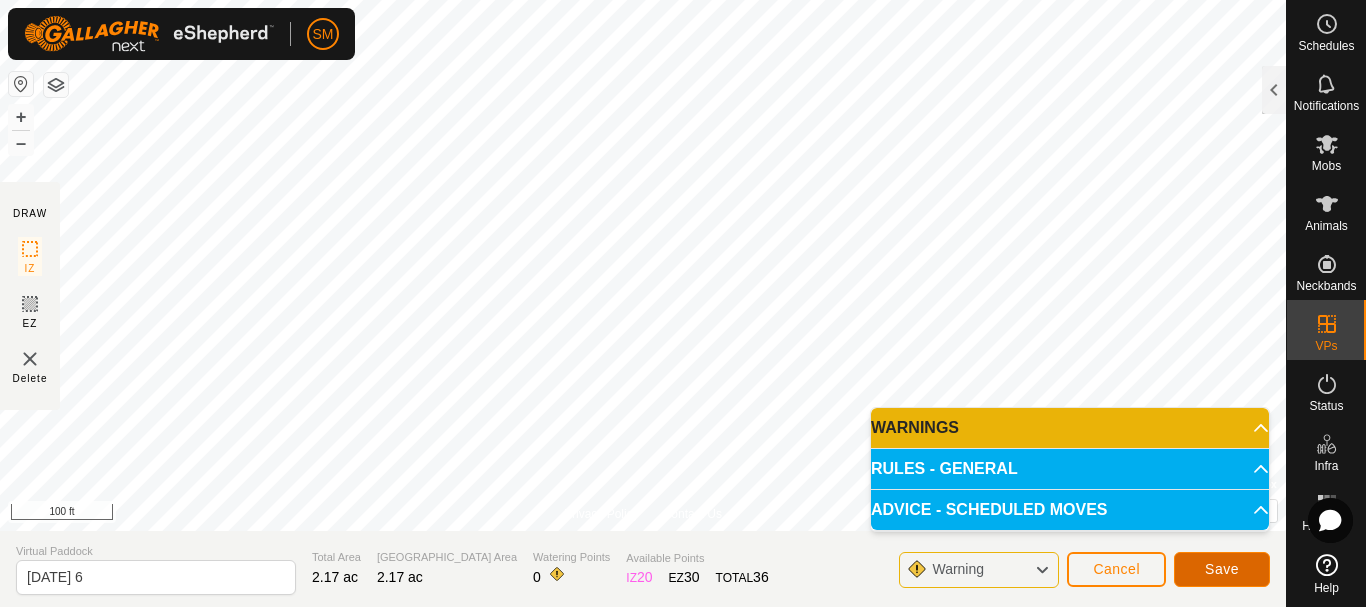 click on "Save" 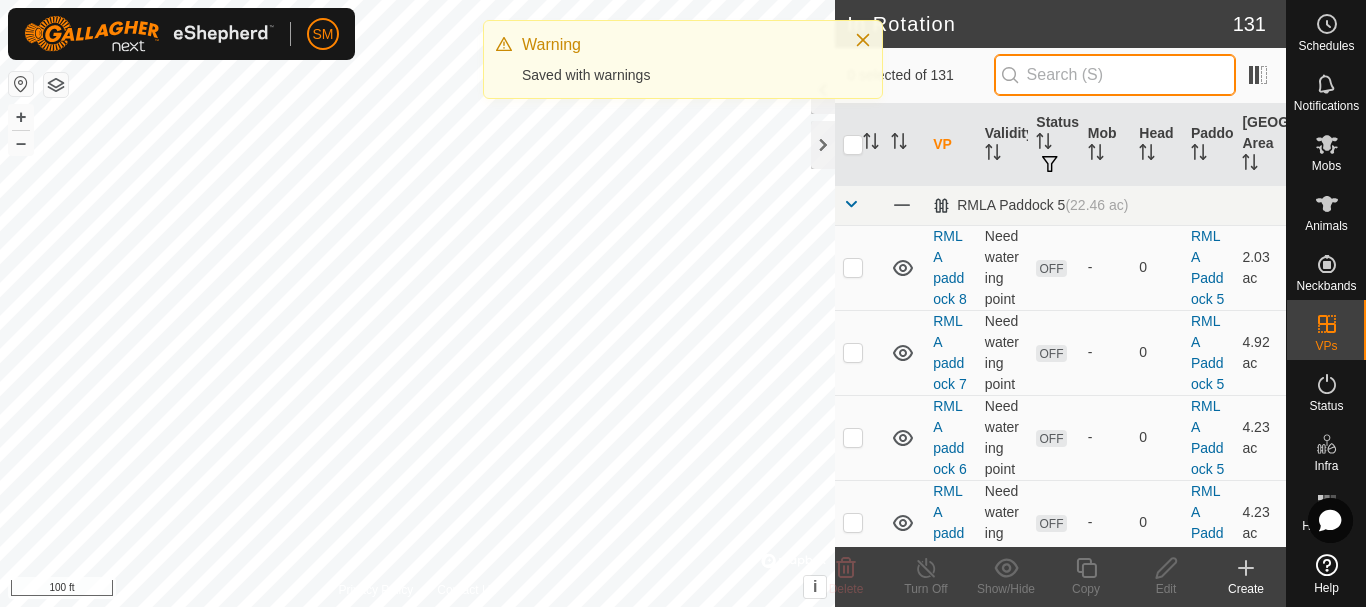 click at bounding box center [1115, 75] 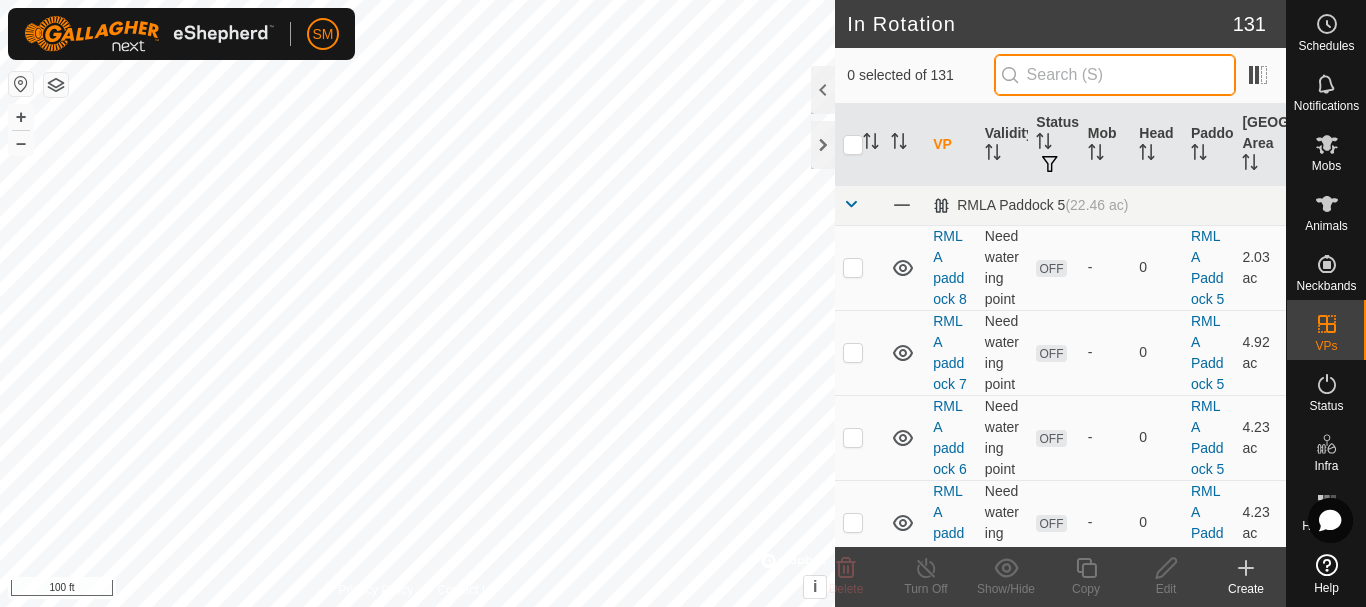 paste on "2025-07-30" 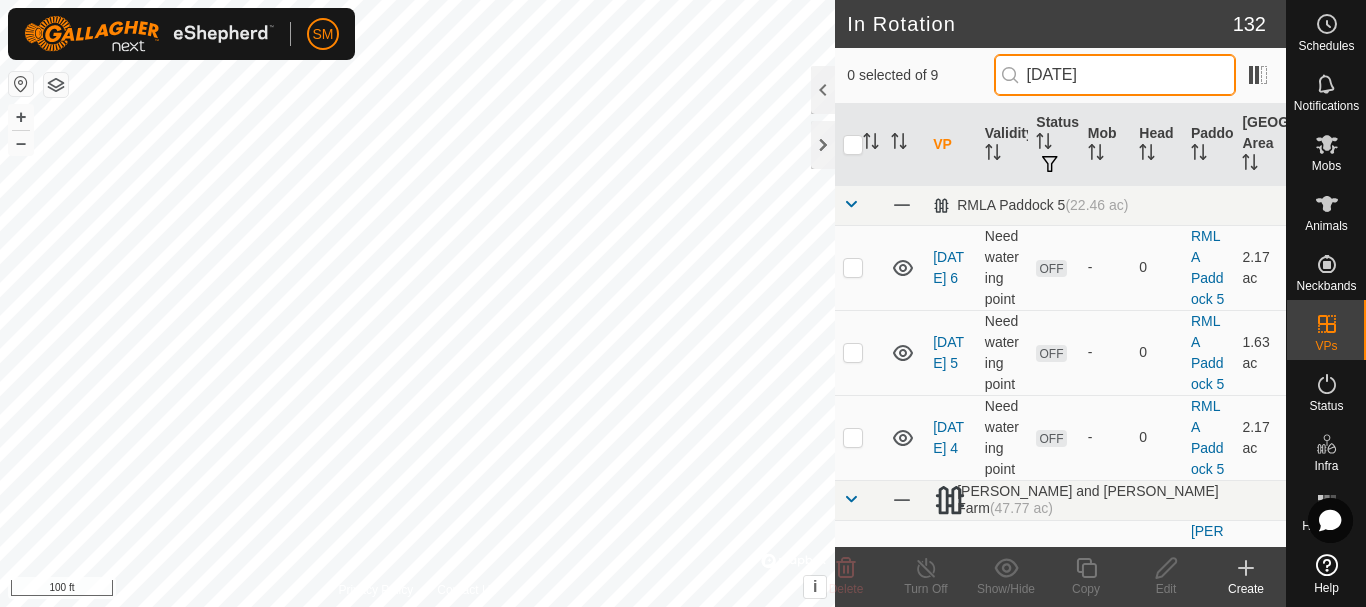 type on "2025-07-30" 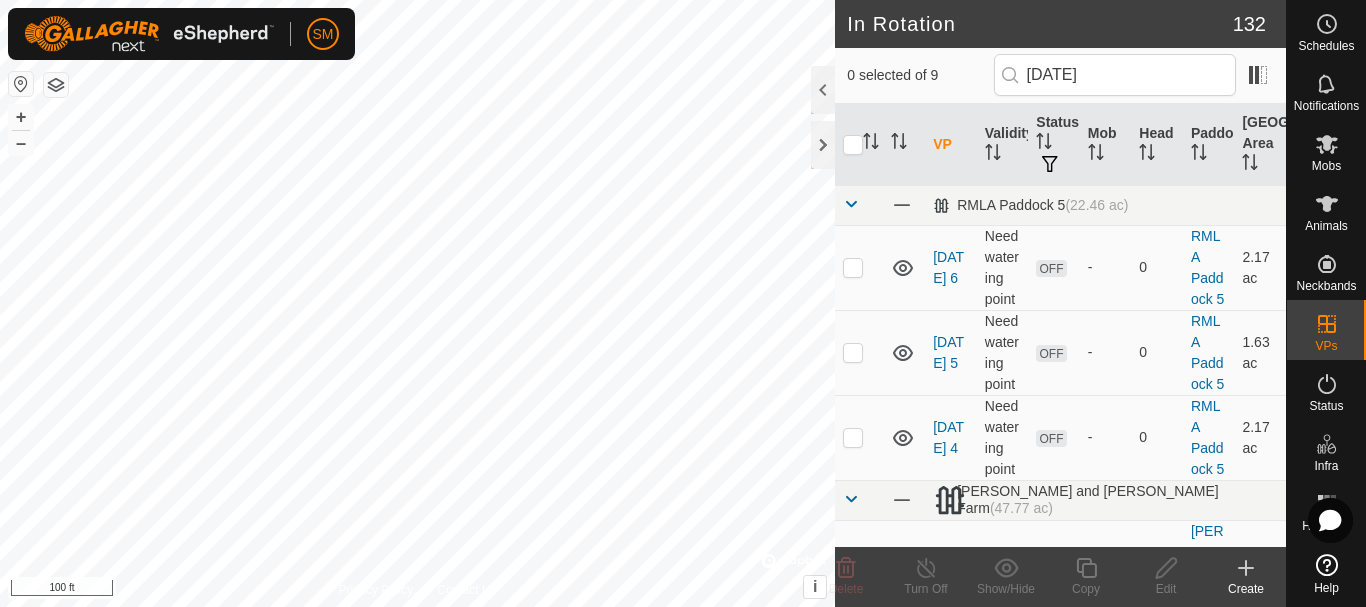 click at bounding box center (853, 267) 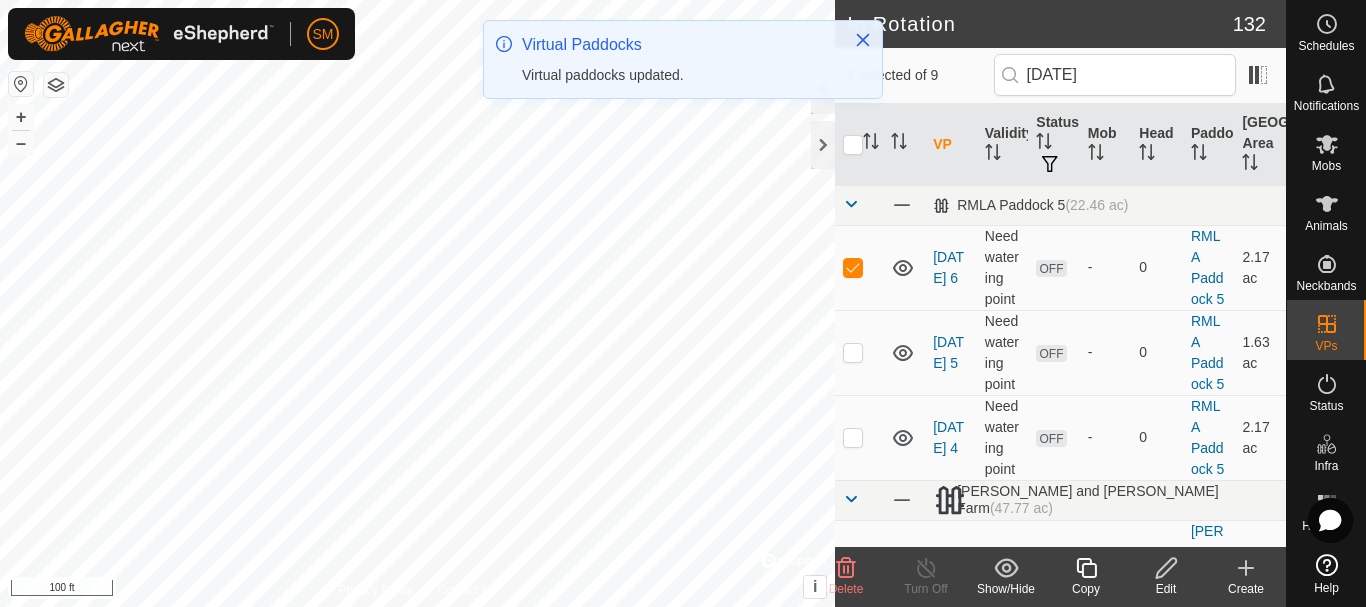 click 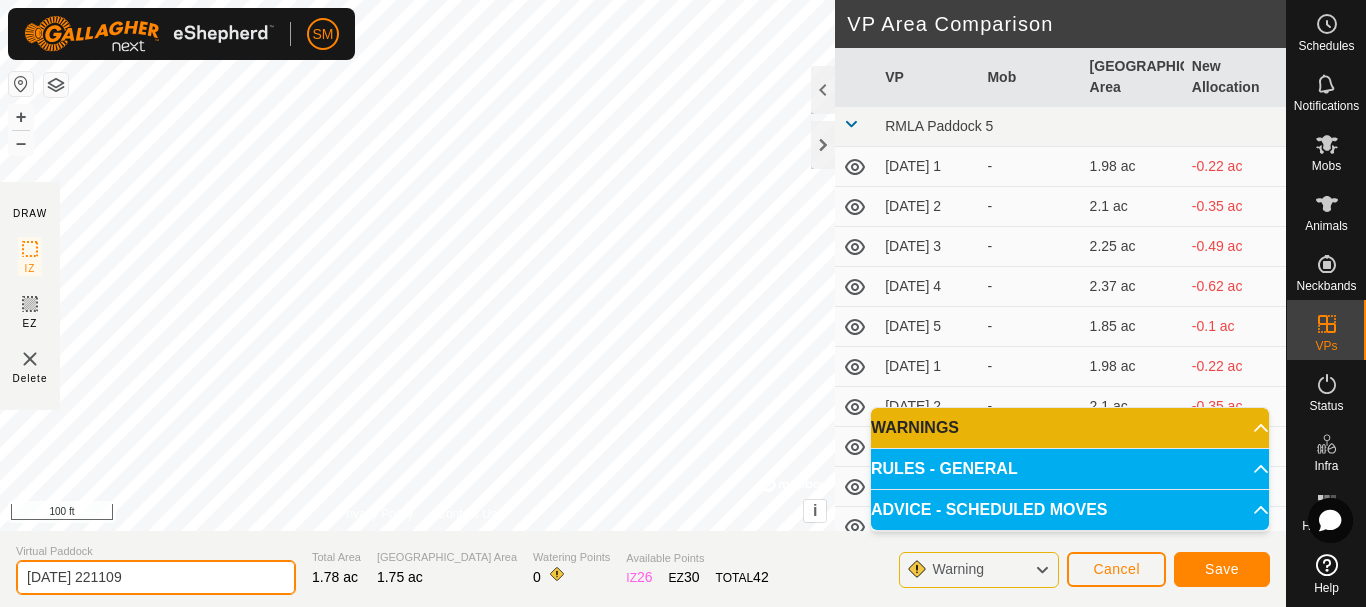 click on "Virtual Paddock 2025-07-28 221109 Total Area 1.78 ac Grazing Area 1.75 ac Watering Points 0 Available Points  IZ   26  EZ  30  TOTAL   42 Warning Cancel Save" 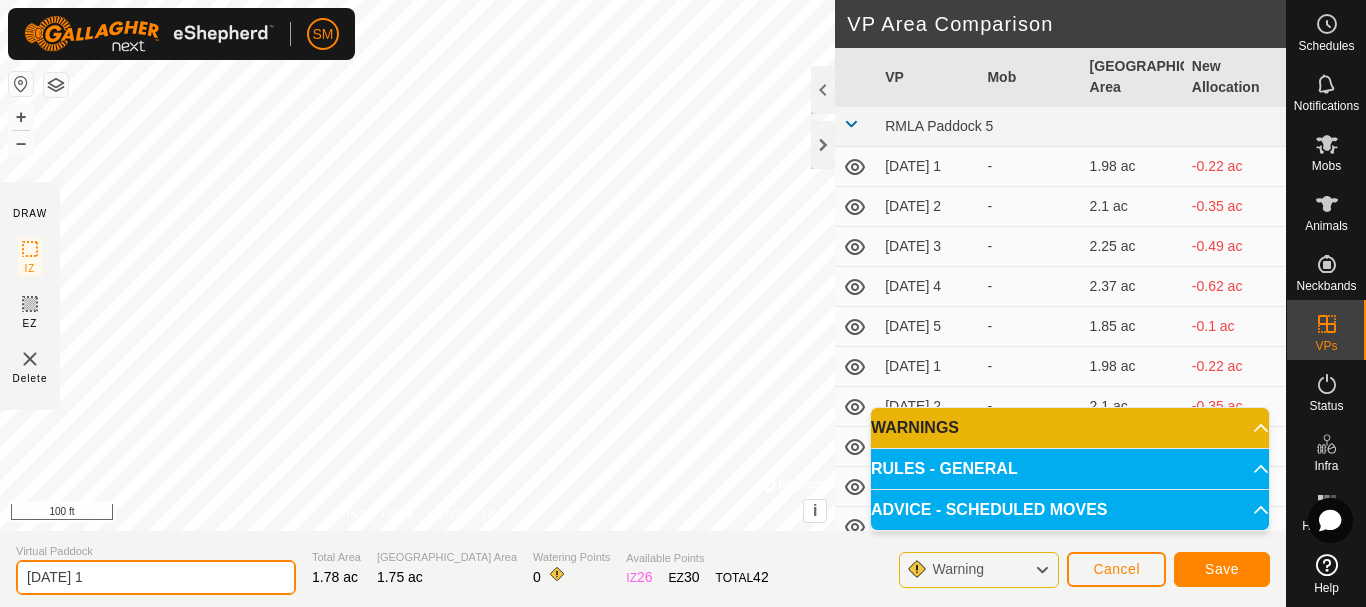 type on "2025-07-30 1" 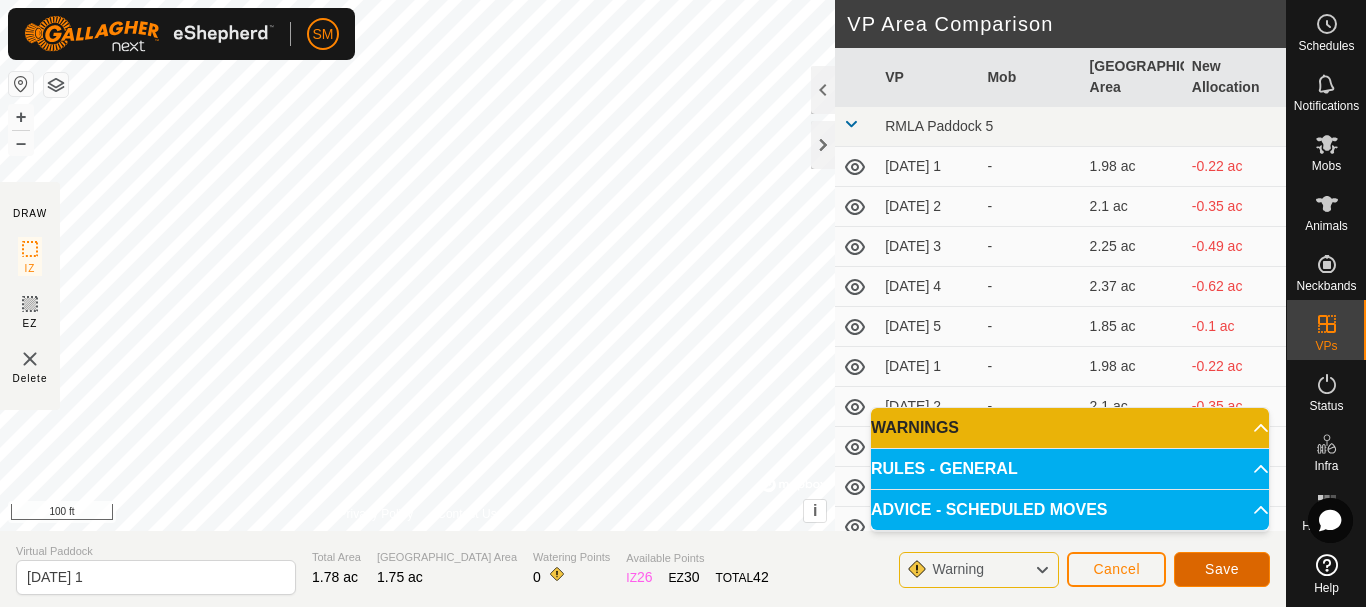 click on "Save" 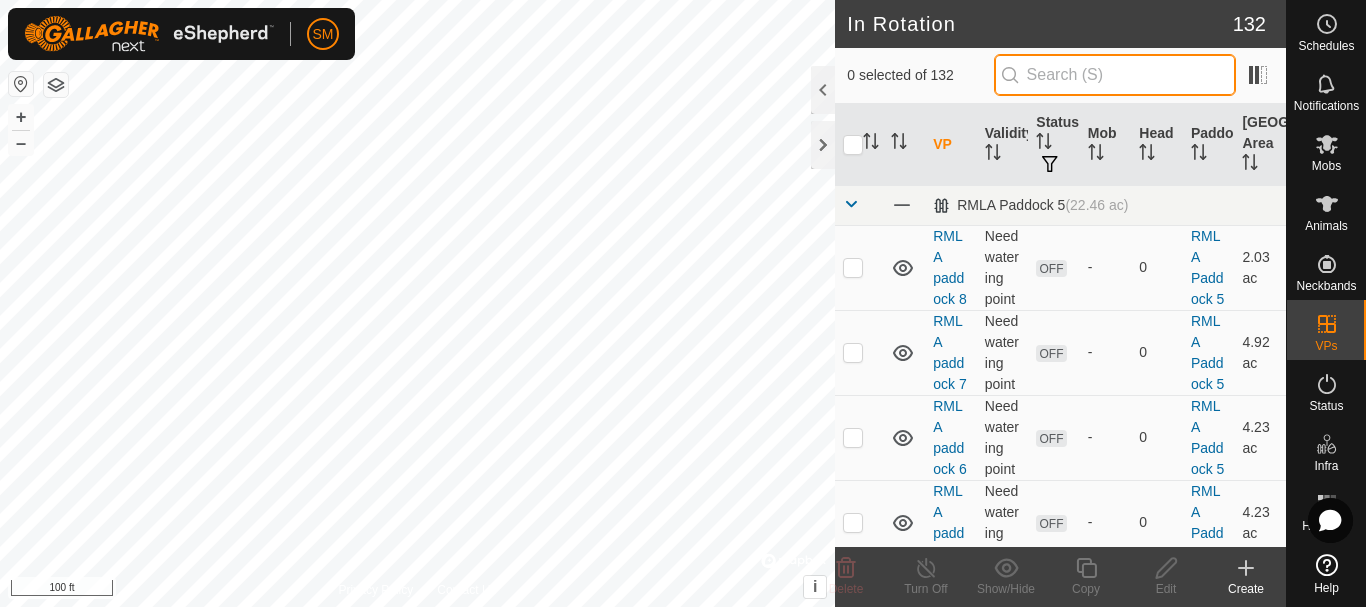 click at bounding box center [1115, 75] 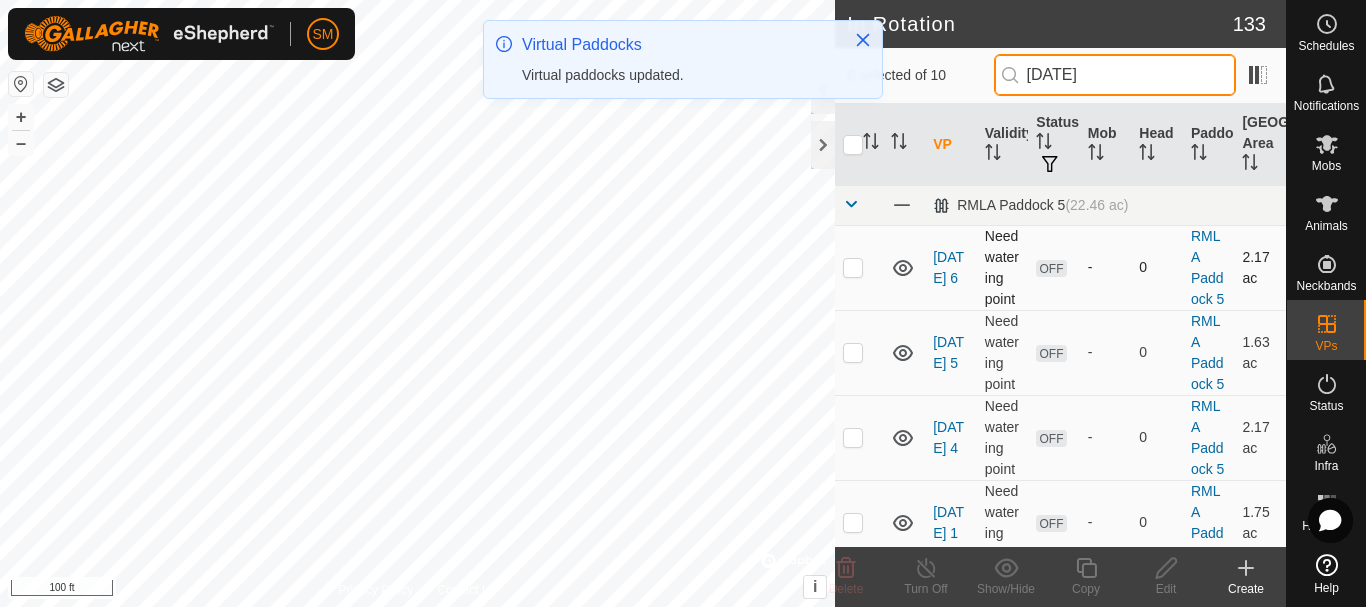 type on "2025-07-30" 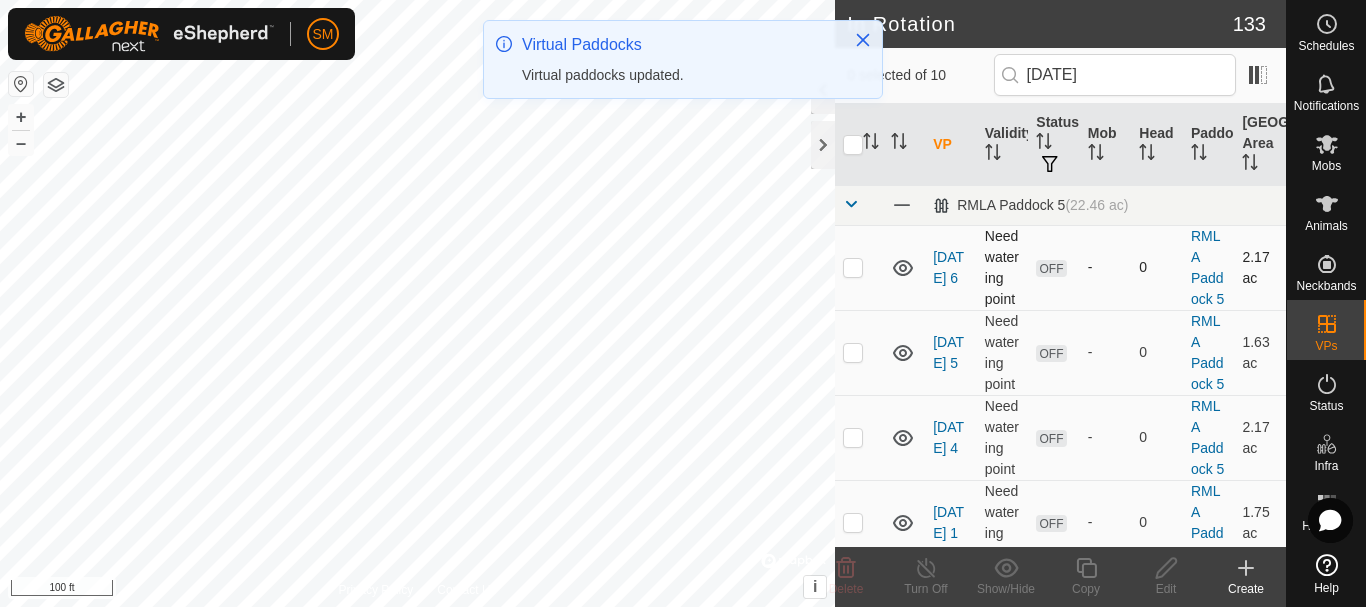 click at bounding box center [853, 267] 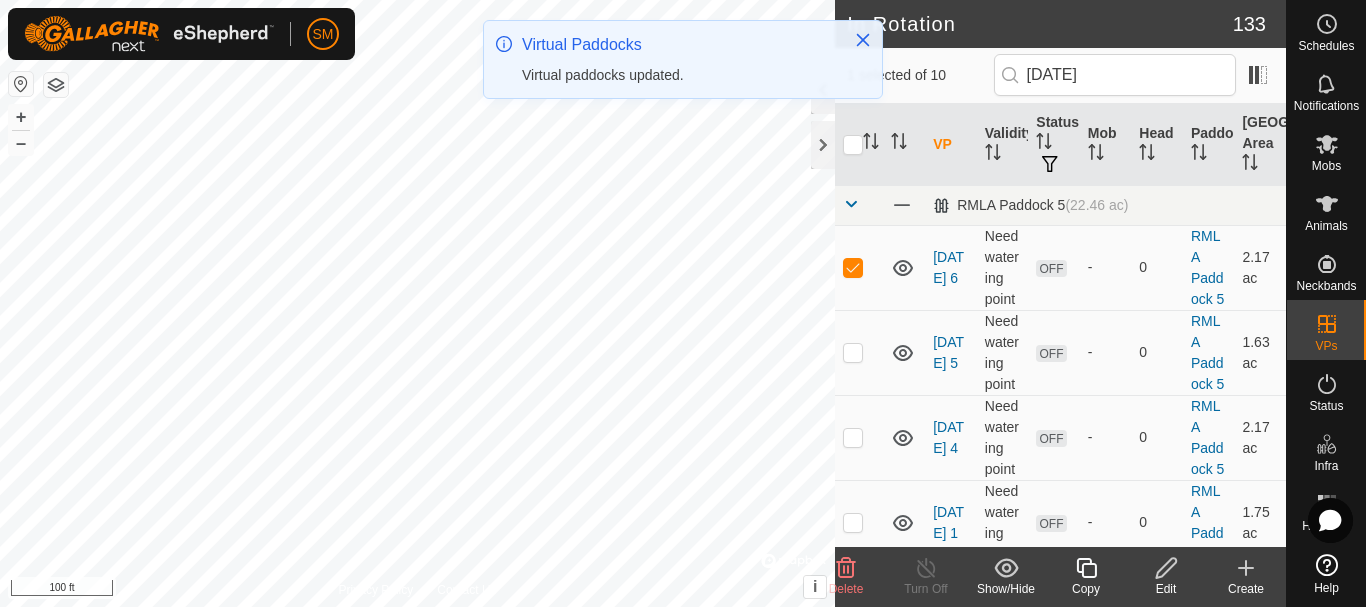 click 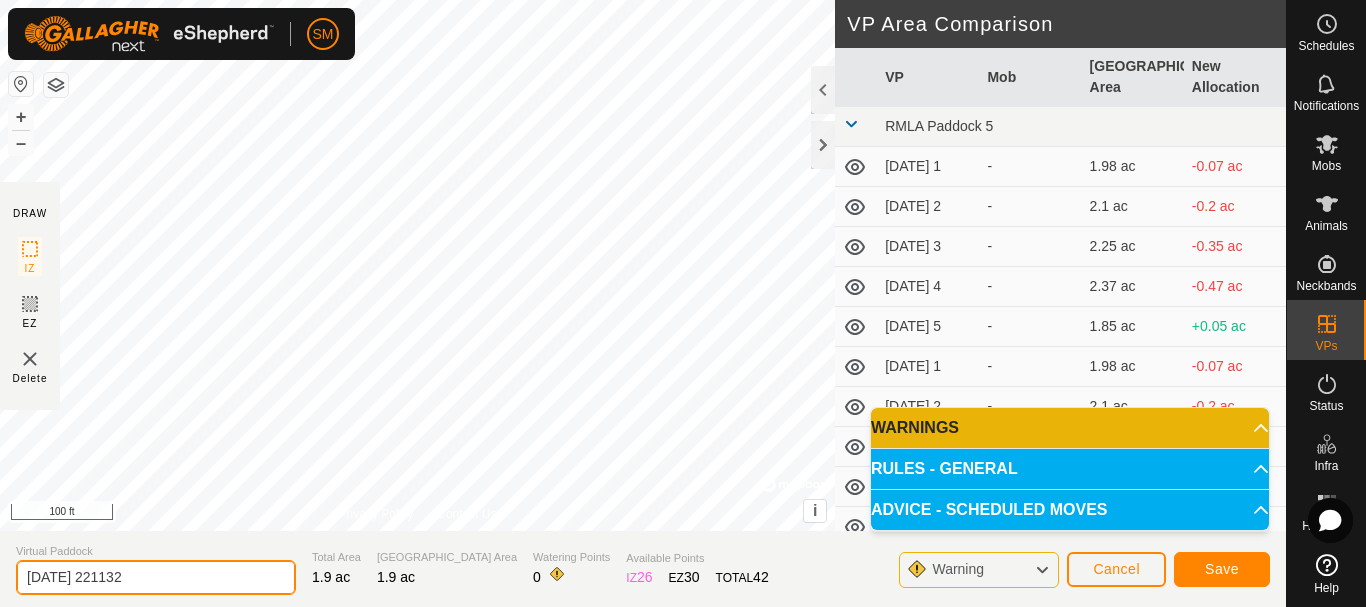drag, startPoint x: 181, startPoint y: 578, endPoint x: 0, endPoint y: 582, distance: 181.04419 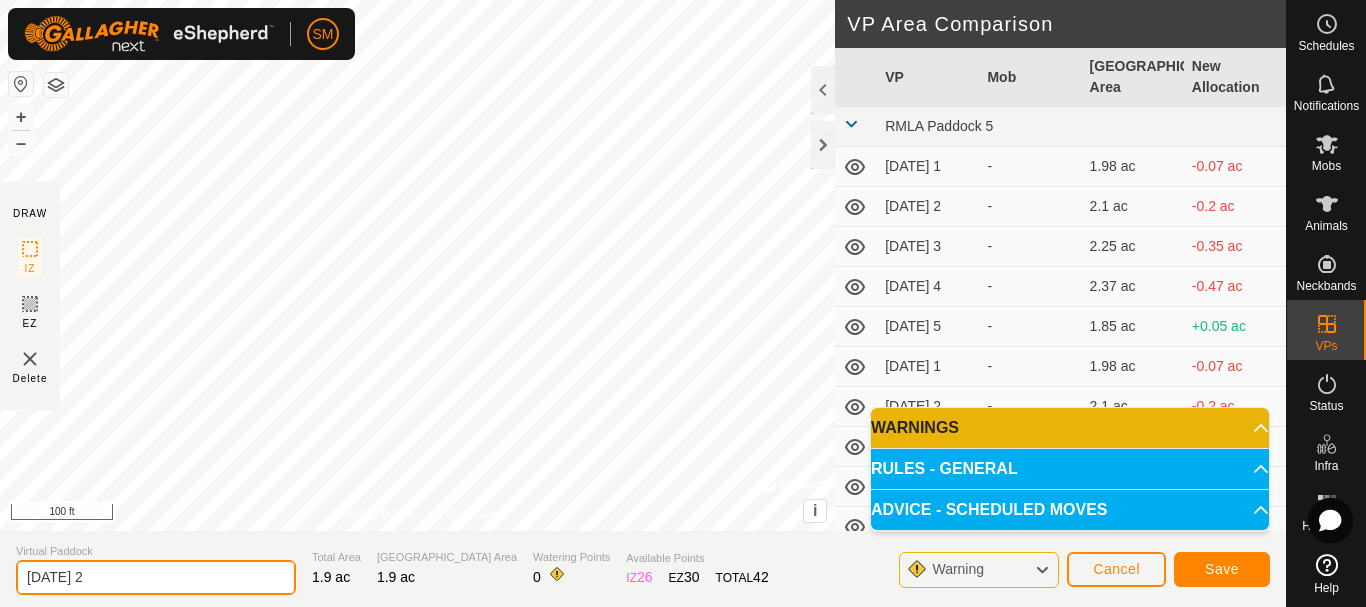 type on "2025-07-30 2" 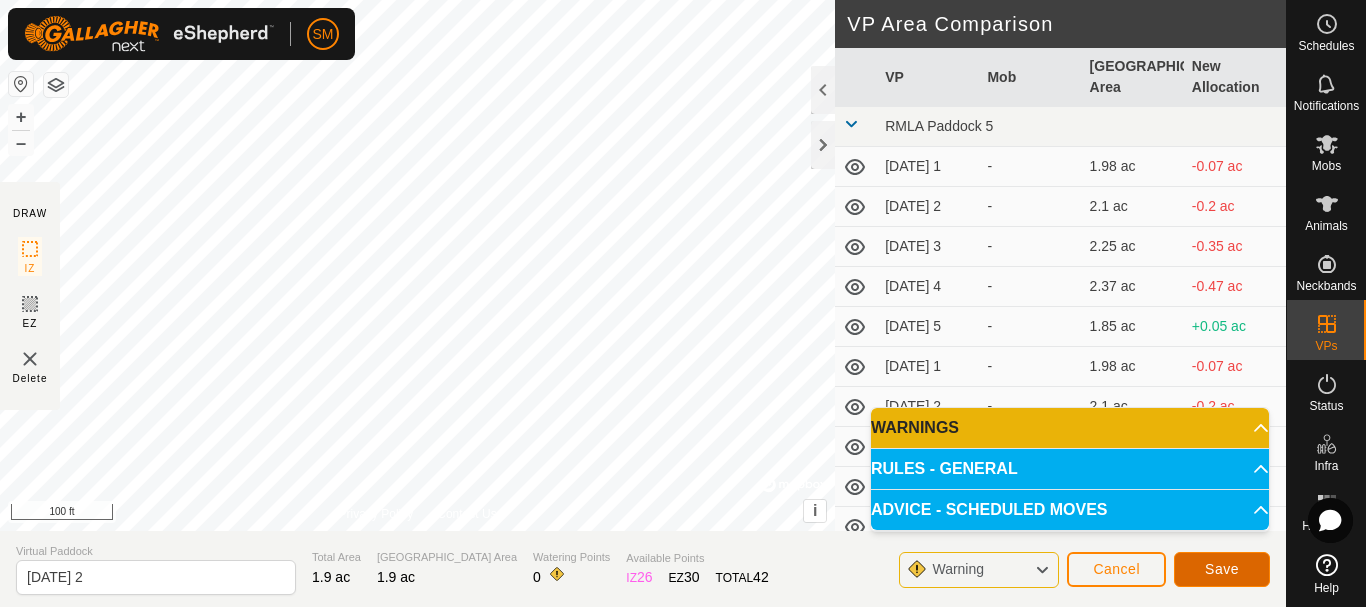click on "Save" 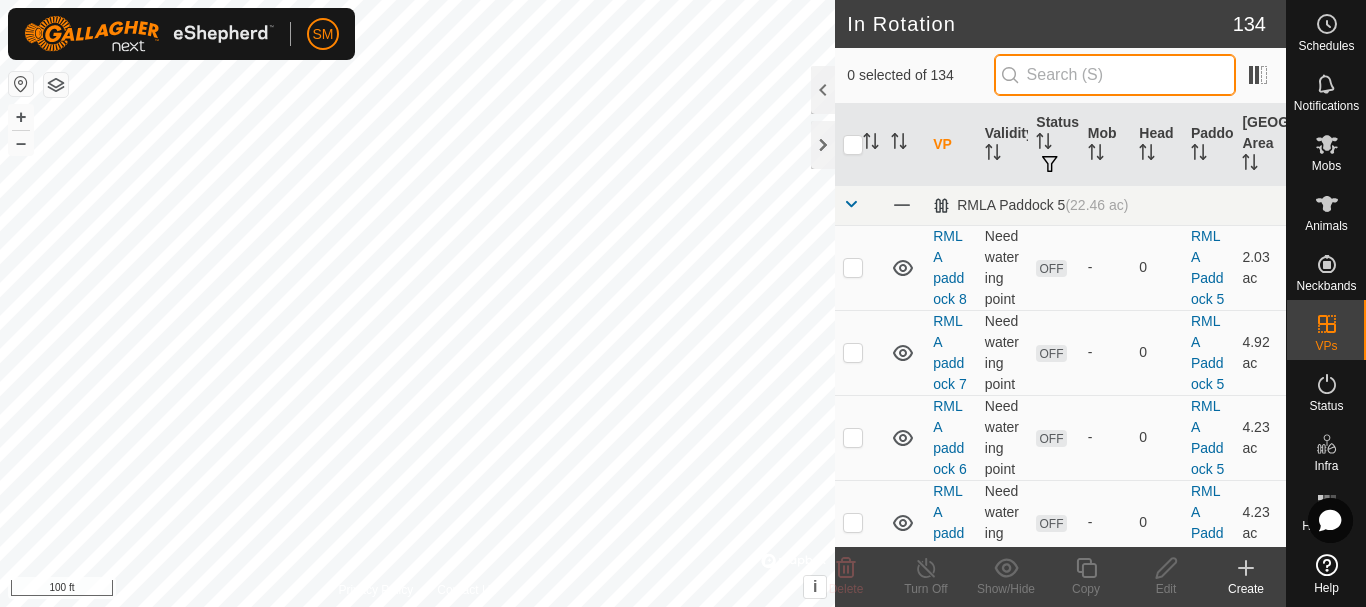 click at bounding box center [1115, 75] 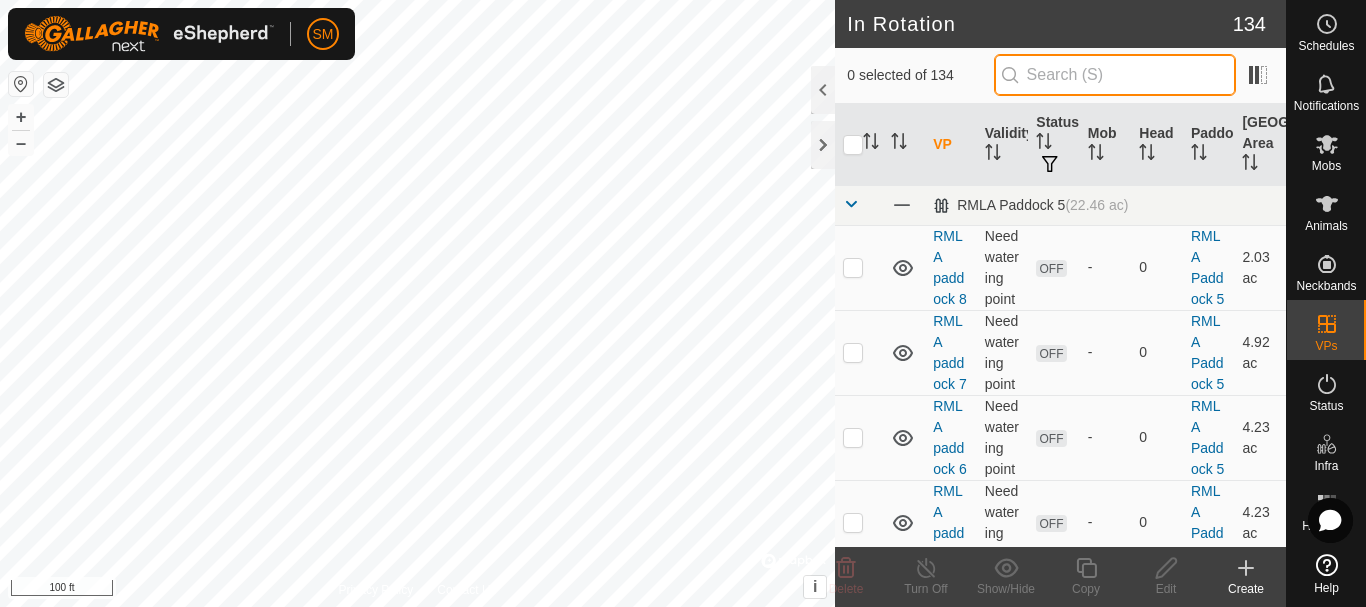 paste on "2025-07-30" 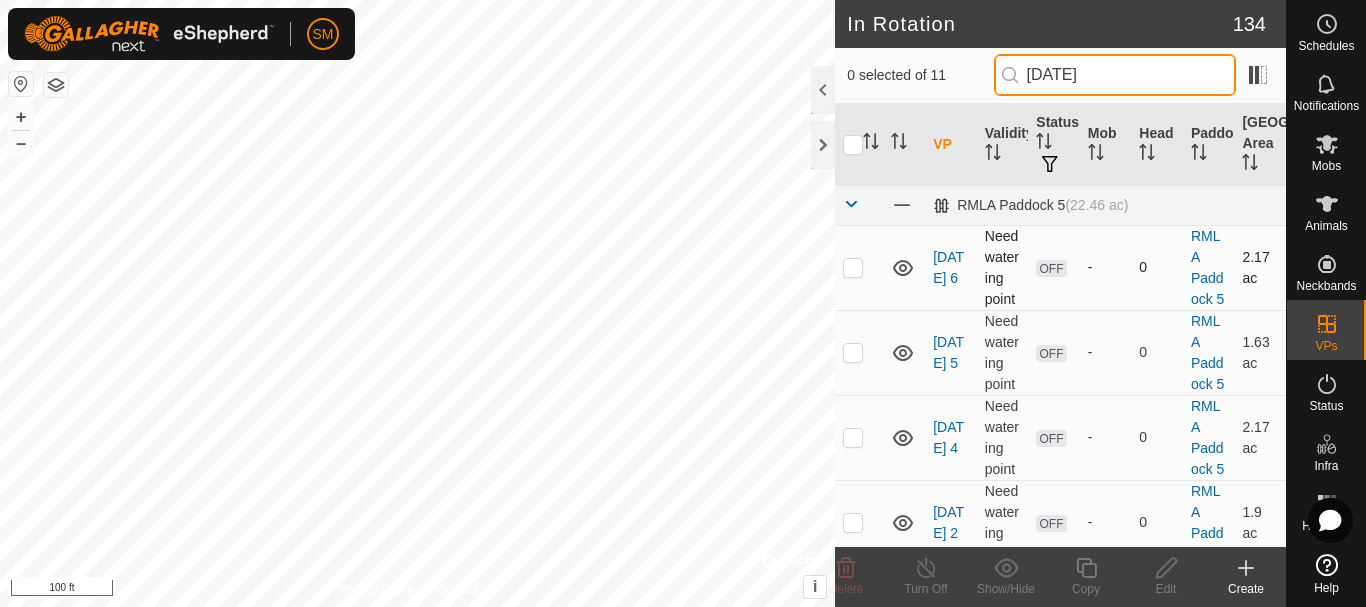 type on "2025-07-30" 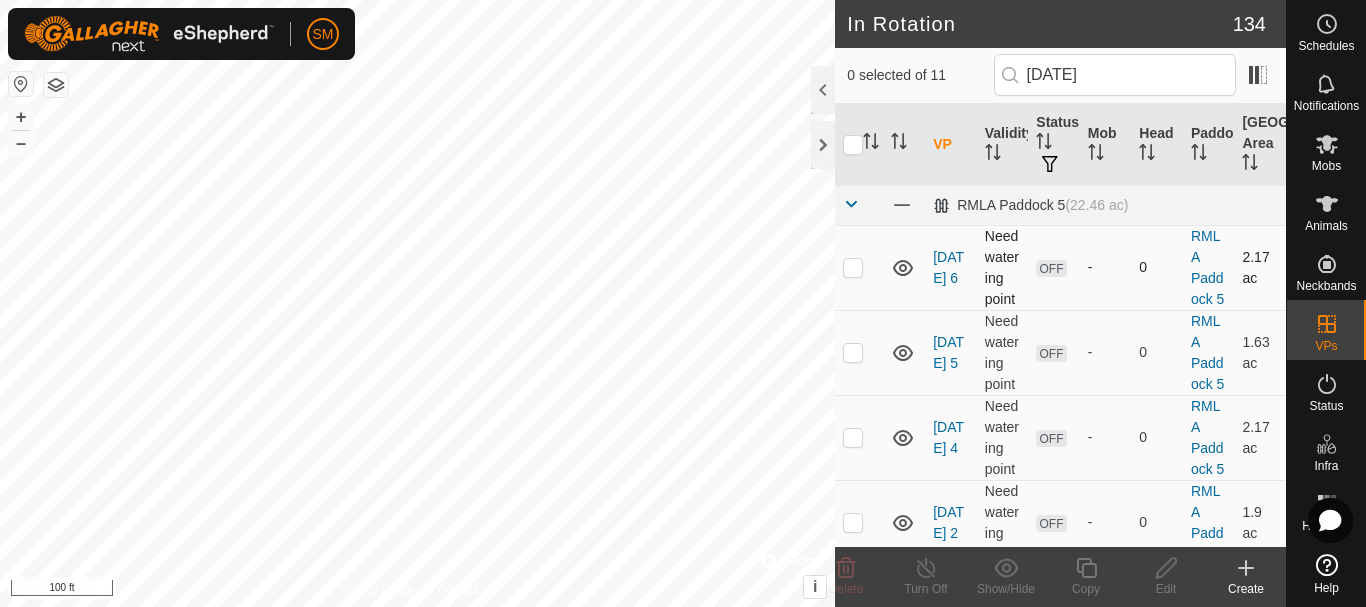 click at bounding box center [853, 267] 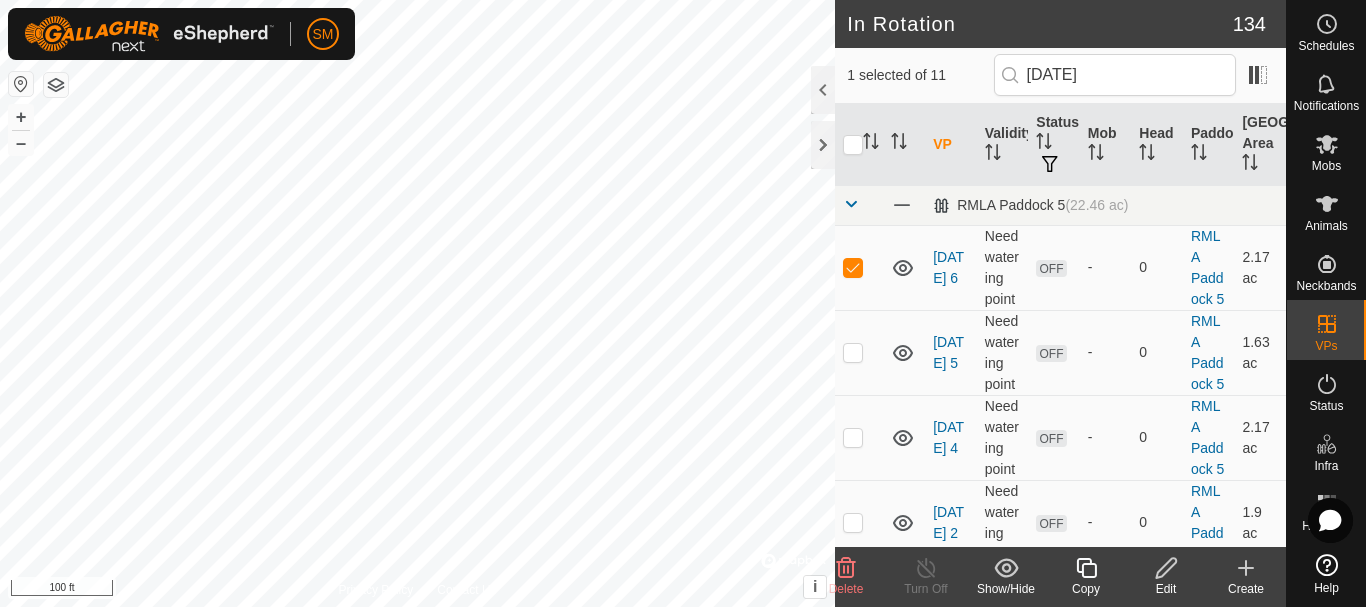click on "Copy" 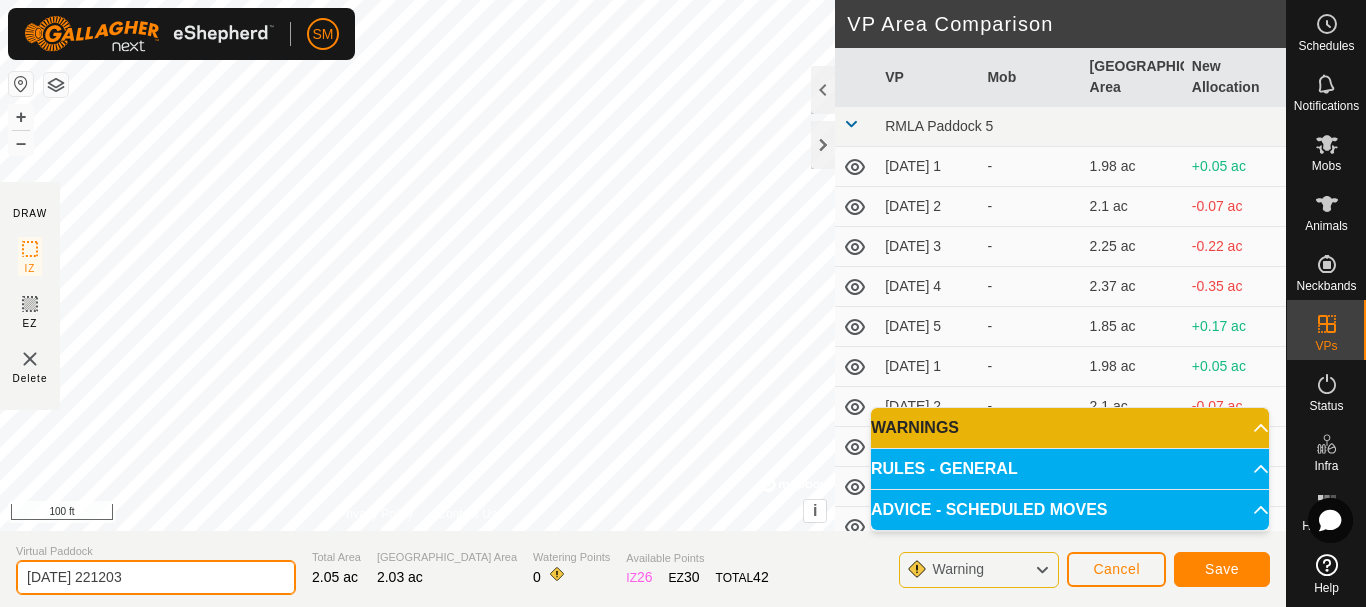 drag, startPoint x: 168, startPoint y: 572, endPoint x: 0, endPoint y: 582, distance: 168.29736 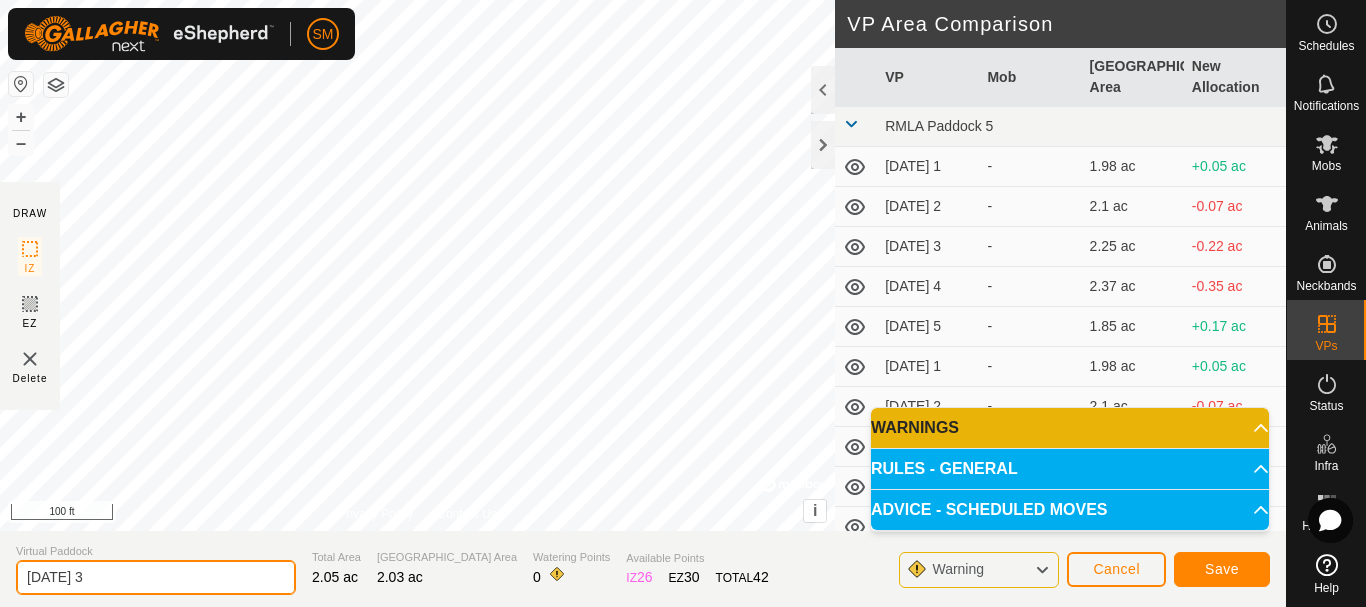 type on "2025-07-30 3" 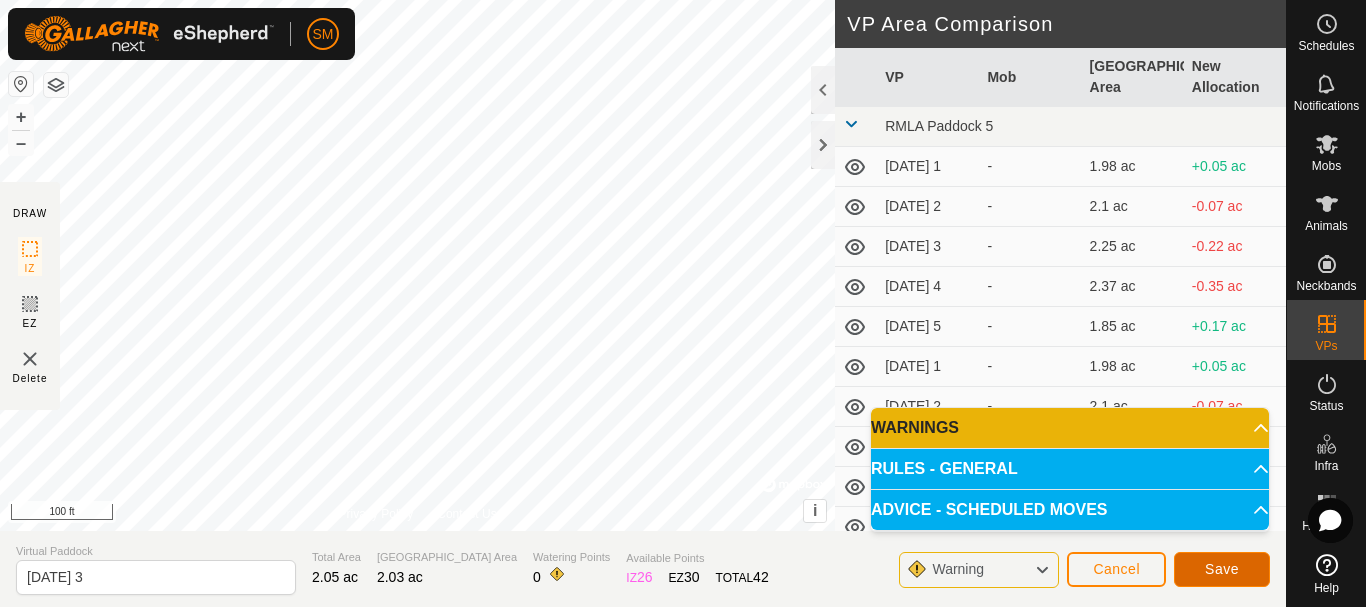 click on "Save" 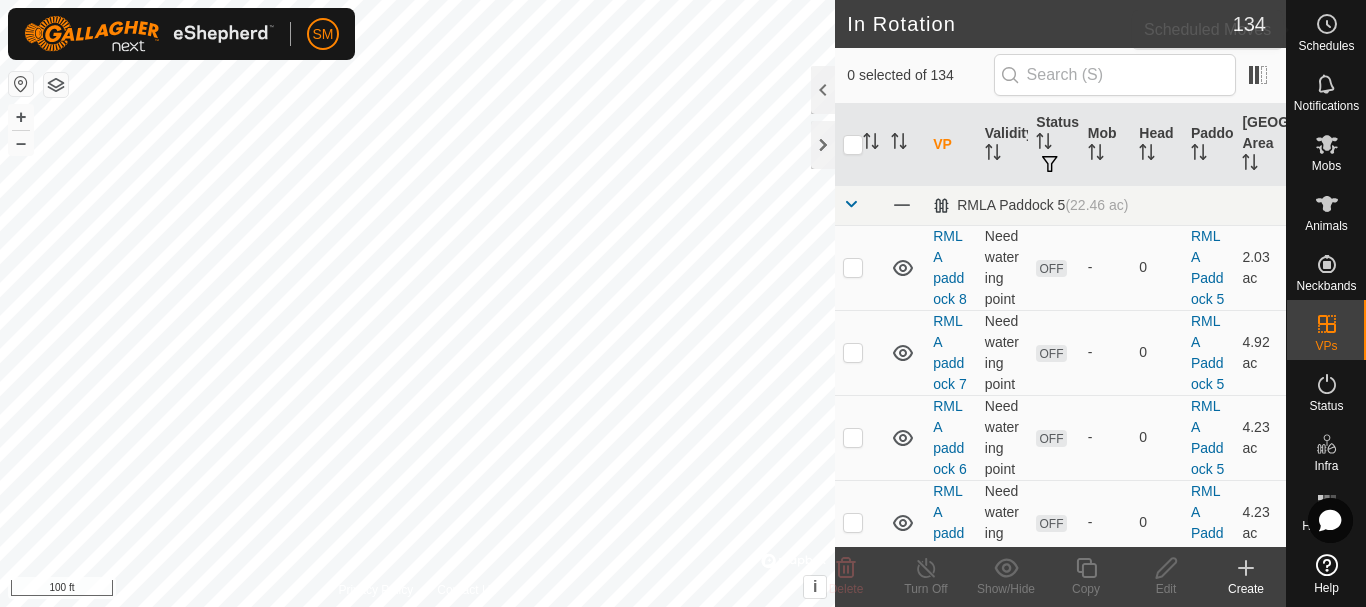 click at bounding box center [1327, 24] 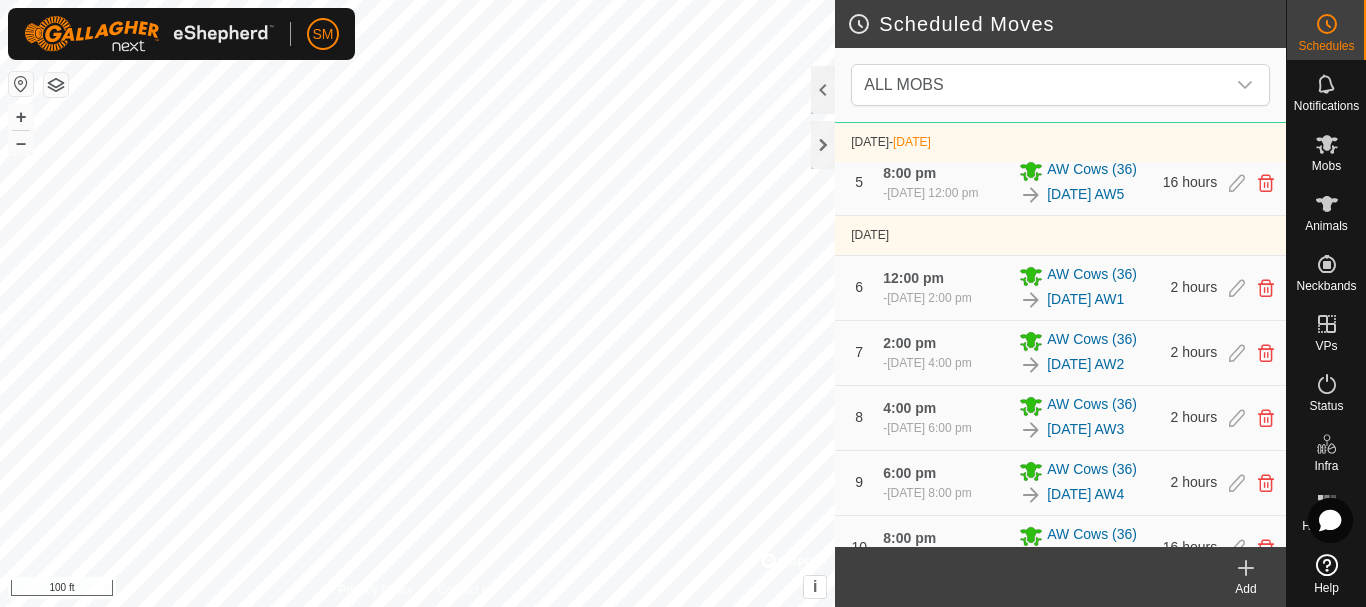 scroll, scrollTop: 850, scrollLeft: 0, axis: vertical 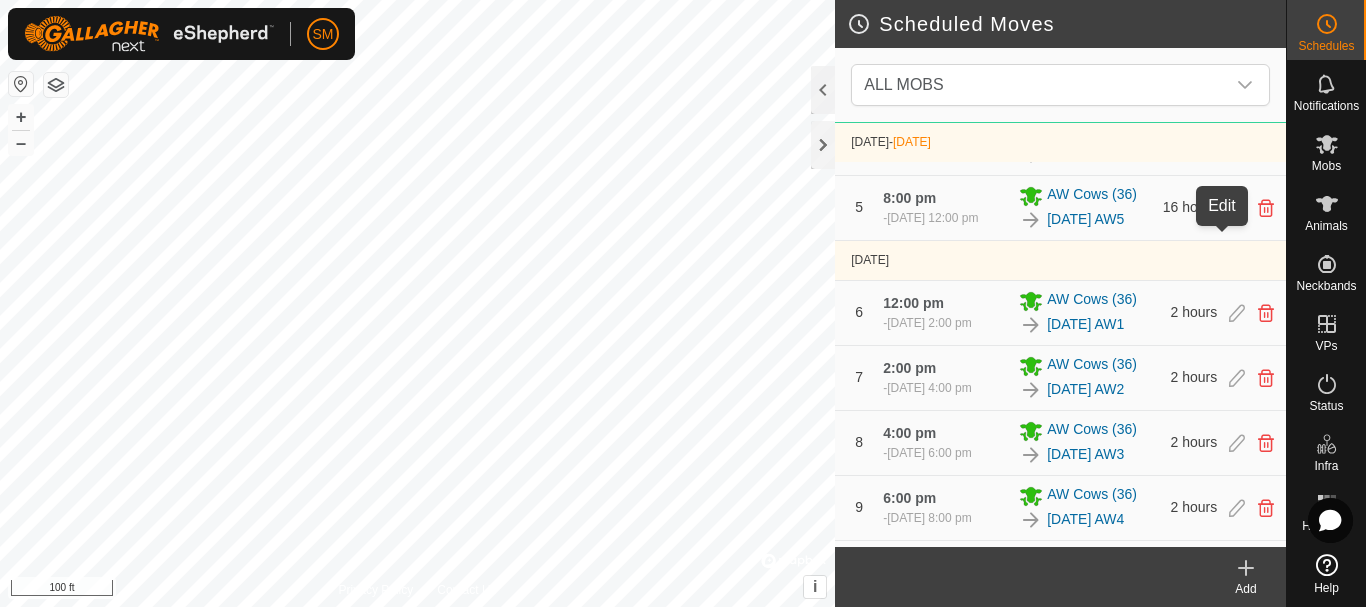 click at bounding box center (1237, 143) 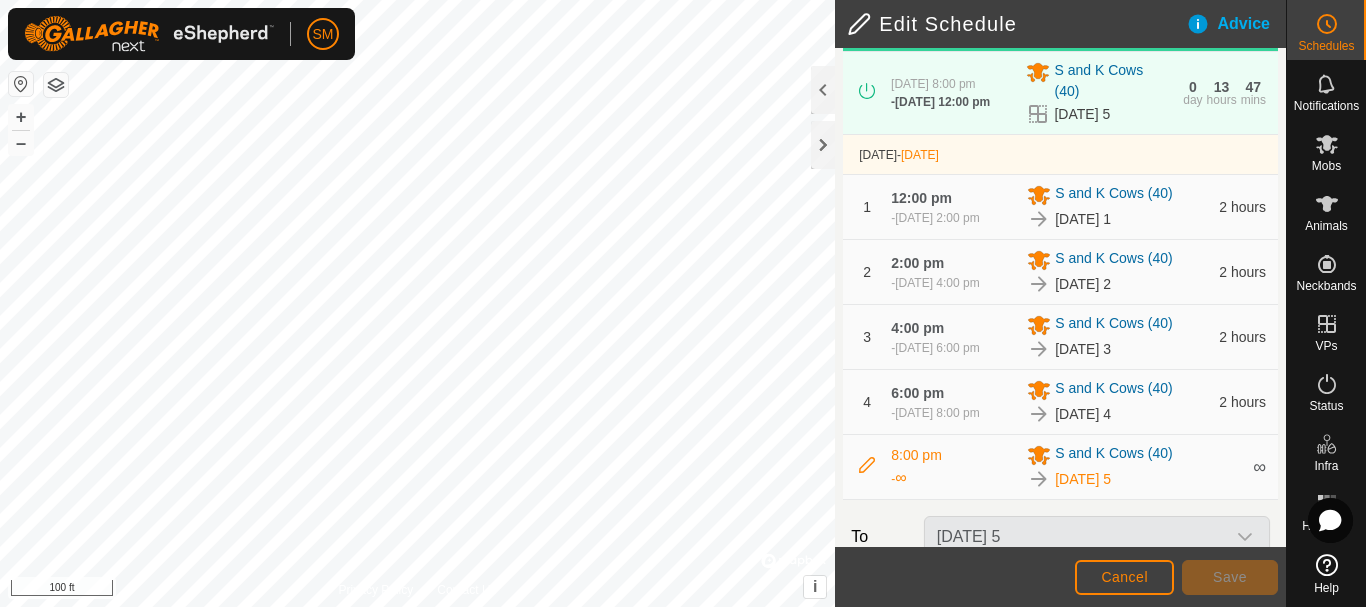 scroll, scrollTop: 458, scrollLeft: 0, axis: vertical 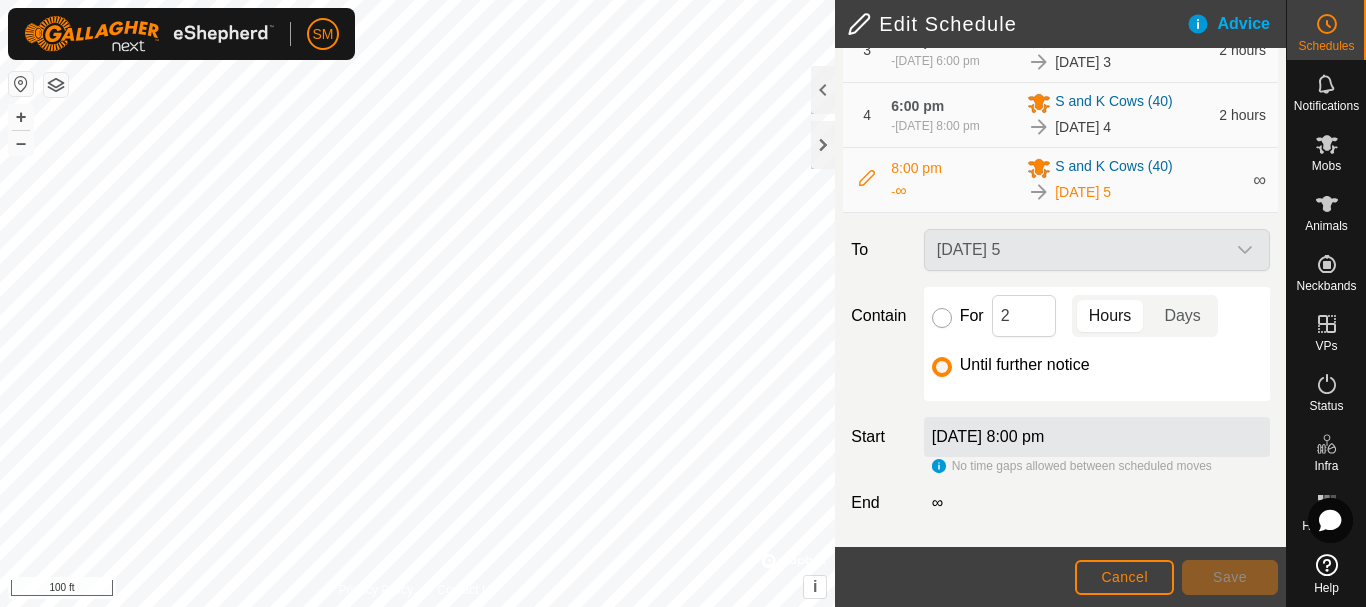 click on "For" at bounding box center (942, 318) 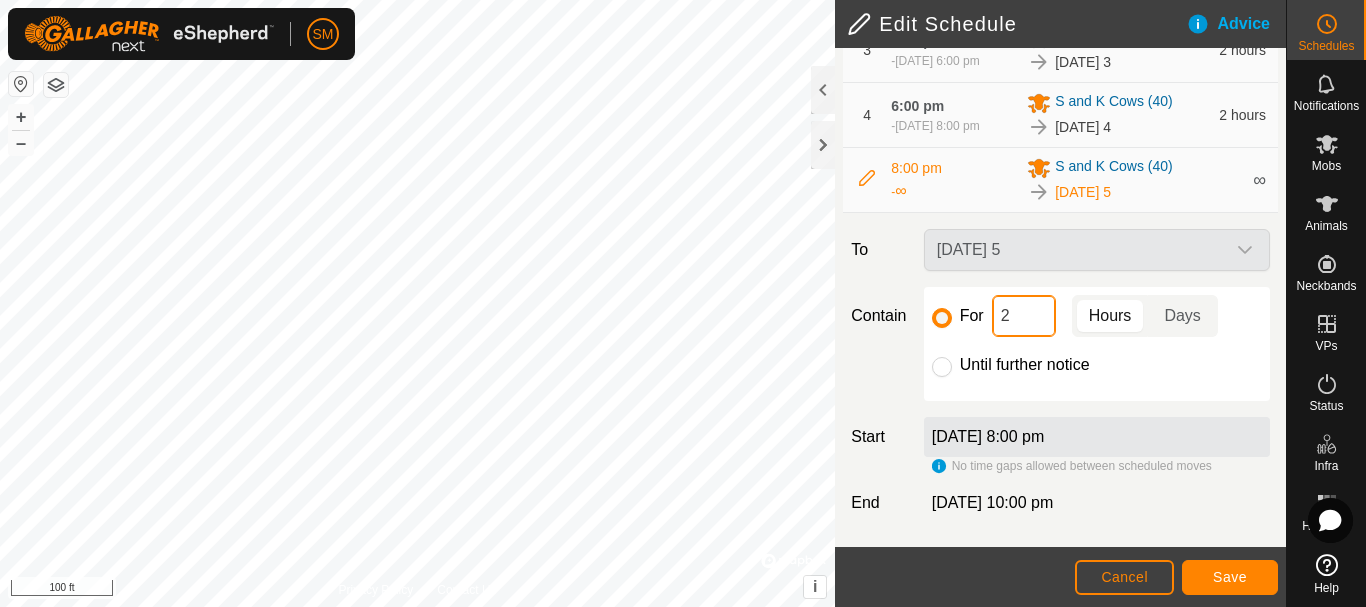 click on "2" 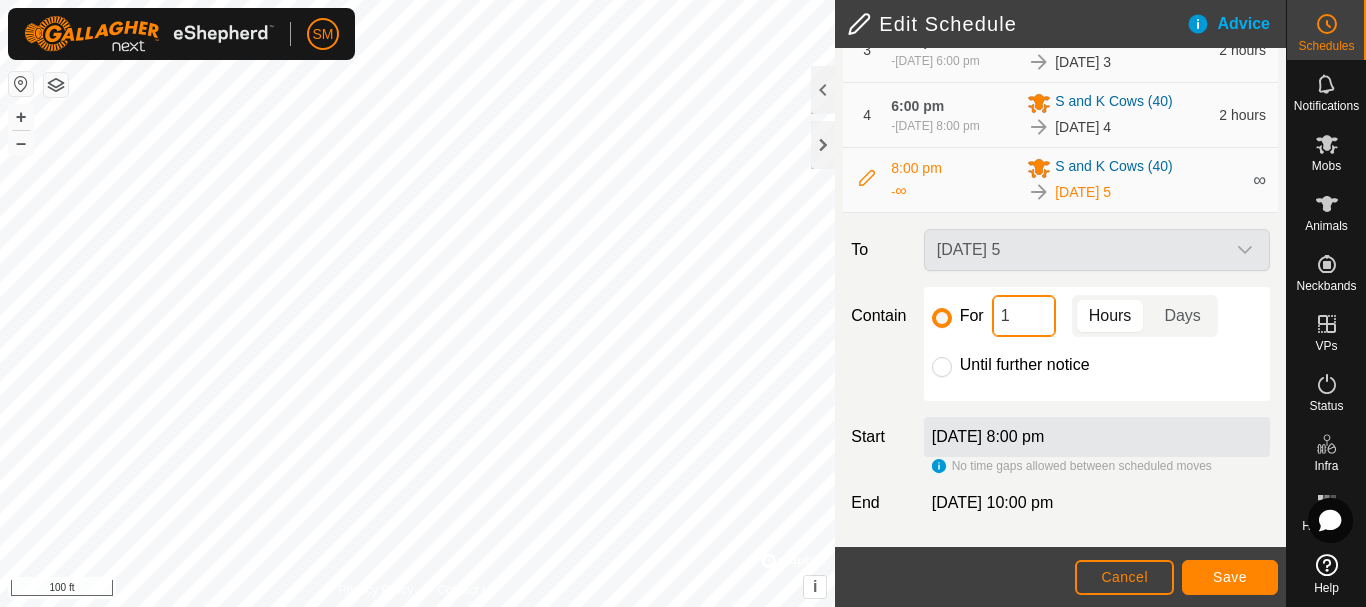type on "16" 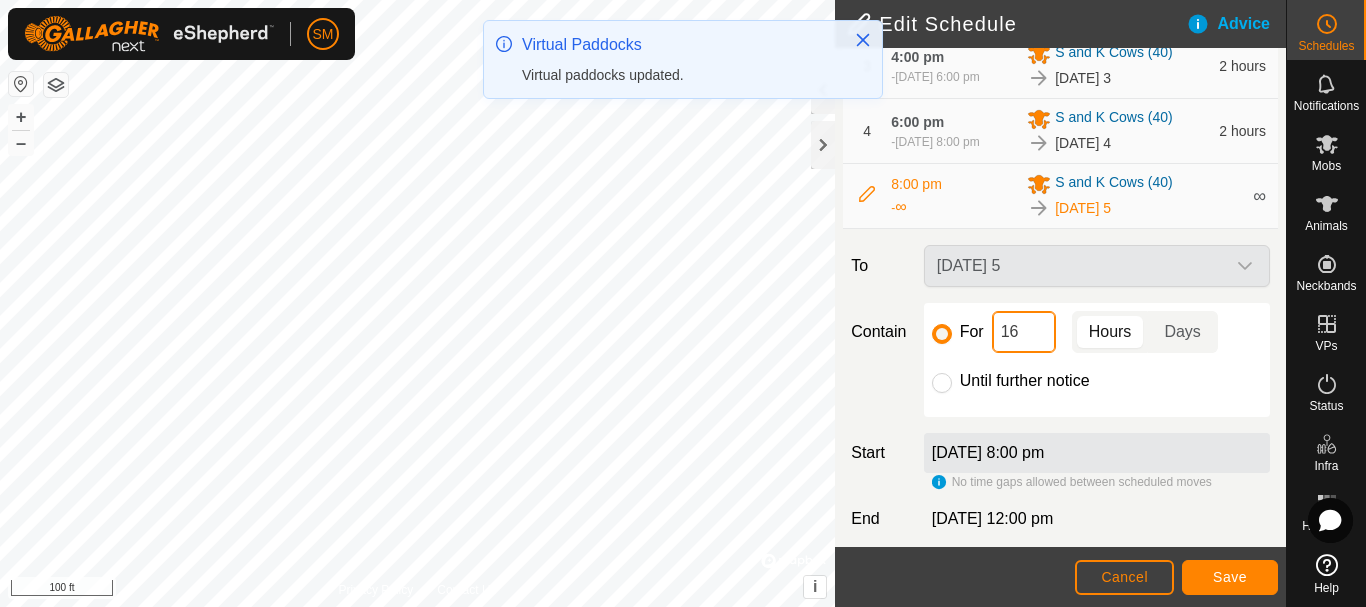 scroll, scrollTop: 458, scrollLeft: 0, axis: vertical 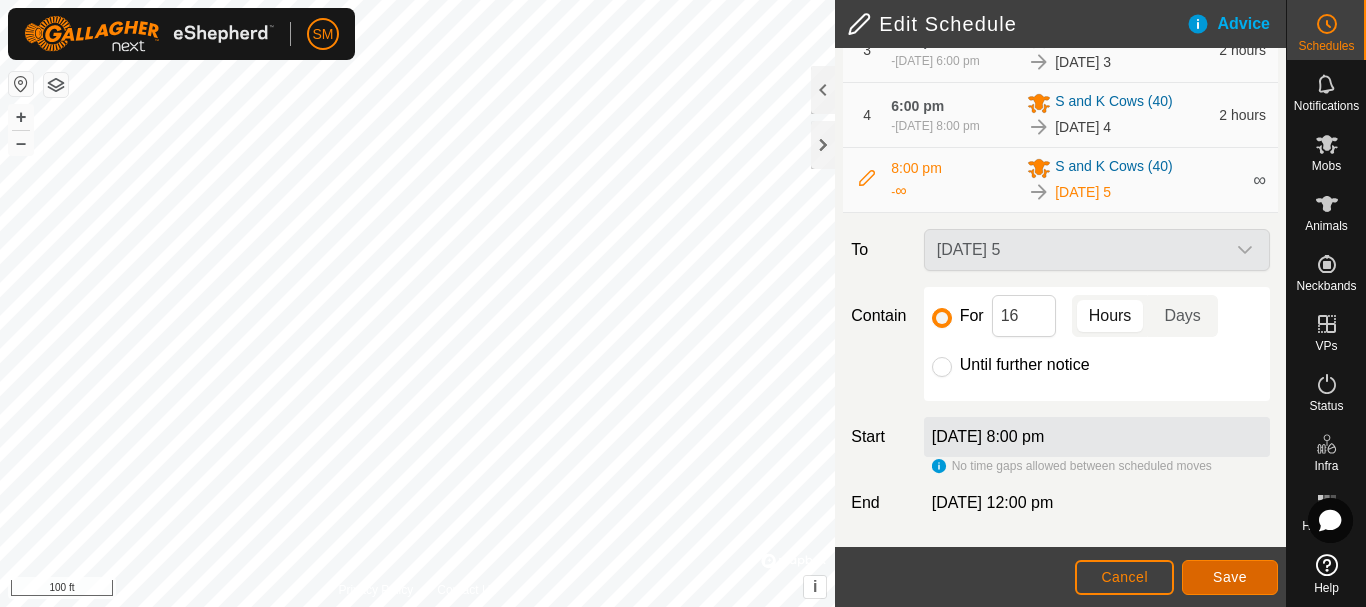 click on "Save" 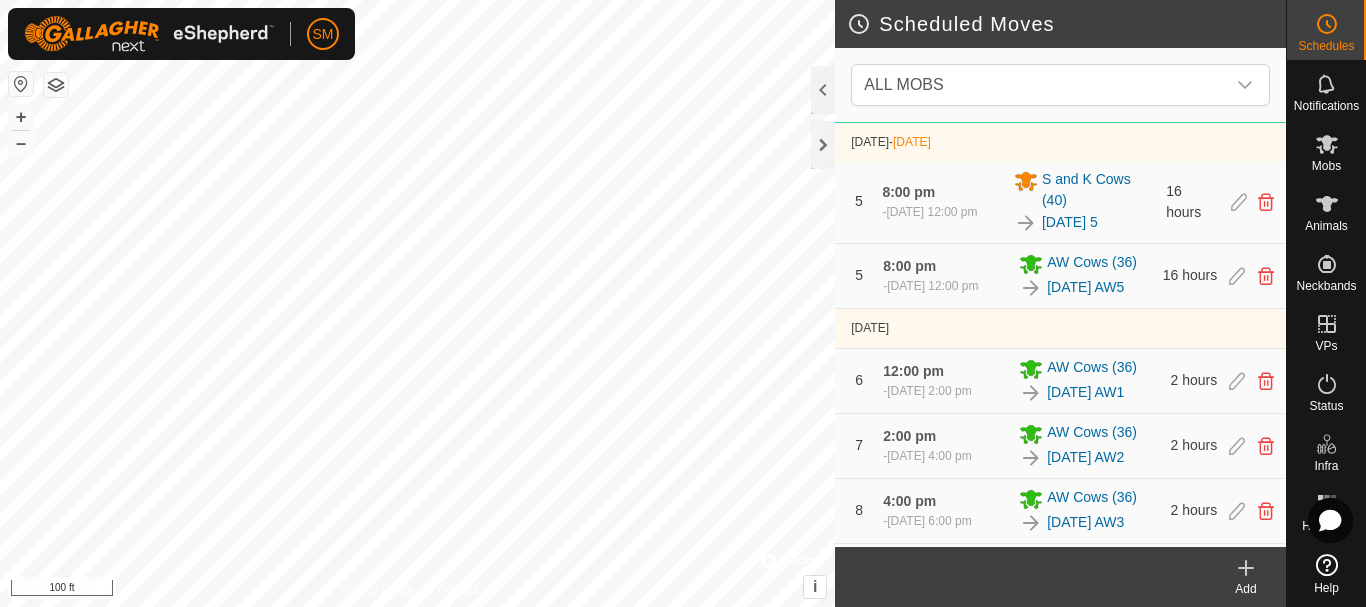 scroll, scrollTop: 1568, scrollLeft: 0, axis: vertical 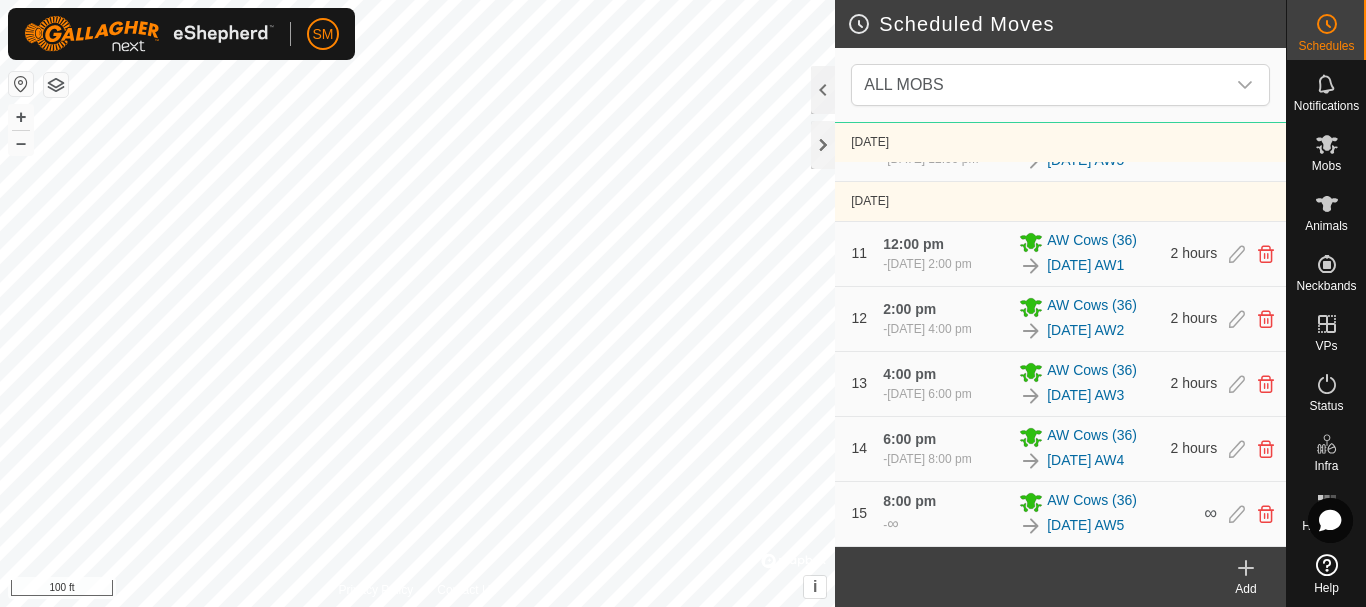 click 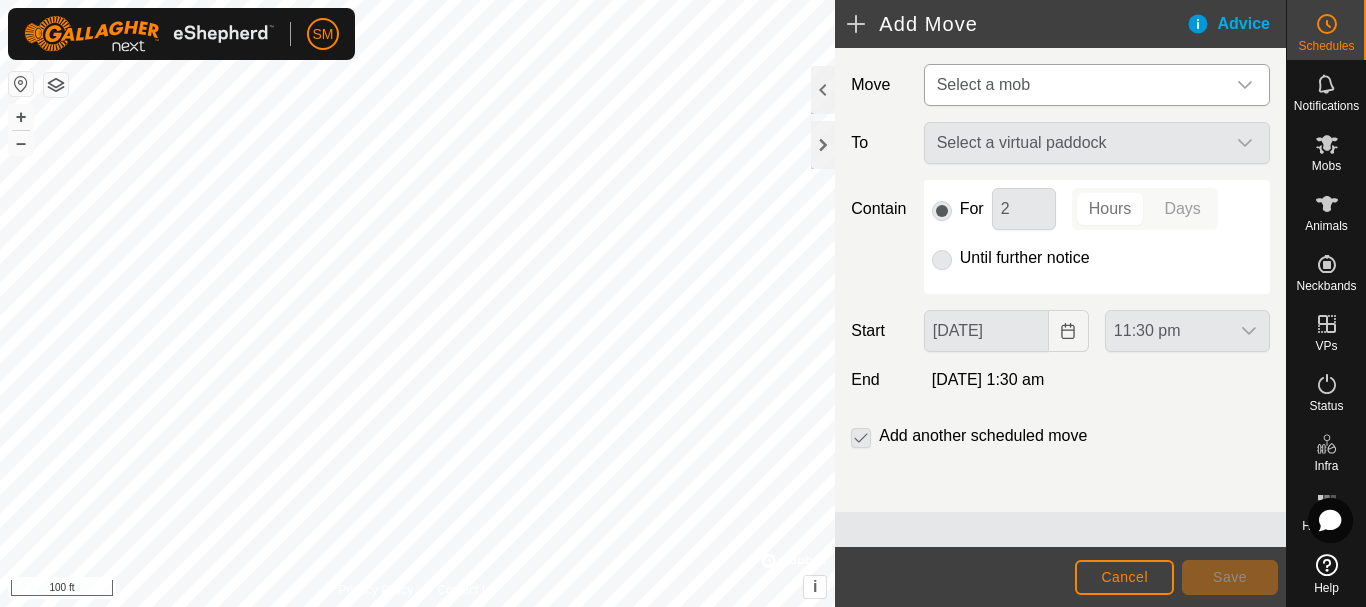 click 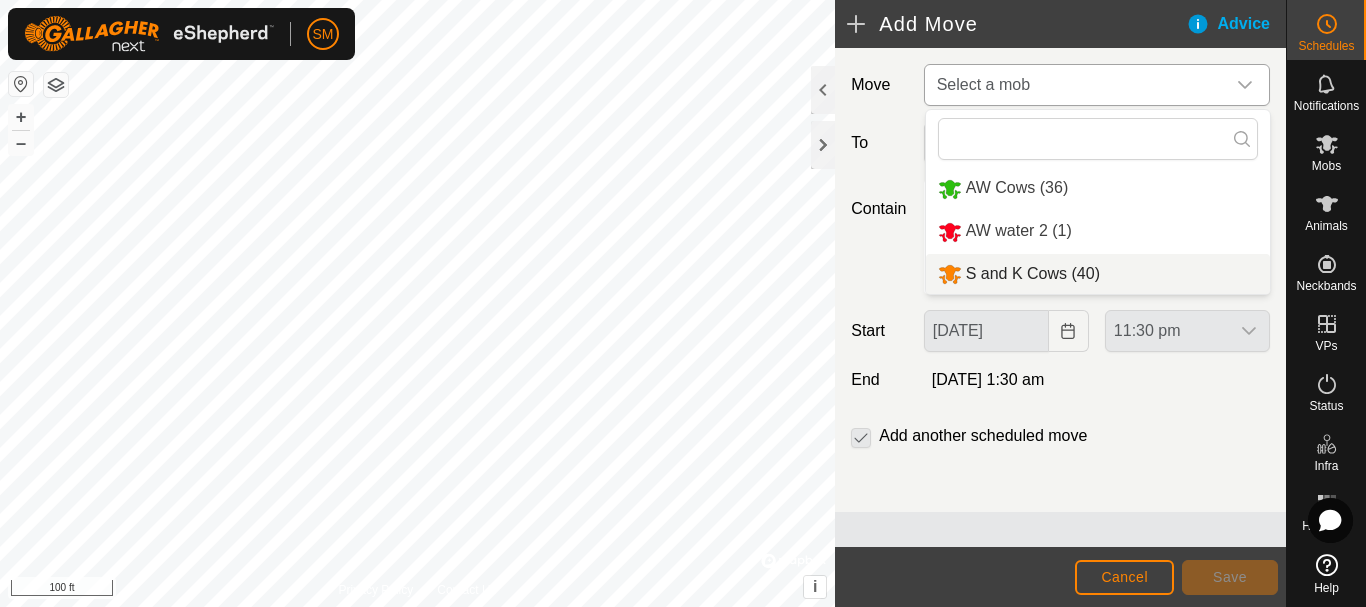 click on "S and K Cows (40)" at bounding box center (1098, 274) 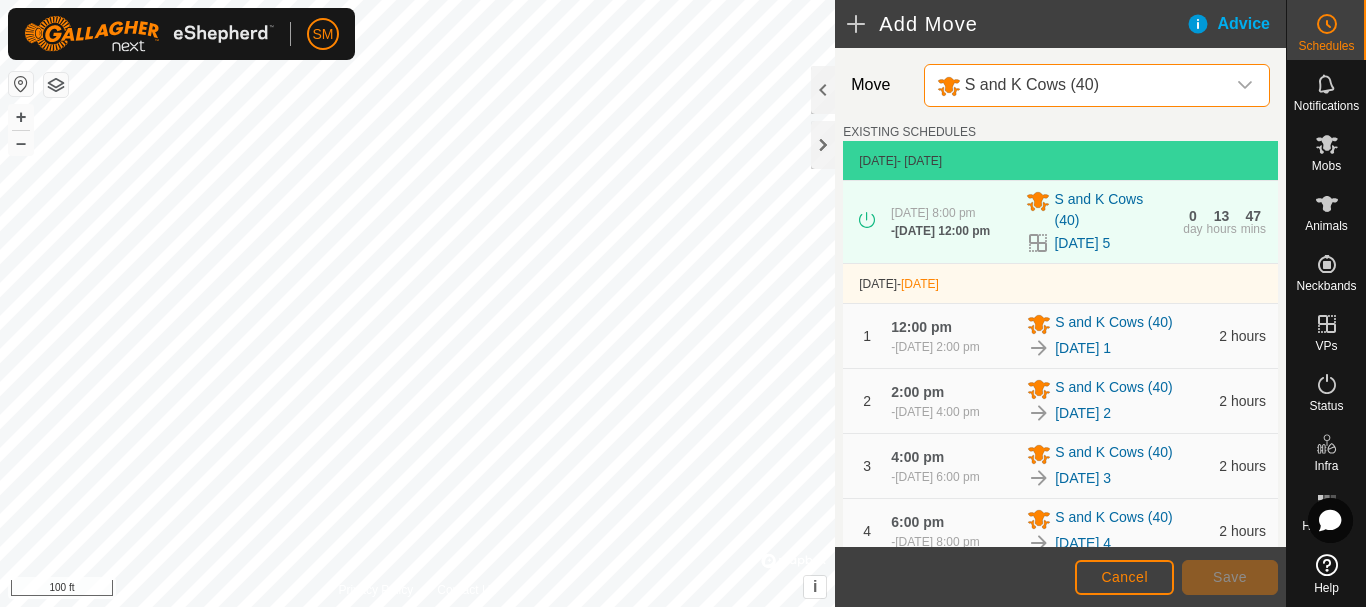 scroll, scrollTop: 555, scrollLeft: 0, axis: vertical 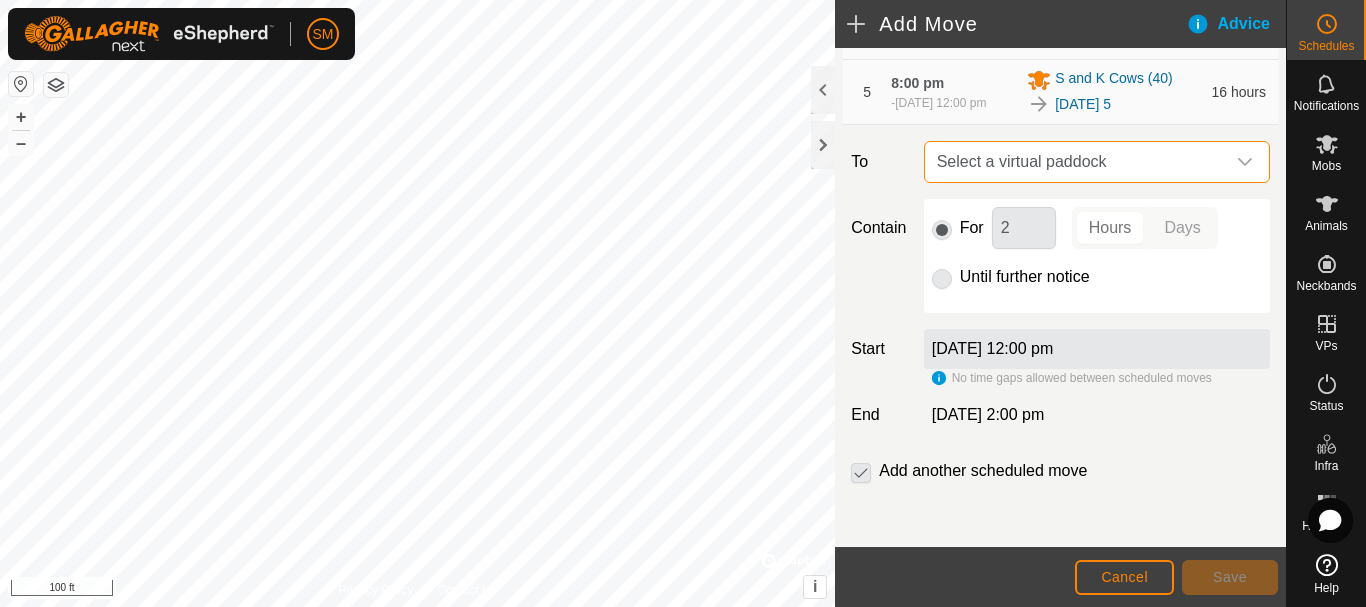 click on "Select a virtual paddock" at bounding box center [1077, 162] 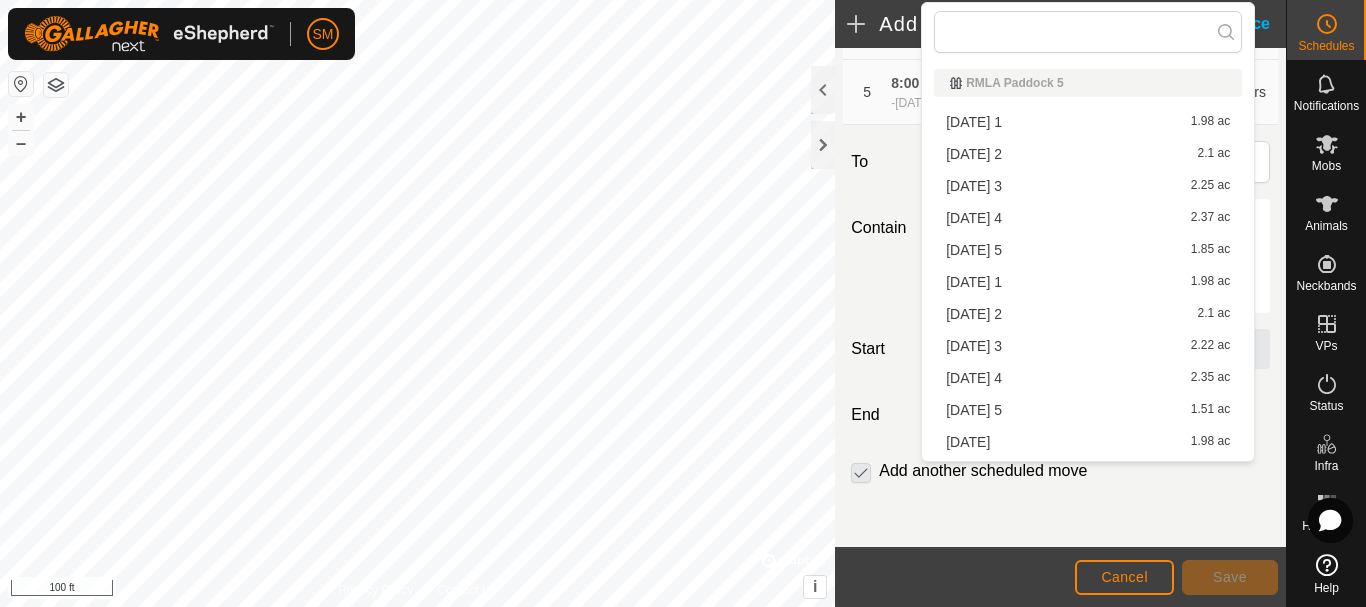 click on "2025-07-21 2  2.1 ac" at bounding box center [1088, 154] 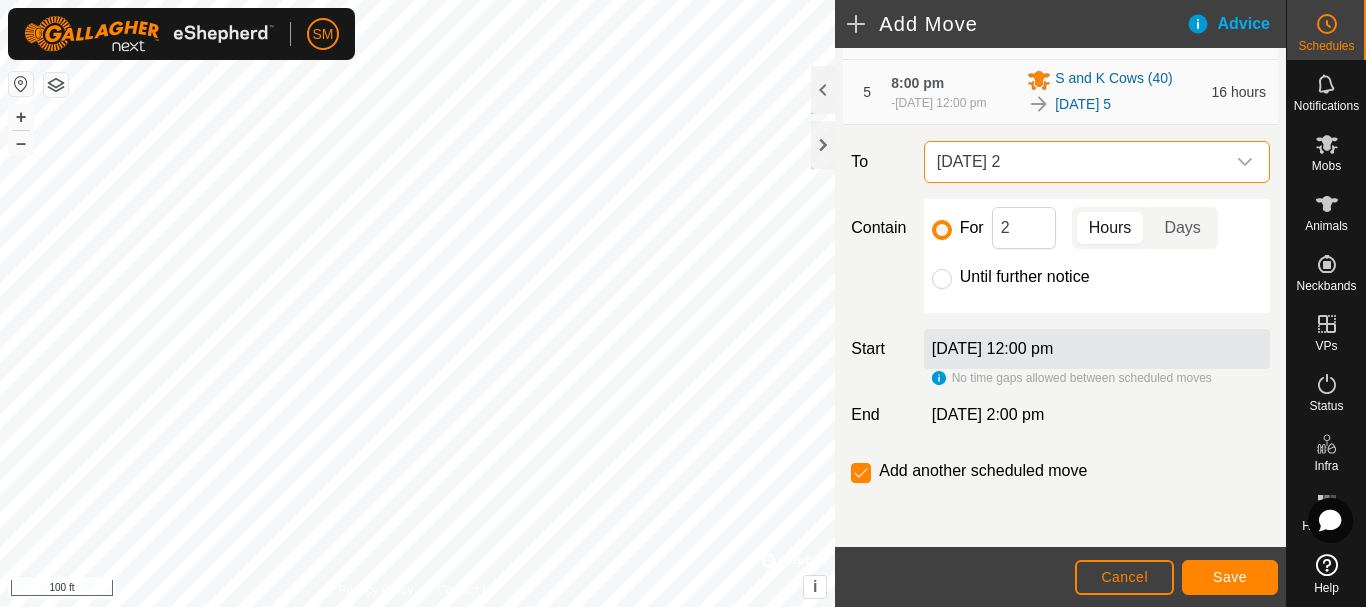click on "[DATE] 2" at bounding box center [1077, 162] 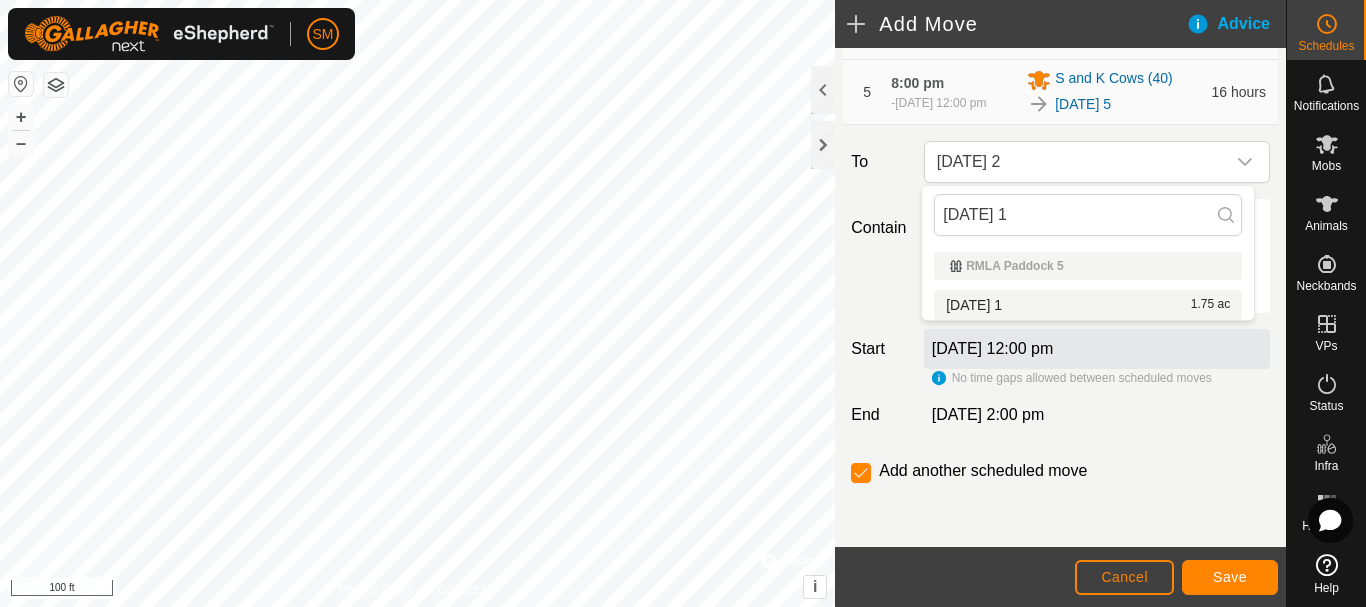 type on "2025-07-30 1" 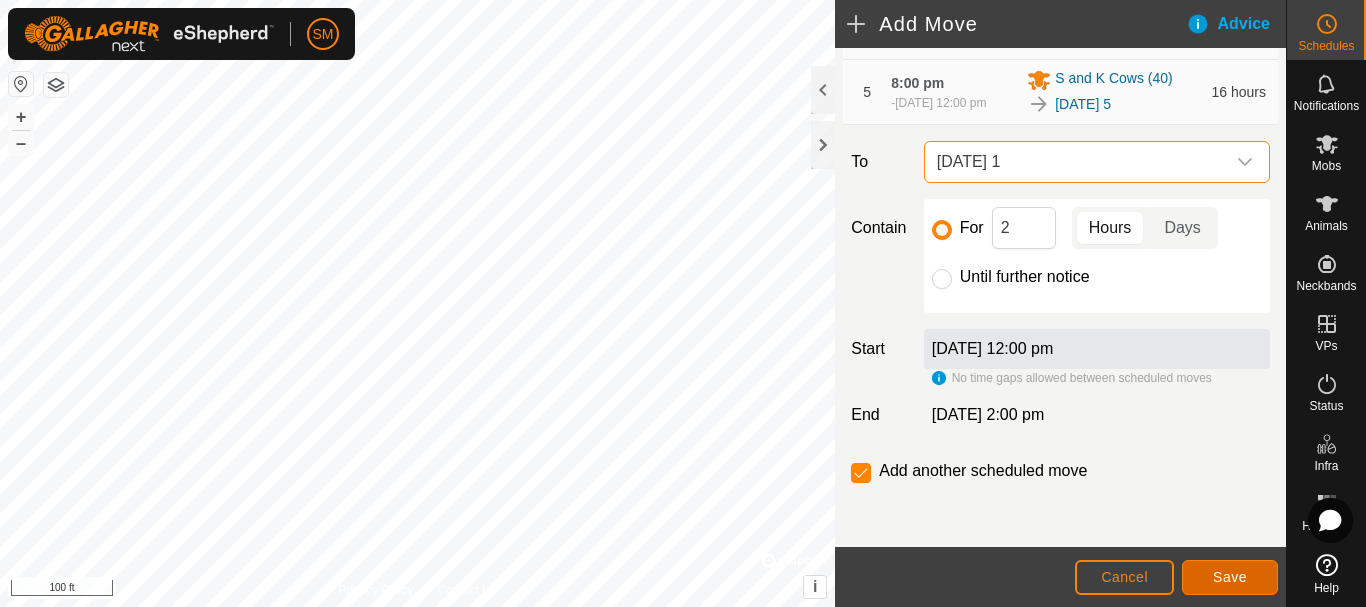 click on "Save" 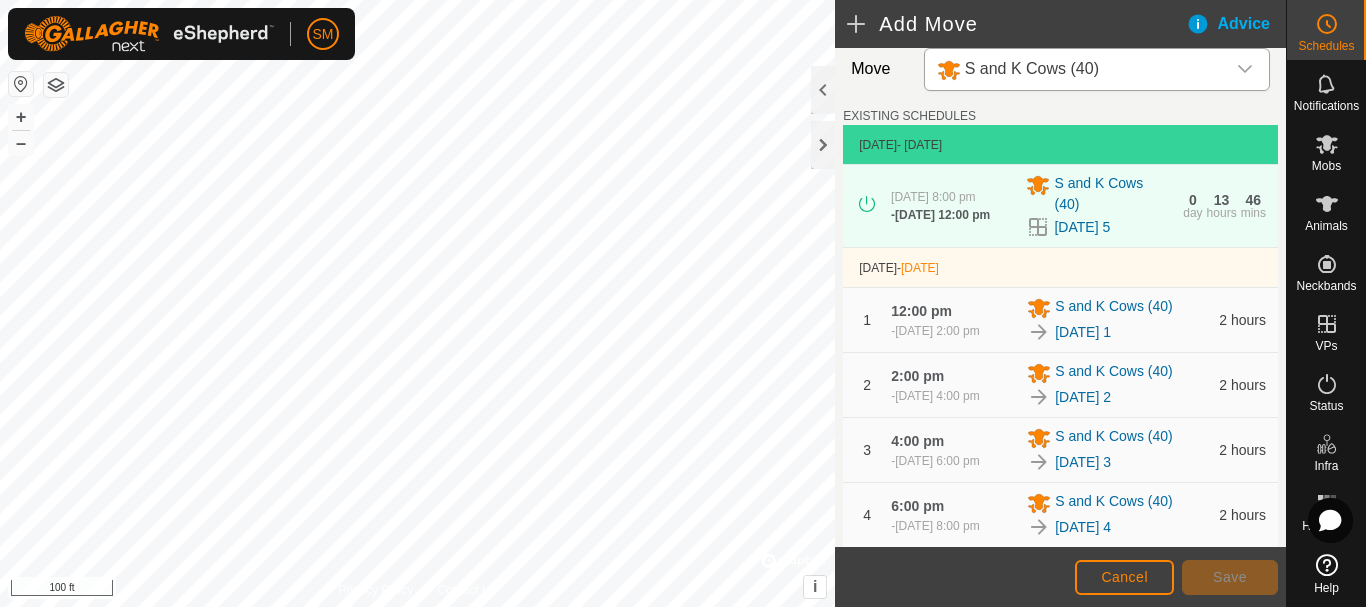 scroll, scrollTop: 669, scrollLeft: 0, axis: vertical 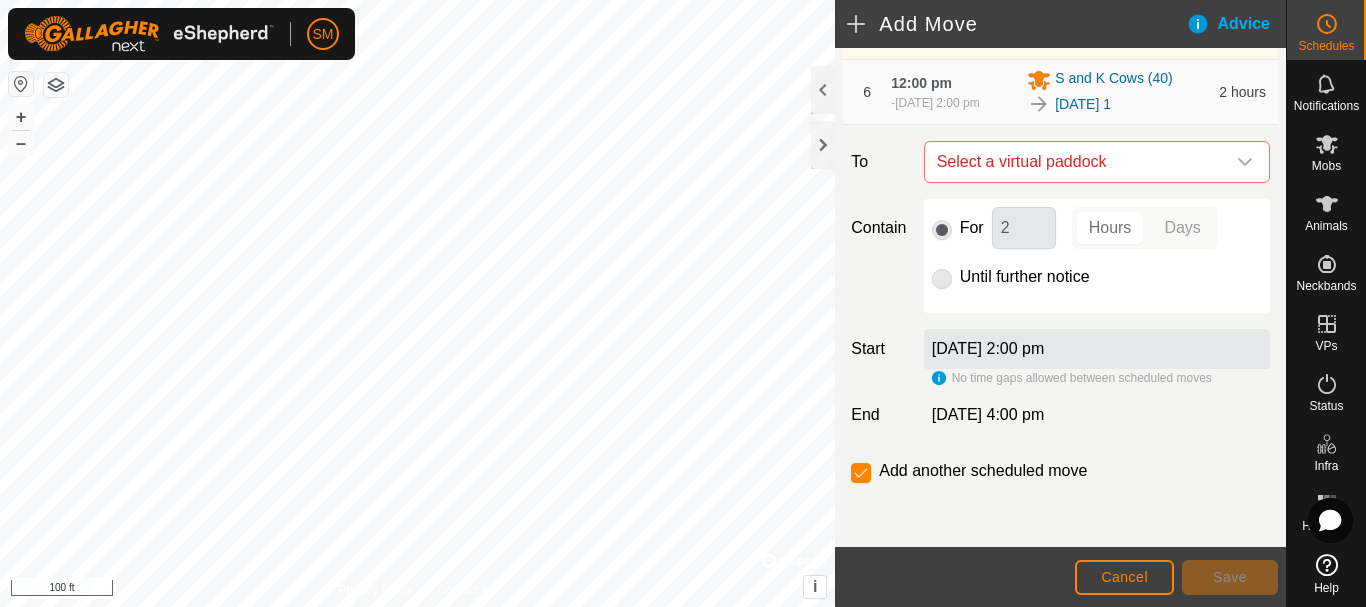 click 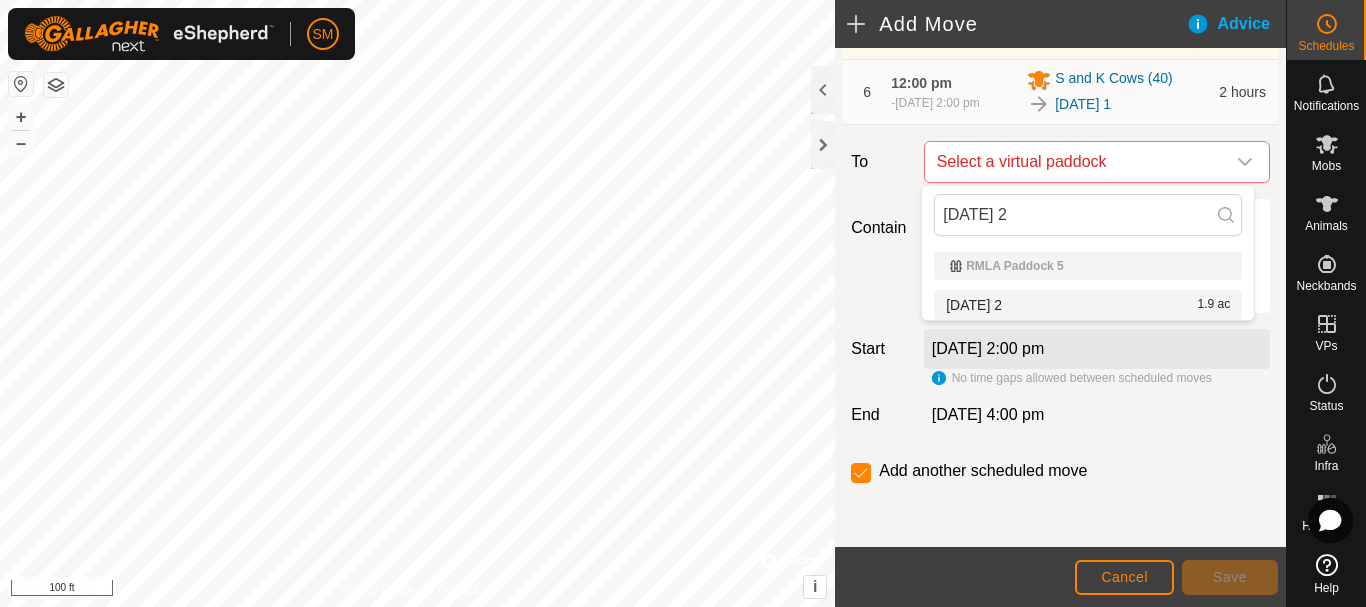type on "2025-07-30 2" 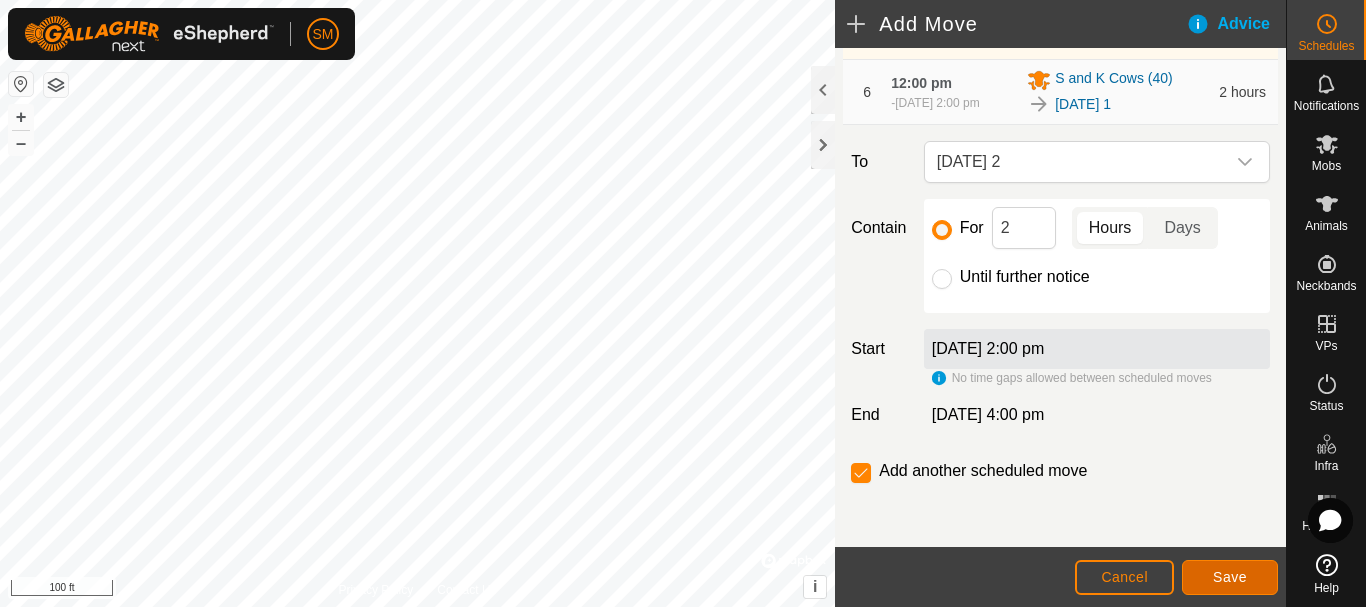 click on "Save" 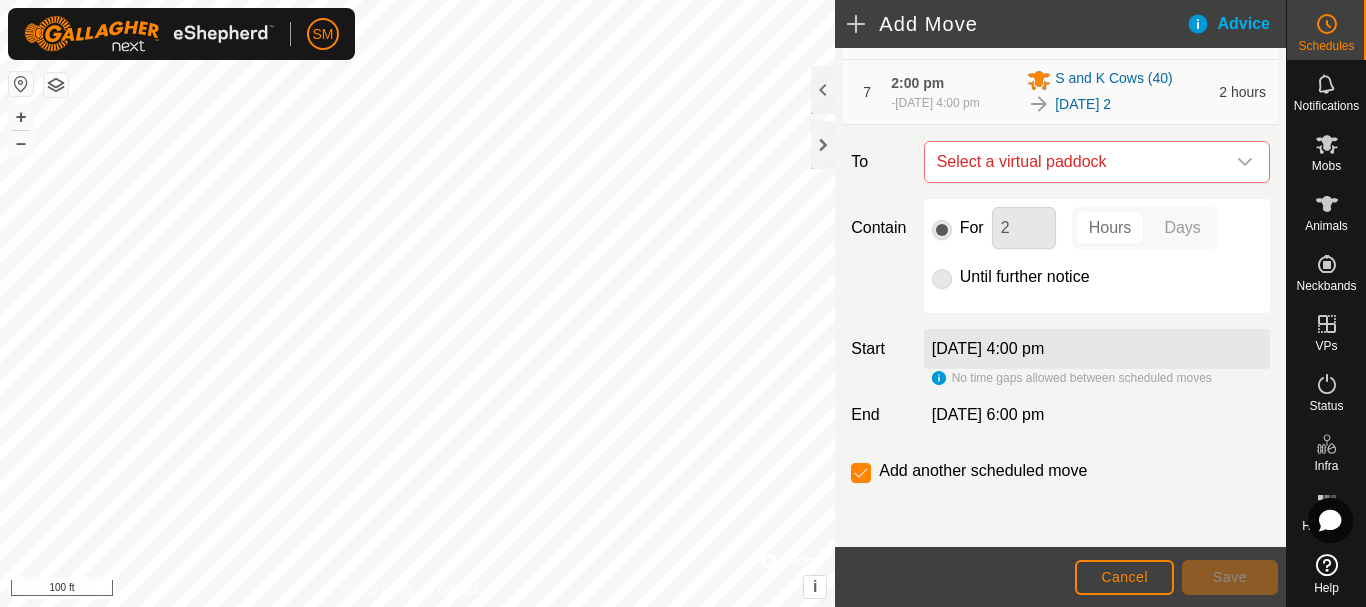 scroll, scrollTop: 743, scrollLeft: 0, axis: vertical 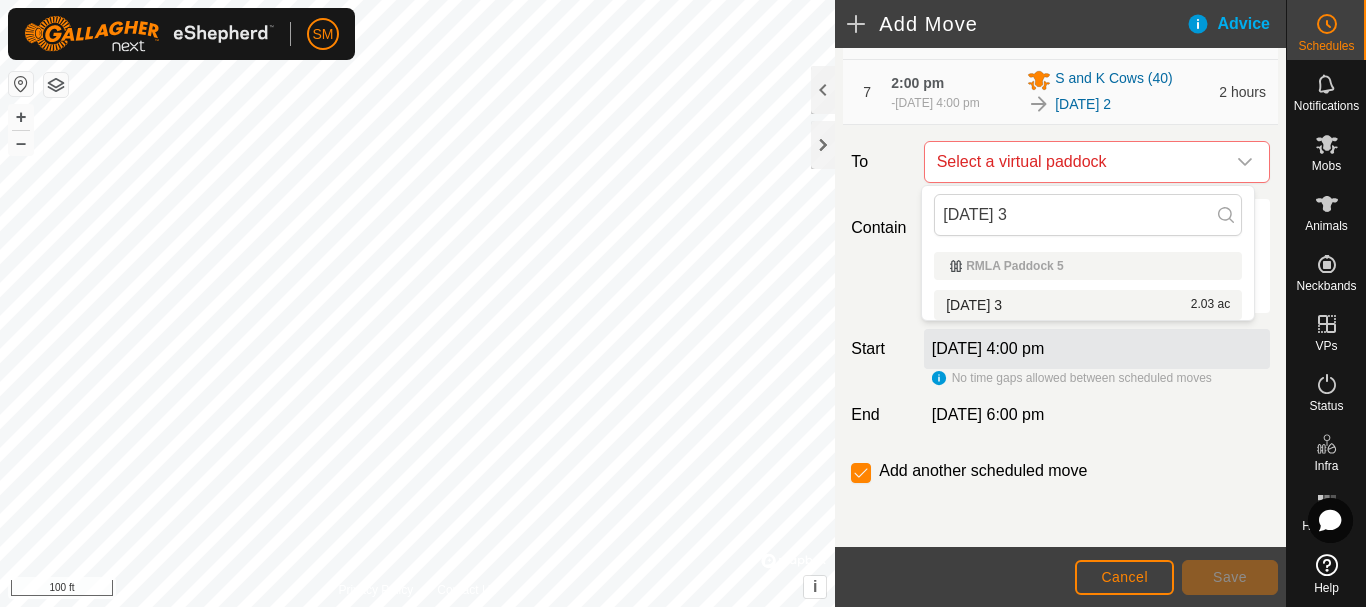 type on "2025-07-30 3" 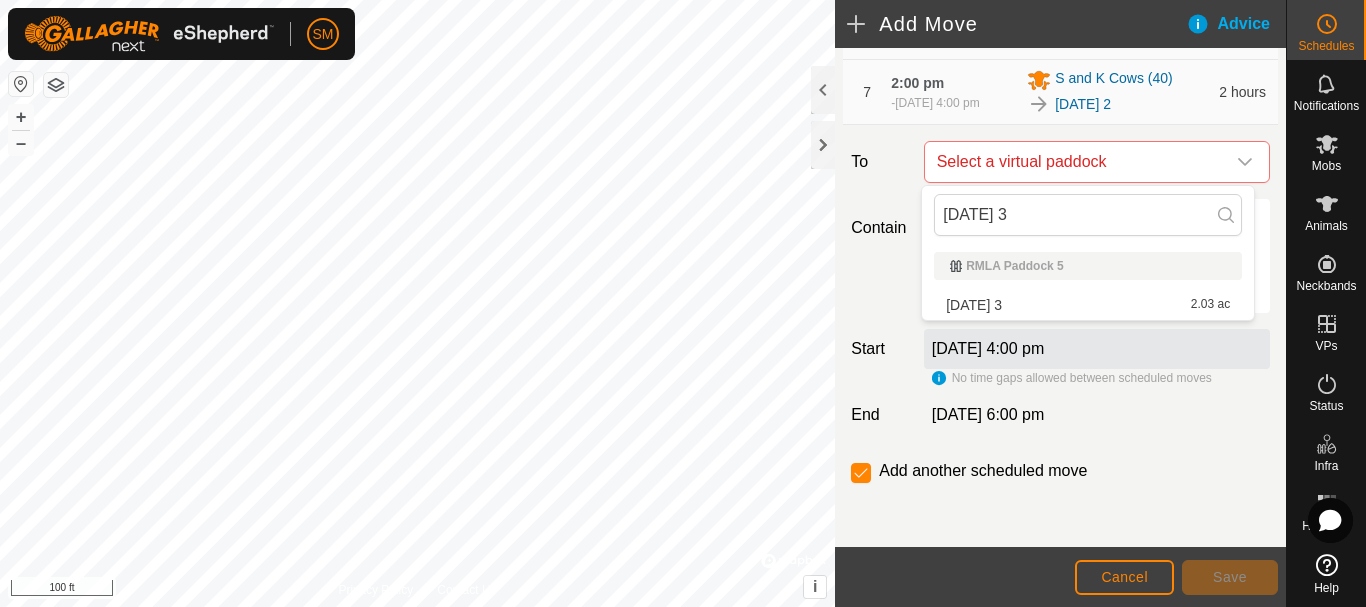 click on "2025-07-30 3  2.03 ac" at bounding box center (1088, 305) 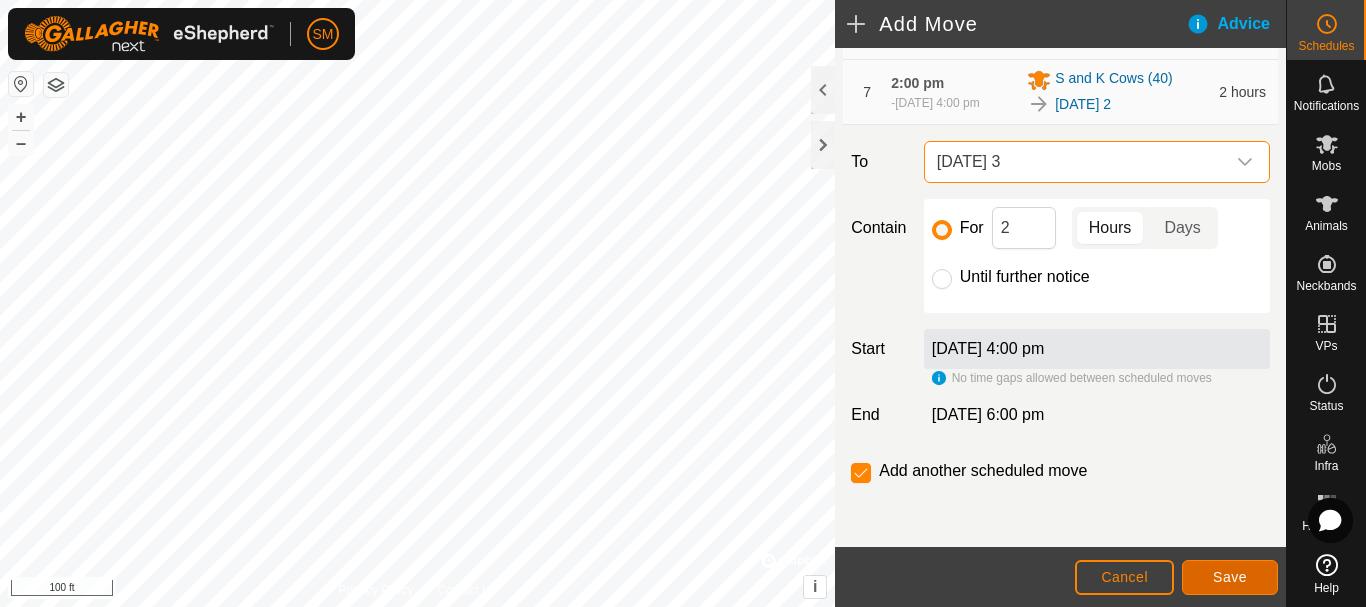 click on "Save" 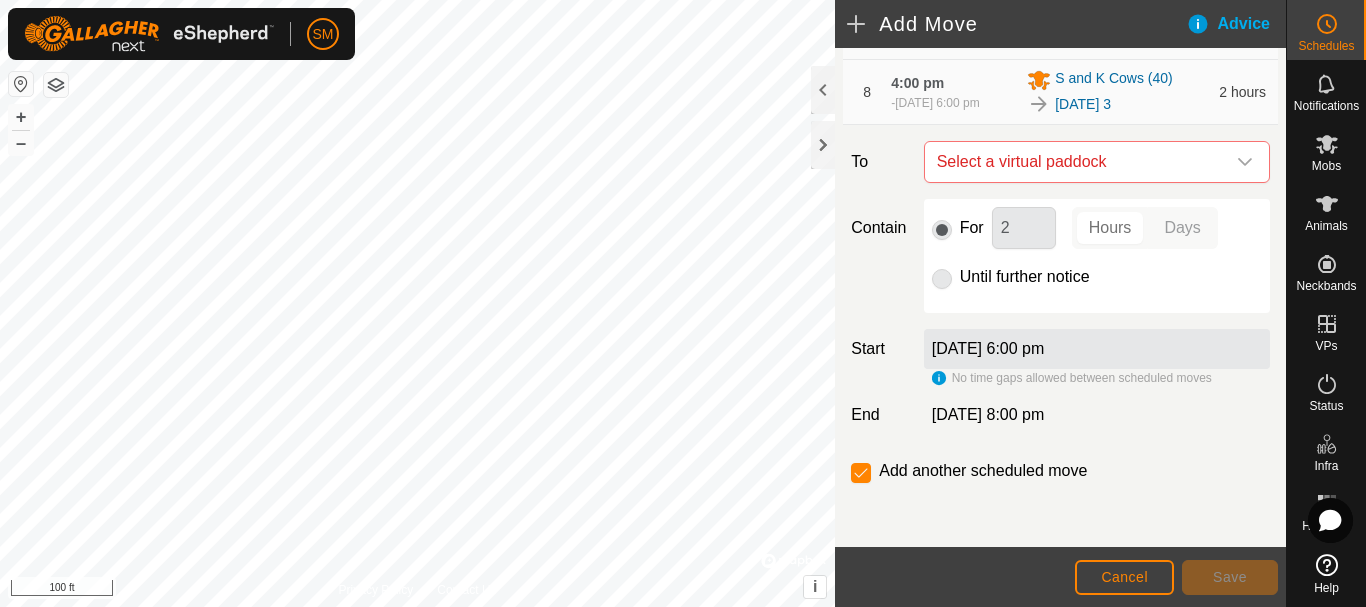 scroll, scrollTop: 817, scrollLeft: 0, axis: vertical 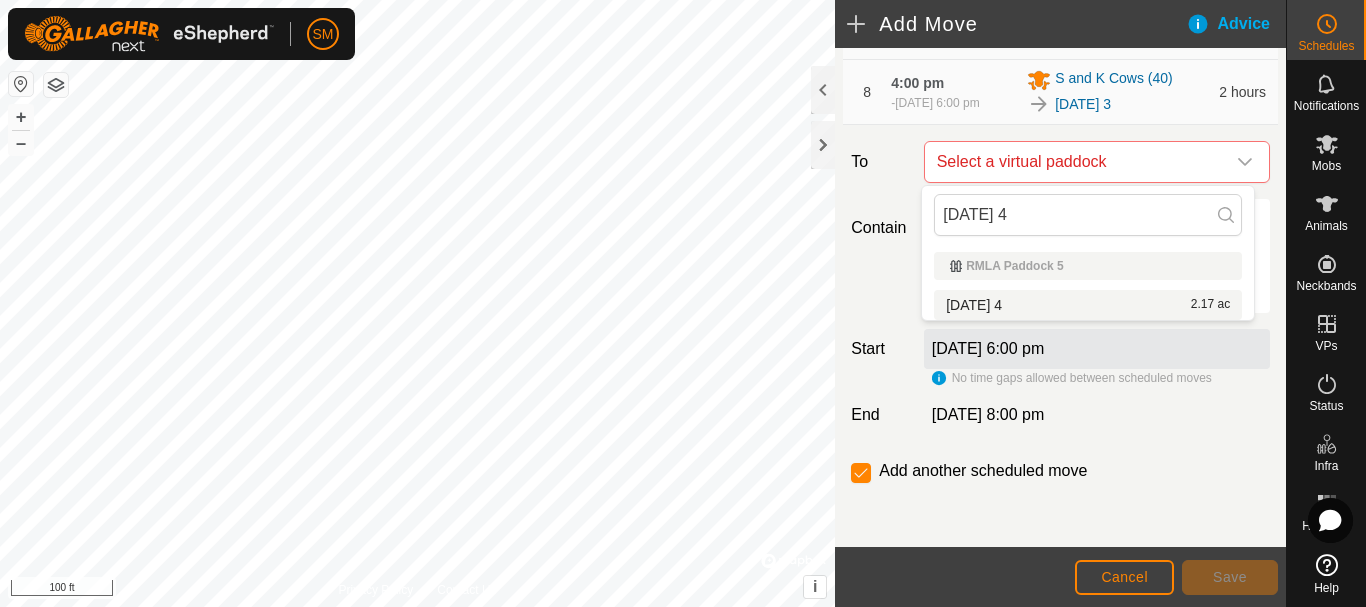 type on "2025-07-30 4" 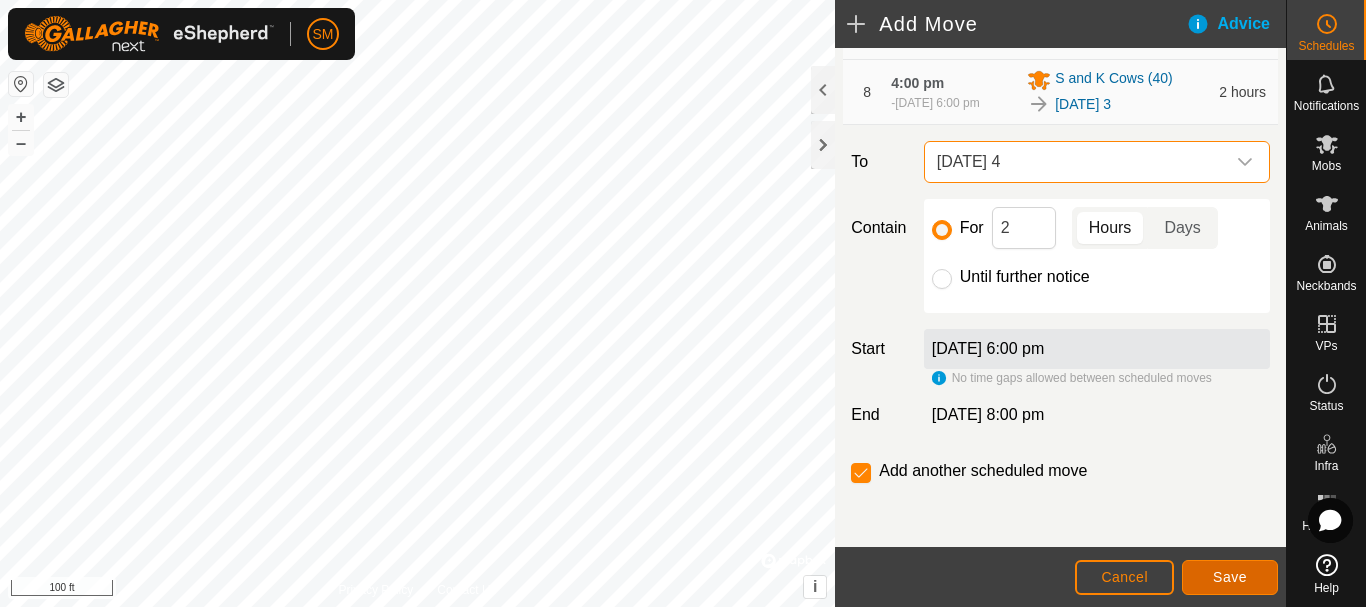 click on "Save" 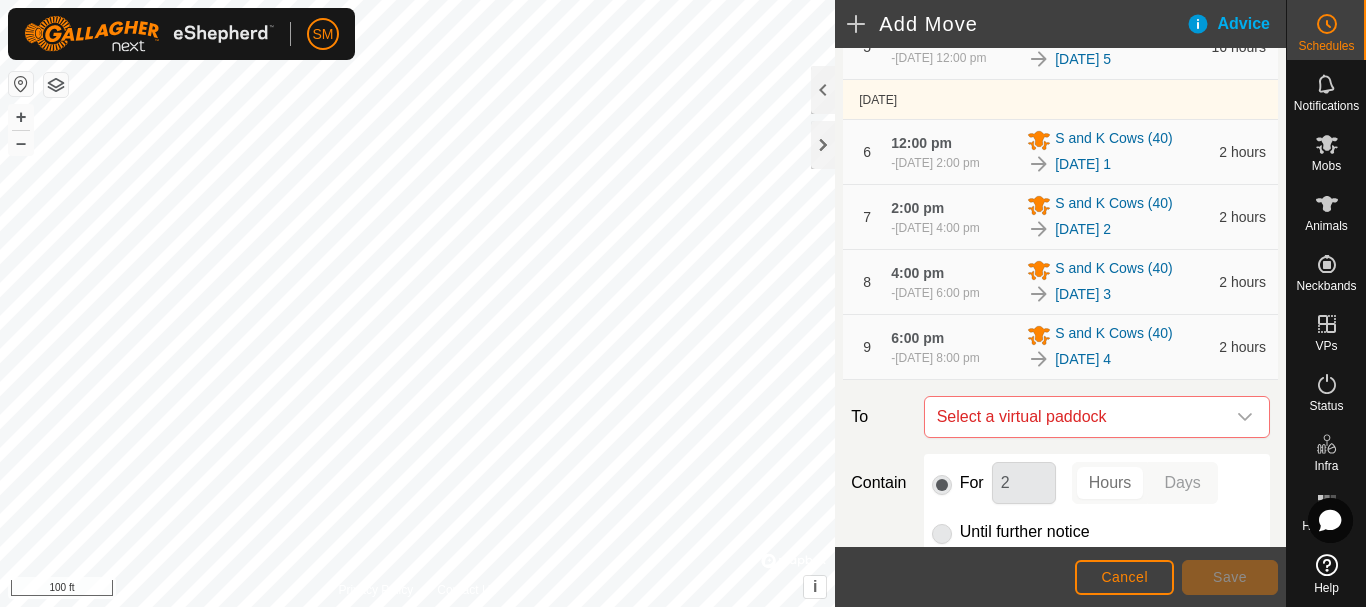 scroll, scrollTop: 891, scrollLeft: 0, axis: vertical 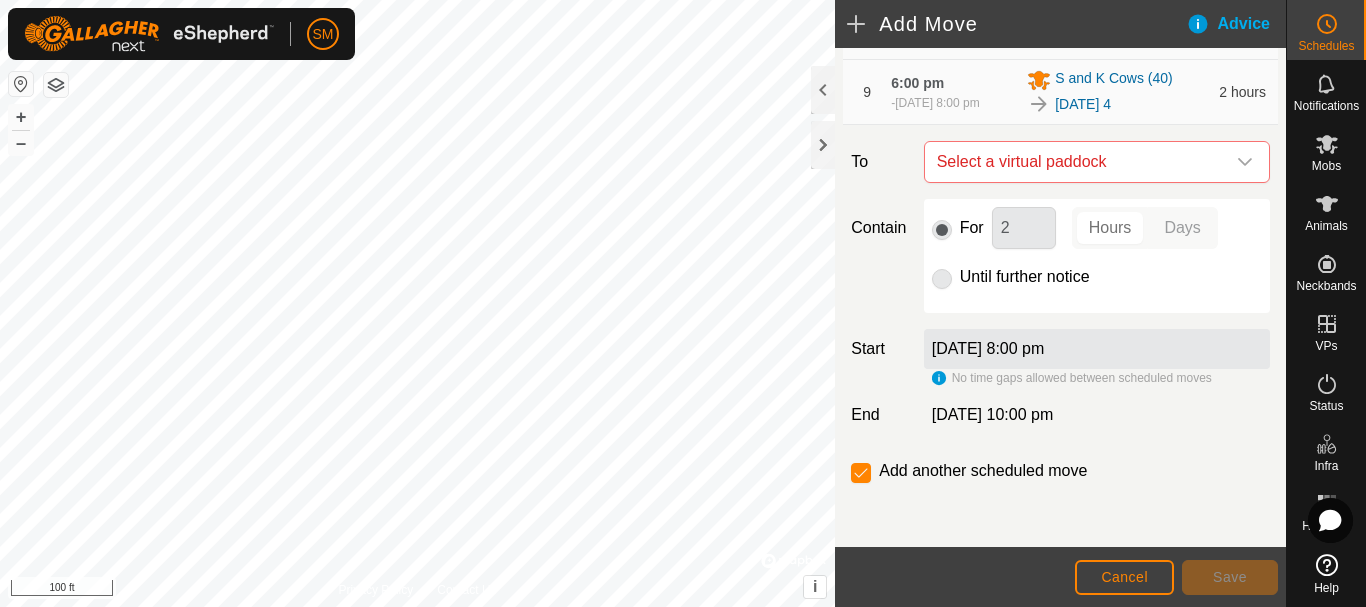 click 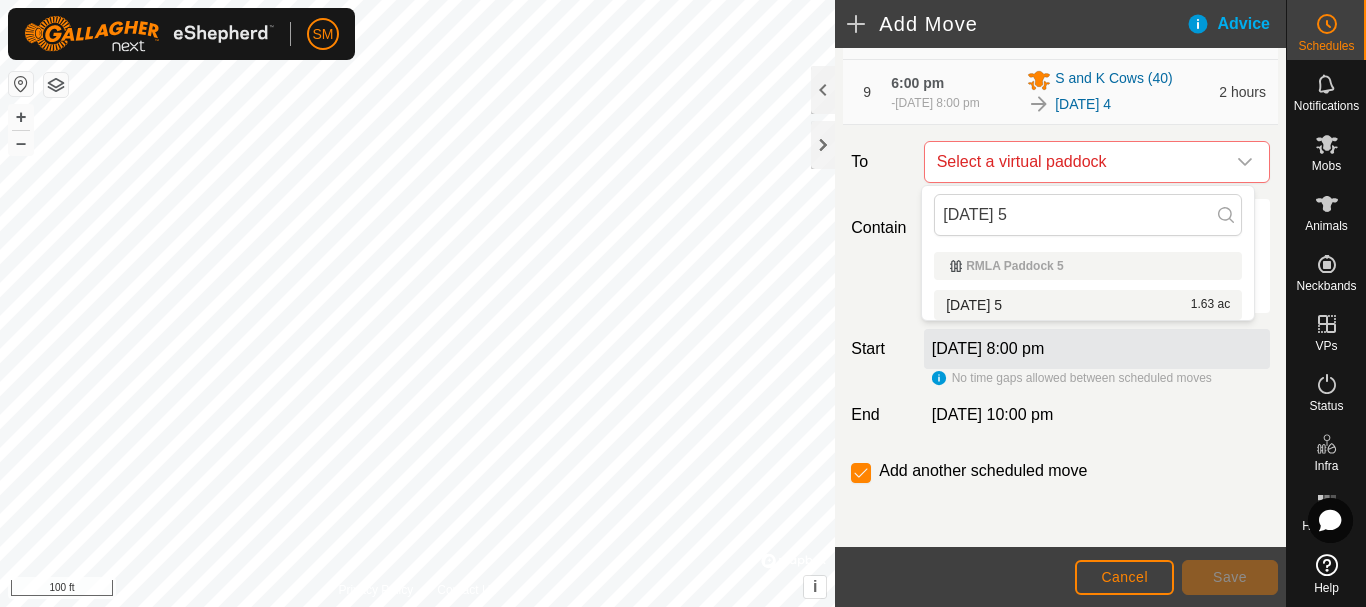 type on "2025-07-30 5" 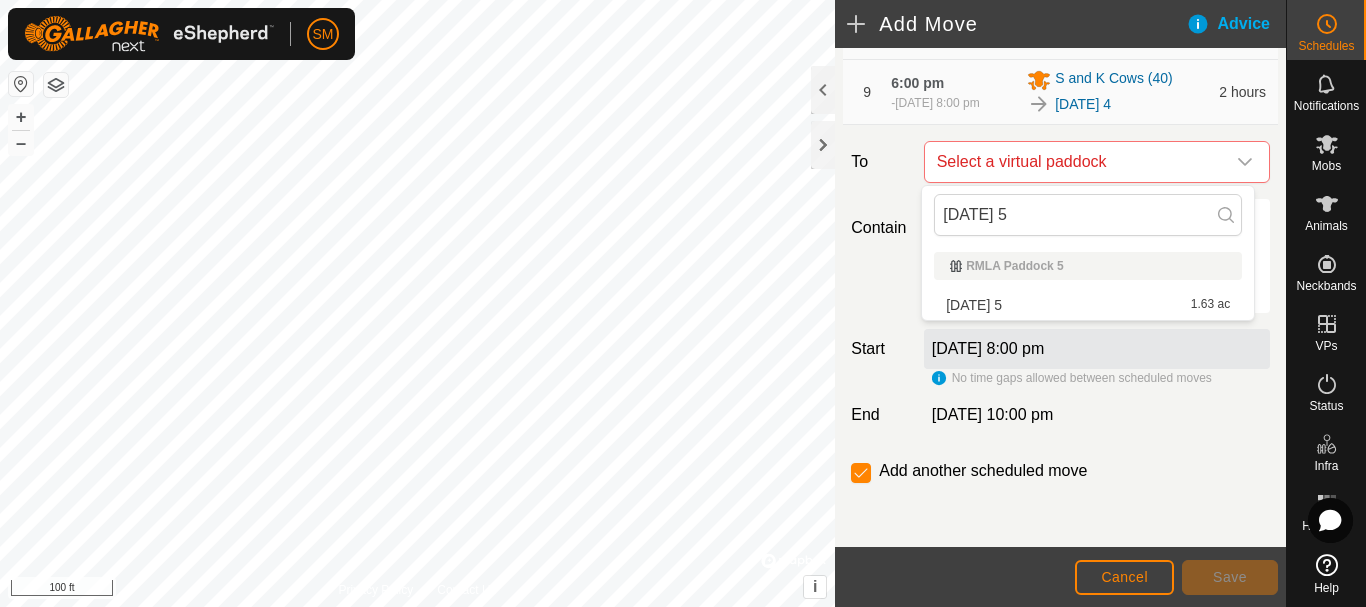 click on "2025-07-30 5  1.63 ac" at bounding box center [1088, 305] 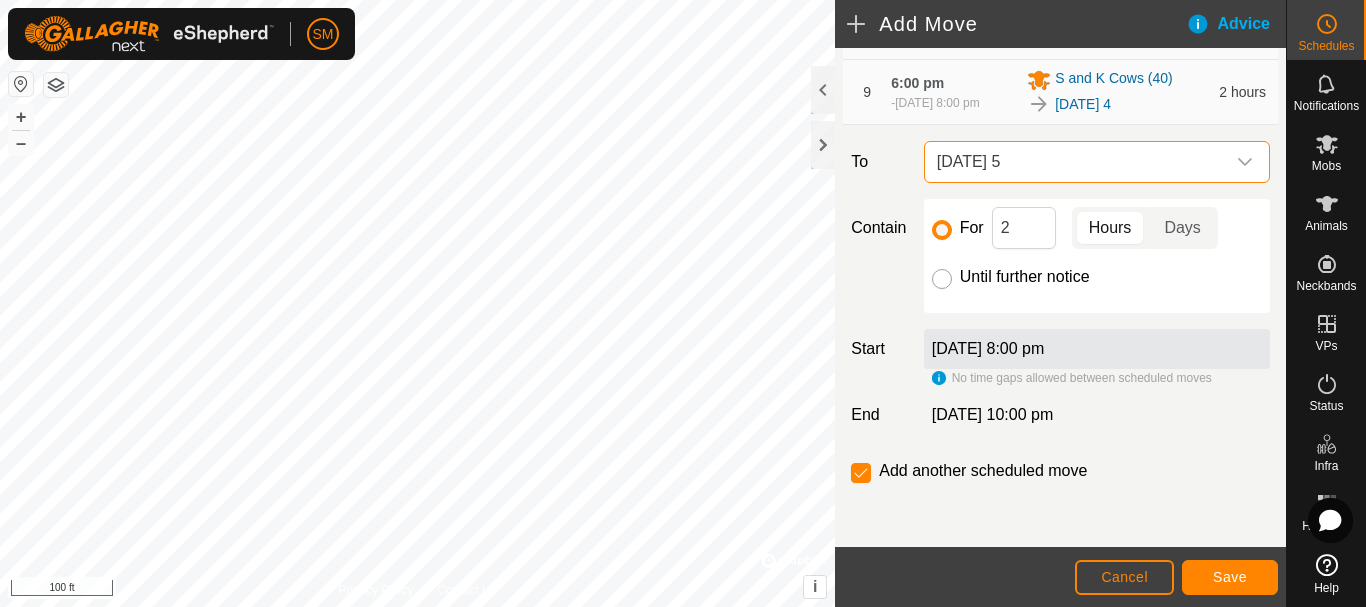 click on "Until further notice" at bounding box center [942, 279] 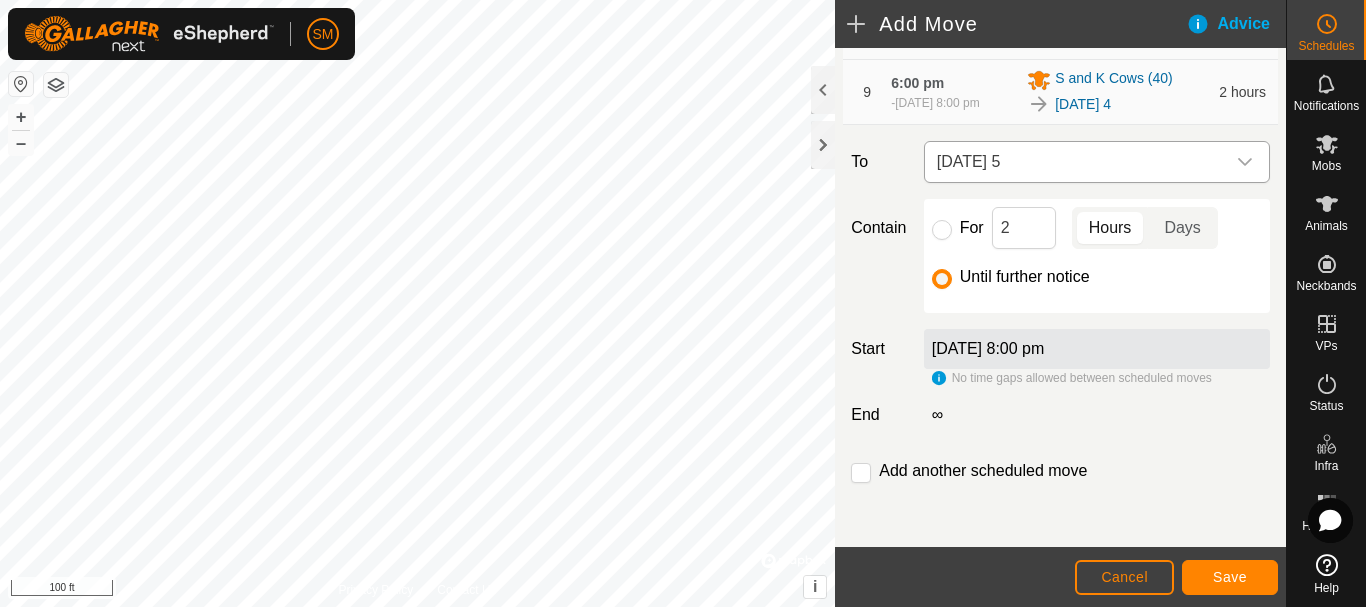 click 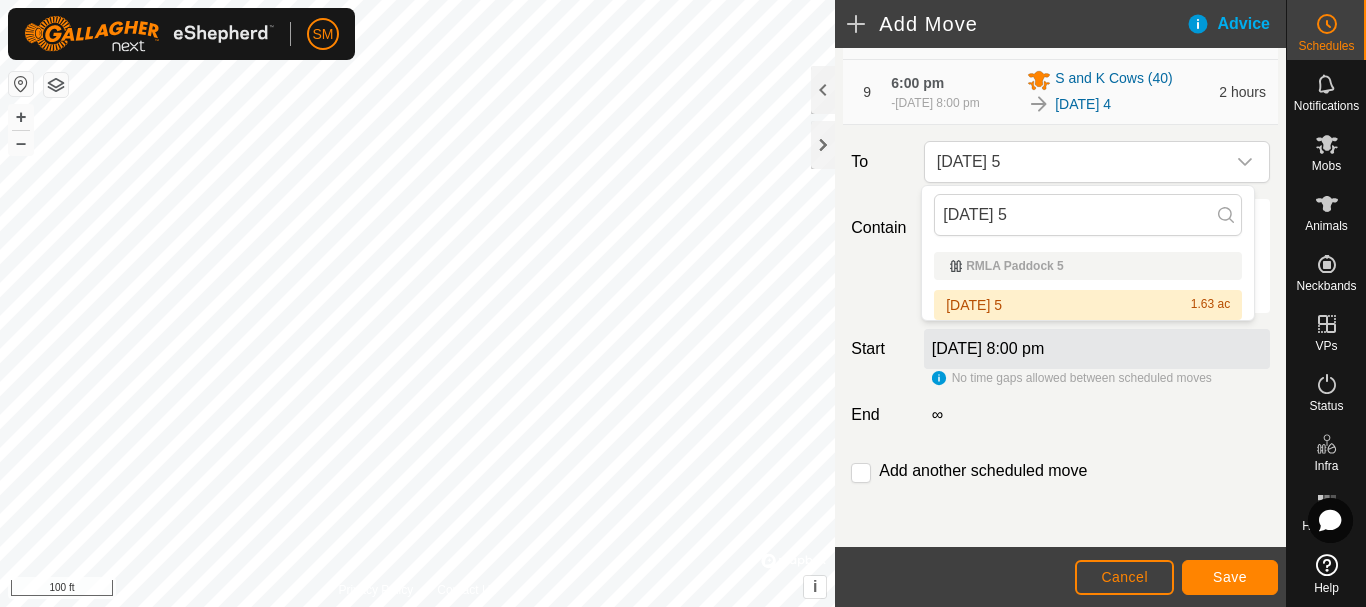 click on "2025-07-30 5  1.63 ac" at bounding box center [1088, 305] 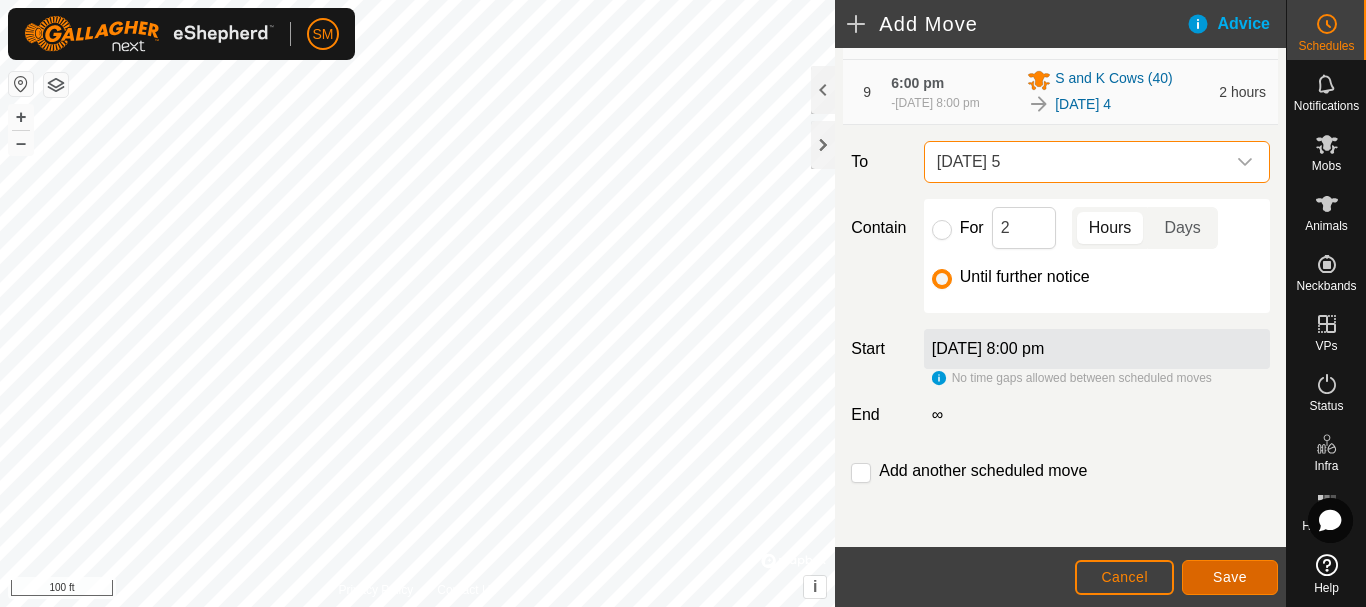 click on "Save" 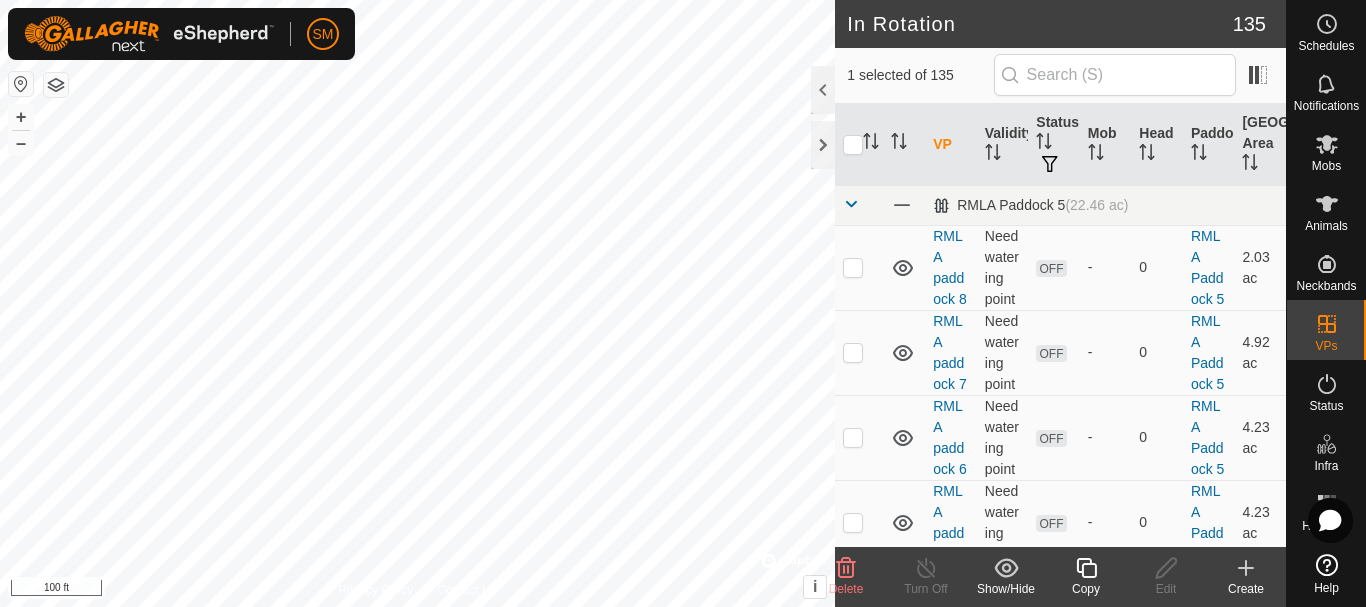 click 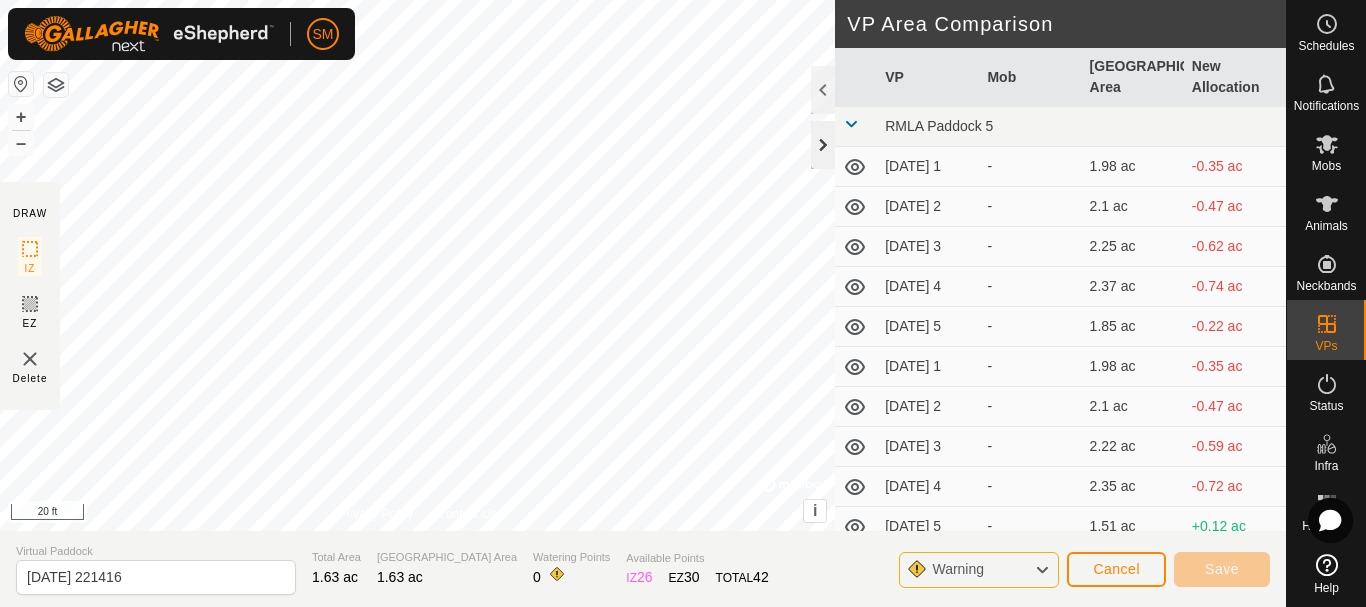 click 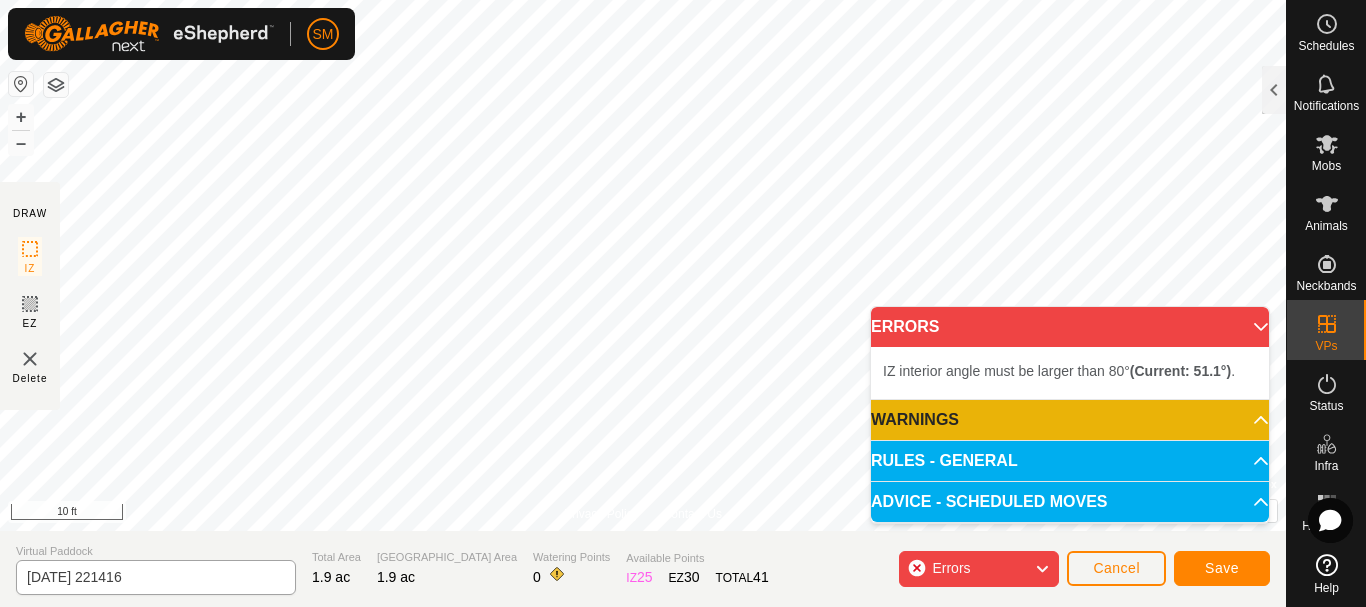 click on "DRAW IZ EZ Delete Privacy Policy Contact Us + – ⇧ i ©  Mapbox , ©  OpenStreetMap ,  Improve this map 10 ft VP Area Comparison     VP   Mob   Grazing Area   New Allocation  RMLA Paddock 5  2025-07-21 1  -  1.98 ac  -0.07 ac  2025-07-21 2  -  2.1 ac  -0.2 ac  2025-07-21 3  -  2.25 ac  -0.35 ac  2025-07-21 4  -  2.37 ac  -0.47 ac  2025-07-21 5  -  1.85 ac  +0.05 ac  2025-07-22 1  -  1.98 ac  -0.07 ac  2025-07-22 2  -  2.1 ac  -0.2 ac  2025-07-22 3  -  2.22 ac  -0.32 ac  2025-07-22 4  -  2.35 ac  -0.44 ac  2025-07-22 5  -  1.51 ac  +0.4 ac  2025-07-23  -  1.98 ac  -0.07 ac  2025-07-23 1  -  1.63 ac  +0.27 ac  2025-07-23 2  -  1.73 ac  +0.17 ac  2025-07-23 3  -  1.85 ac  +0.05 ac  2025-07-23 4  -  1.98 ac  -0.07 ac  2025-07-23 5  -  1.48 ac  +0.42 ac  2025-07-24  -  1.95 ac  -0.05 ac  2025-07-24 1  -  1.58 ac  +0.32 ac  2025-07-24 2  -  1.71 ac  +0.2 ac  2025-07-24 3  -  1.83 ac  +0.07 ac  2025-07-24 4  -  1.95 ac  -0.05 ac  2025-07-24 5  -  1.43 ac  +0.47 ac  2025-07-25  -  1.95 ac  -0.05 ac  2025-07-25 1" 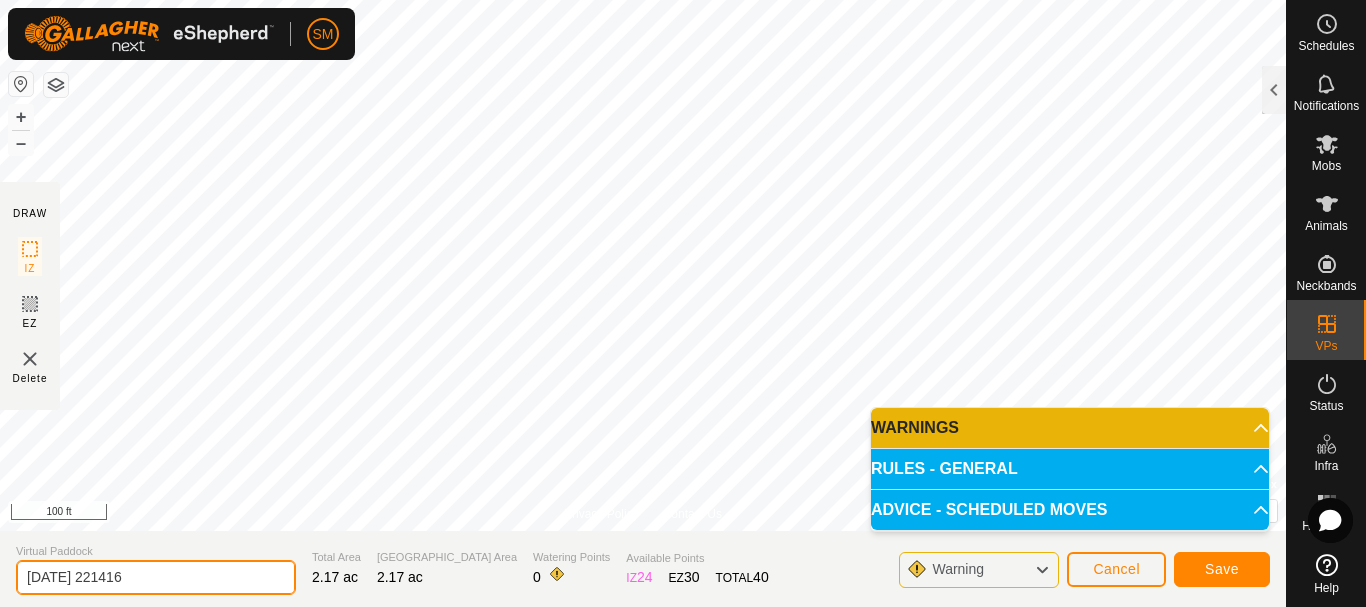 drag, startPoint x: 210, startPoint y: 576, endPoint x: 0, endPoint y: 564, distance: 210.34258 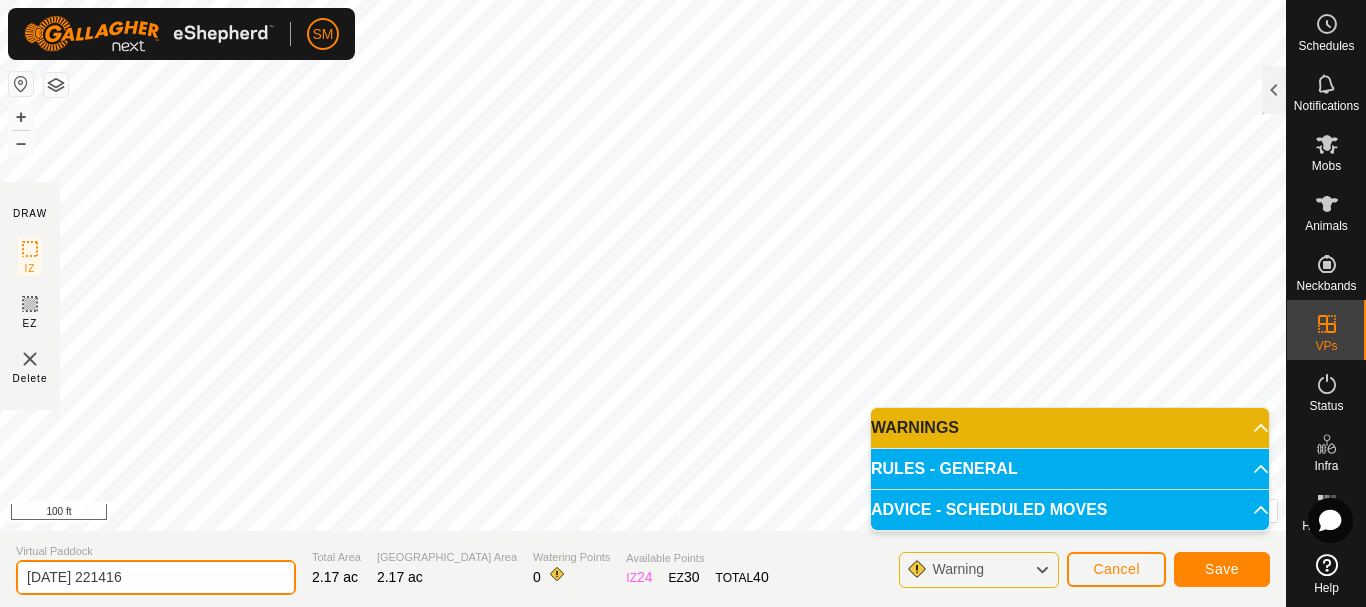 paste on "30" 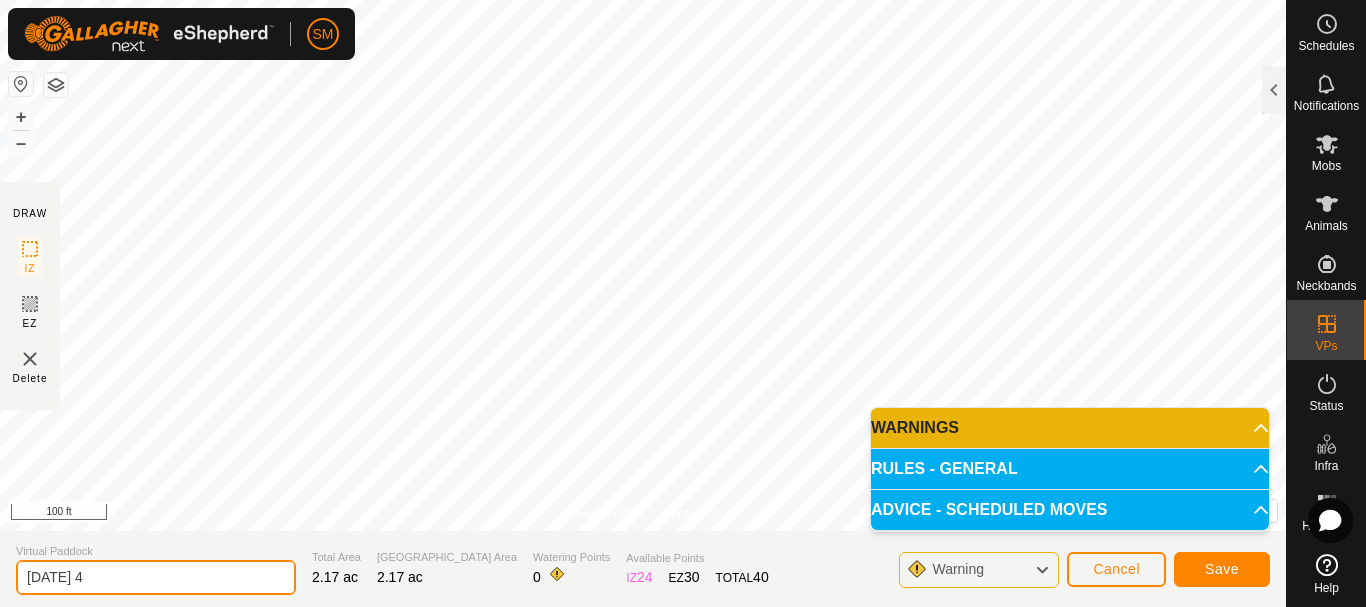 drag, startPoint x: 104, startPoint y: 584, endPoint x: 0, endPoint y: 584, distance: 104 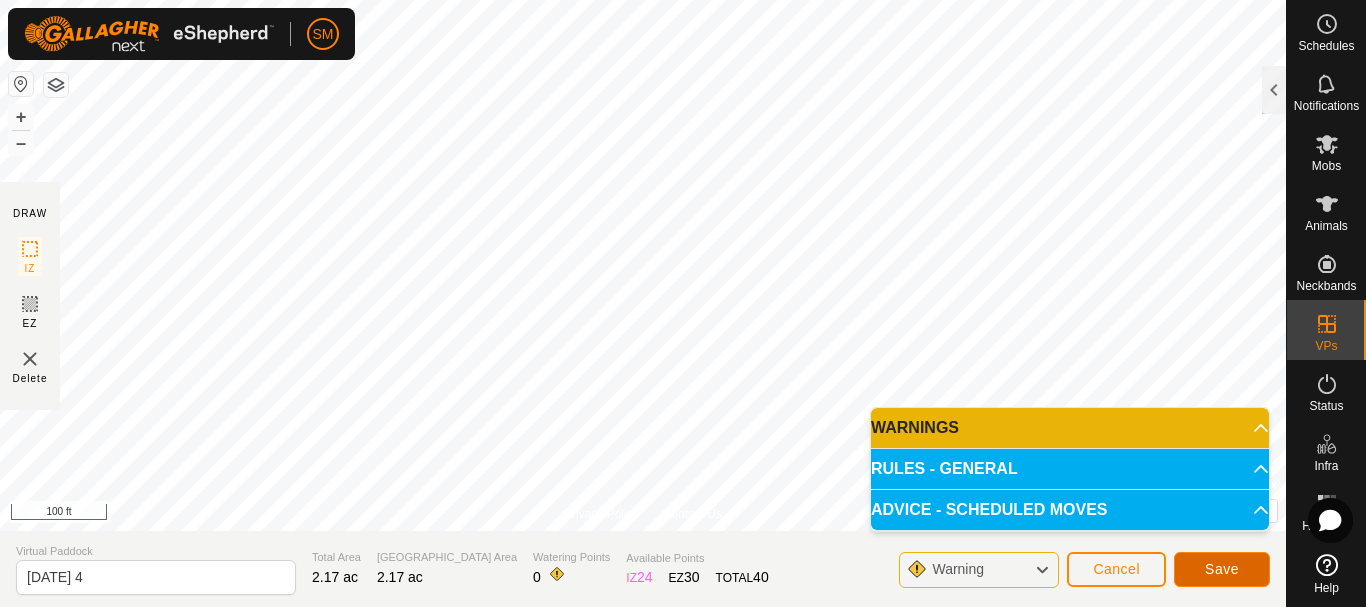 click on "Save" 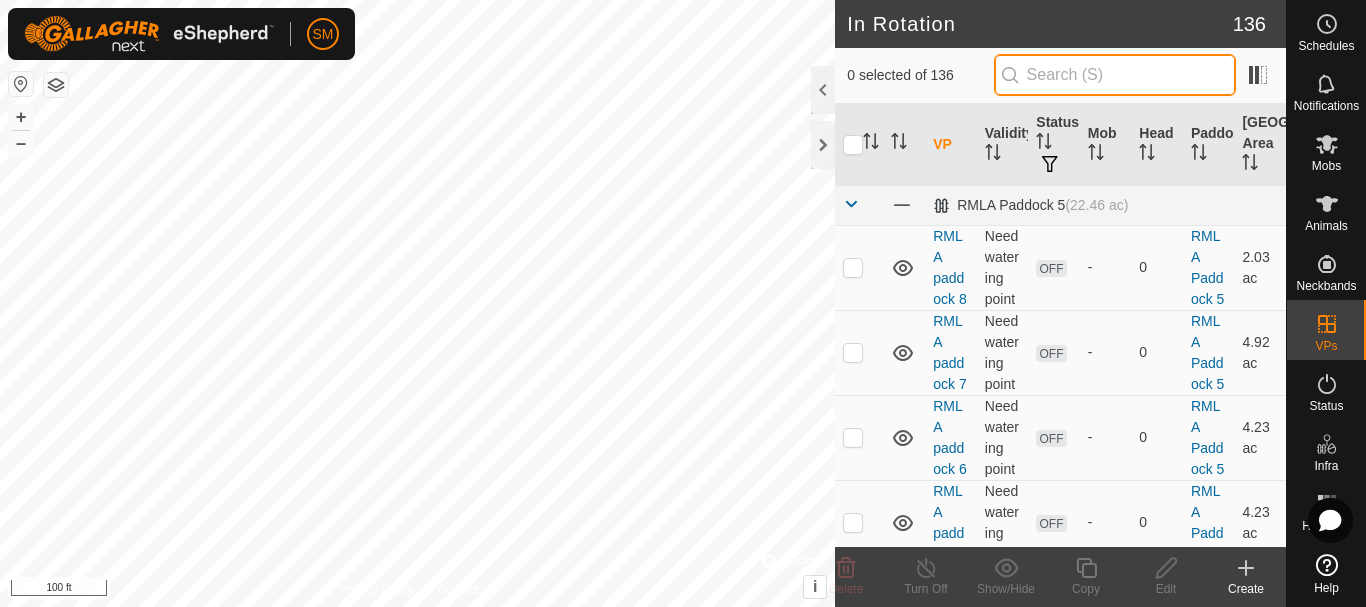 click at bounding box center [1115, 75] 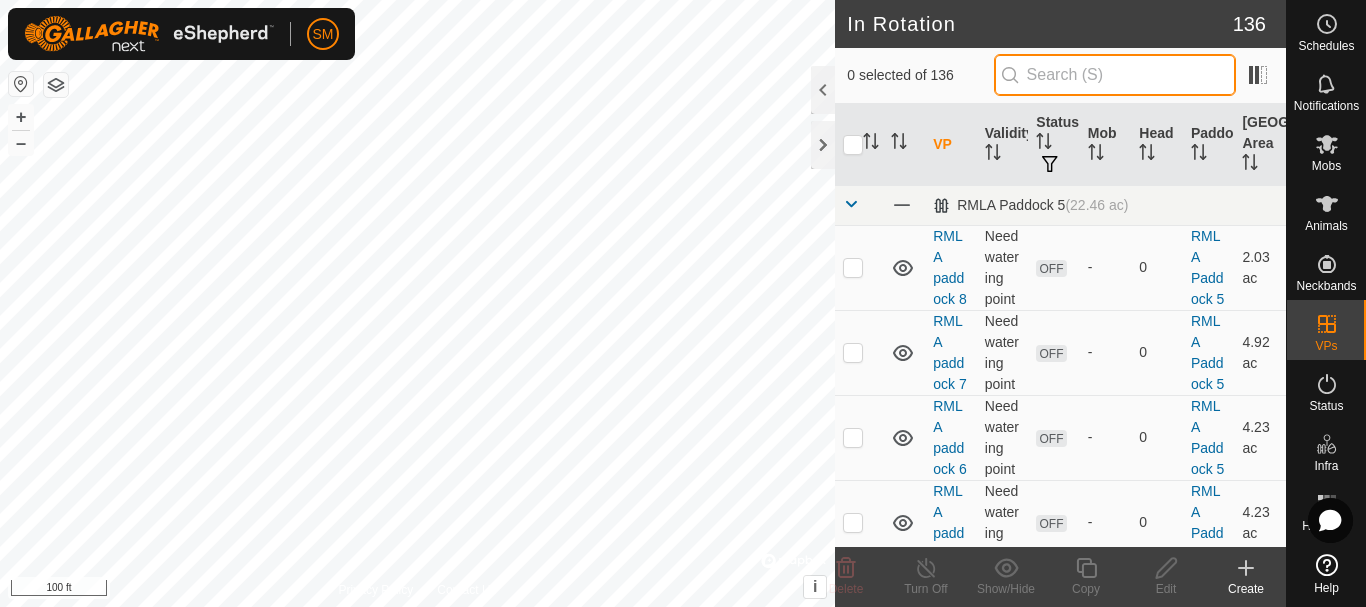 paste on "2025-07-31" 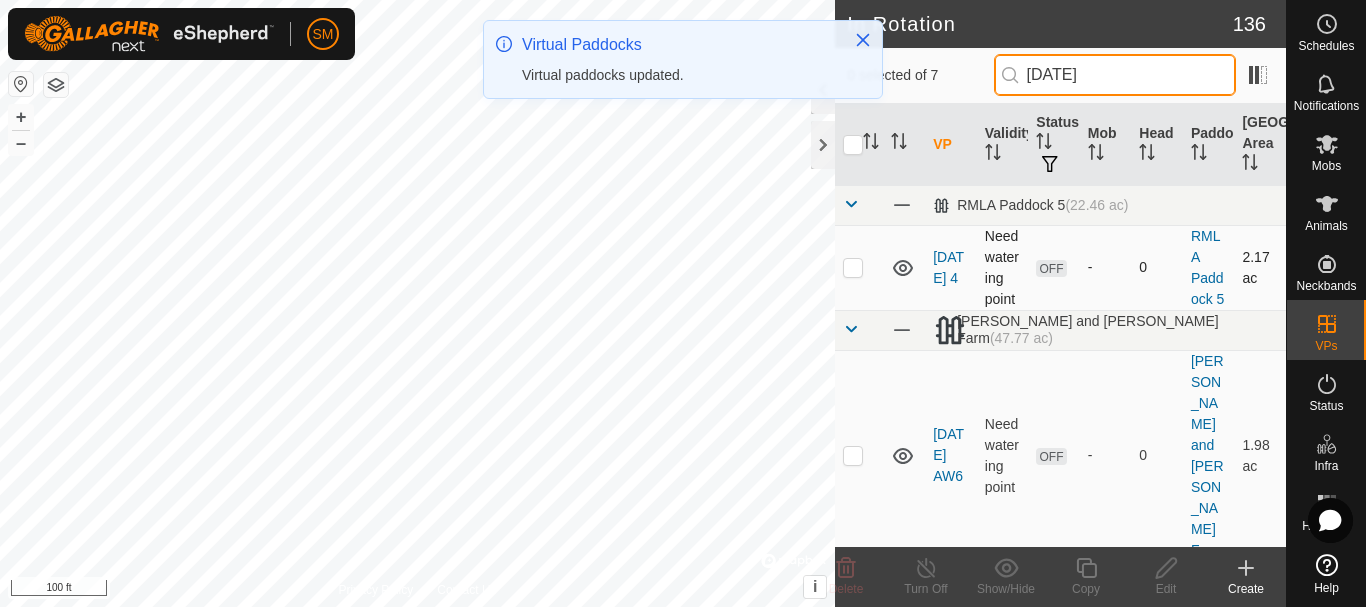 type on "2025-07-31" 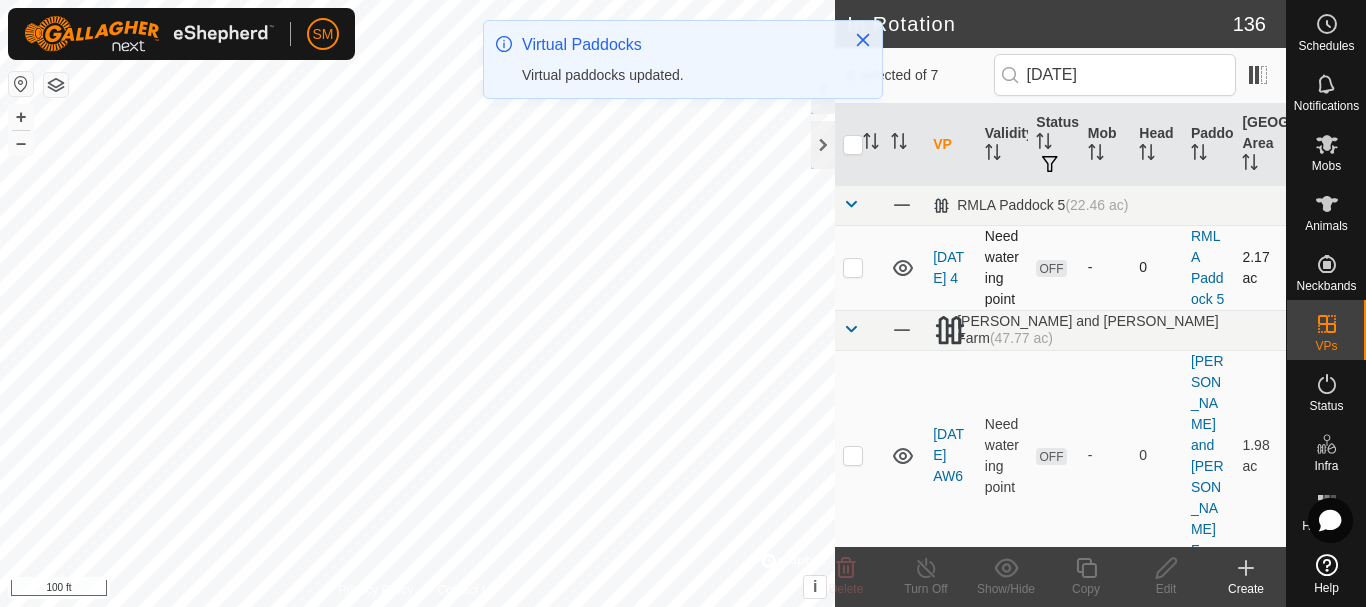click at bounding box center [853, 267] 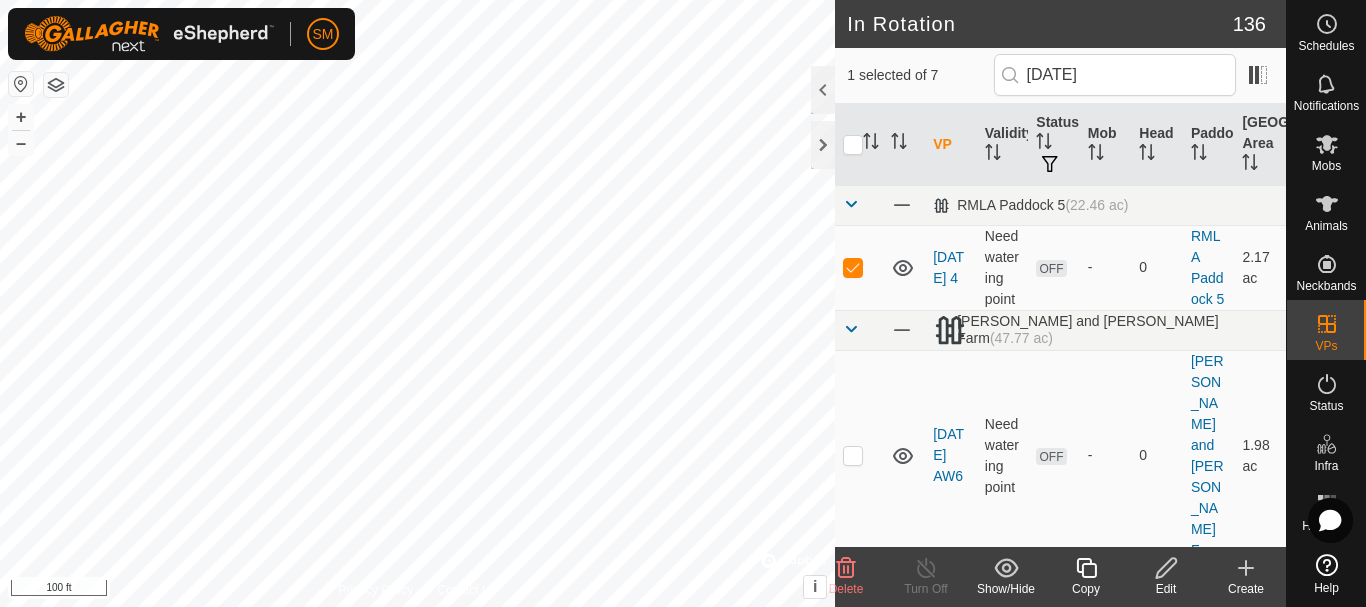 click 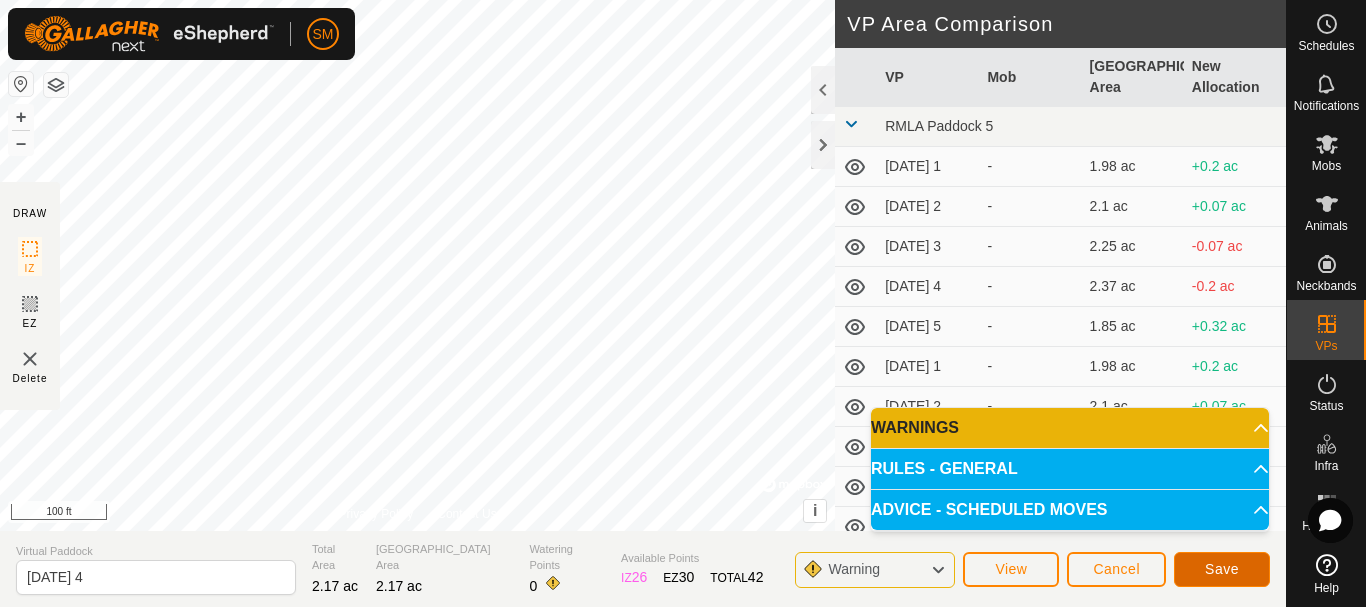 click on "Save" 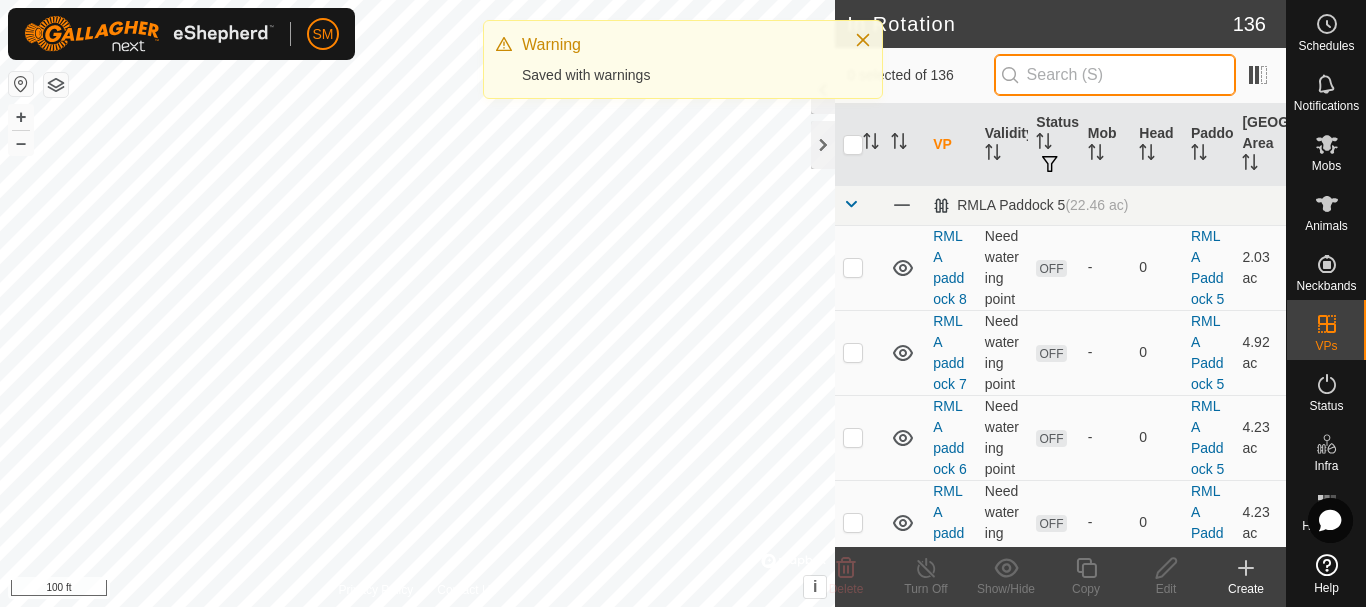 click at bounding box center [1115, 75] 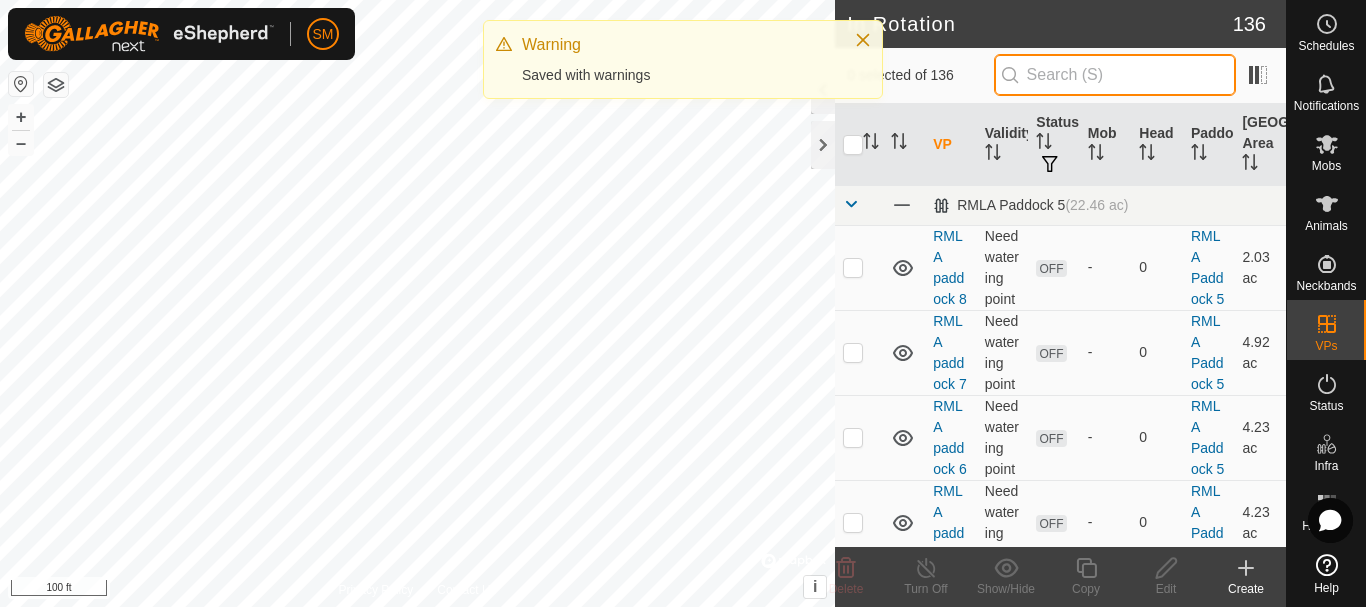 paste on "2025-07-31" 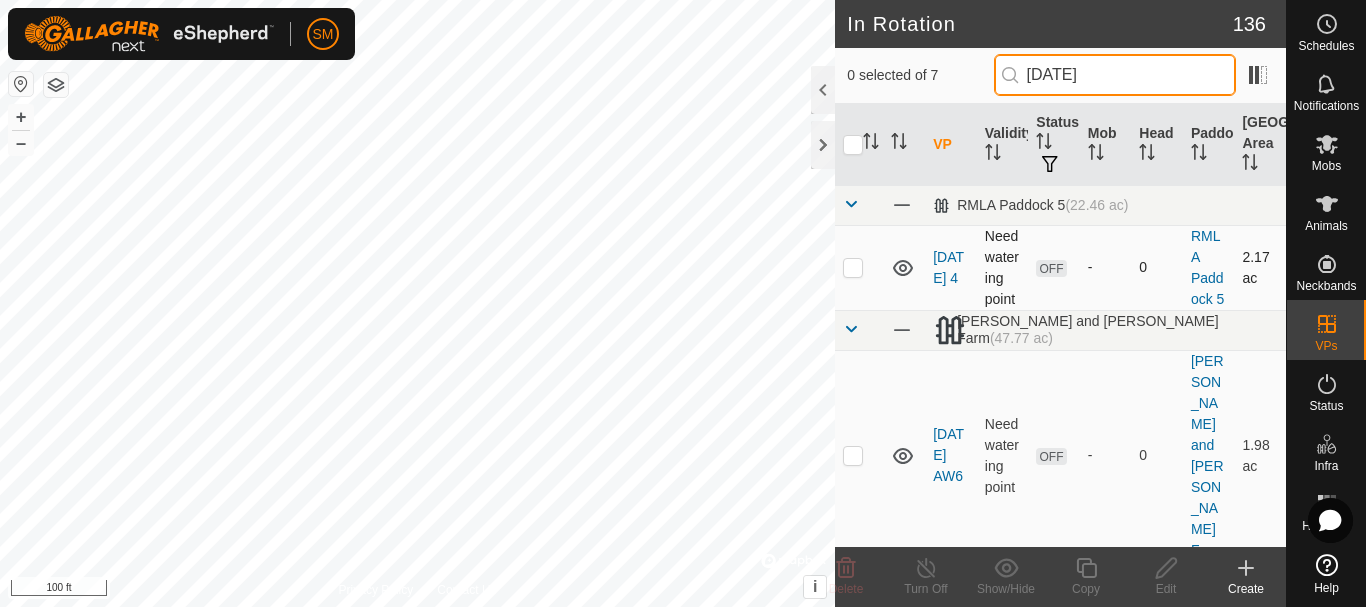 type on "2025-07-31" 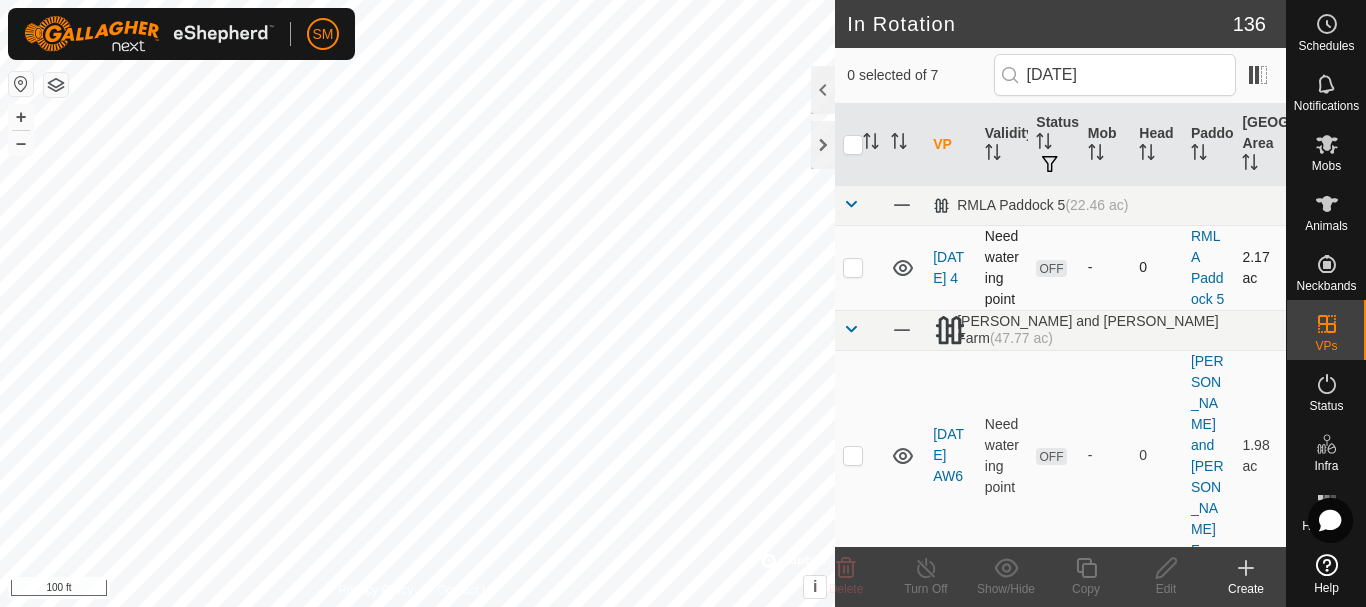 click at bounding box center [859, 267] 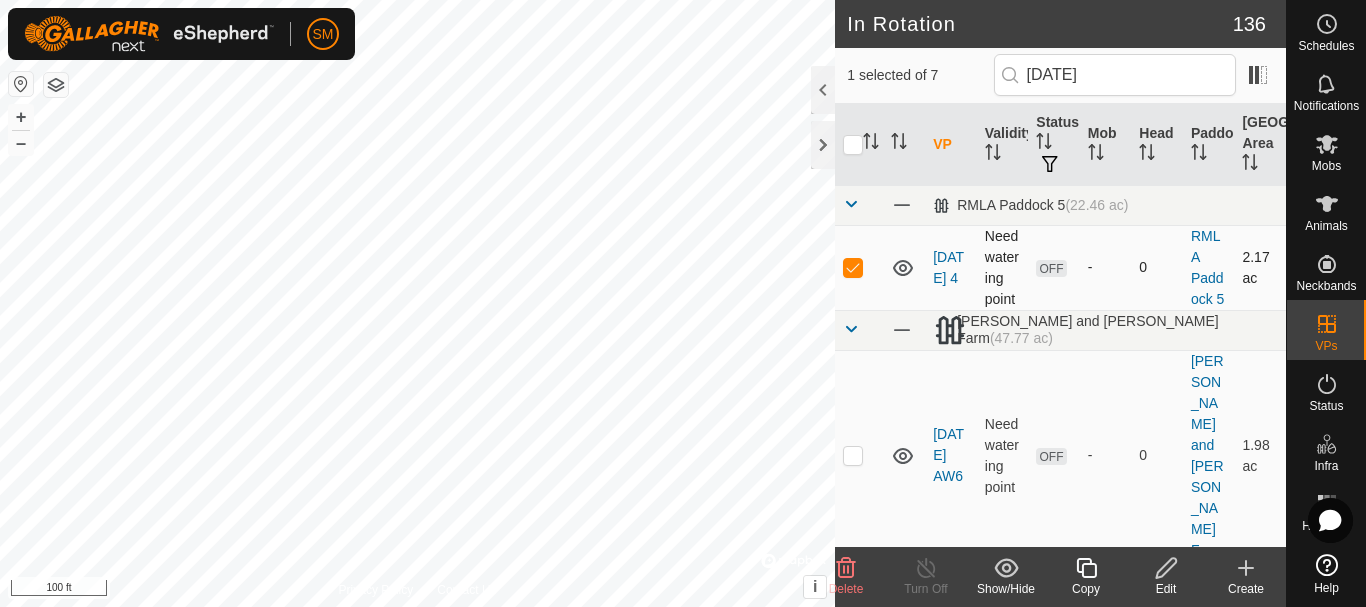 checkbox on "true" 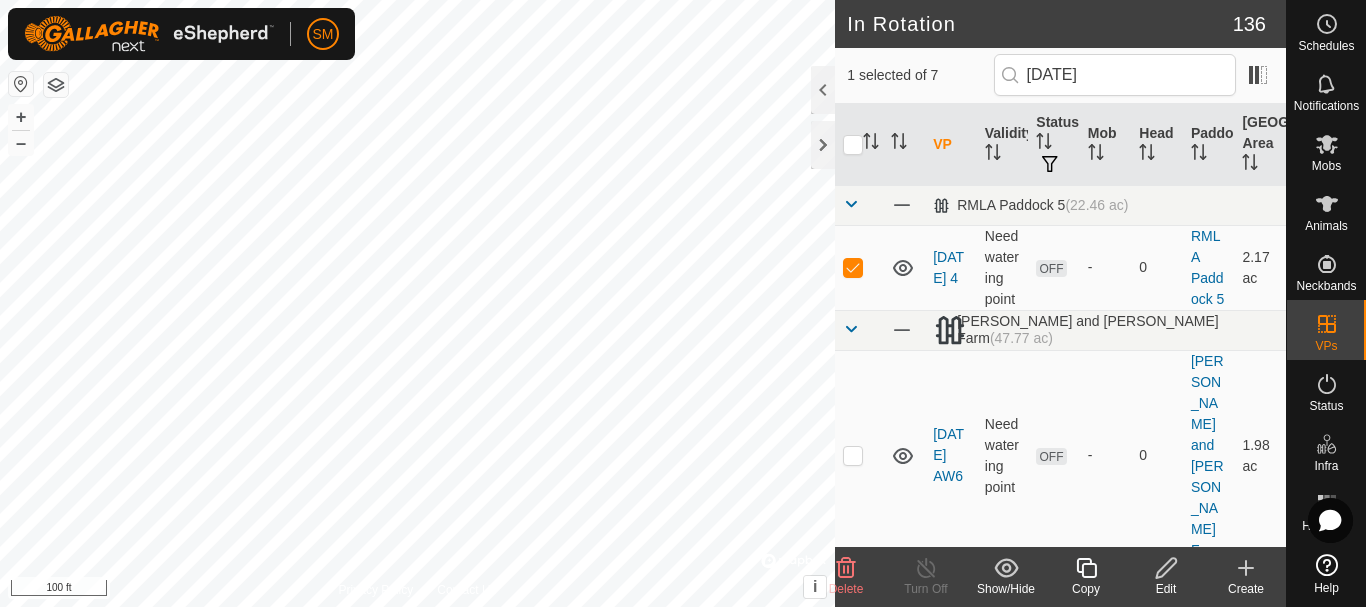 click 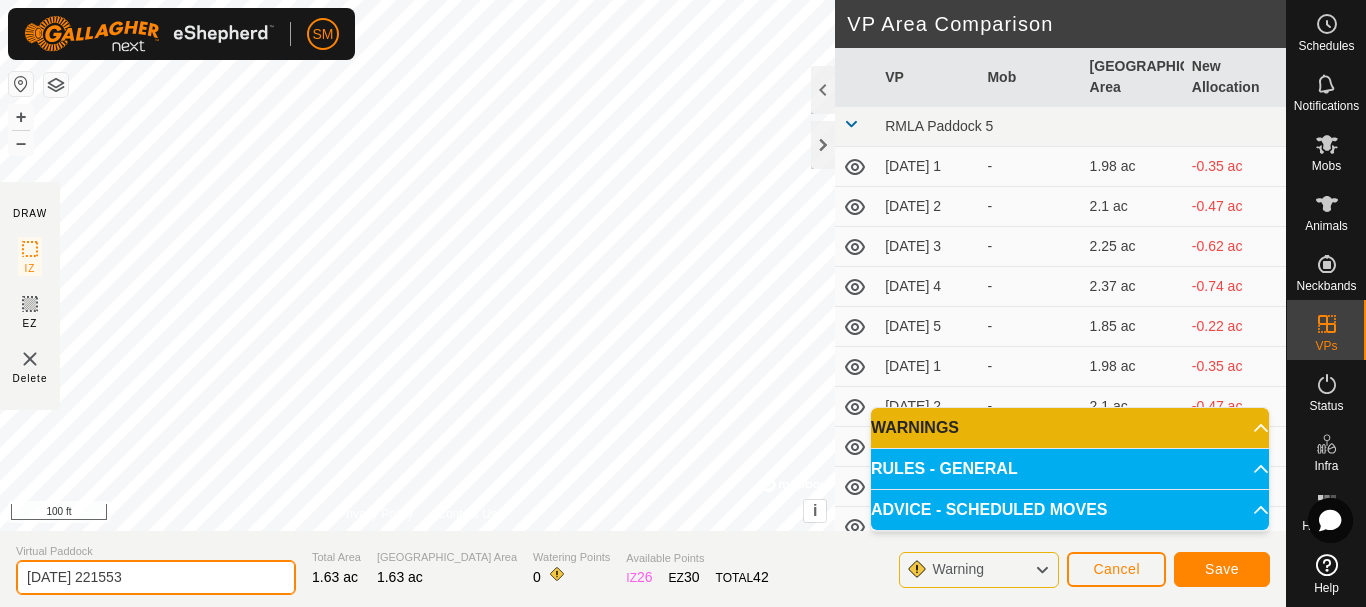 drag, startPoint x: 49, startPoint y: 571, endPoint x: 0, endPoint y: 563, distance: 49.648766 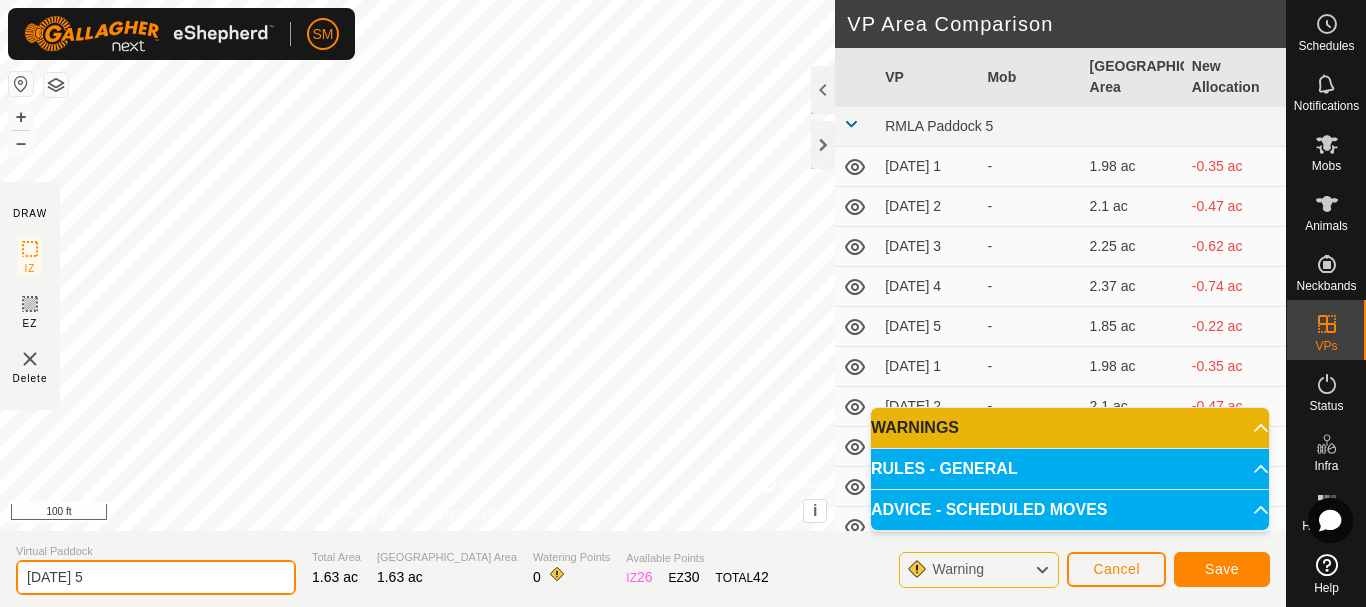 type on "2025-07-31 5" 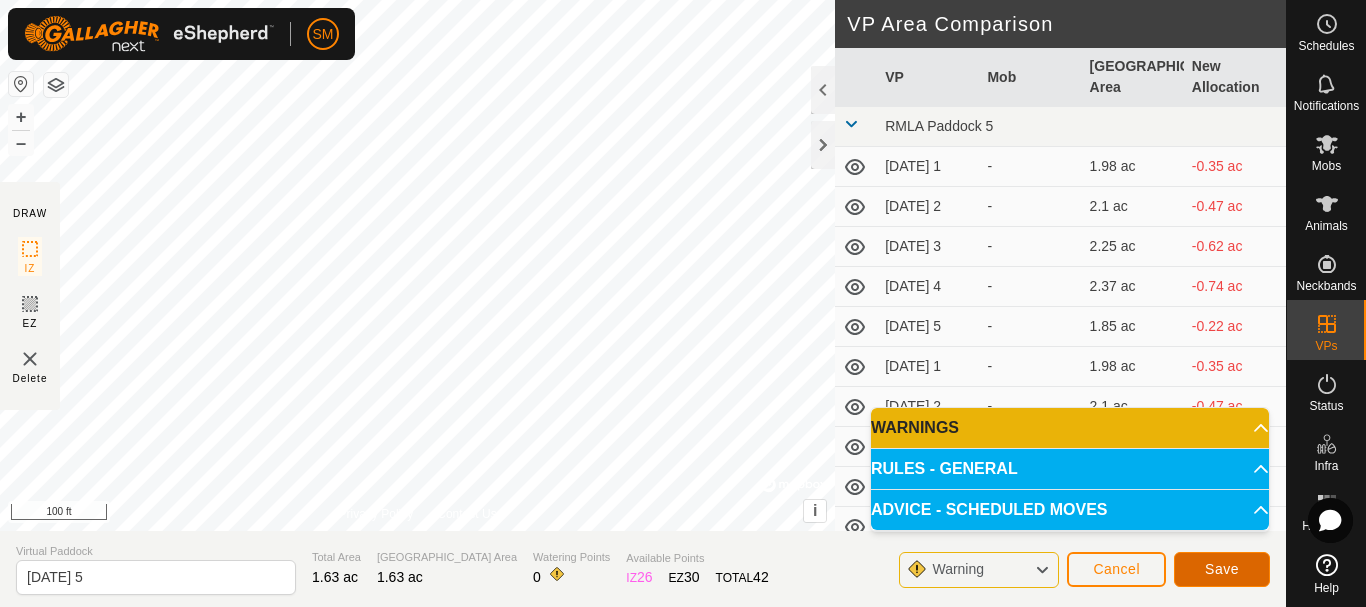 click on "Save" 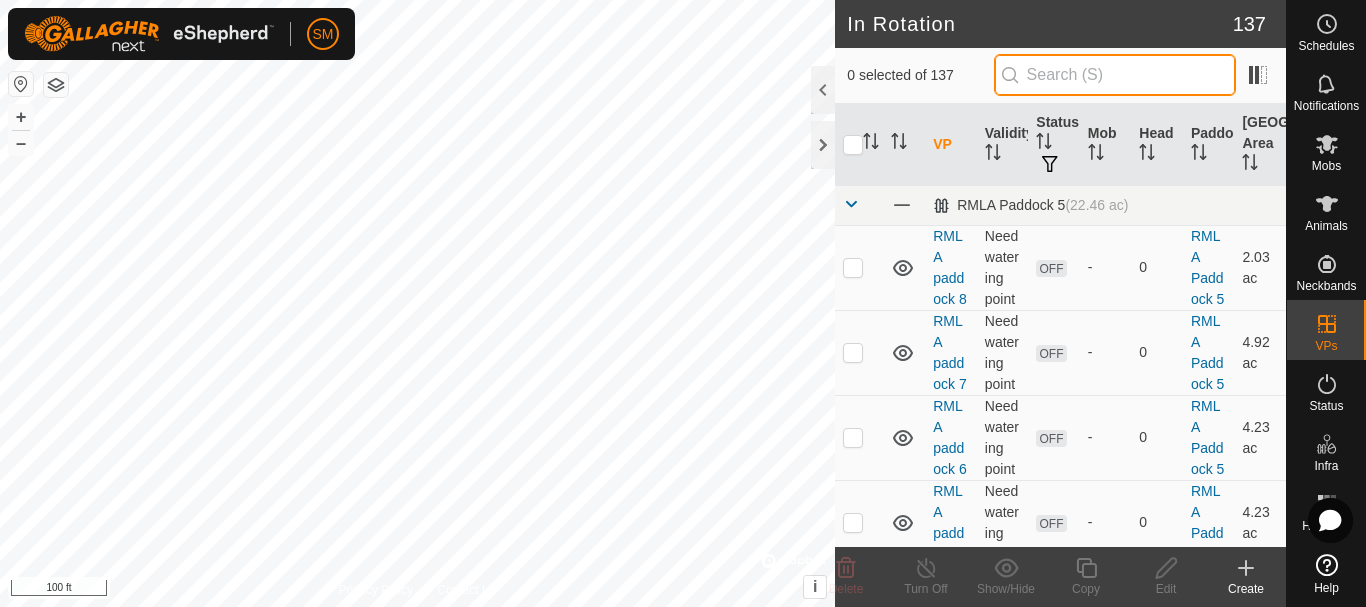 click at bounding box center (1115, 75) 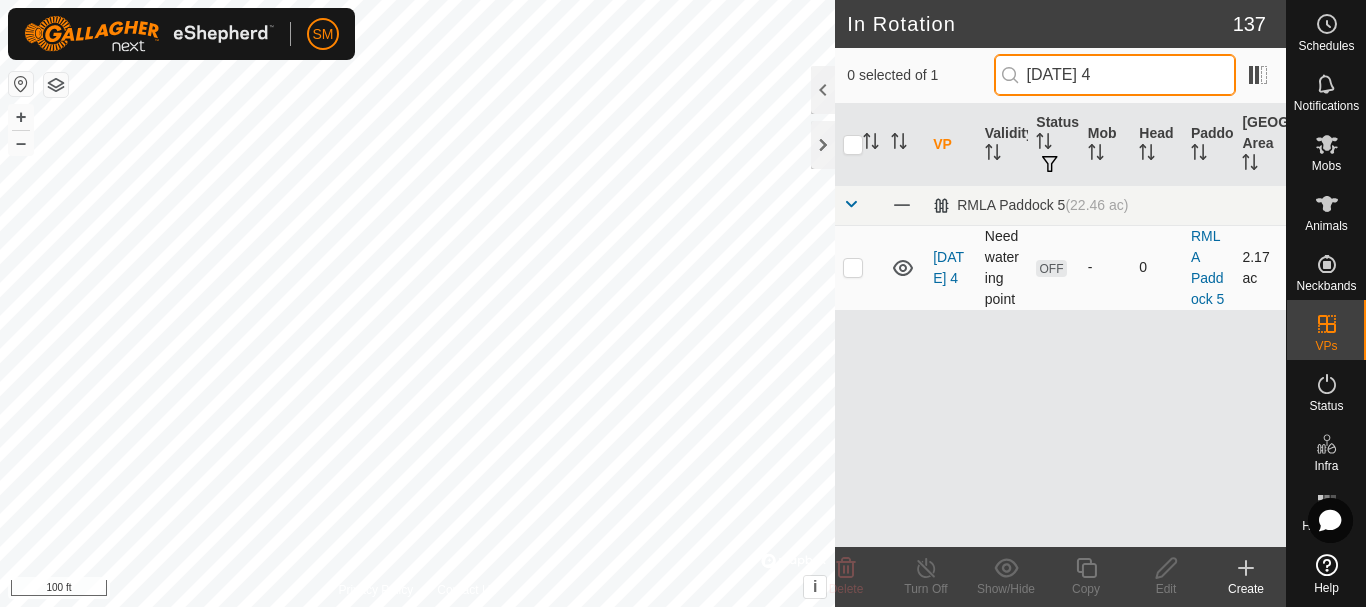 type on "2025-07-31 4" 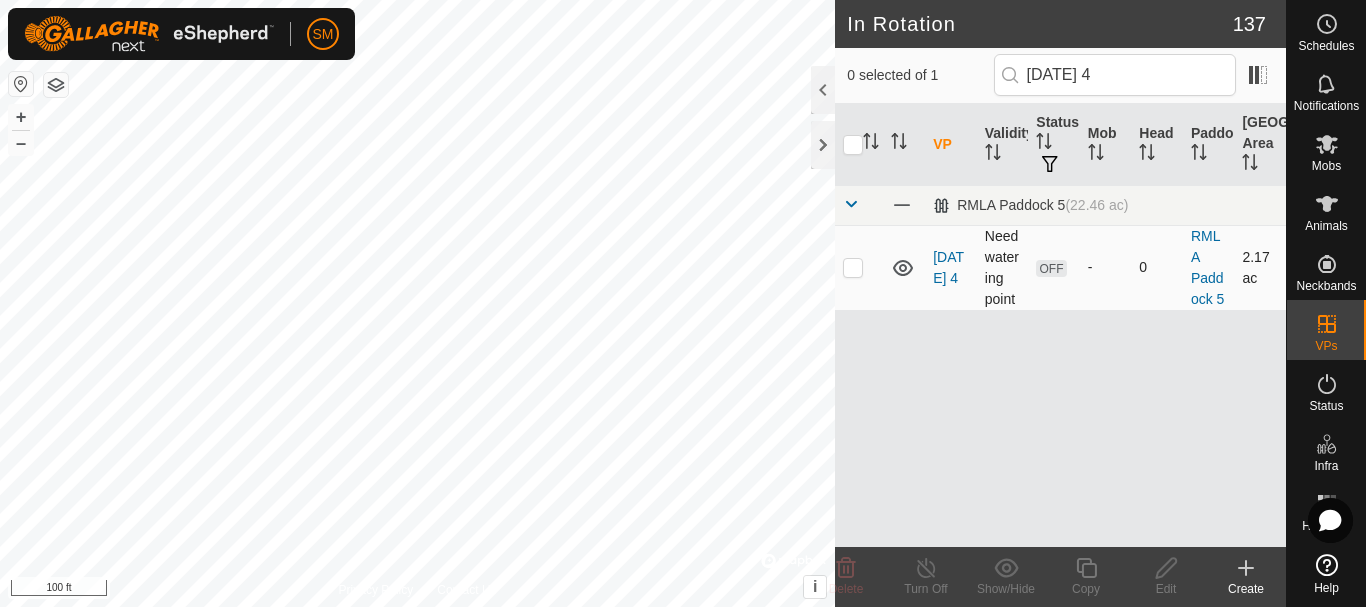 click at bounding box center [853, 267] 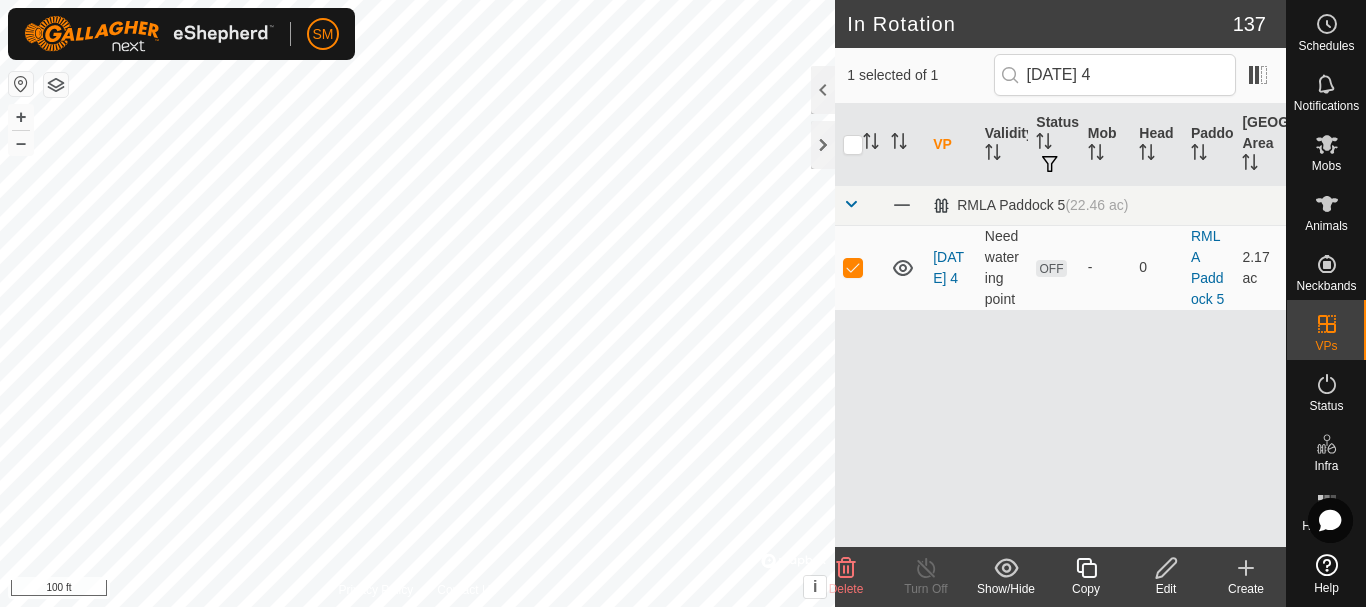 click 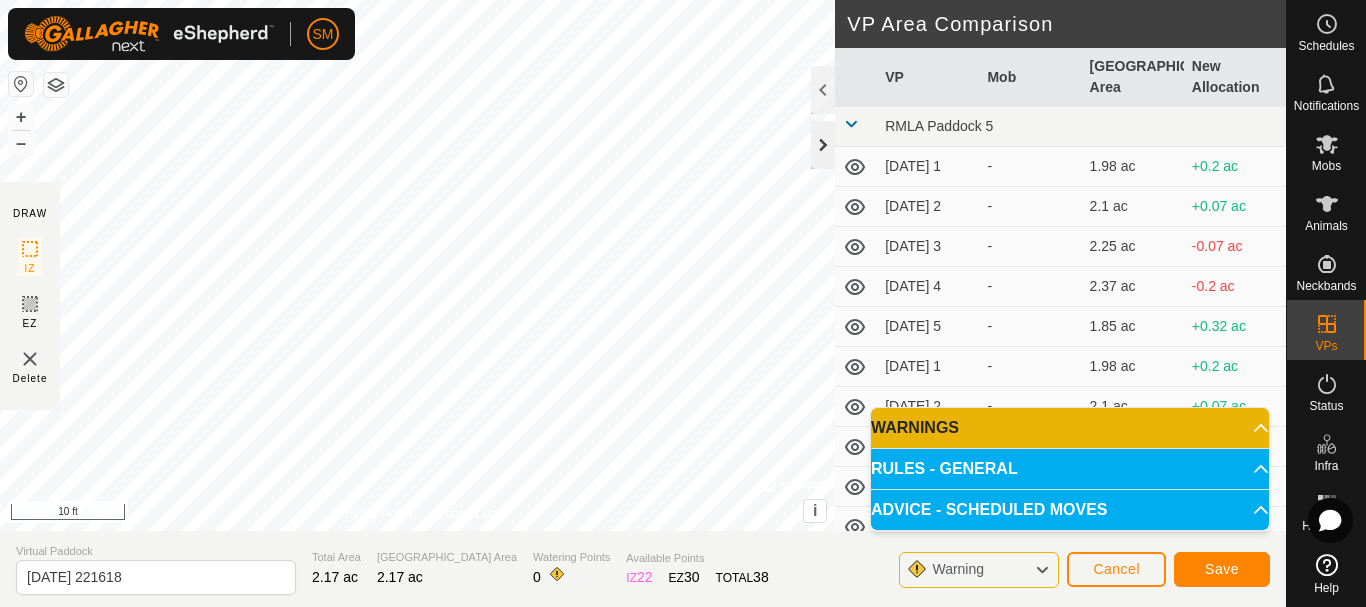 click 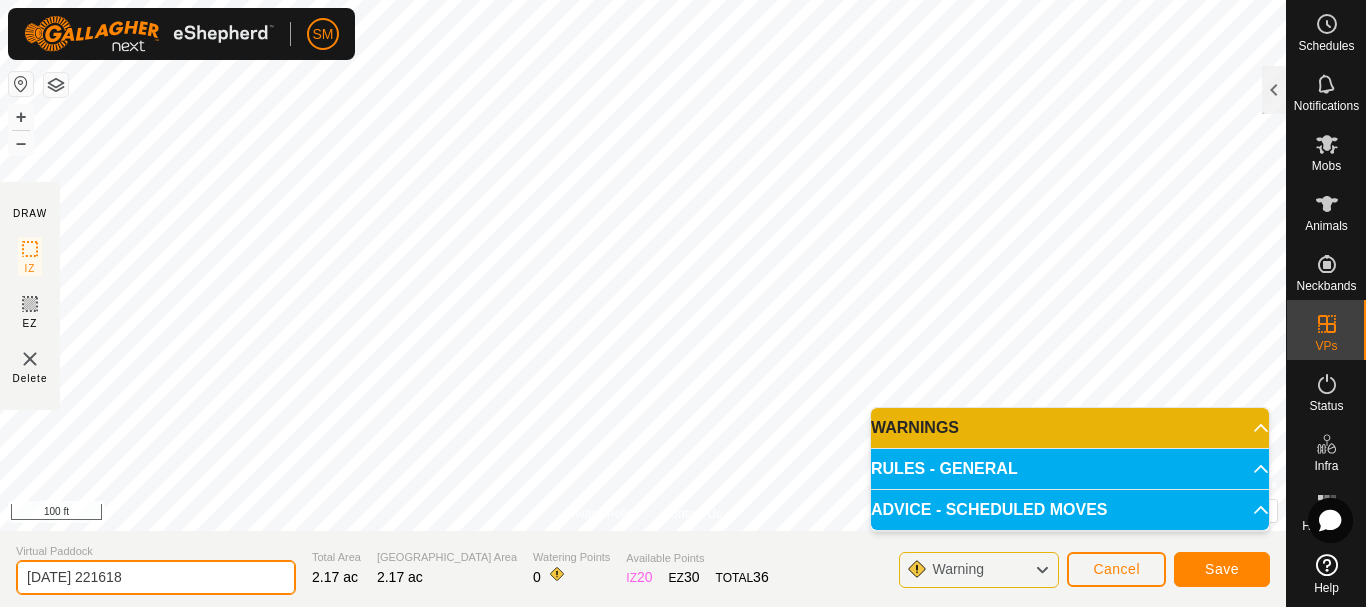 drag, startPoint x: 33, startPoint y: 573, endPoint x: 0, endPoint y: 572, distance: 33.01515 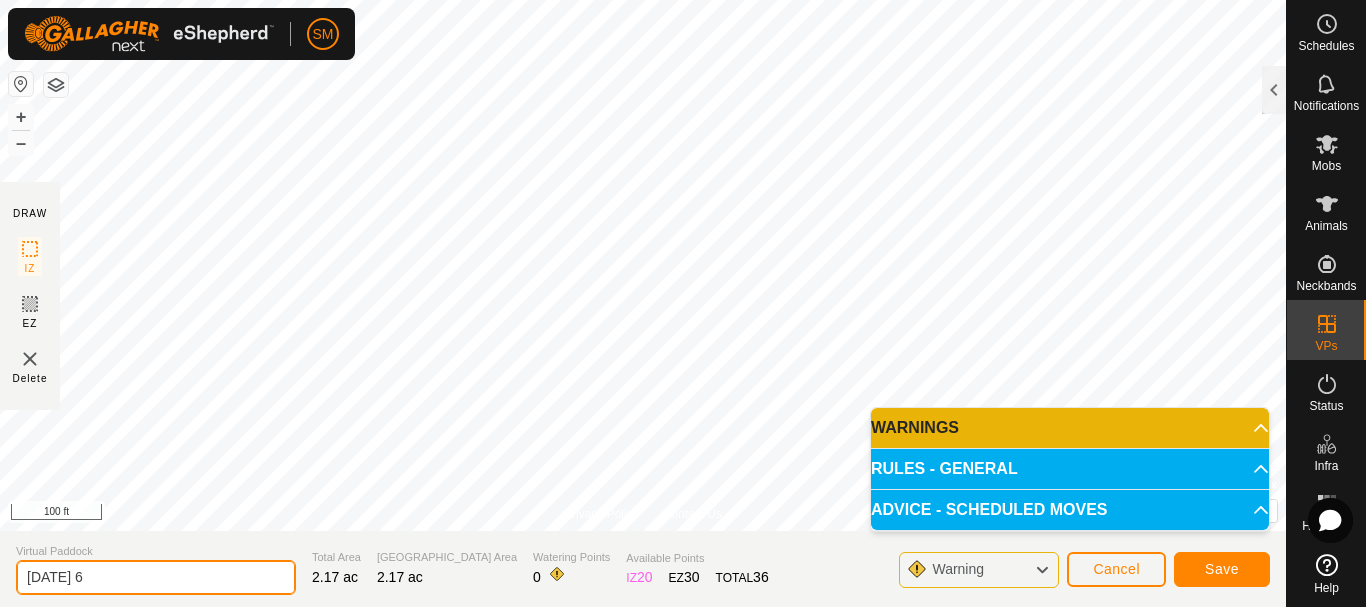type on "2025-07-31 6" 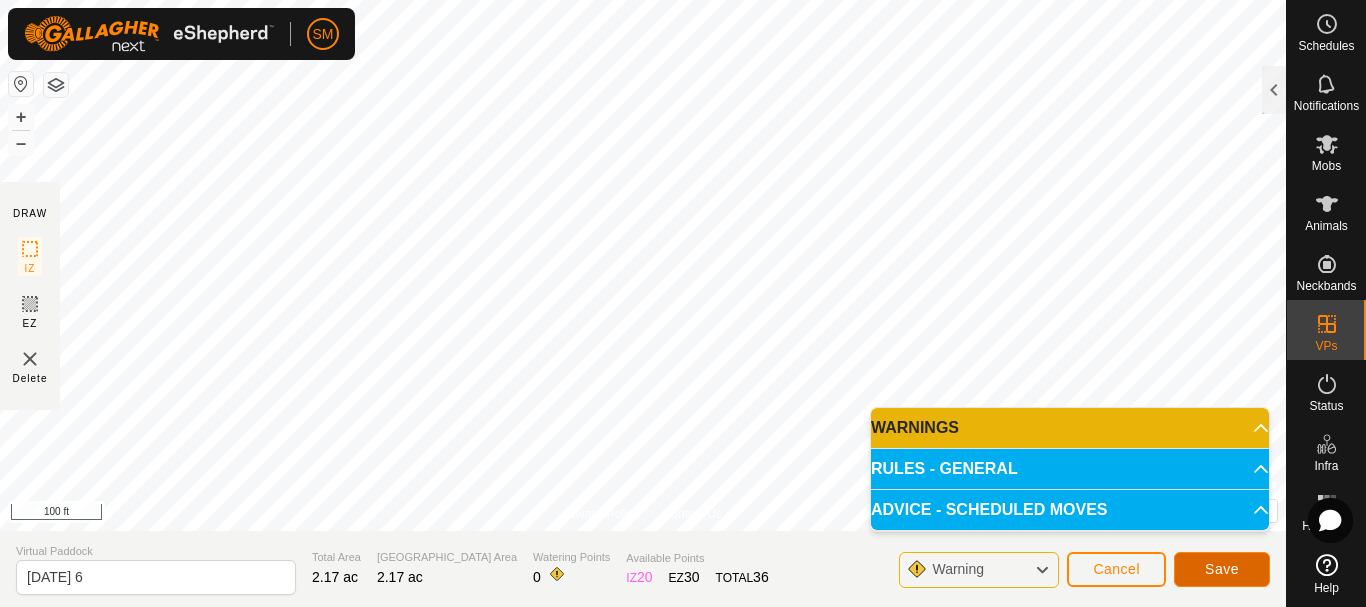 click on "Save" 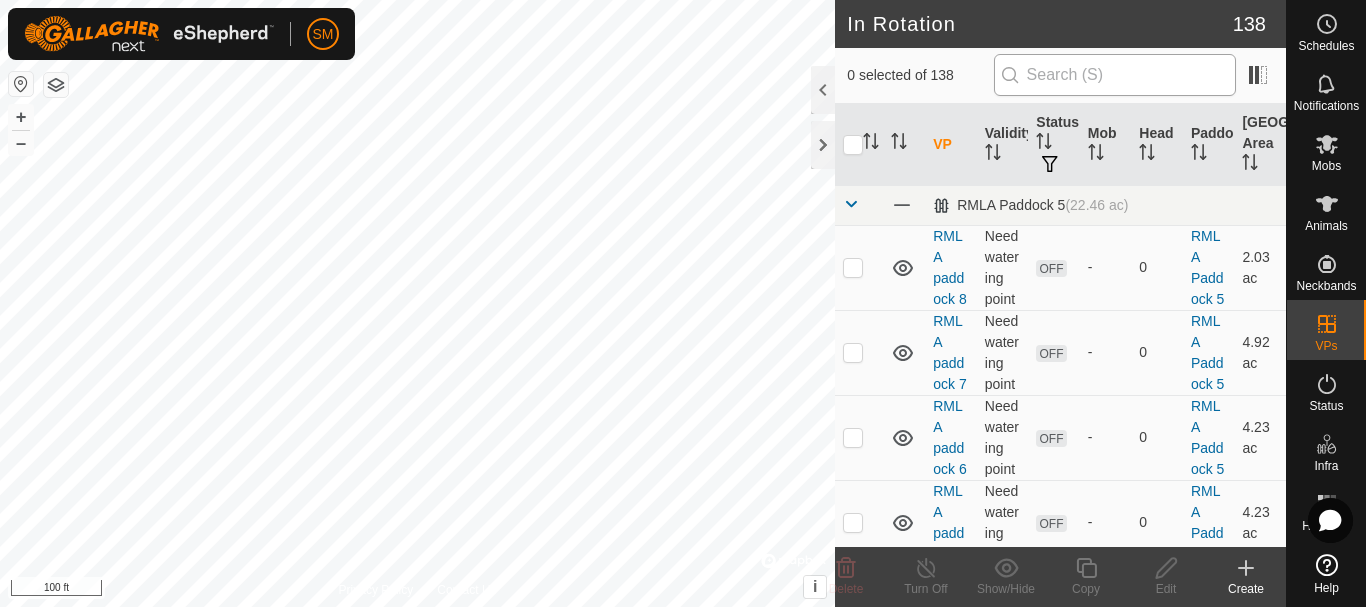 scroll, scrollTop: 0, scrollLeft: 0, axis: both 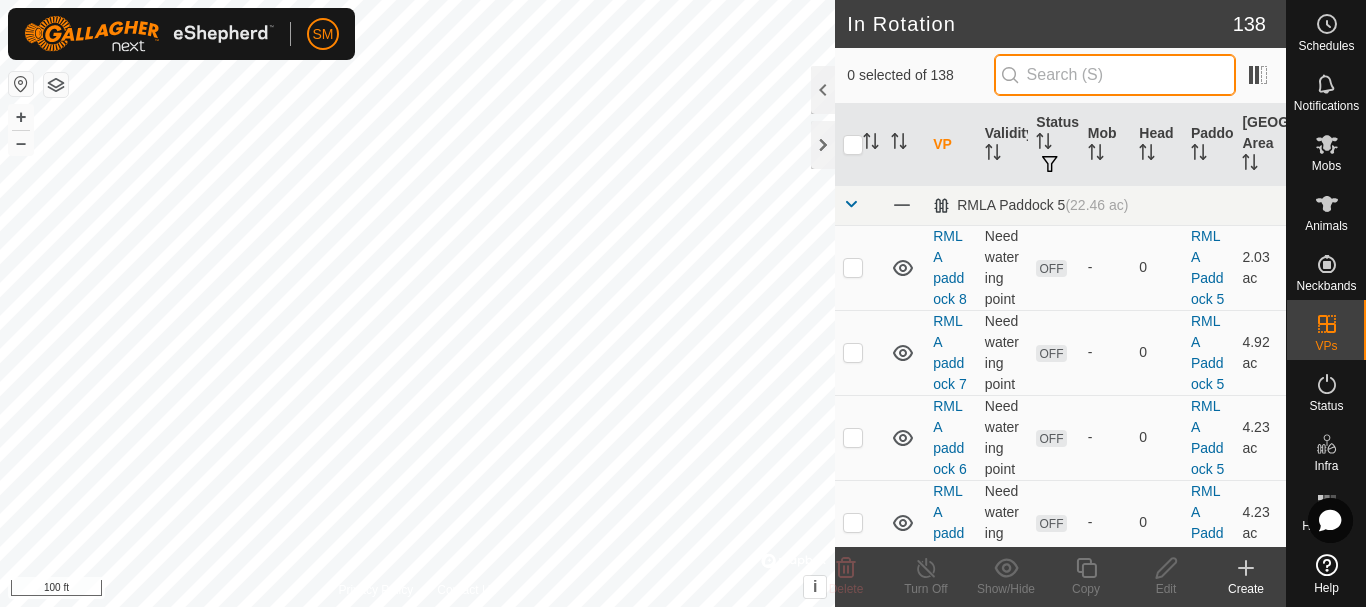 click at bounding box center (1115, 75) 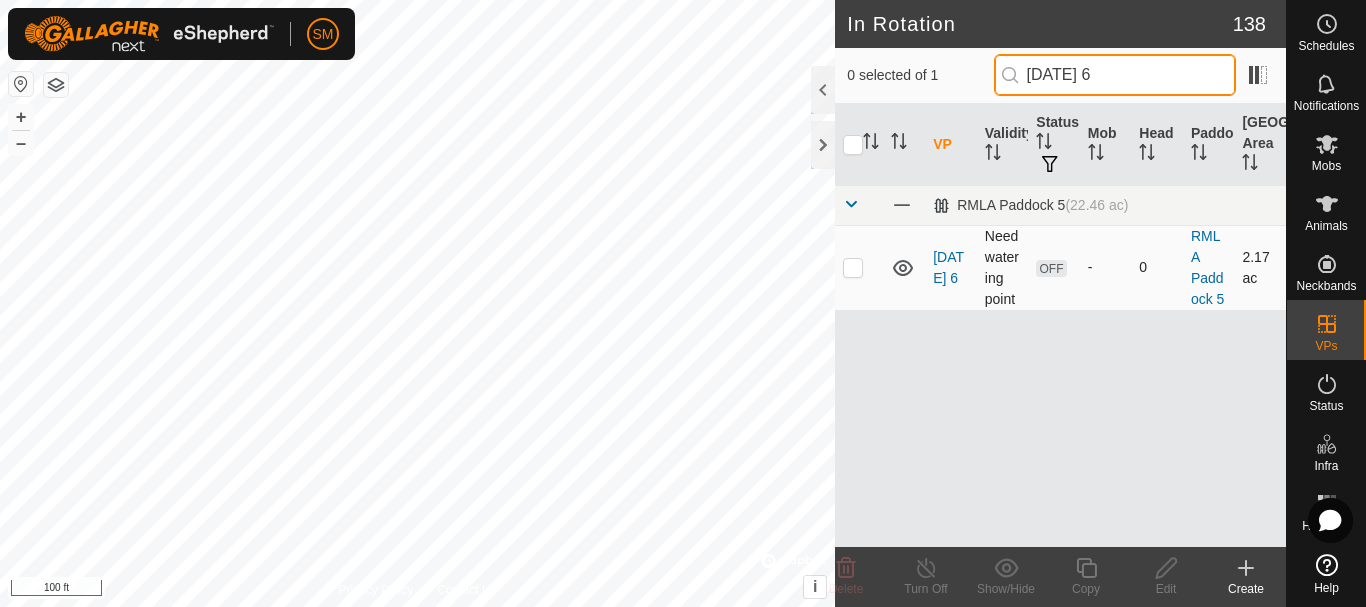 type on "2025-07-31 6" 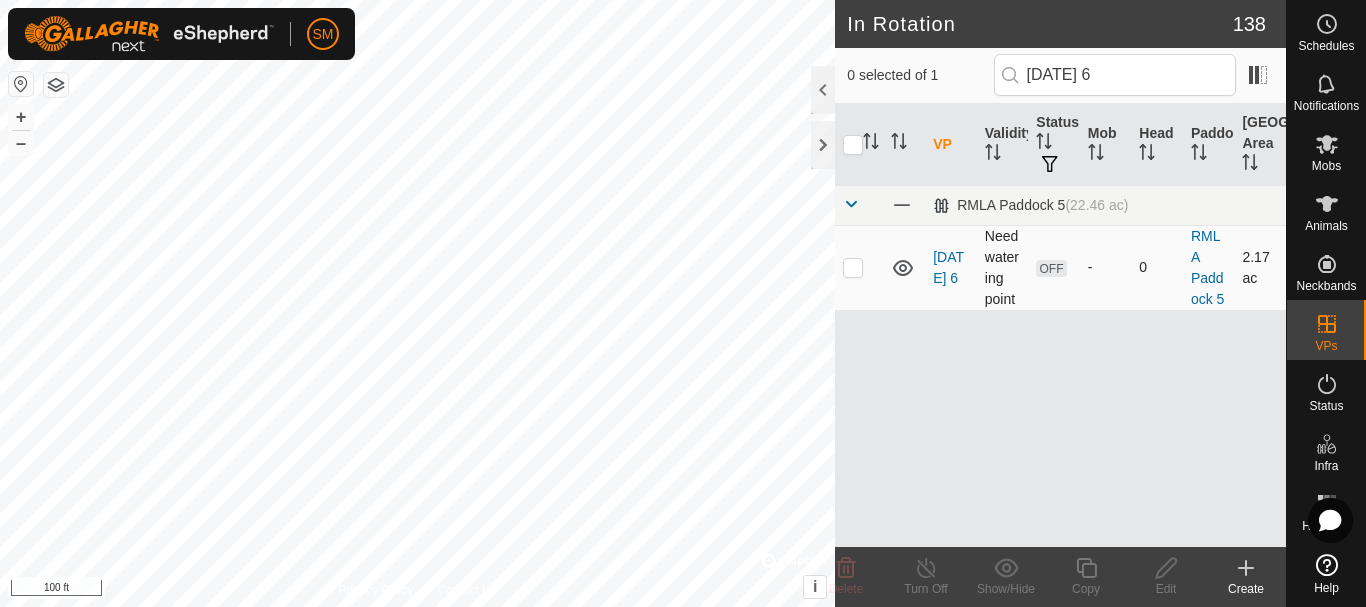 click at bounding box center (853, 267) 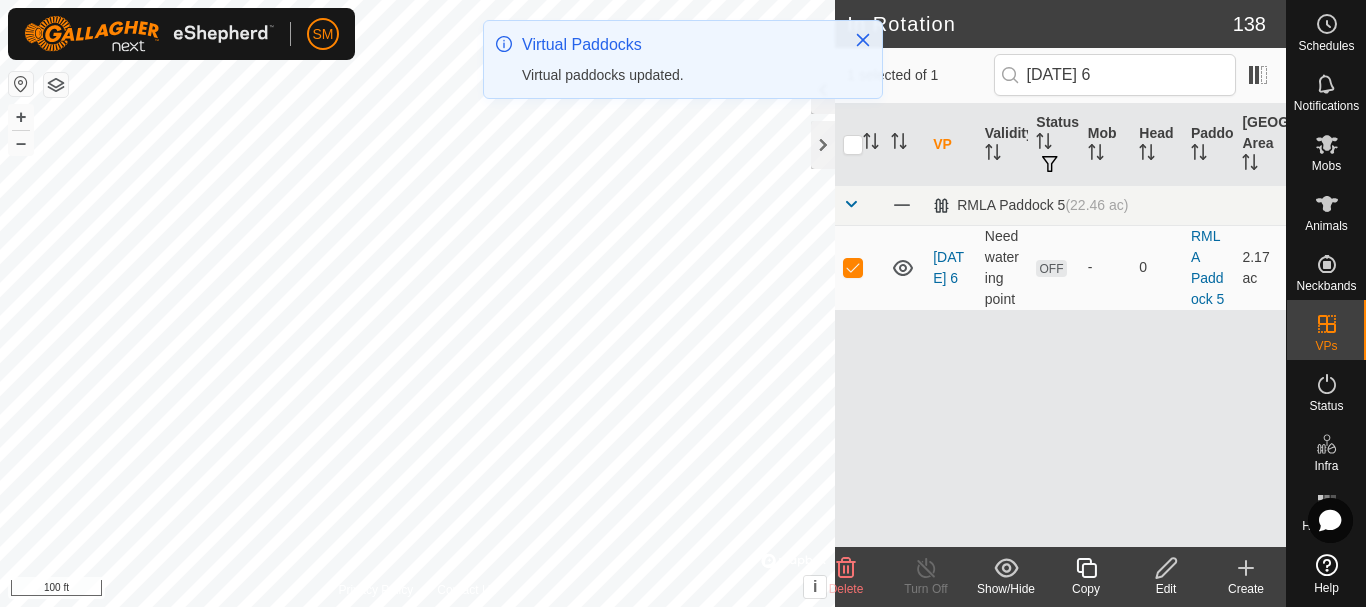 click 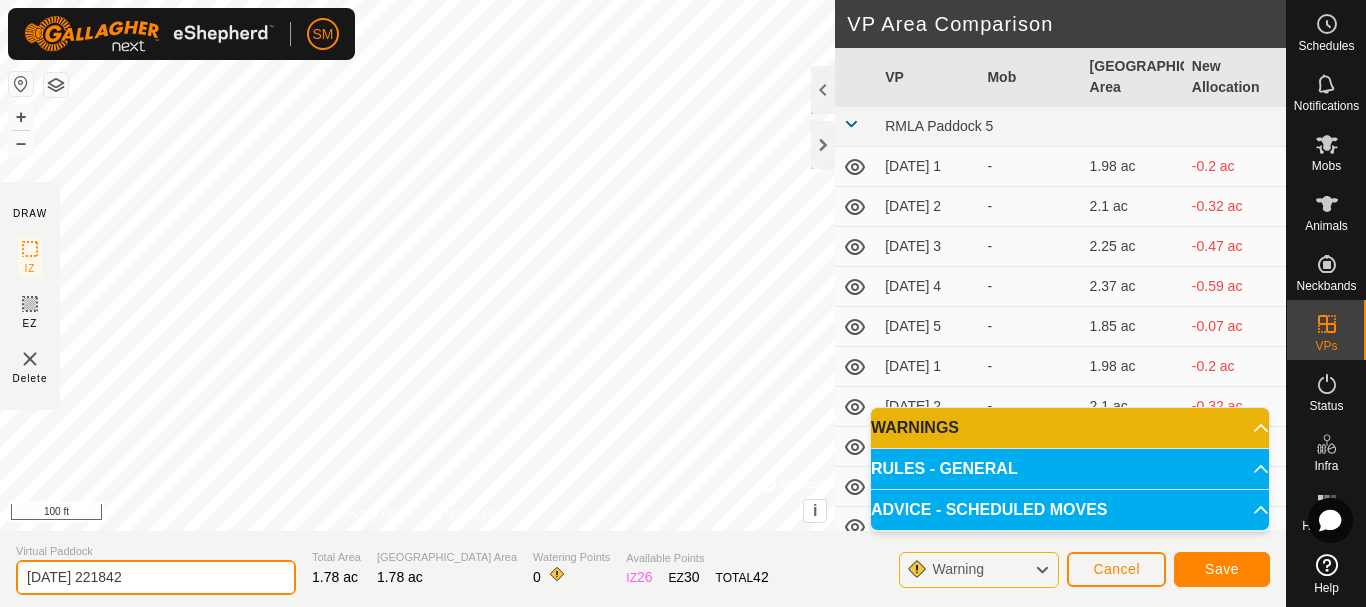 drag, startPoint x: 185, startPoint y: 574, endPoint x: 0, endPoint y: 583, distance: 185.2188 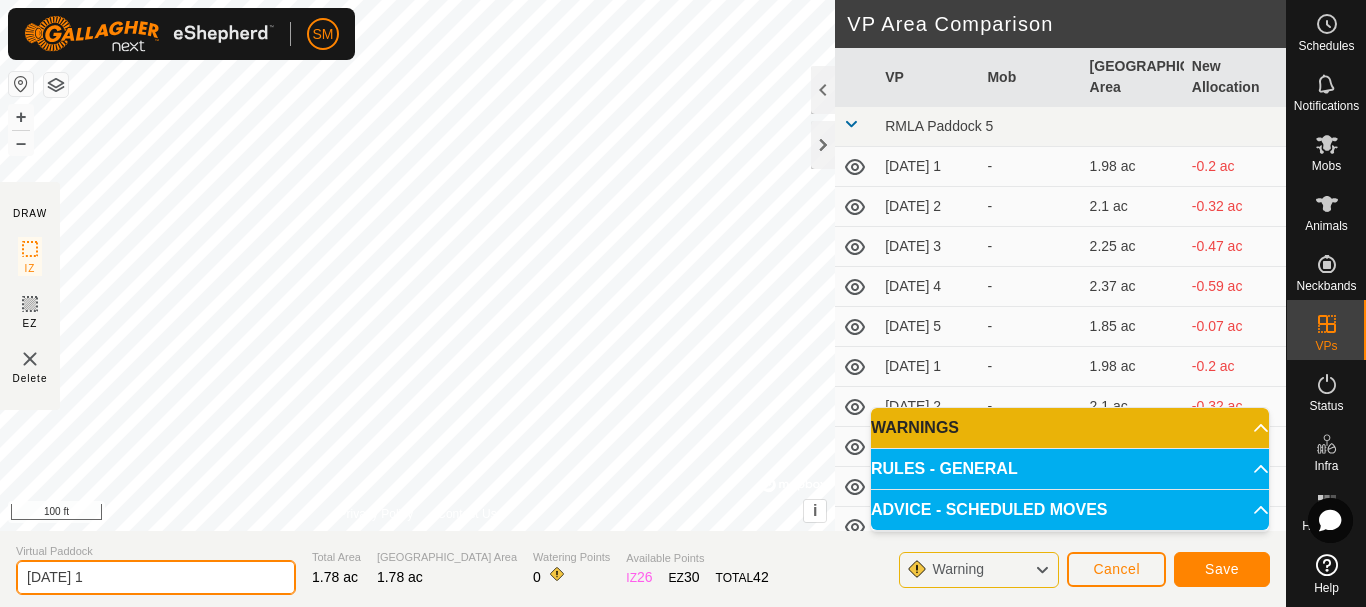 type on "2025-07-31 1" 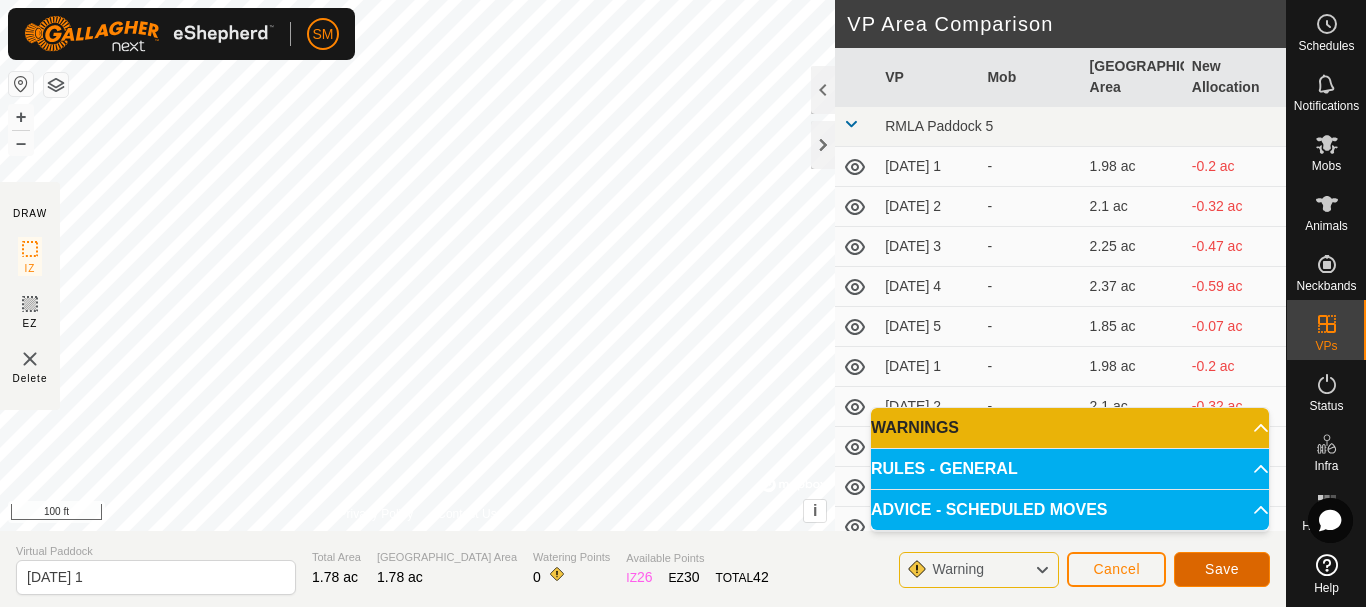 click on "Save" 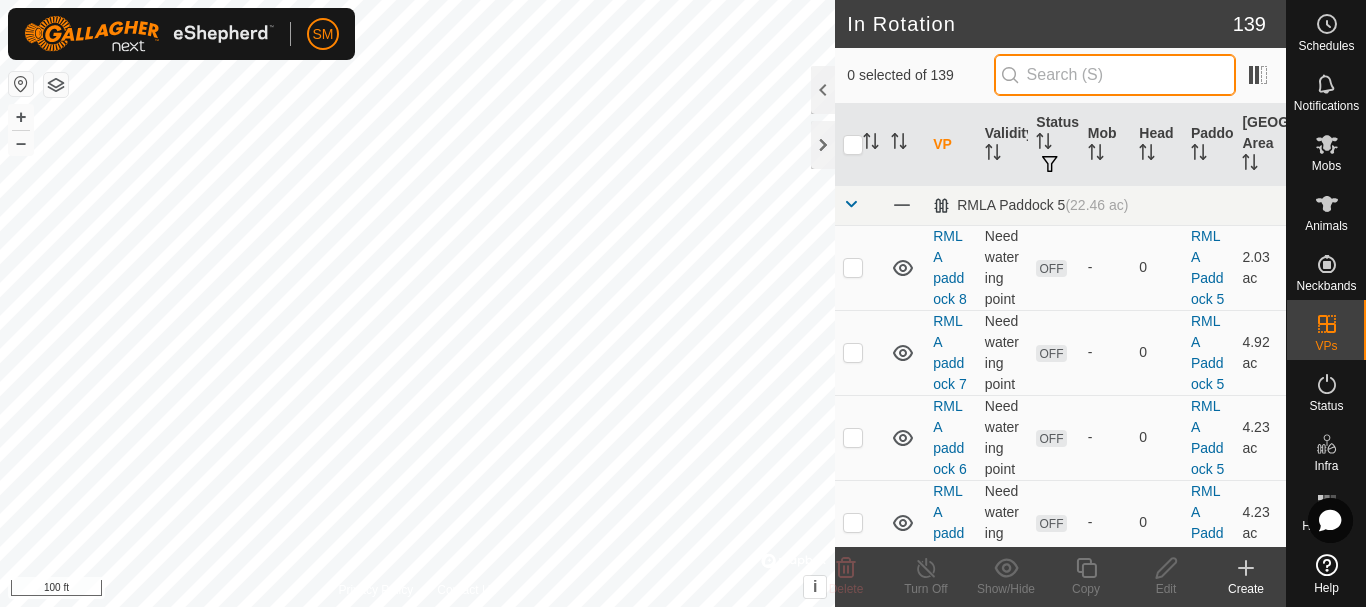 click at bounding box center [1115, 75] 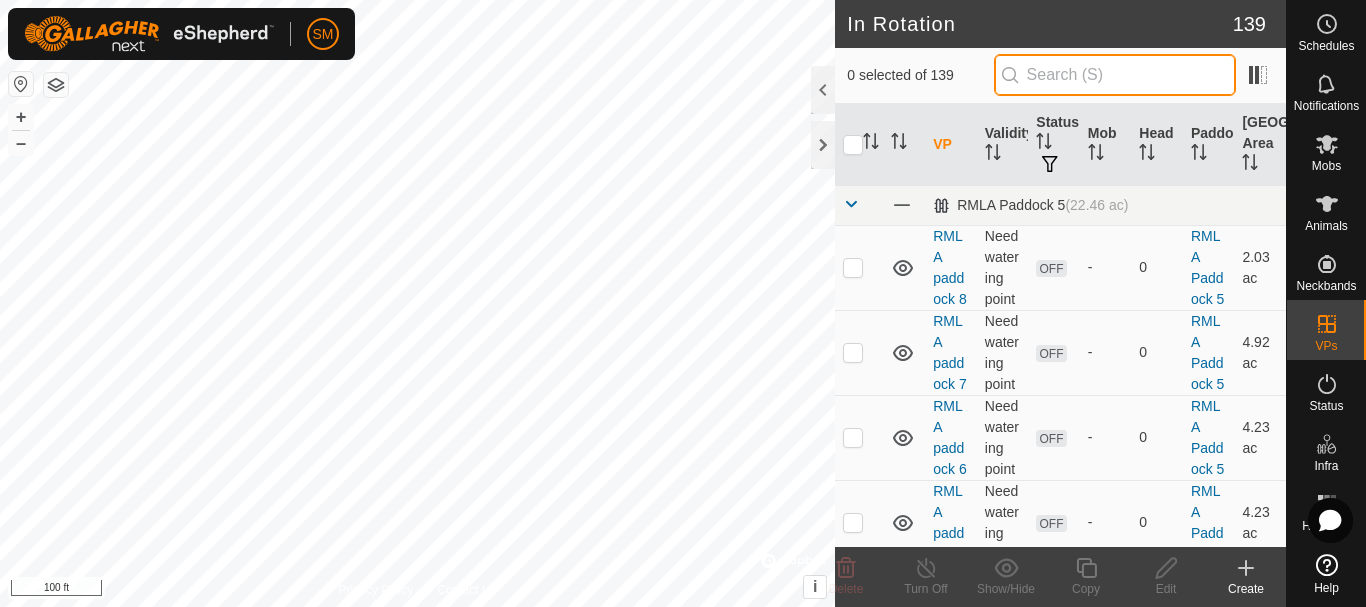 paste on "2025-07-31" 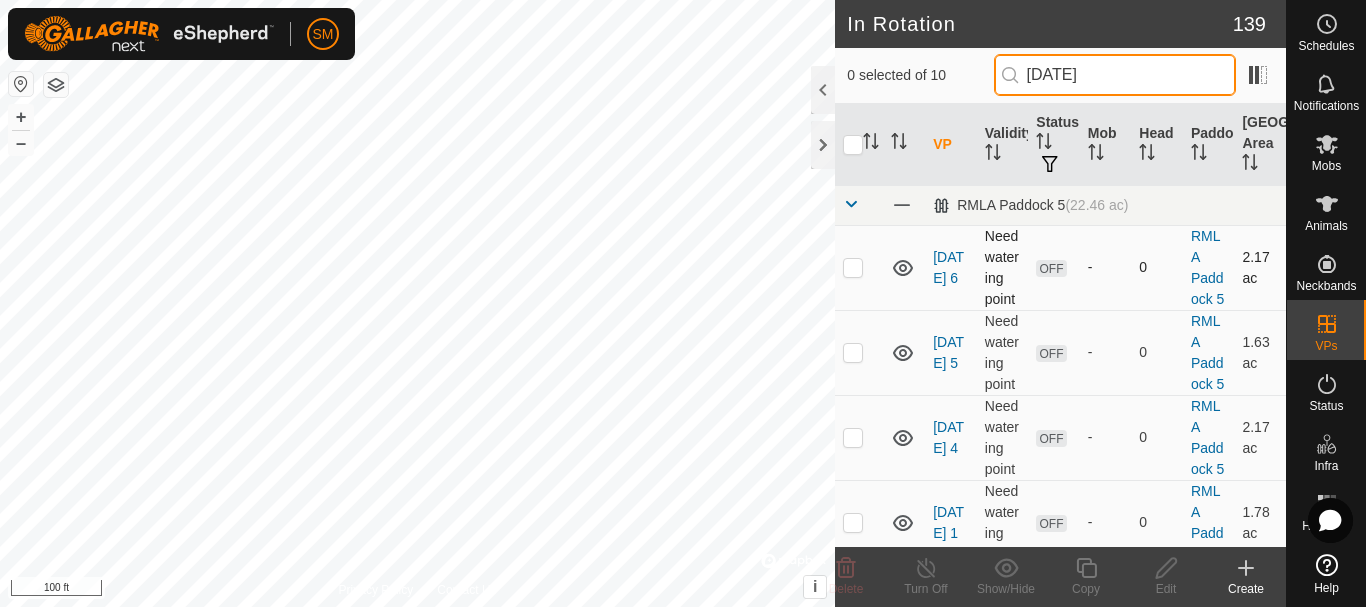 type on "2025-07-31" 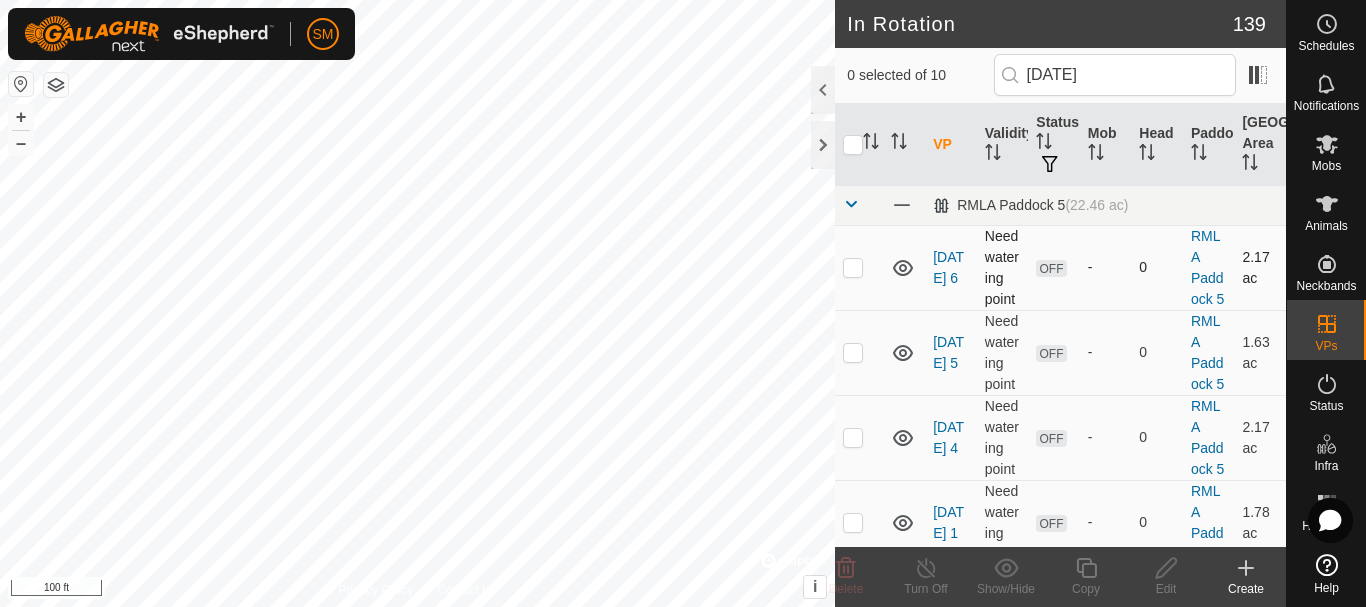 click at bounding box center (853, 267) 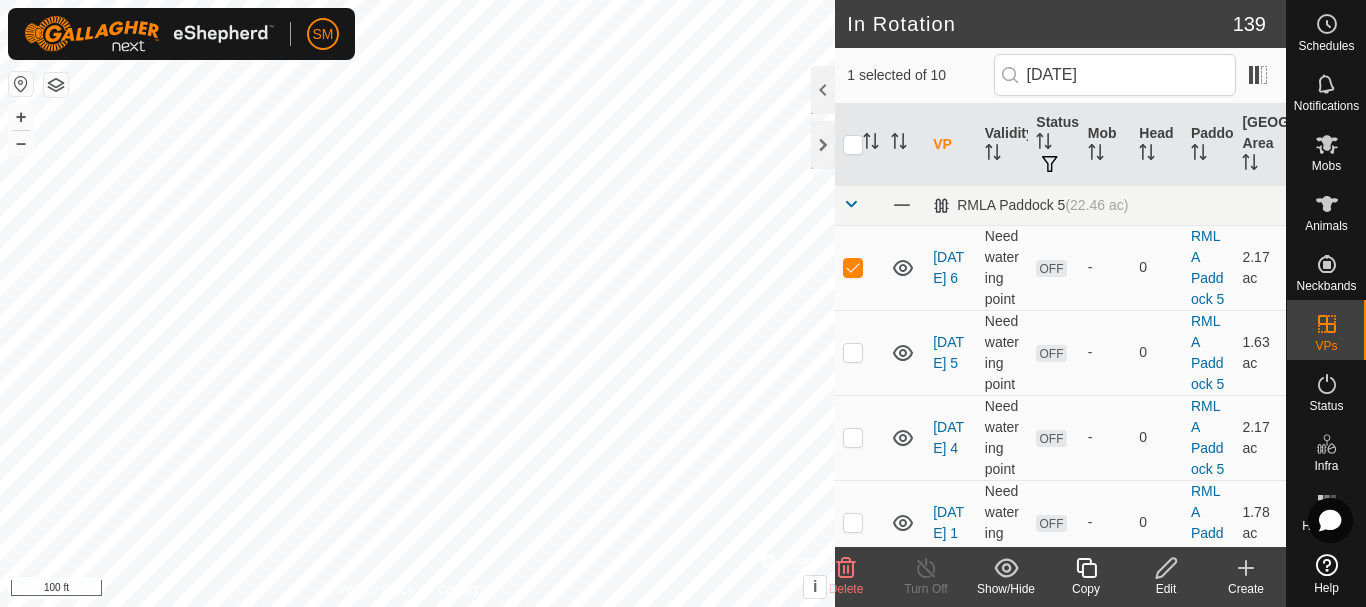click 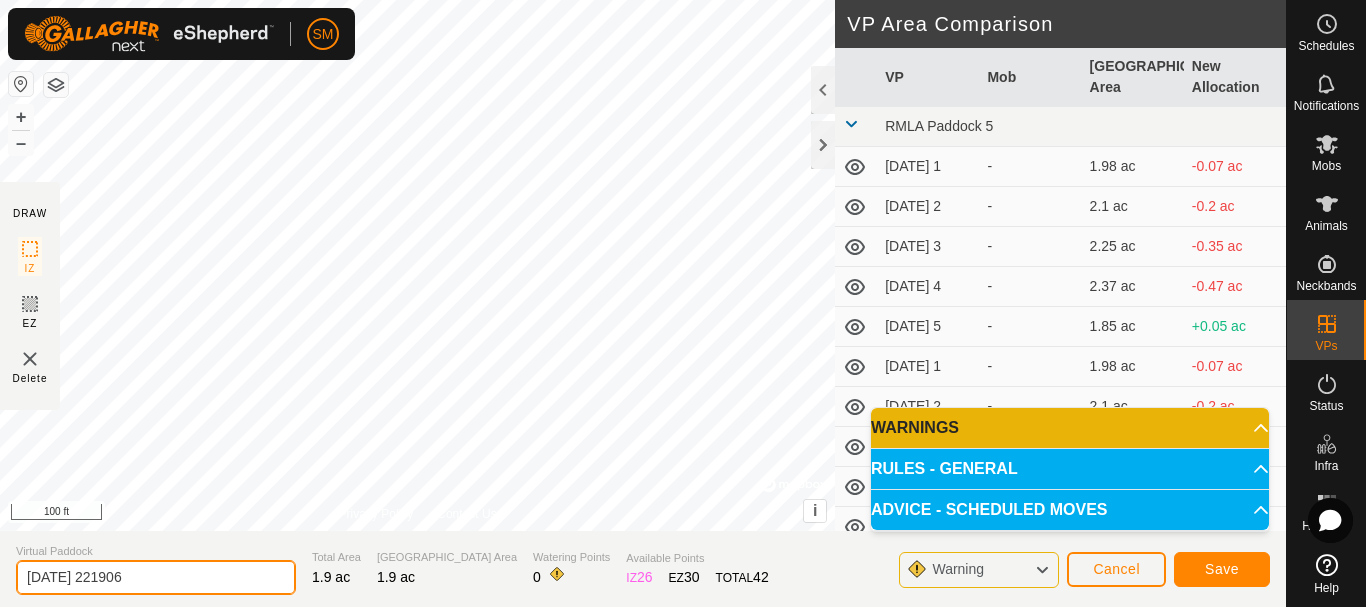 drag, startPoint x: 193, startPoint y: 582, endPoint x: 0, endPoint y: 583, distance: 193.0026 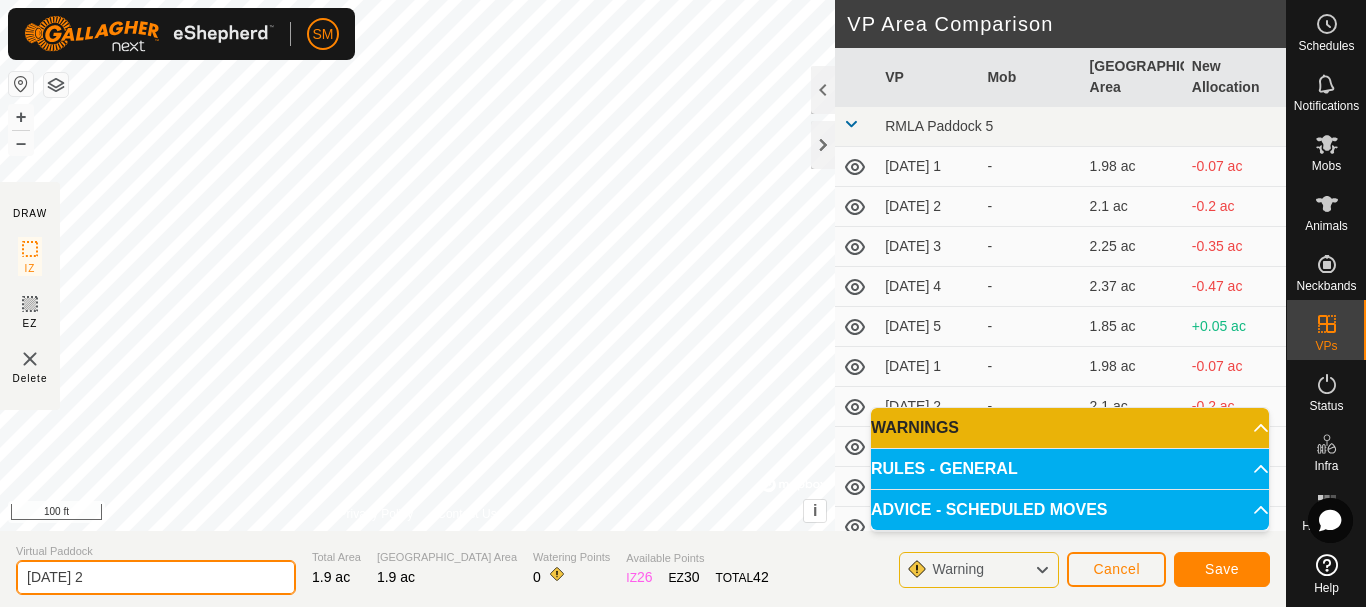 type on "2025-07-31 2" 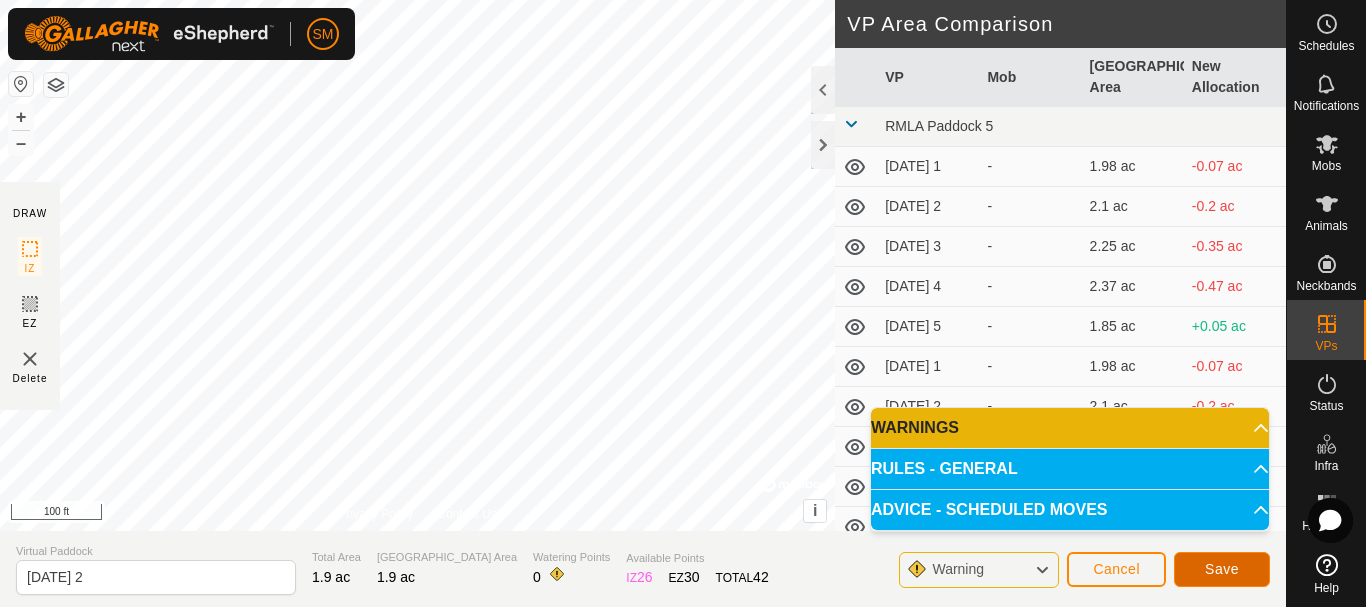 click on "Save" 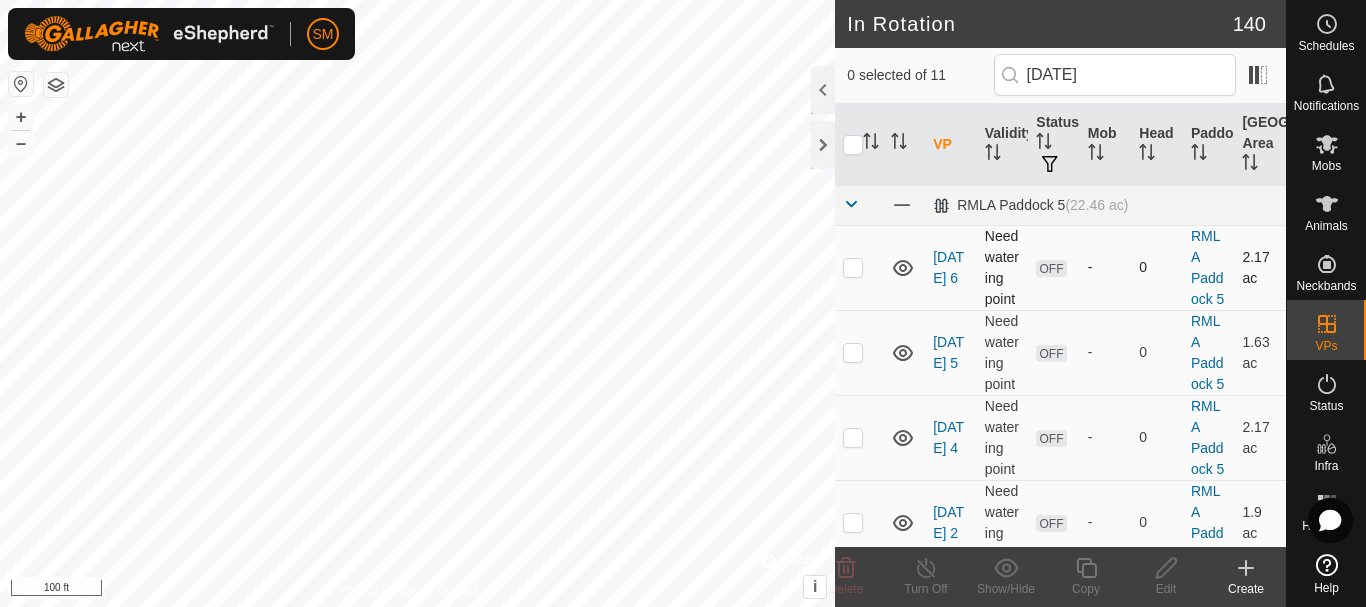 type on "2025-07-31" 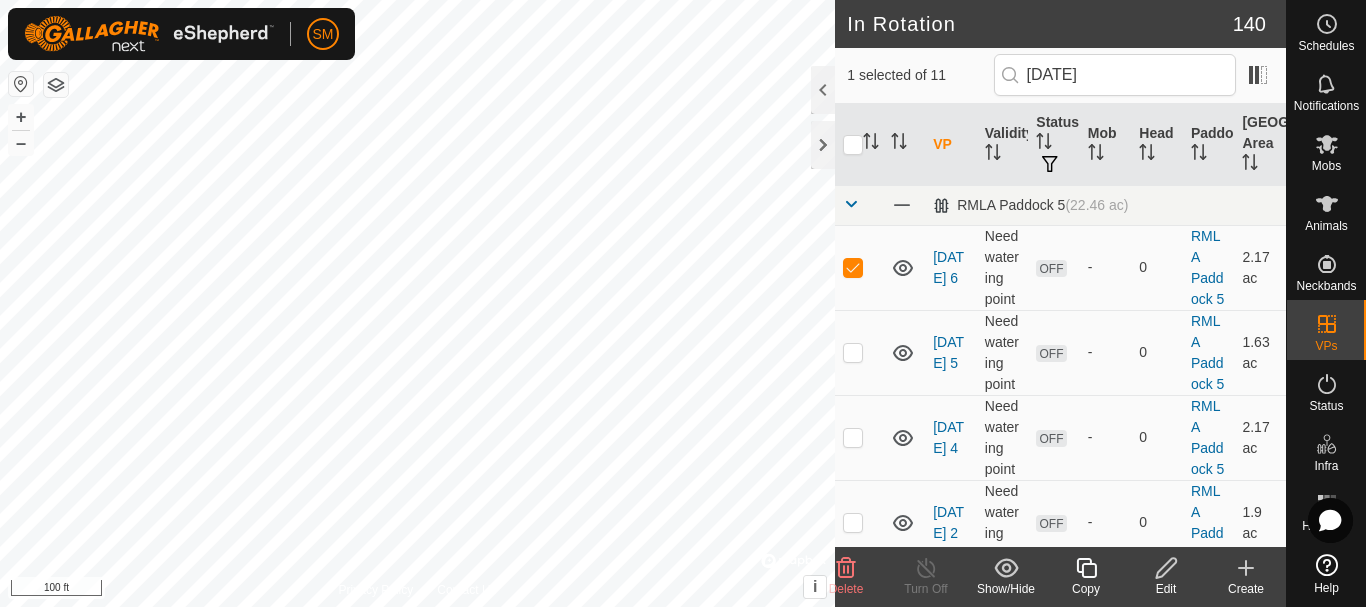 click on "Copy" 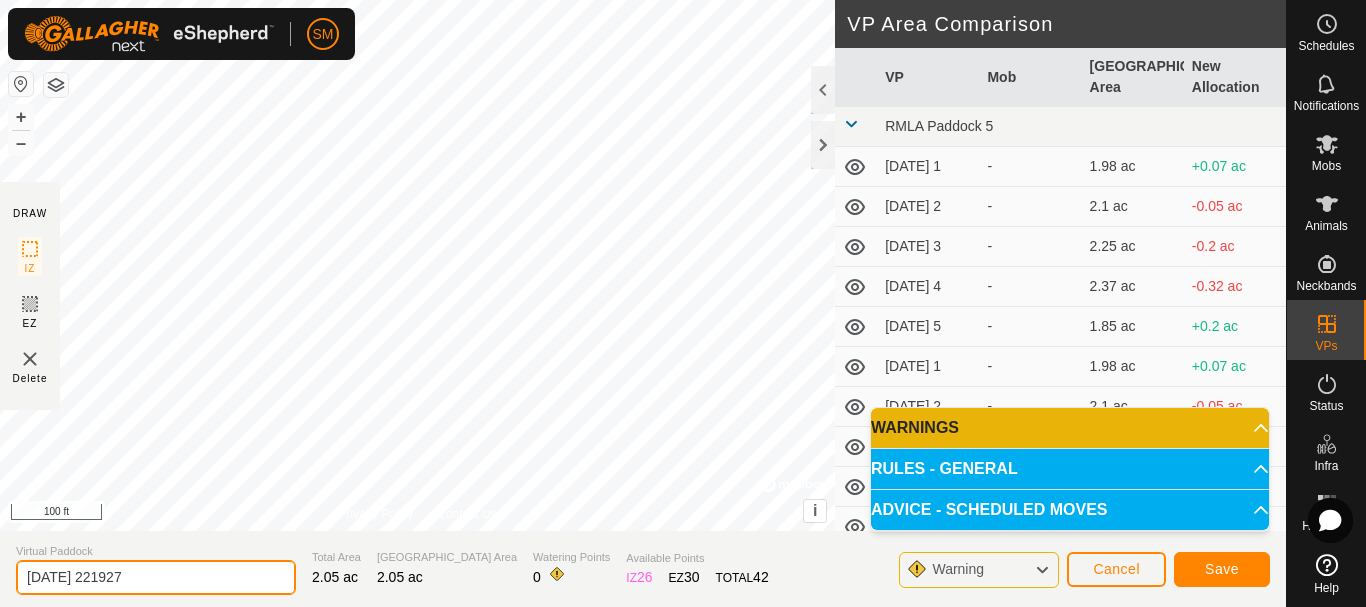 drag, startPoint x: 11, startPoint y: 590, endPoint x: 0, endPoint y: 591, distance: 11.045361 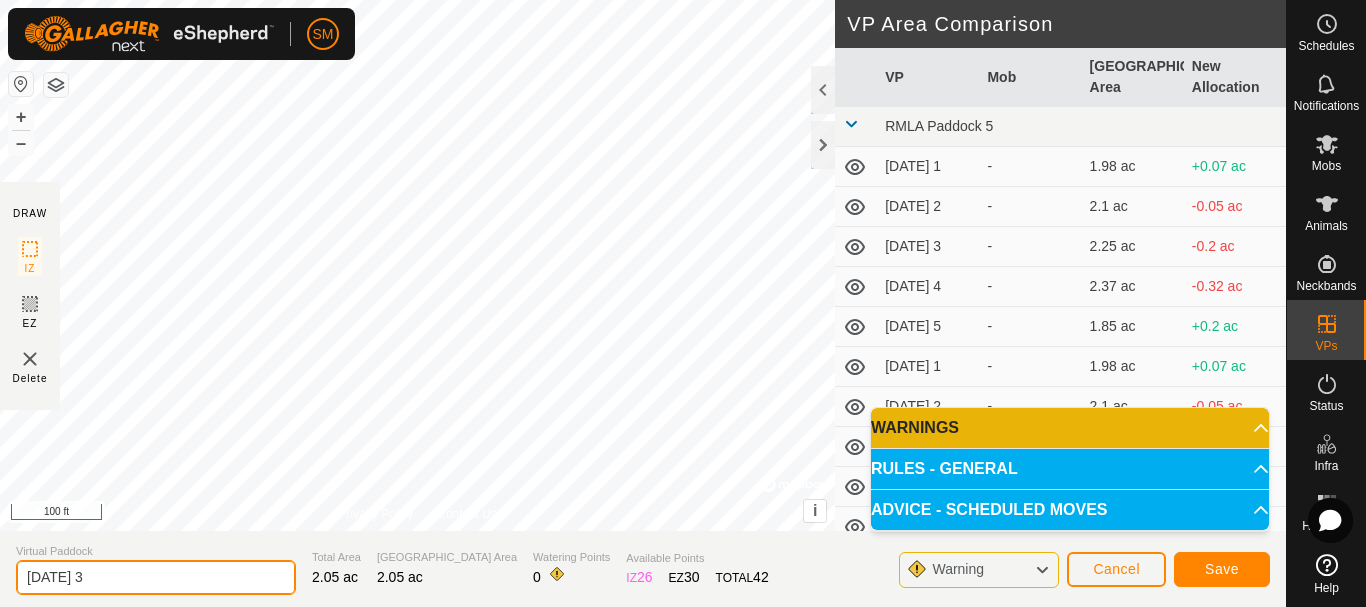 type on "2025-07-31 3" 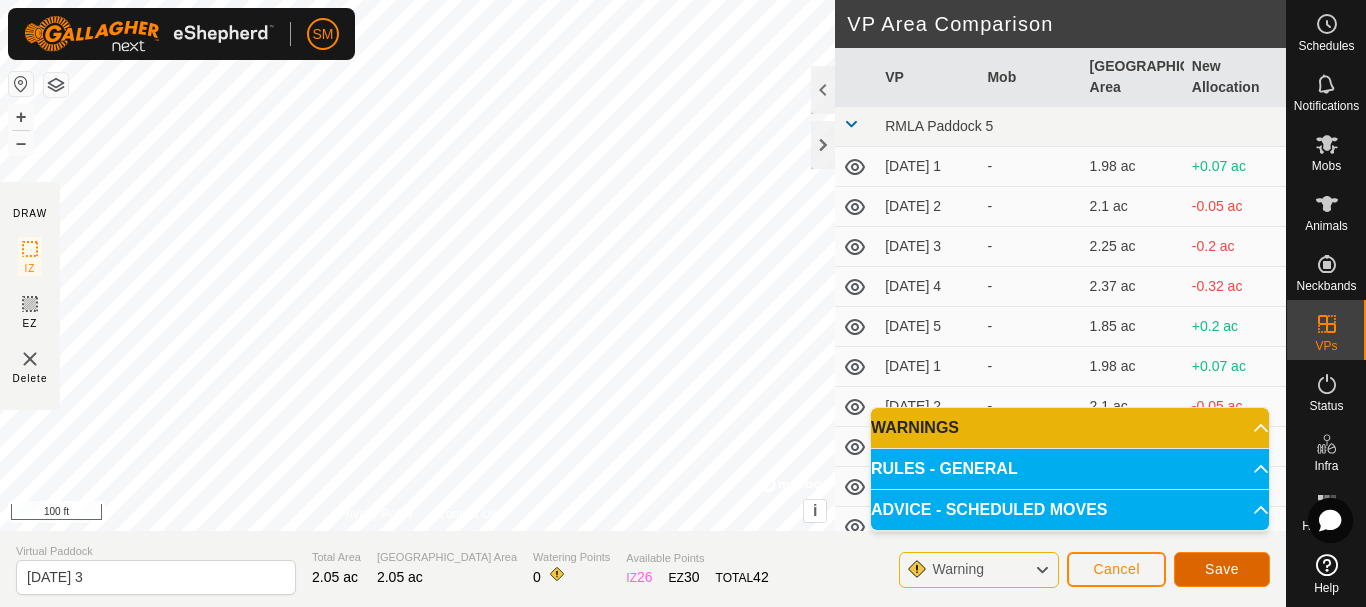 click on "Save" 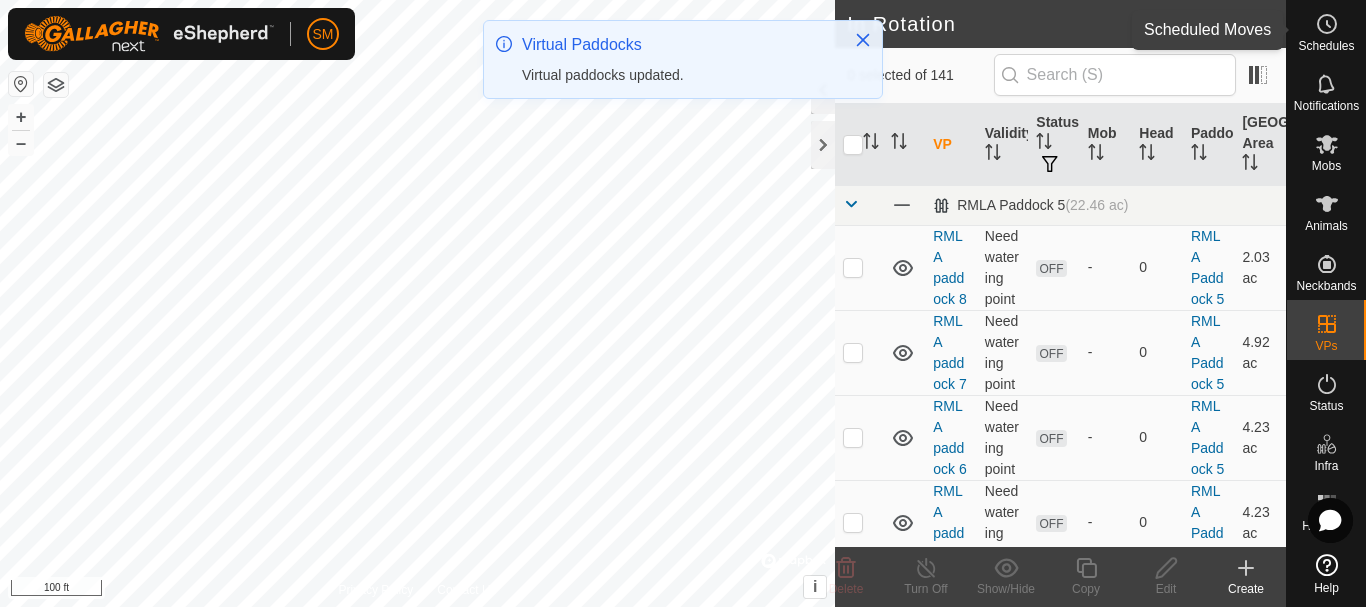 click 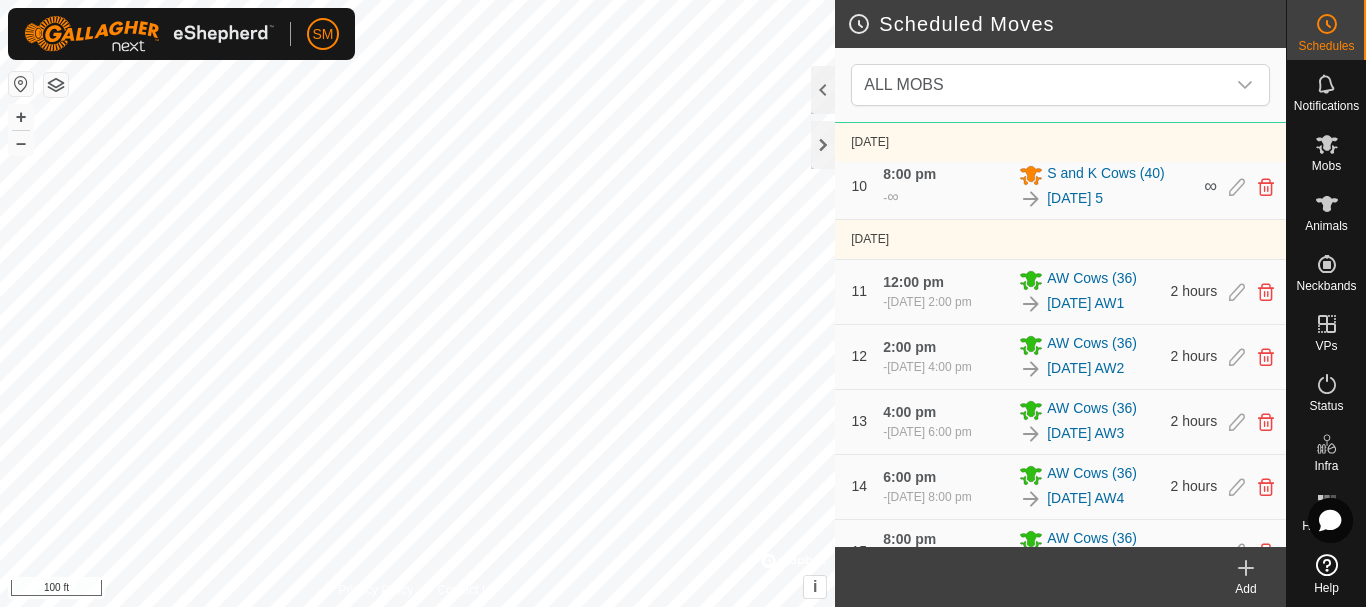 scroll, scrollTop: 1700, scrollLeft: 0, axis: vertical 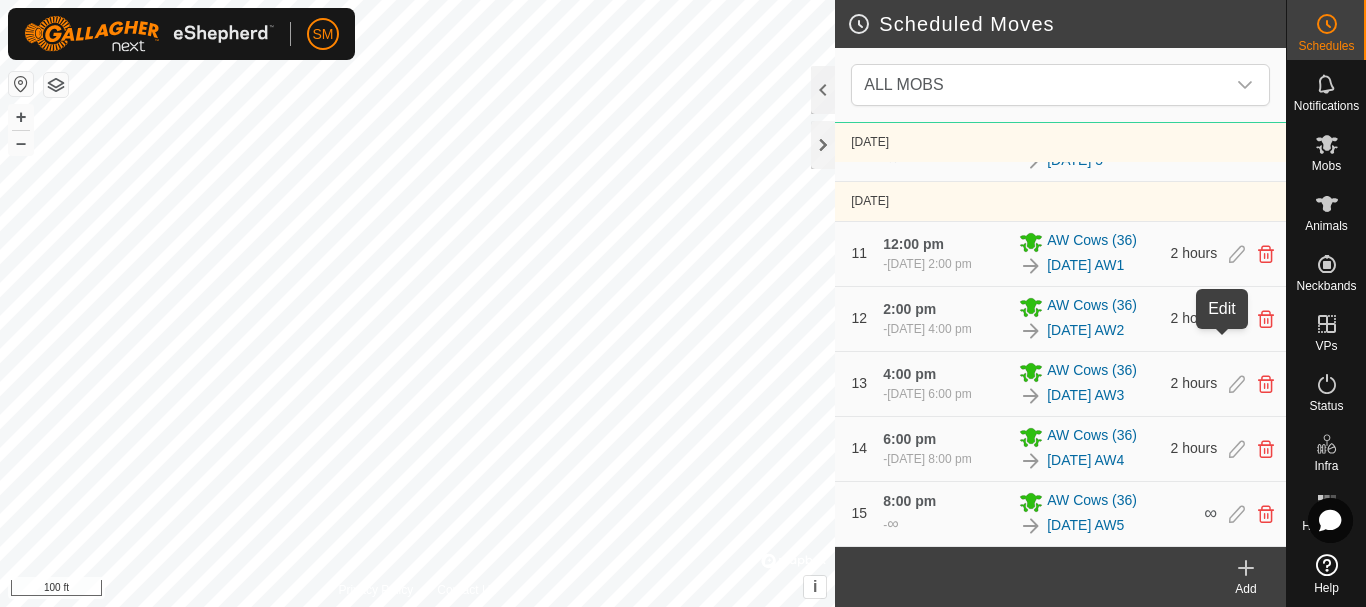 click at bounding box center [1237, 149] 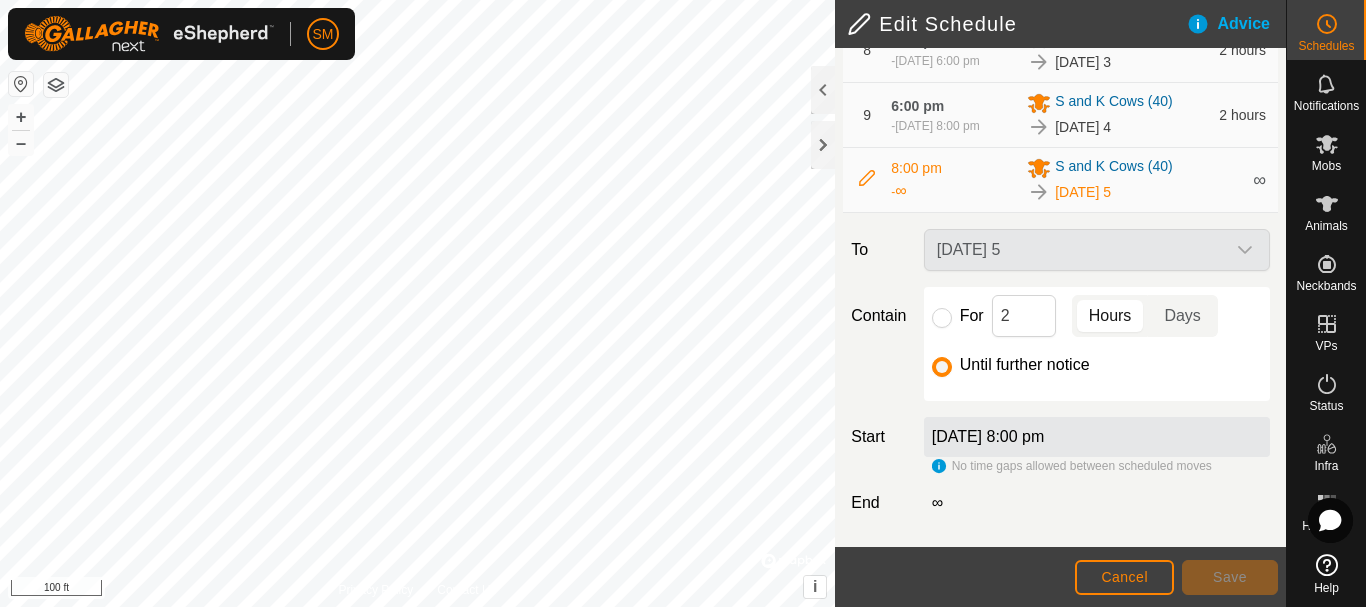 scroll, scrollTop: 868, scrollLeft: 0, axis: vertical 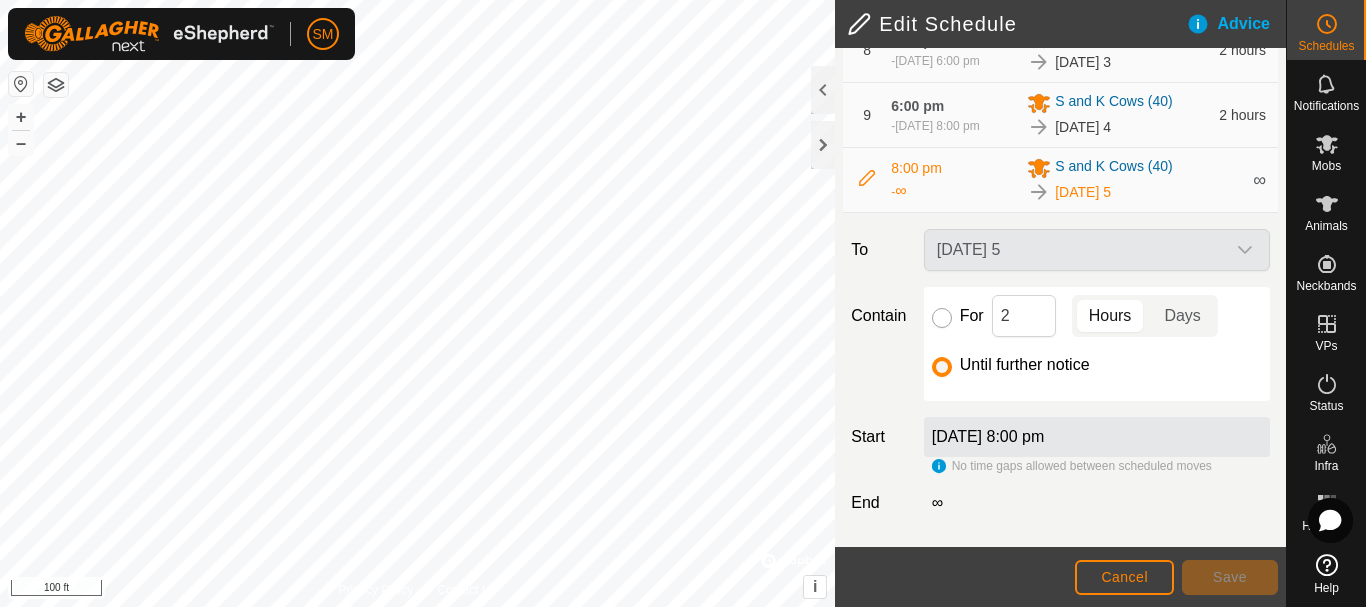 click on "For" at bounding box center [942, 318] 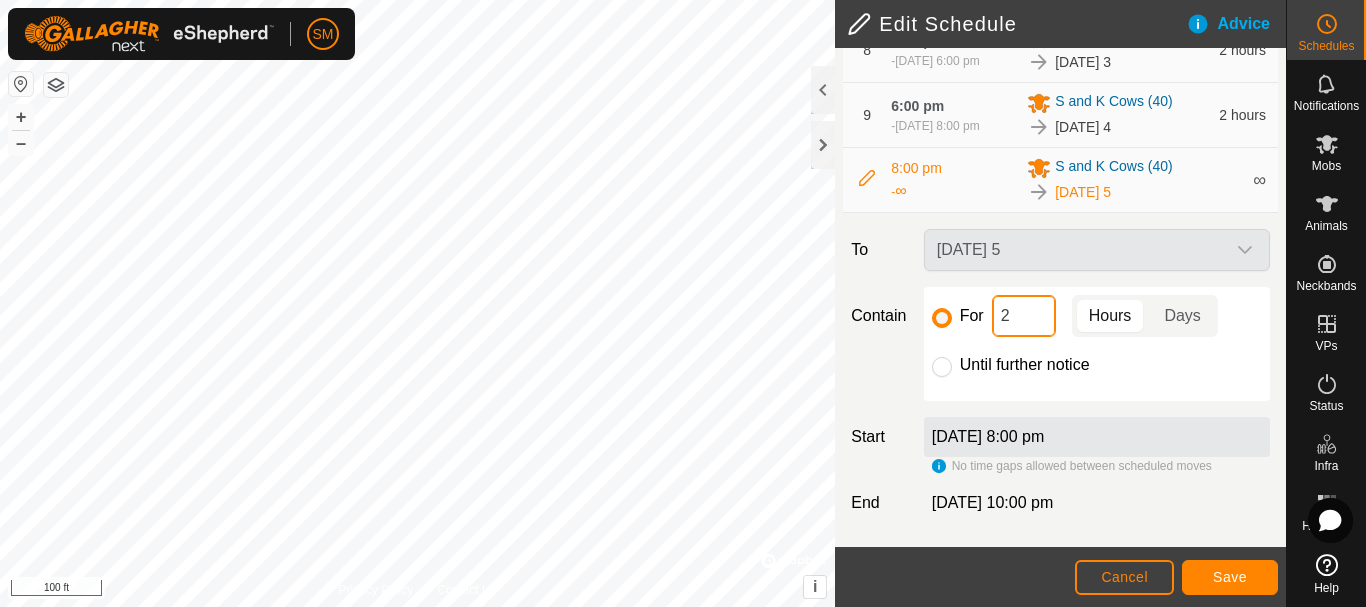 click on "2" 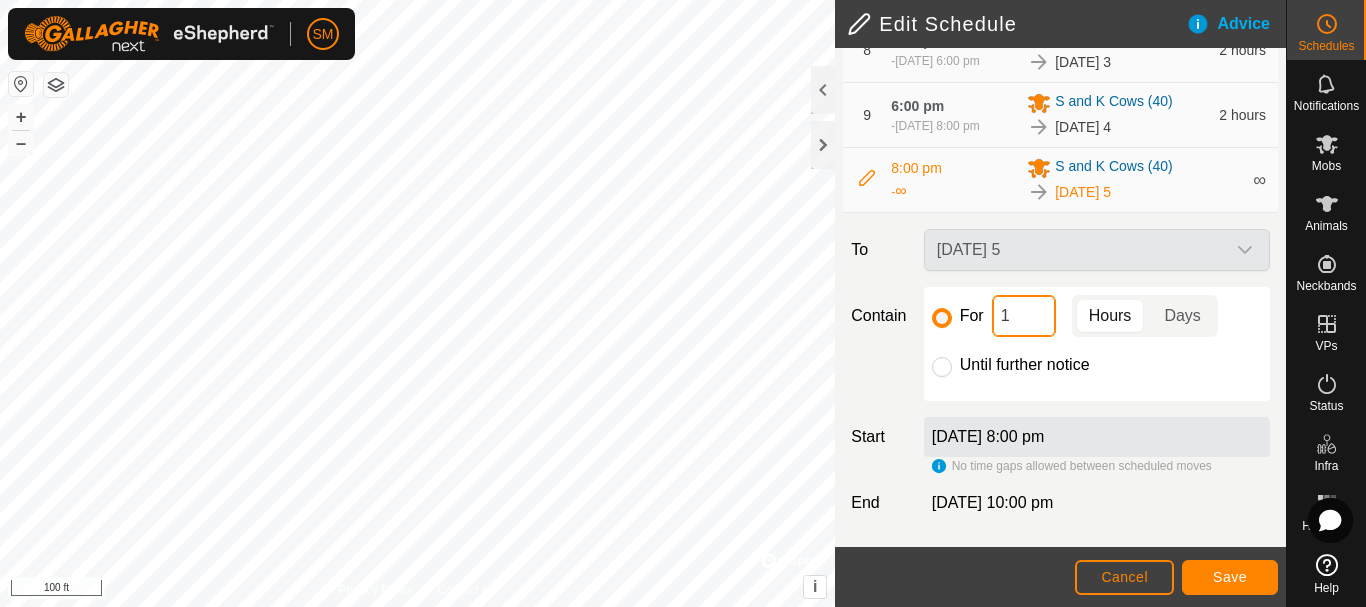 type on "16" 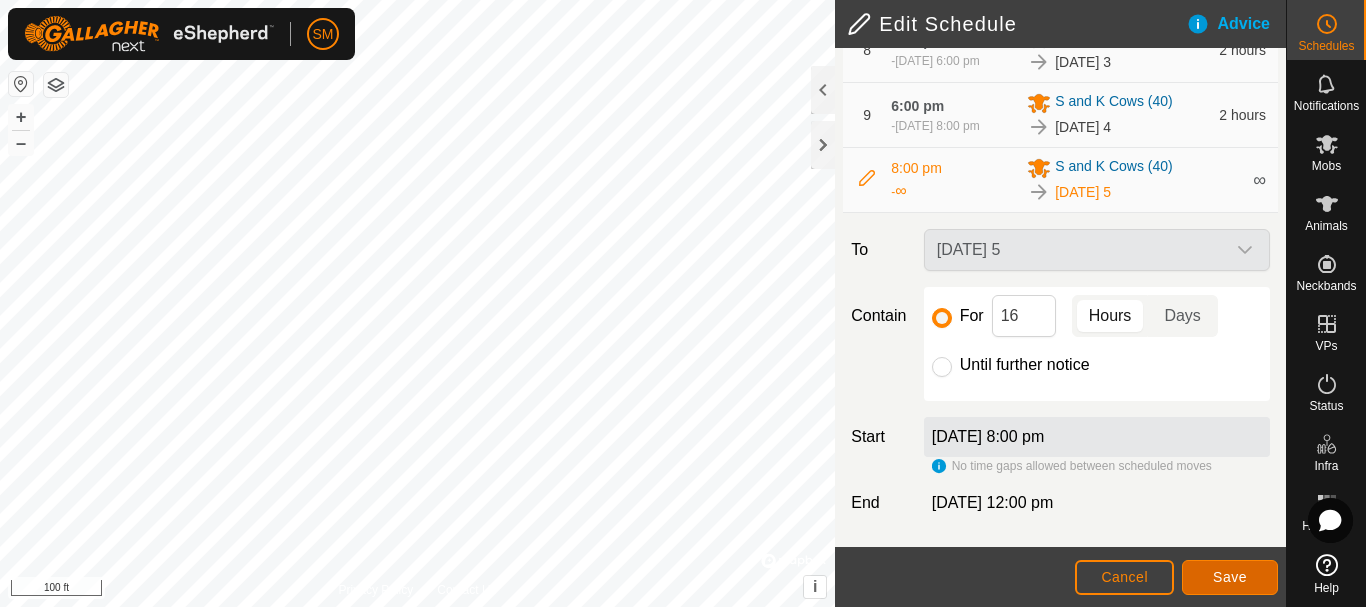 click on "Save" 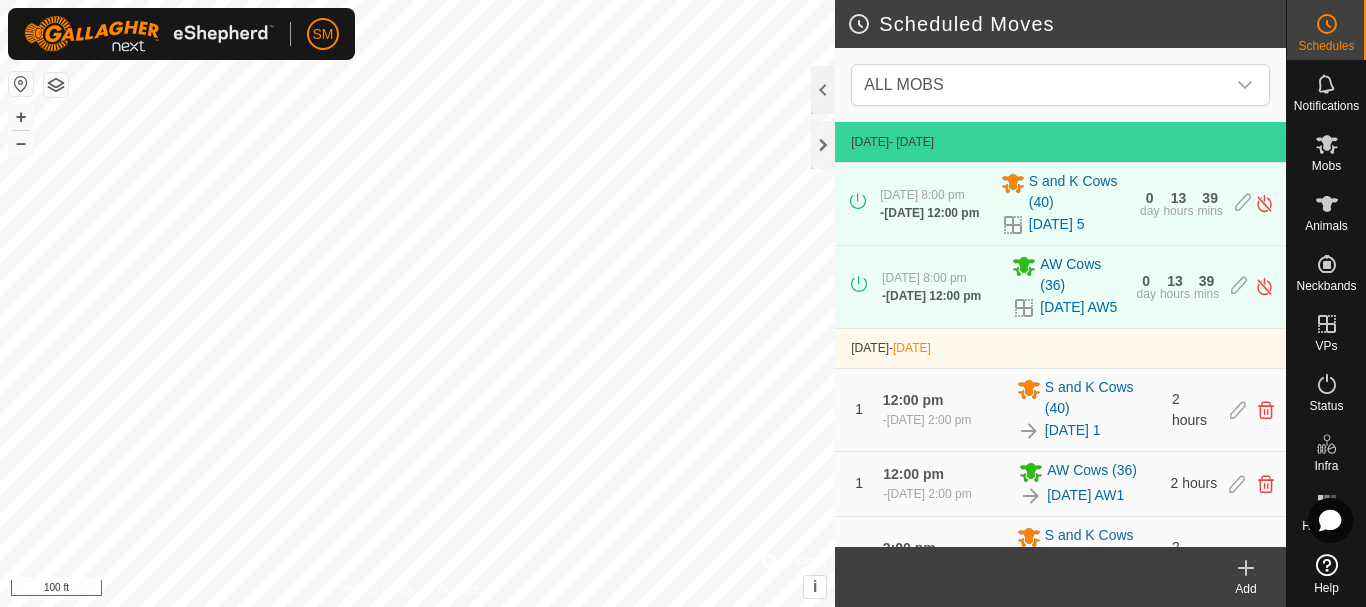 click 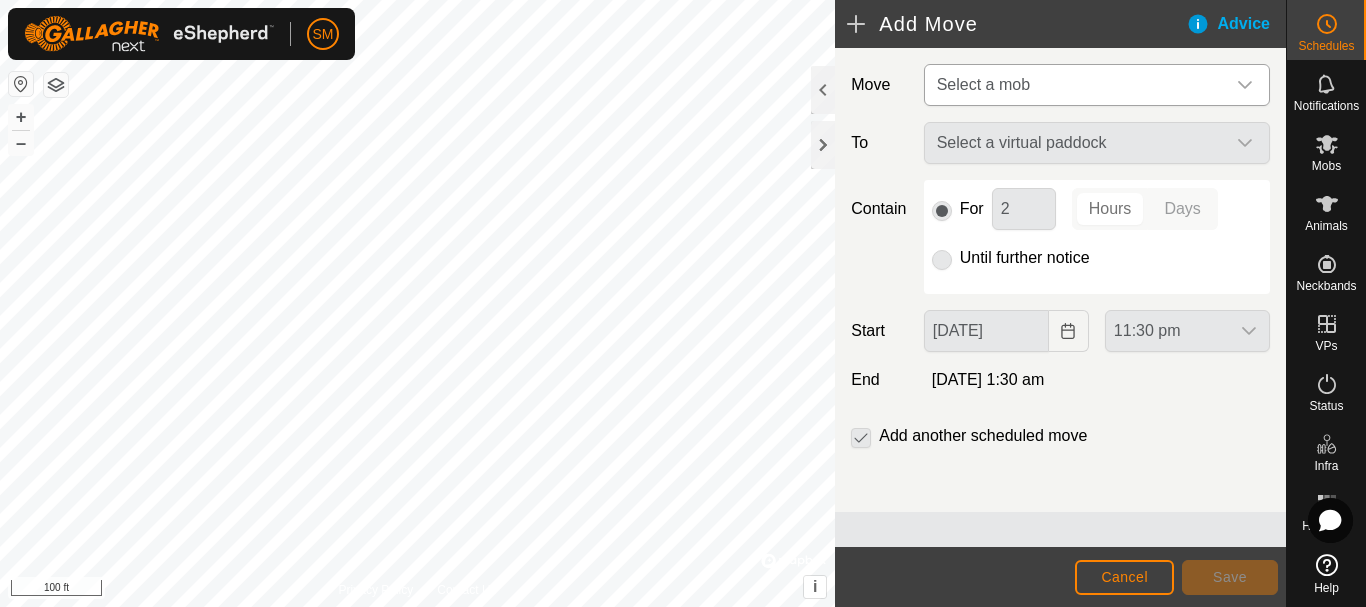click on "Select a mob" at bounding box center [1077, 85] 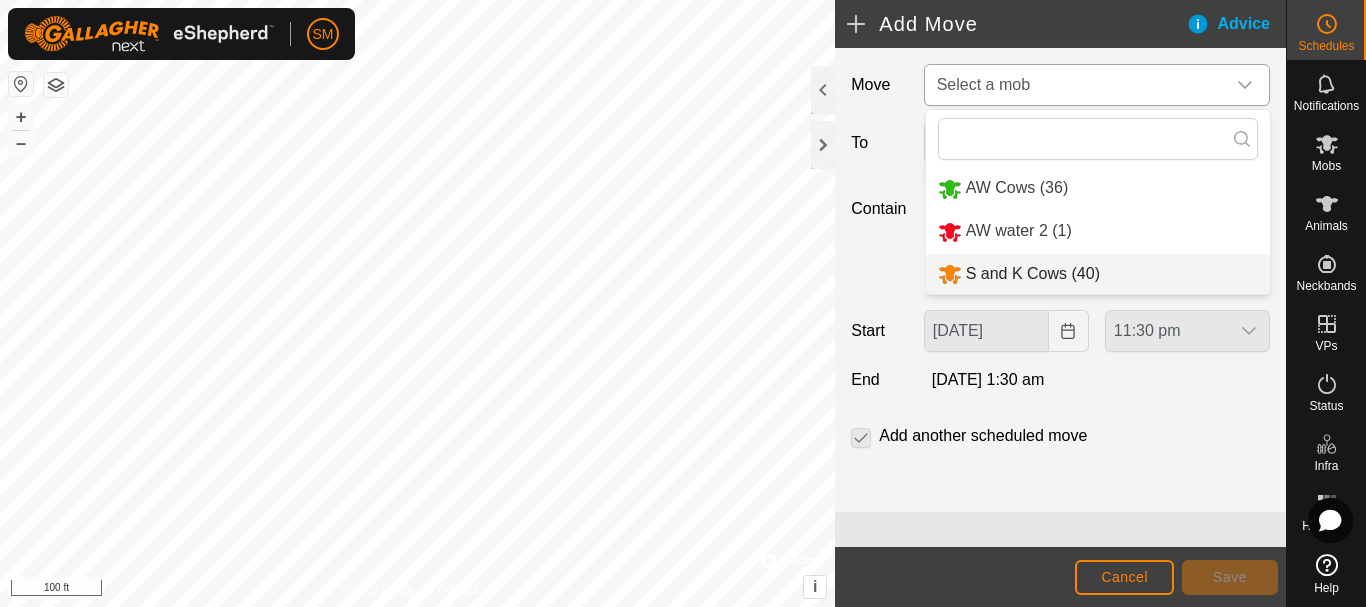 click on "S and K Cows (40)" at bounding box center (1098, 274) 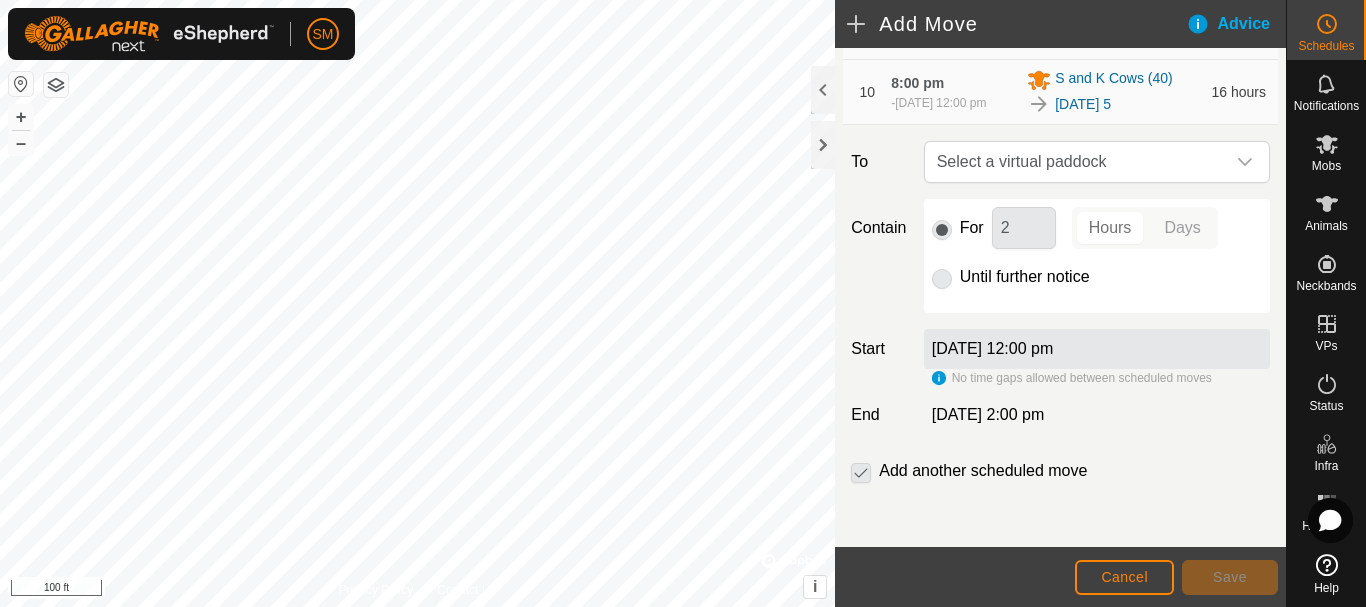 scroll, scrollTop: 965, scrollLeft: 0, axis: vertical 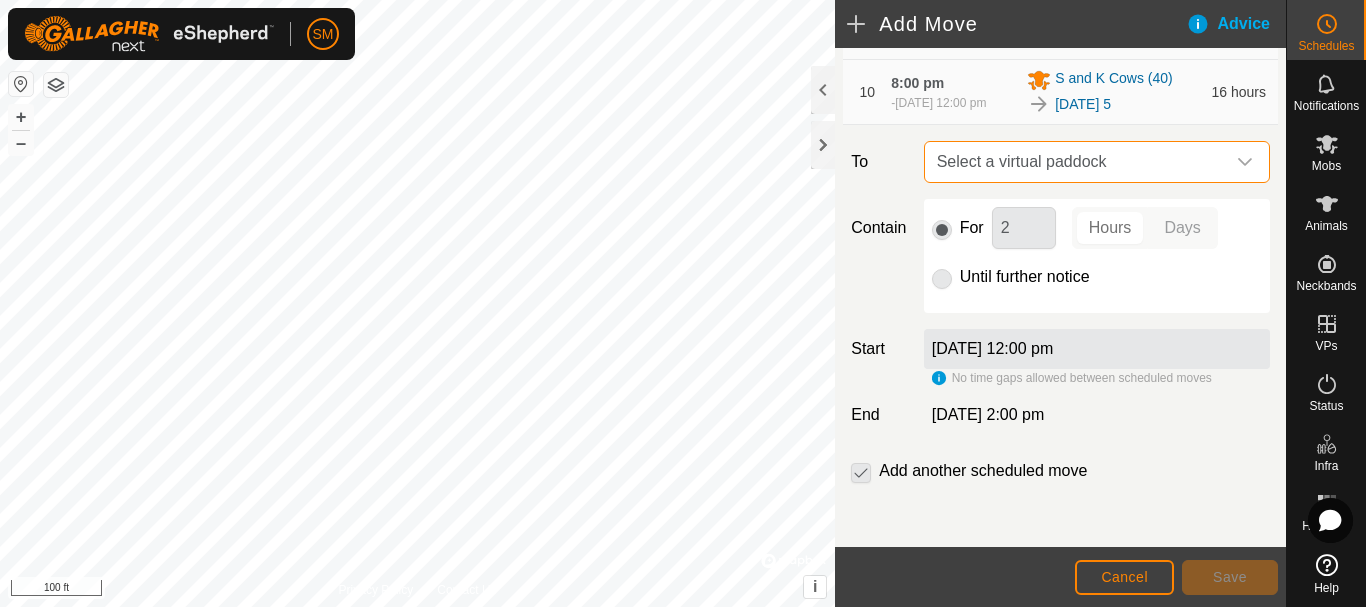 click on "Select a virtual paddock" at bounding box center (1077, 162) 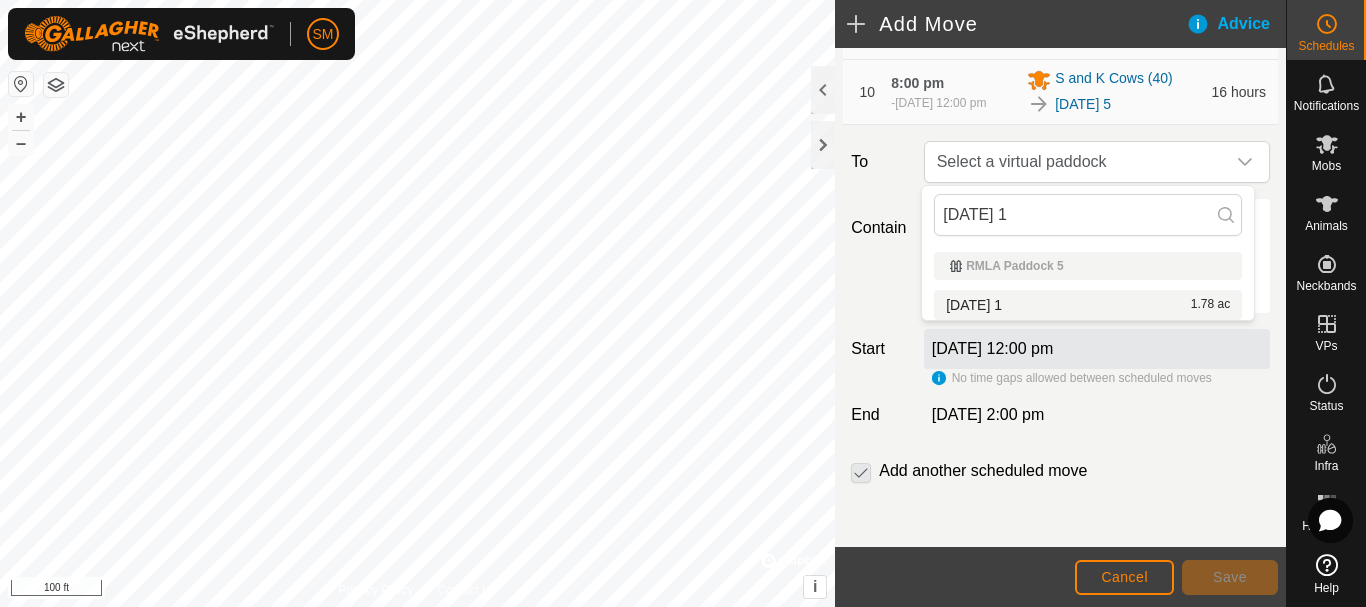 type on "2025-07-31 1" 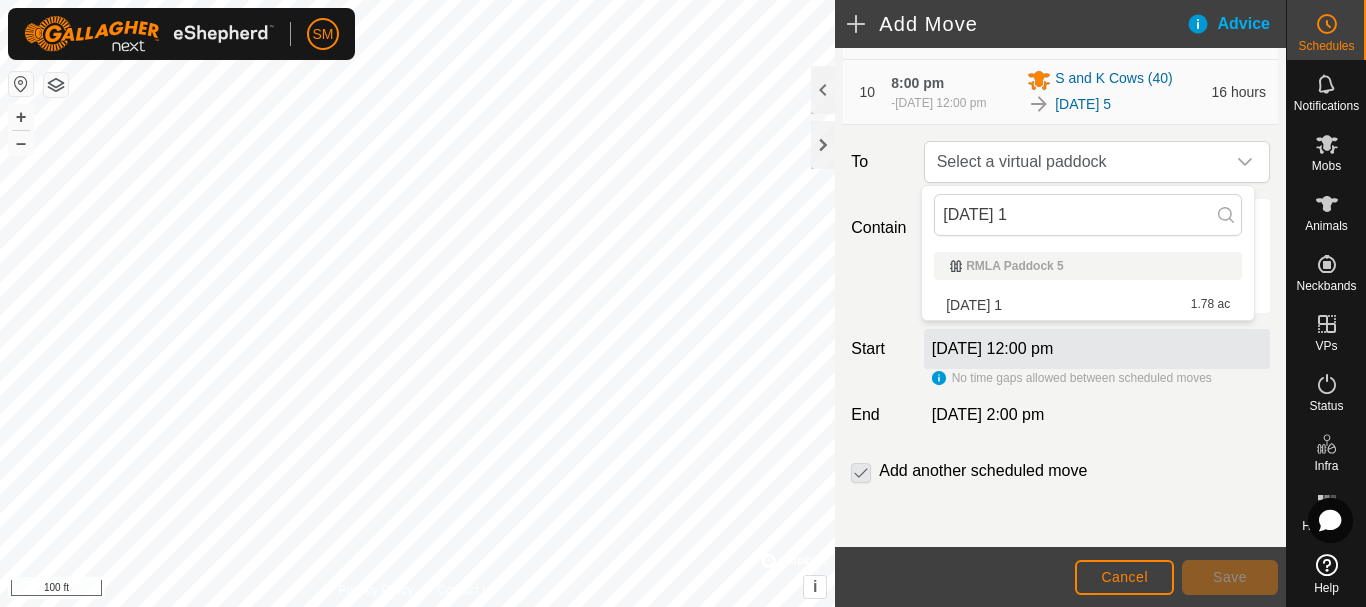 click on "2025-07-31 1  1.78 ac" at bounding box center [1088, 305] 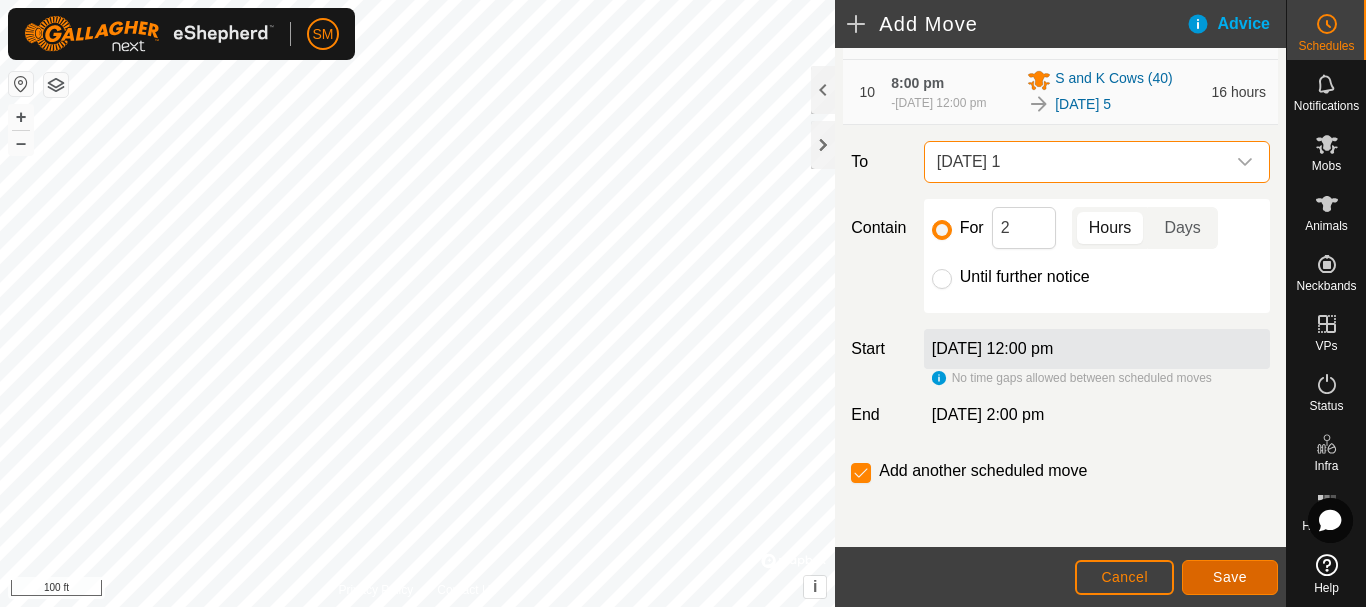 click on "Save" 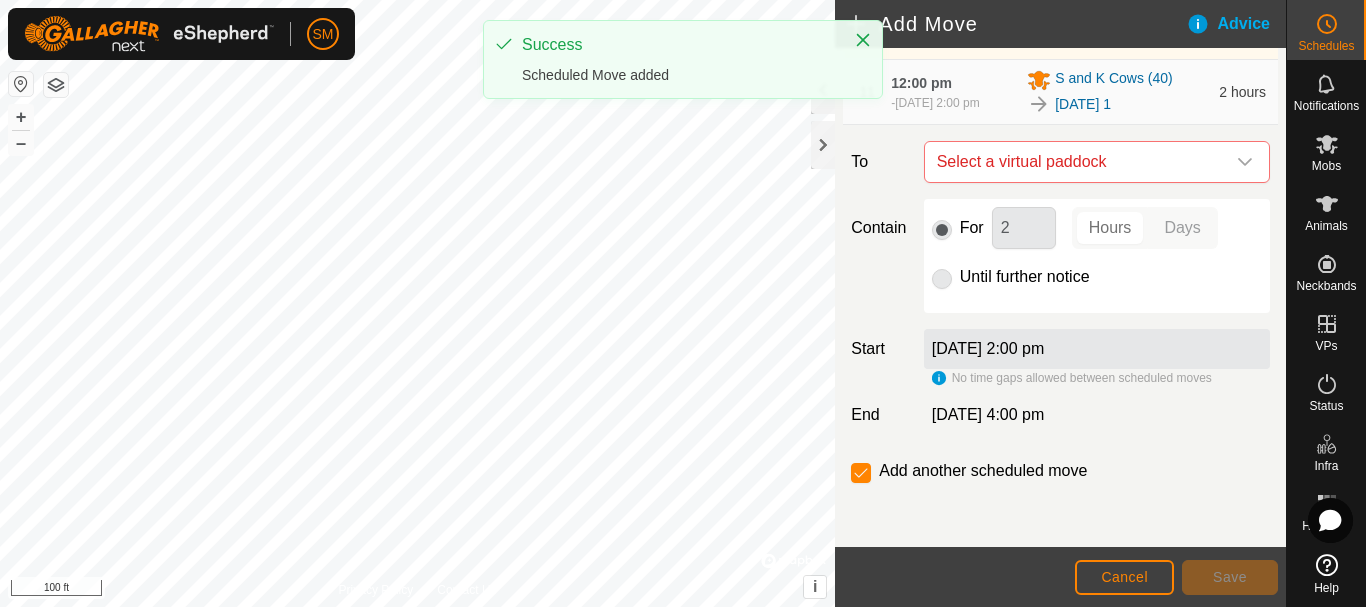scroll, scrollTop: 1079, scrollLeft: 0, axis: vertical 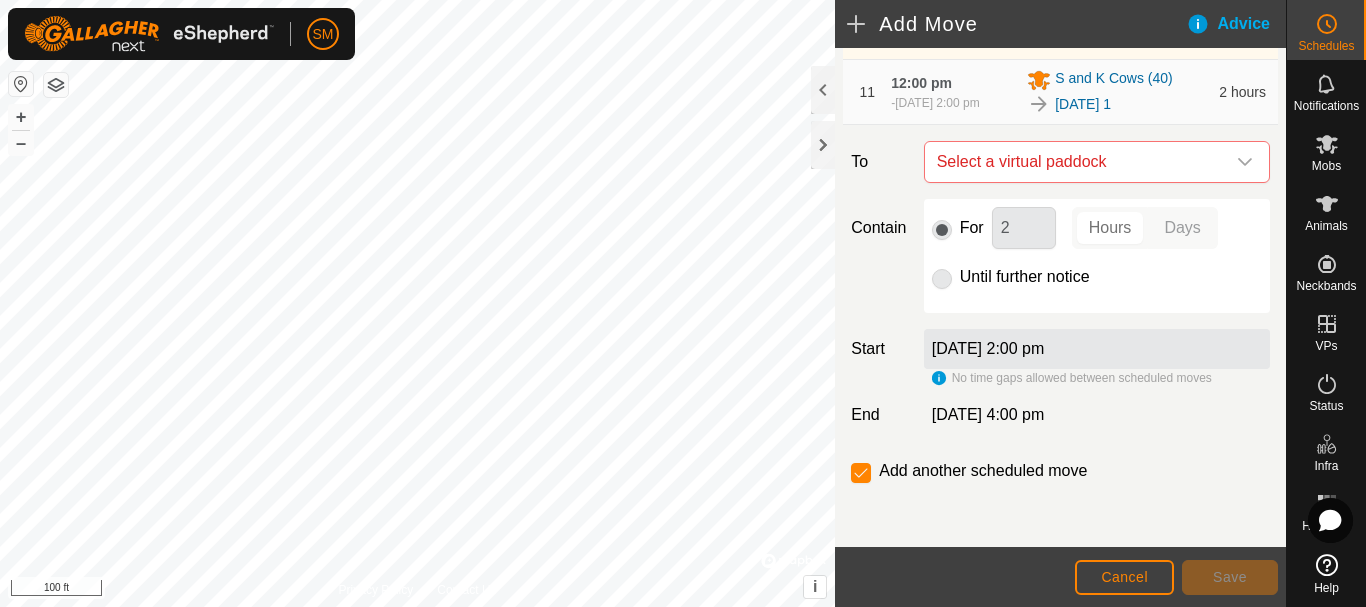 click at bounding box center [1245, 162] 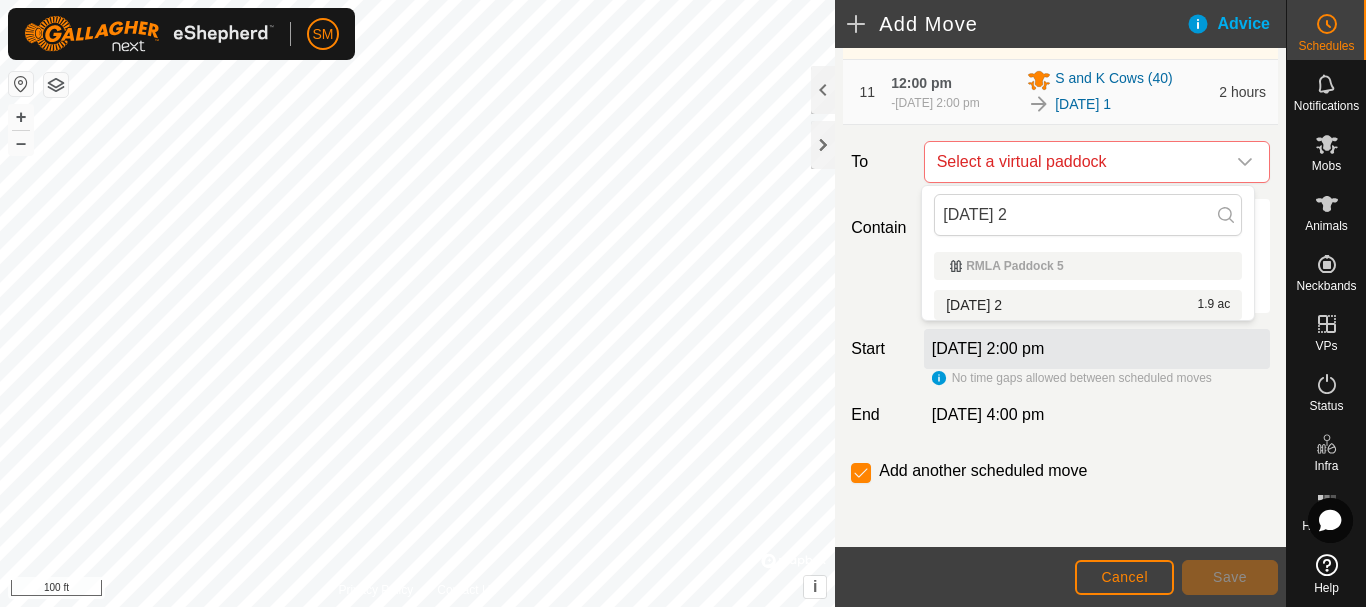 type on "2025-07-31 2" 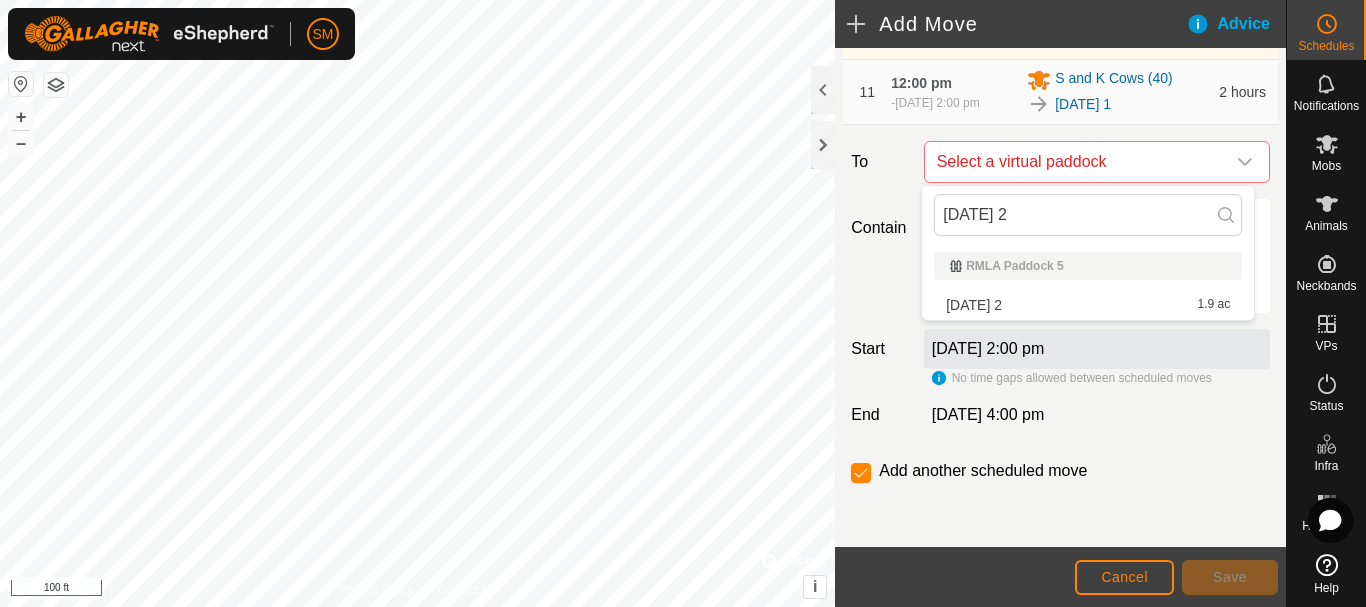 click on "2025-07-31 2  1.9 ac" at bounding box center [1088, 305] 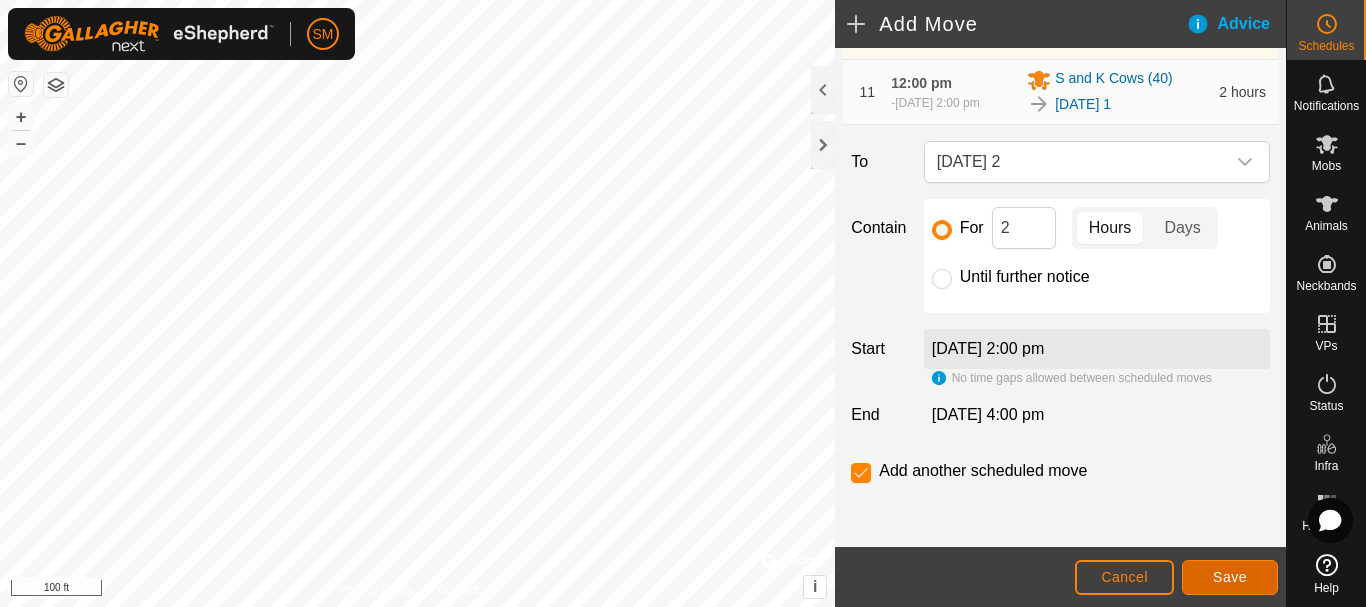 click on "Save" 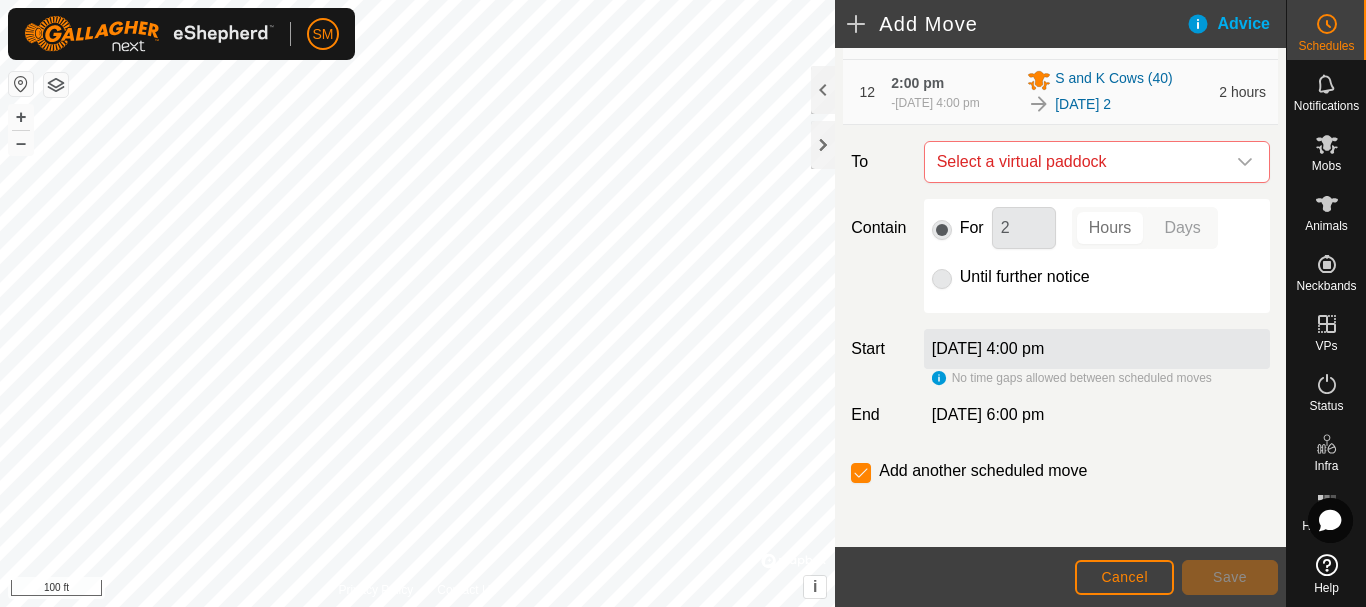 scroll, scrollTop: 1153, scrollLeft: 0, axis: vertical 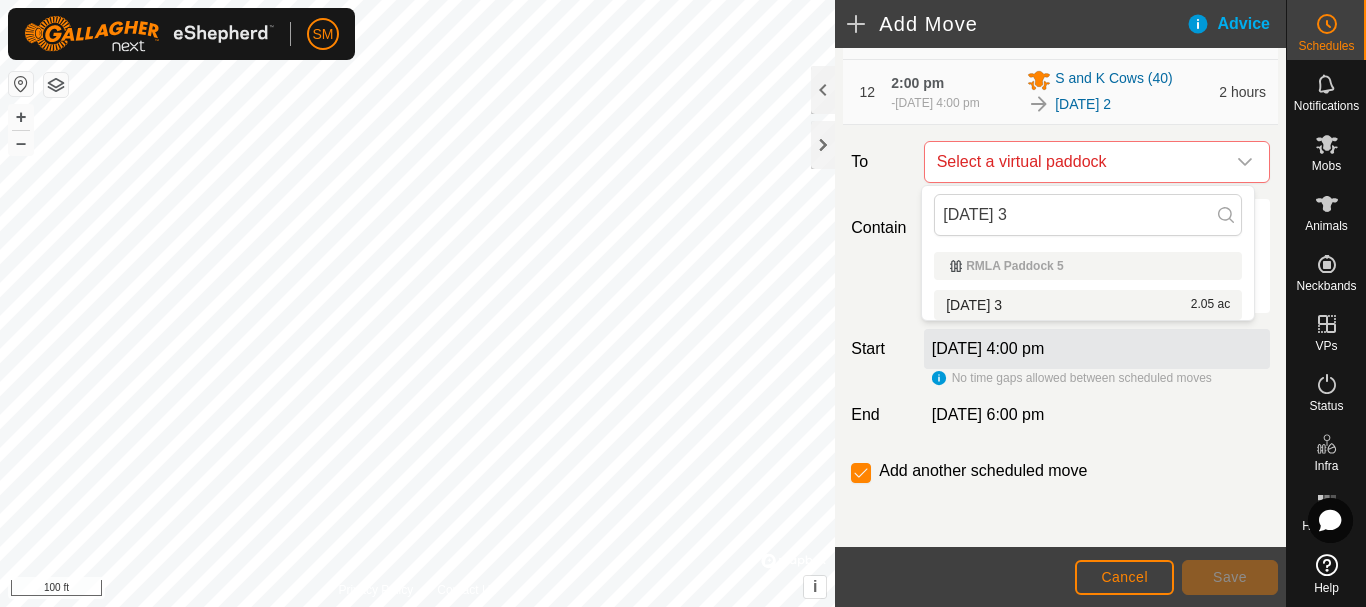 type on "2025-07-31 3" 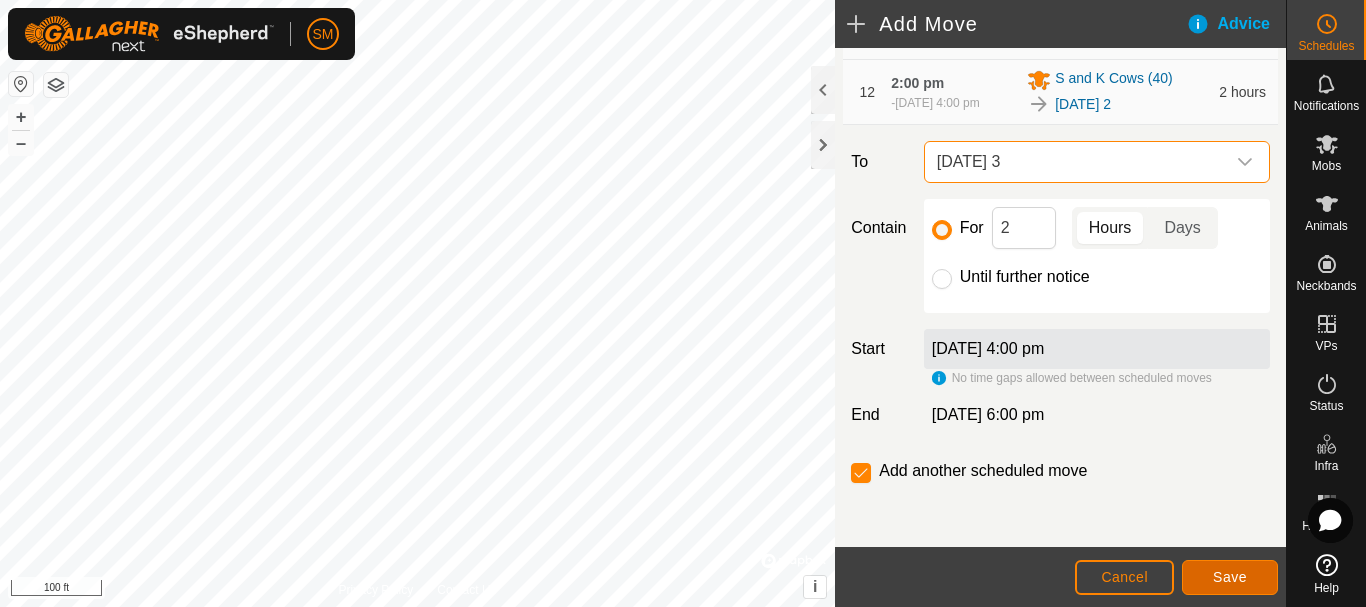 click on "Save" 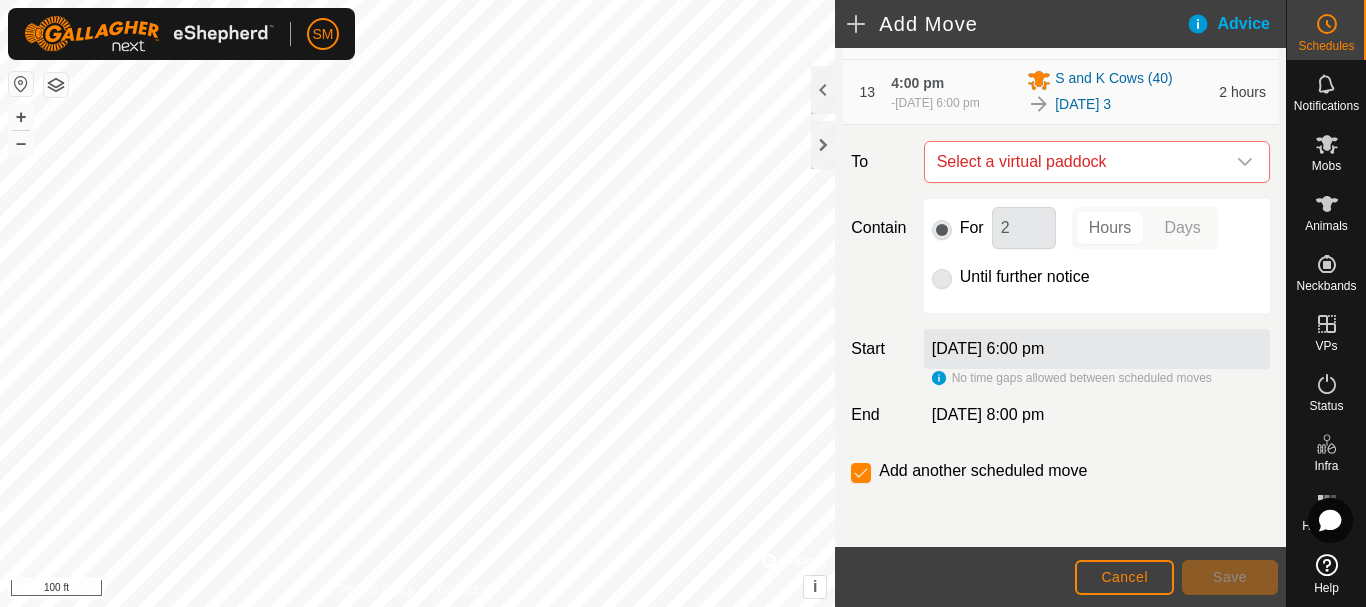 scroll, scrollTop: 1227, scrollLeft: 0, axis: vertical 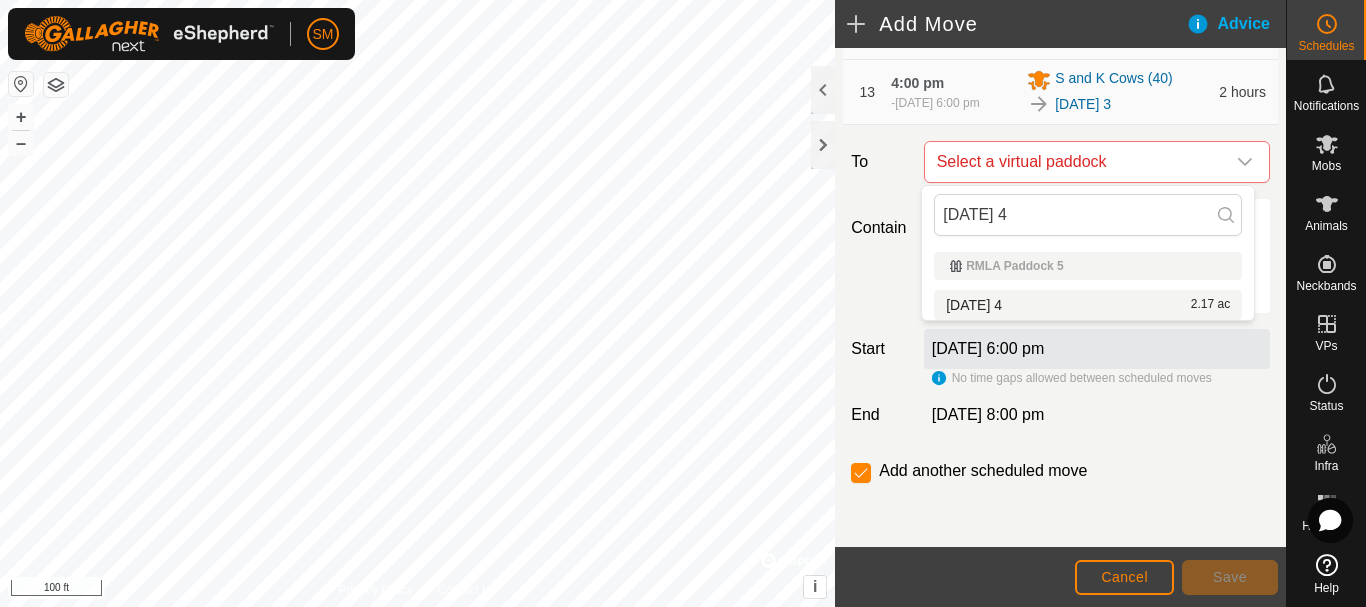 type on "2025-07-31 4" 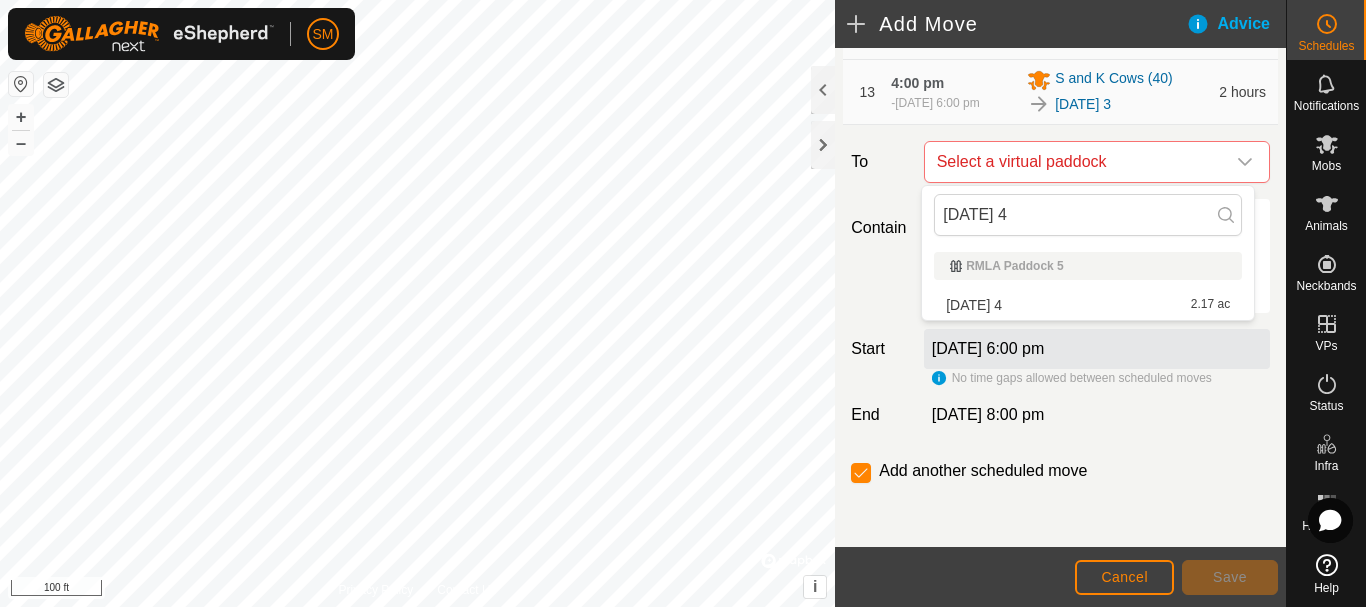 click on "2025-07-31 4  2.17 ac" at bounding box center [1088, 305] 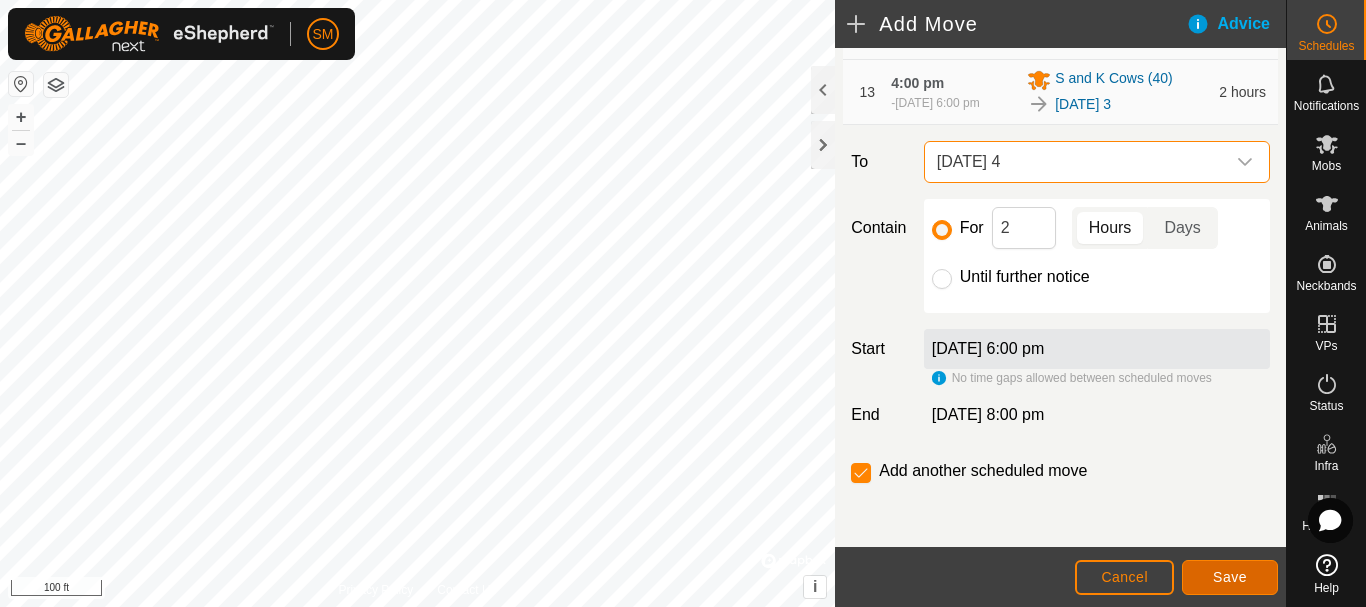 click on "Save" 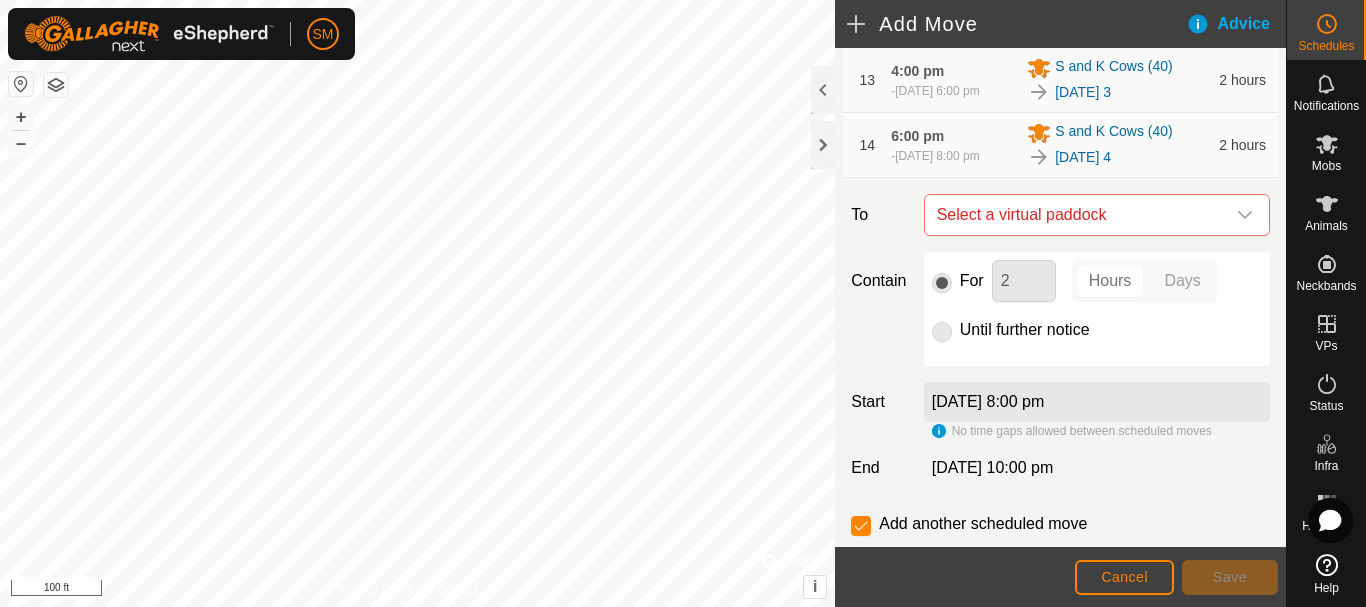 scroll, scrollTop: 1301, scrollLeft: 0, axis: vertical 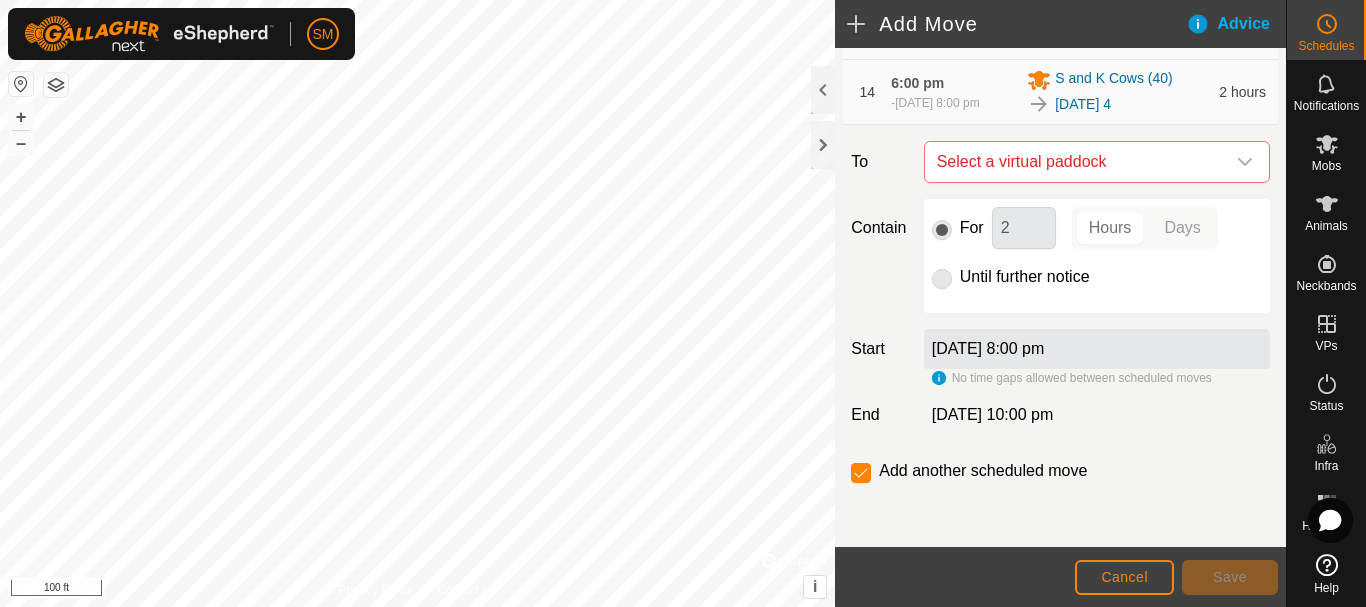 click 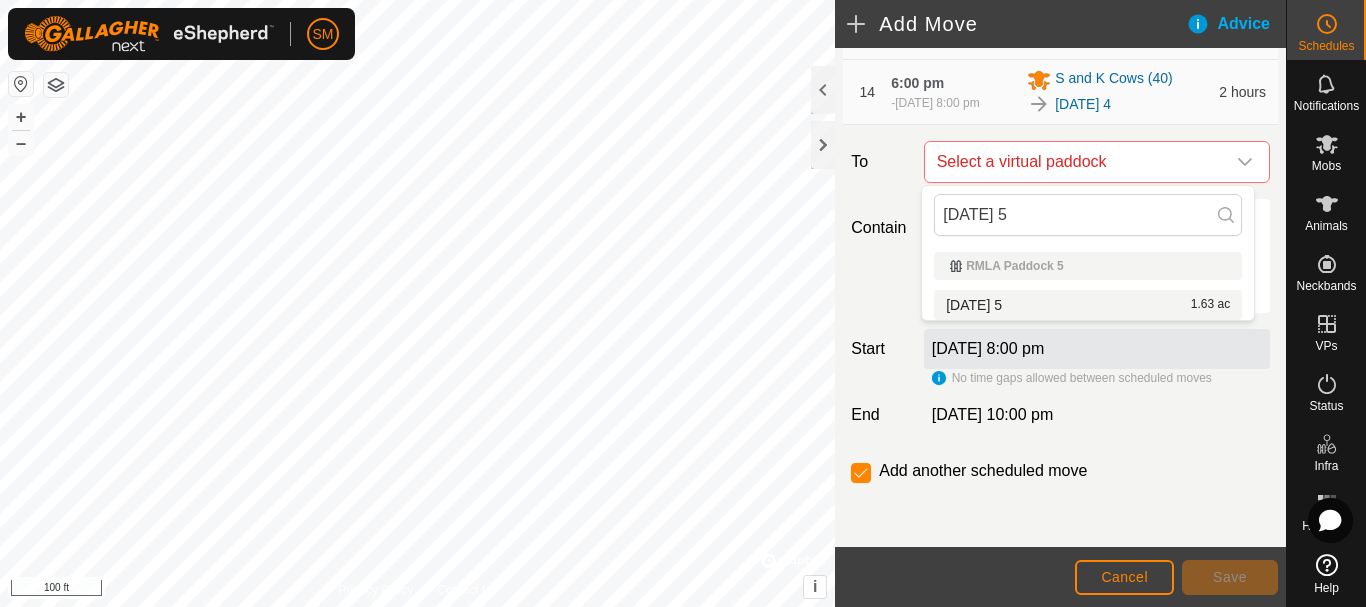 type on "2025-07-31 5" 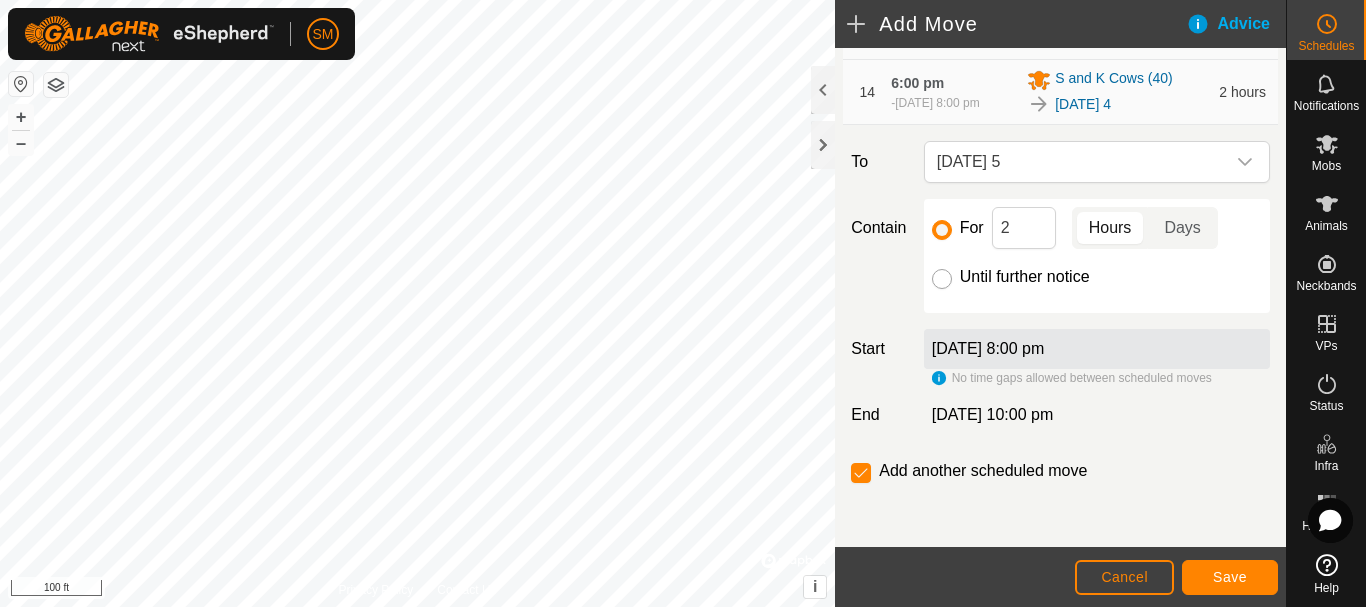 click on "Until further notice" at bounding box center (942, 279) 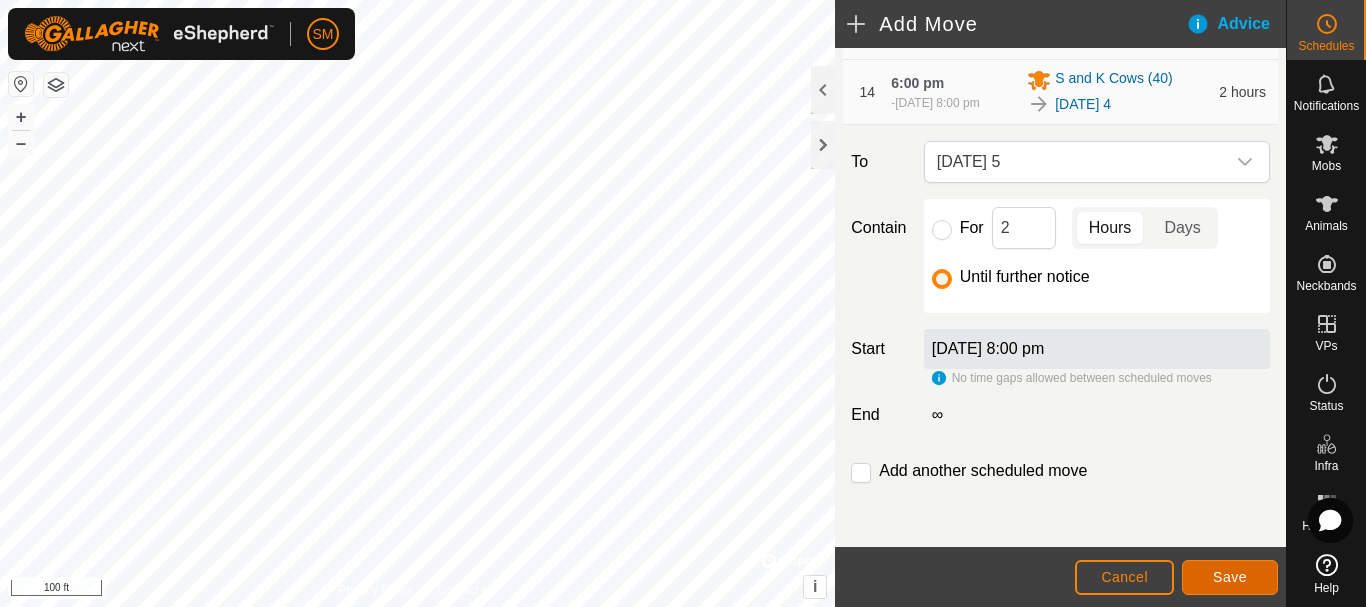 click on "Save" 